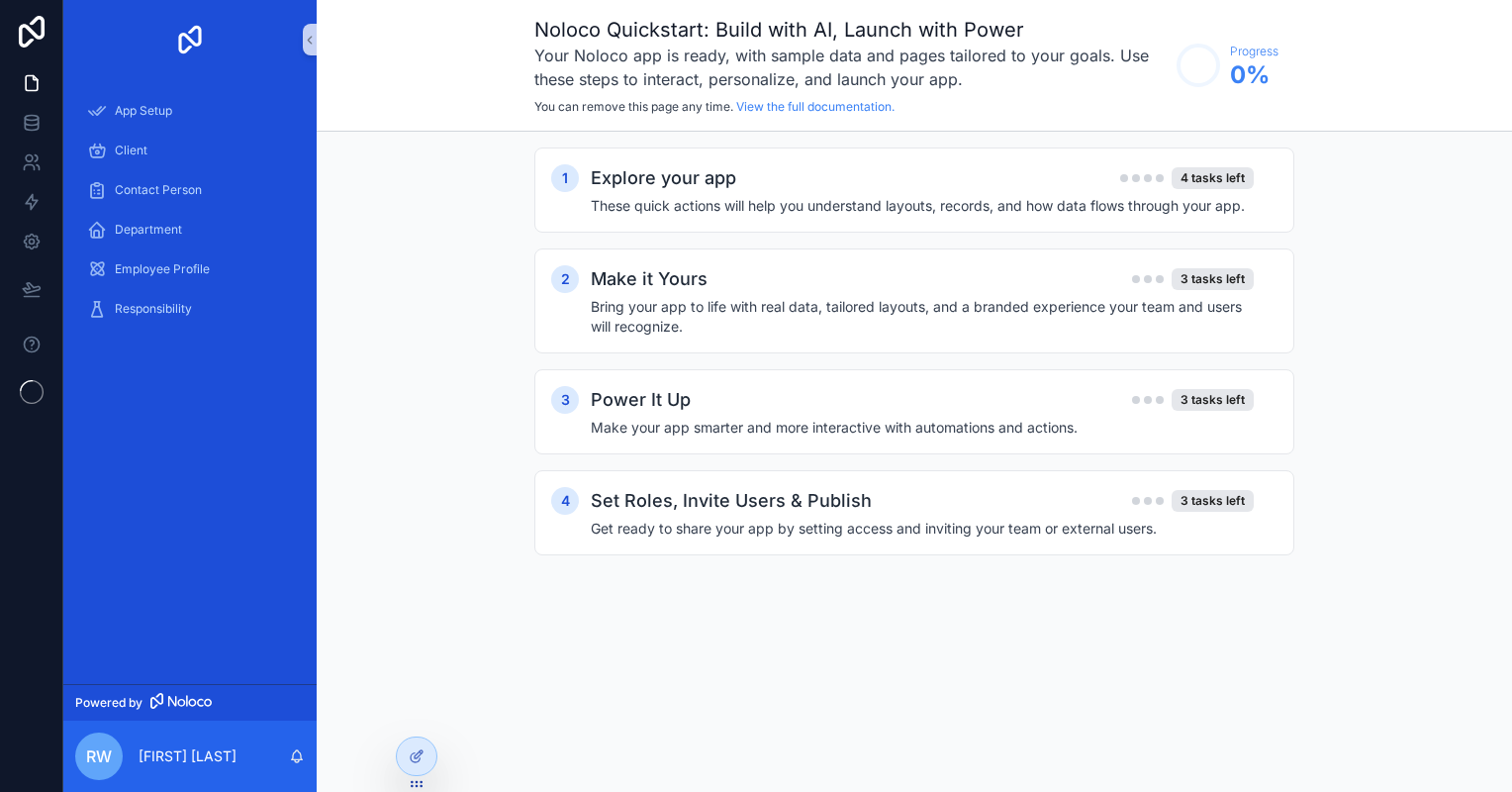 scroll, scrollTop: 0, scrollLeft: 0, axis: both 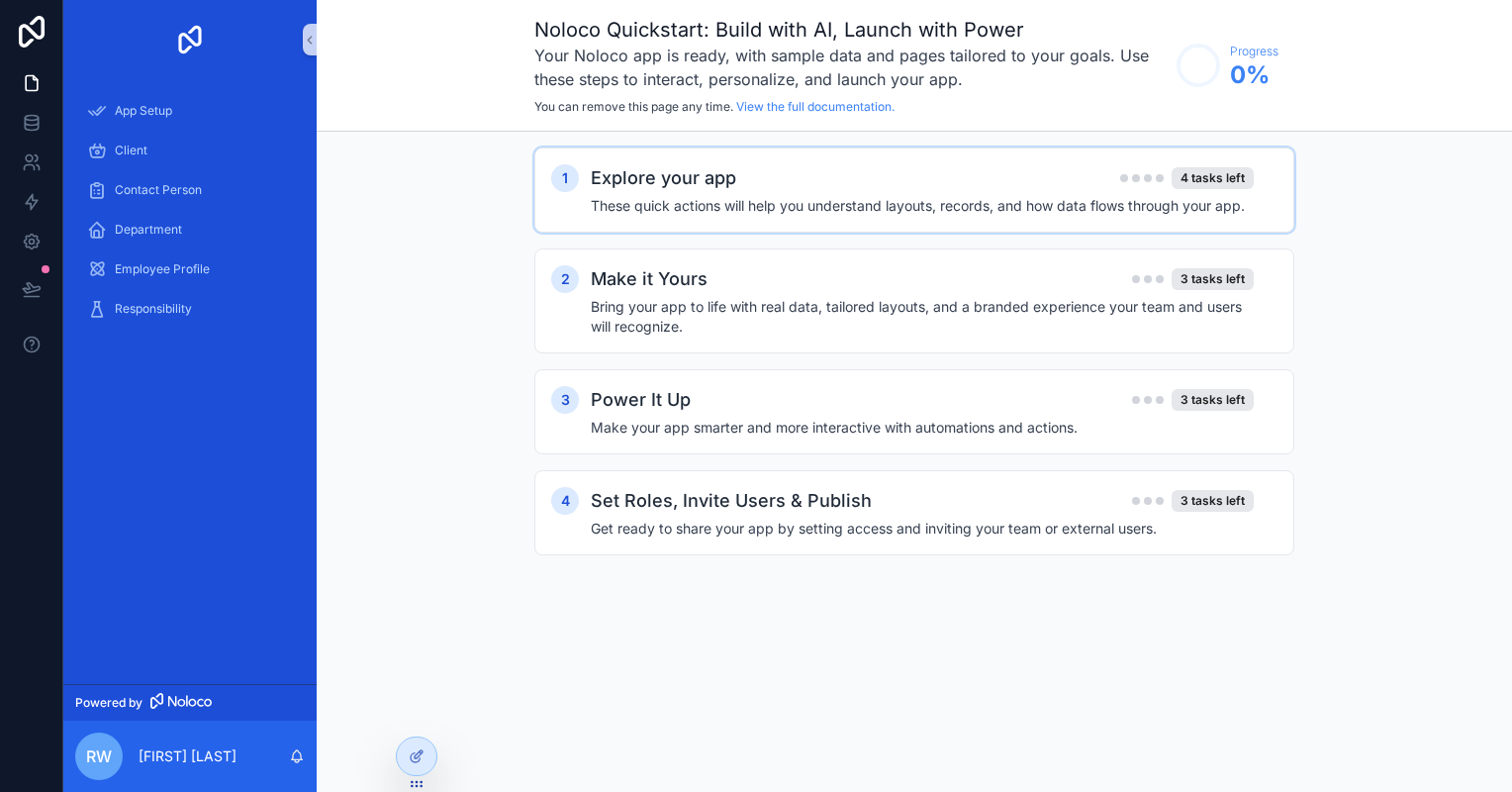 click on "Explore your app 4 tasks left These quick actions will help you understand layouts, records, and how data flows through your app." at bounding box center [934, 190] 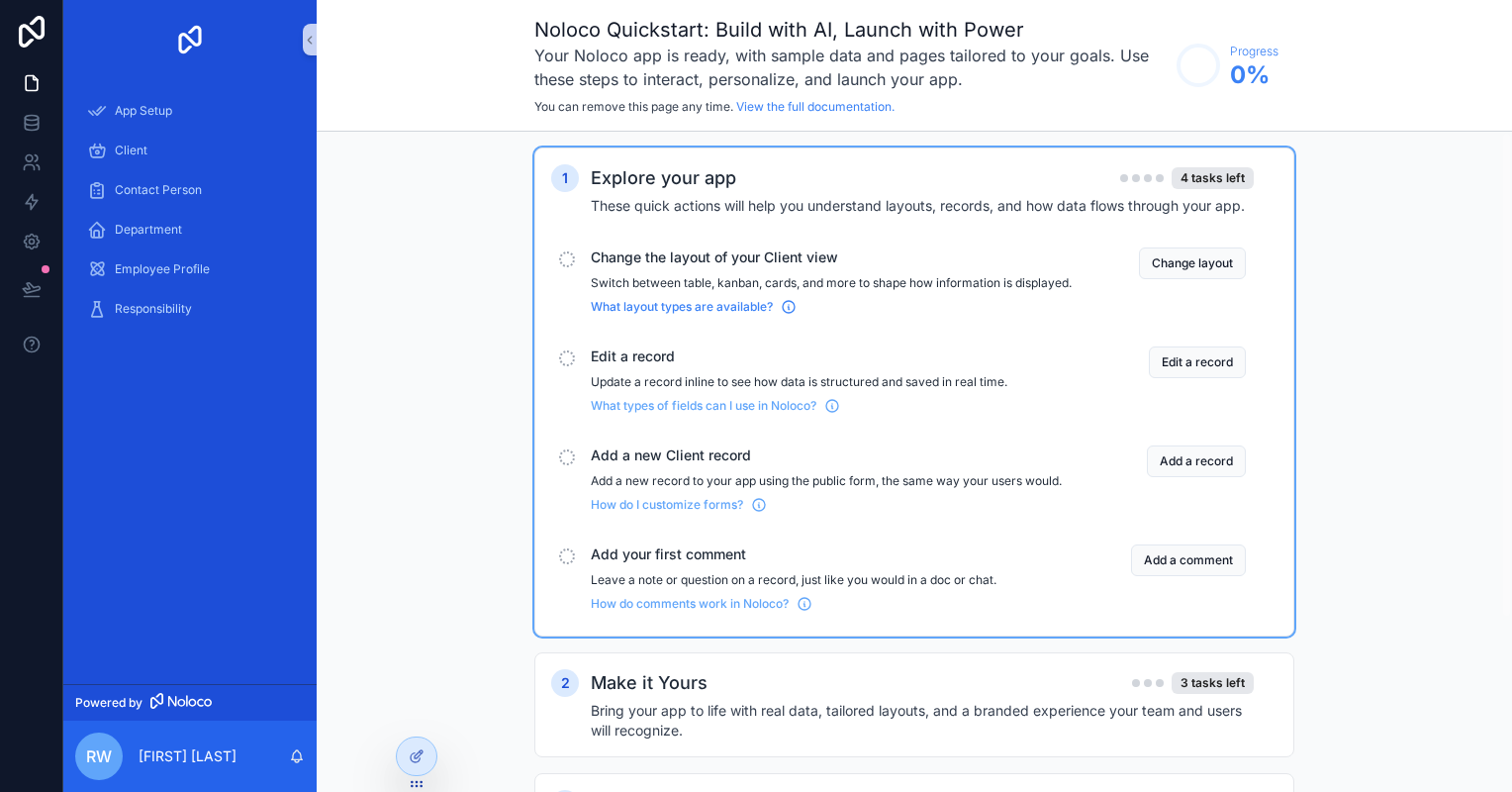 click on "What layout types are available?" at bounding box center (682, 307) 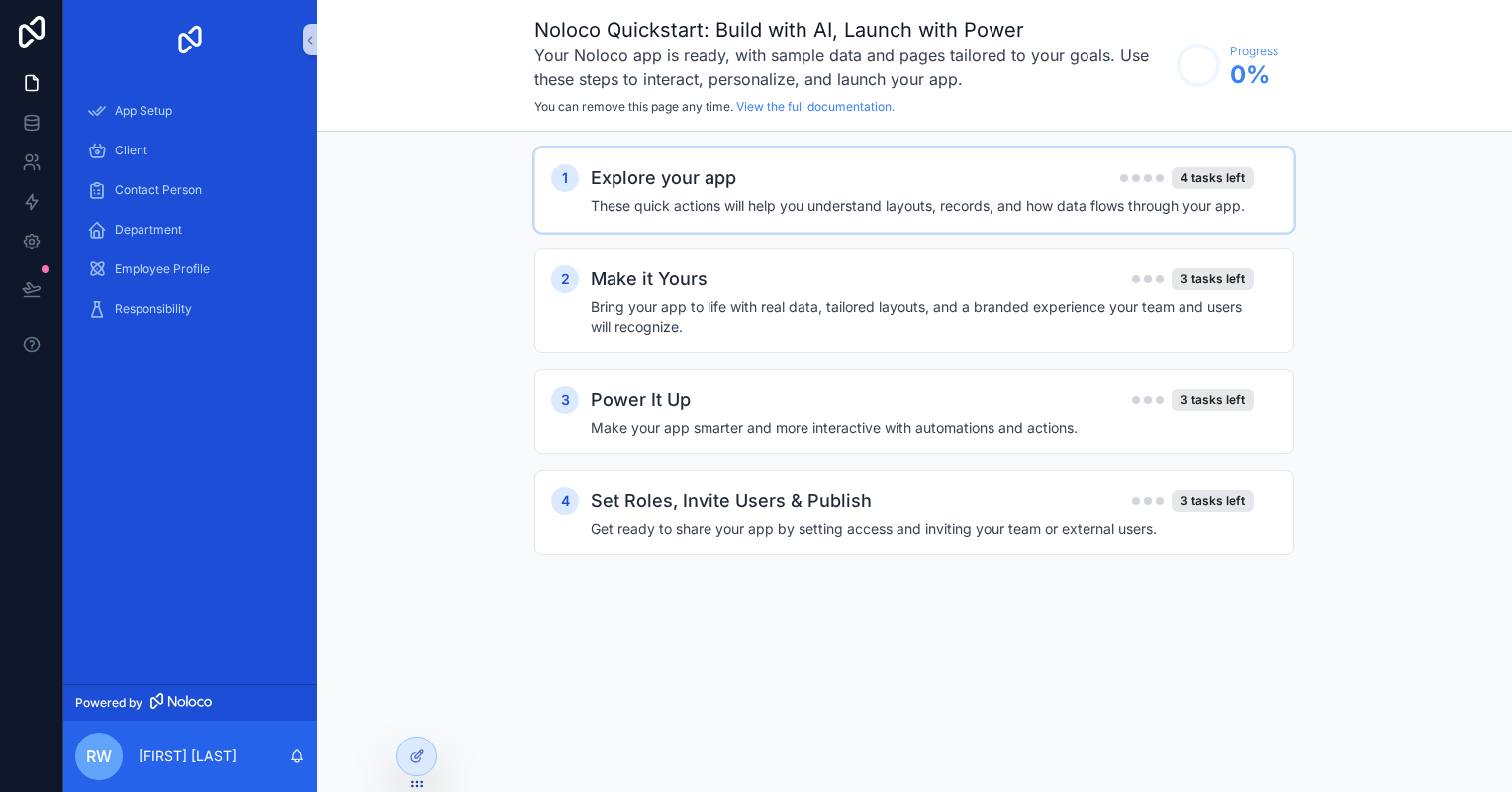 click on "These quick actions will help you understand layouts, records, and how data flows through your app." at bounding box center (922, 206) 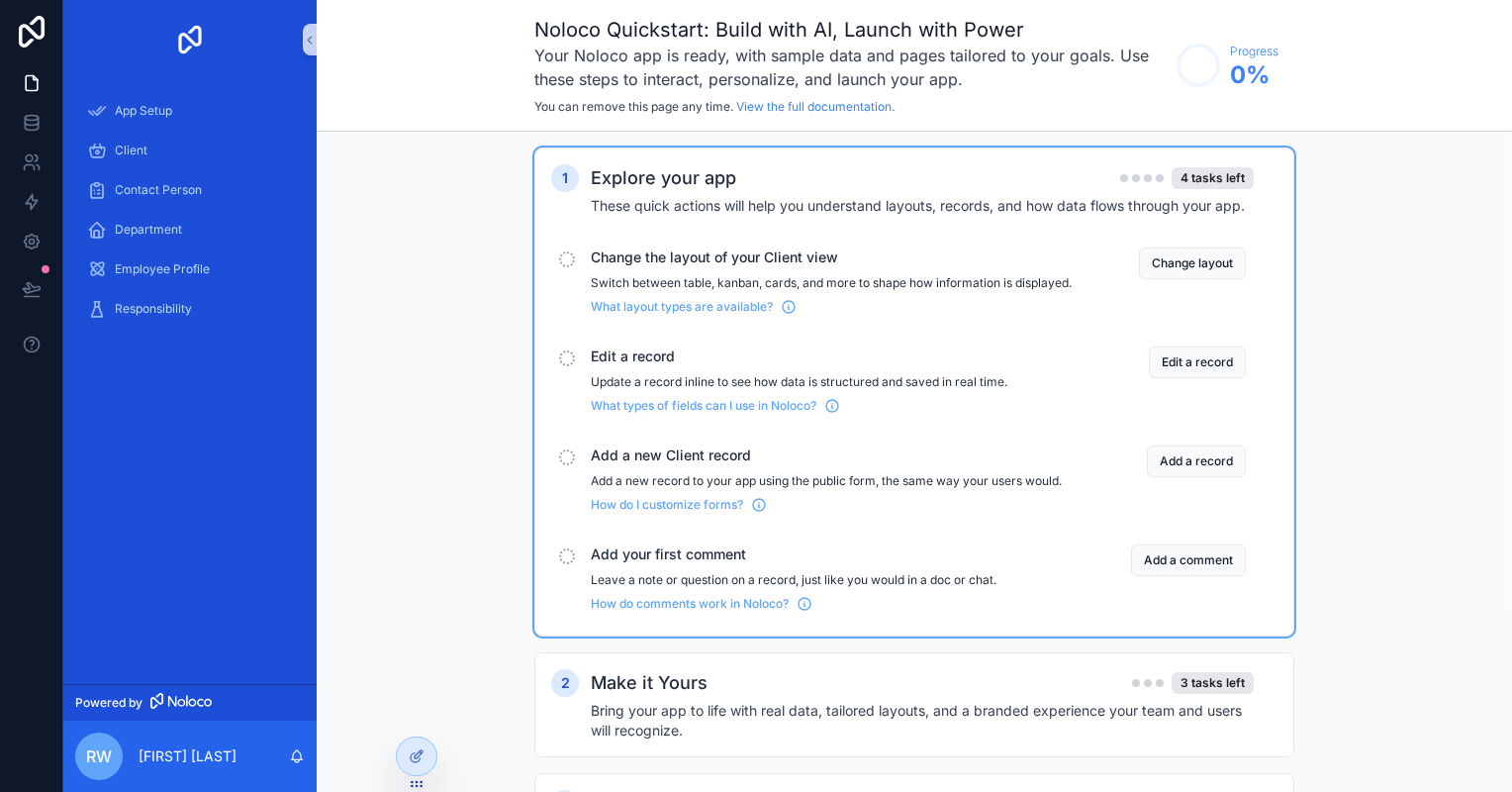 click on "App Setup Client Contact Person Department Employee Profile Responsibility" at bounding box center (190, 381) 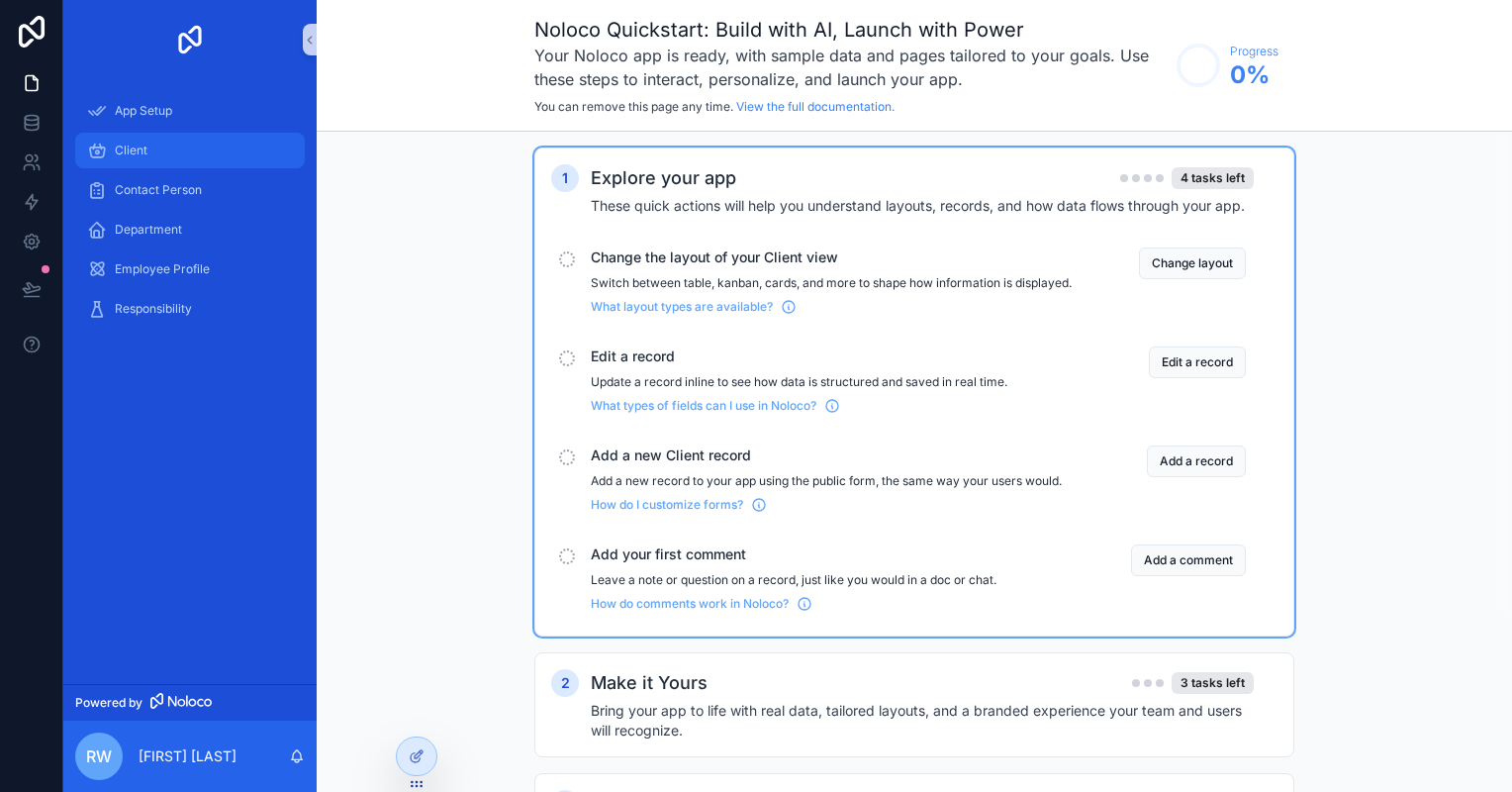 click on "Client" at bounding box center (190, 150) 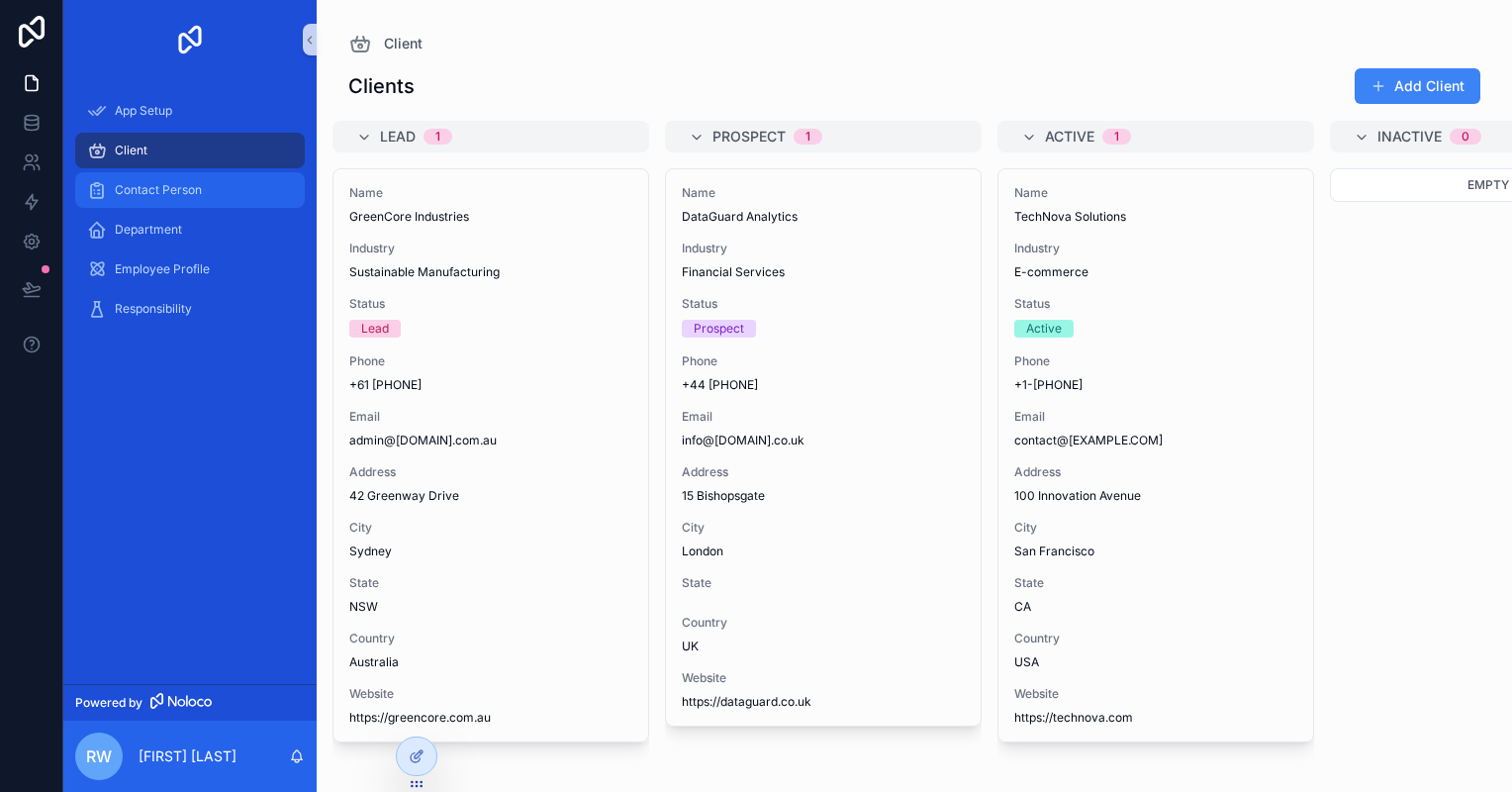 click on "Contact Person" at bounding box center [190, 190] 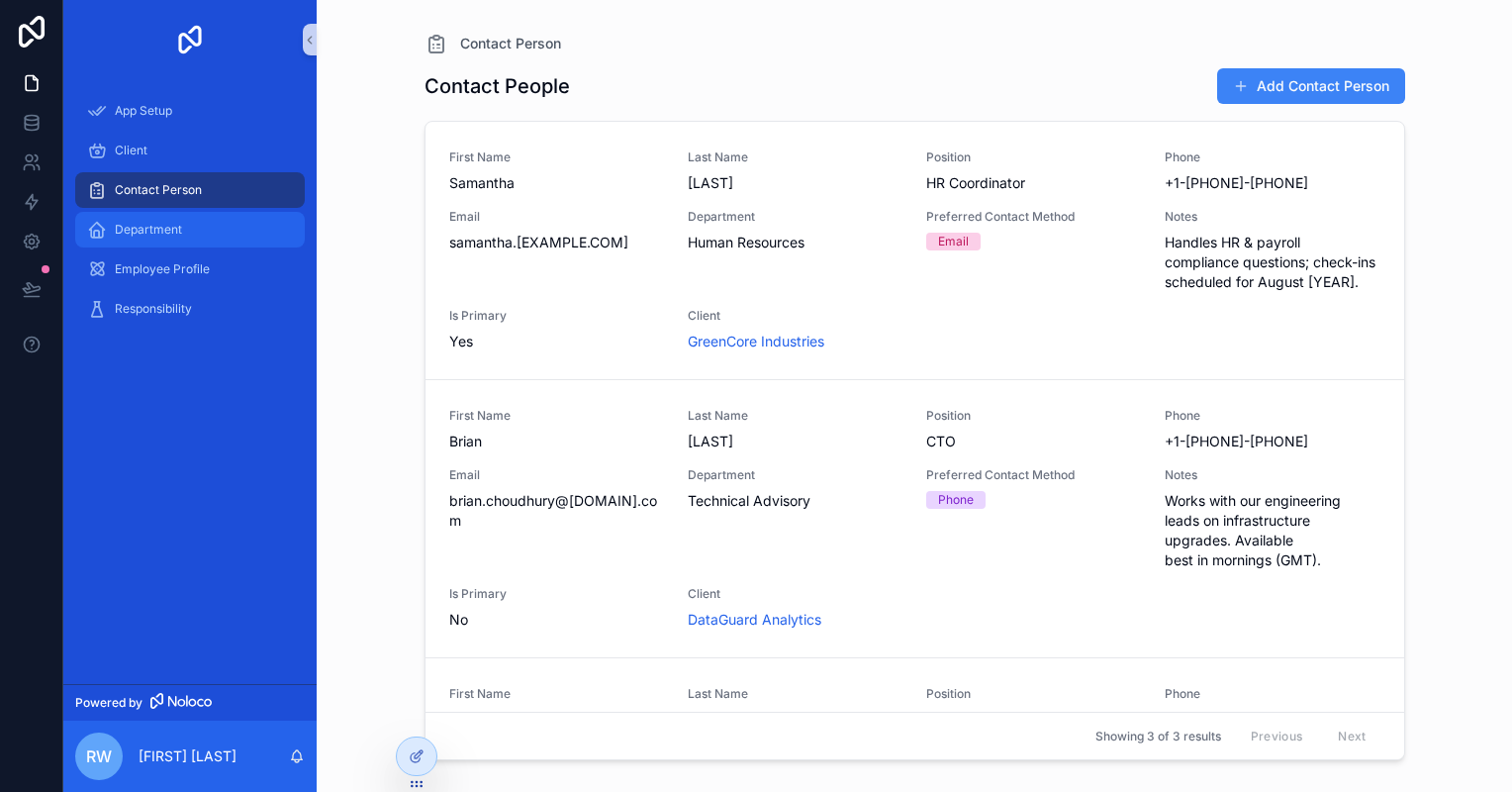 click on "Department" at bounding box center [148, 230] 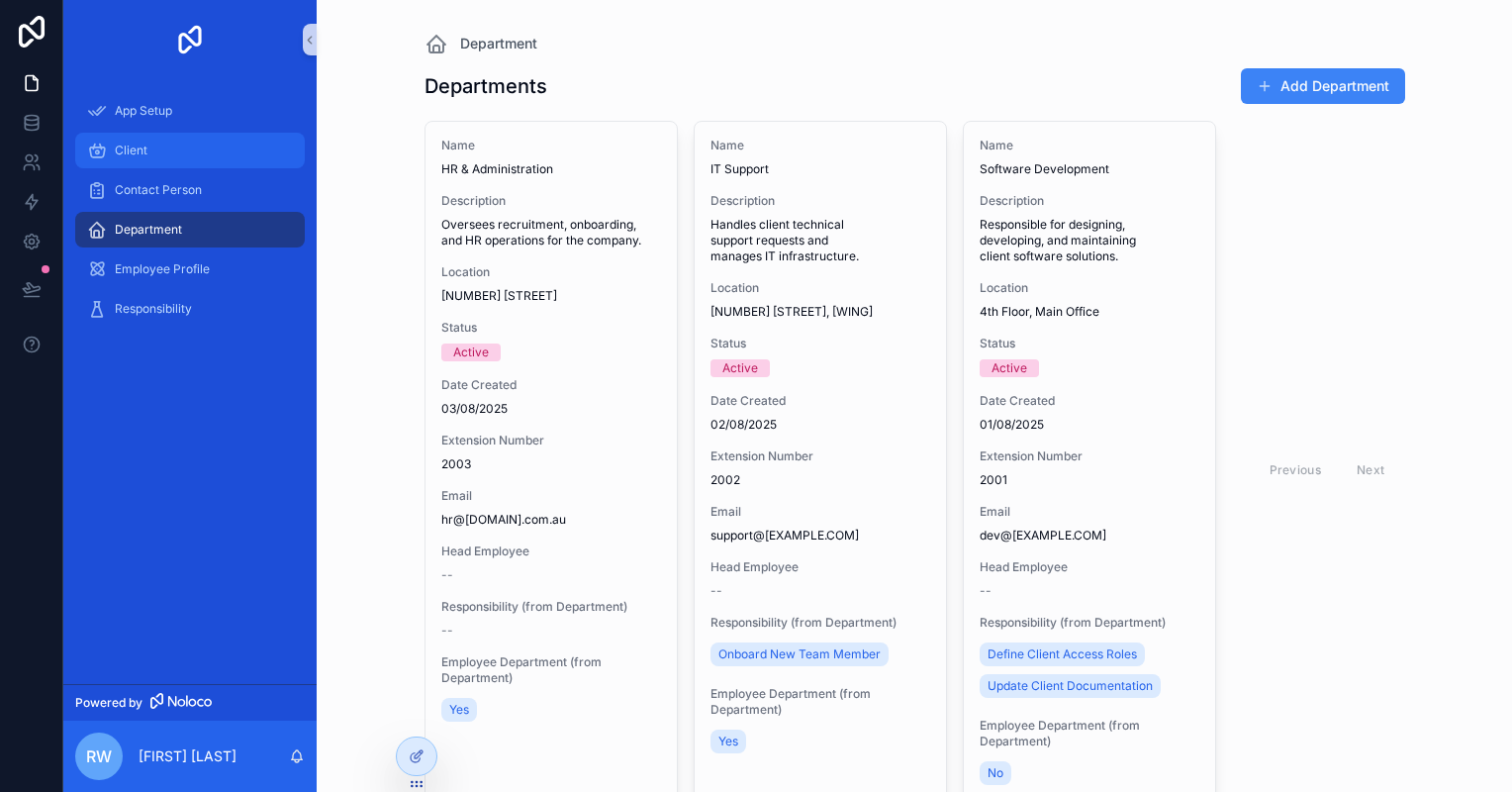 click on "Client" at bounding box center [190, 150] 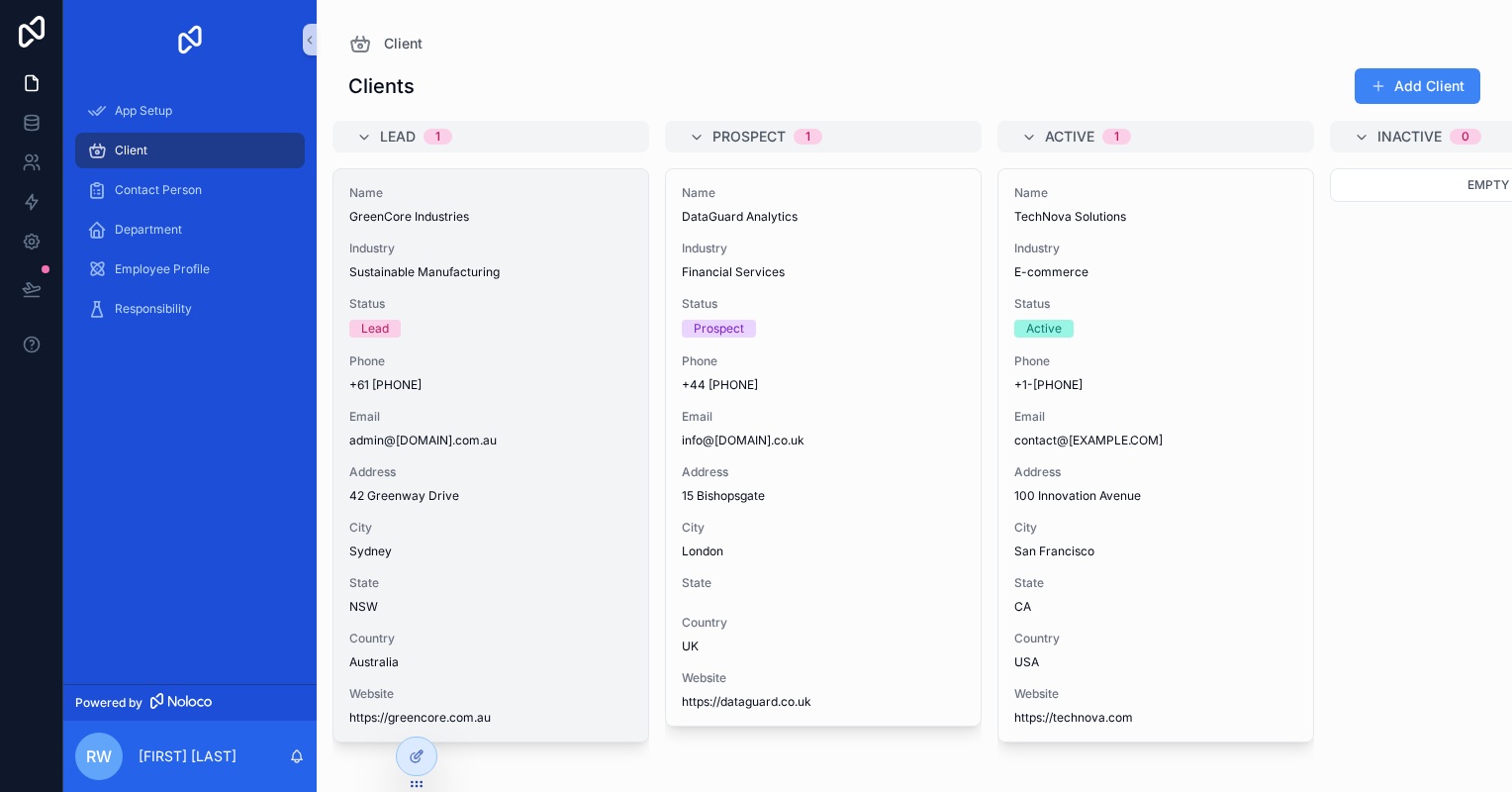 click on "Status Lead" at bounding box center [491, 317] 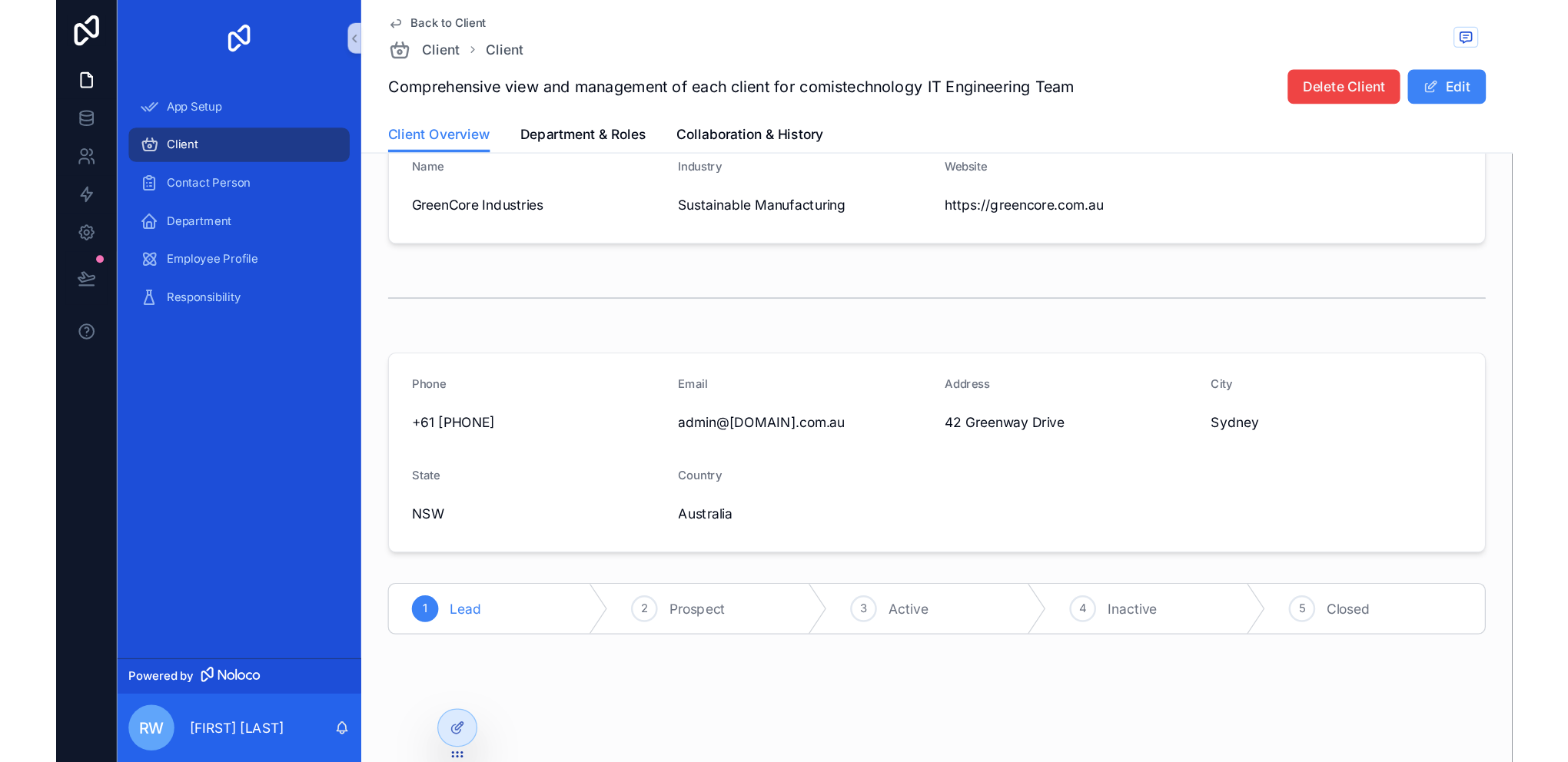 scroll, scrollTop: 0, scrollLeft: 0, axis: both 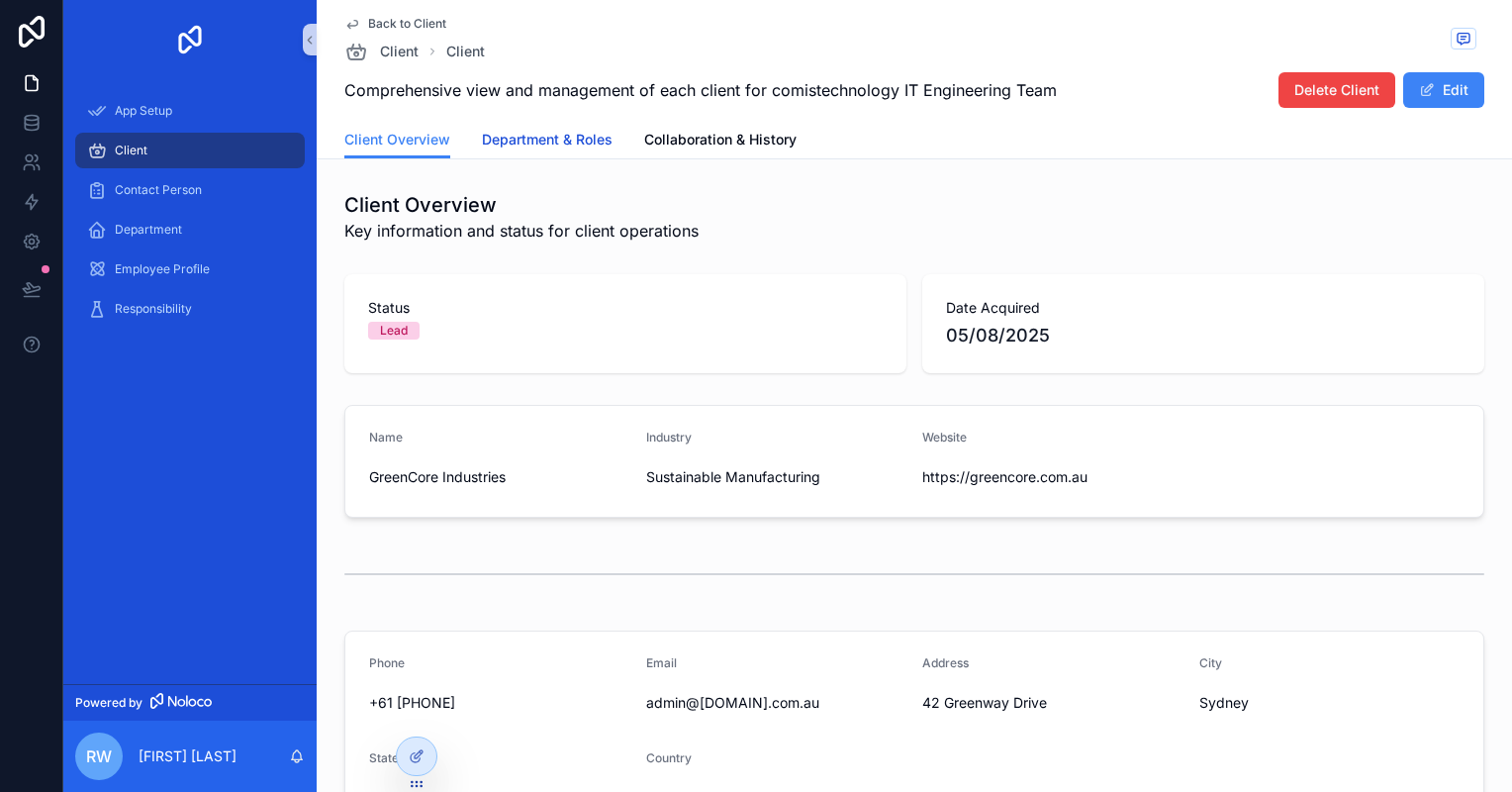 click on "Department & Roles" at bounding box center (547, 140) 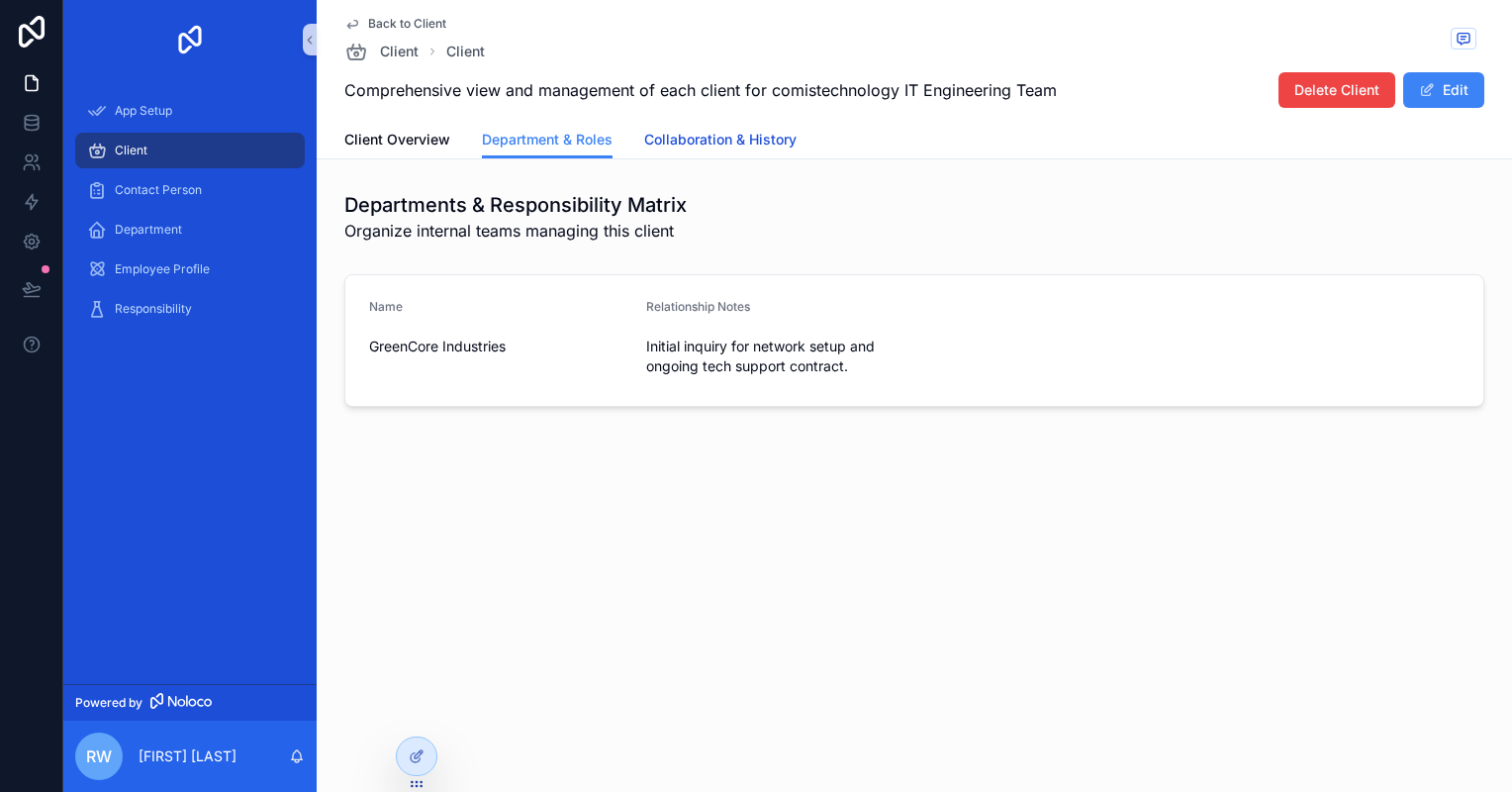 click on "Collaboration & History" at bounding box center (720, 140) 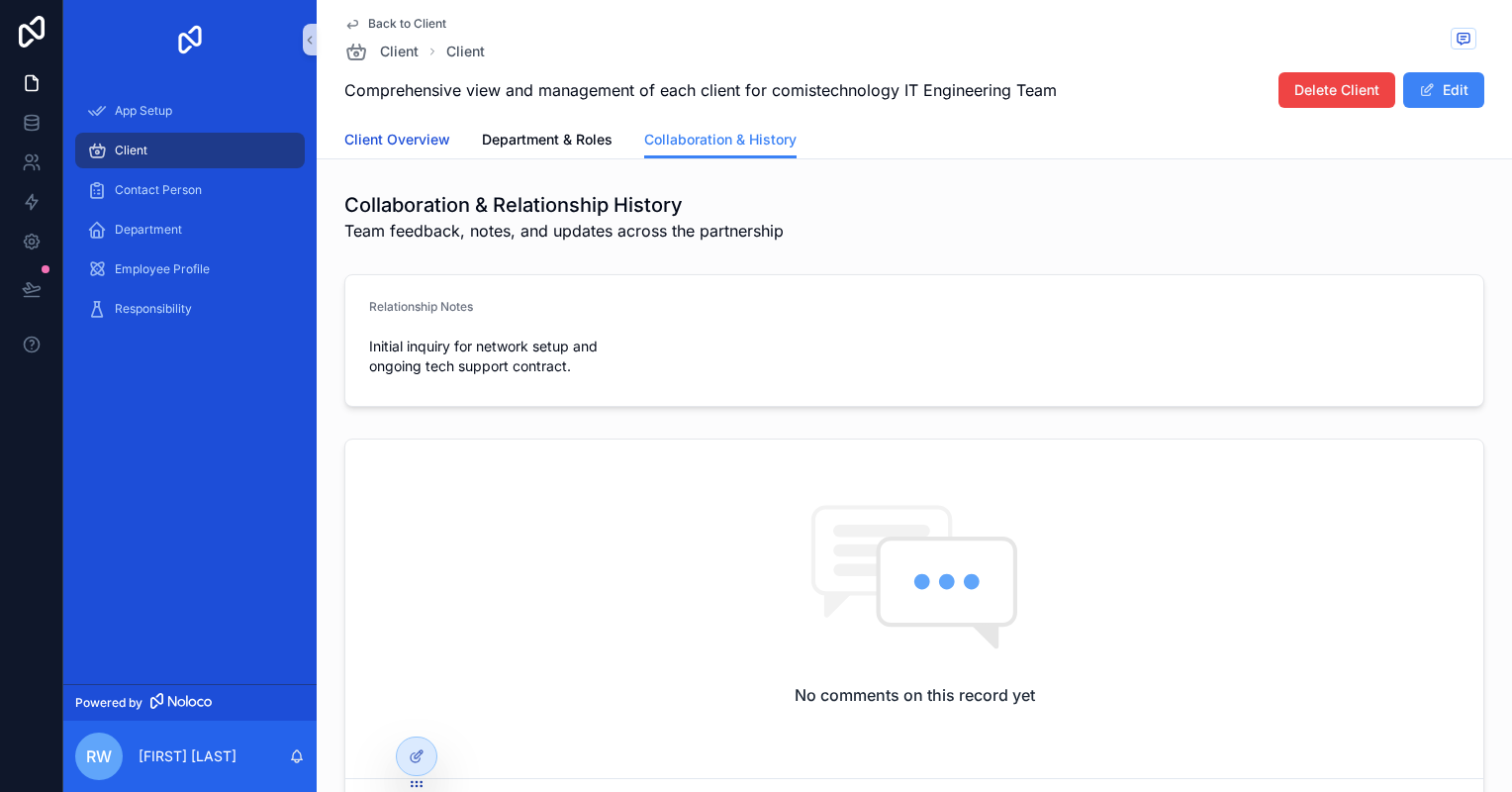 click on "Client Overview" at bounding box center (397, 140) 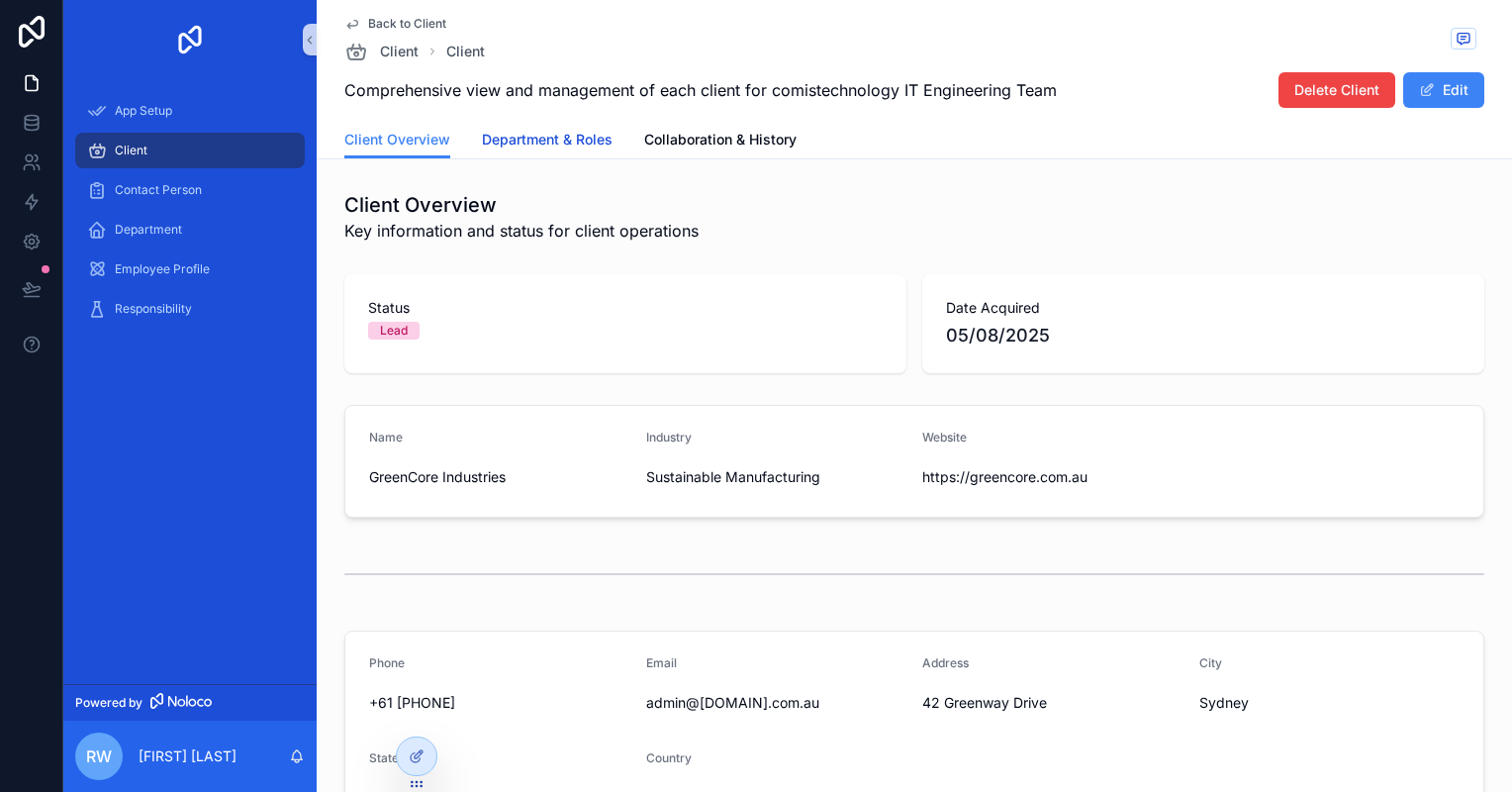 click on "Department & Roles" at bounding box center [547, 140] 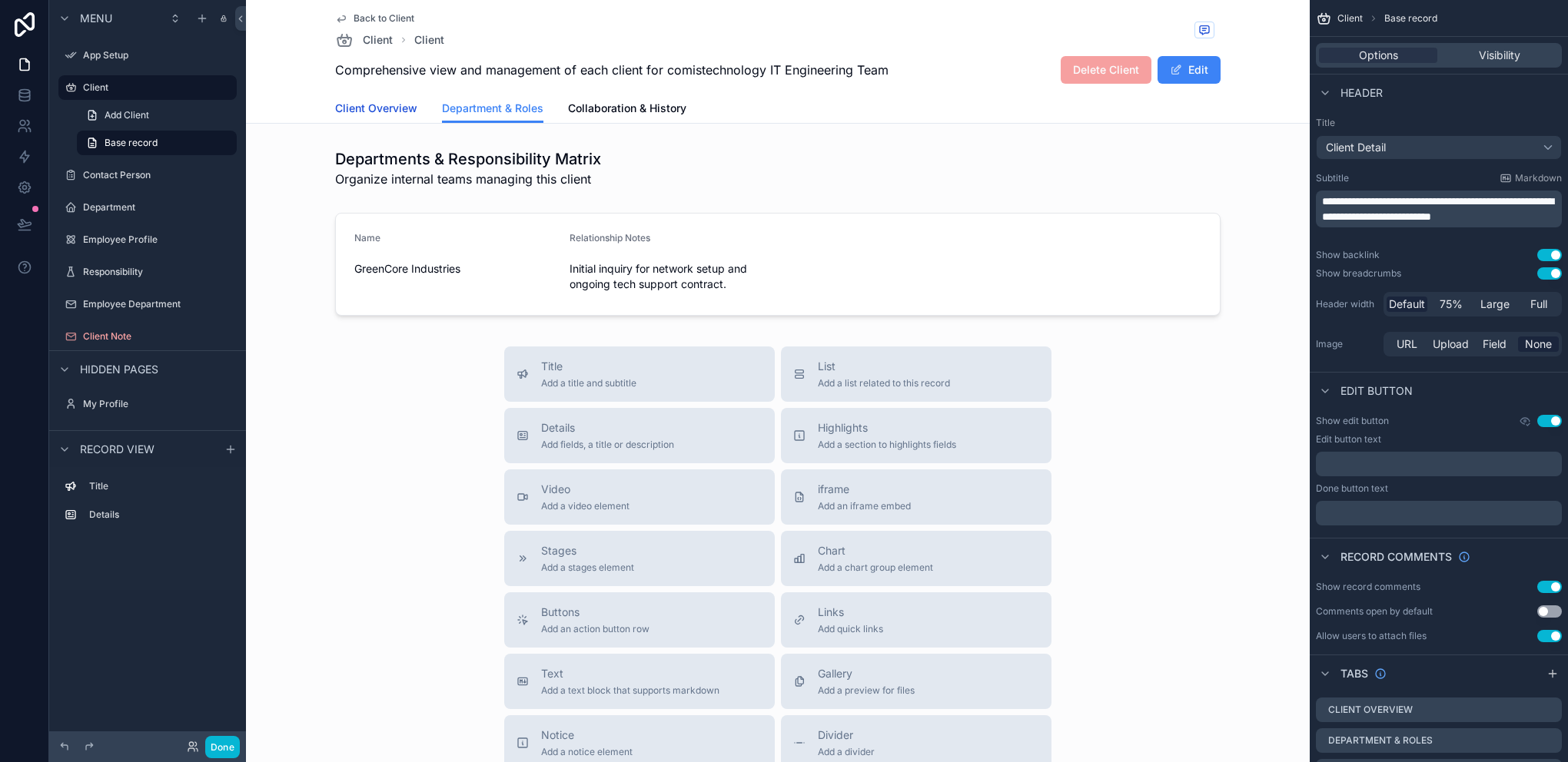 click on "Client Overview" at bounding box center [376, 108] 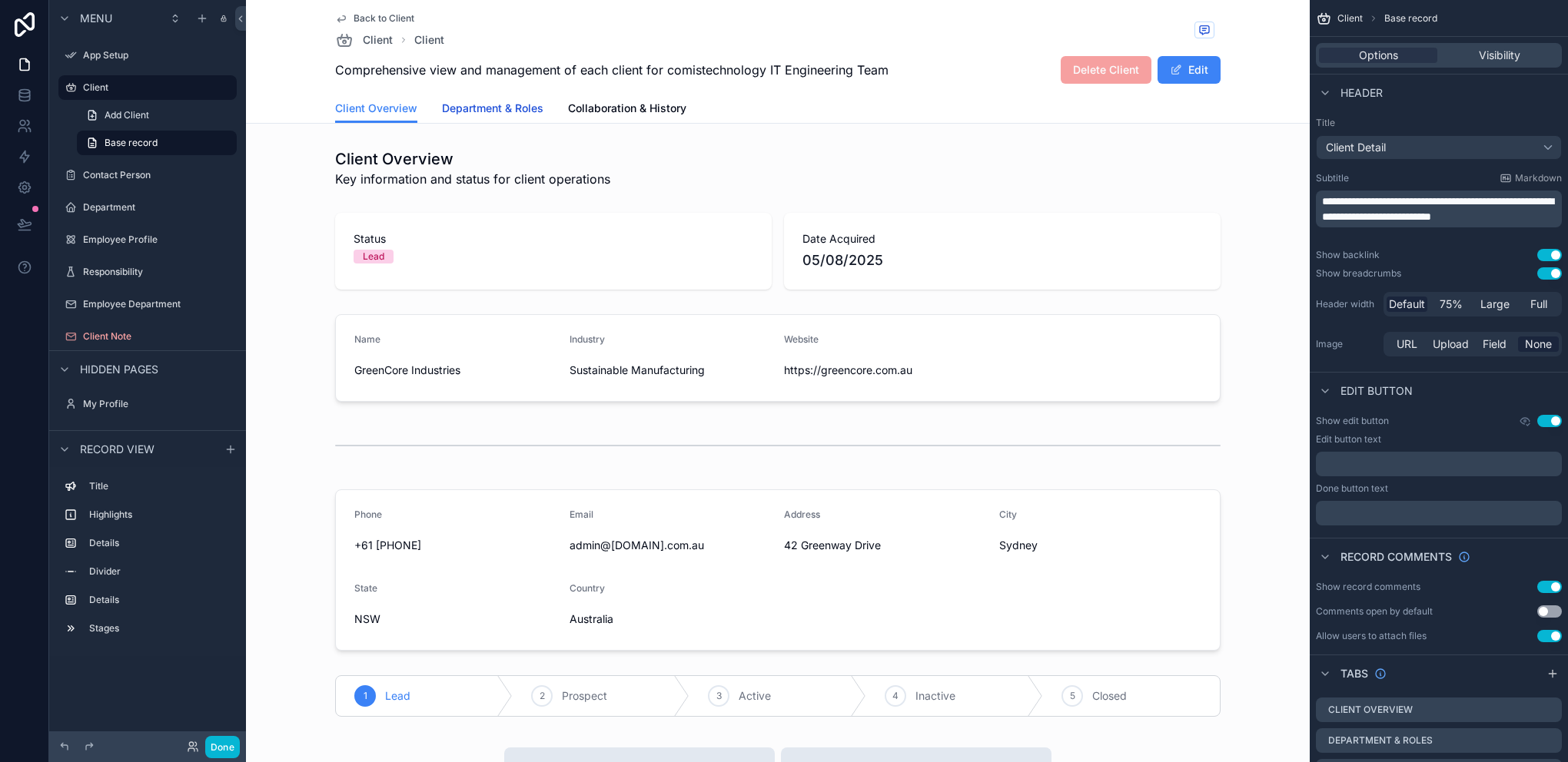 click on "Department & Roles" at bounding box center (493, 108) 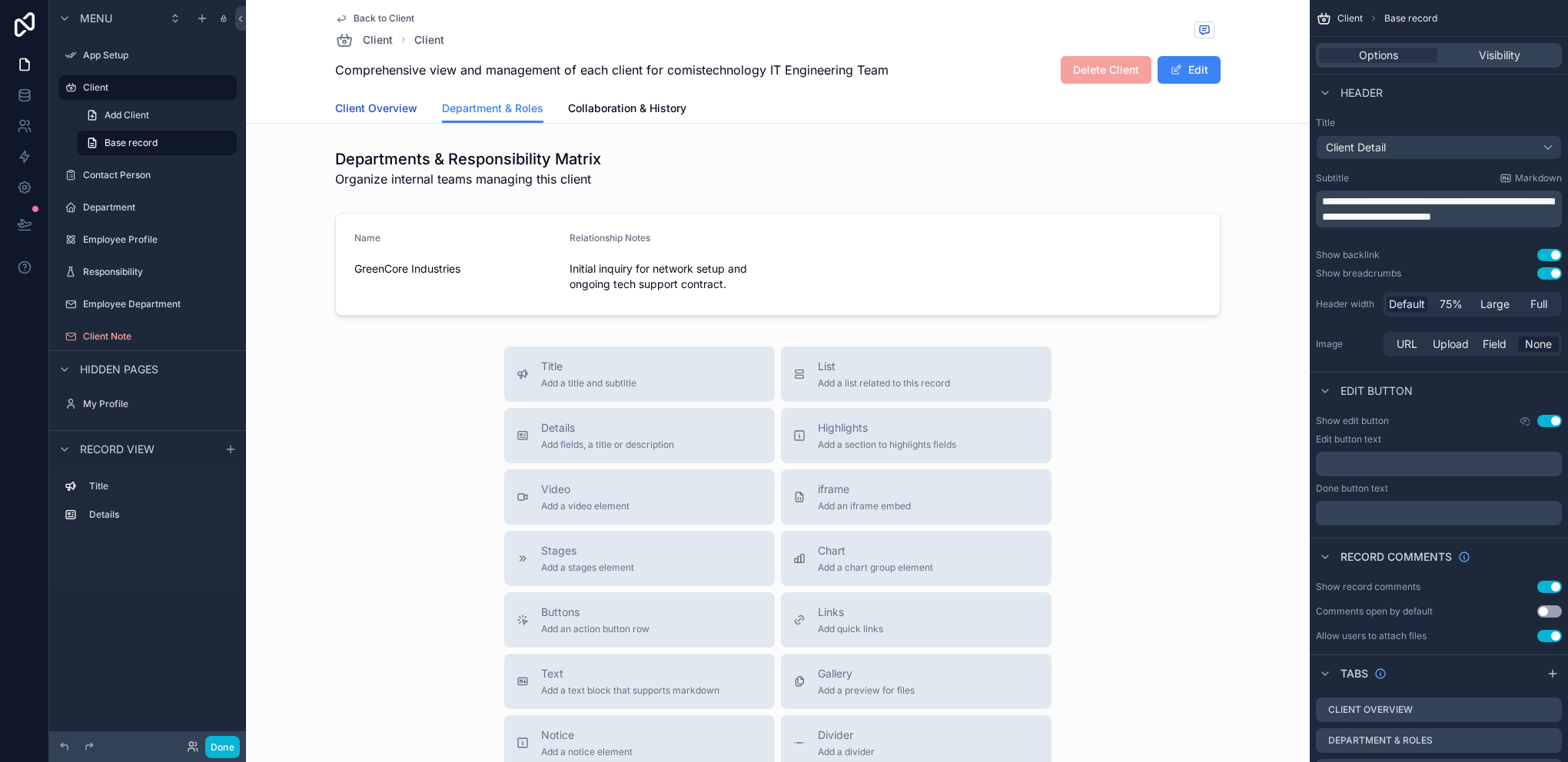 click on "Client Overview" at bounding box center [376, 108] 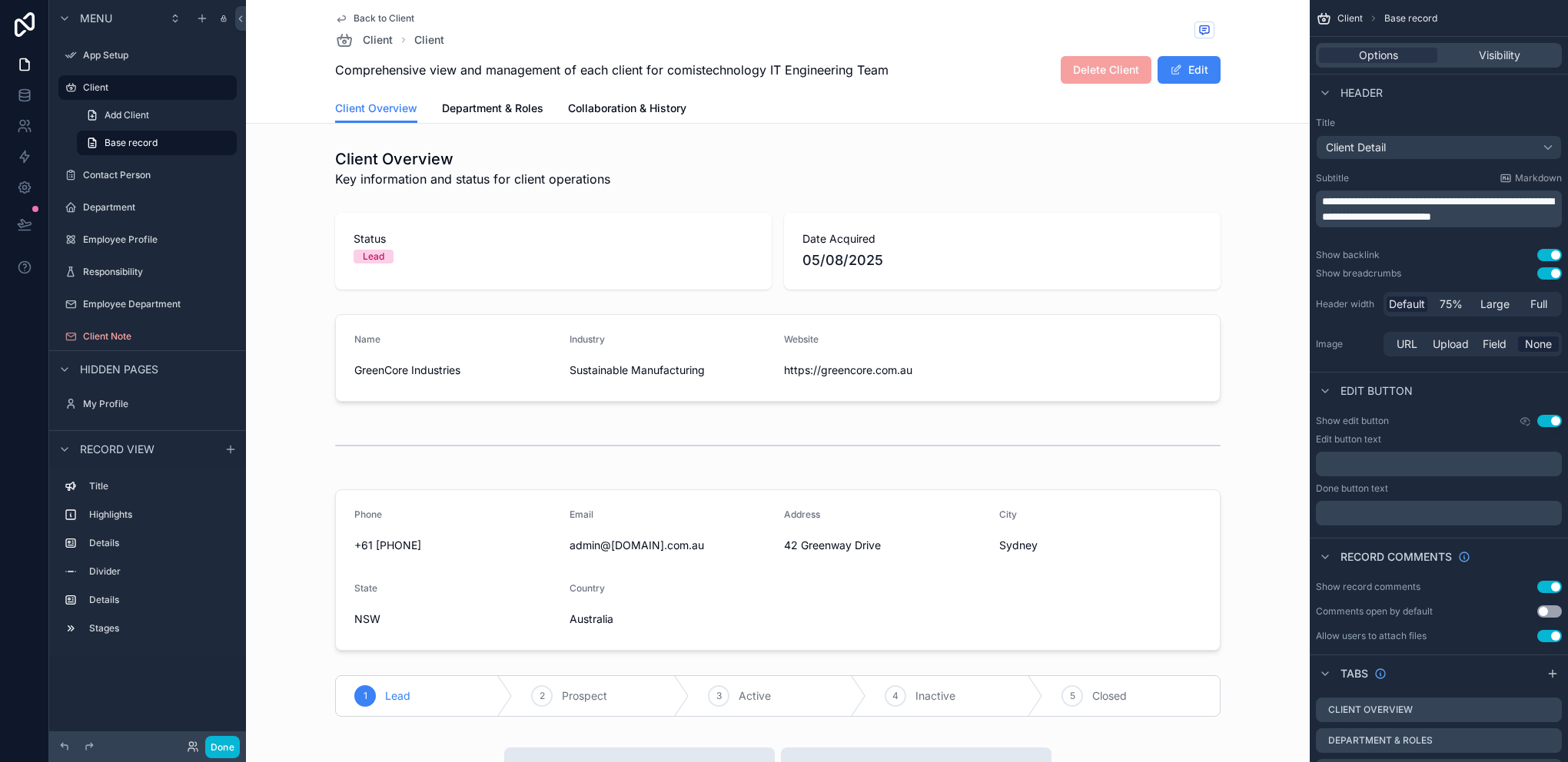 click on "Client Overview Department & Roles Collaboration & History" at bounding box center (778, 108) 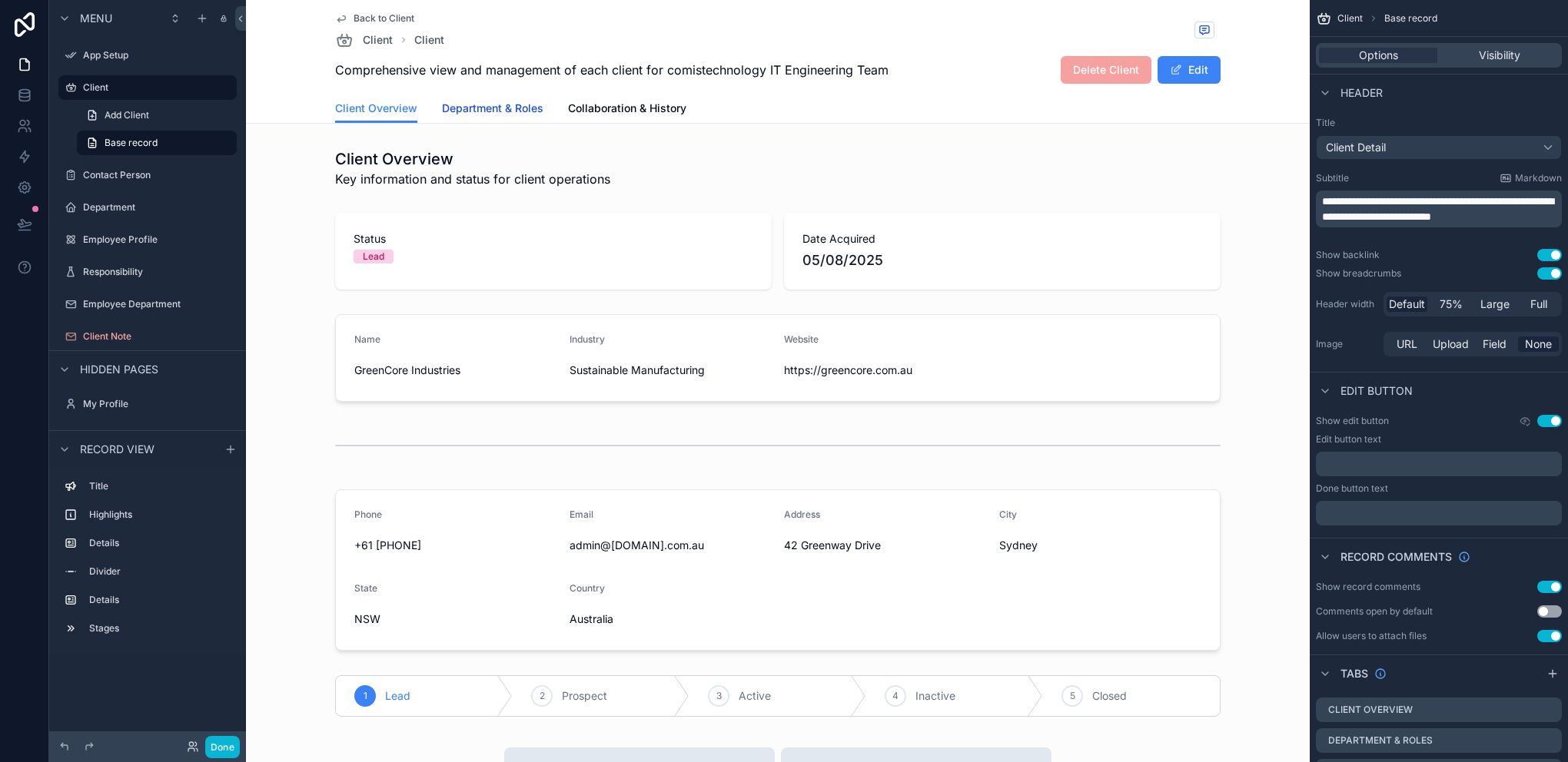 click on "Department & Roles" at bounding box center (493, 108) 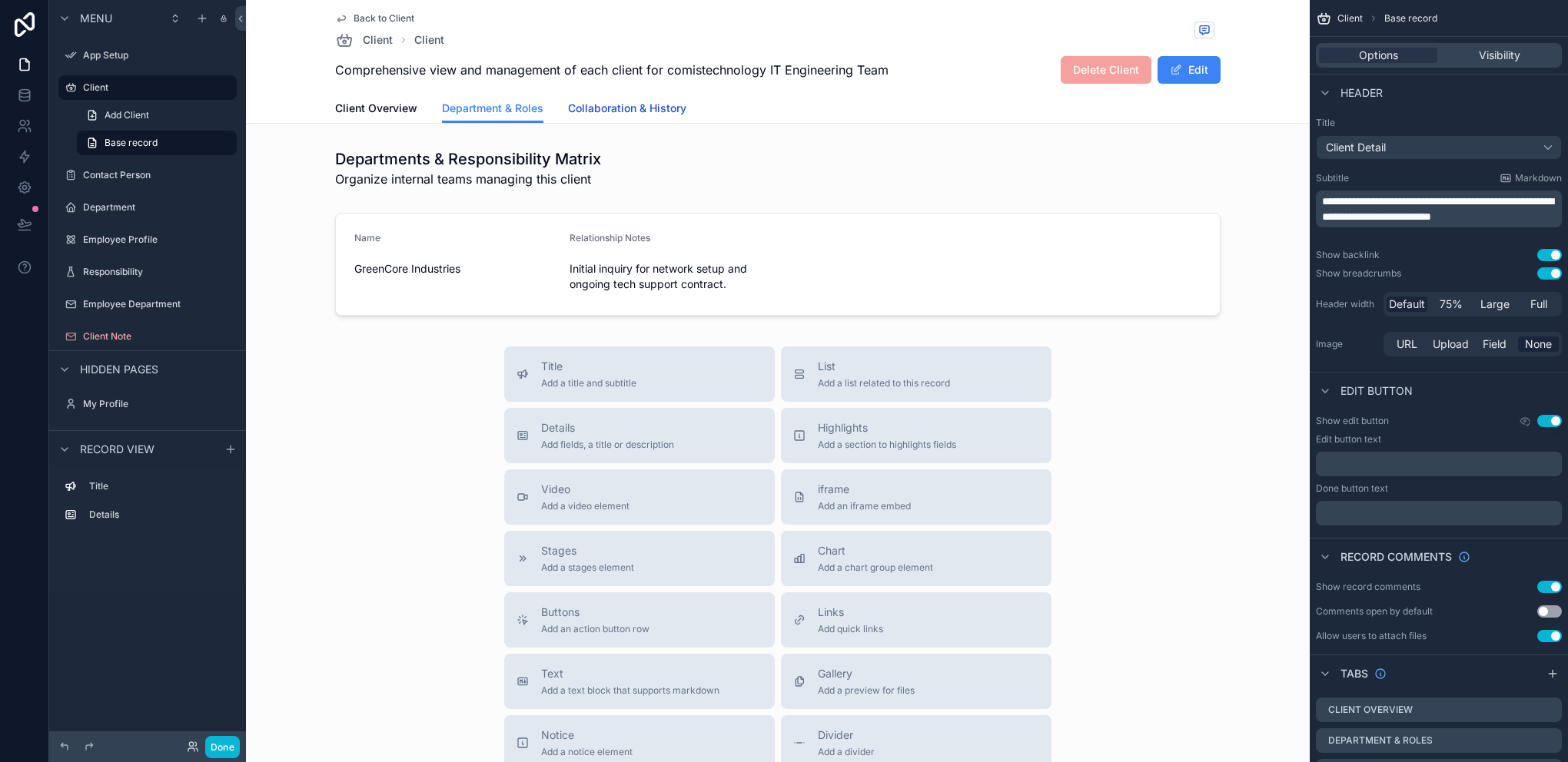 click on "Collaboration & History" at bounding box center [627, 108] 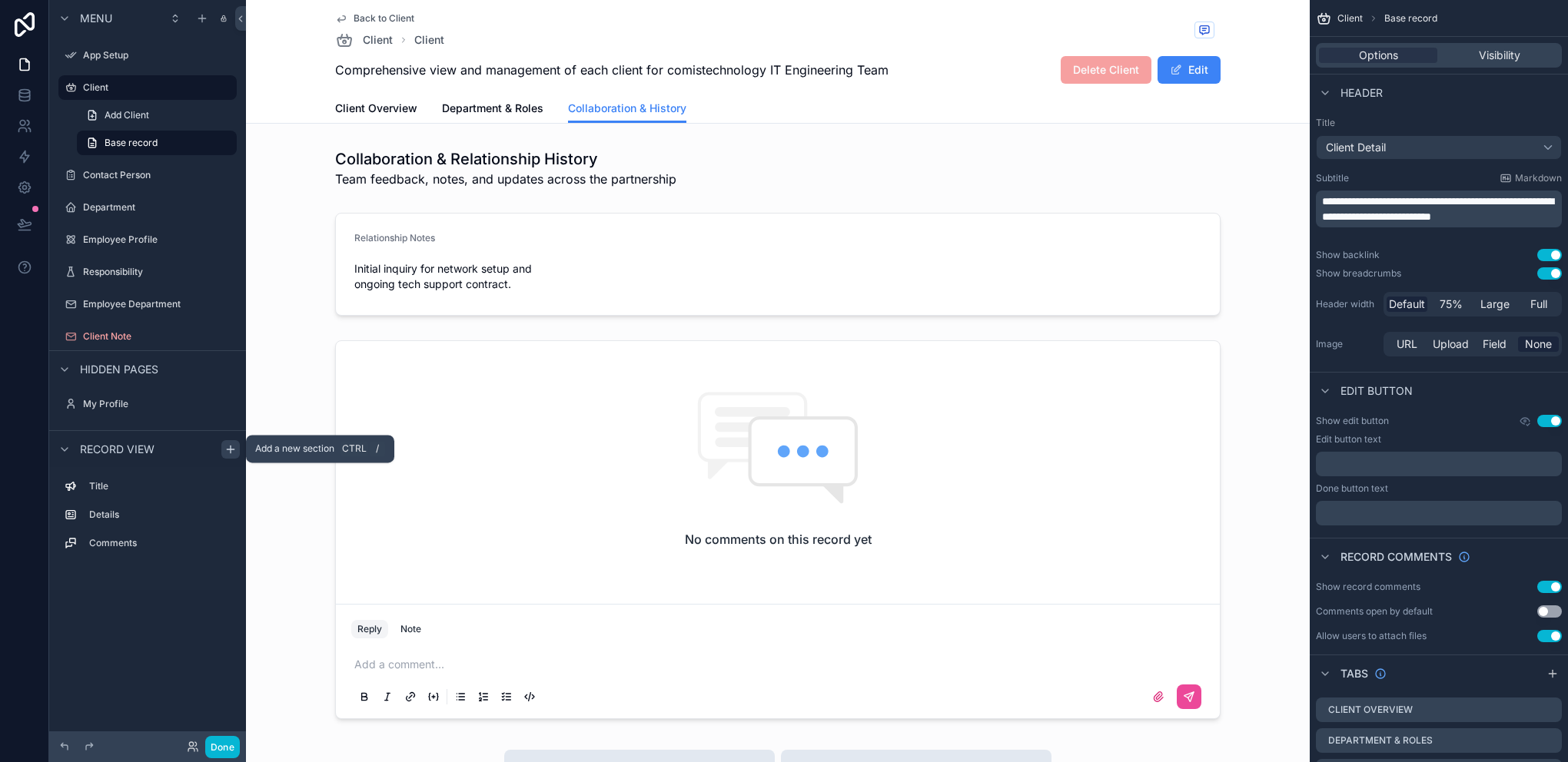 click 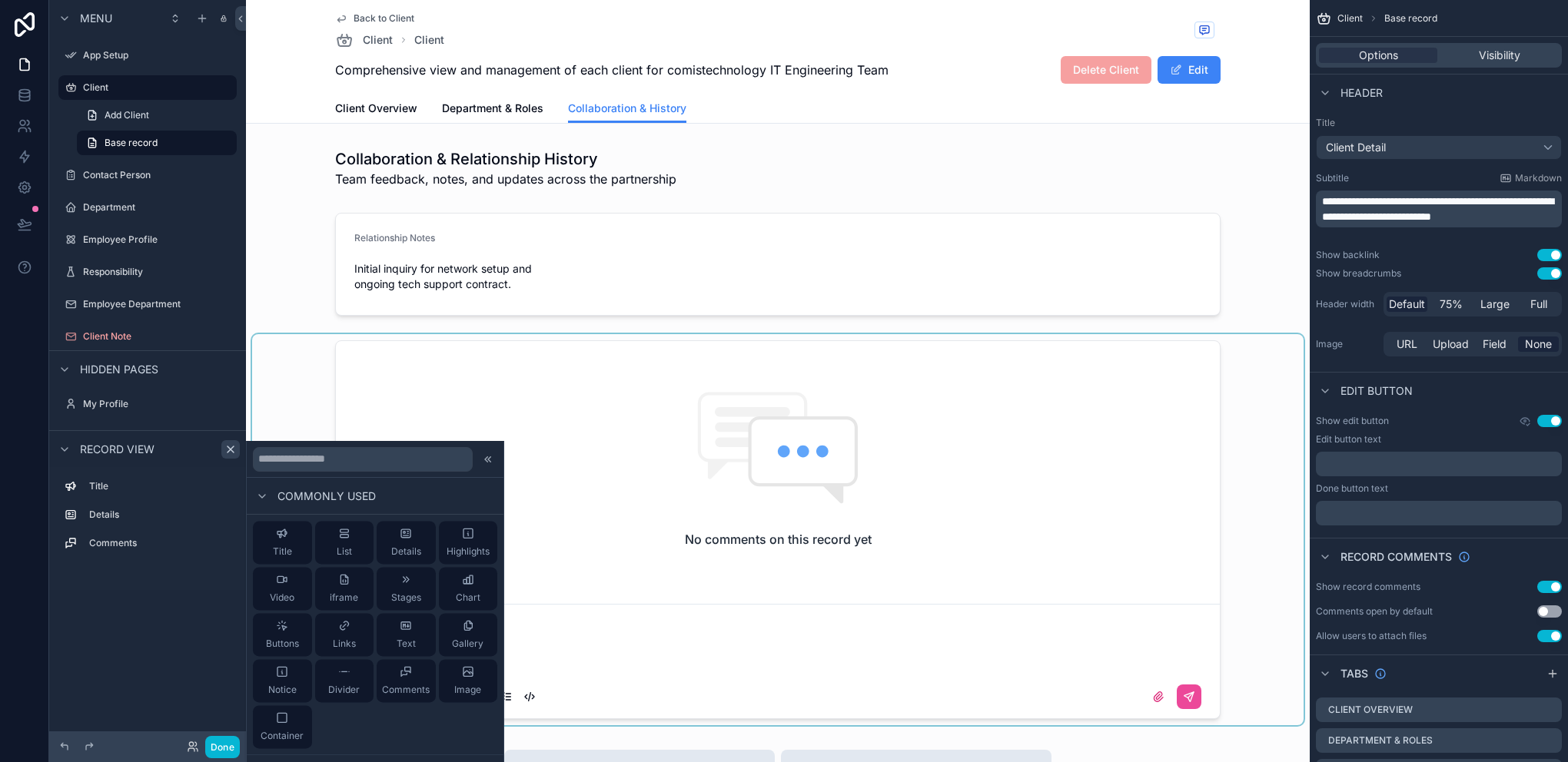 click at bounding box center [778, 529] 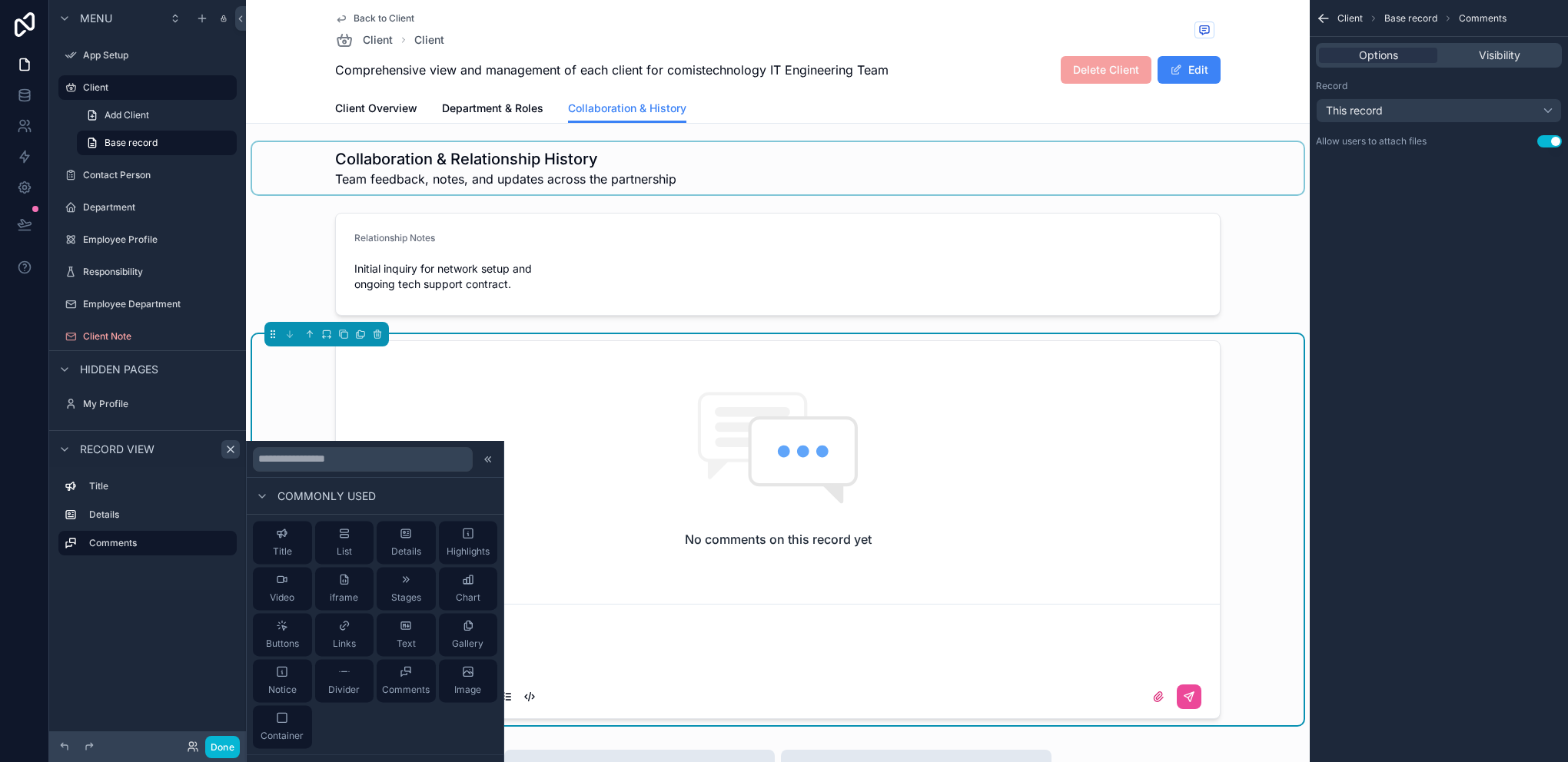 click at bounding box center [778, 168] 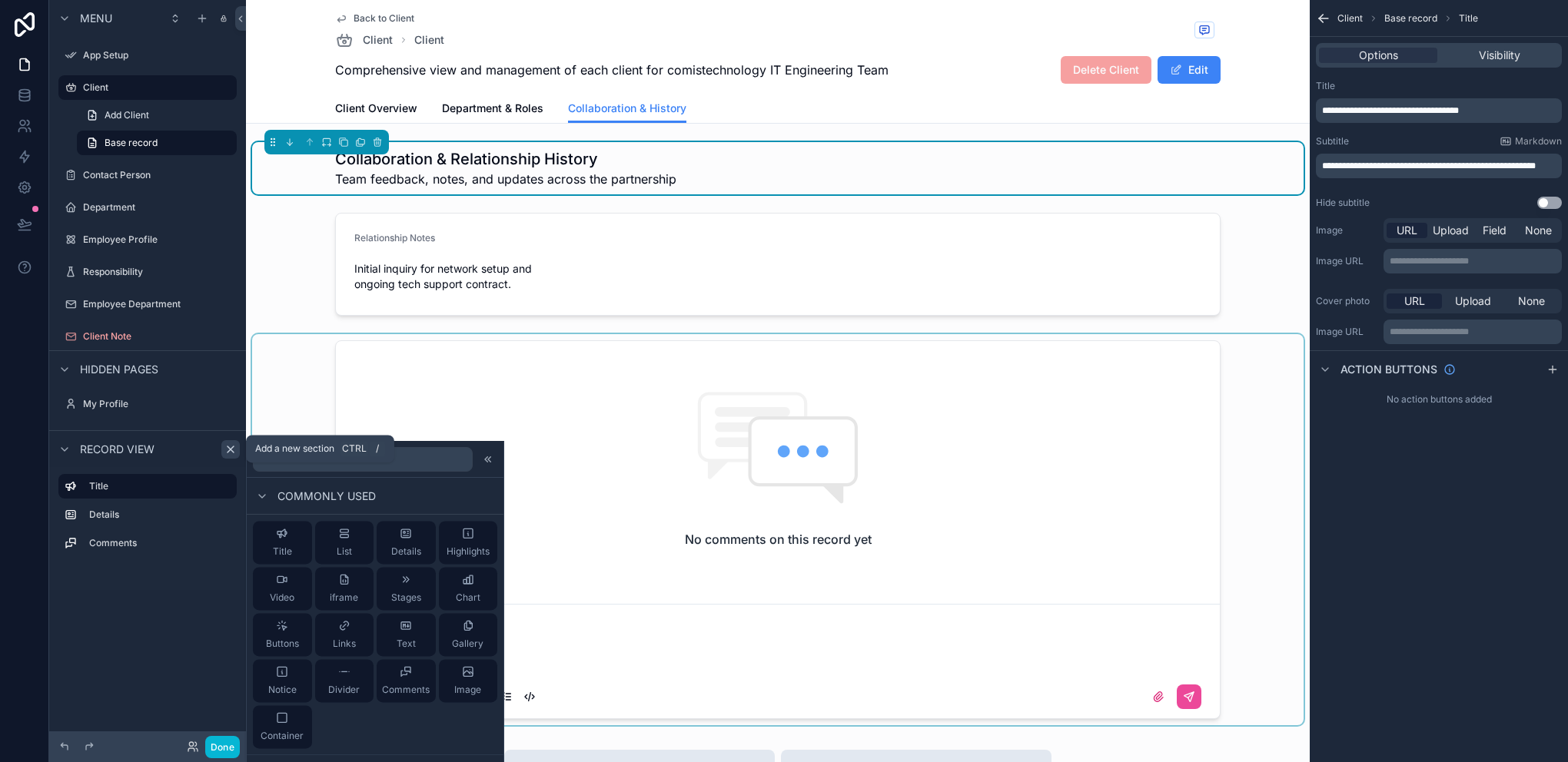 click 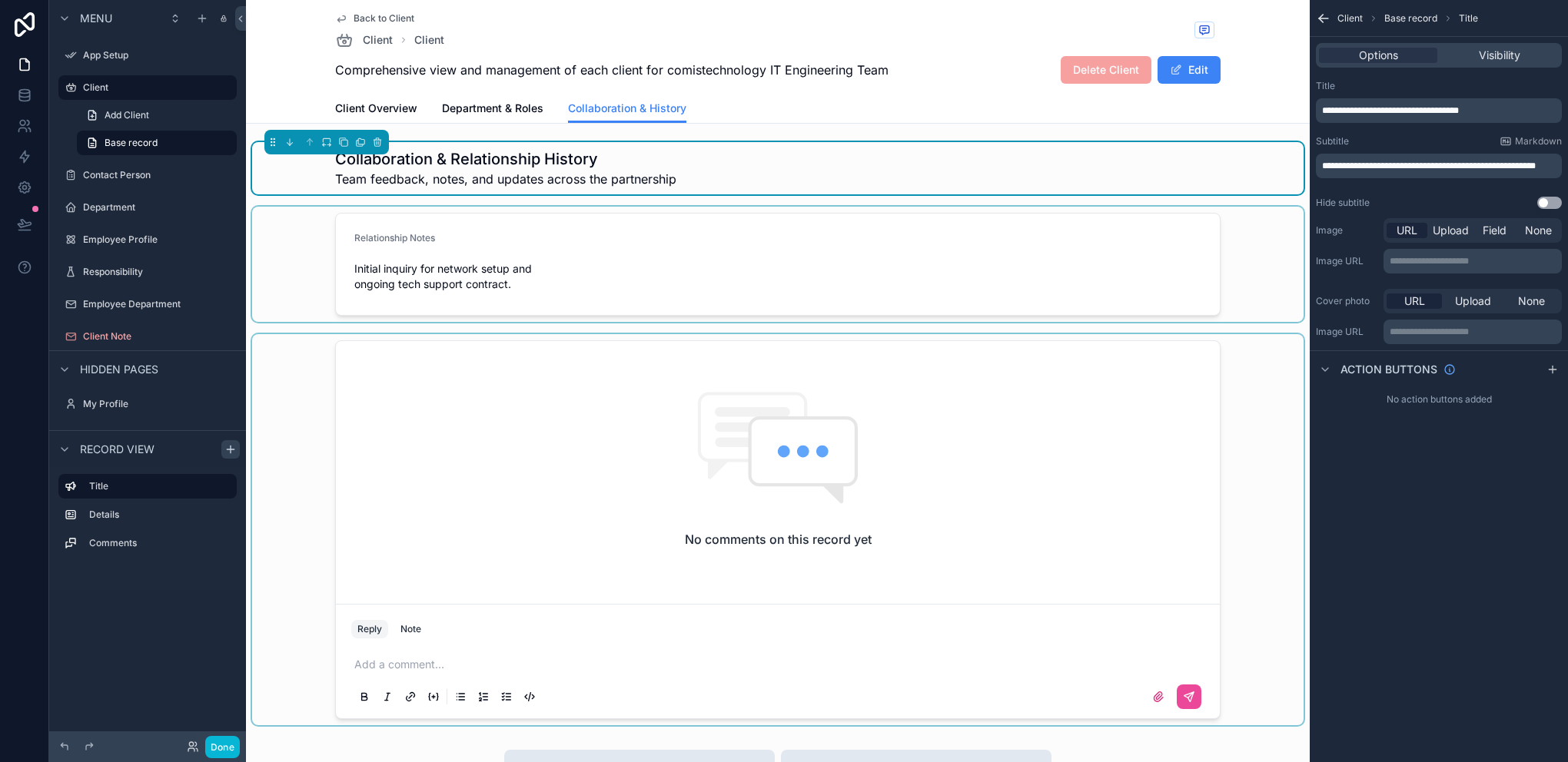 click at bounding box center (778, 264) 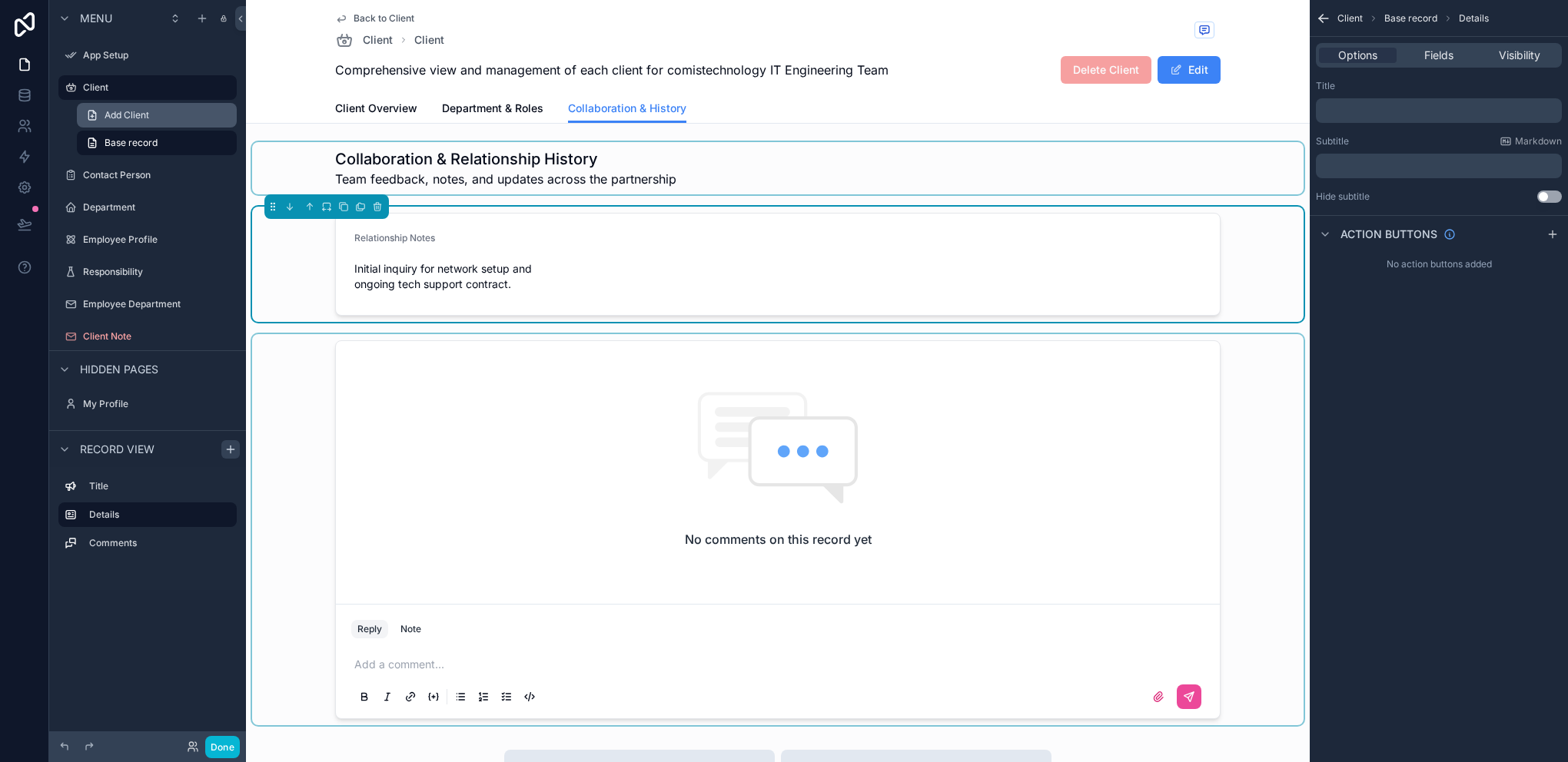 click on "Add Client" at bounding box center (157, 115) 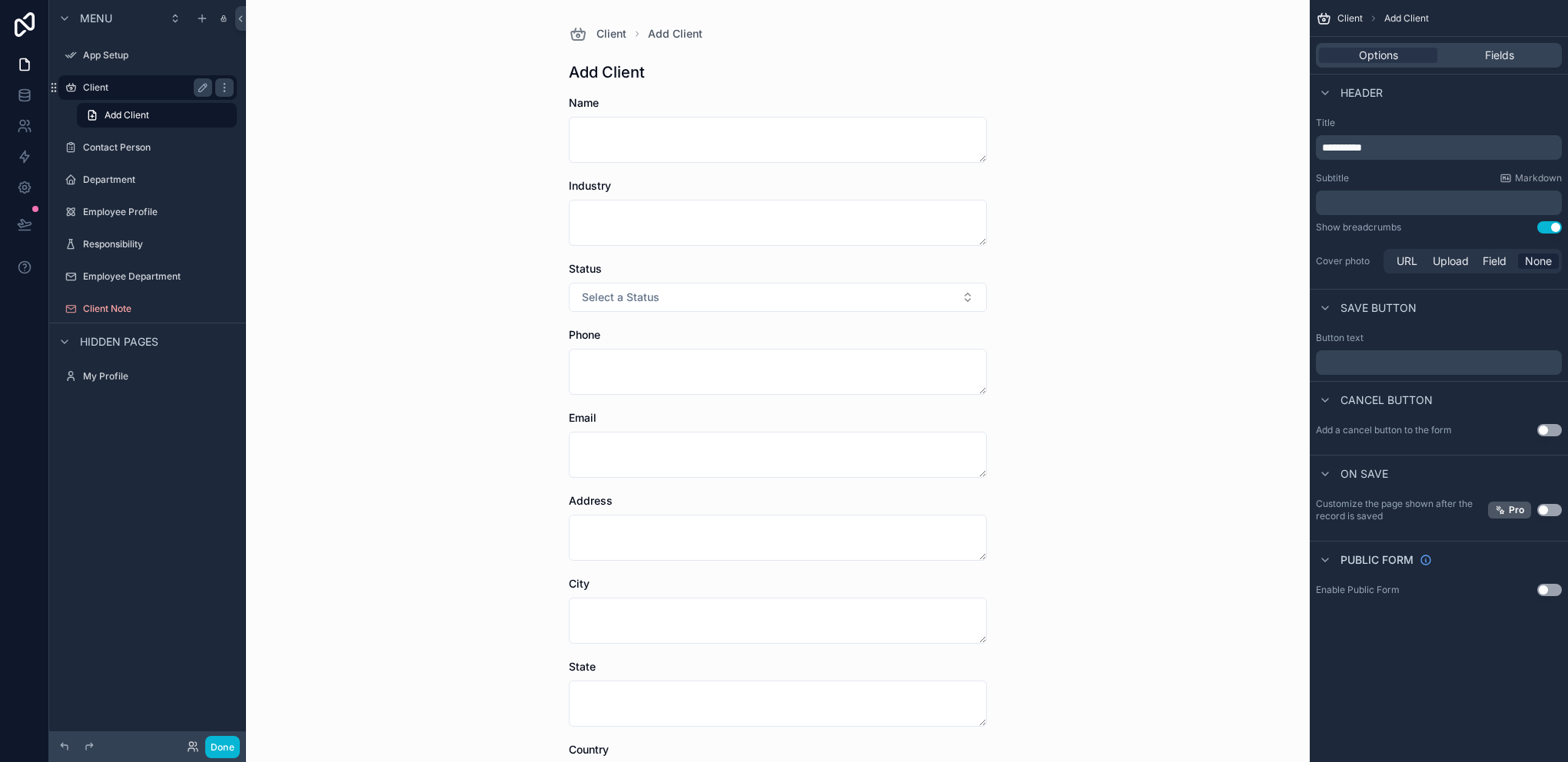 click on "Client" at bounding box center [145, 88] 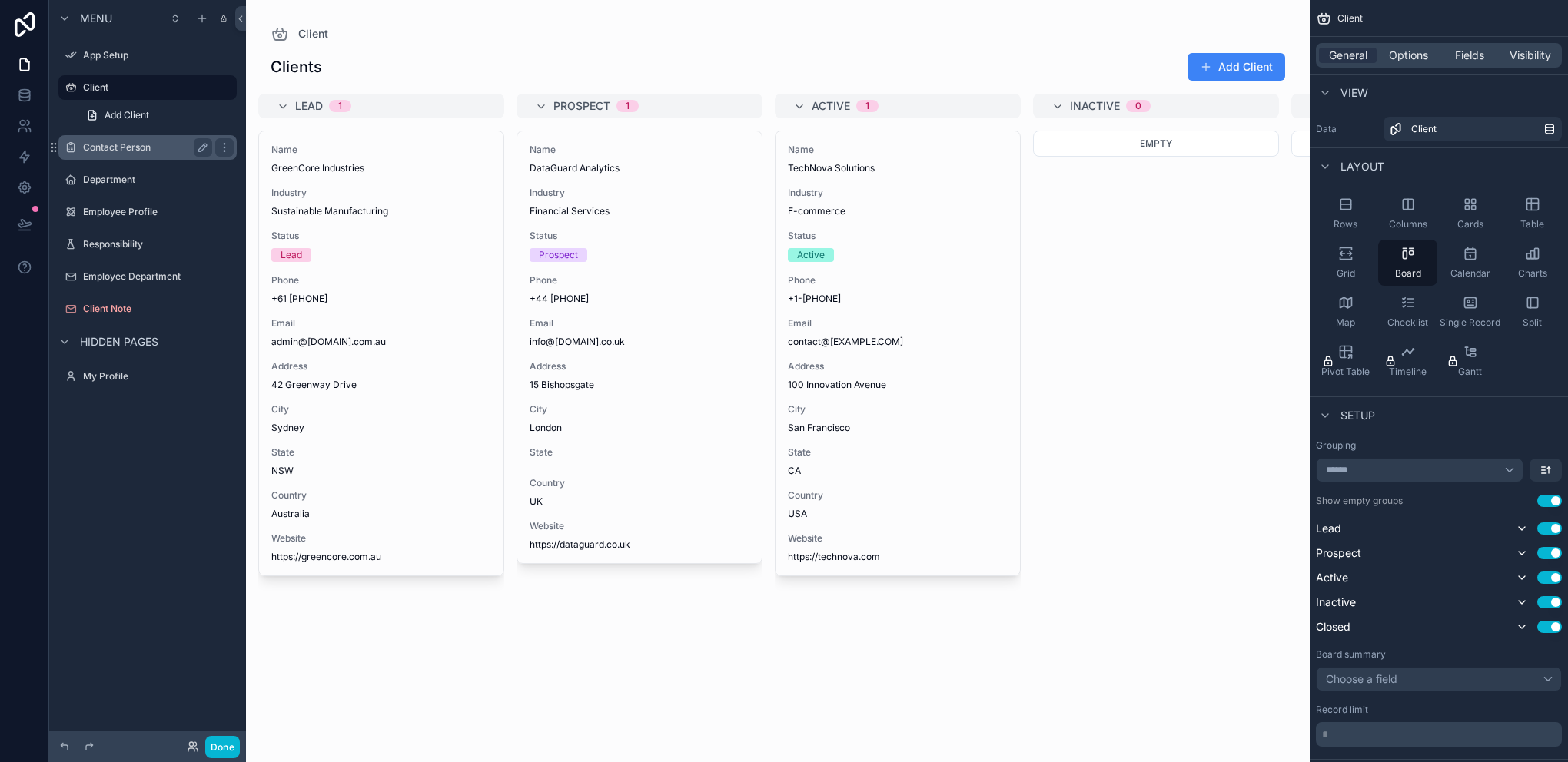 click on "Contact Person" at bounding box center (145, 147) 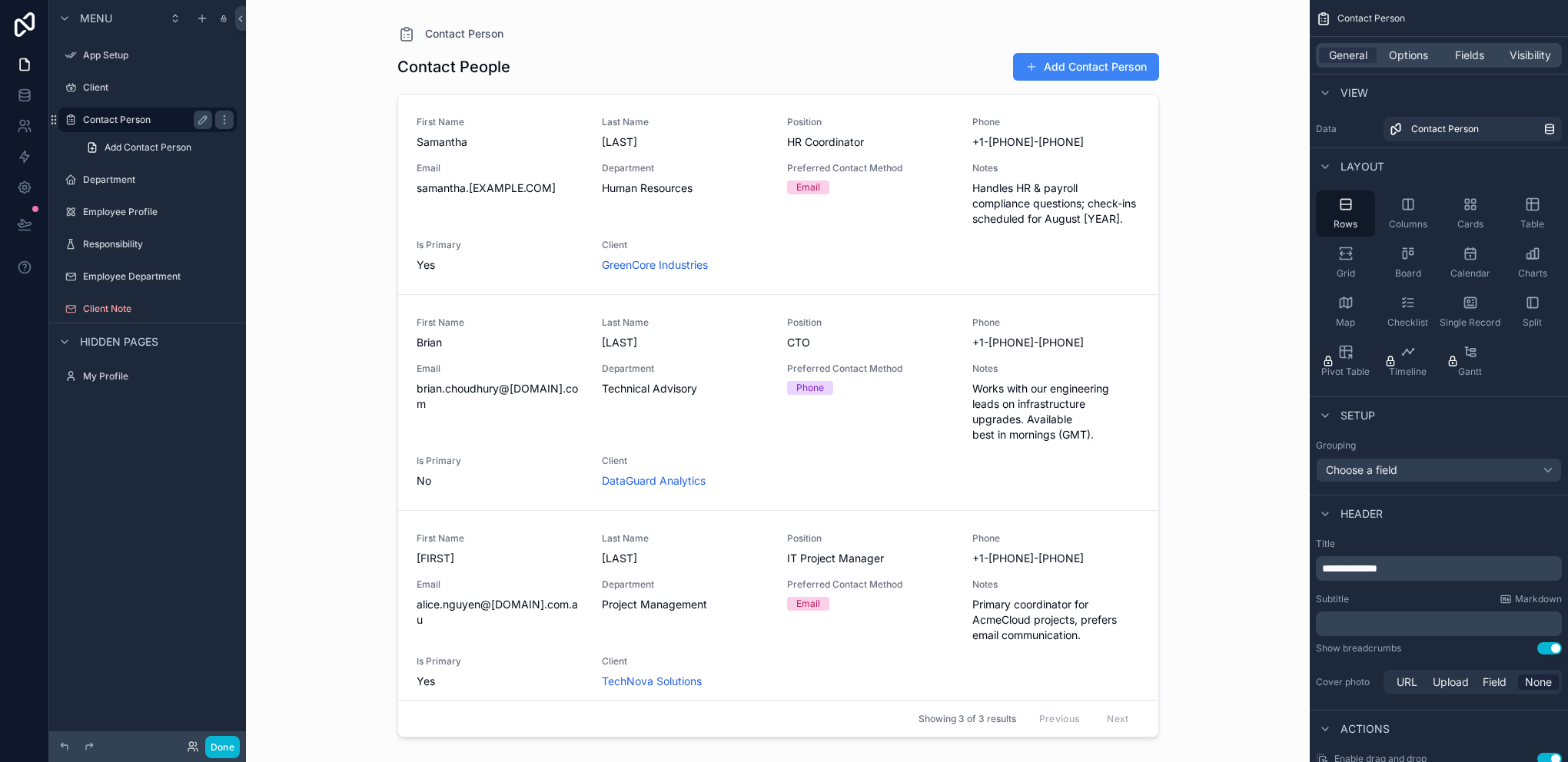 click on "Contact Person" at bounding box center (145, 120) 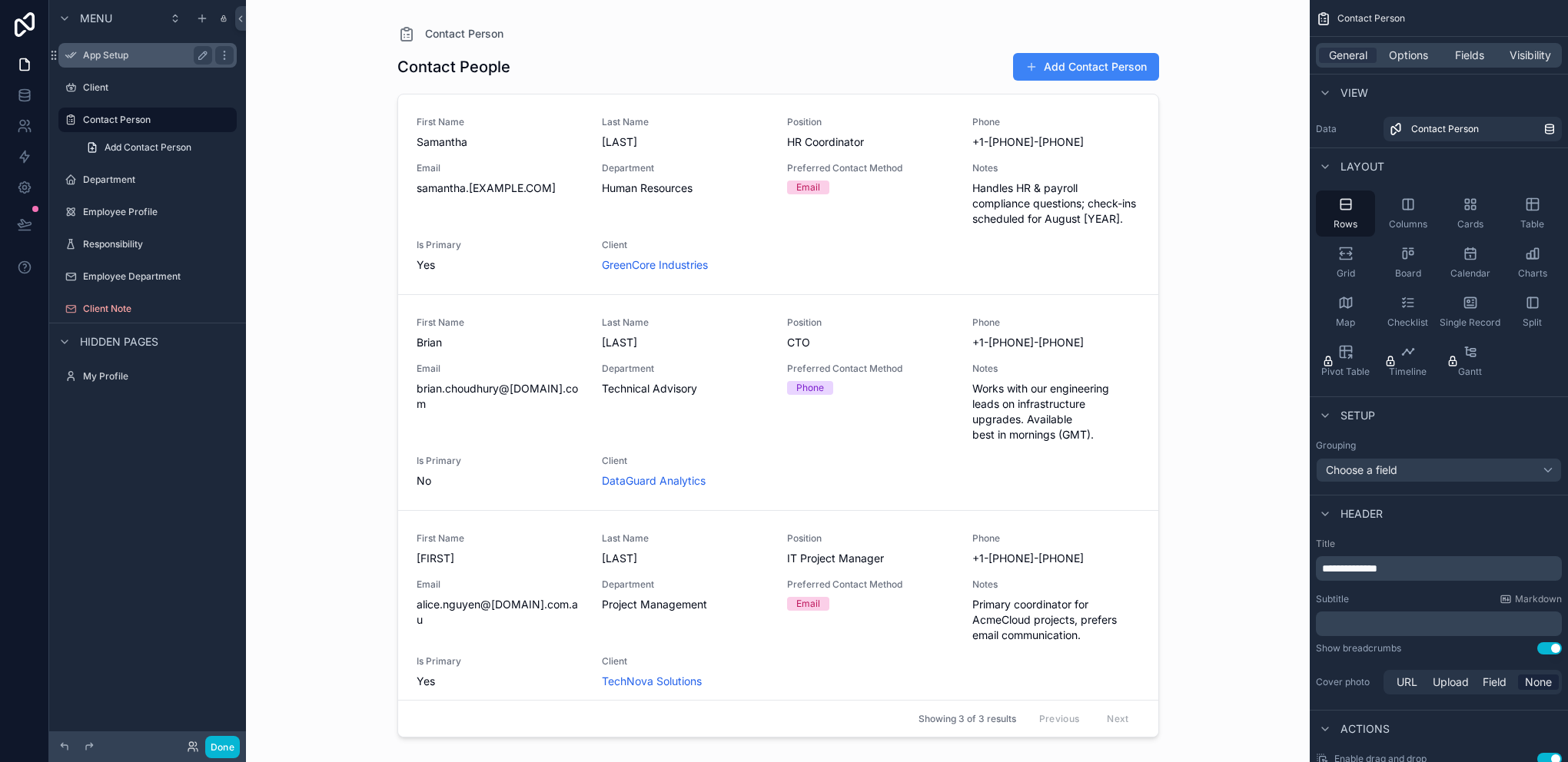 click on "App Setup" at bounding box center (145, 55) 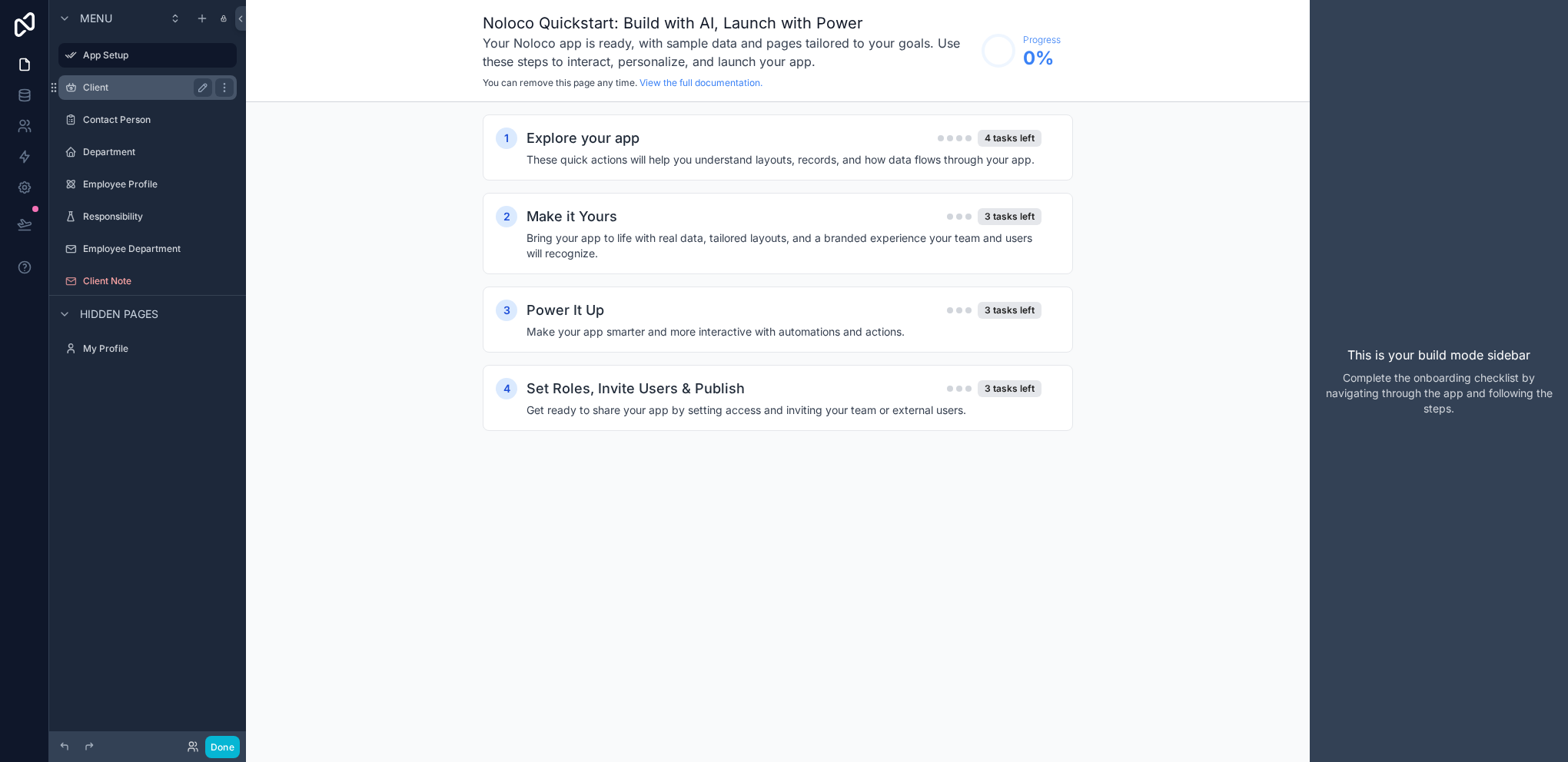click on "Client" at bounding box center [148, 88] 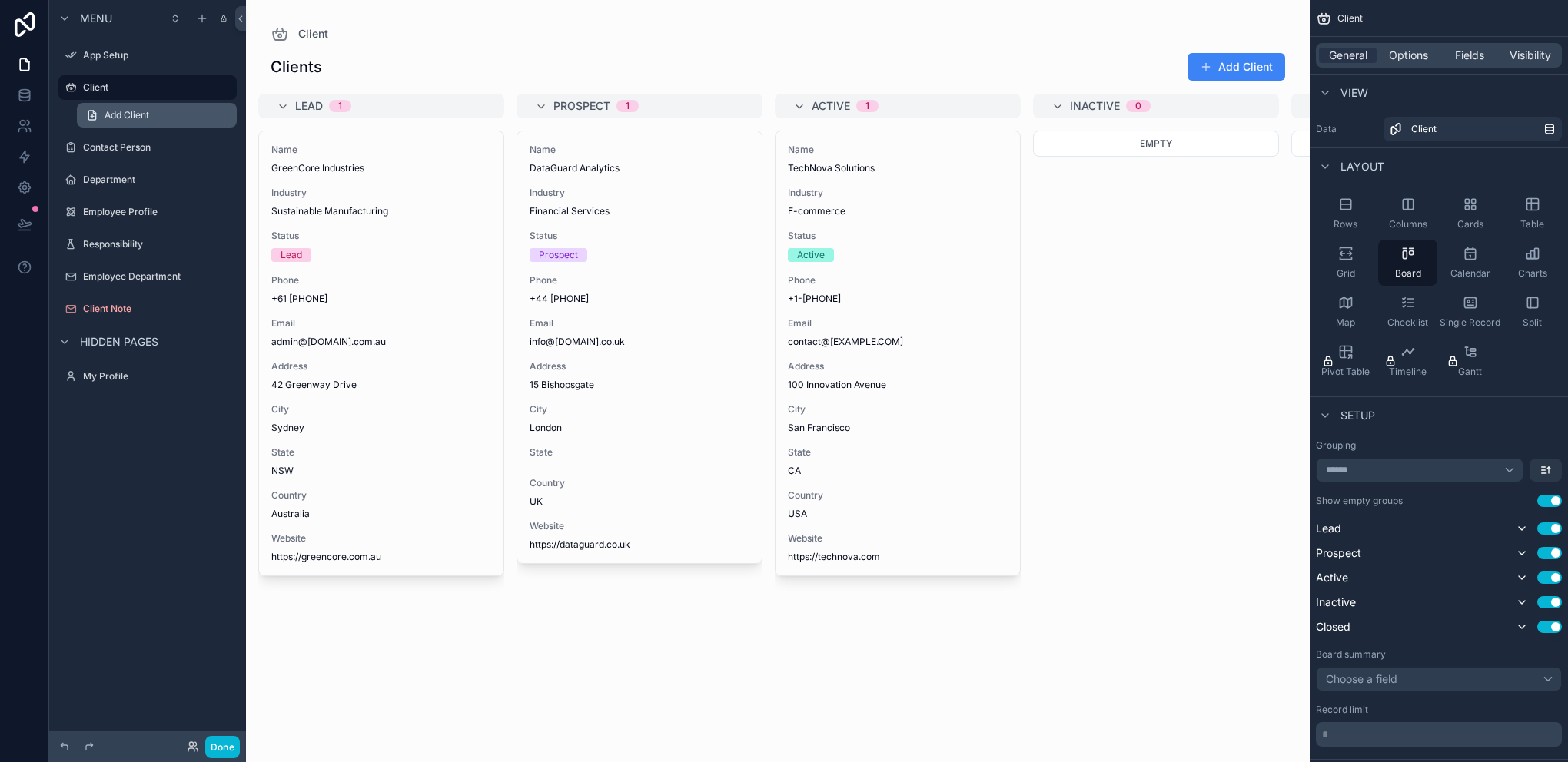 click on "Add Client" at bounding box center (157, 115) 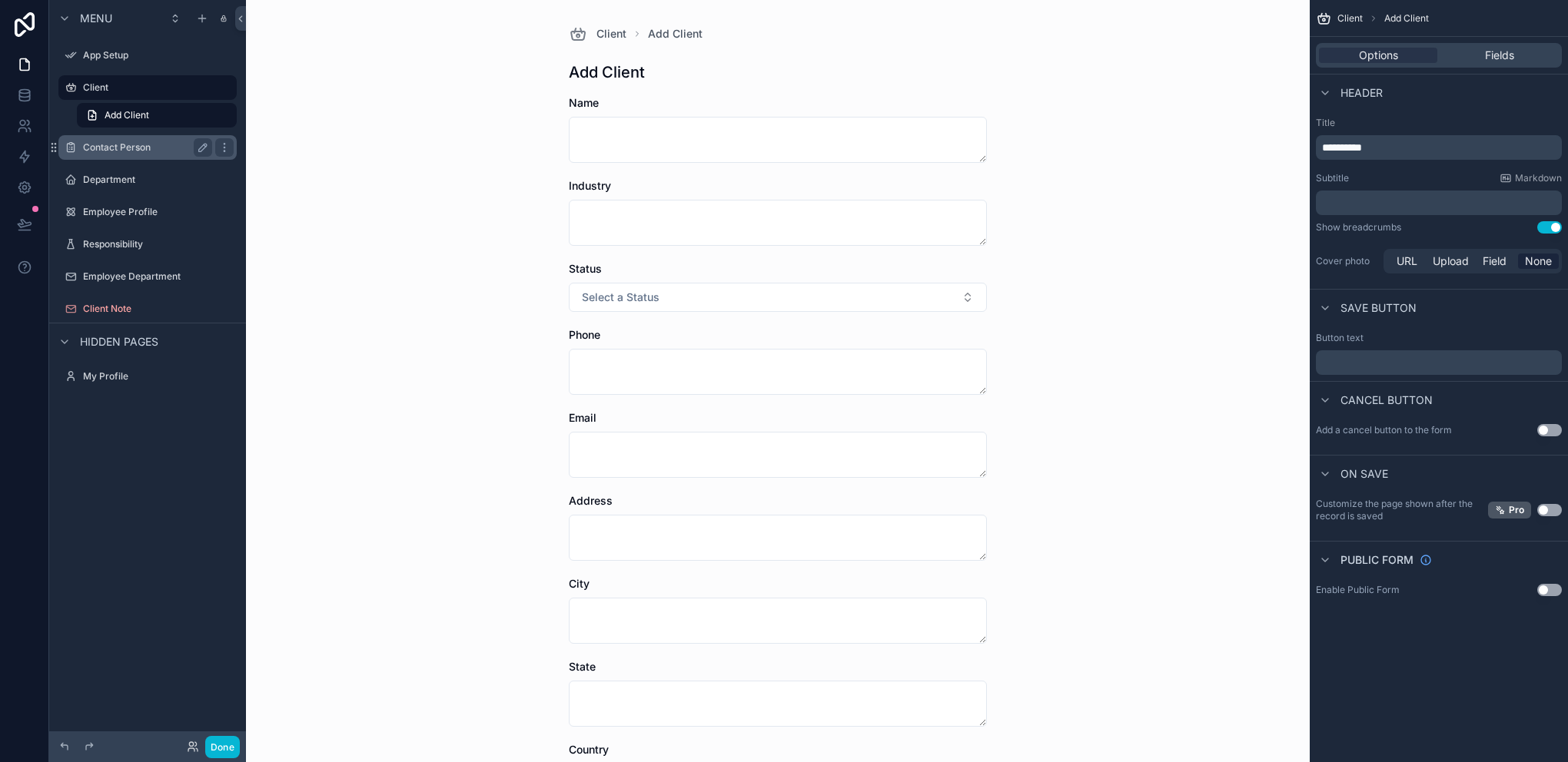 click on "Contact Person" at bounding box center (148, 147) 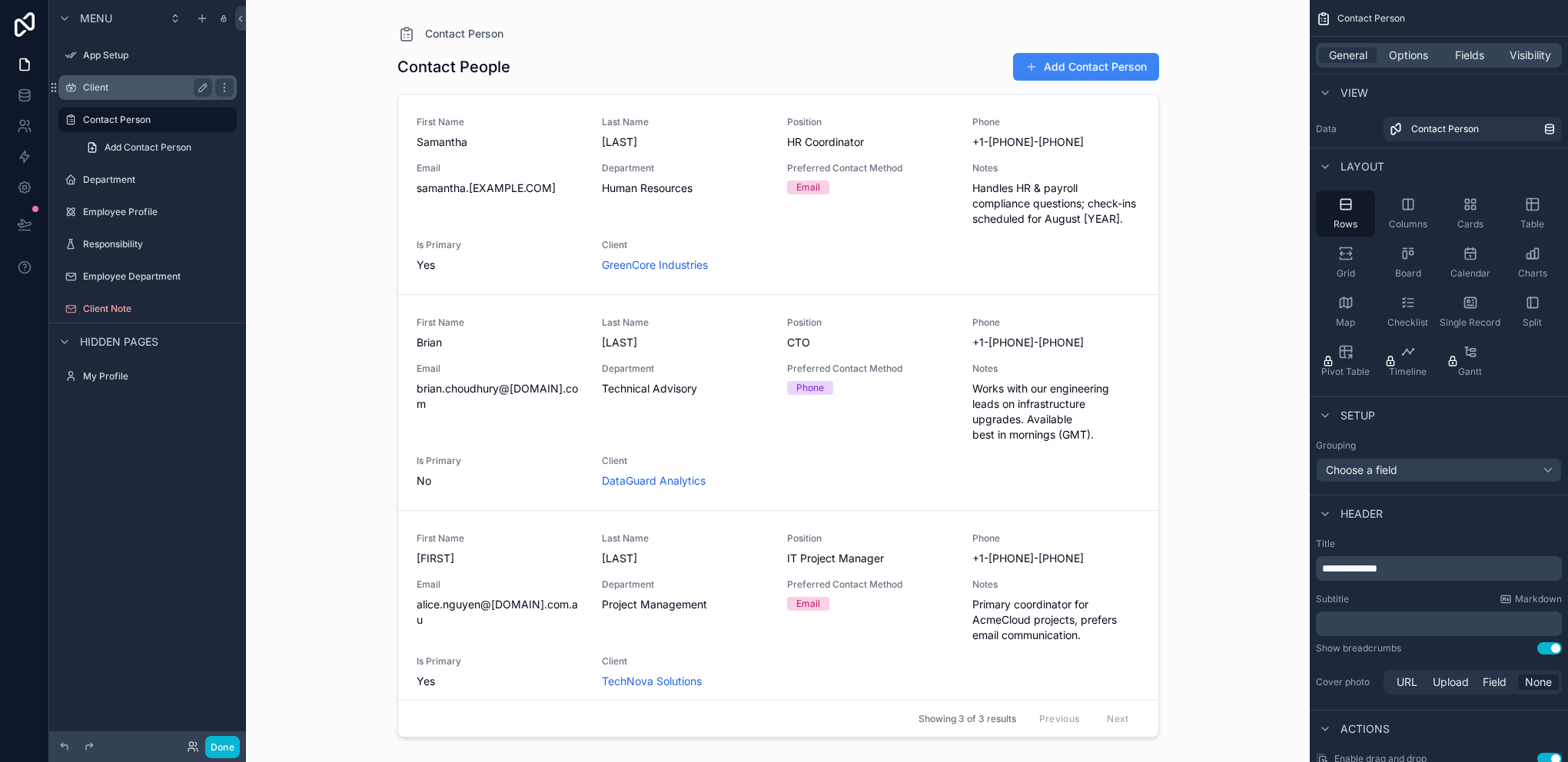 click on "Client" at bounding box center [145, 88] 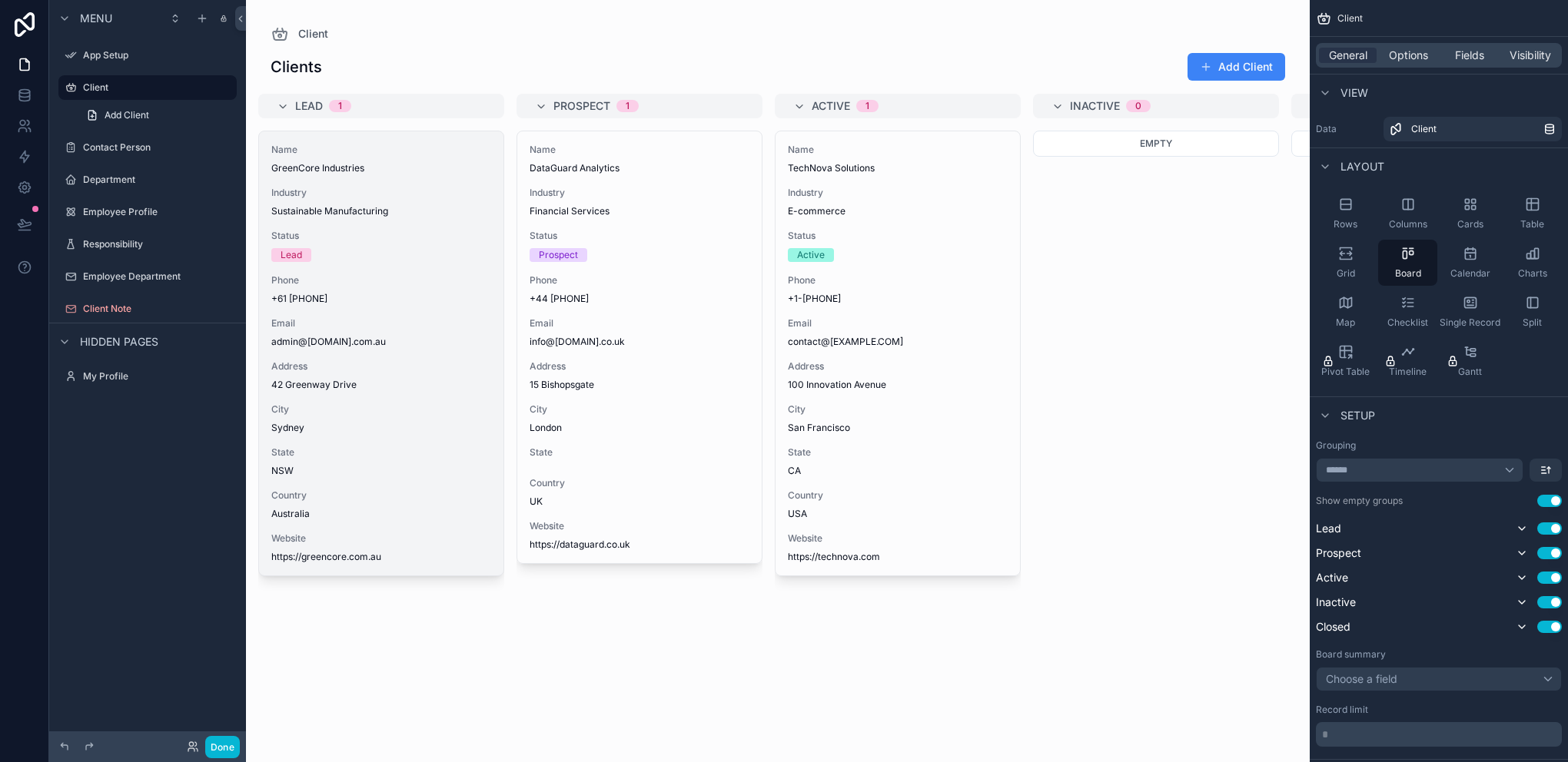 click on "Status" at bounding box center (381, 236) 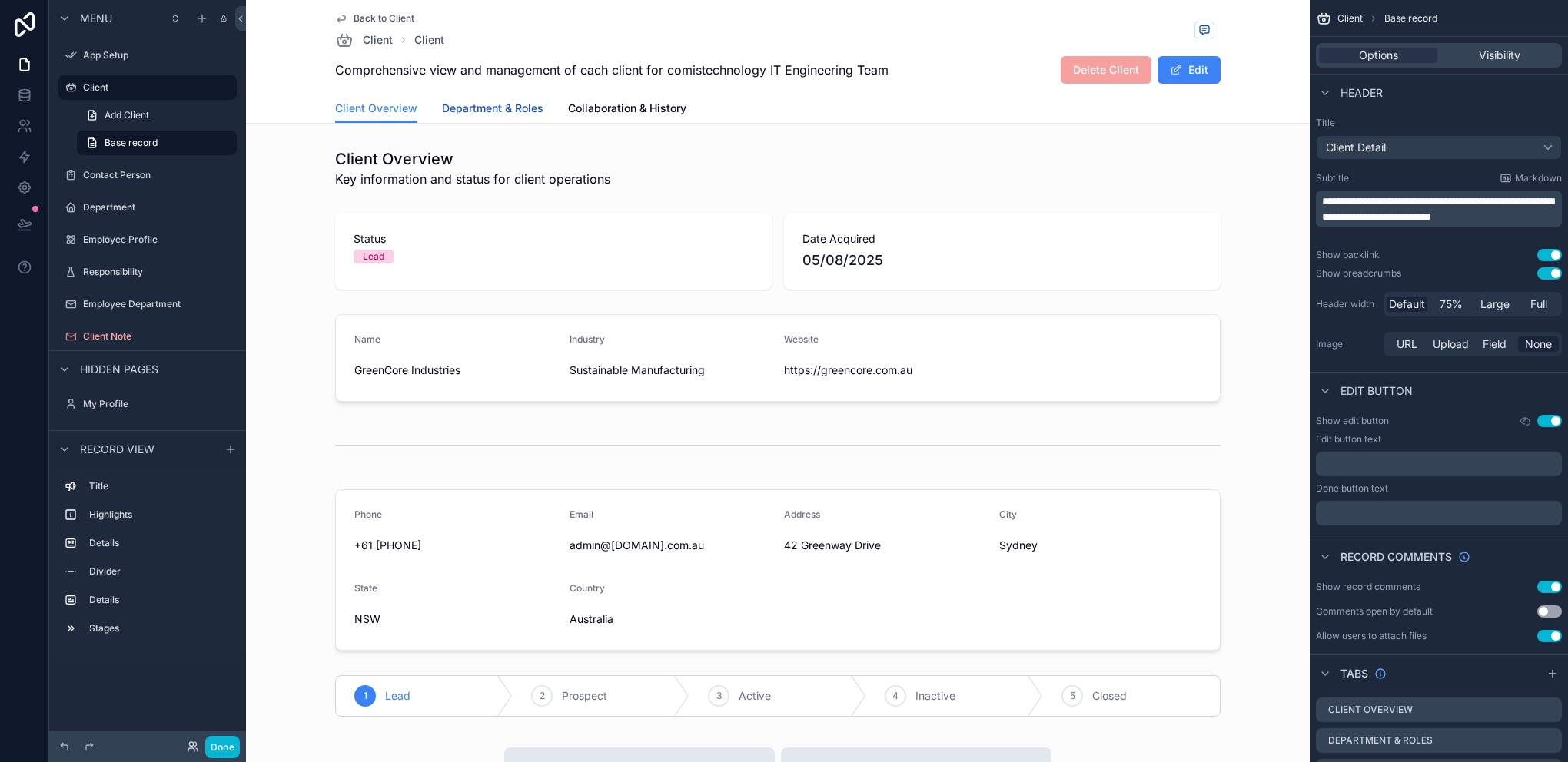 click on "Department & Roles" at bounding box center [493, 108] 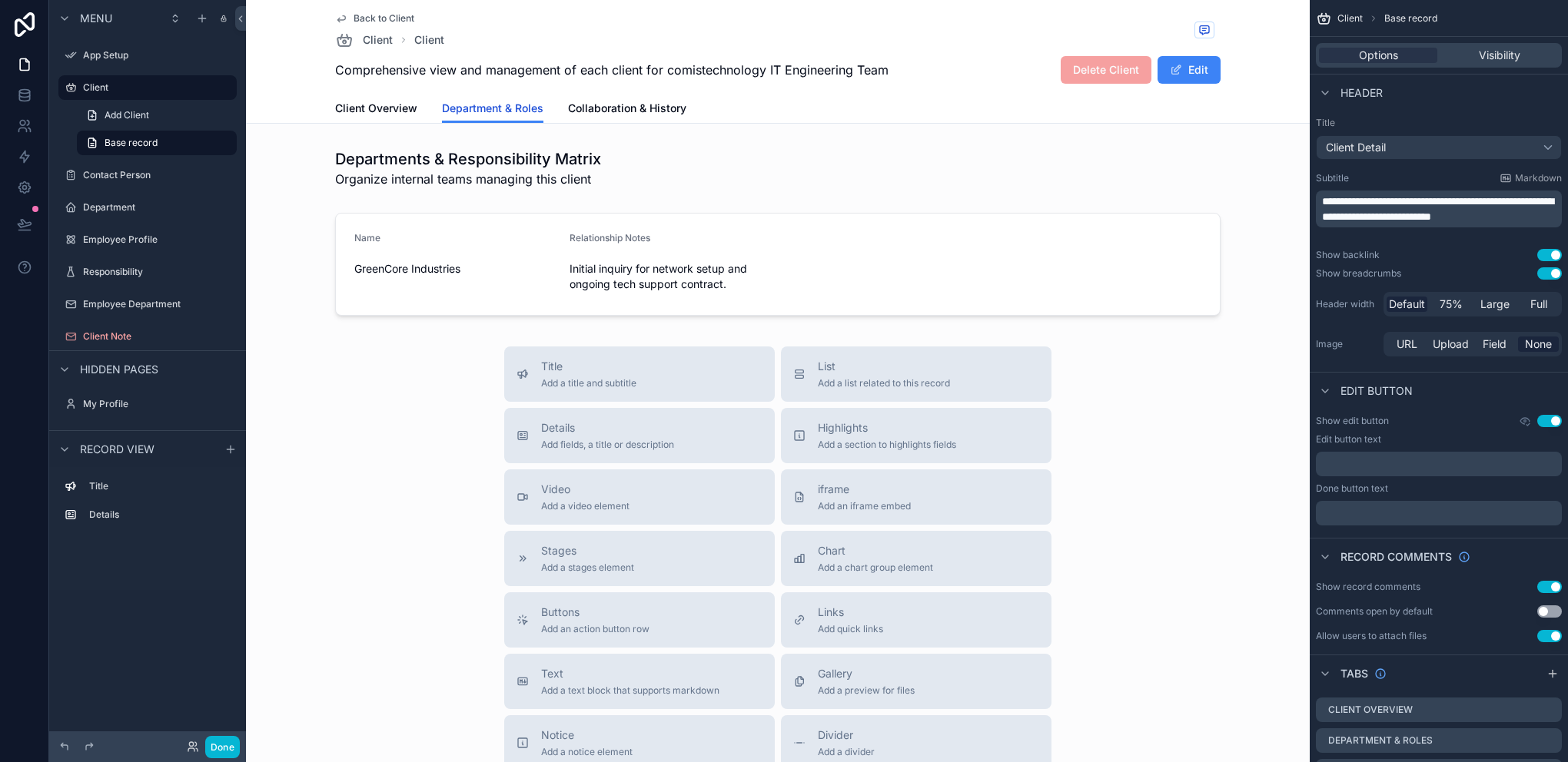 click on "Department & Roles" at bounding box center (493, 108) 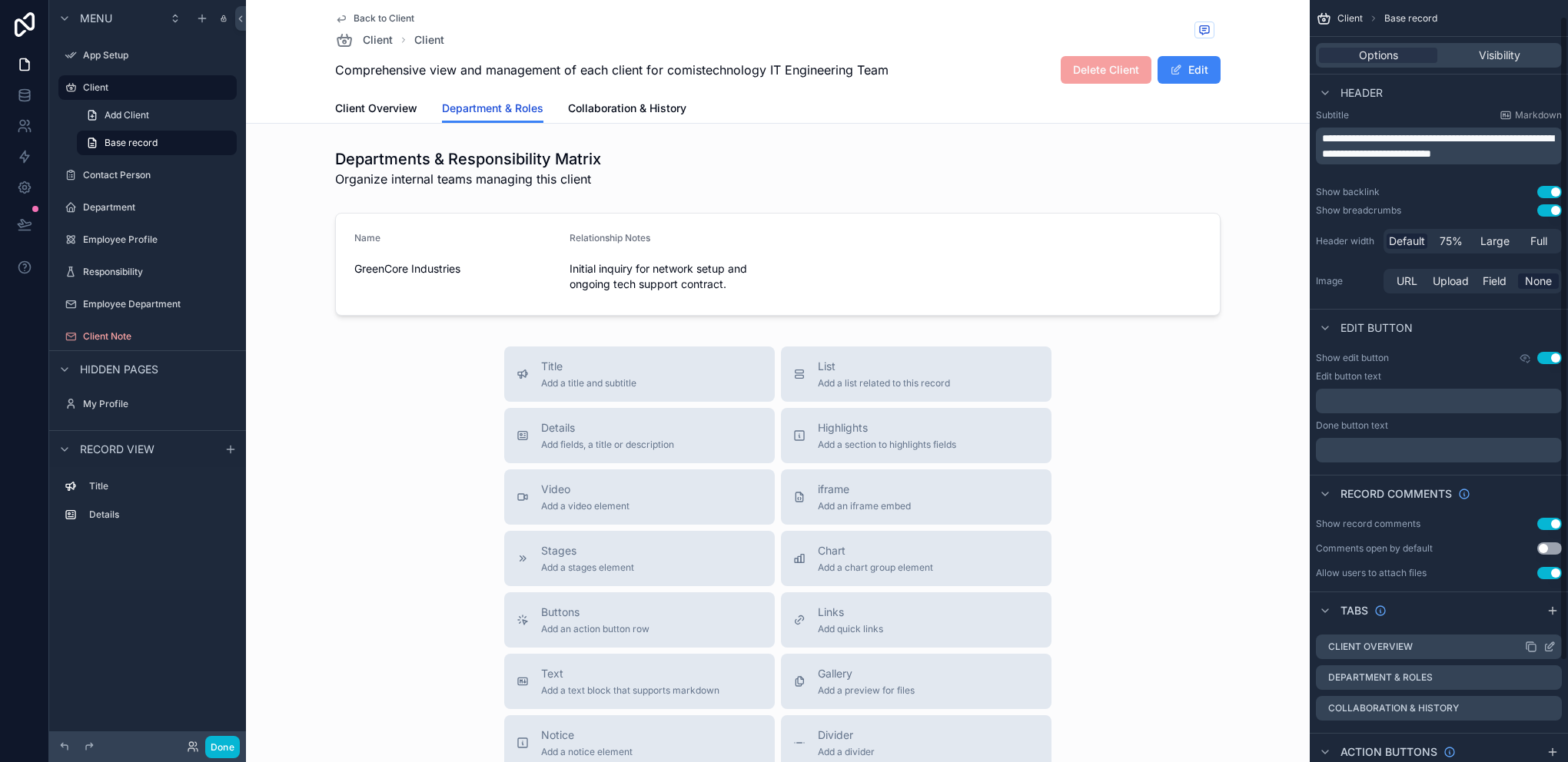 scroll, scrollTop: 138, scrollLeft: 0, axis: vertical 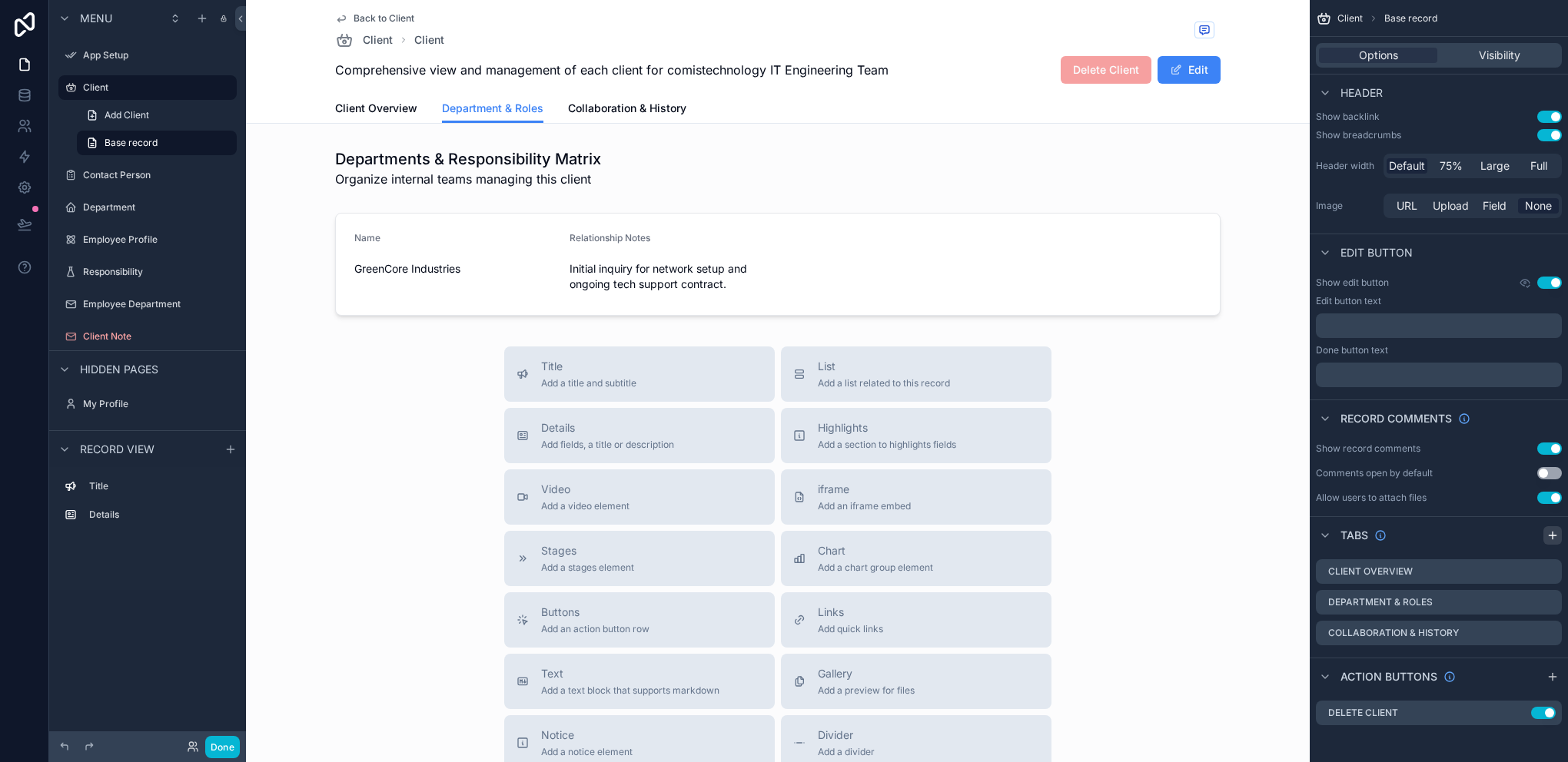 click 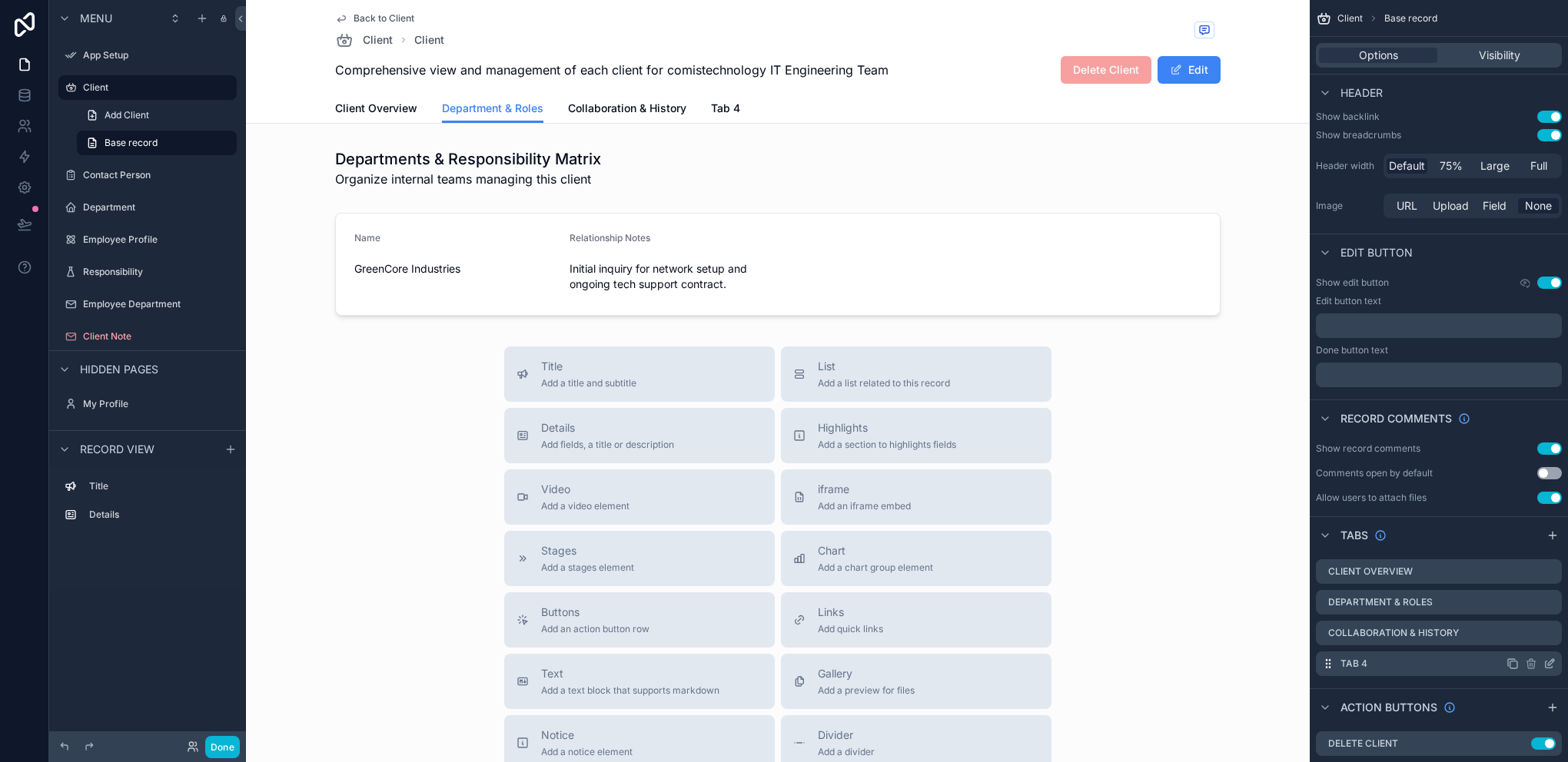 click on "Tab 4" at bounding box center [1439, 664] 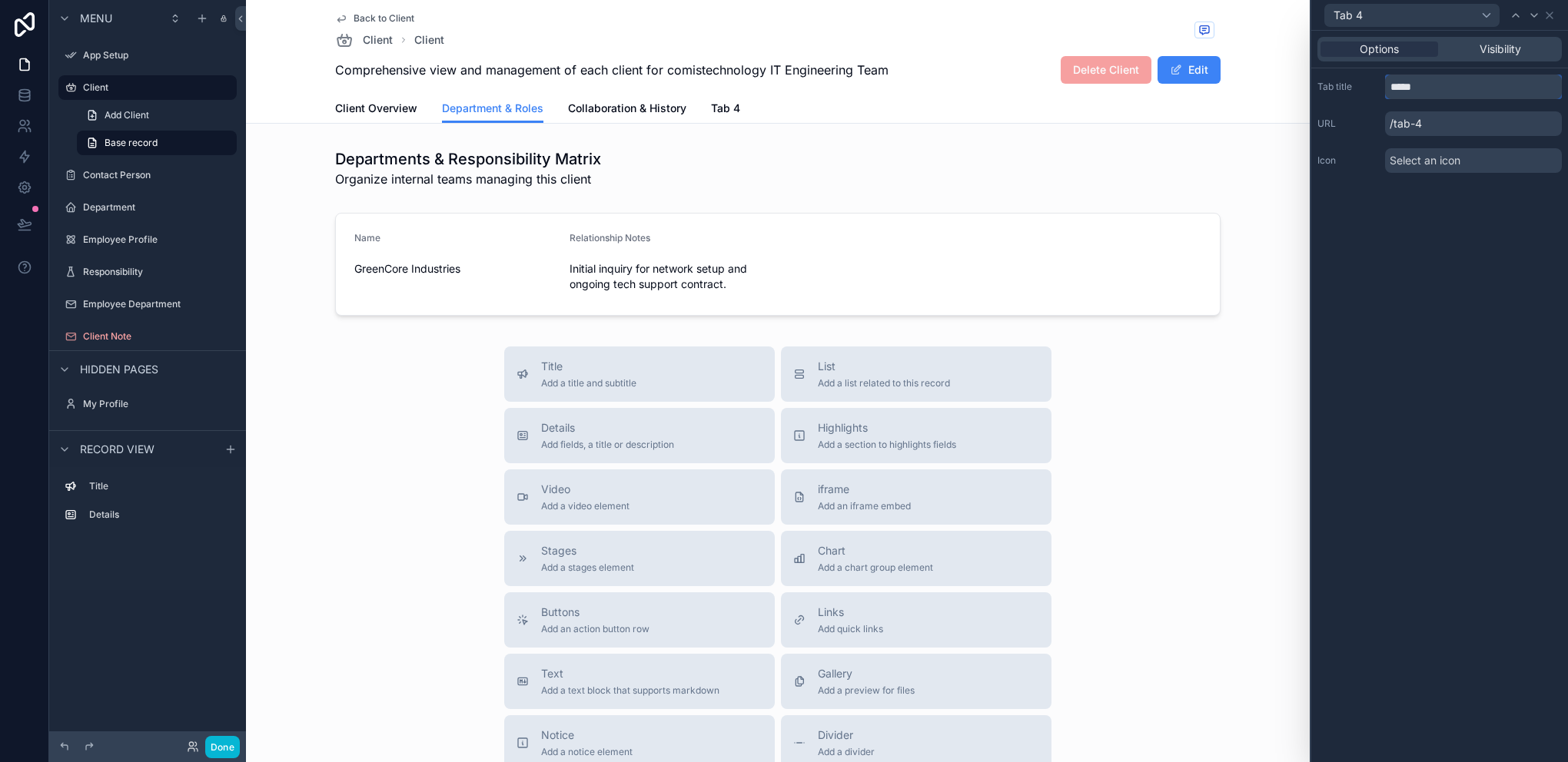 drag, startPoint x: 1445, startPoint y: 89, endPoint x: 1394, endPoint y: 89, distance: 51 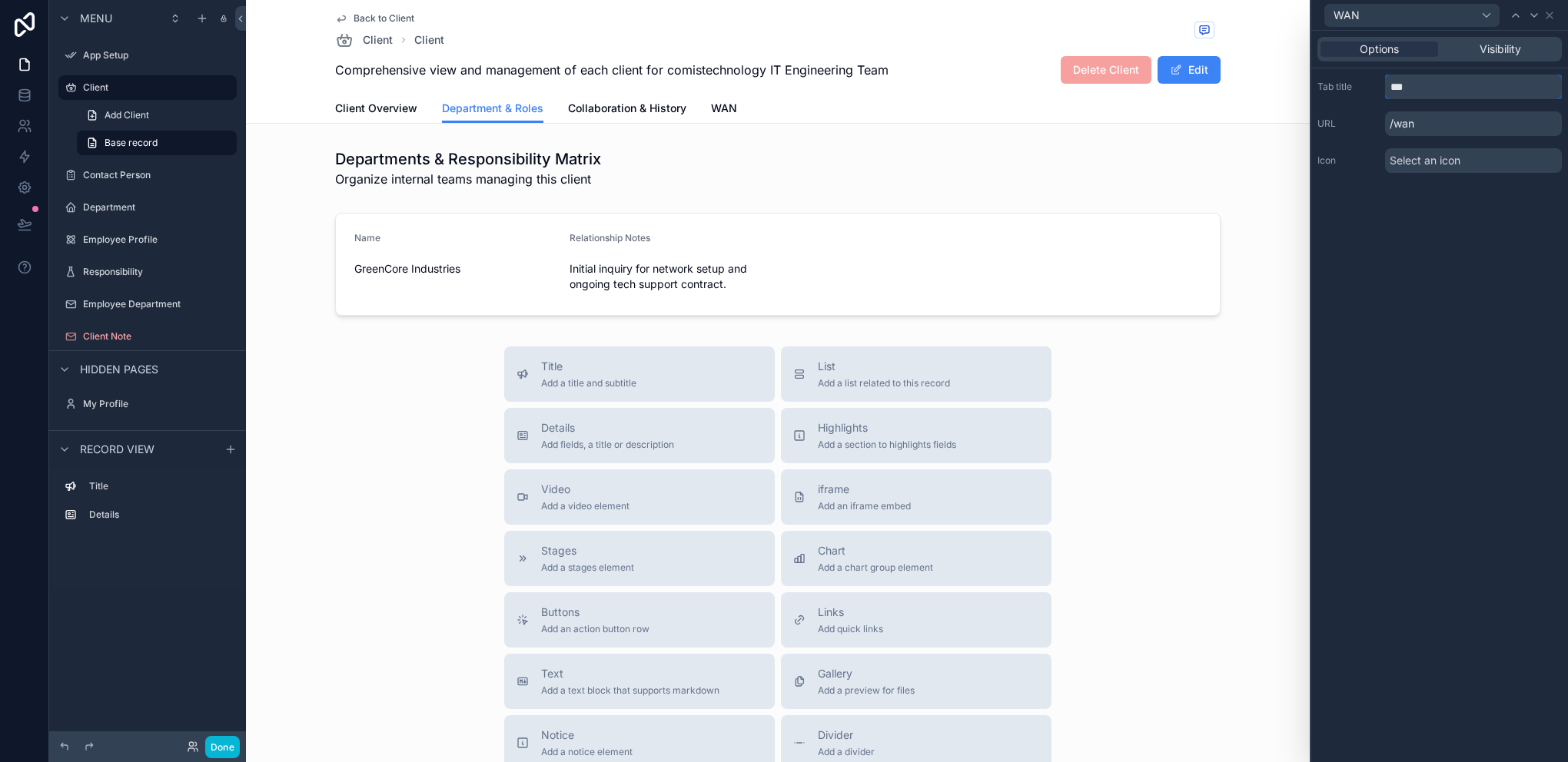 type on "***" 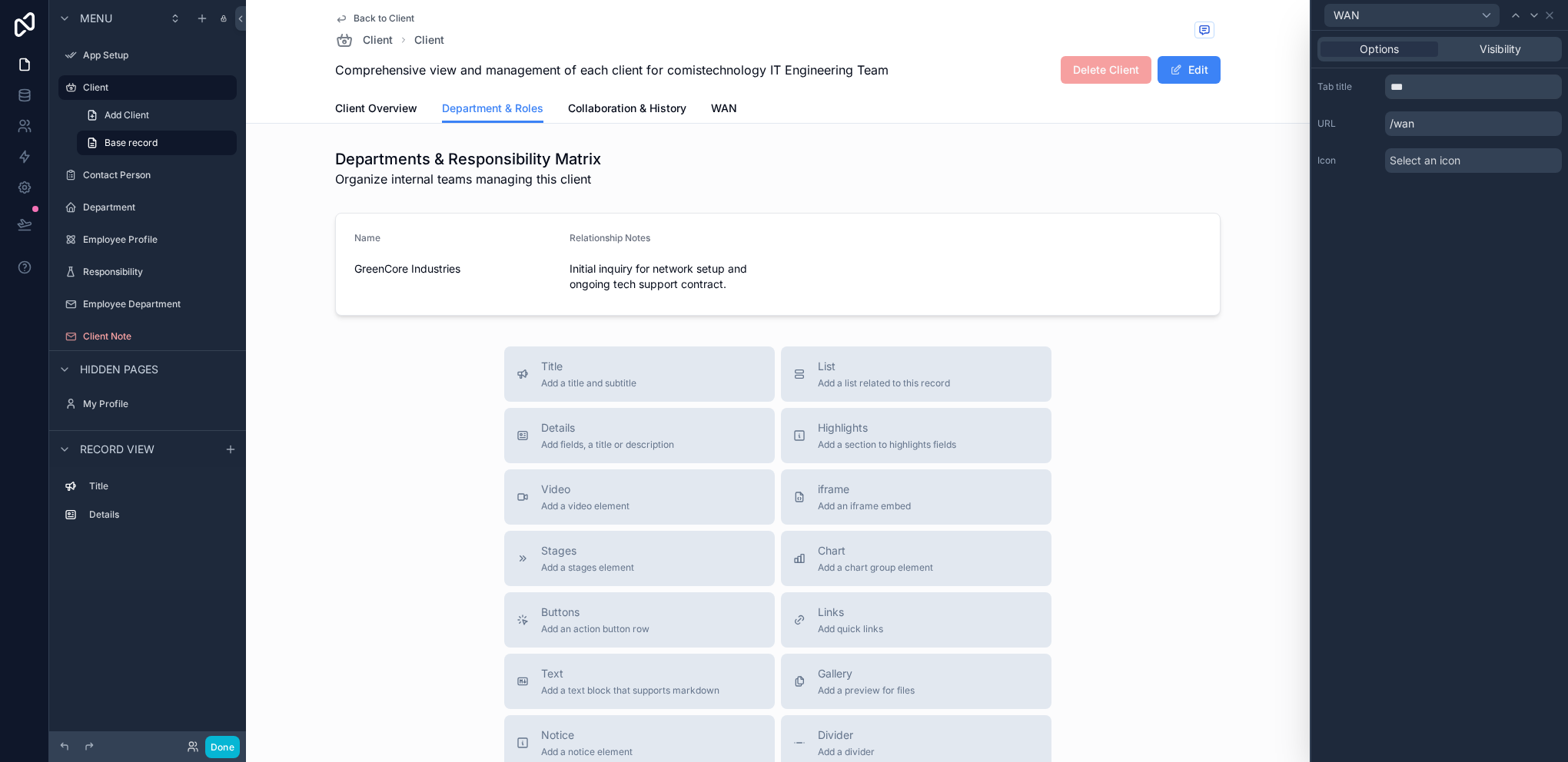click on "Select an icon" at bounding box center [1425, 161] 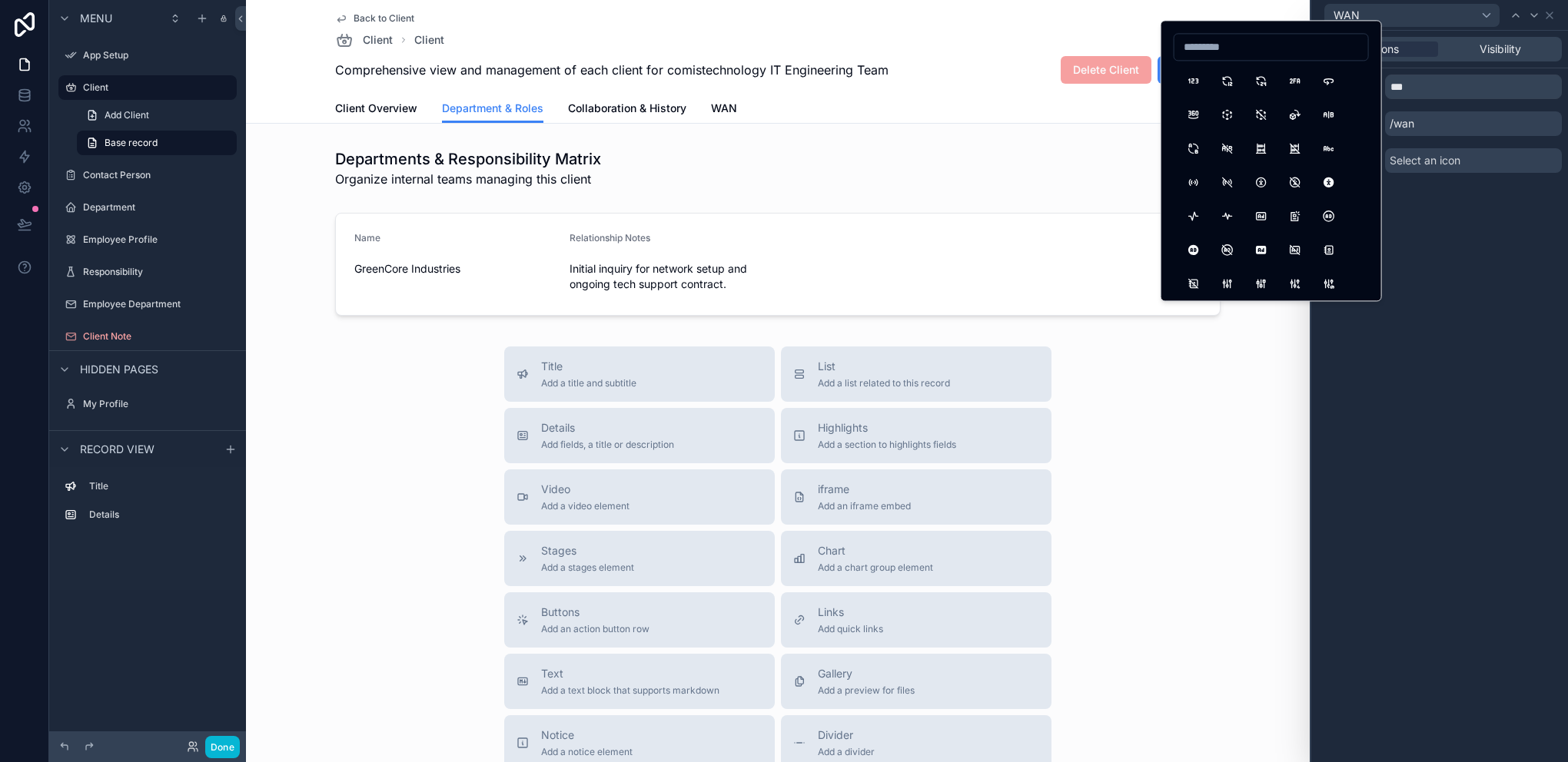 click on "Options Visibility Tab title *** URL /wan Icon Select an icon" at bounding box center [1440, 396] 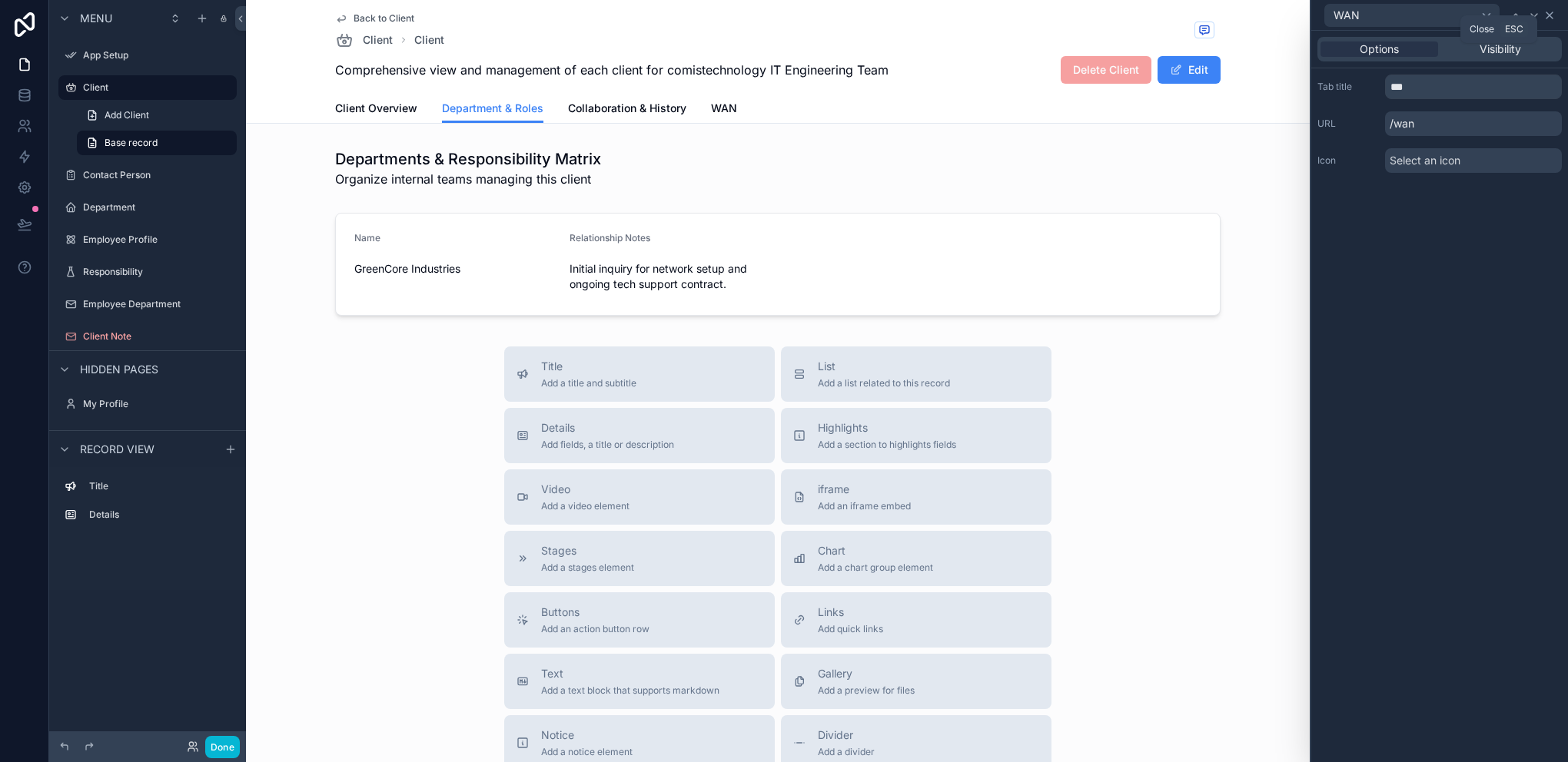 click 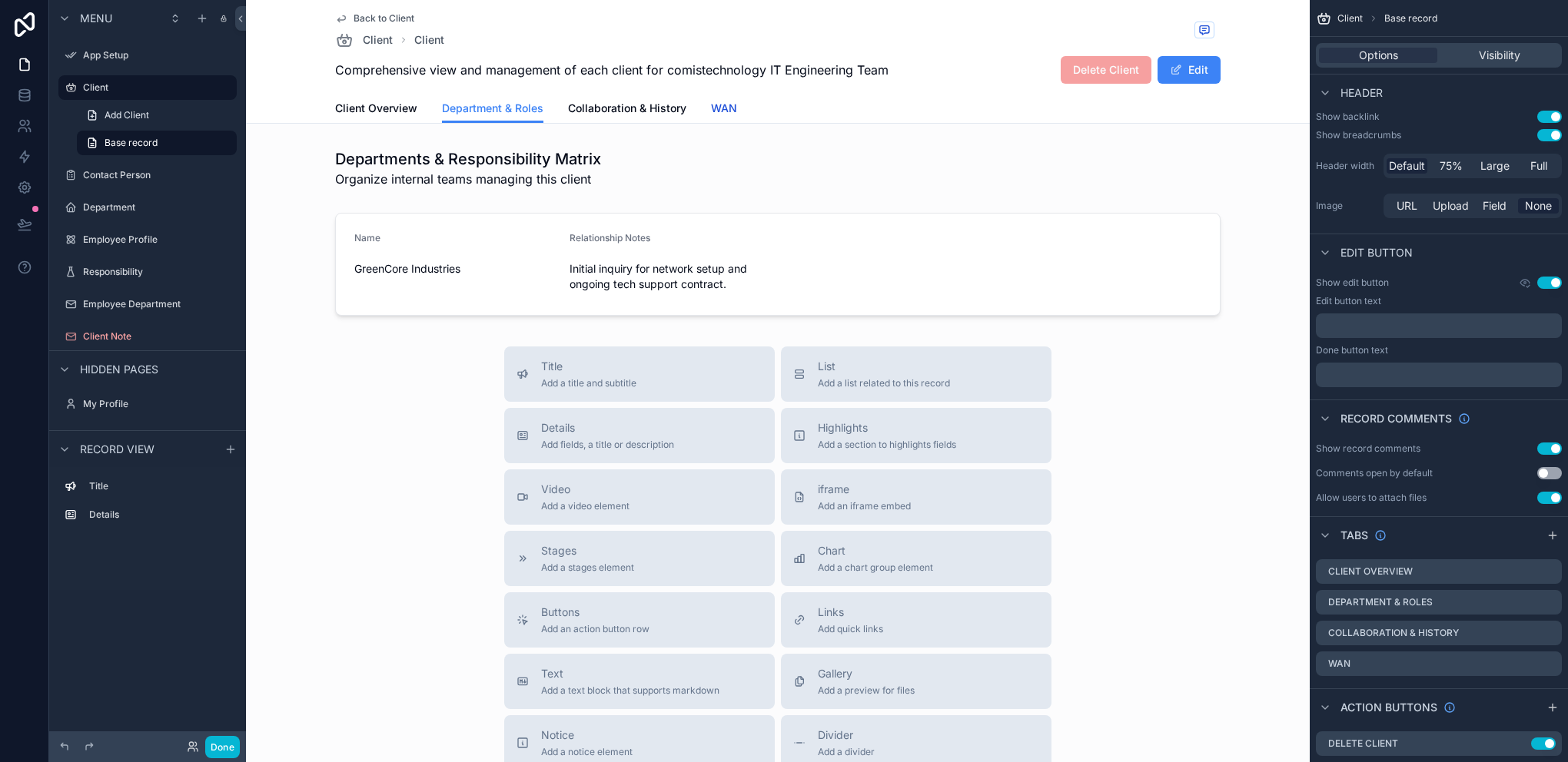 click on "WAN" at bounding box center [724, 108] 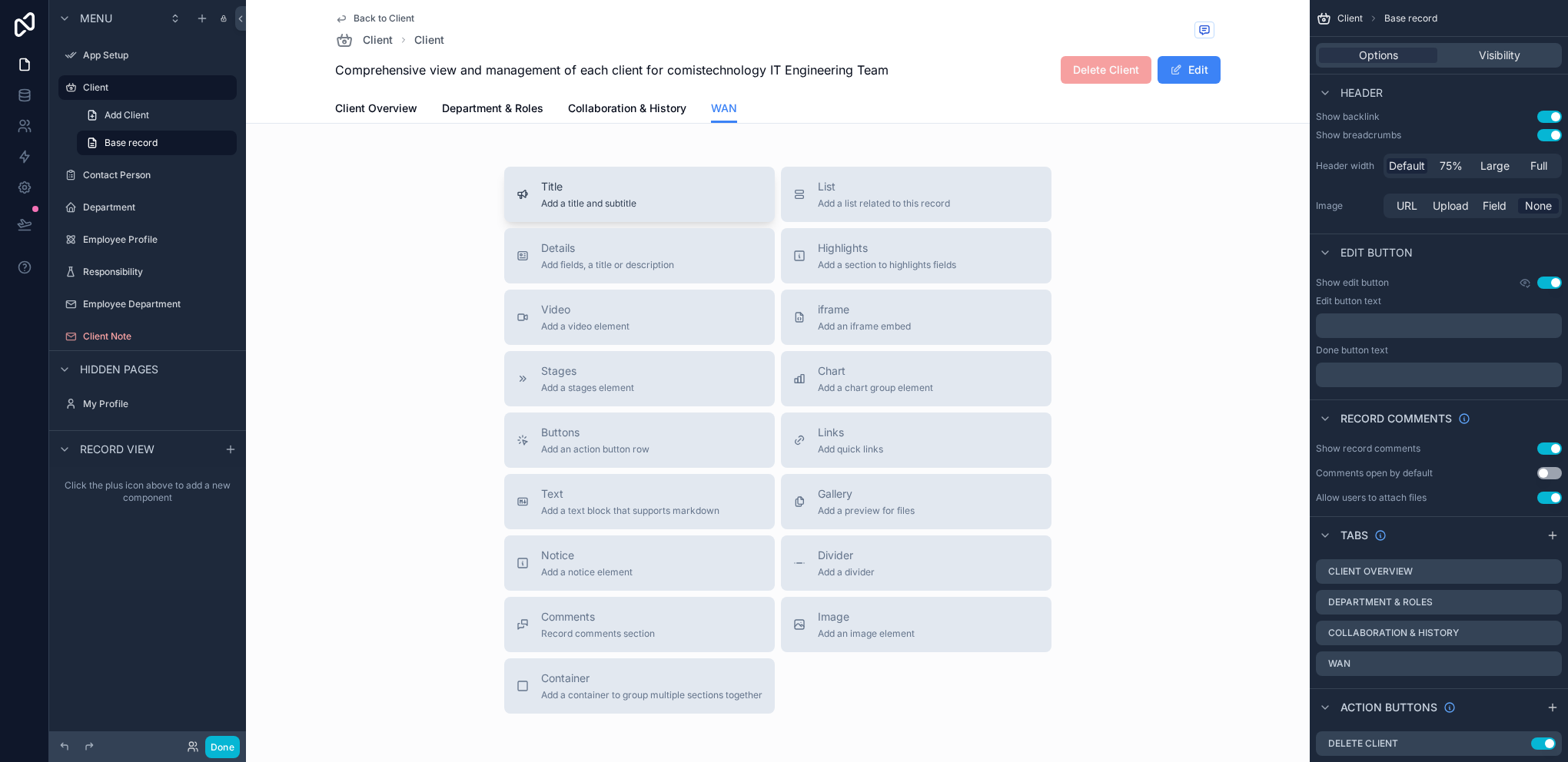 click on "Title" at bounding box center (589, 187) 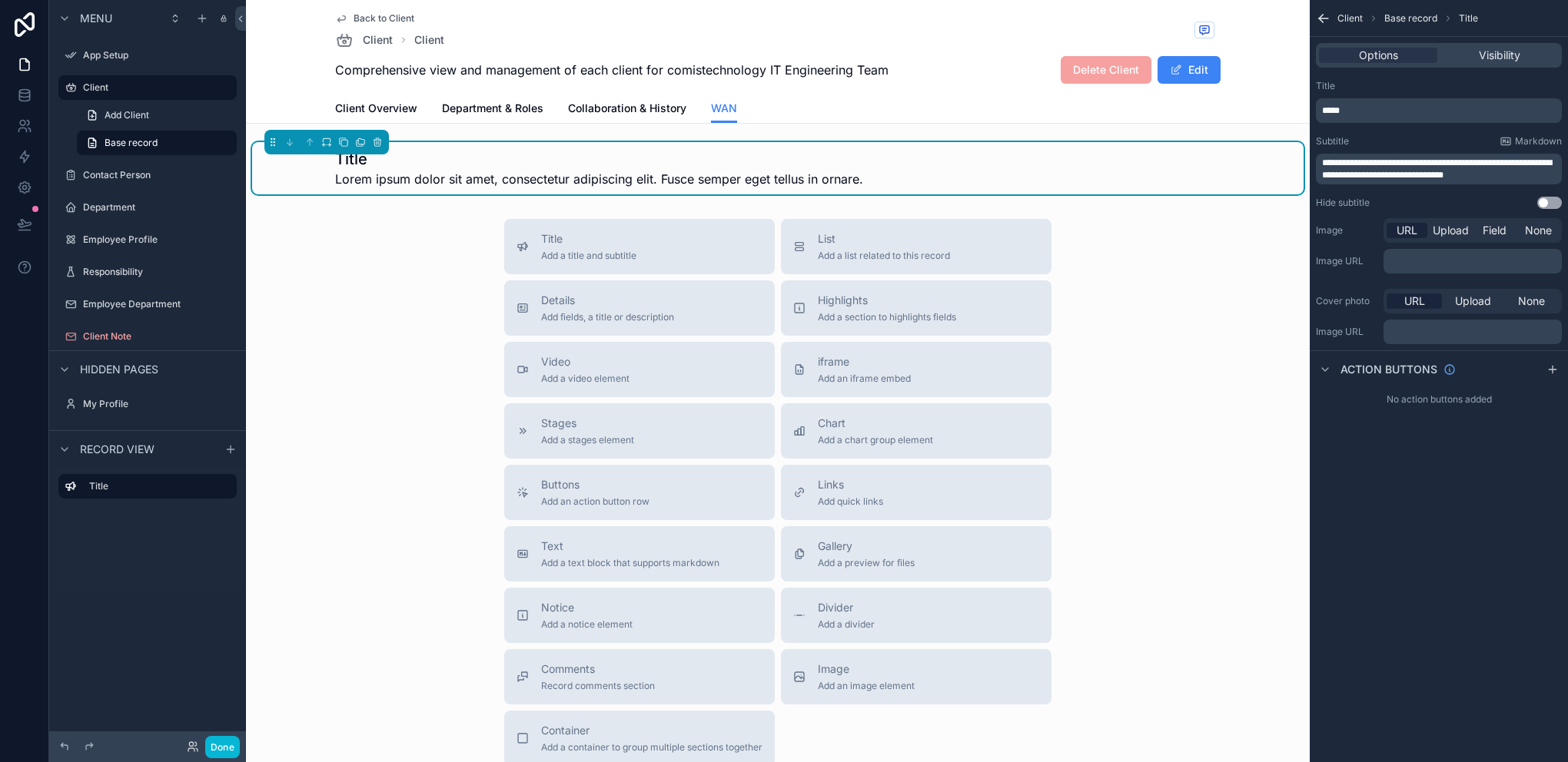 scroll, scrollTop: 0, scrollLeft: 0, axis: both 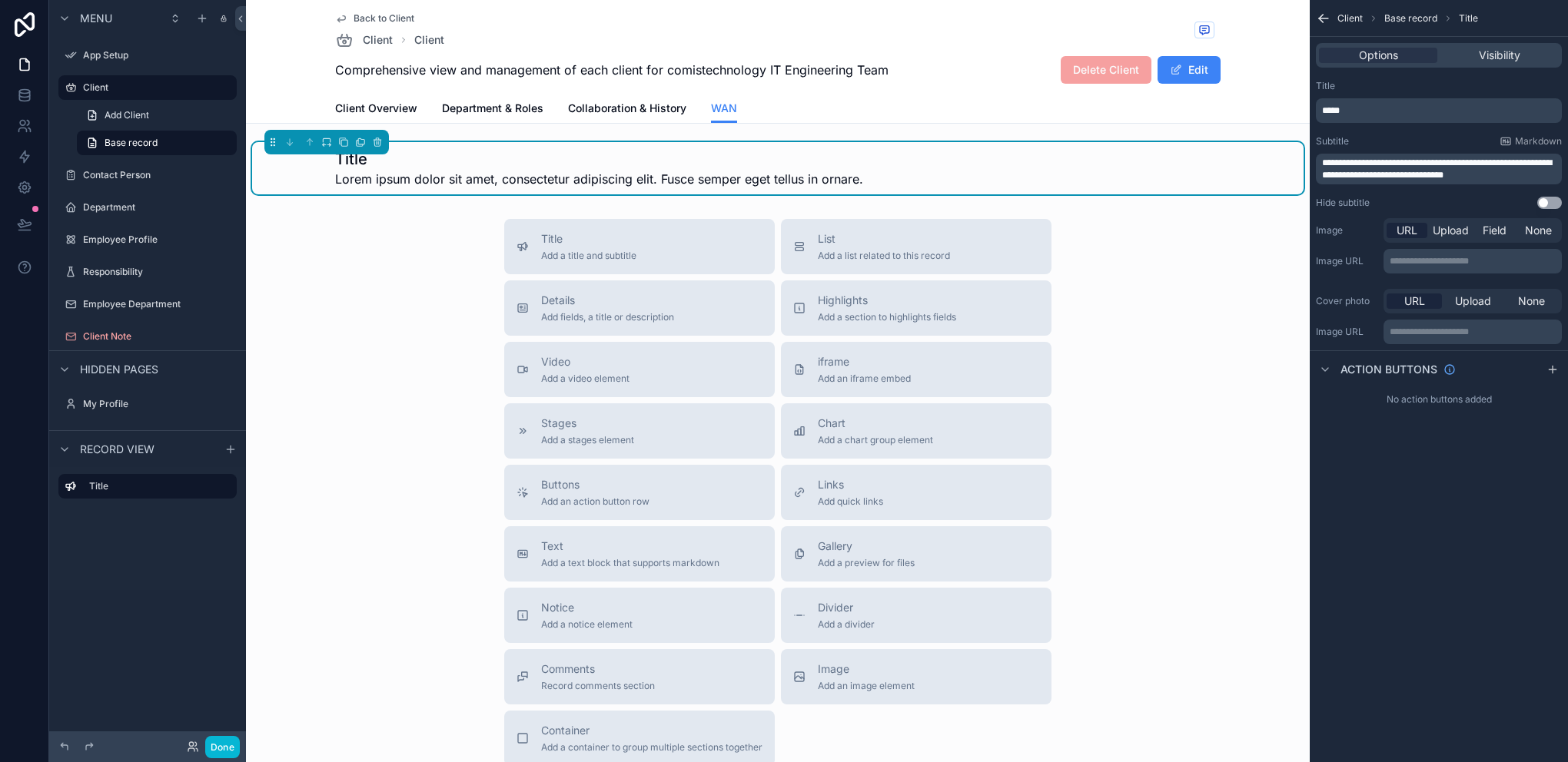 click on "Title" at bounding box center [599, 159] 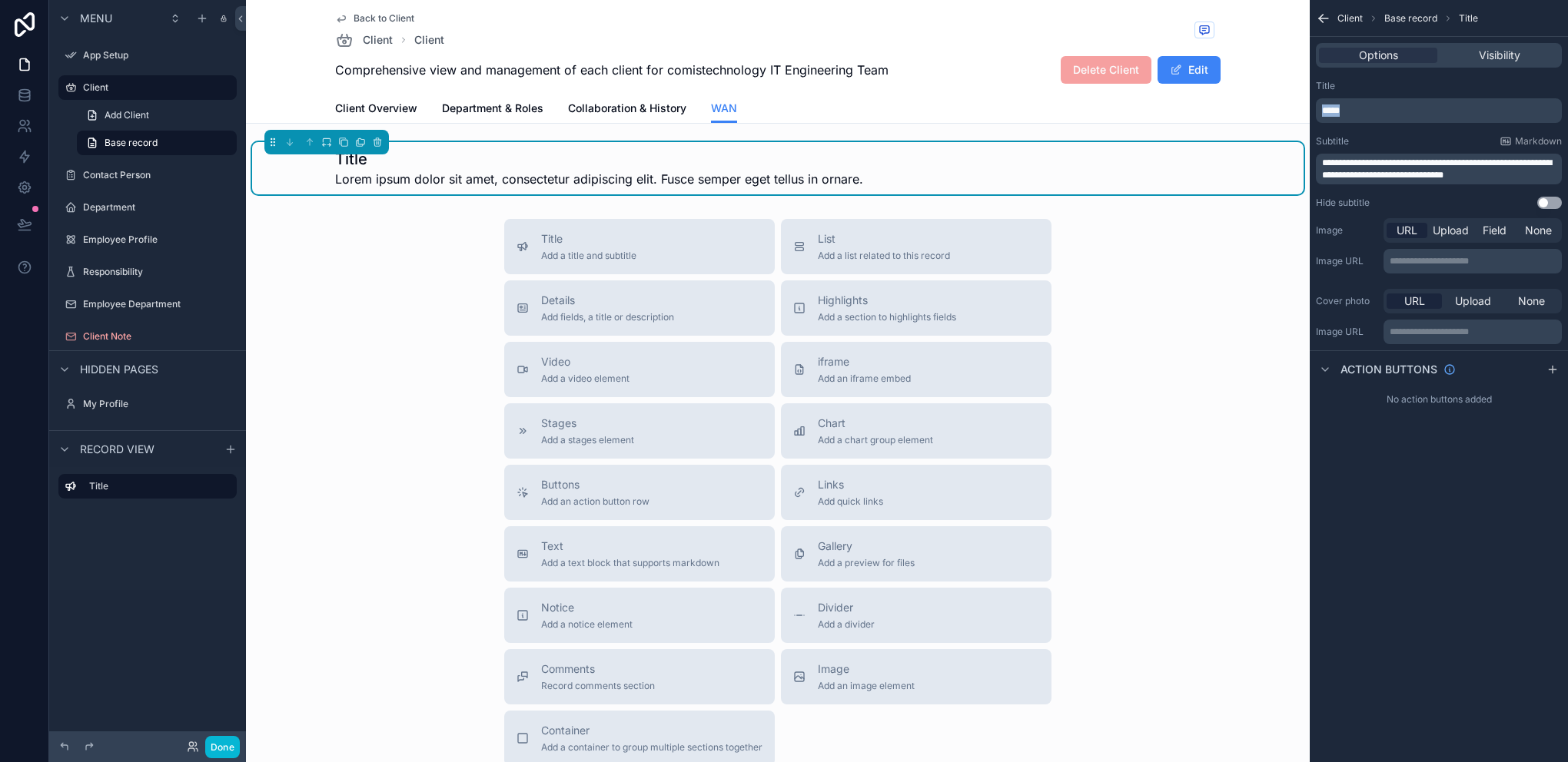 drag, startPoint x: 1375, startPoint y: 109, endPoint x: 1278, endPoint y: 111, distance: 97.02062 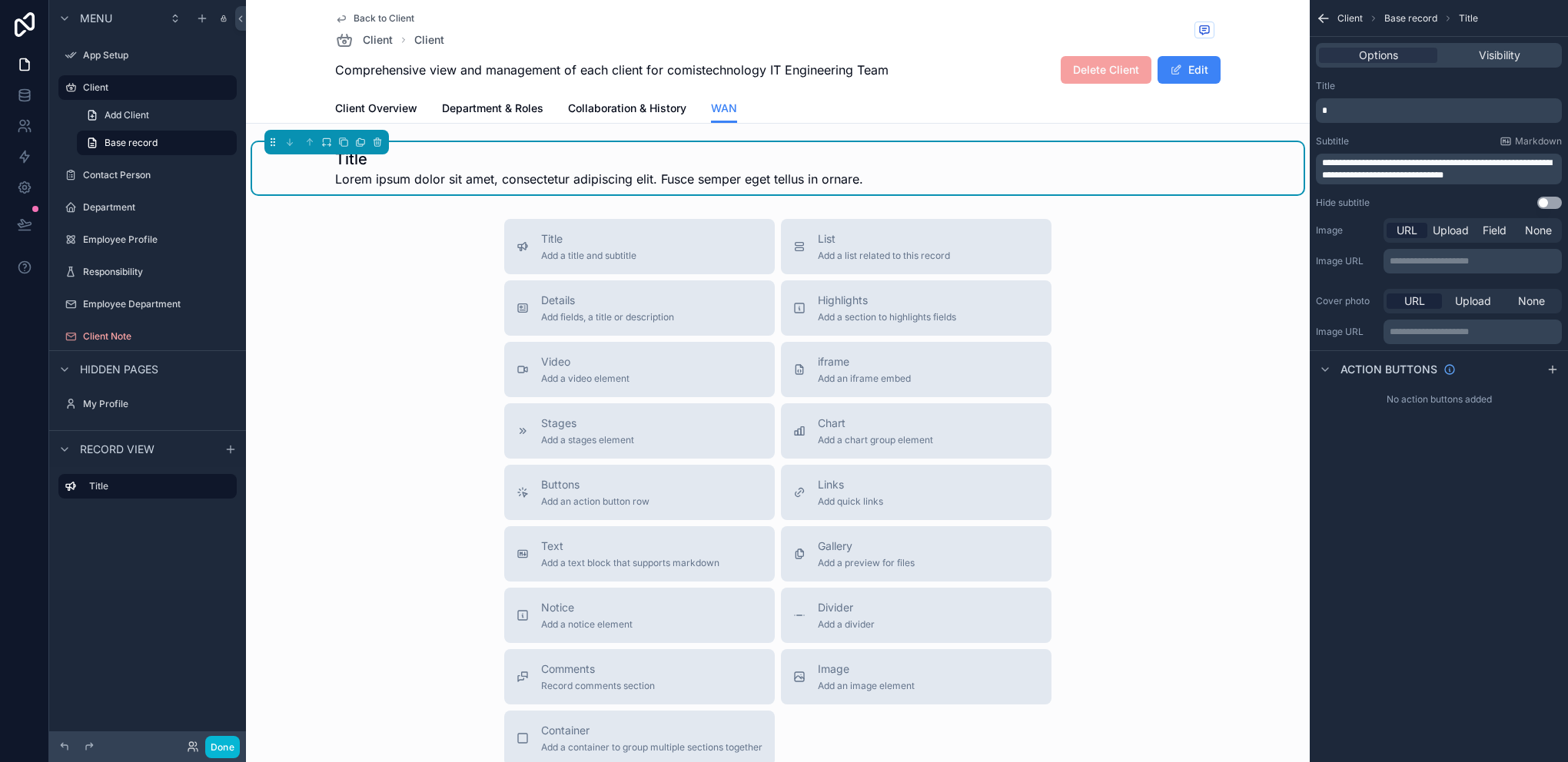 type 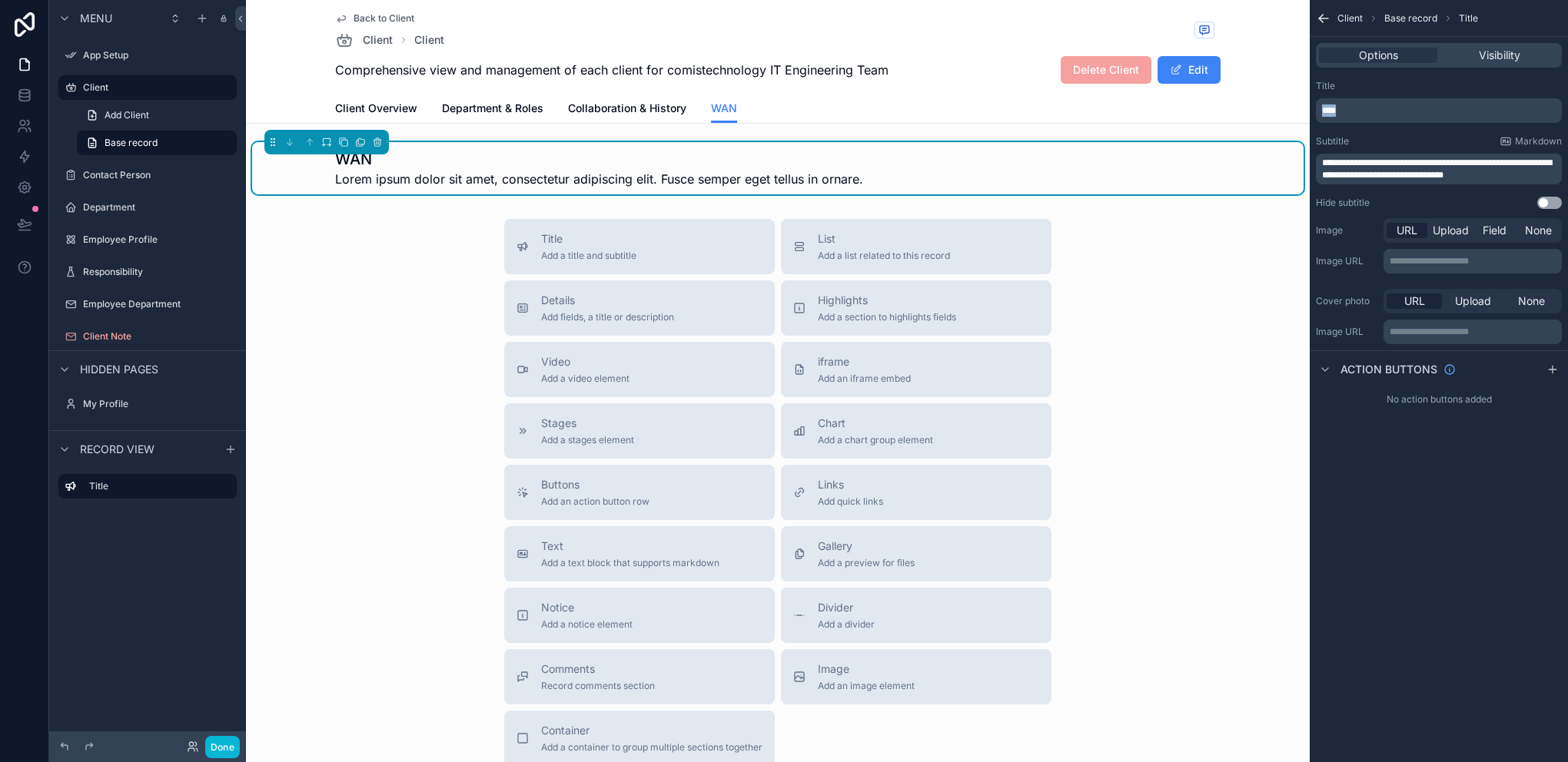 drag, startPoint x: 1364, startPoint y: 108, endPoint x: 1302, endPoint y: 111, distance: 62.07254 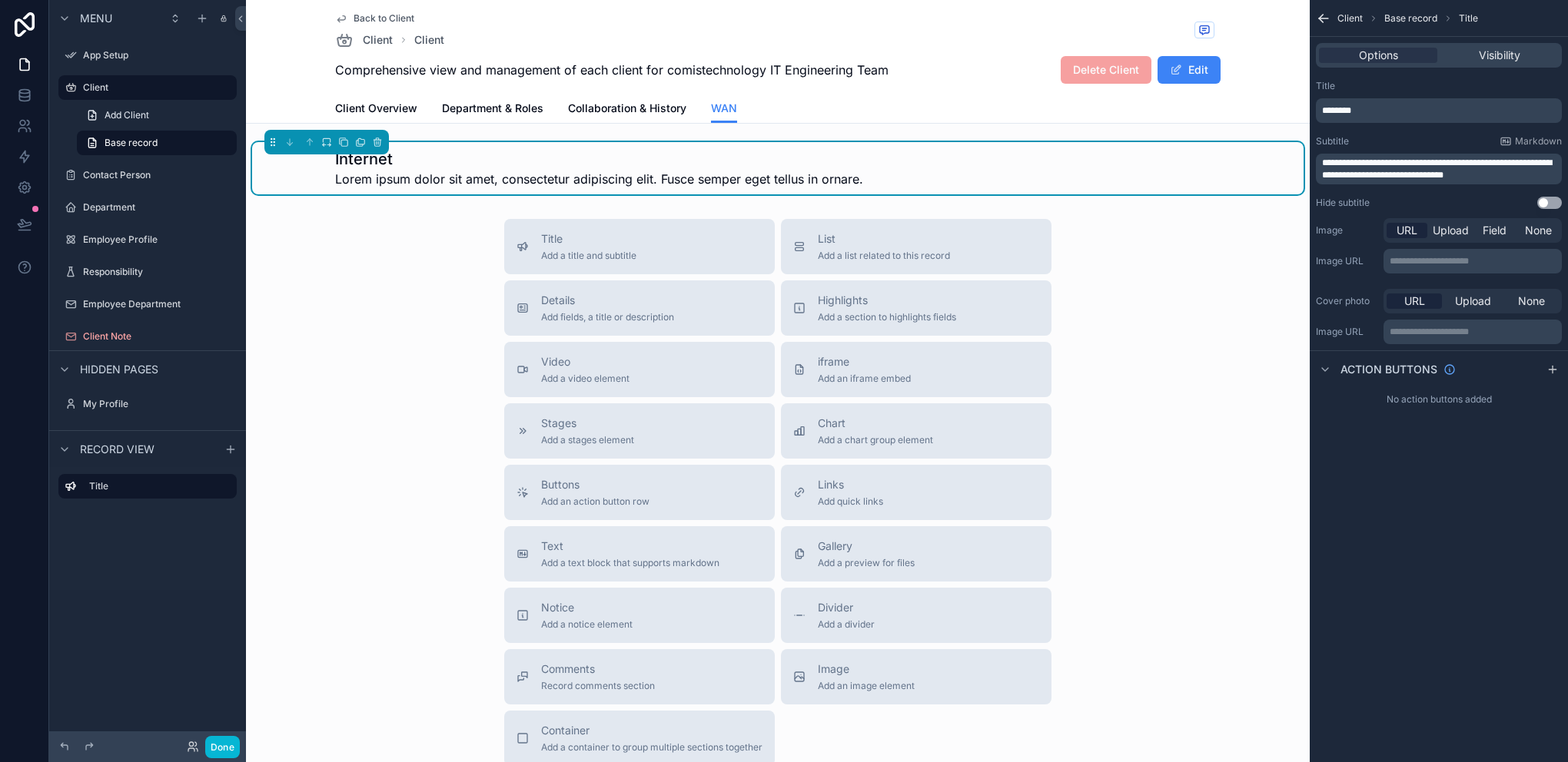 click on "**********" at bounding box center [1439, 381] 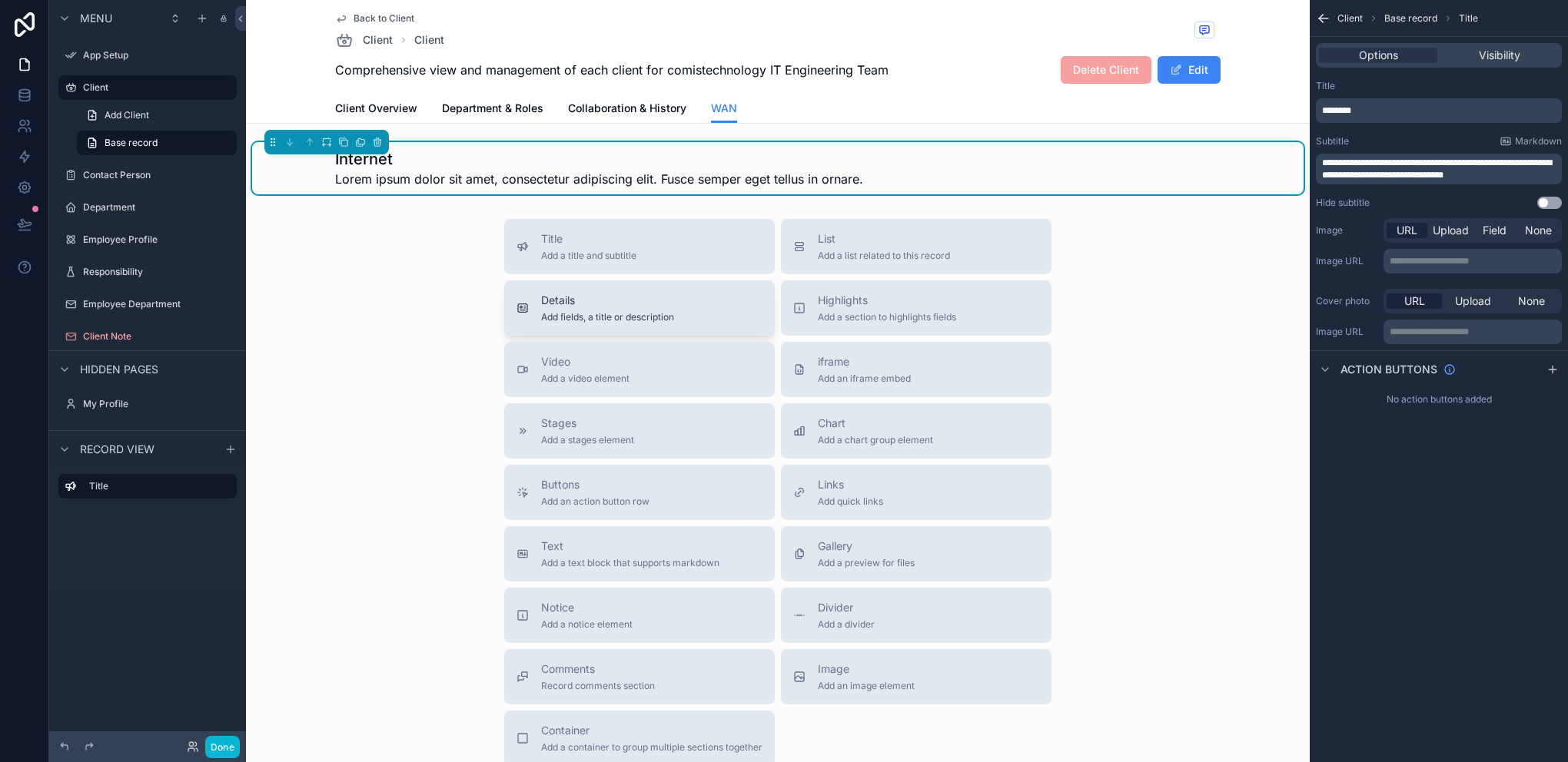 click on "Add fields, a title or description" at bounding box center [607, 317] 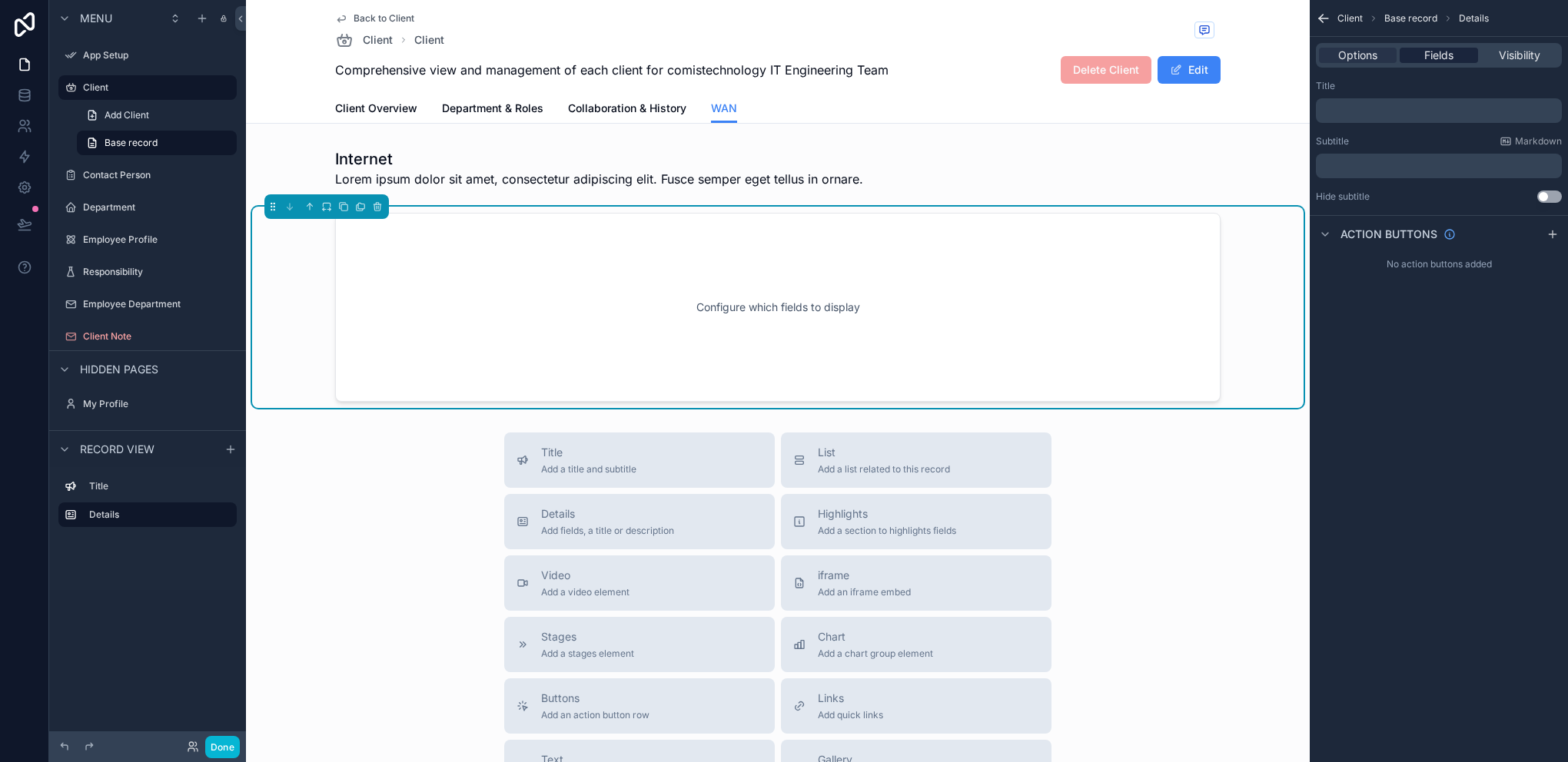 click on "Fields" at bounding box center (1439, 55) 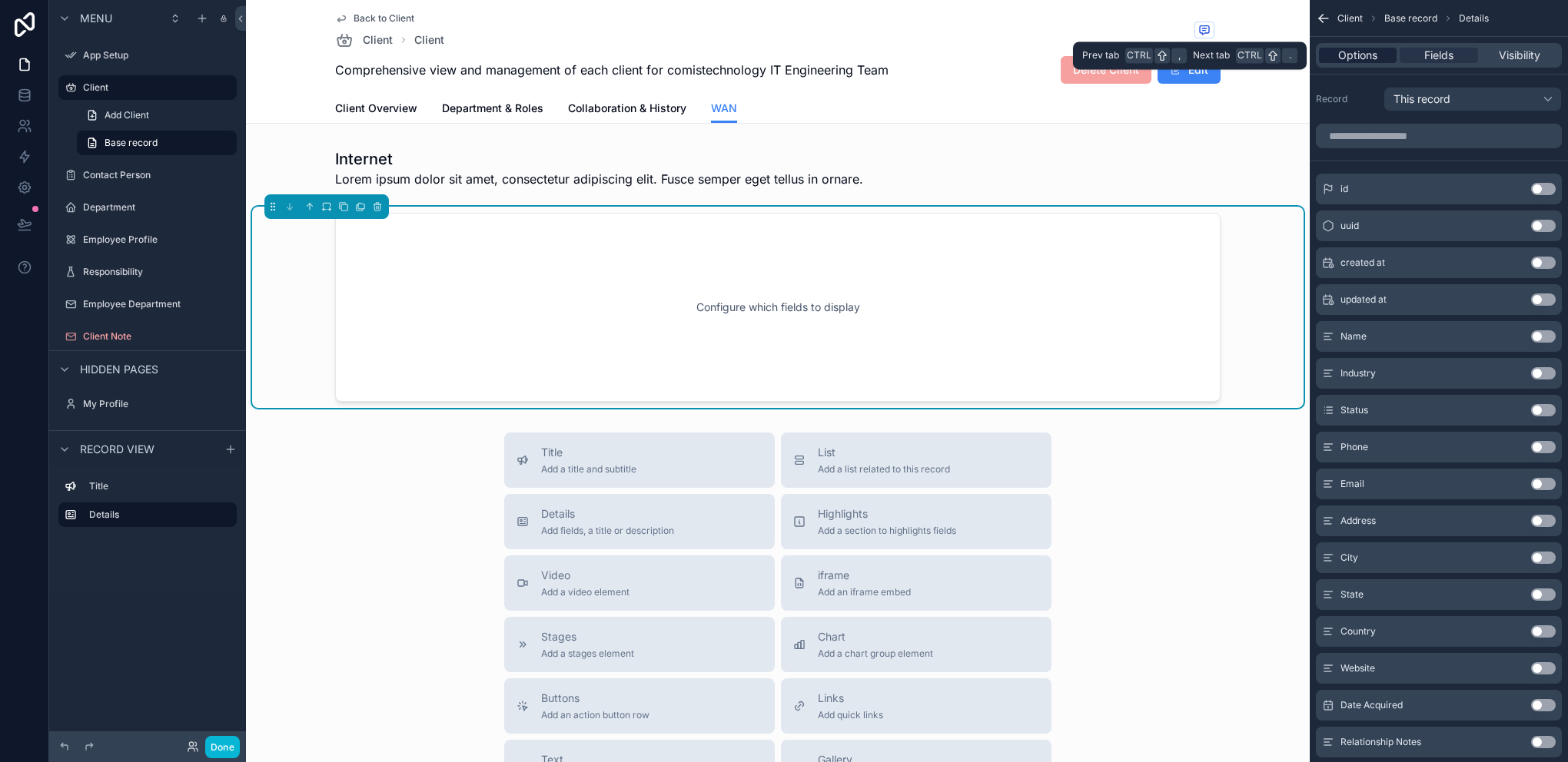 click on "Options" at bounding box center (1357, 55) 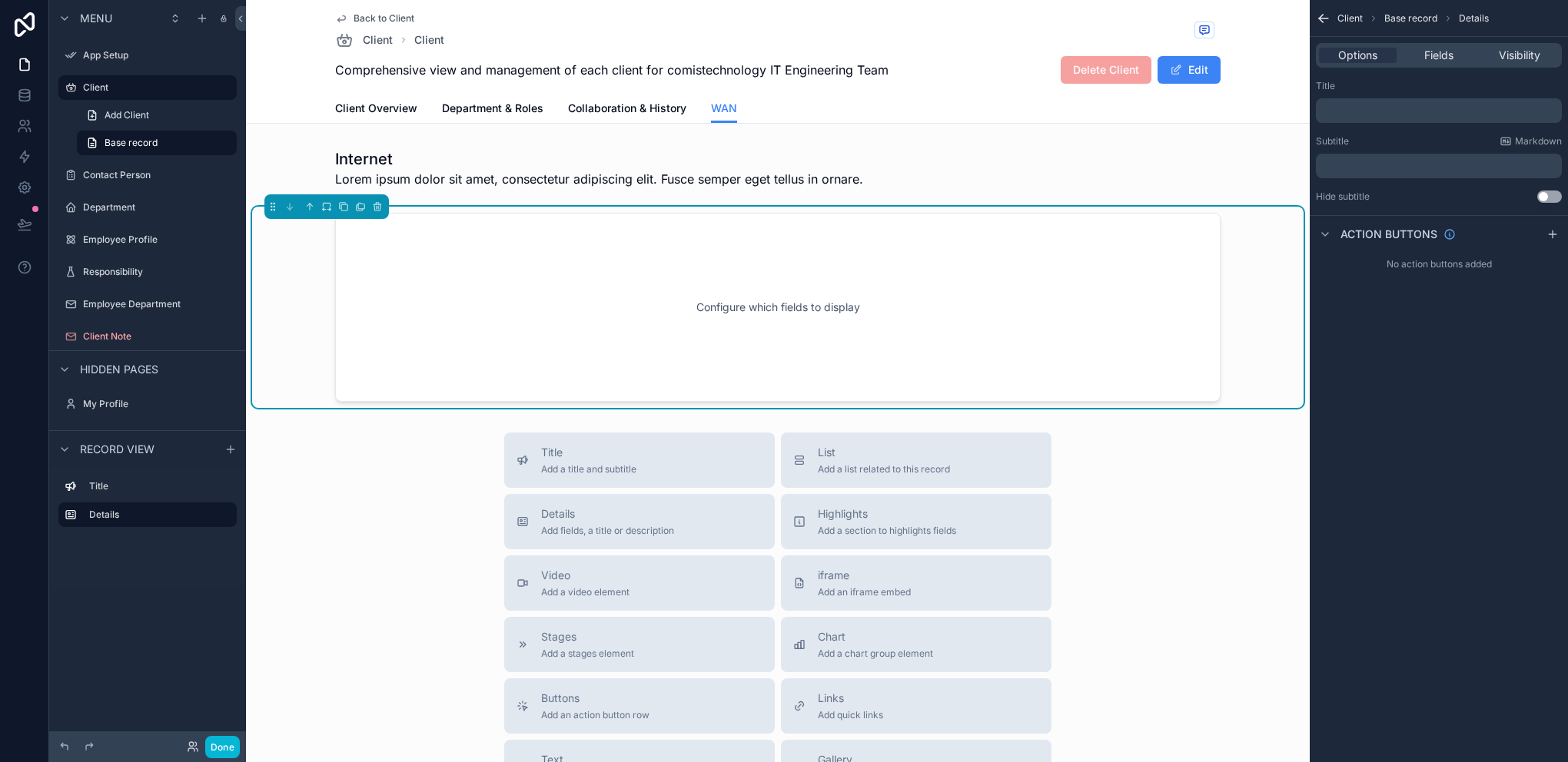 click 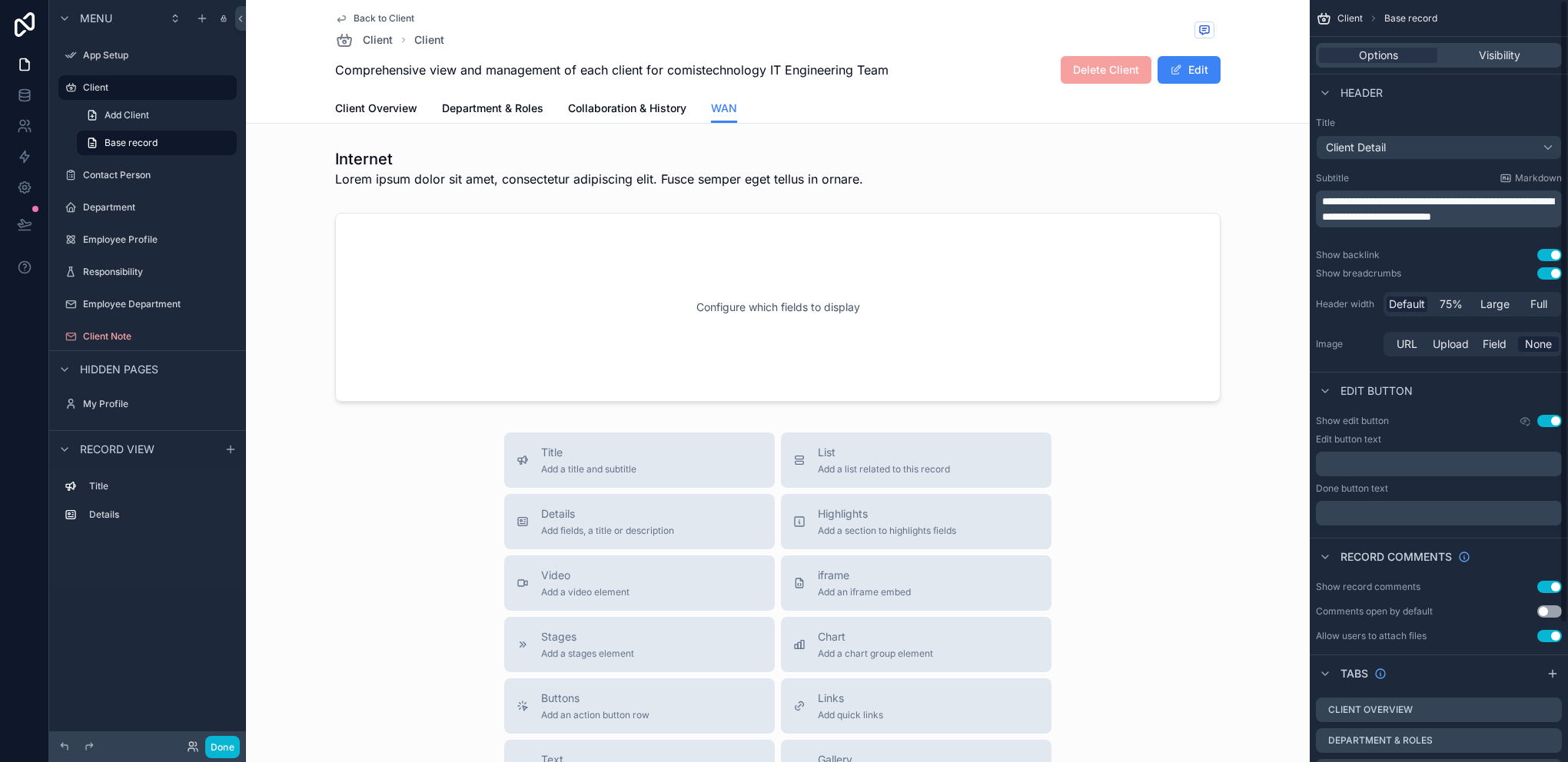 click on "Title Add a title and subtitle List Add a list related to this record Details Add fields, a title or description Highlights Add a section to highlights fields Video Add a video element iframe Add an iframe embed Stages Add a stages element Chart Add a chart group element Buttons Add an action button row Links Add quick links Text Add a text block that supports markdown Gallery Add a preview for files Notice Add a notice element Divider Add a divider Comments Record comments section Image Add an image element Container Add a container to group multiple sections together" at bounding box center [778, 706] 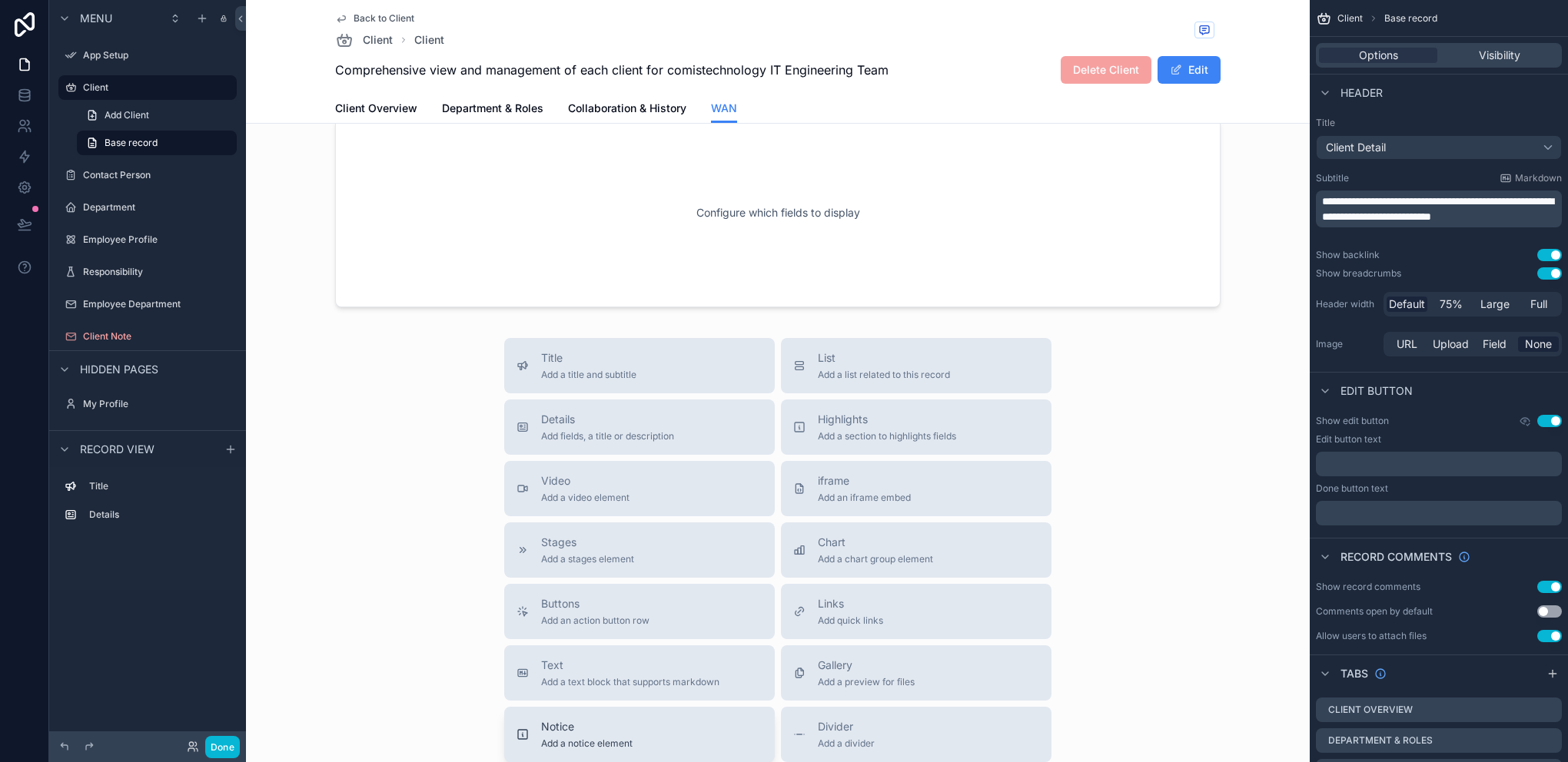 scroll, scrollTop: 307, scrollLeft: 0, axis: vertical 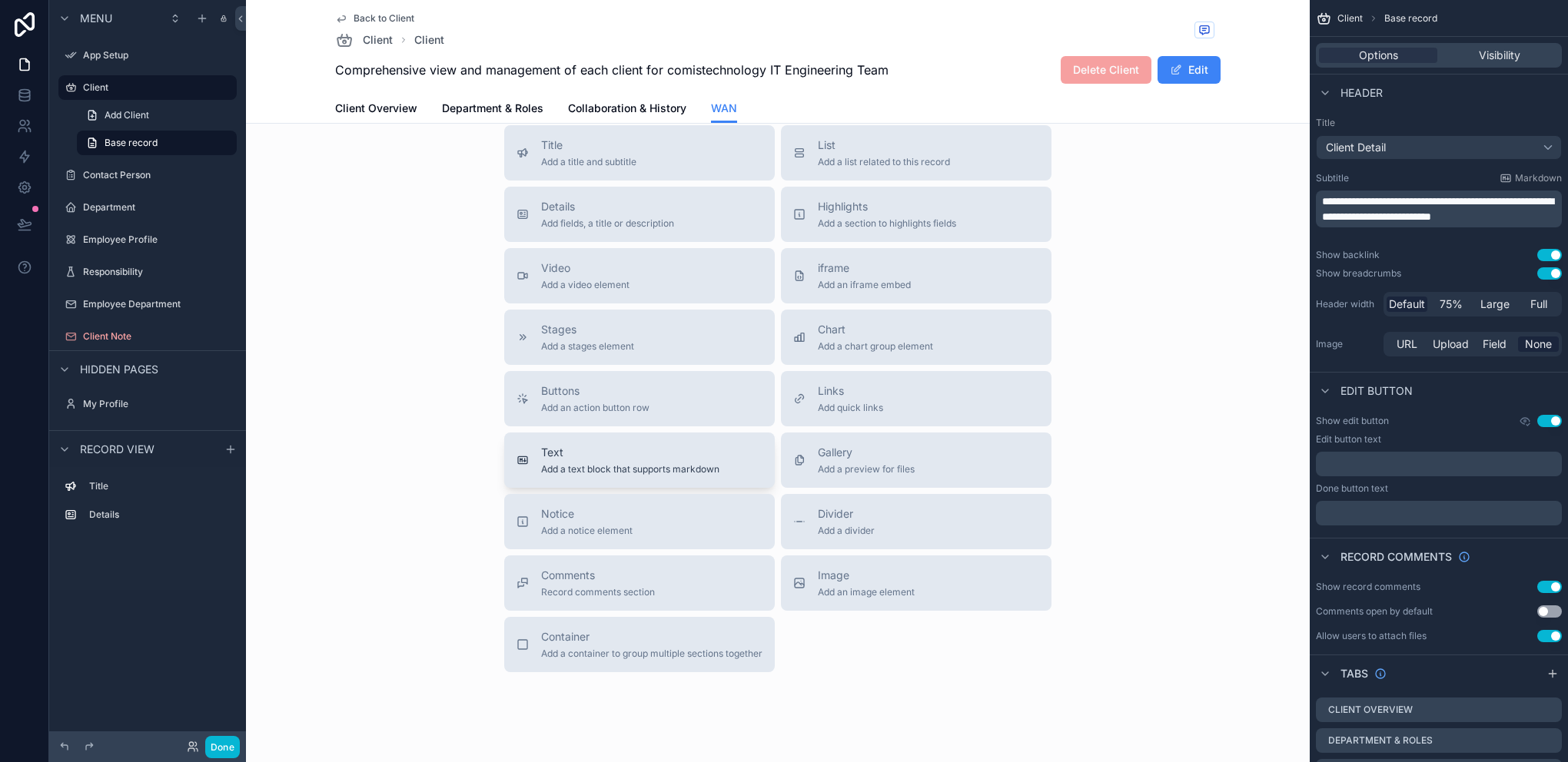 click on "Text Add a text block that supports markdown" at bounding box center [630, 460] 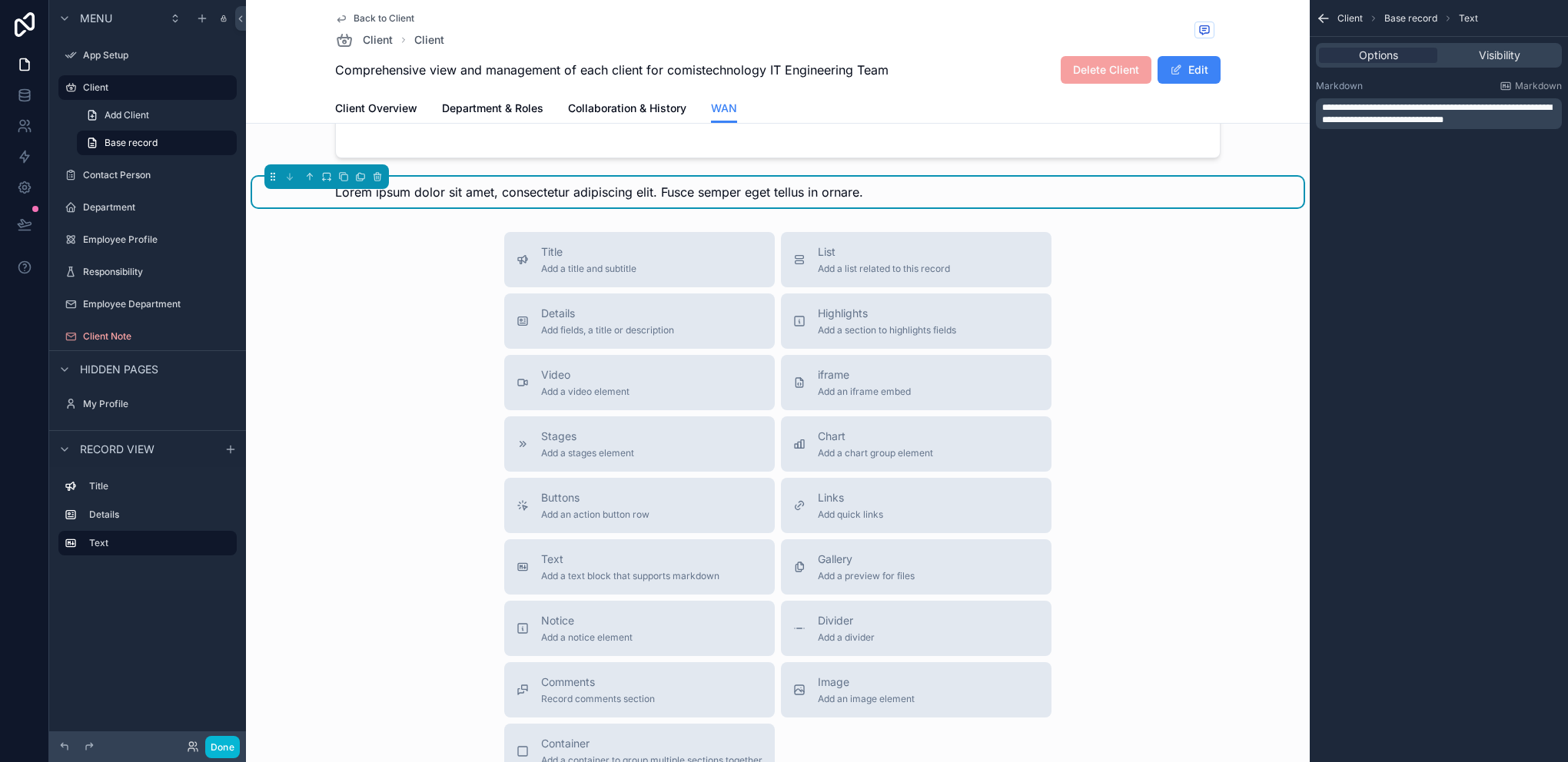 scroll, scrollTop: 54, scrollLeft: 0, axis: vertical 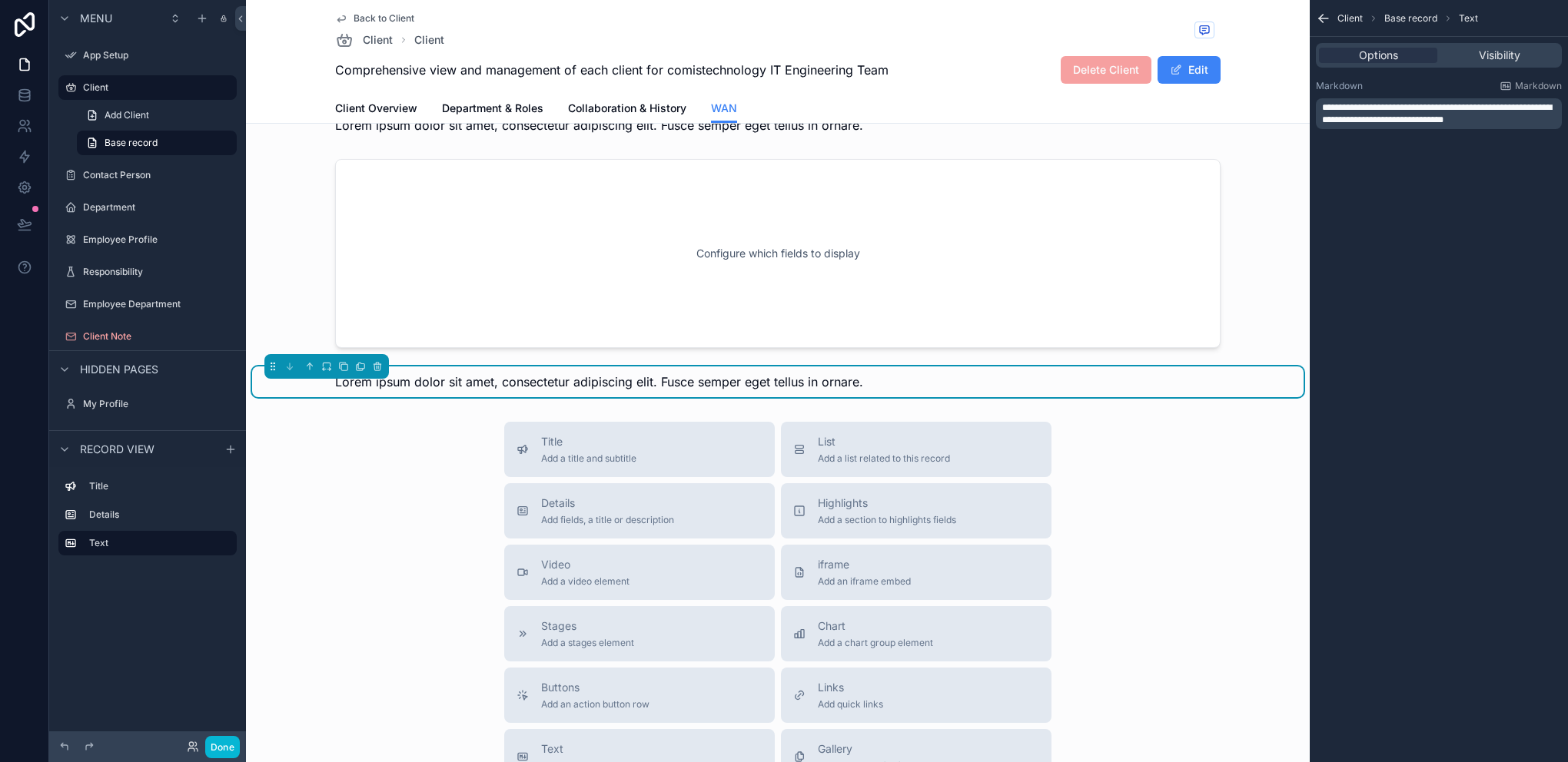 click on "Lorem ipsum dolor sit amet, consectetur adipiscing elit. Fusce semper eget tellus in ornare." at bounding box center (778, 382) 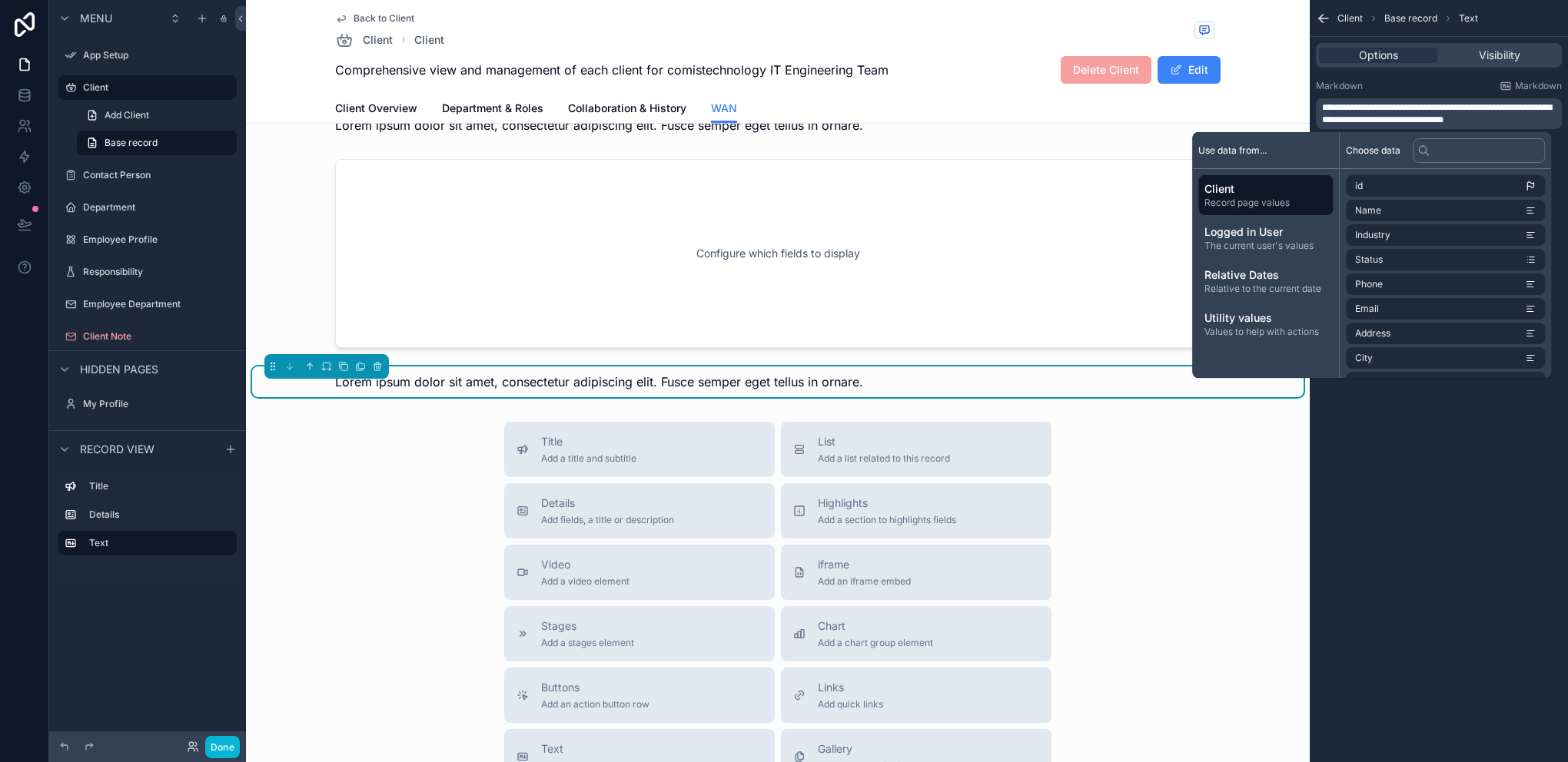 click on "**********" at bounding box center [1440, 114] 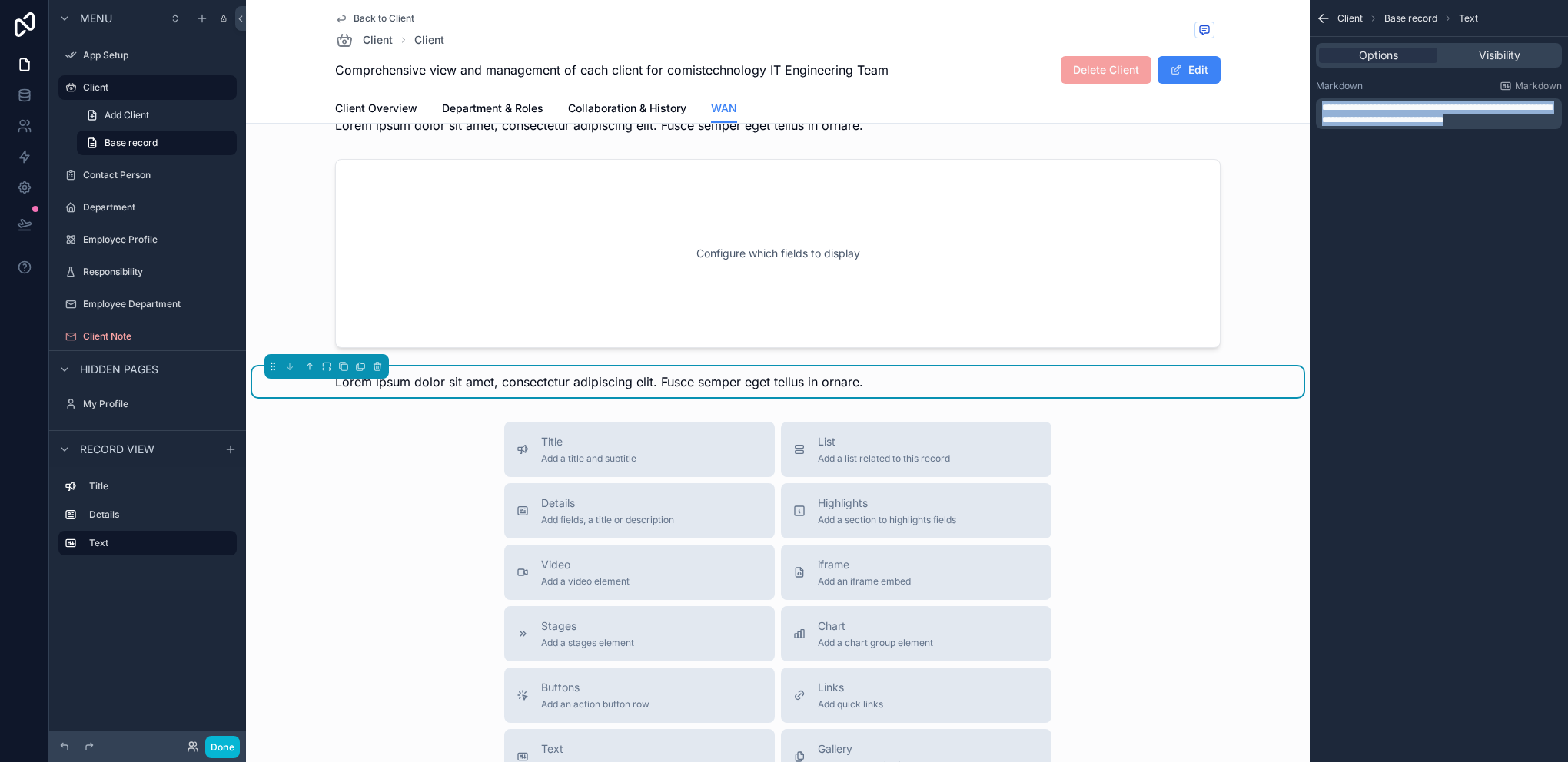 drag, startPoint x: 1503, startPoint y: 123, endPoint x: 1318, endPoint y: 108, distance: 185.60711 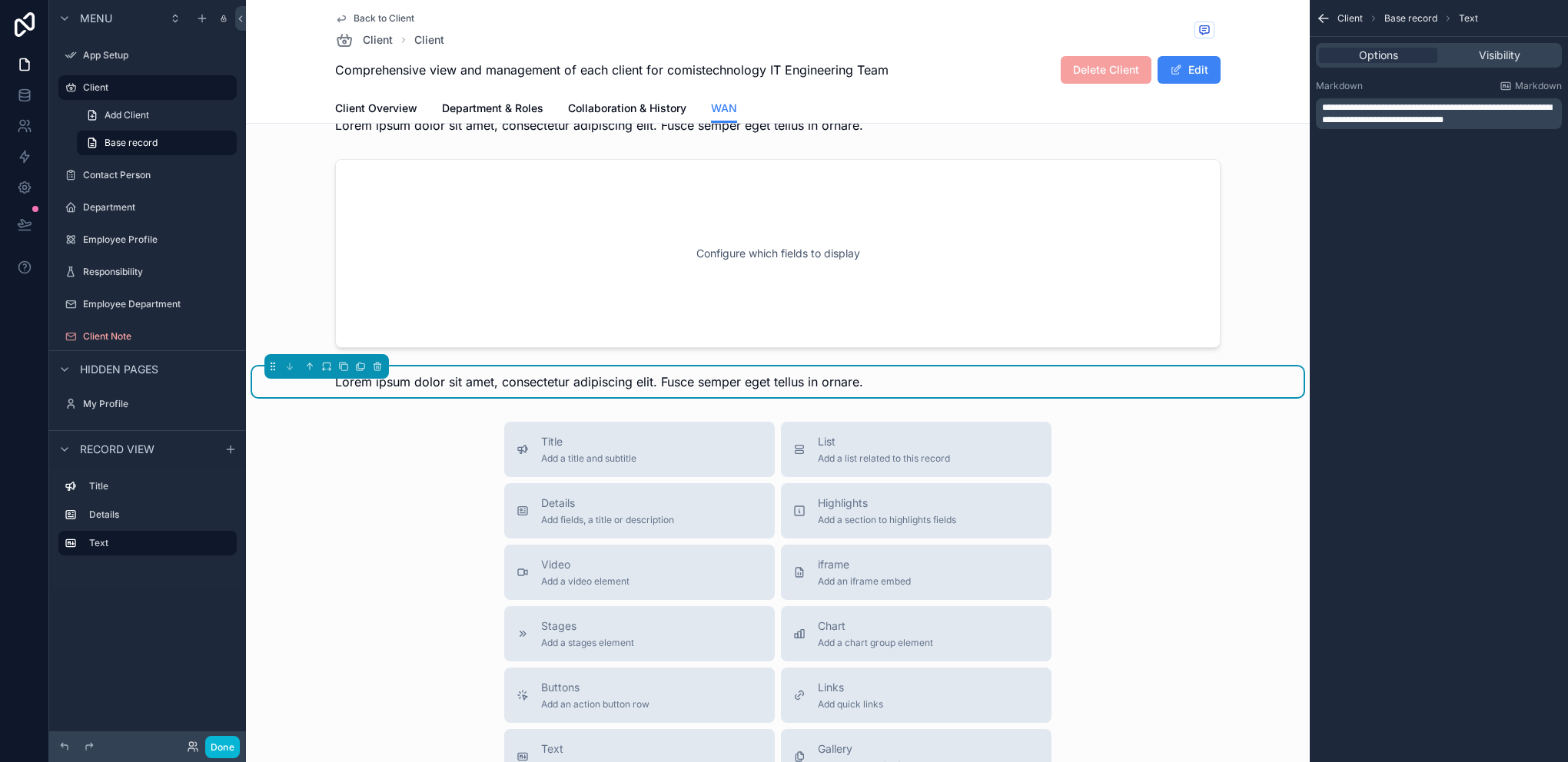 click on "Title Add a title and subtitle List Add a list related to this record Details Add fields, a title or description Highlights Add a section to highlights fields Video Add a video element iframe Add an iframe embed Stages Add a stages element Chart Add a chart group element Buttons Add an action button row Links Add quick links Text Add a text block that supports markdown Gallery Add a preview for files Notice Add a notice element Divider Add a divider Comments Record comments section Image Add an image element Container Add a container to group multiple sections together" at bounding box center [778, 695] 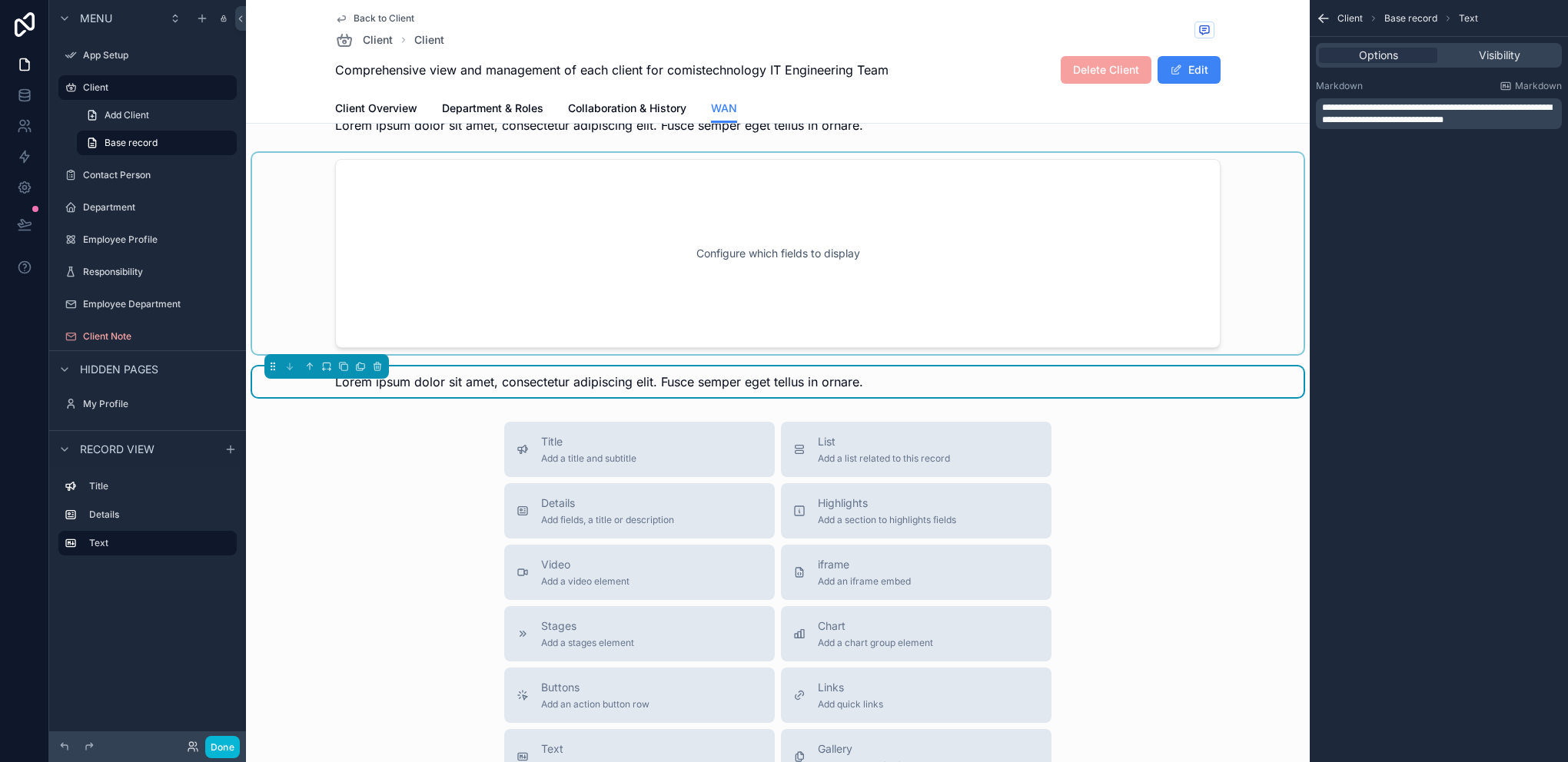 drag, startPoint x: 1326, startPoint y: 18, endPoint x: 972, endPoint y: 253, distance: 424.90116 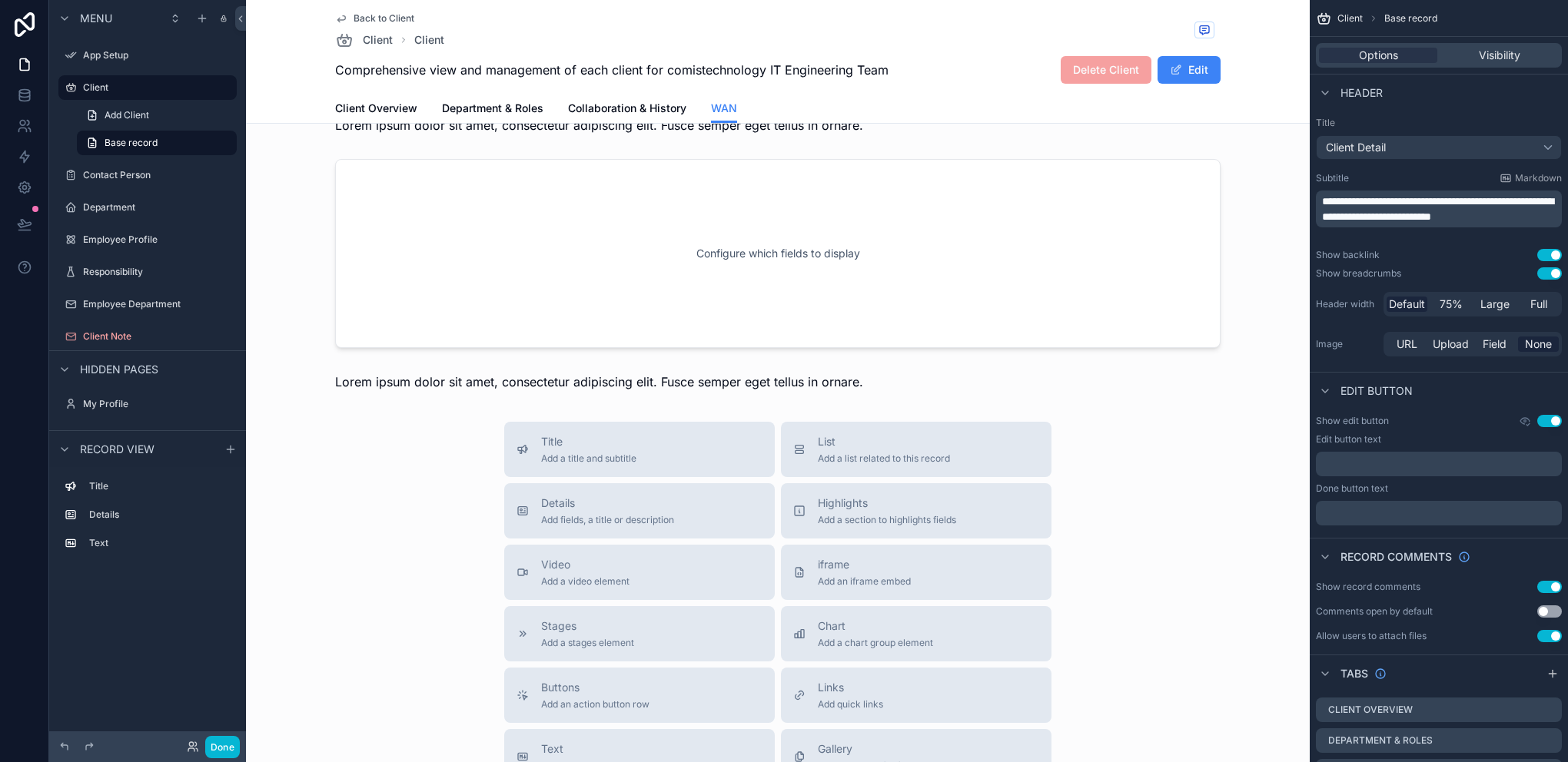 click on "Title Add a title and subtitle List Add a list related to this record Details Add fields, a title or description Highlights Add a section to highlights fields Video Add a video element iframe Add an iframe embed Stages Add a stages element Chart Add a chart group element Buttons Add an action button row Links Add quick links Text Add a text block that supports markdown Gallery Add a preview for files Notice Add a notice element Divider Add a divider Comments Record comments section Image Add an image element Container Add a container to group multiple sections together" at bounding box center (778, 695) 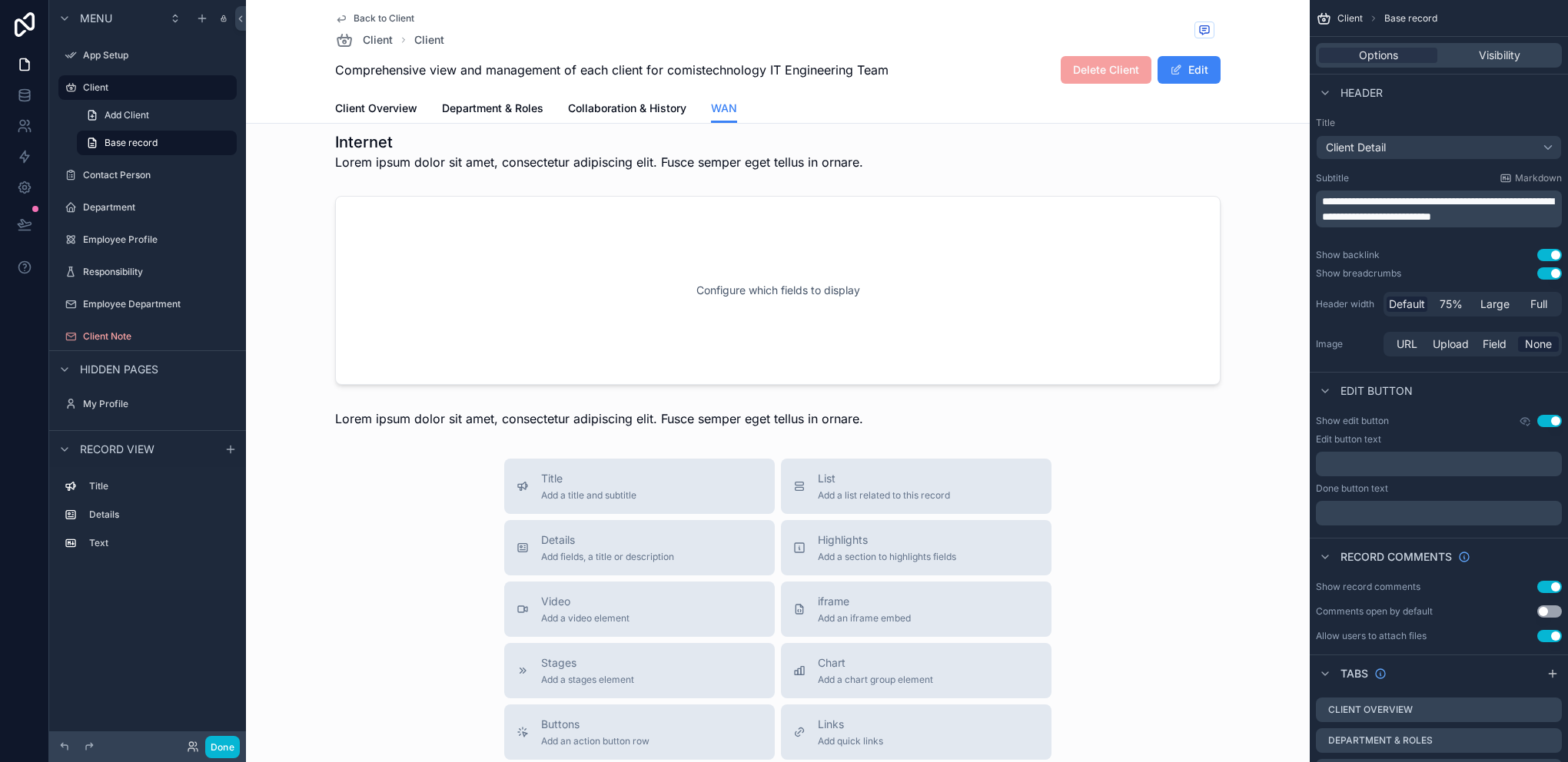 scroll, scrollTop: 0, scrollLeft: 0, axis: both 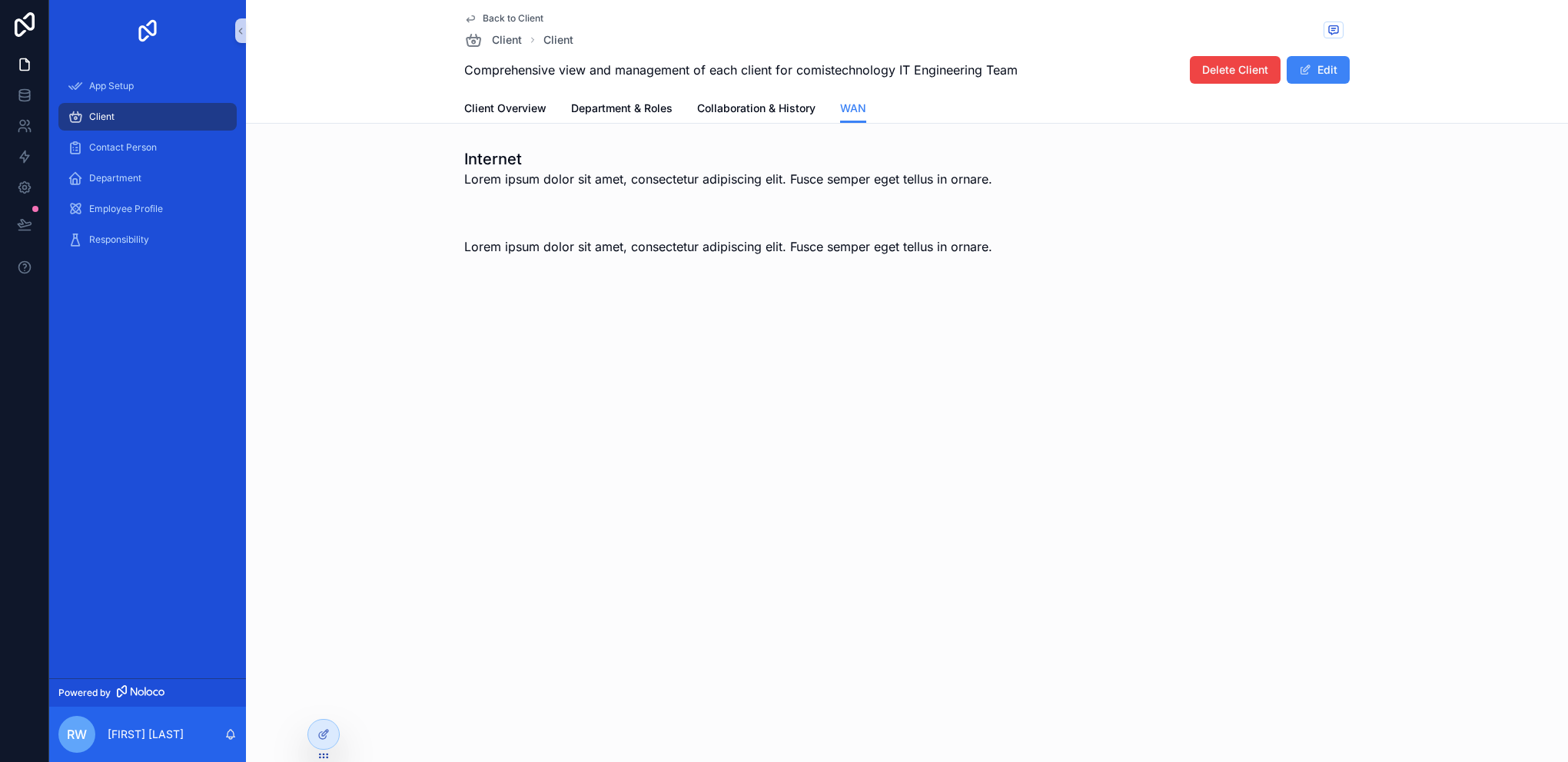 click on "WAN Internet Lorem ipsum dolor sit amet, consectetur adipiscing elit. Fusce semper eget tellus in ornare. Lorem ipsum dolor sit amet, consectetur adipiscing elit. Fusce semper eget tellus in ornare." at bounding box center [907, 381] 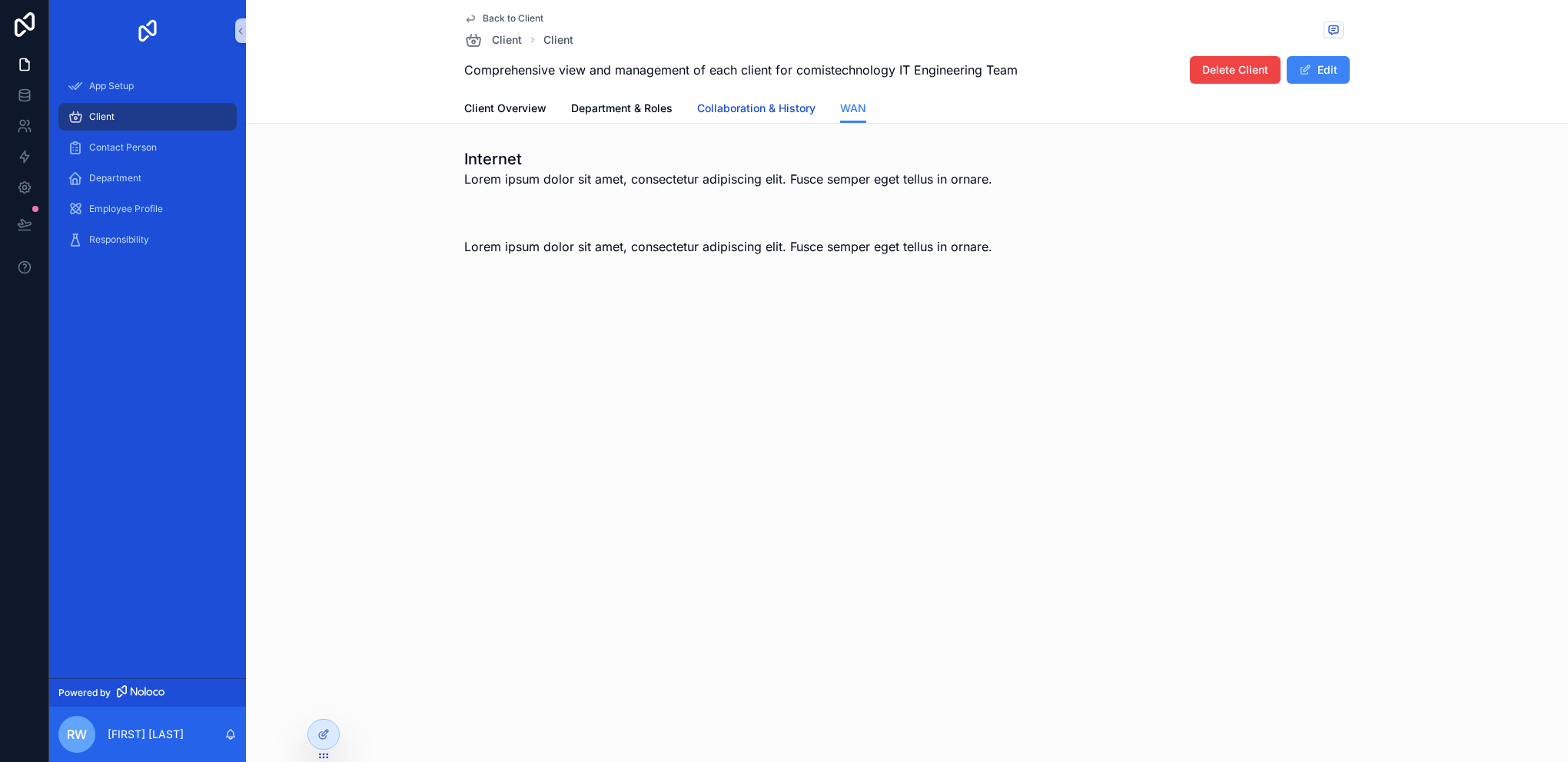 drag, startPoint x: 739, startPoint y: 105, endPoint x: 768, endPoint y: 108, distance: 29.154759 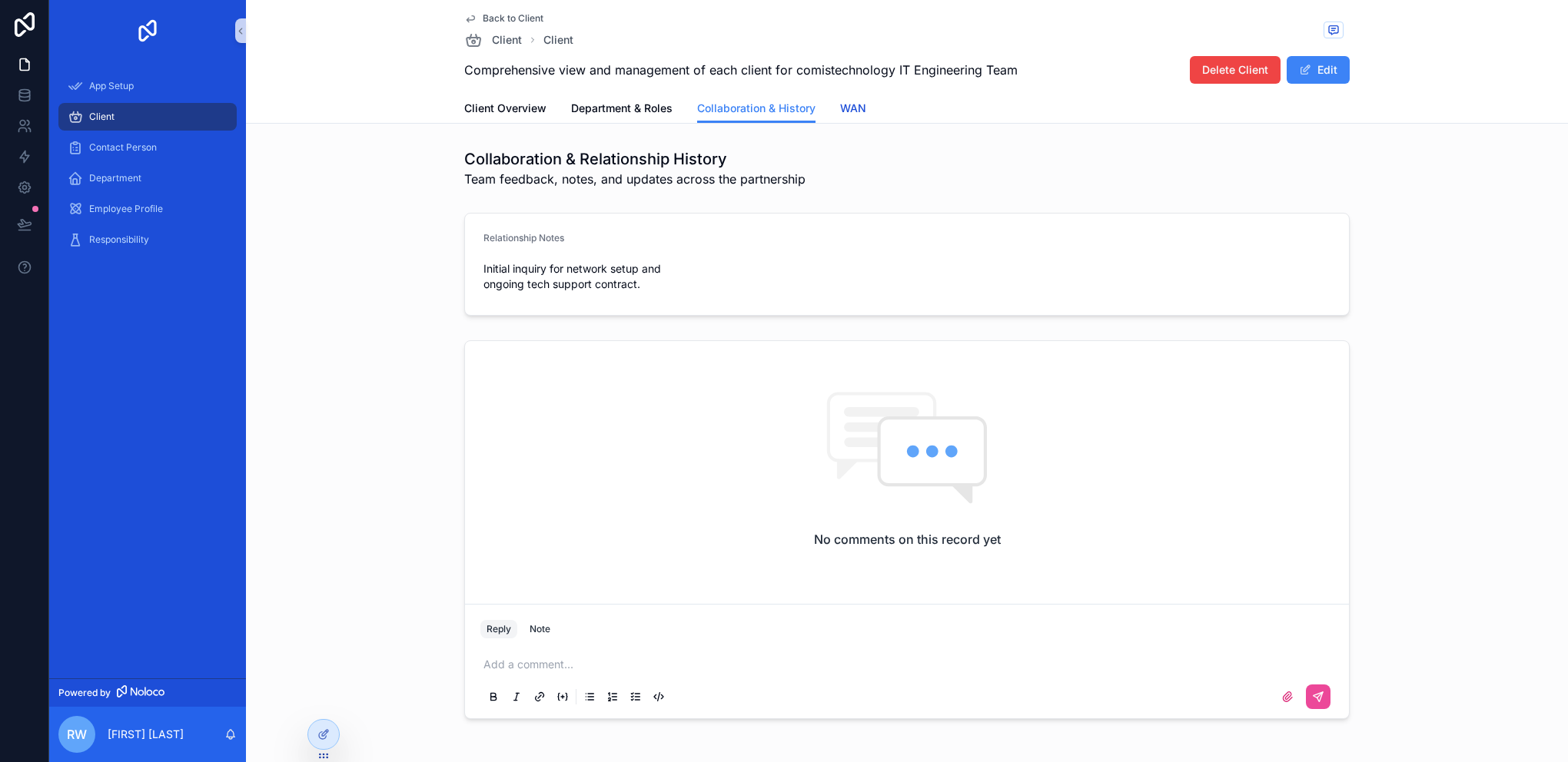 click on "WAN" at bounding box center [853, 108] 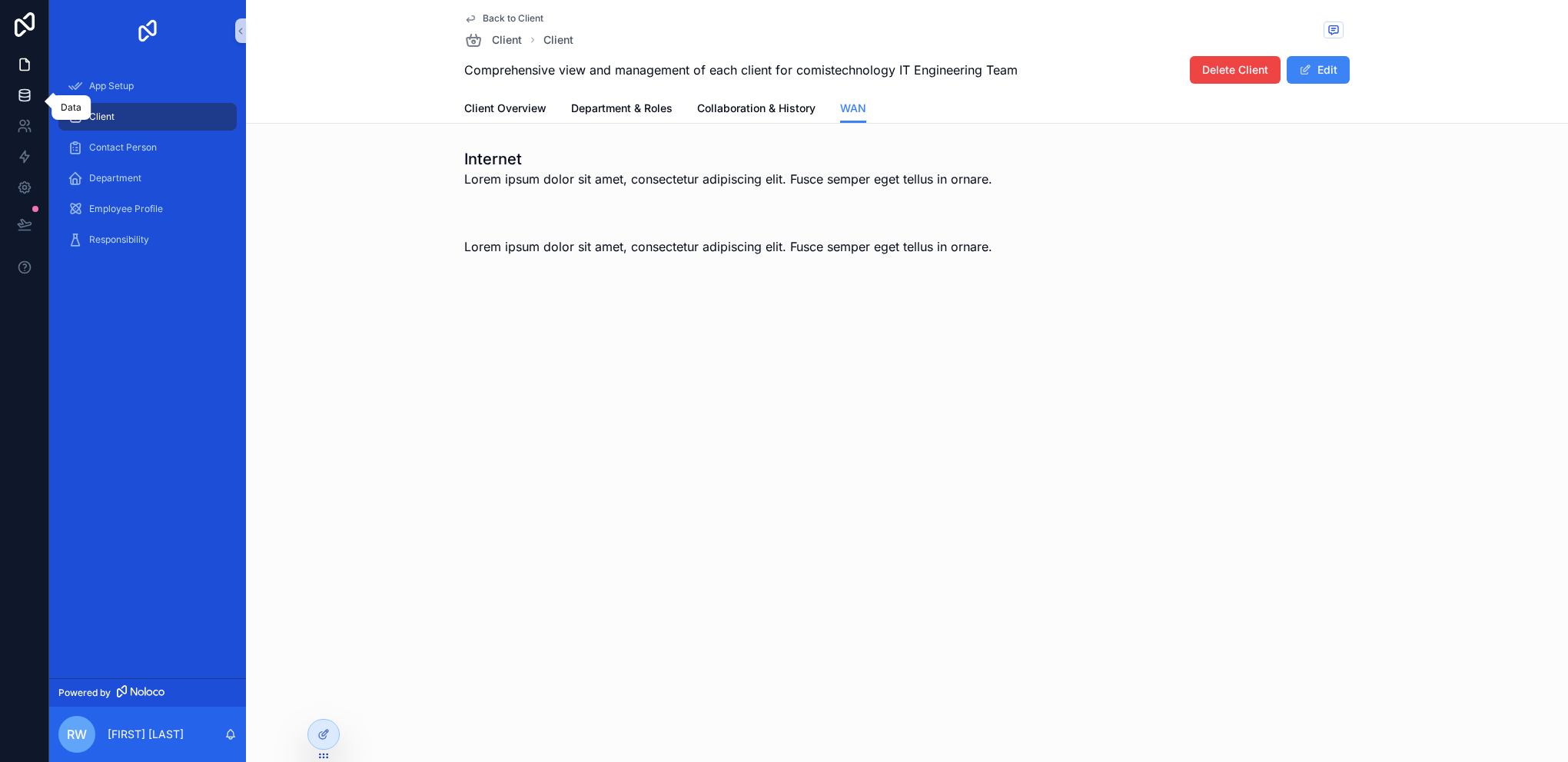 click 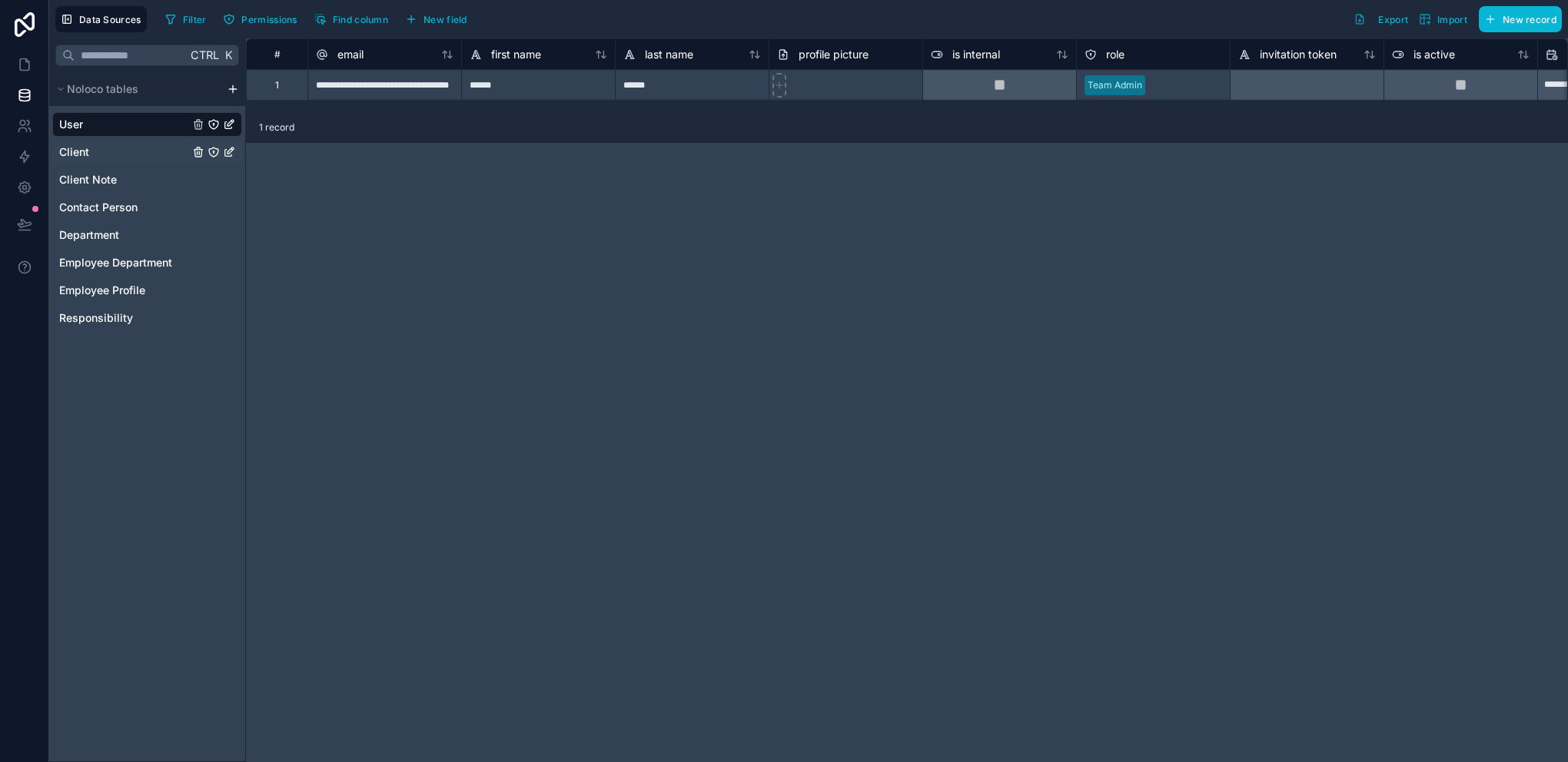 click on "Client" at bounding box center [147, 152] 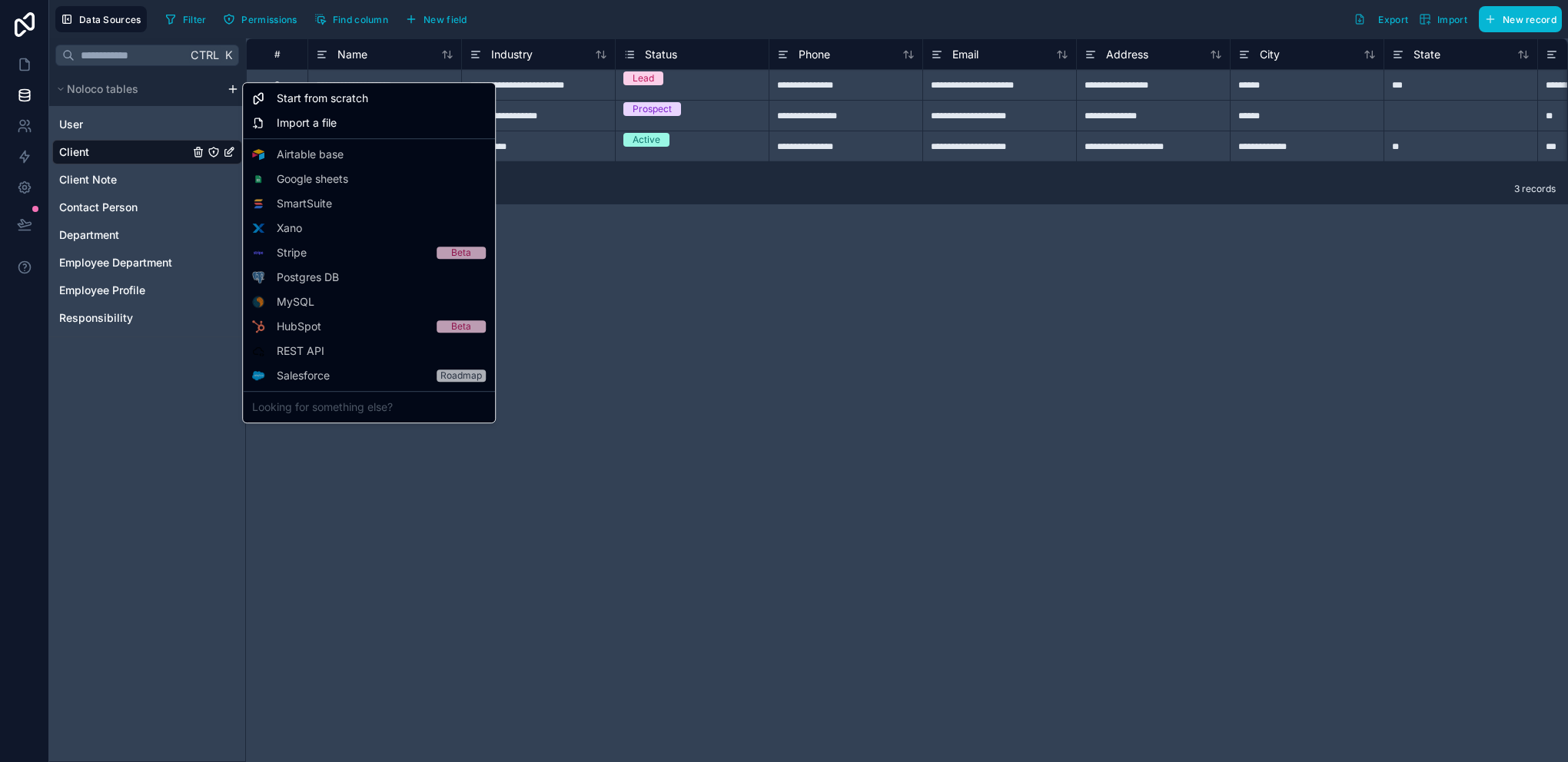 click on "**********" at bounding box center (784, 381) 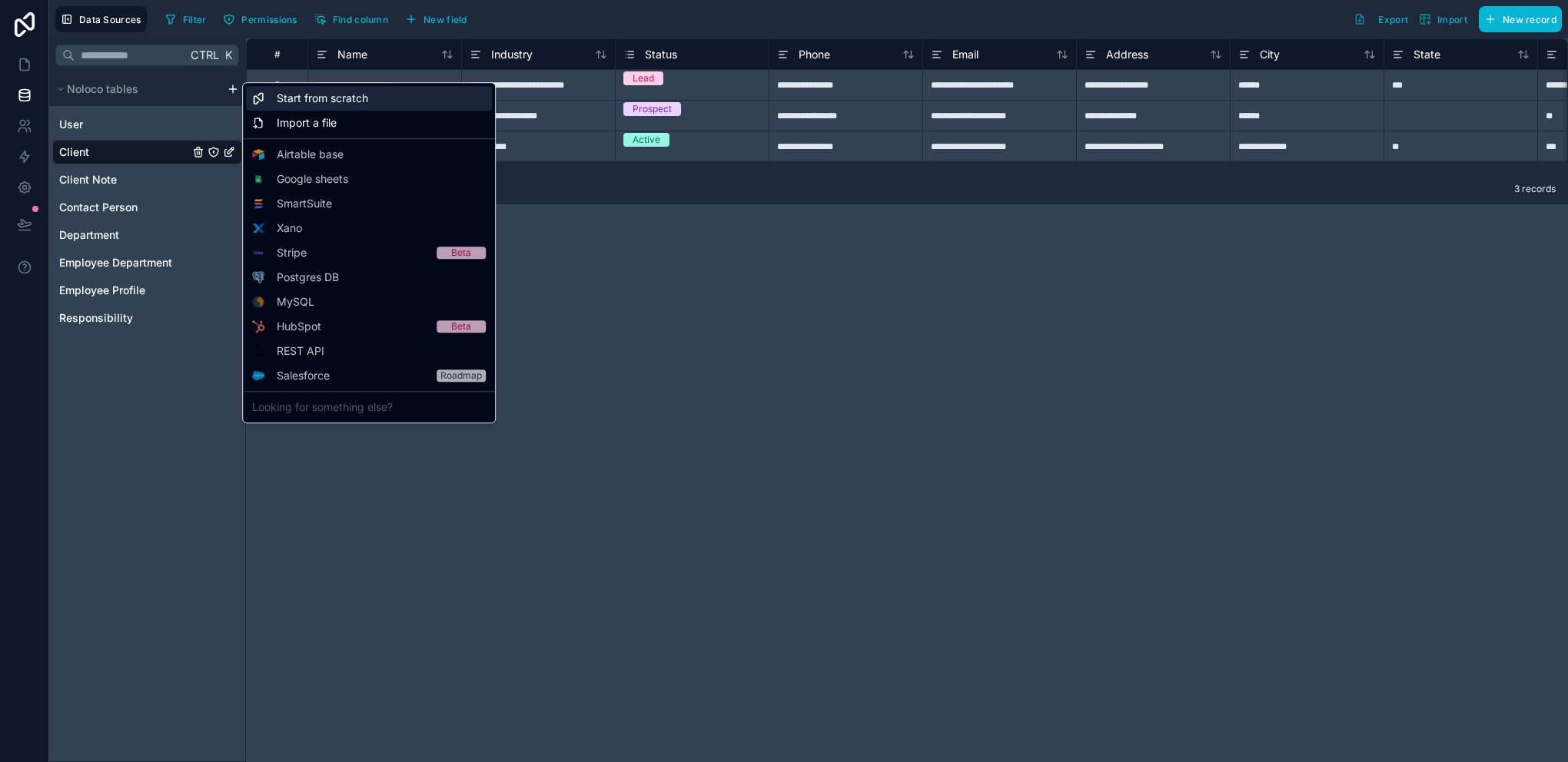 click on "Start from scratch" at bounding box center (322, 98) 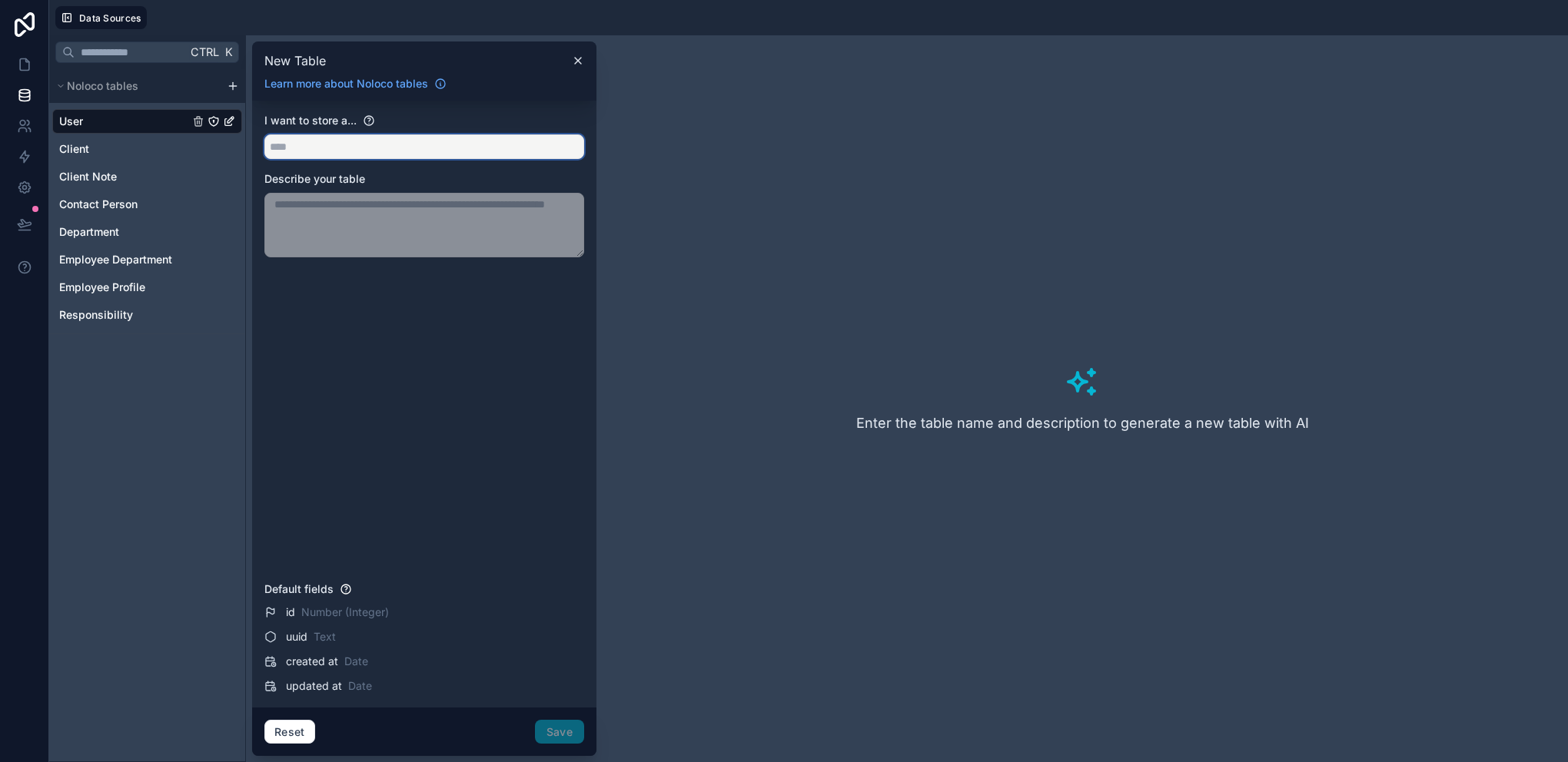 click at bounding box center (424, 147) 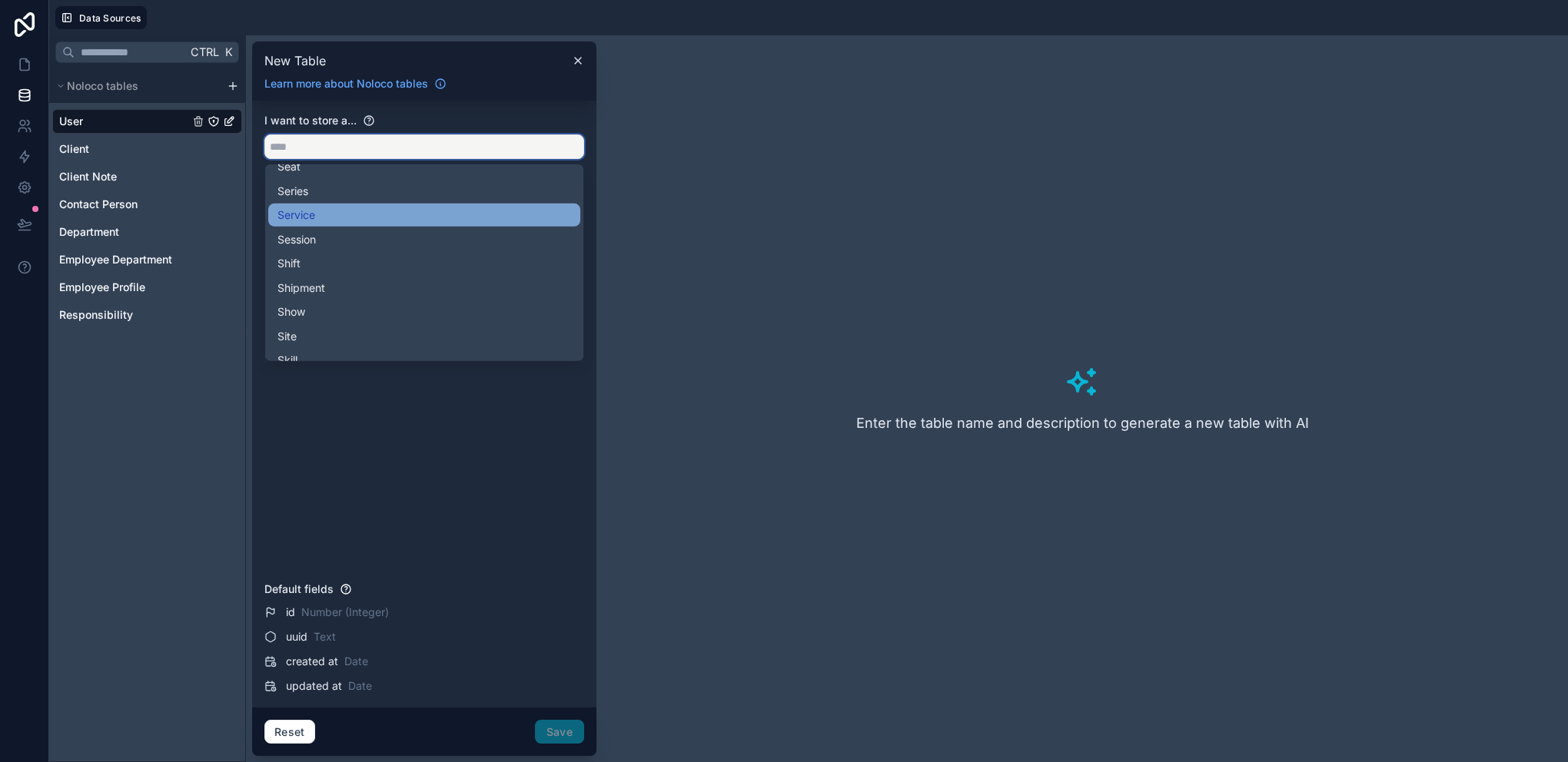 scroll, scrollTop: 3222, scrollLeft: 0, axis: vertical 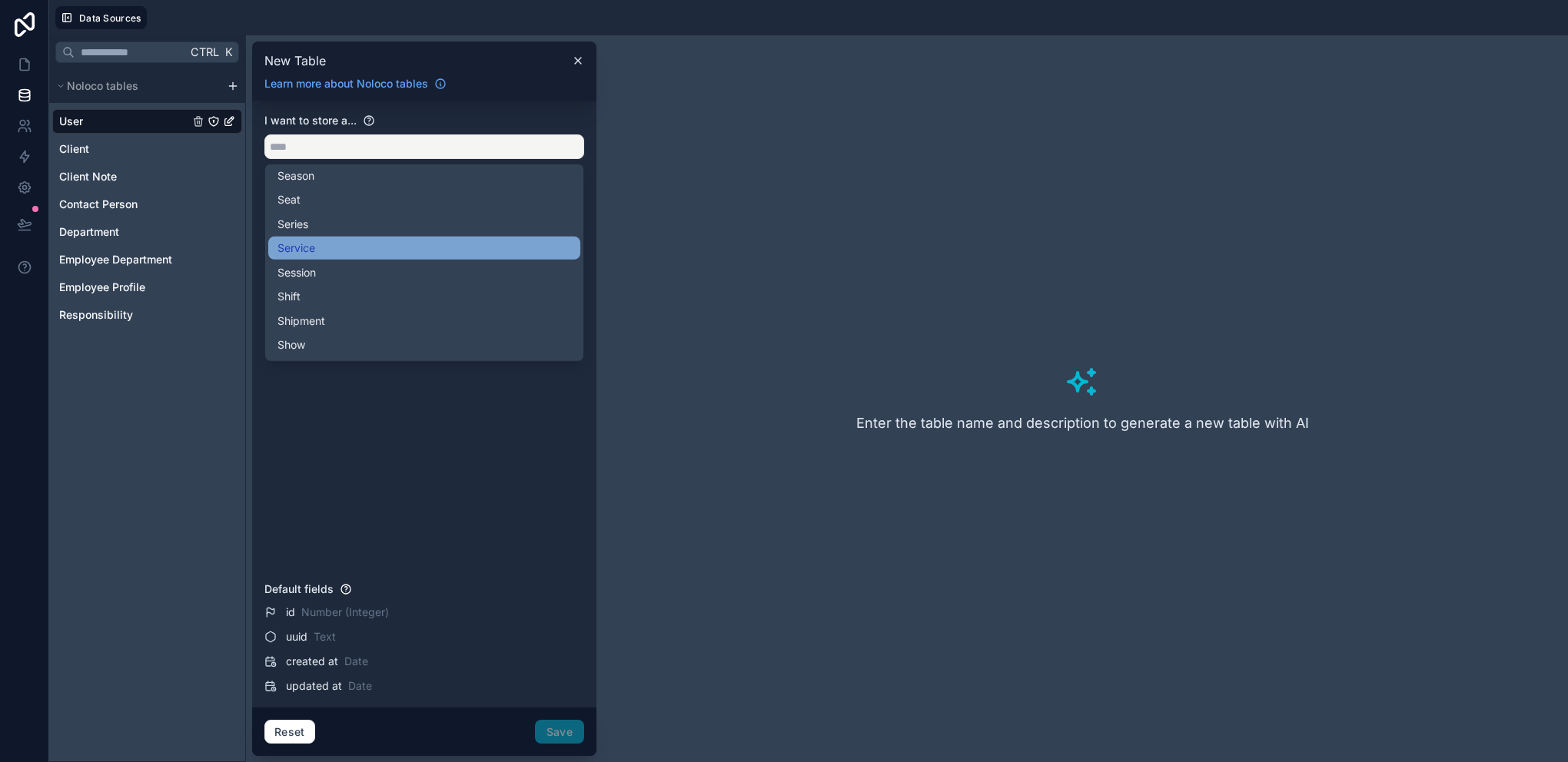 click on "Service" at bounding box center (424, 248) 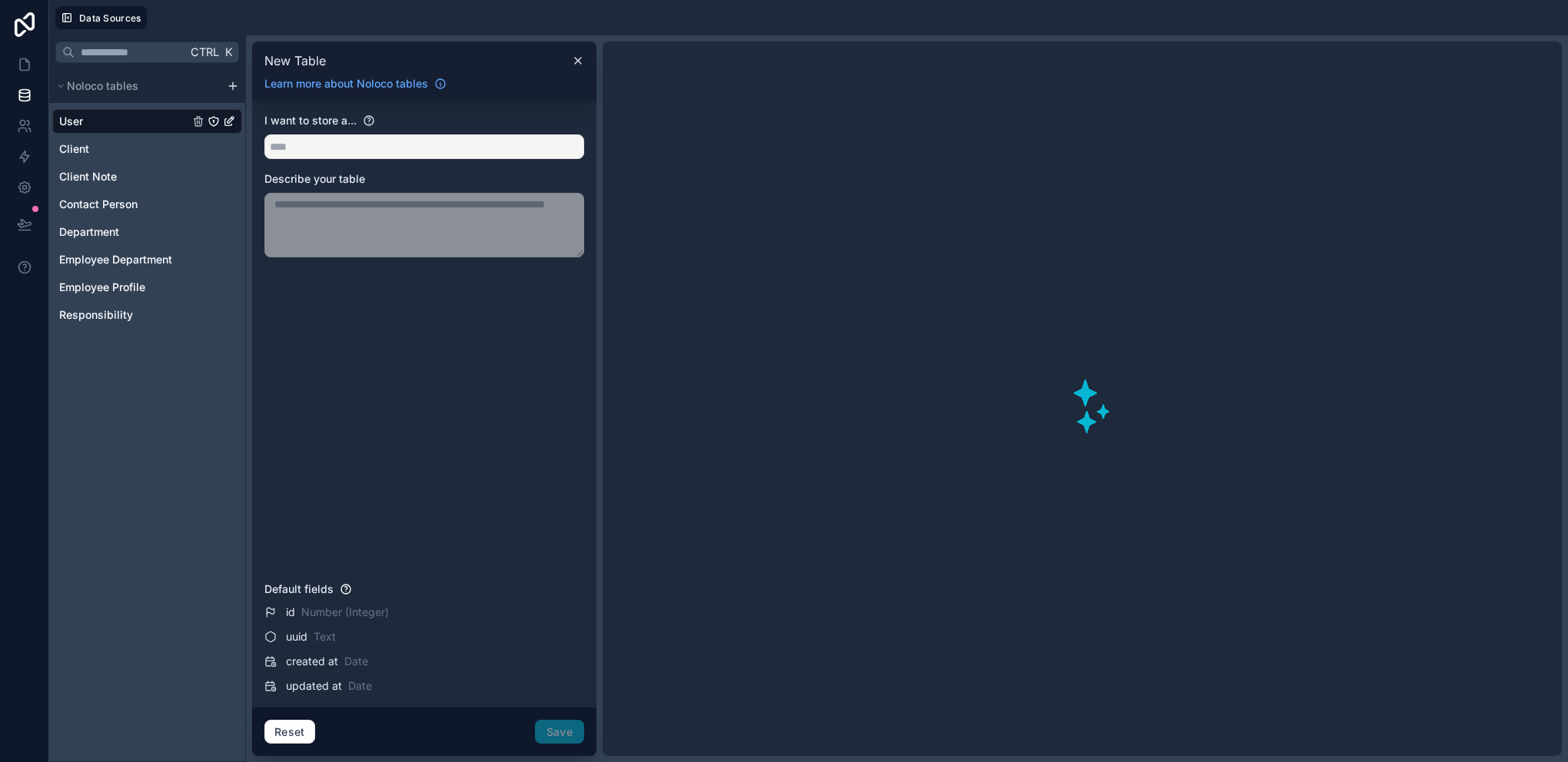 type on "*******" 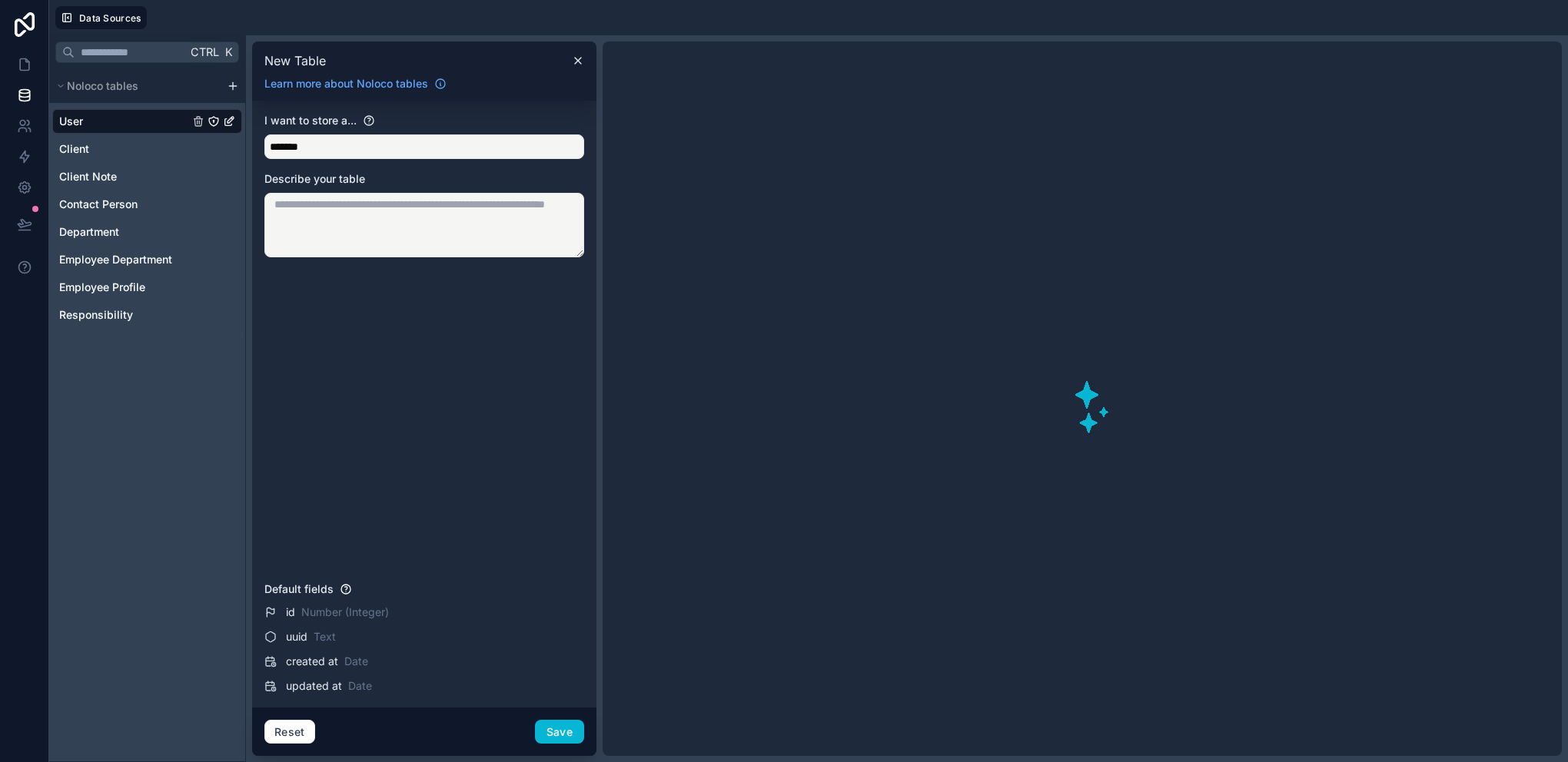 click at bounding box center [424, 225] 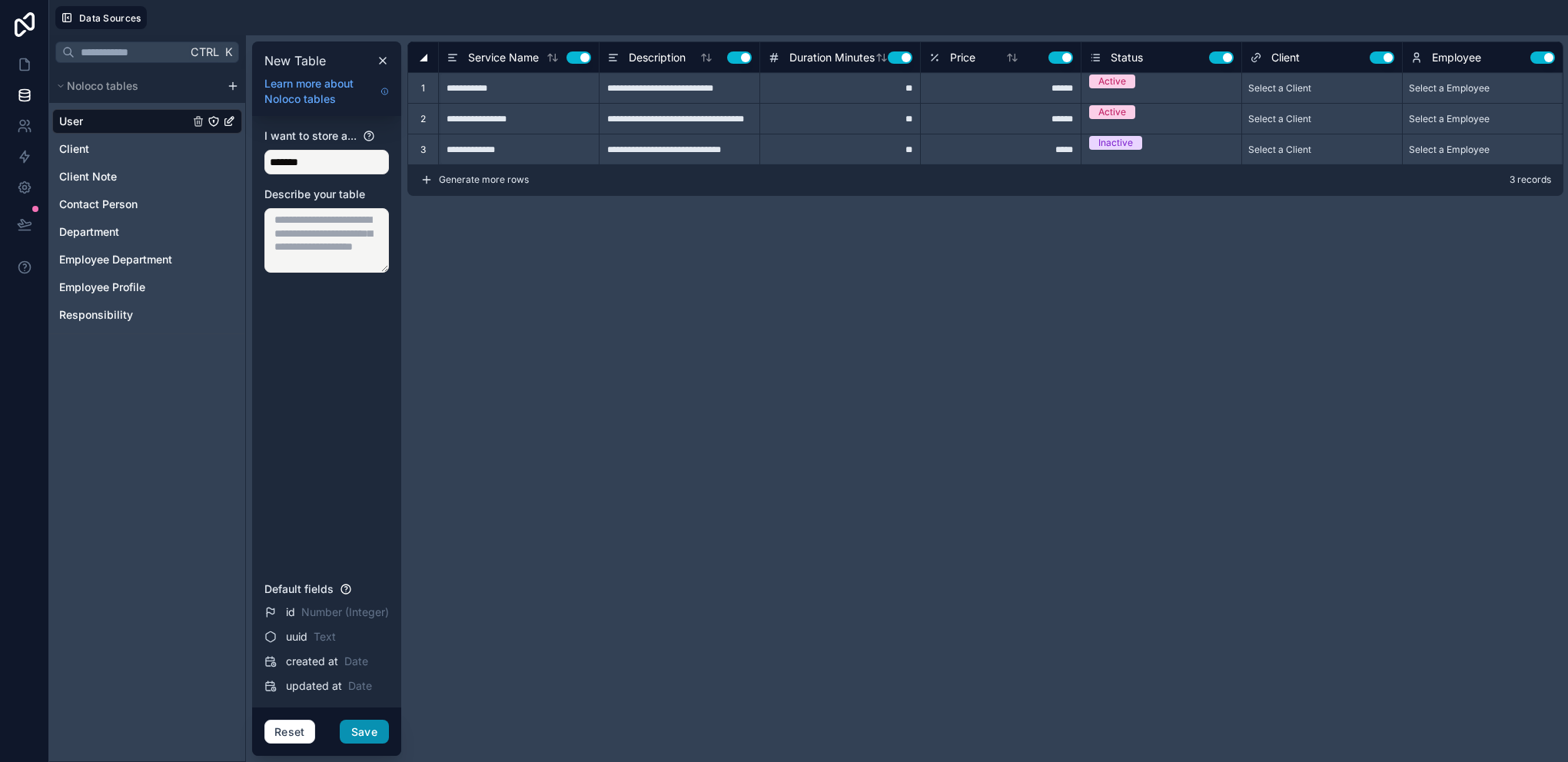 click on "Save" at bounding box center [364, 732] 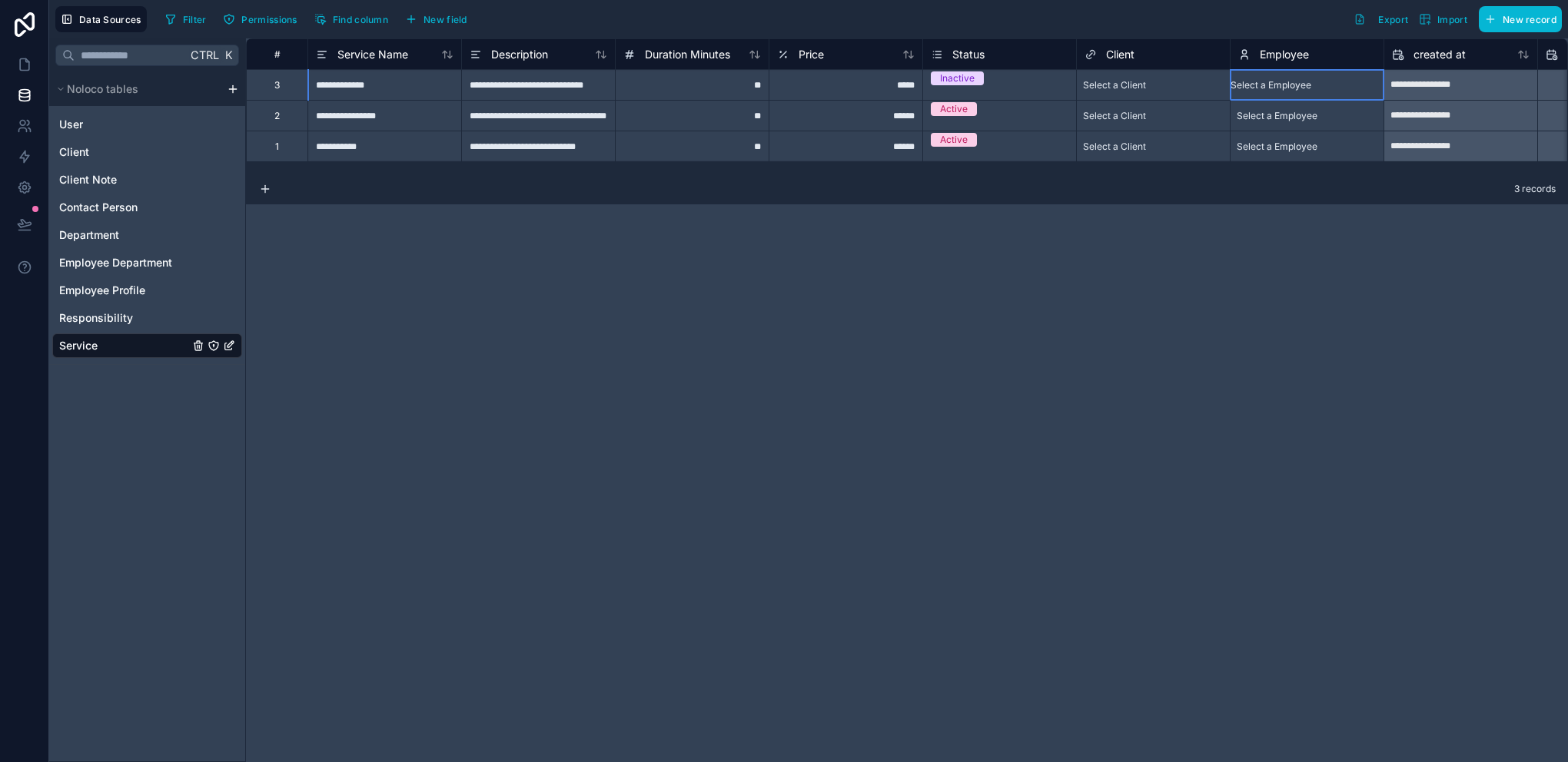 click on "Select a Employee" at bounding box center (1271, 85) 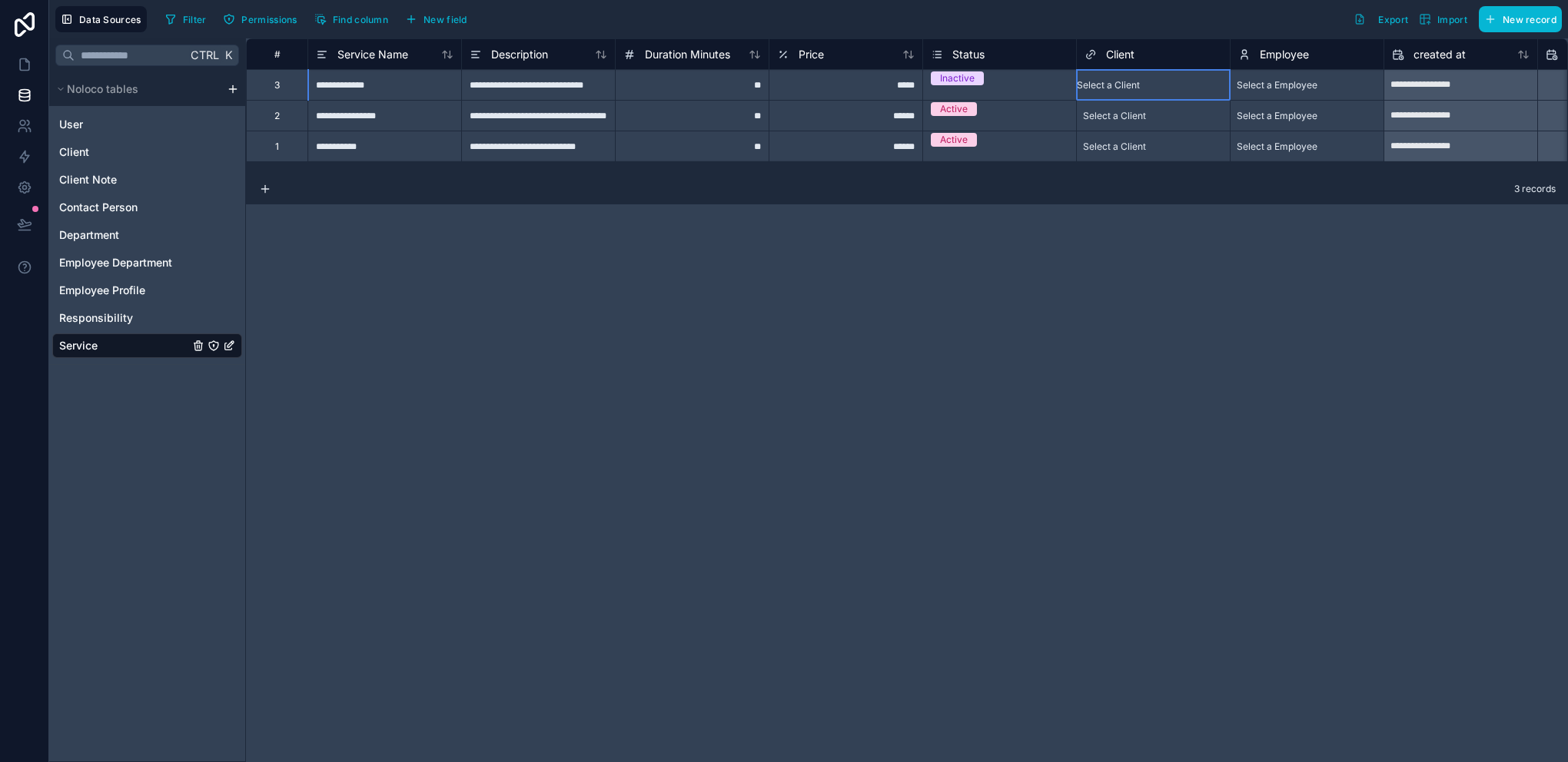 click on "Select a Client" at bounding box center (1108, 85) 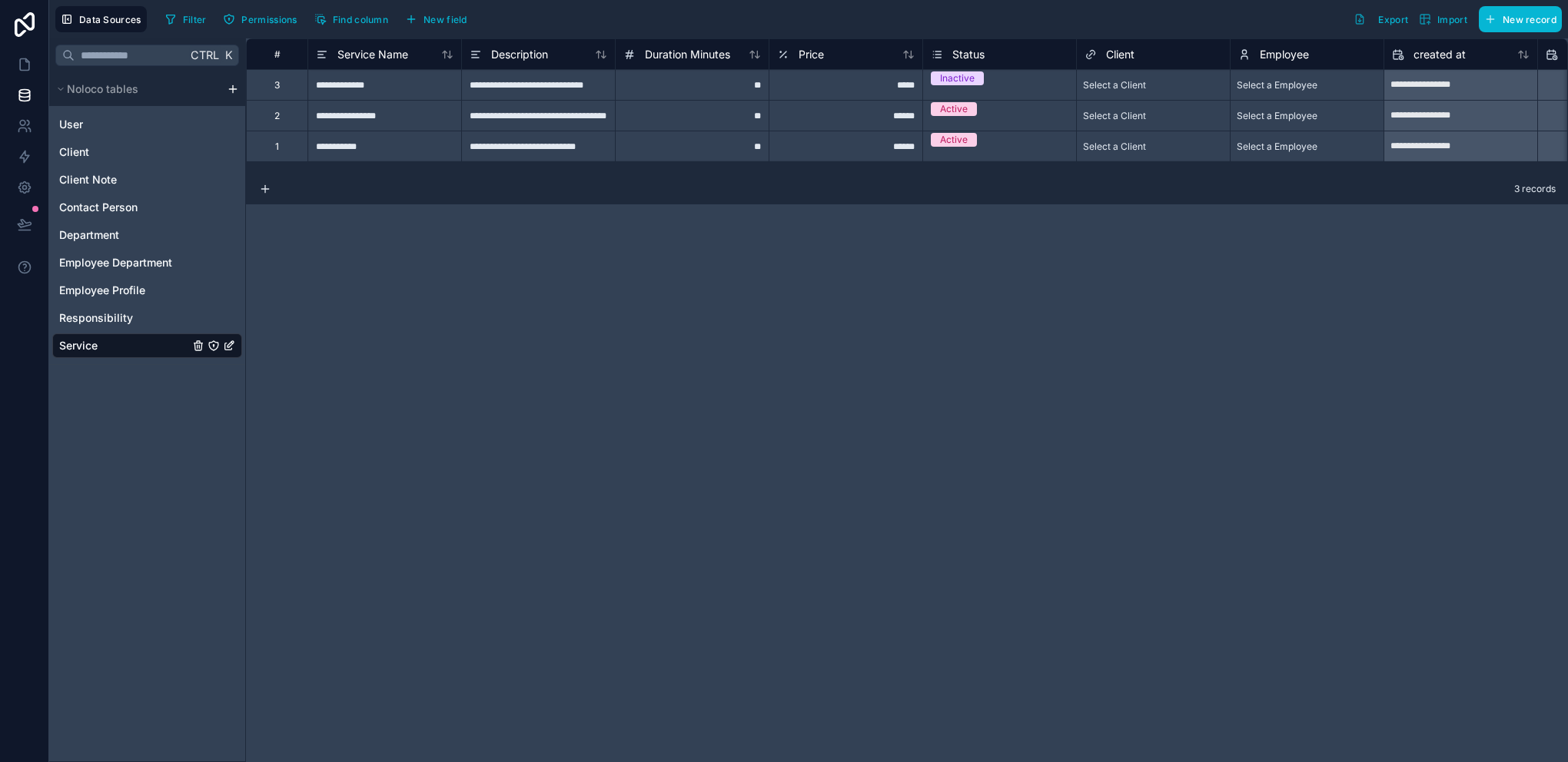 click on "**********" at bounding box center (907, 400) 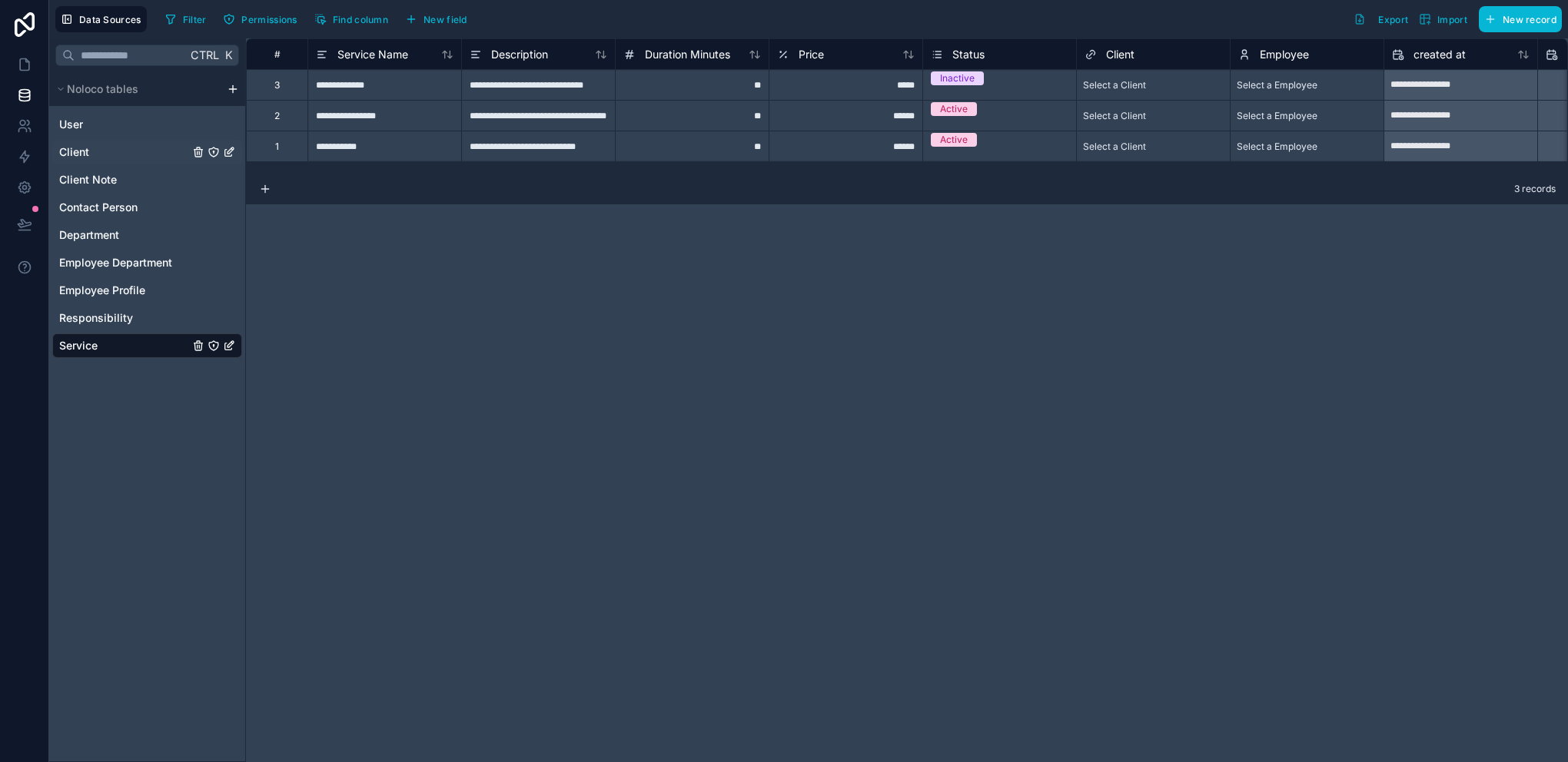 click on "Client" at bounding box center [74, 152] 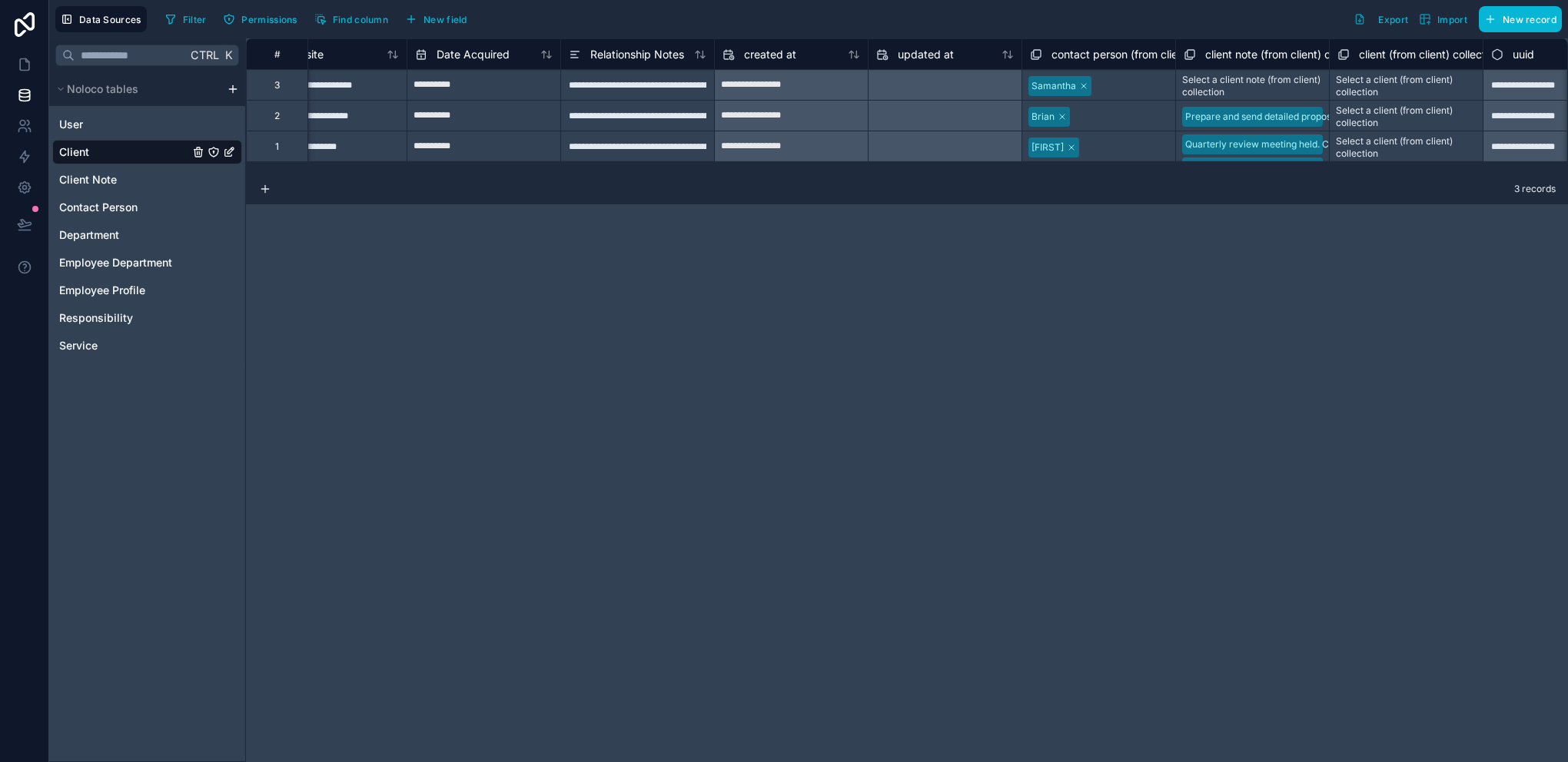 scroll, scrollTop: 0, scrollLeft: 1507, axis: horizontal 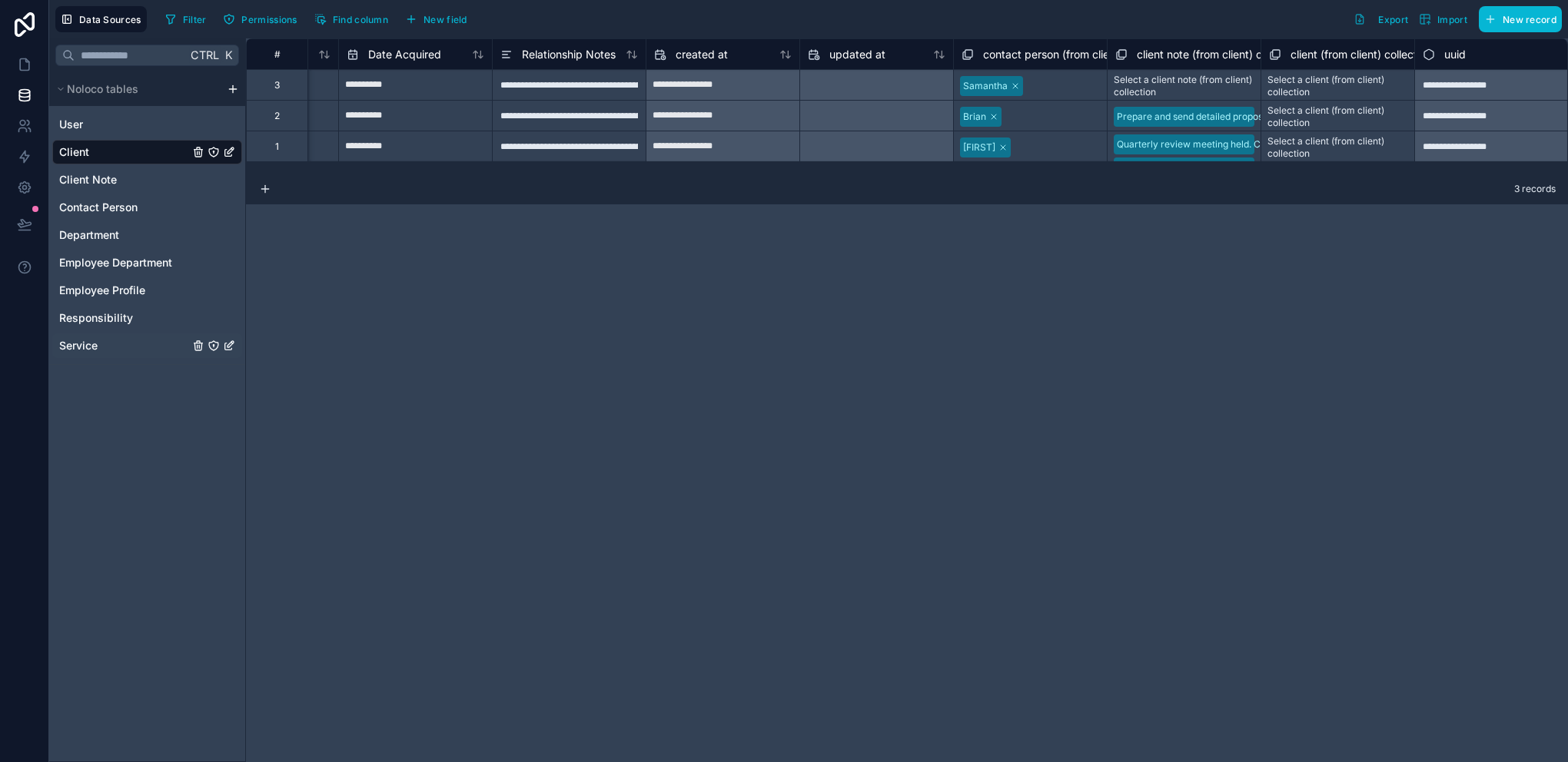 click on "Service" at bounding box center [147, 346] 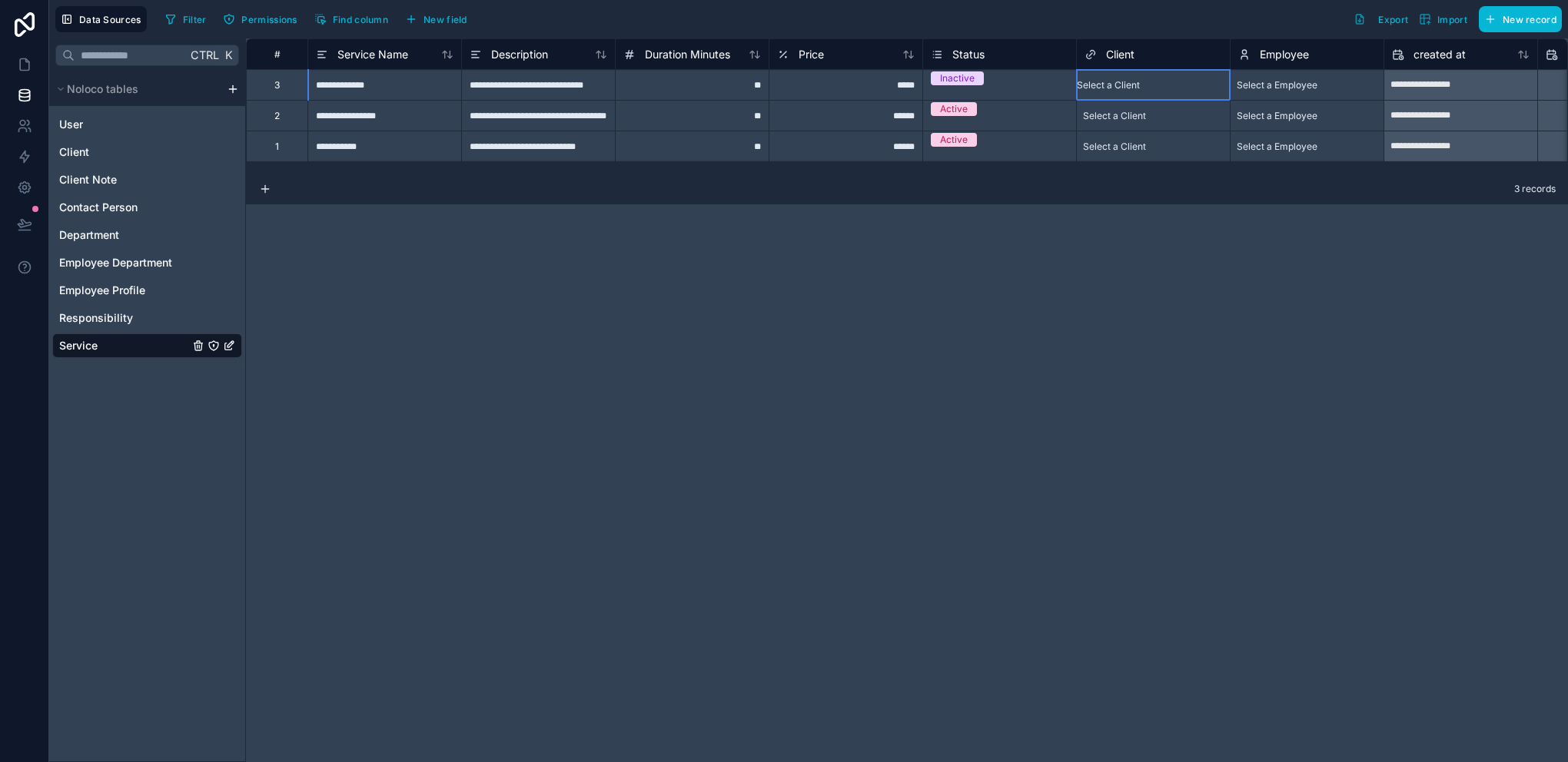 click on "Select a Client" at bounding box center (1108, 85) 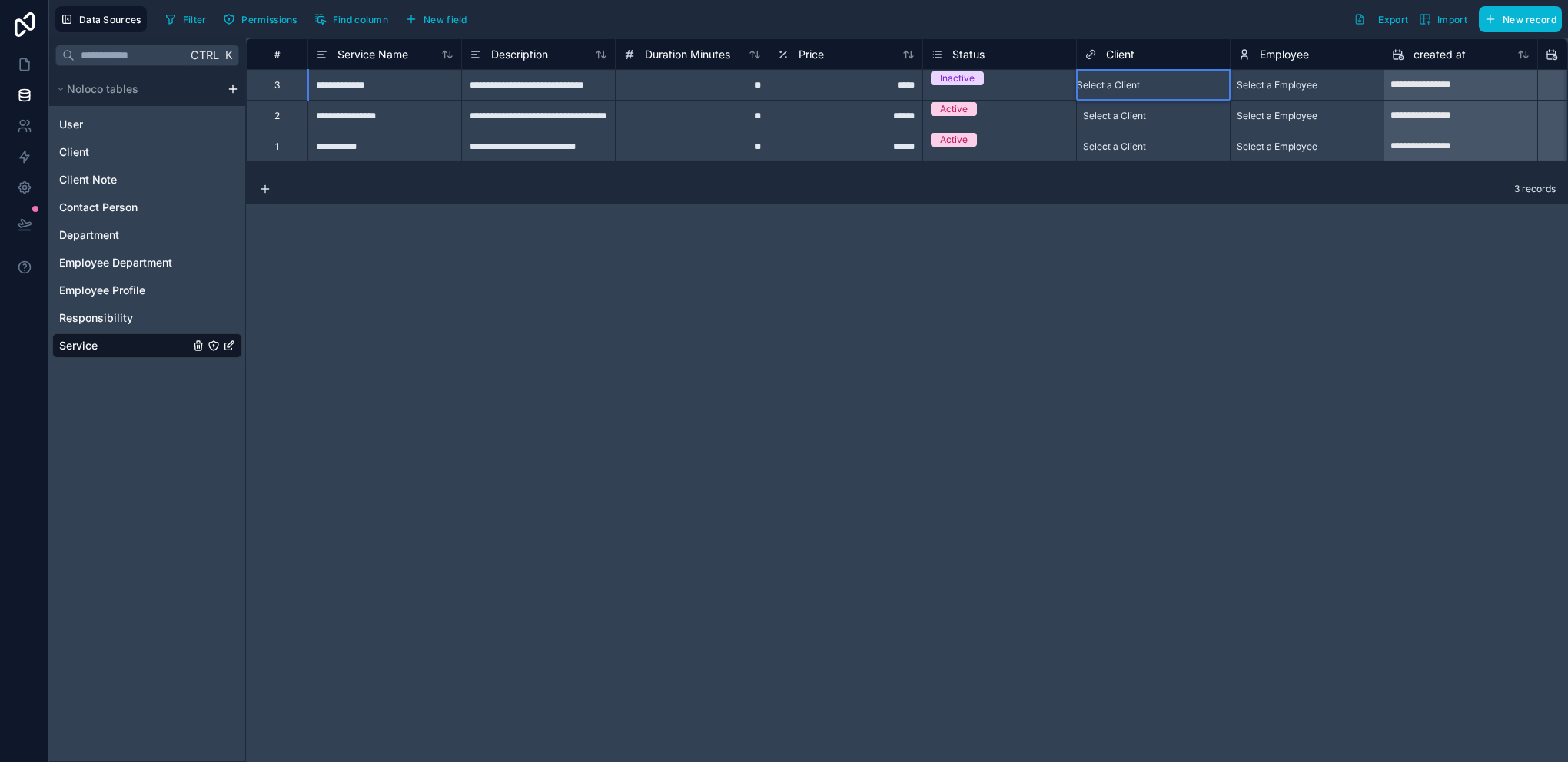 click on "Select a Client" at bounding box center (1108, 85) 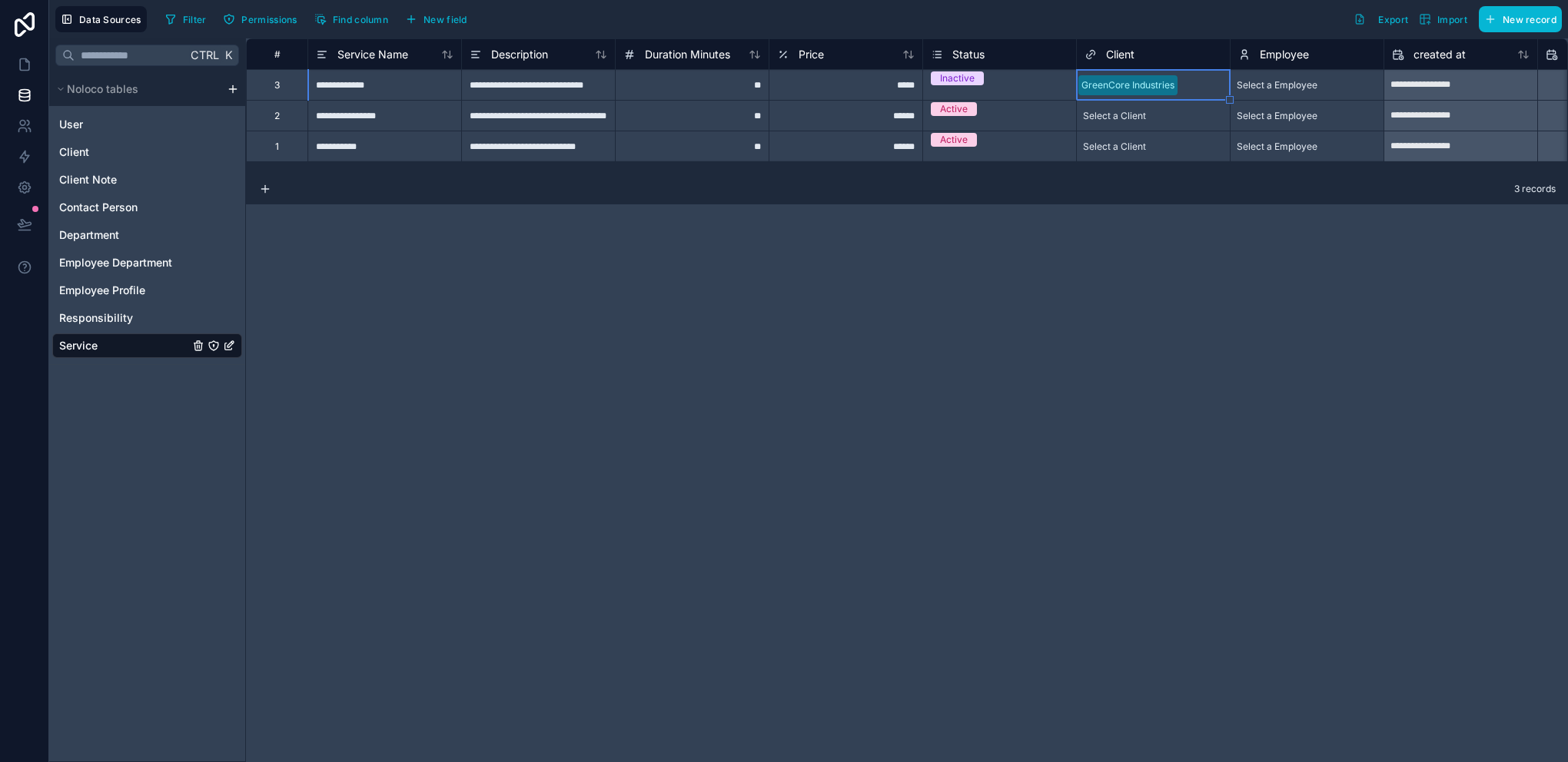 click on "GreenCore Industries" at bounding box center [1128, 85] 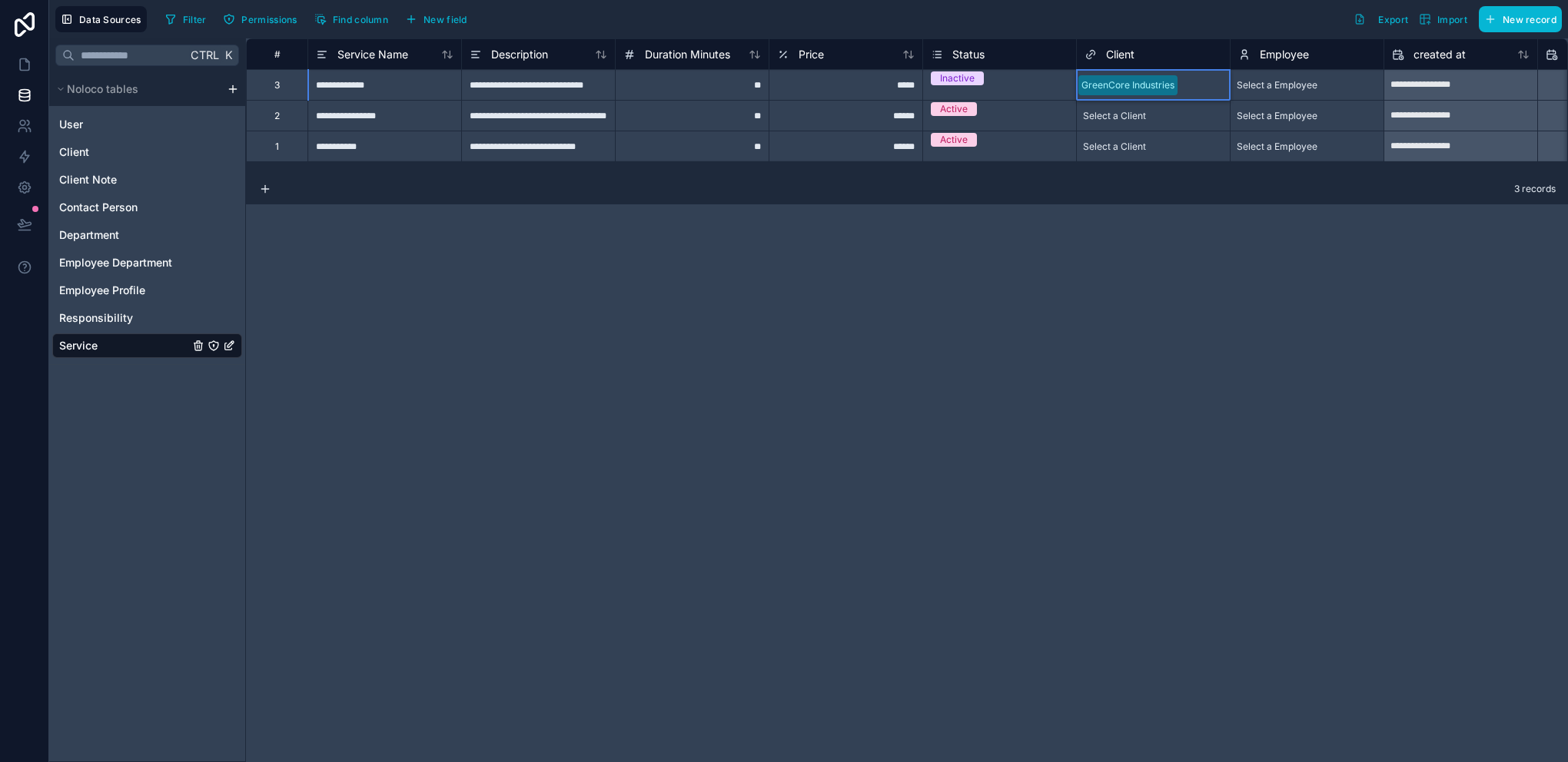 click on "DataGuard Analytics" at bounding box center (784, 790) 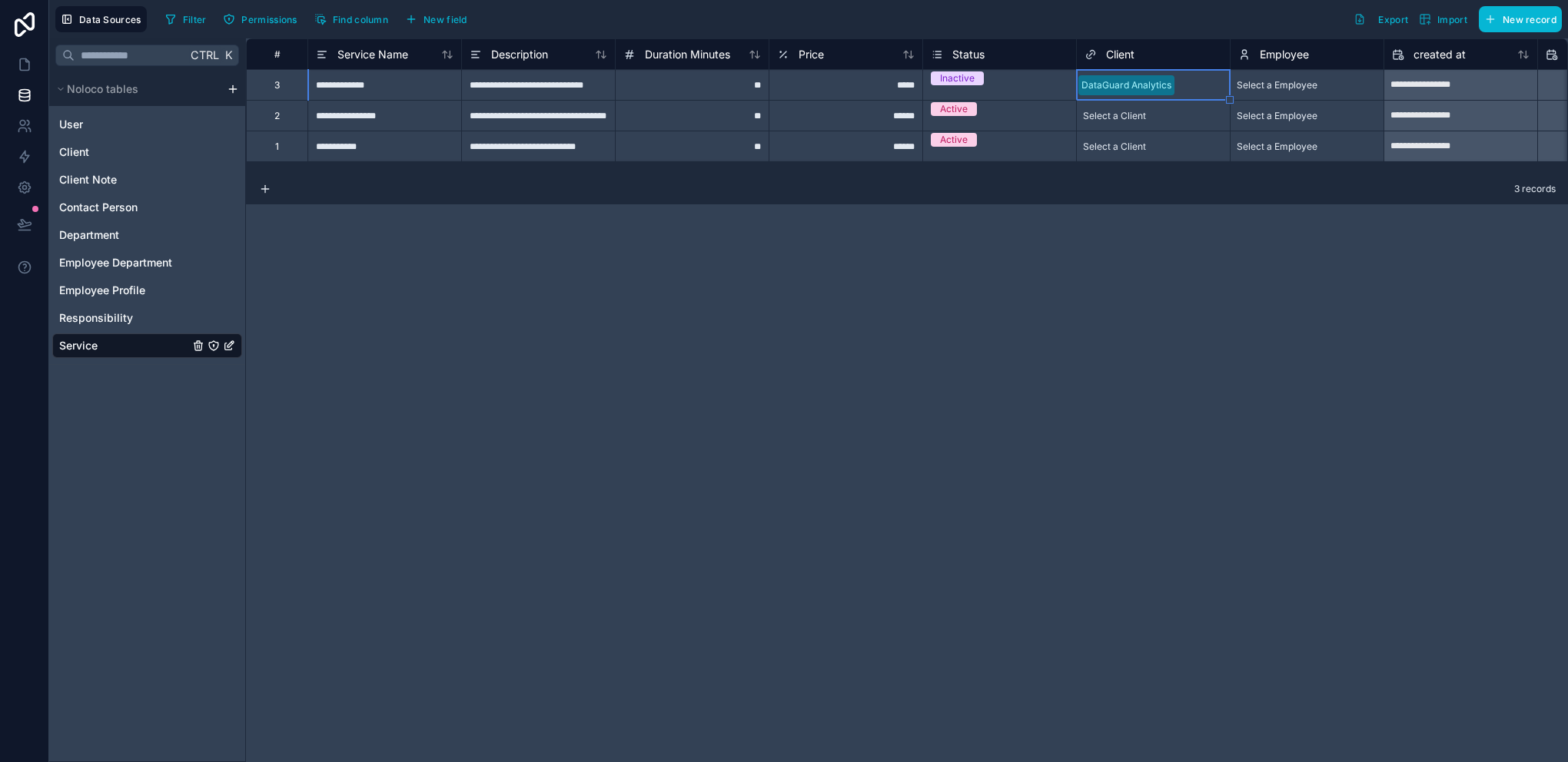 click on "DataGuard Analytics" at bounding box center (1126, 85) 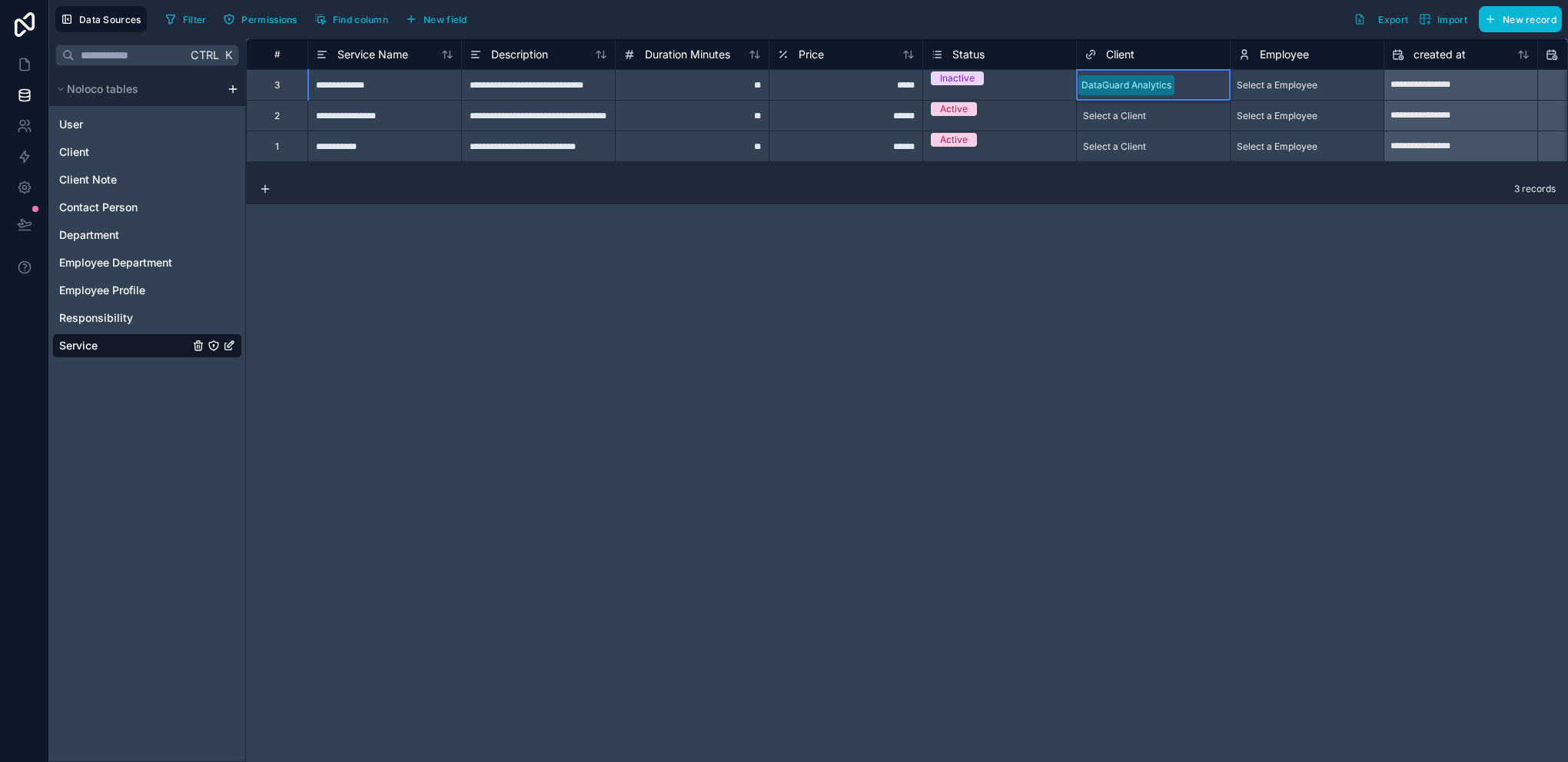 click on "**********" at bounding box center (907, 400) 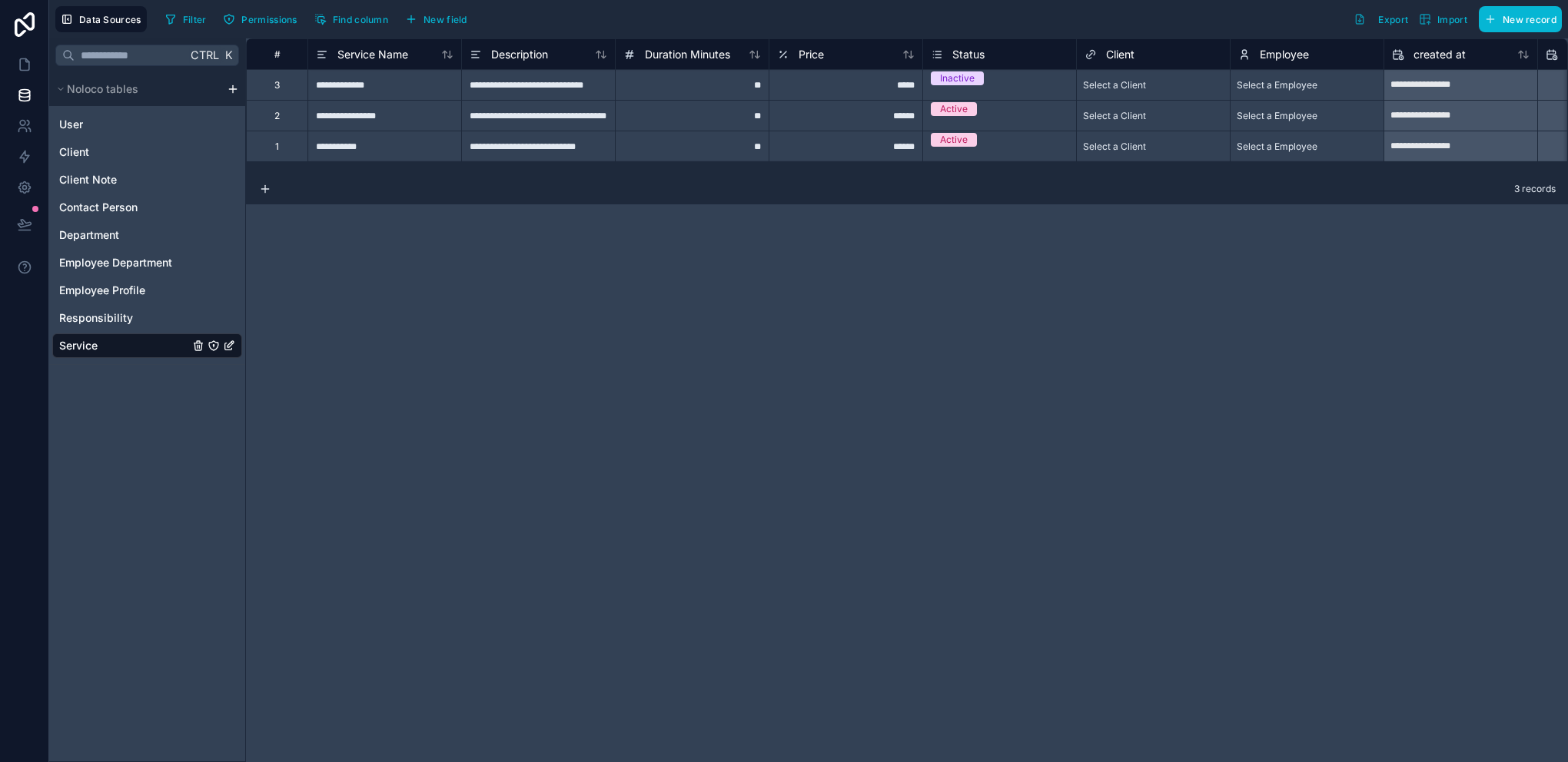 click on "**********" at bounding box center (907, 400) 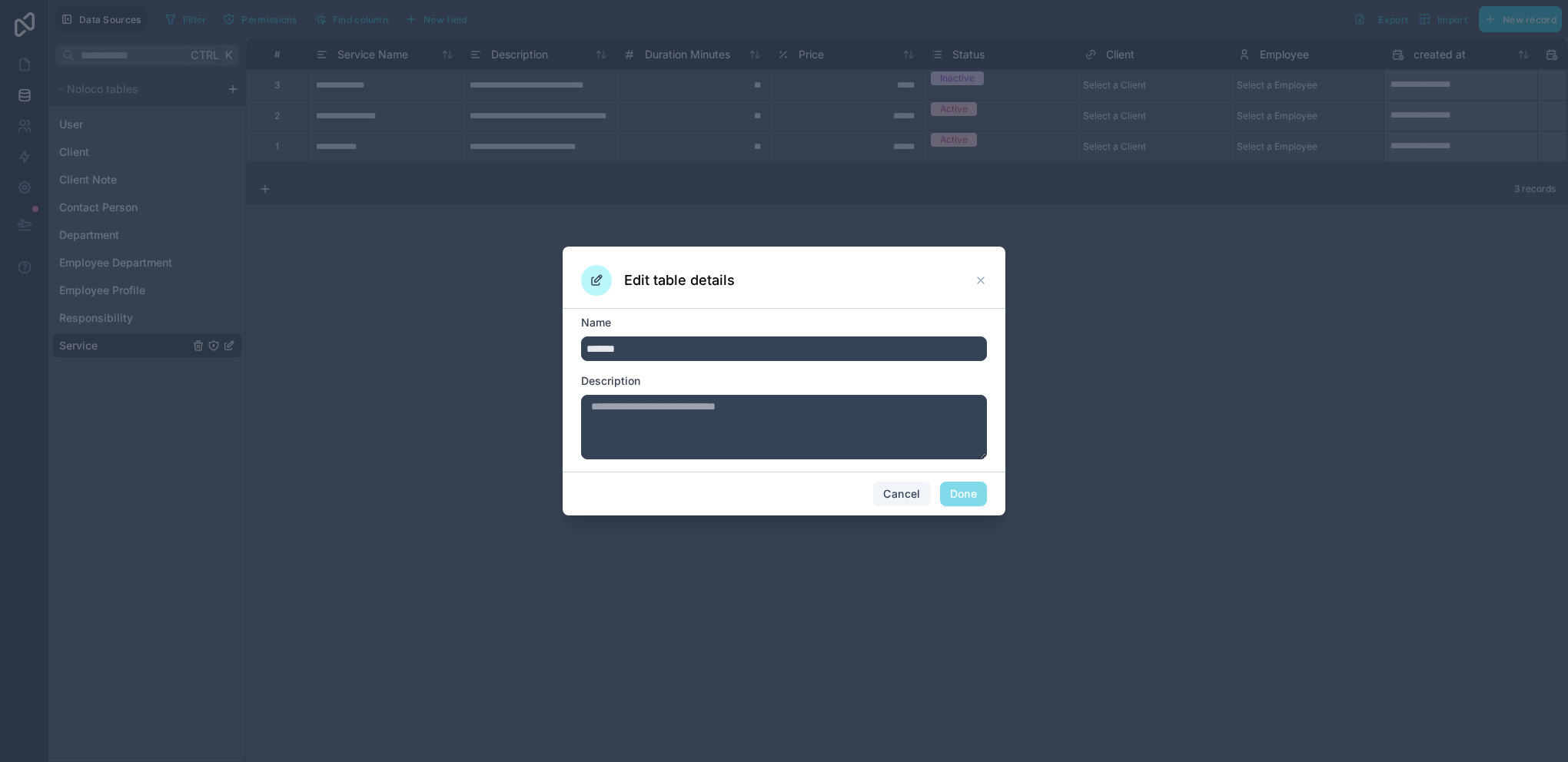 click on "Cancel" at bounding box center [902, 494] 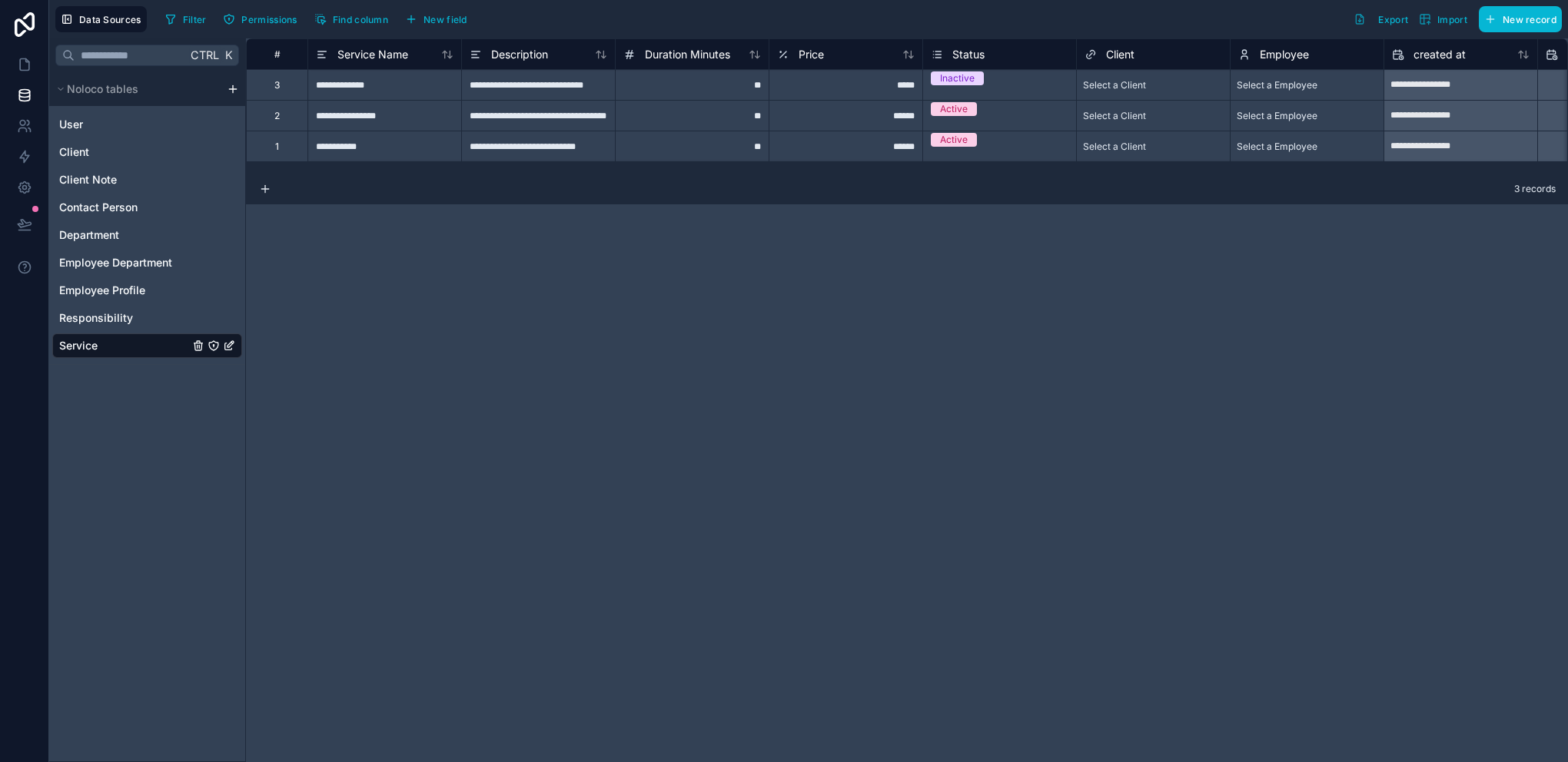 click on "**********" at bounding box center [784, 381] 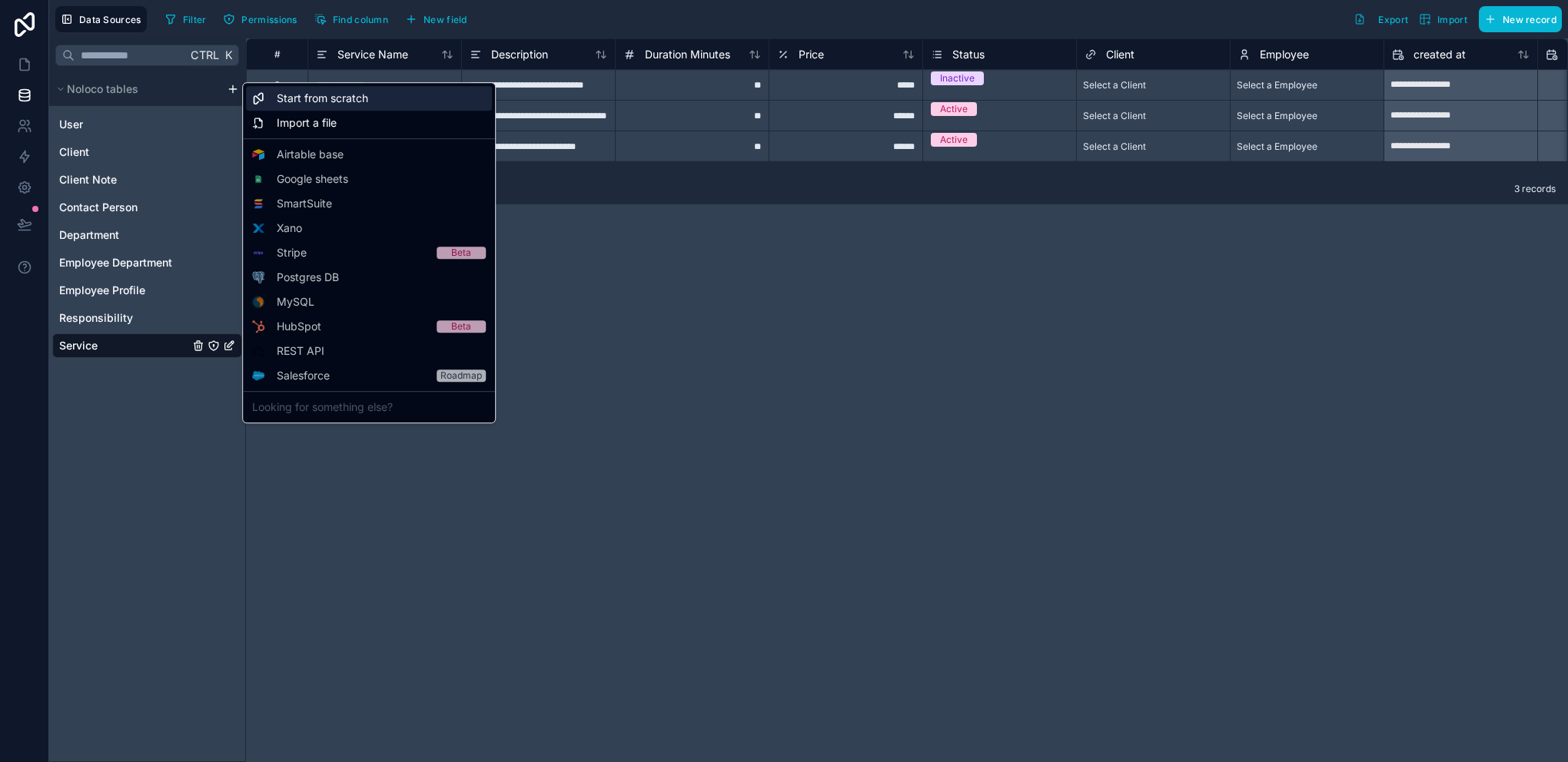click on "Start from scratch" at bounding box center (322, 98) 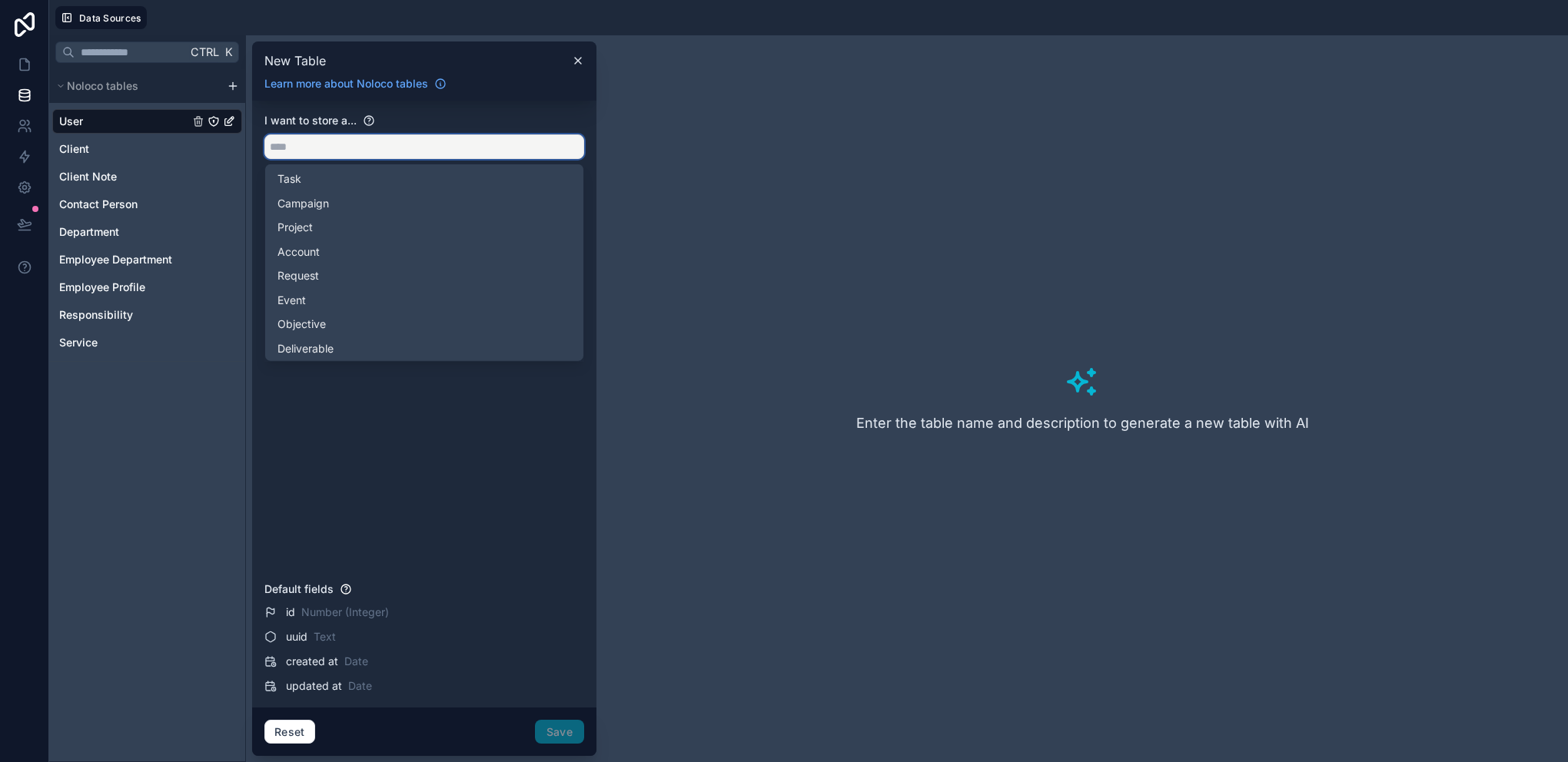 click at bounding box center (424, 147) 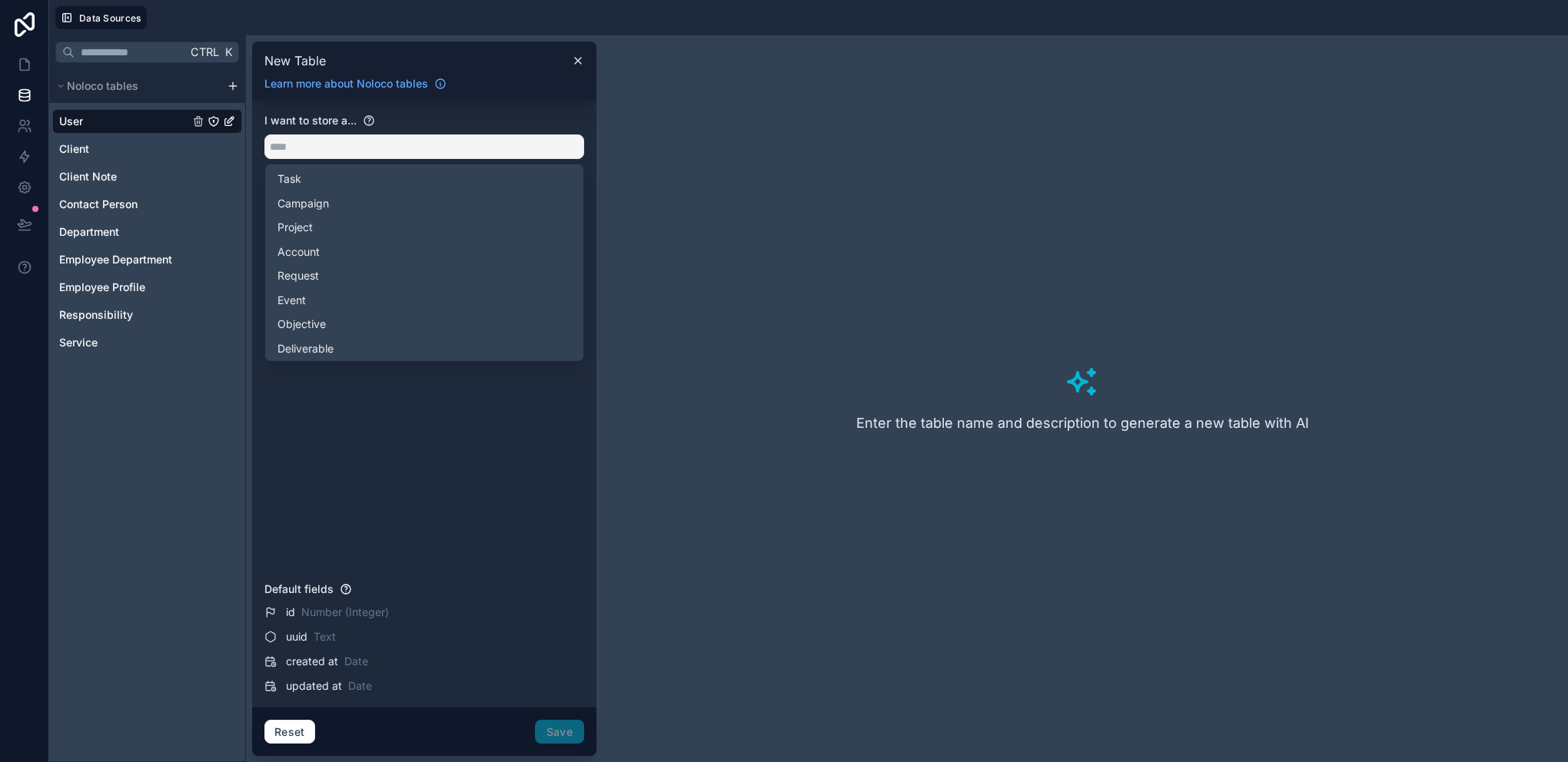 click on "I want to store a... Describe your table Default fields id Number (Integer) uuid Text created at Date updated at Date" at bounding box center (424, 404) 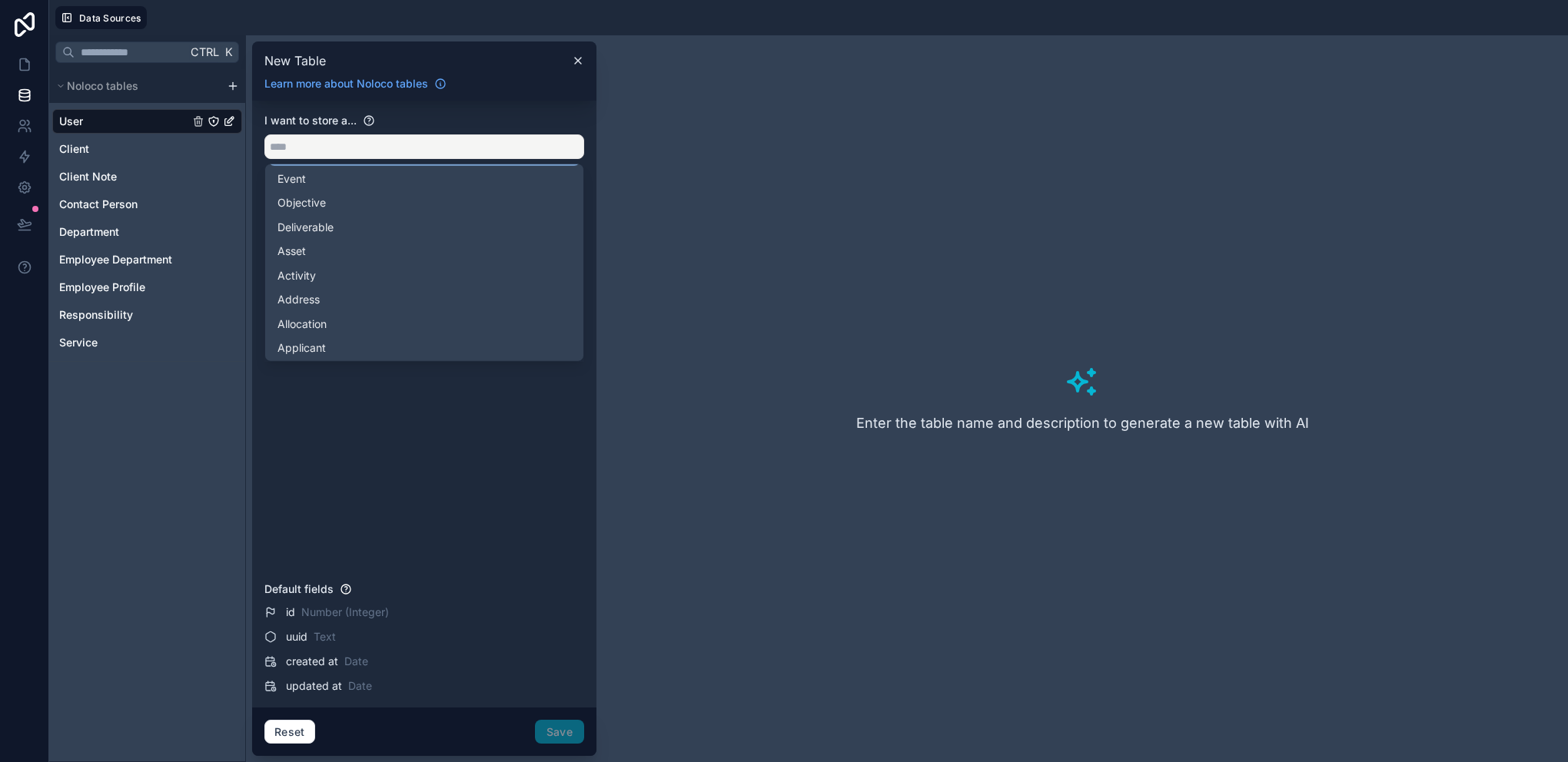 scroll, scrollTop: 154, scrollLeft: 0, axis: vertical 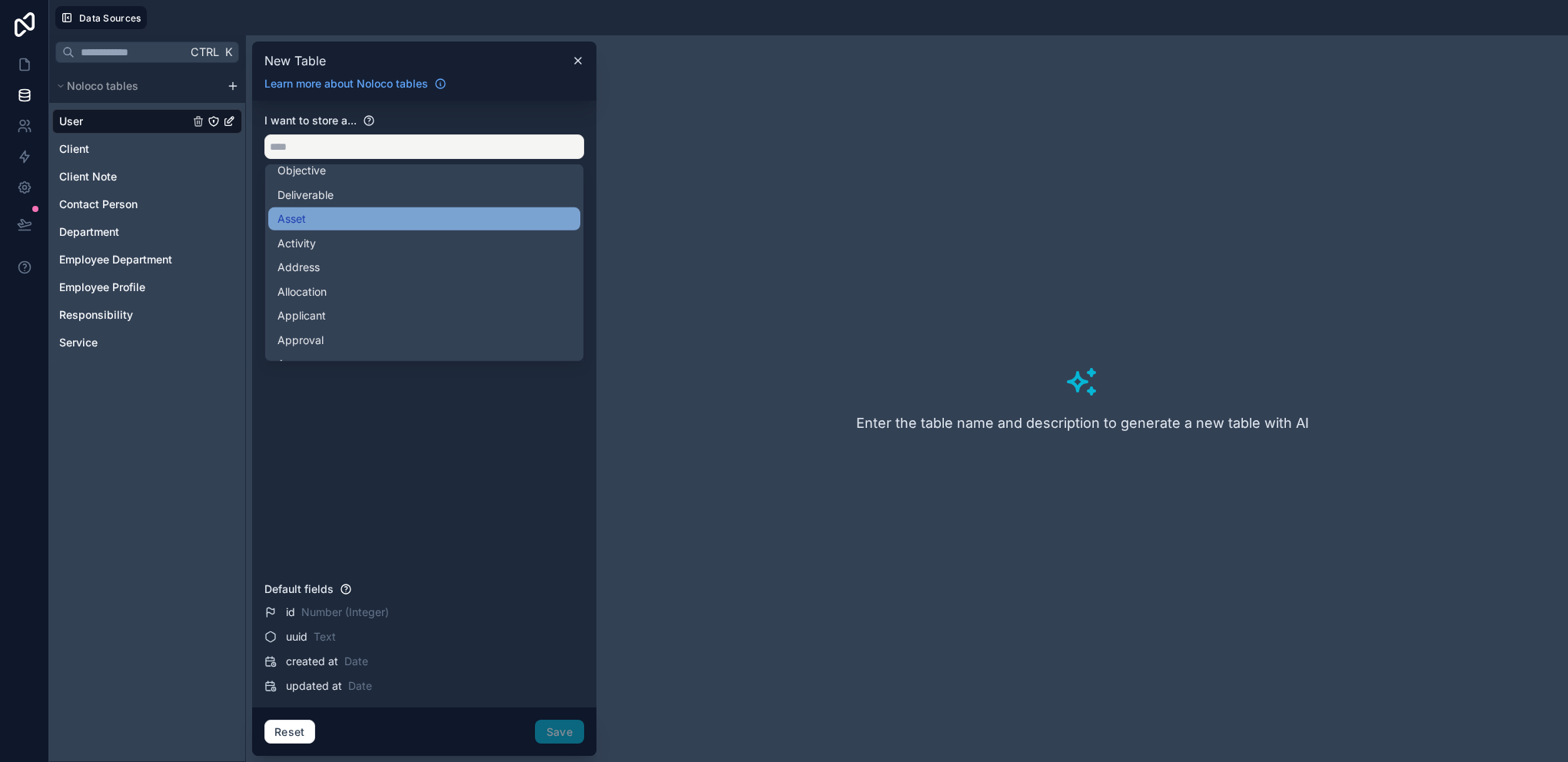 click on "Asset" at bounding box center [424, 219] 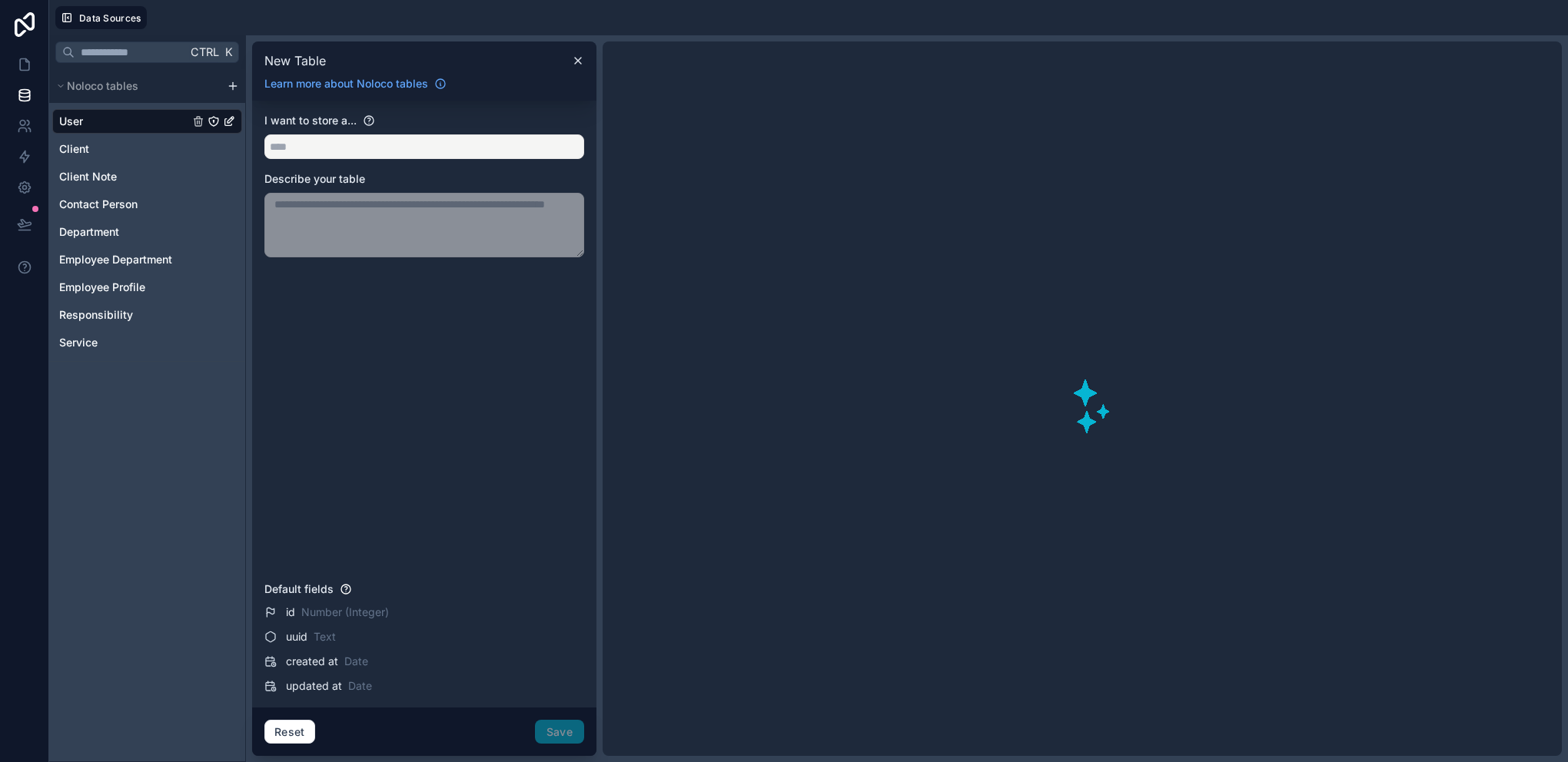 type on "*****" 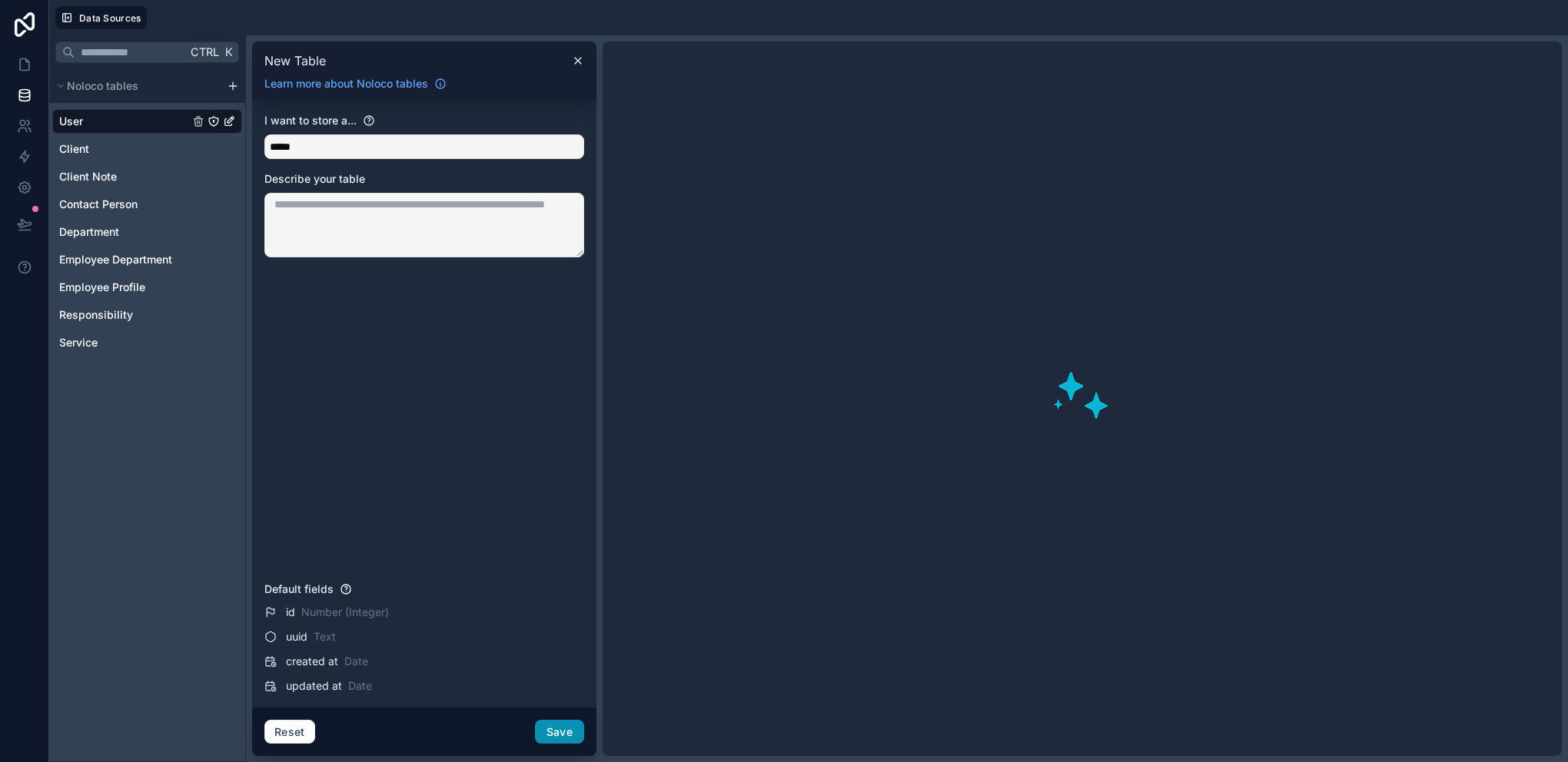 click on "Save" at bounding box center (560, 732) 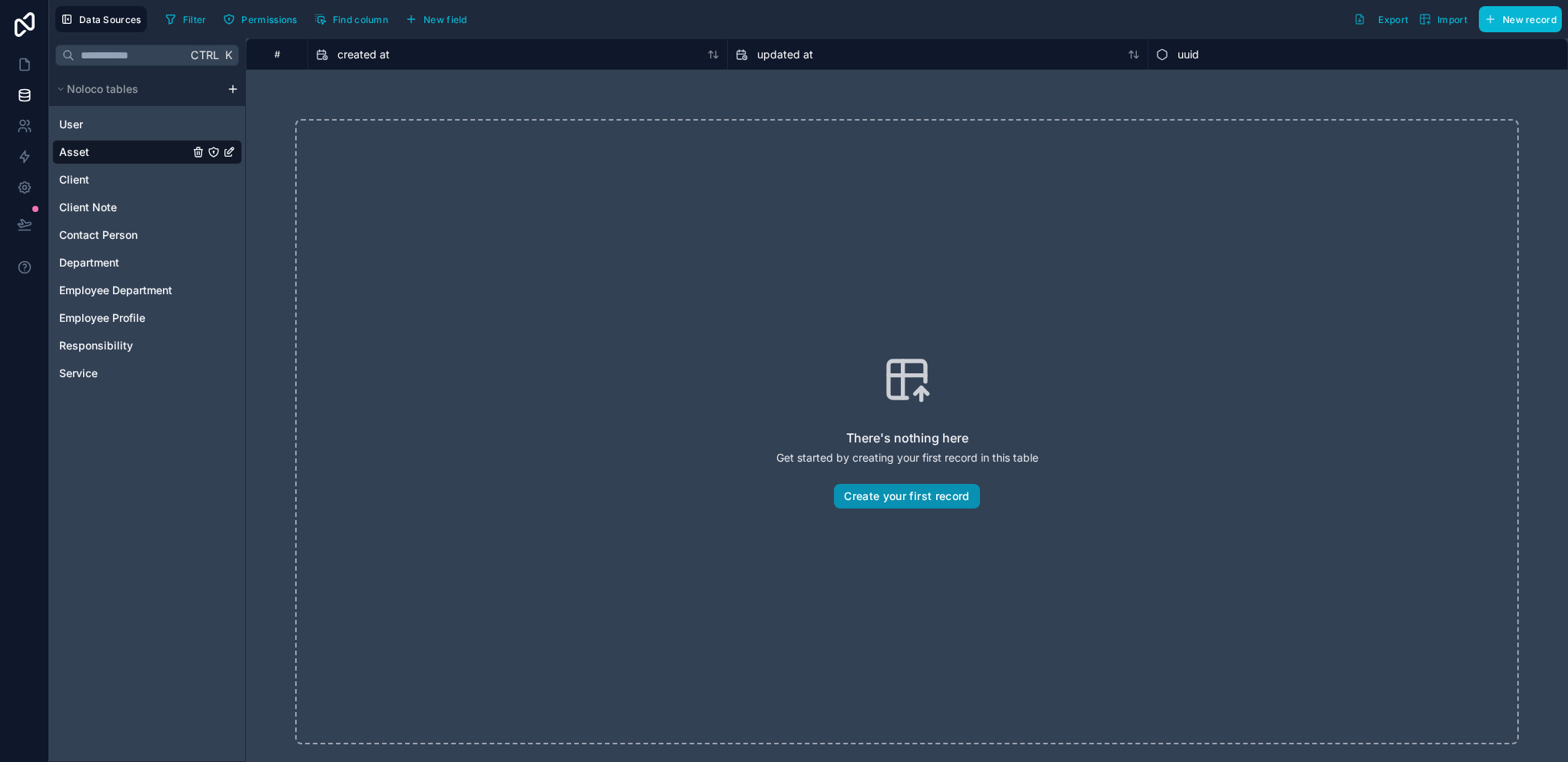 click on "Create your first record" at bounding box center [906, 496] 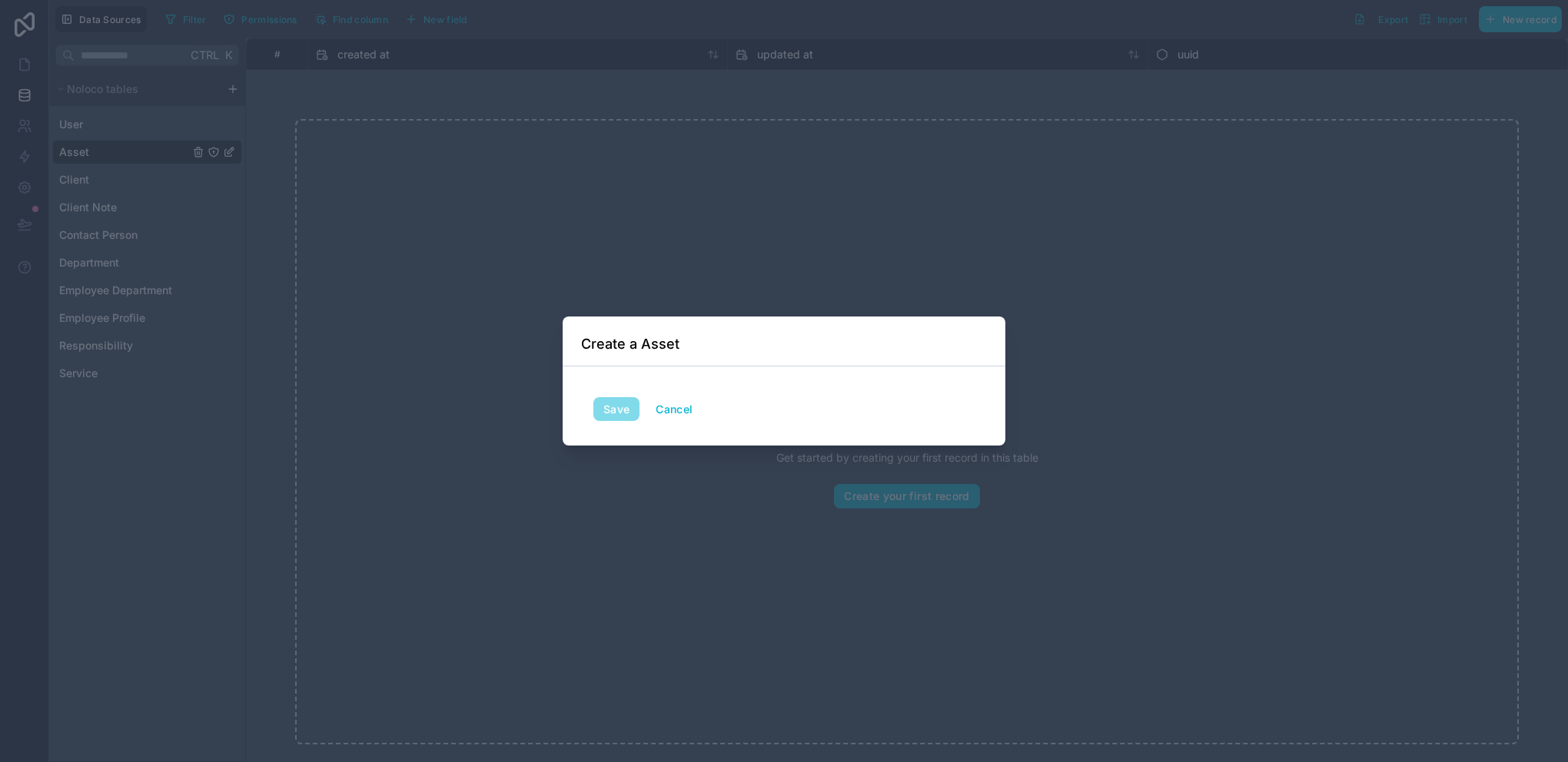 click on "Create a Asset" at bounding box center (630, 344) 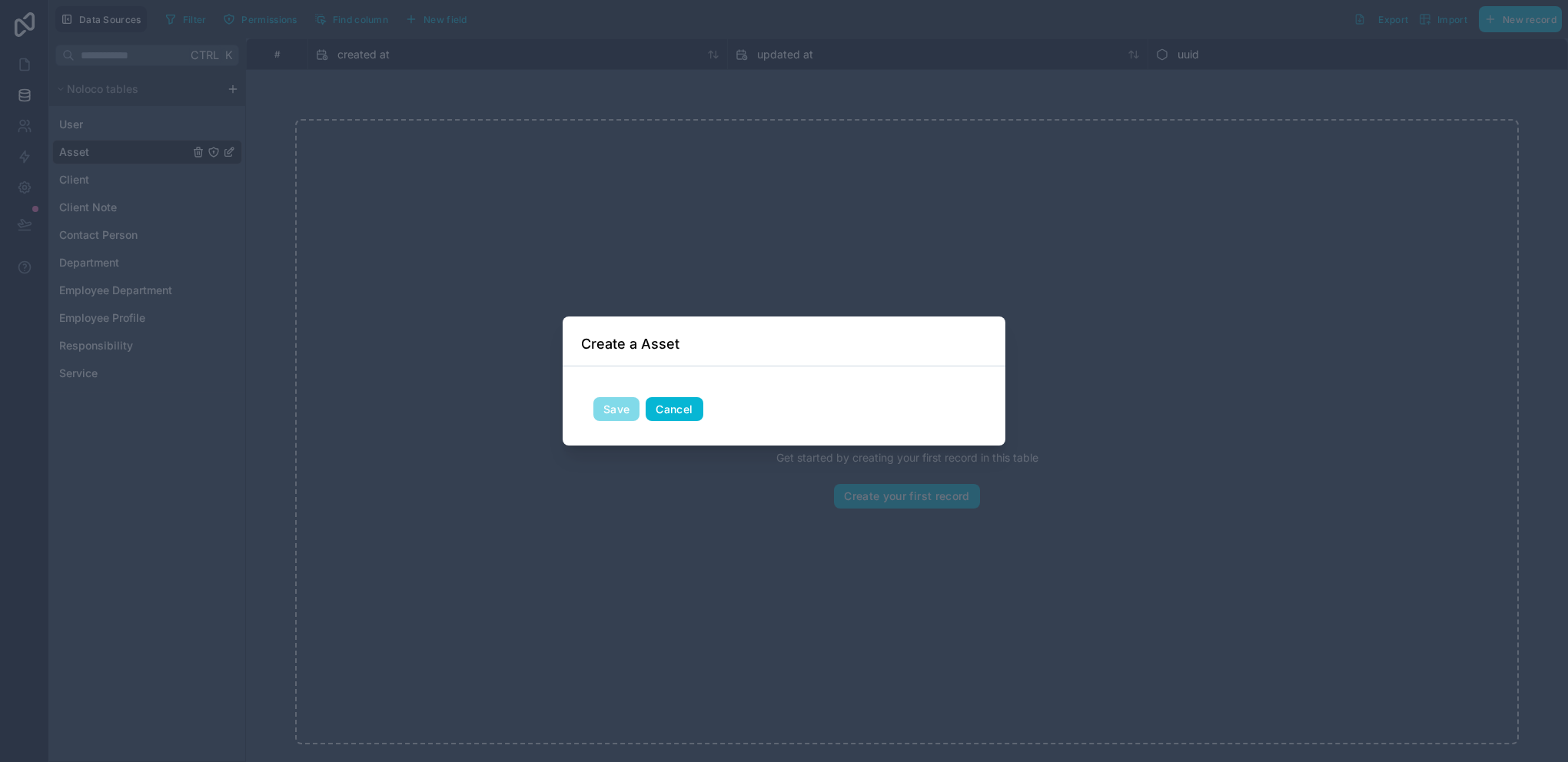 click on "Cancel" at bounding box center [674, 409] 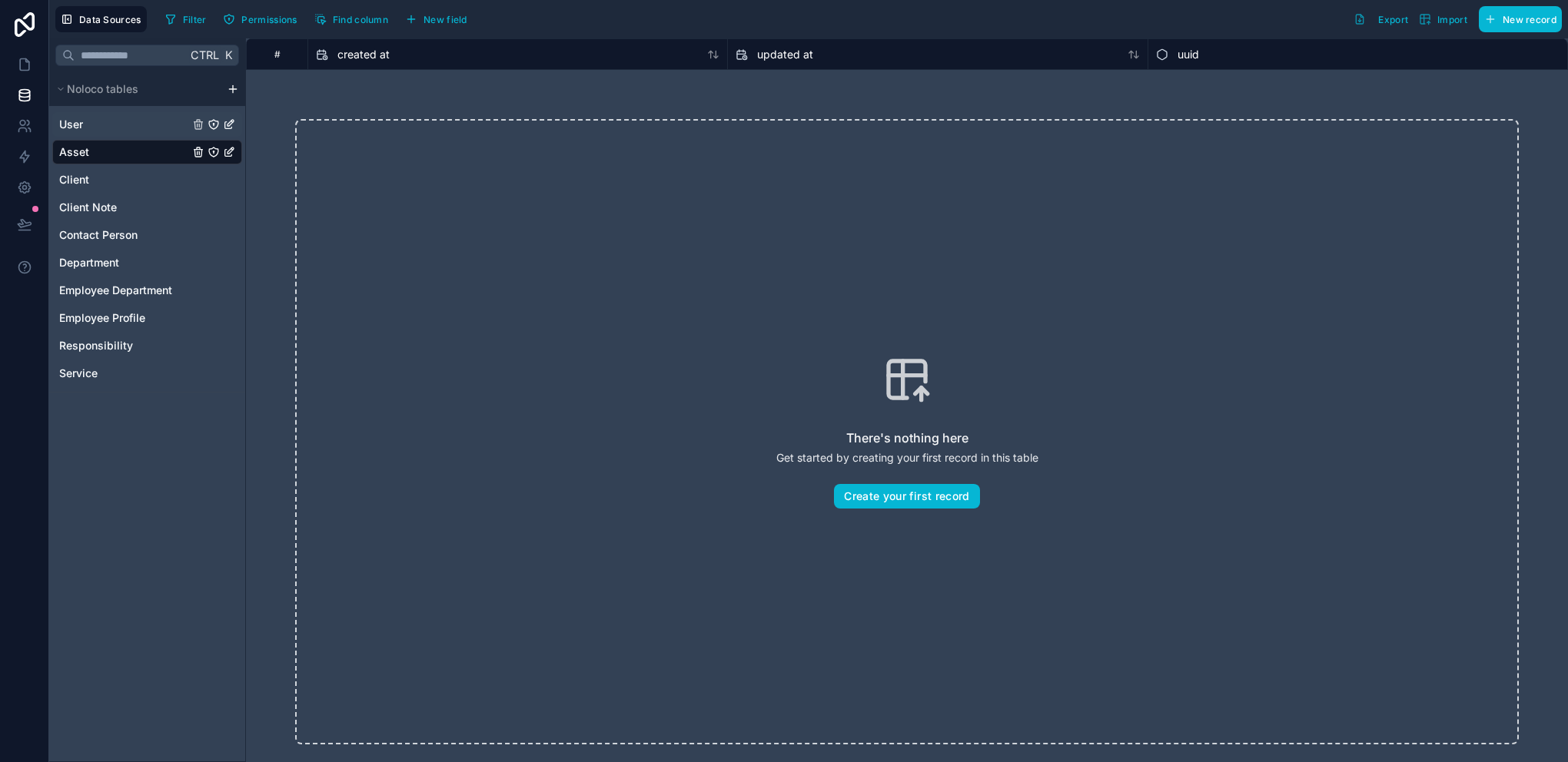 click on "User" at bounding box center (147, 124) 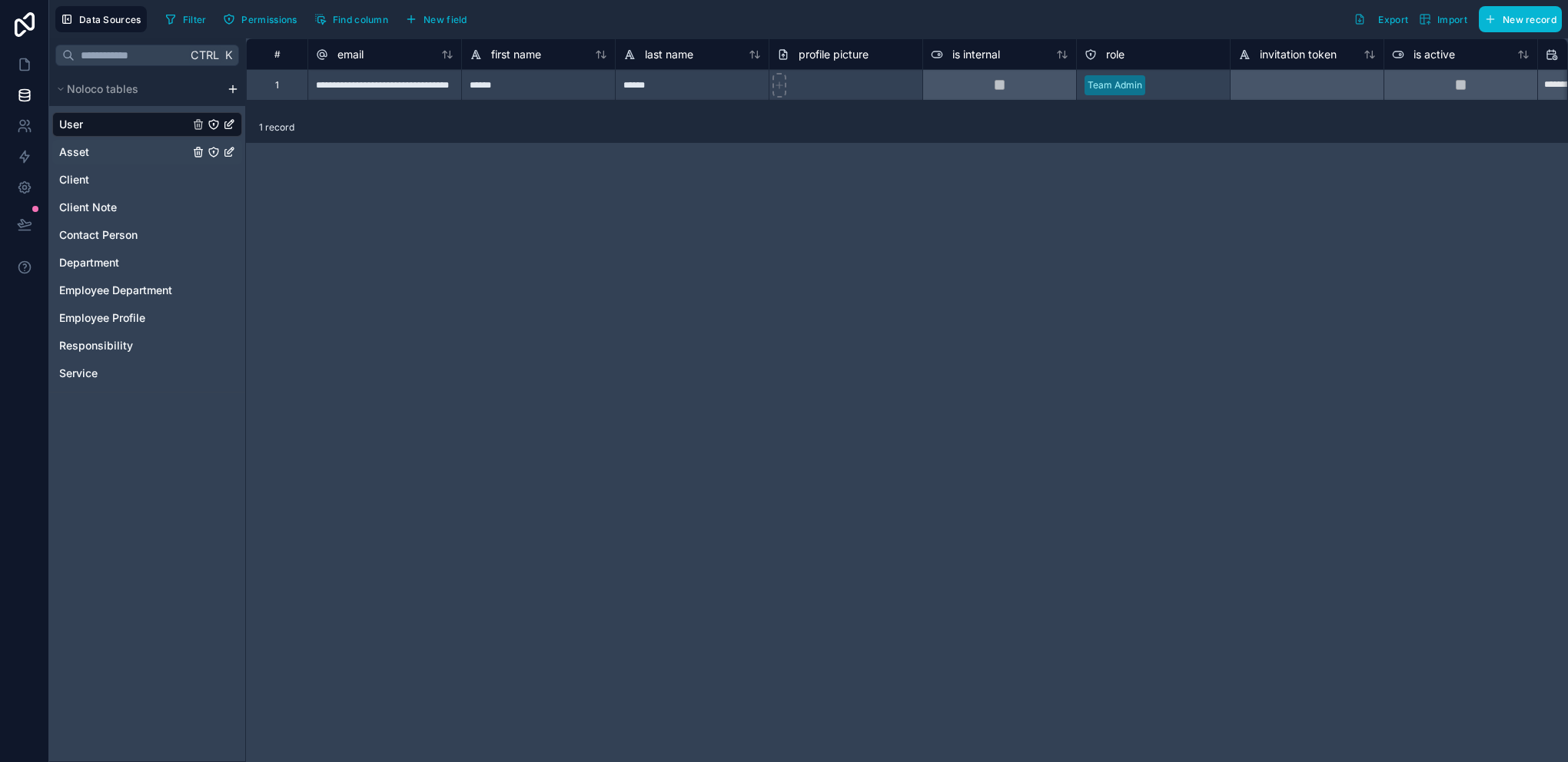 click on "Asset" at bounding box center (147, 152) 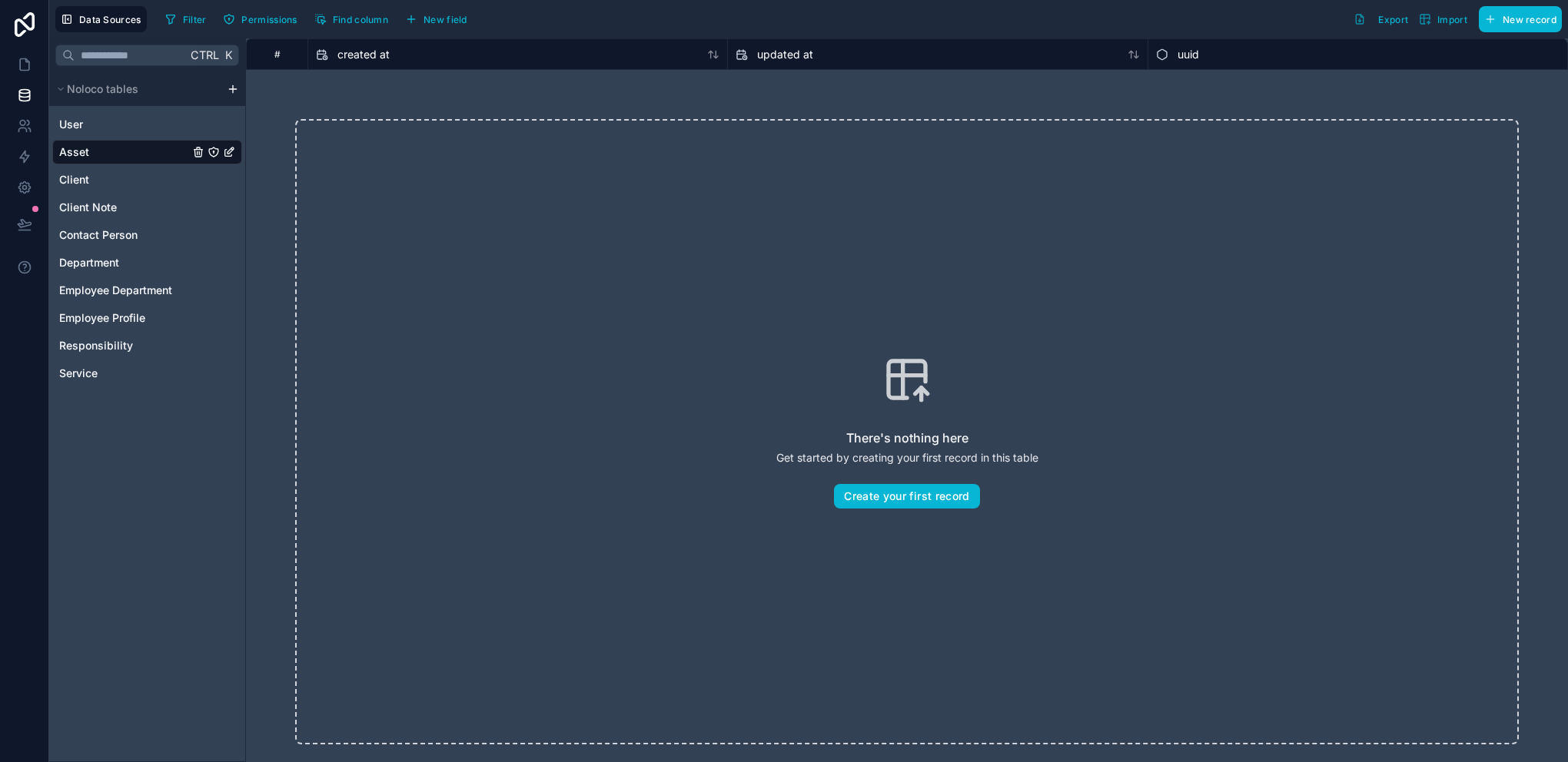 click on "There's nothing here Get started by creating your first record in this table Create your first record" at bounding box center [907, 432] 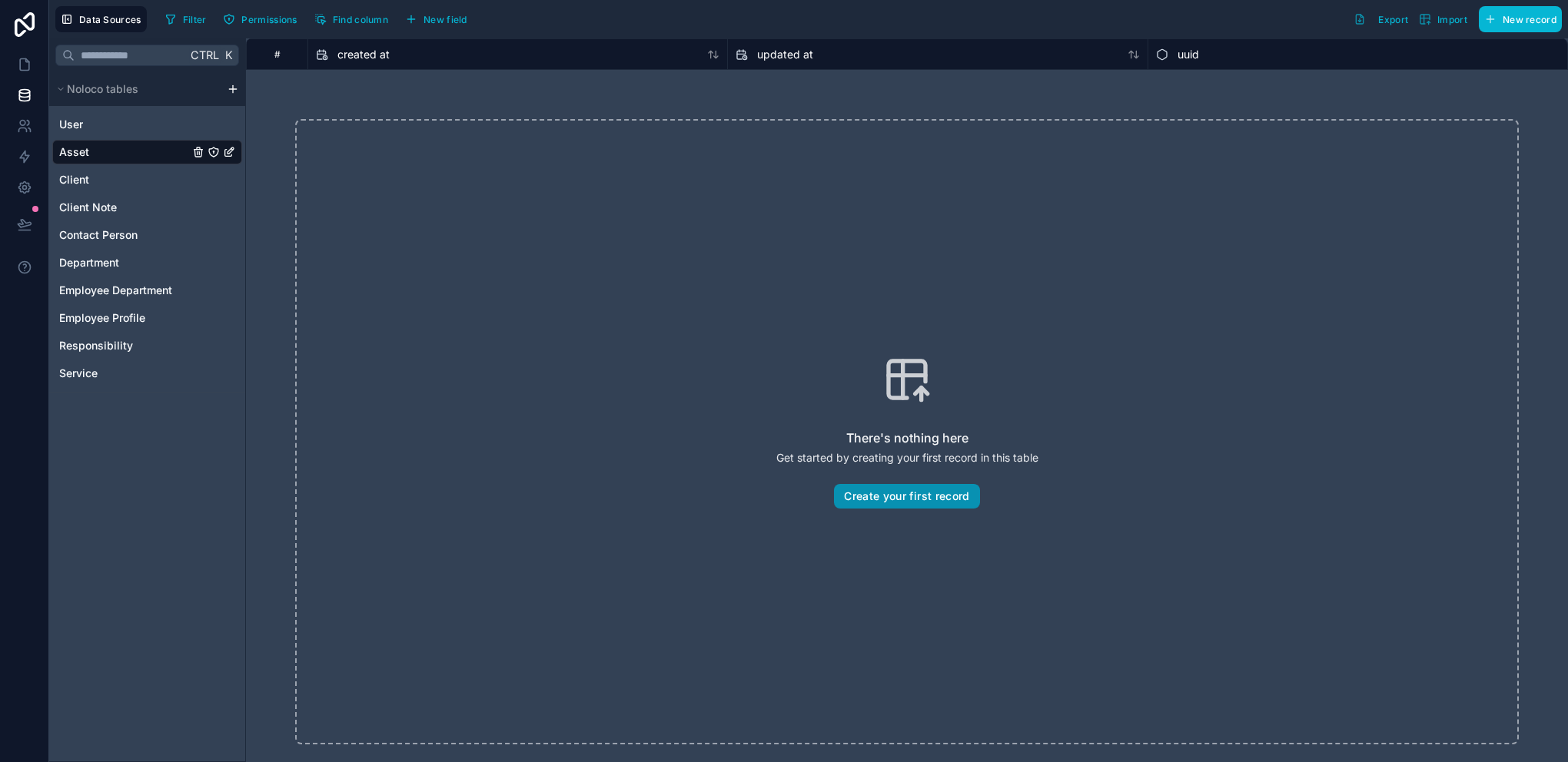 click on "Create your first record" at bounding box center (906, 496) 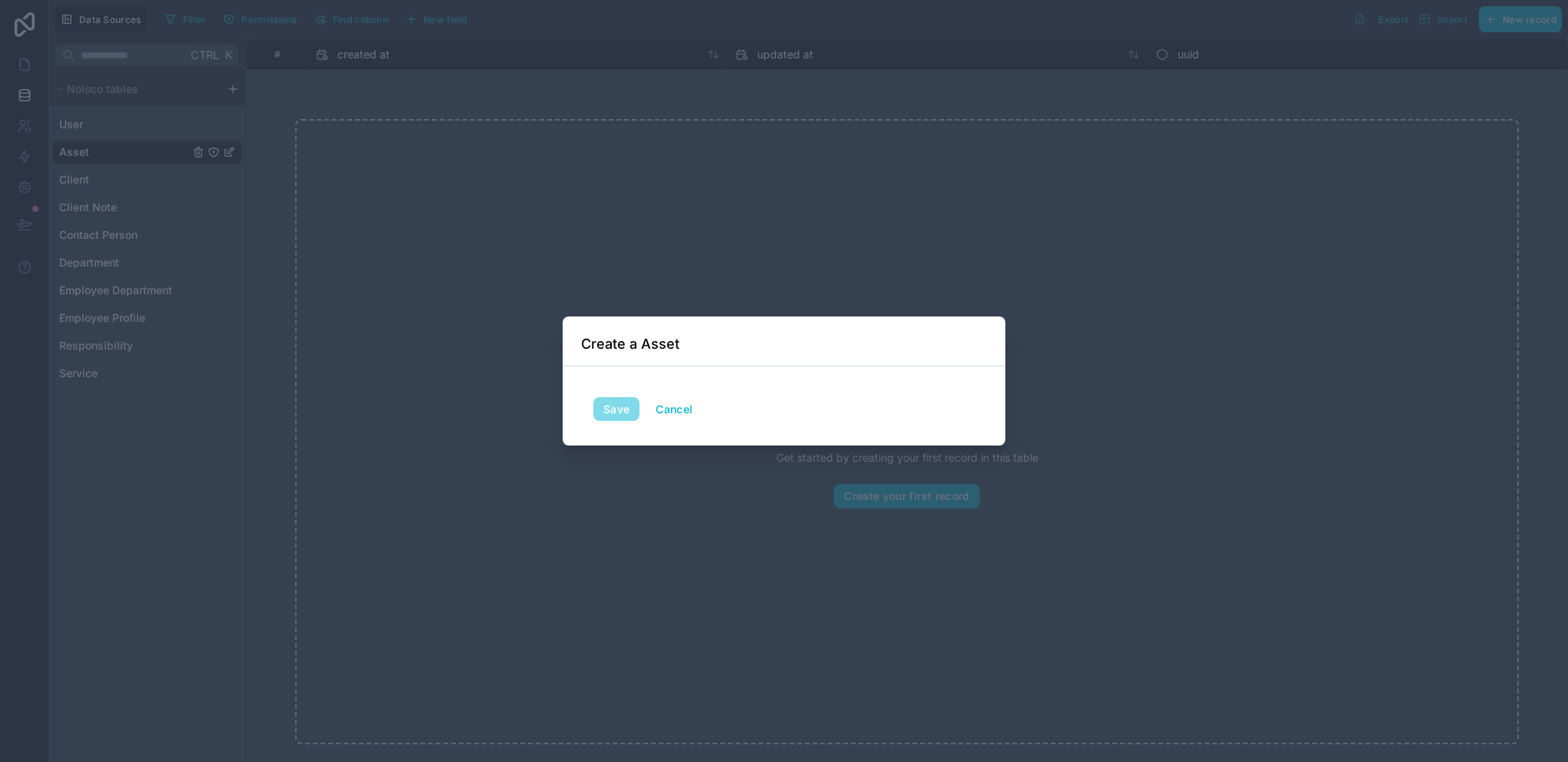 click on "Create a Asset" at bounding box center (630, 344) 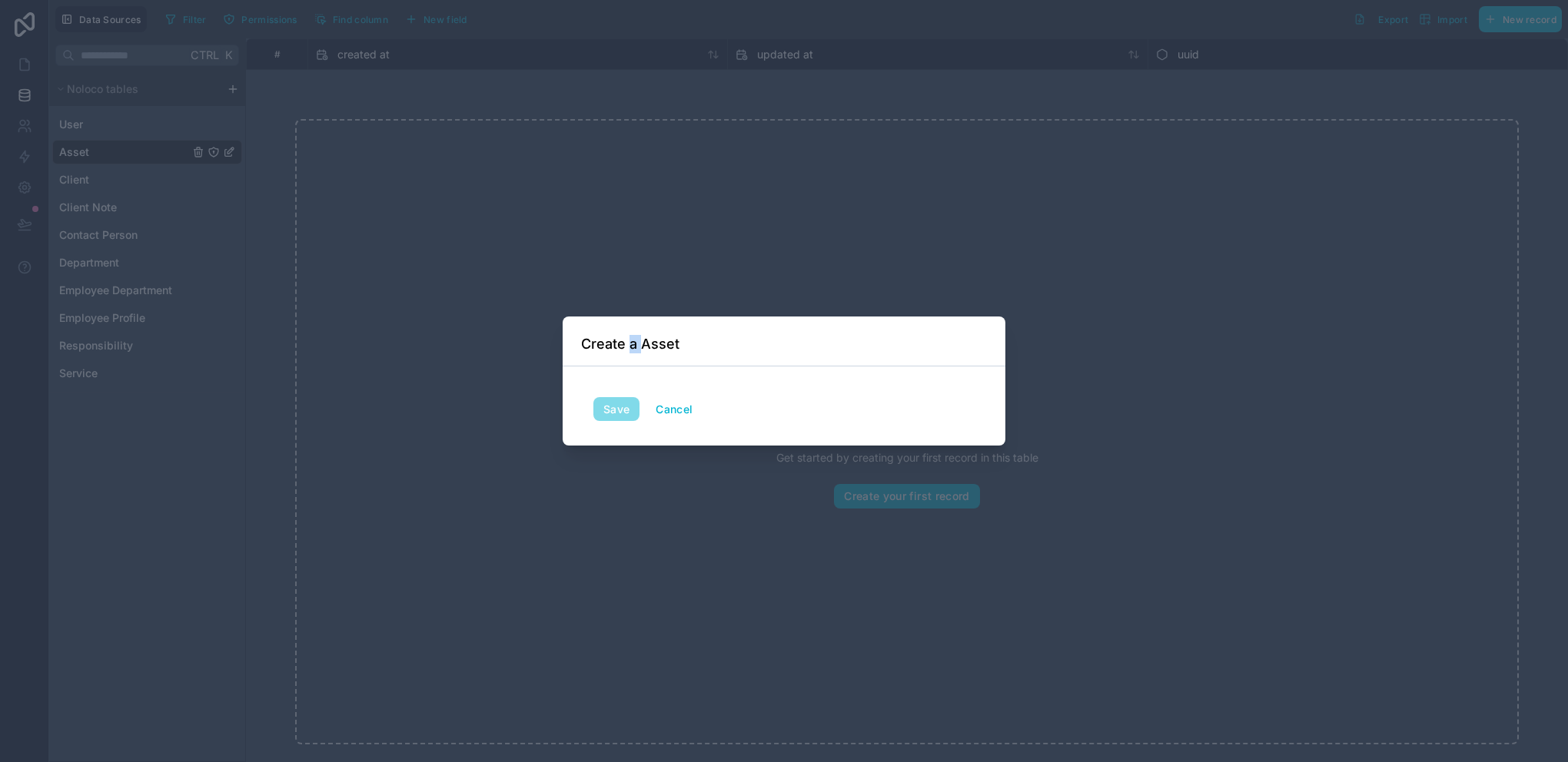drag, startPoint x: 633, startPoint y: 350, endPoint x: 640, endPoint y: 356, distance: 9.2195445 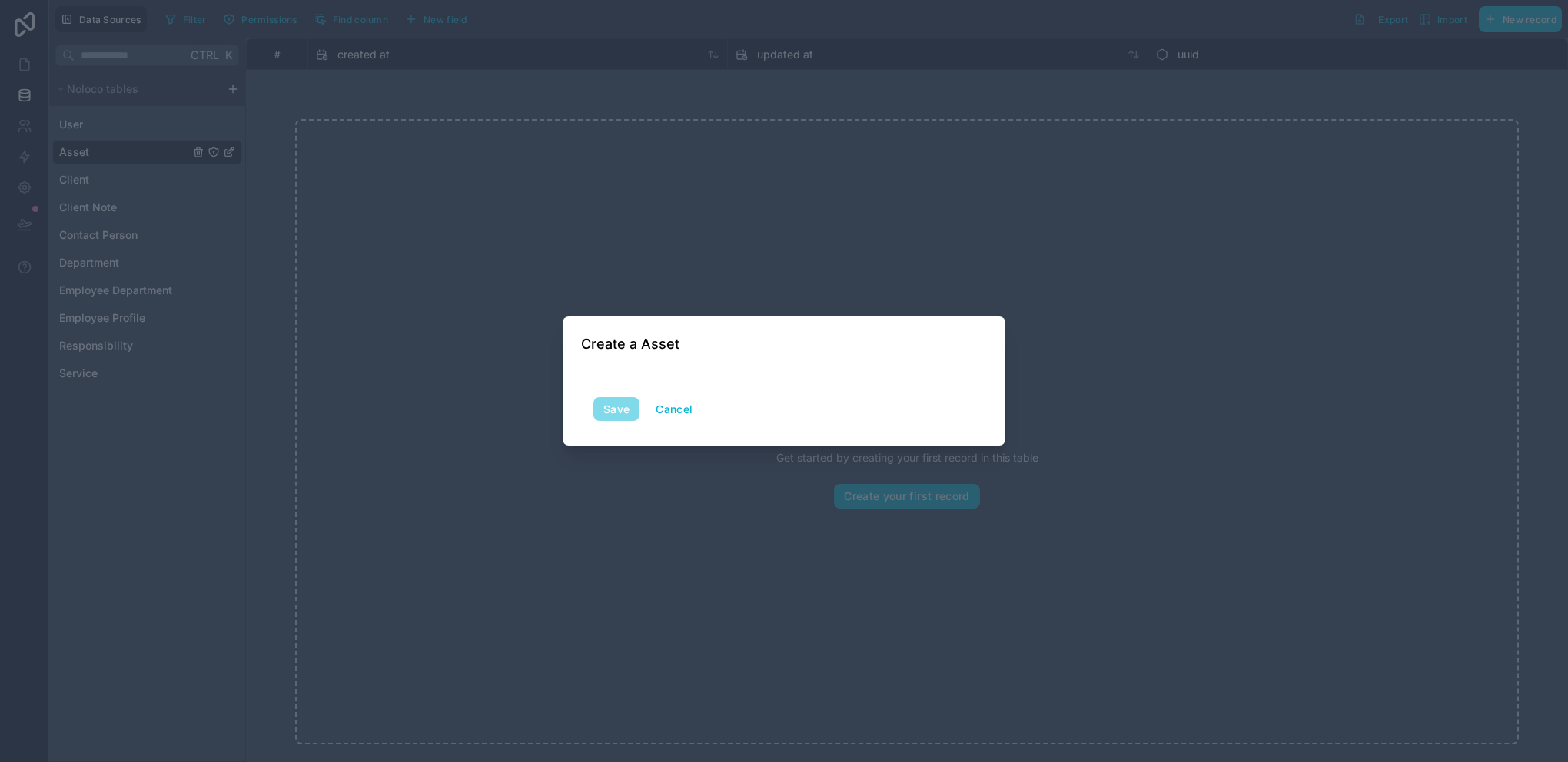 drag, startPoint x: 640, startPoint y: 356, endPoint x: 717, endPoint y: 343, distance: 78.089692 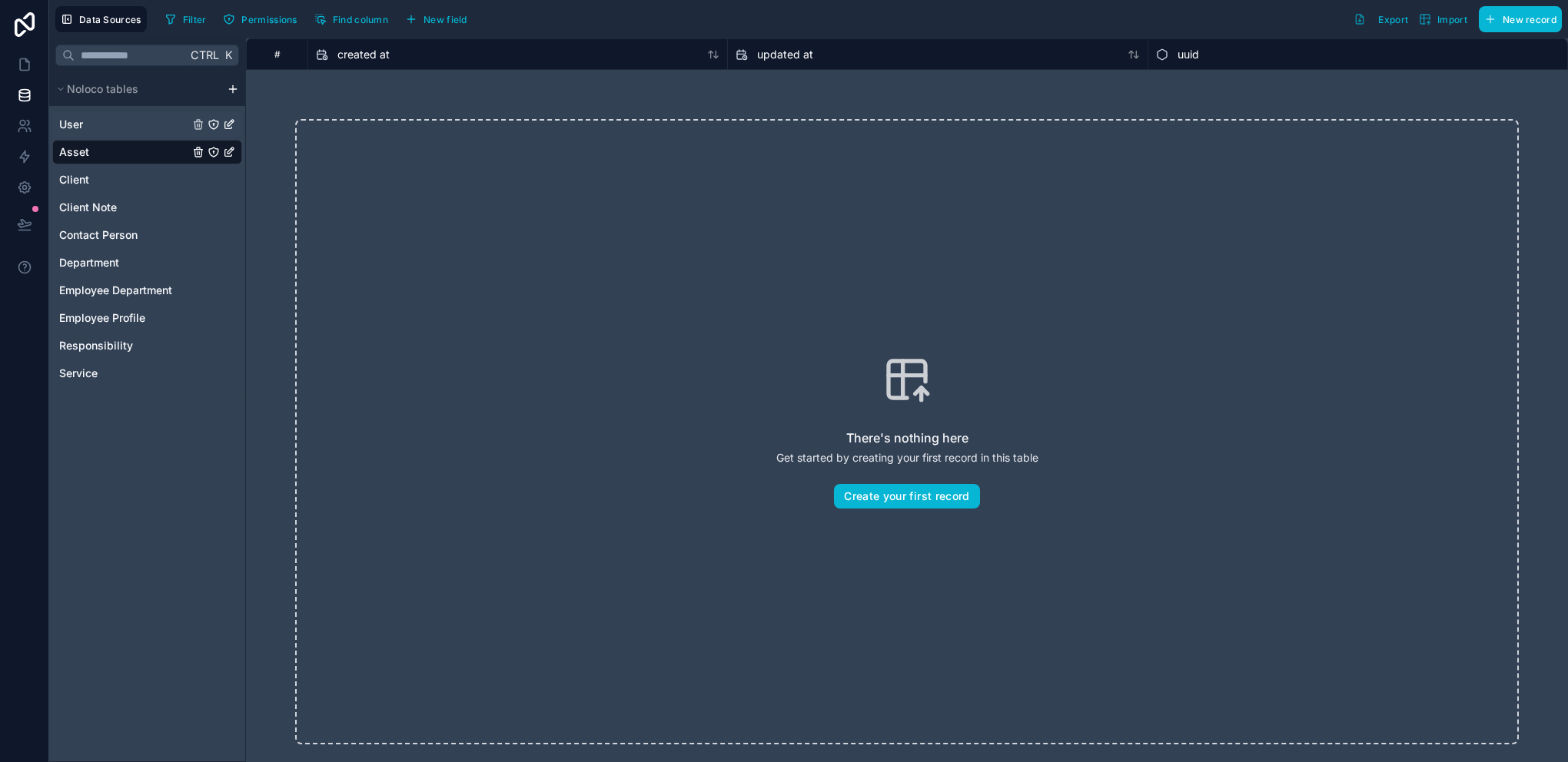 click on "User" at bounding box center (147, 124) 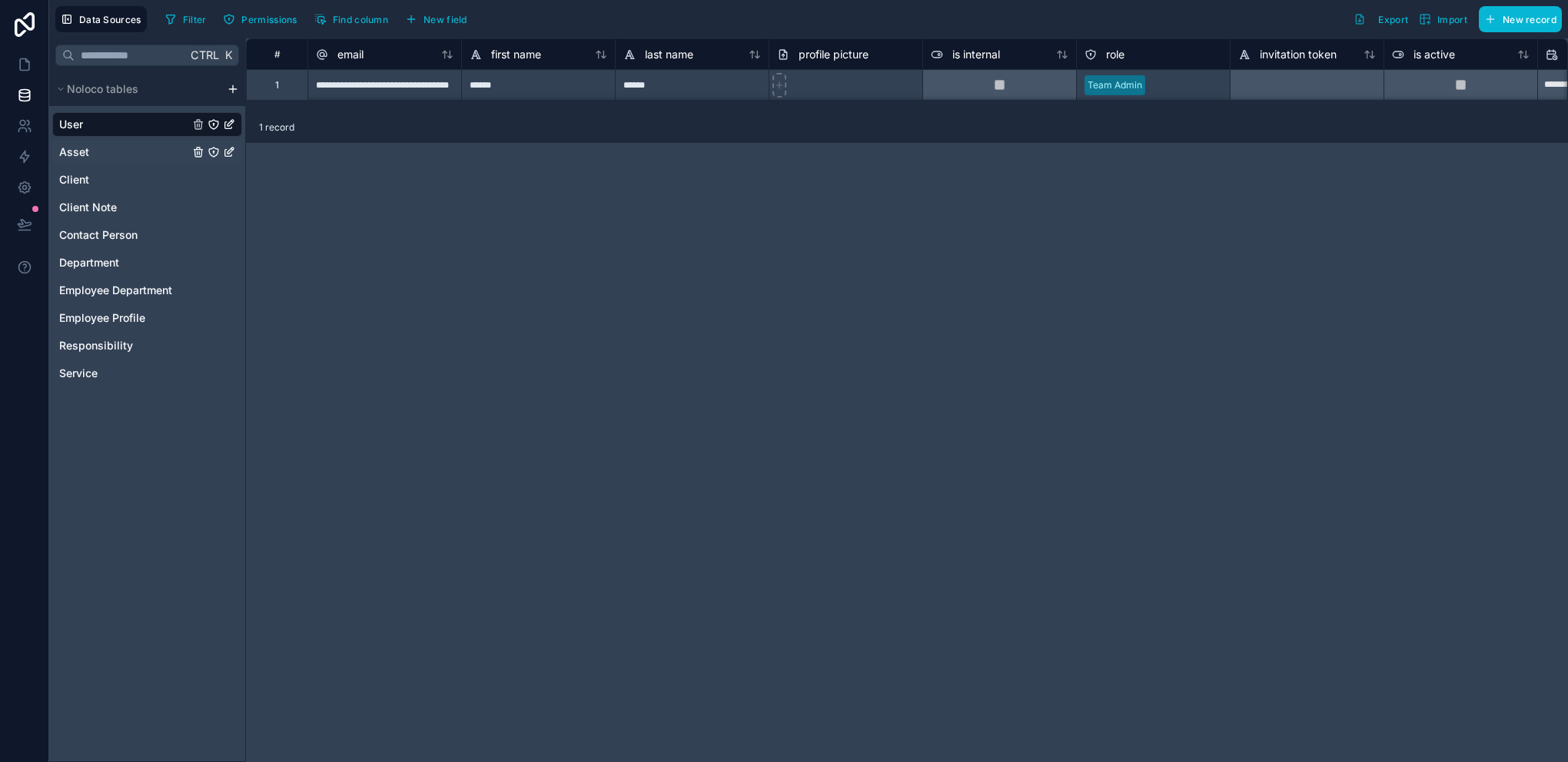 click on "Asset" at bounding box center [147, 152] 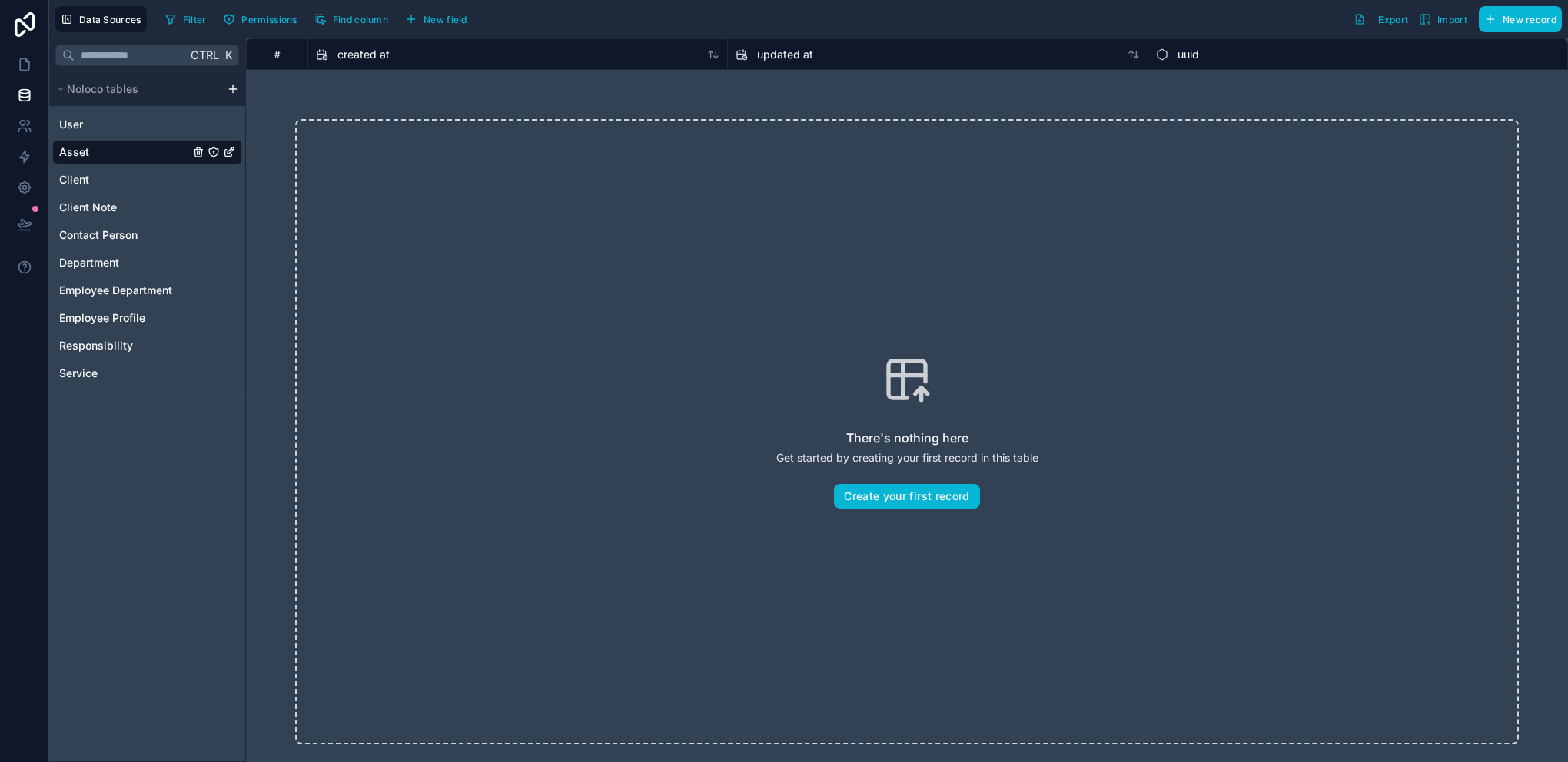 click 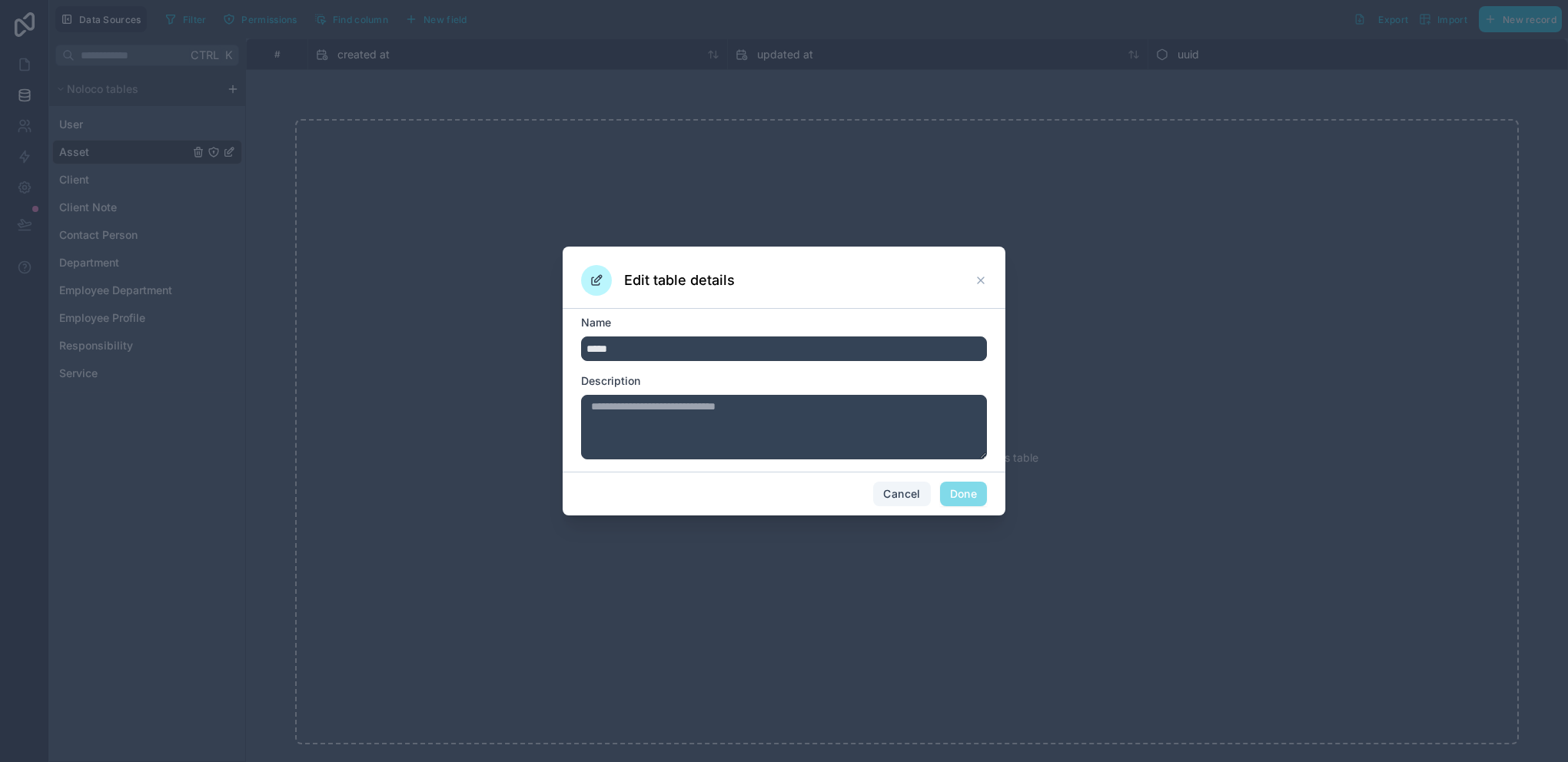 click on "Cancel" at bounding box center [902, 494] 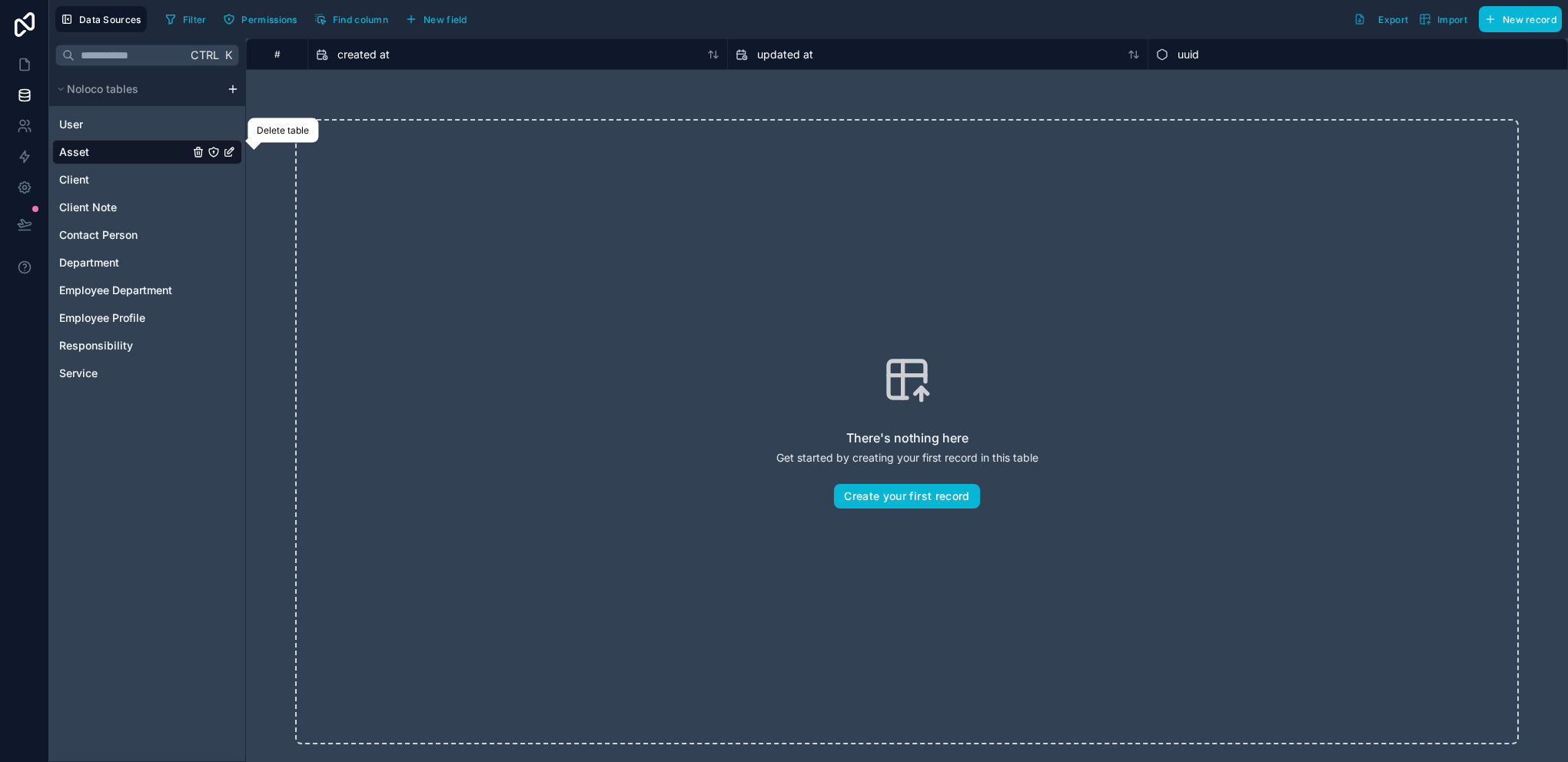 click 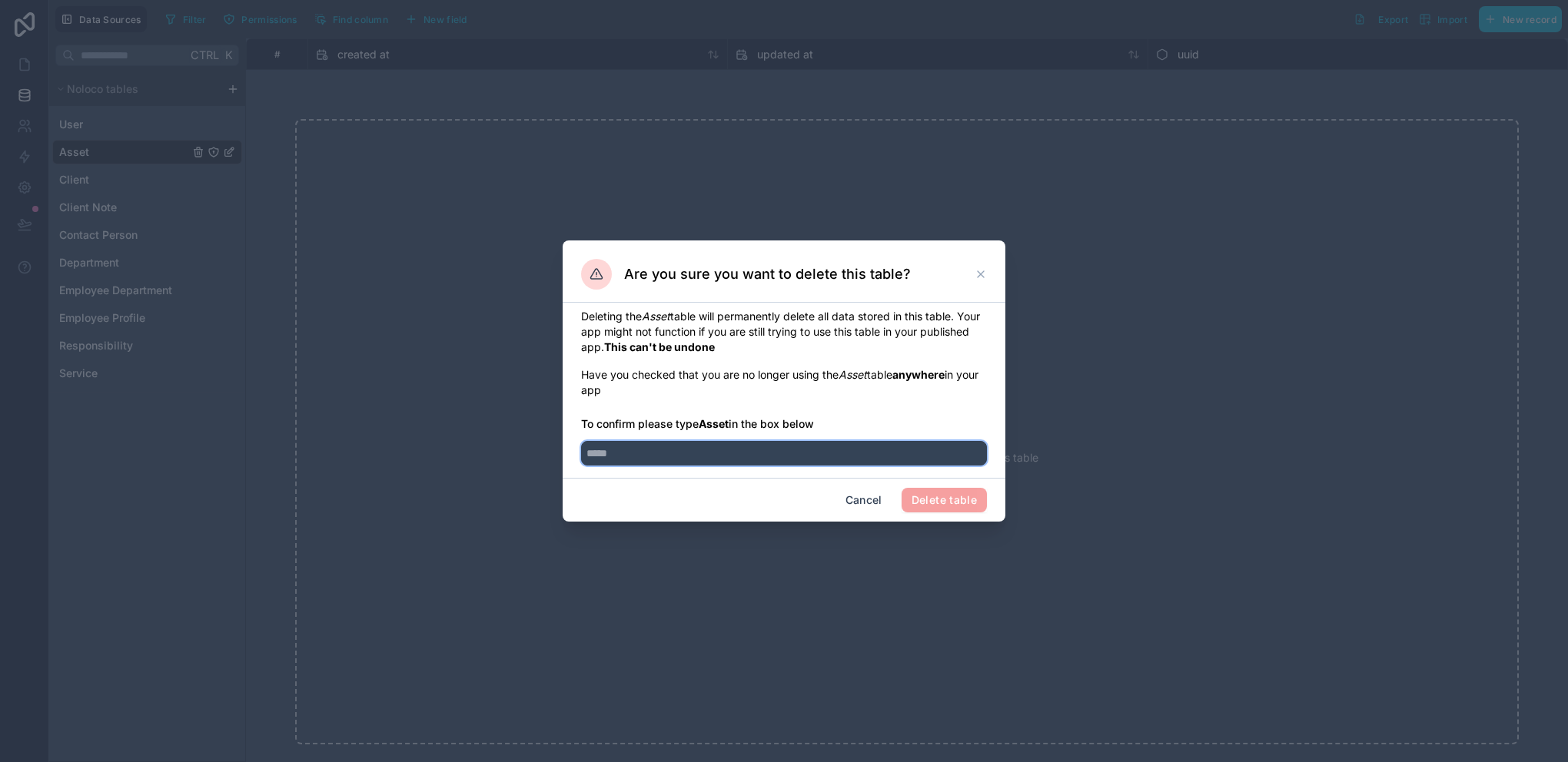 click at bounding box center (784, 453) 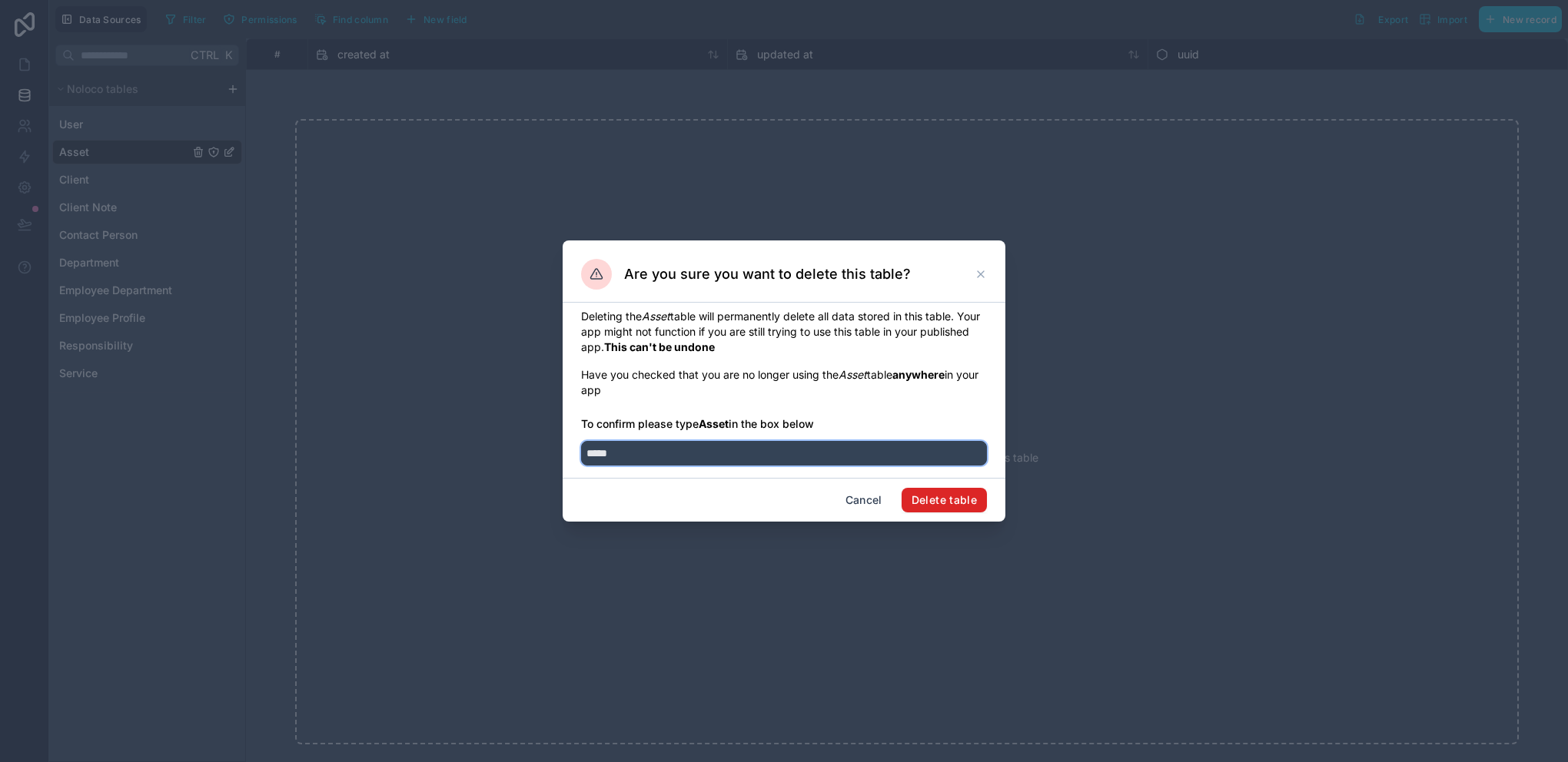 type on "*****" 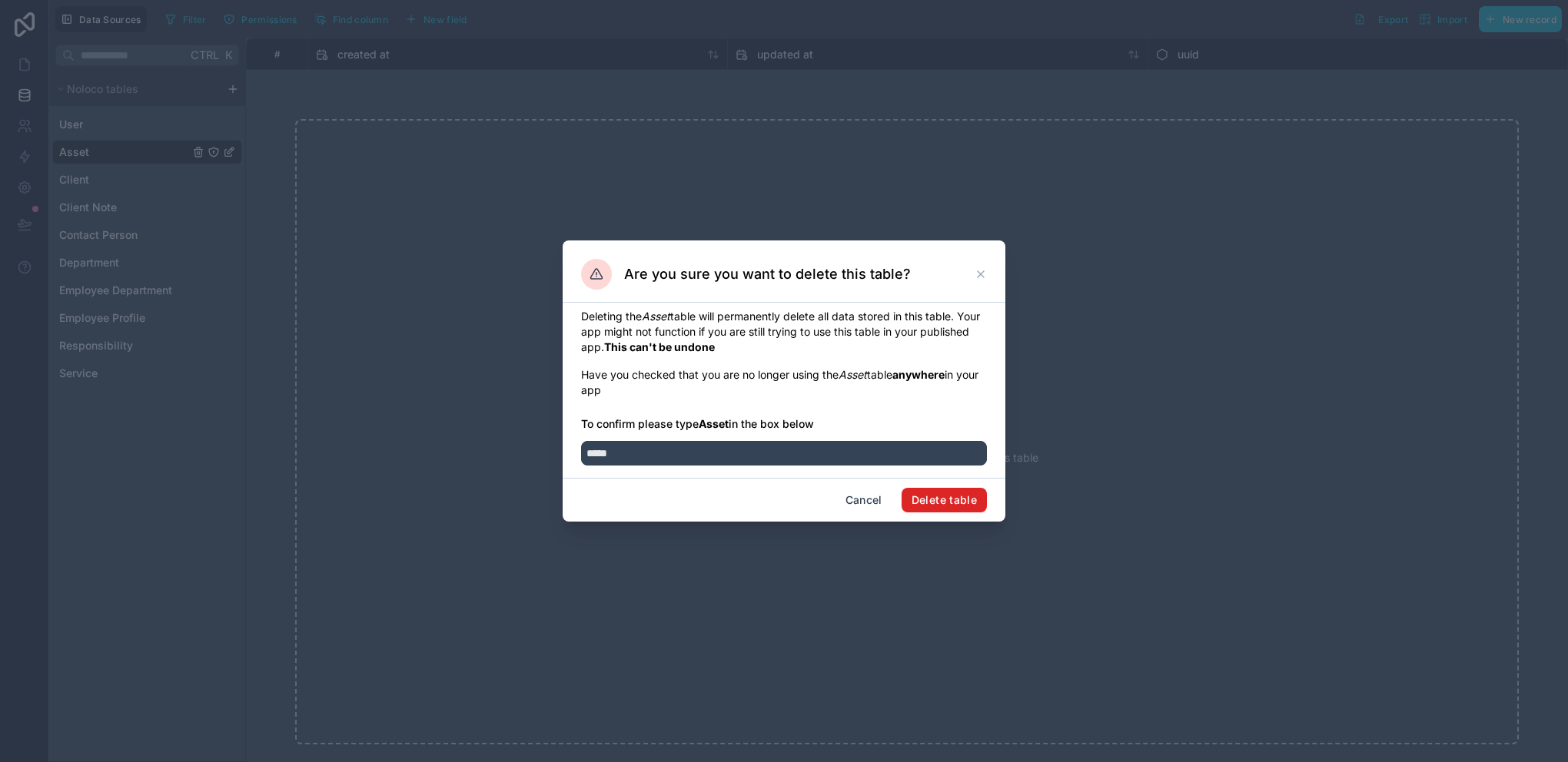 click on "Delete table" at bounding box center [944, 500] 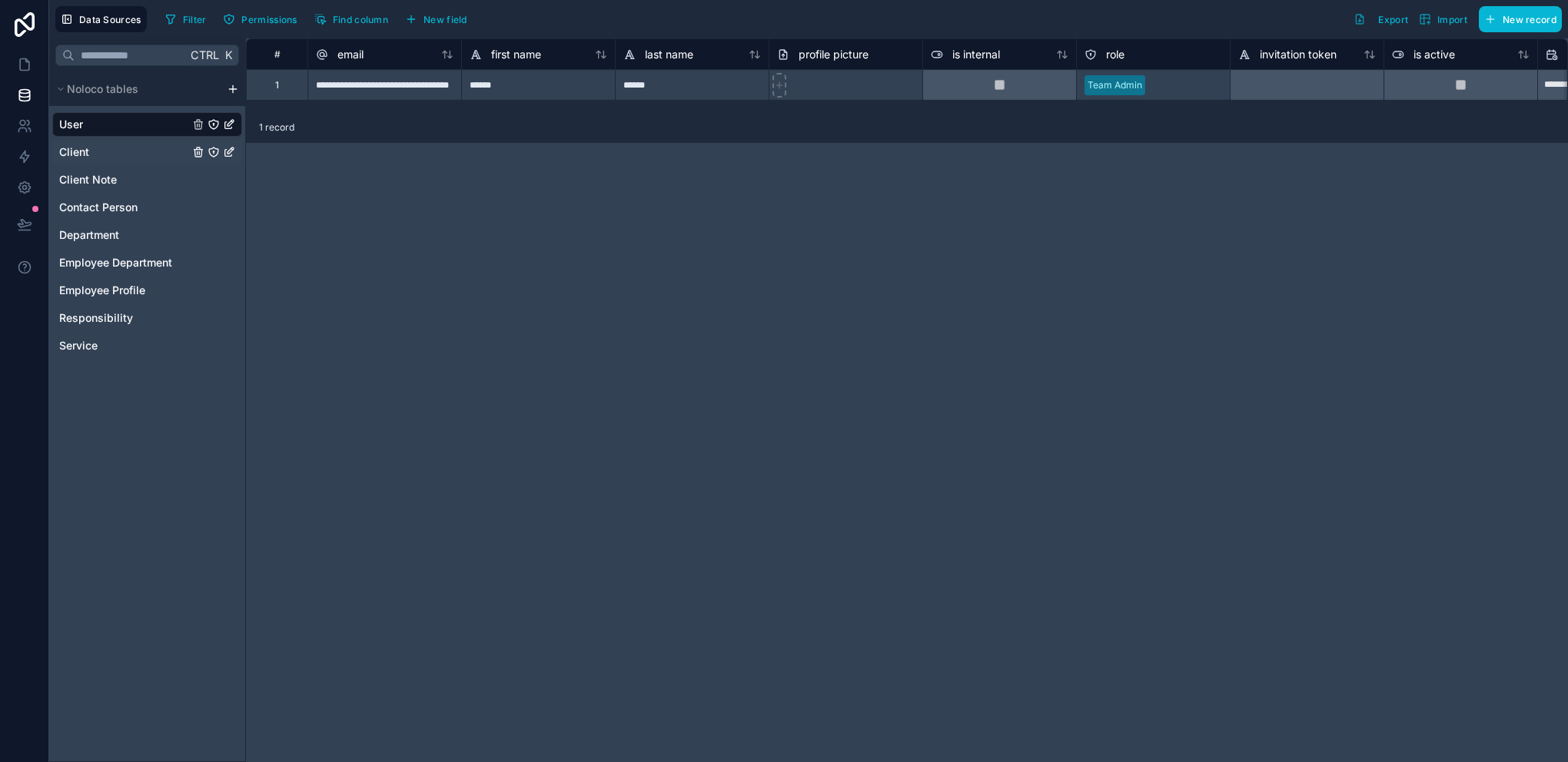 click on "Client" at bounding box center (147, 152) 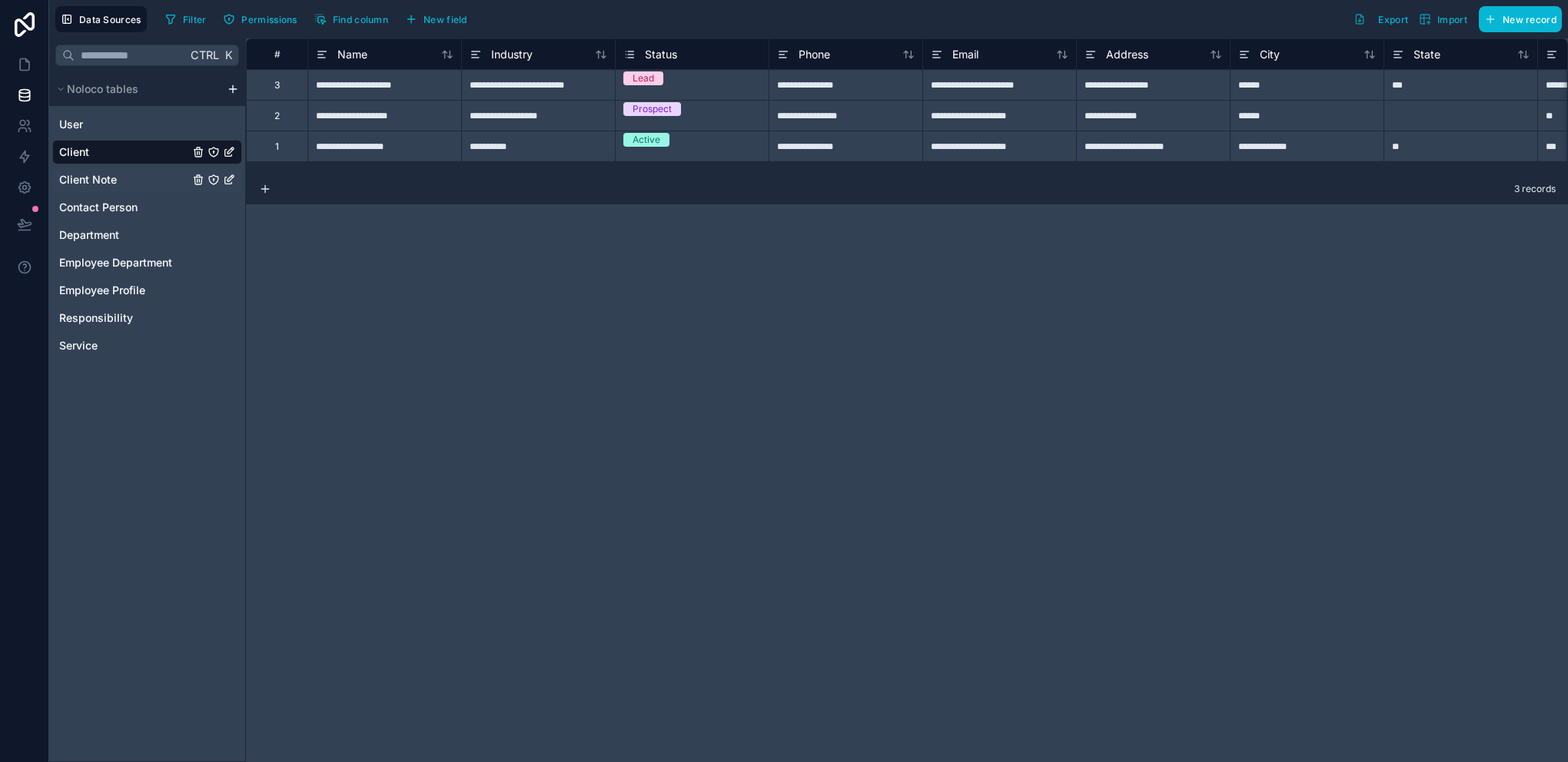 click on "Client Note" at bounding box center (147, 180) 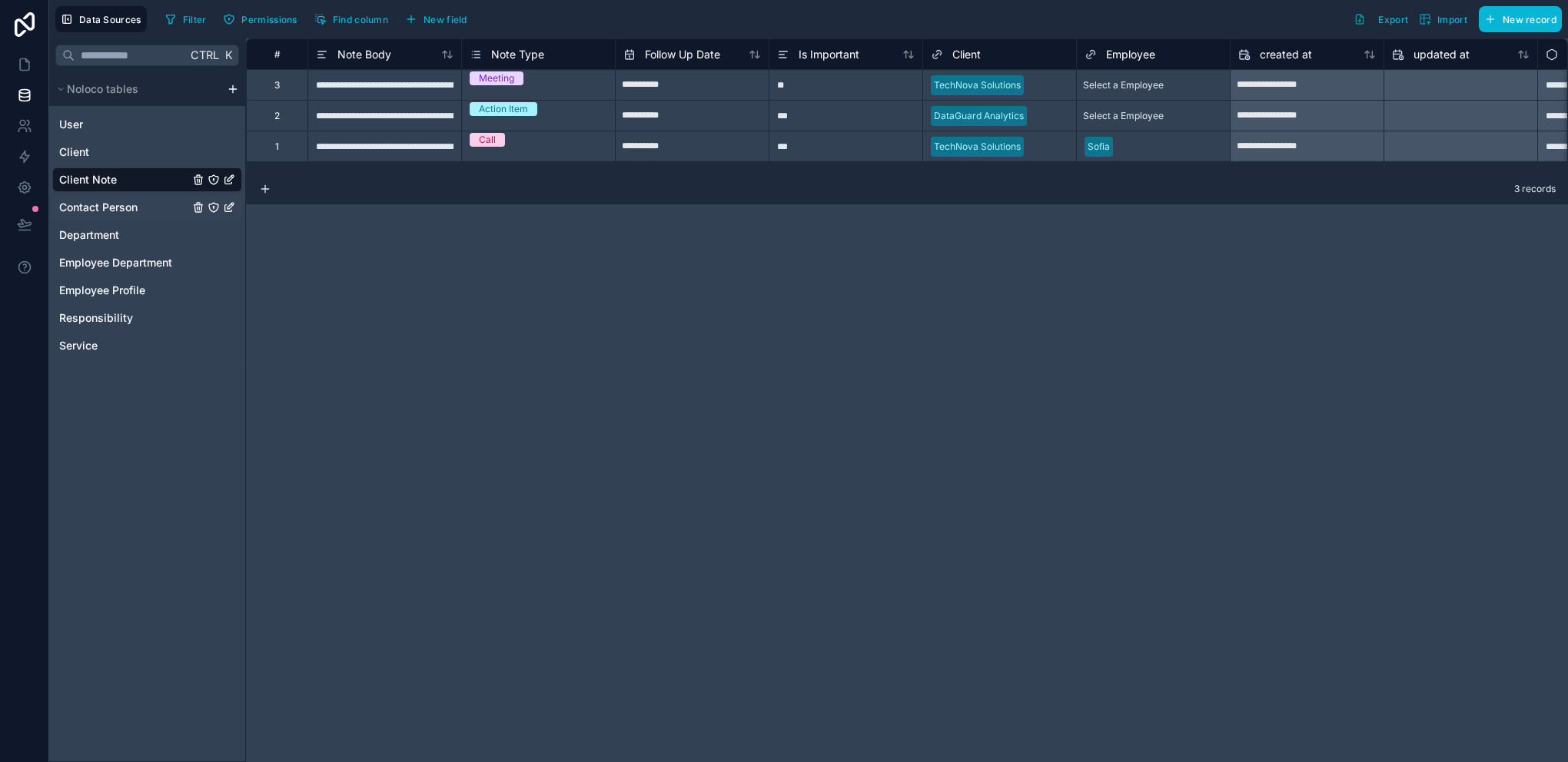 click on "Contact Person" at bounding box center (98, 207) 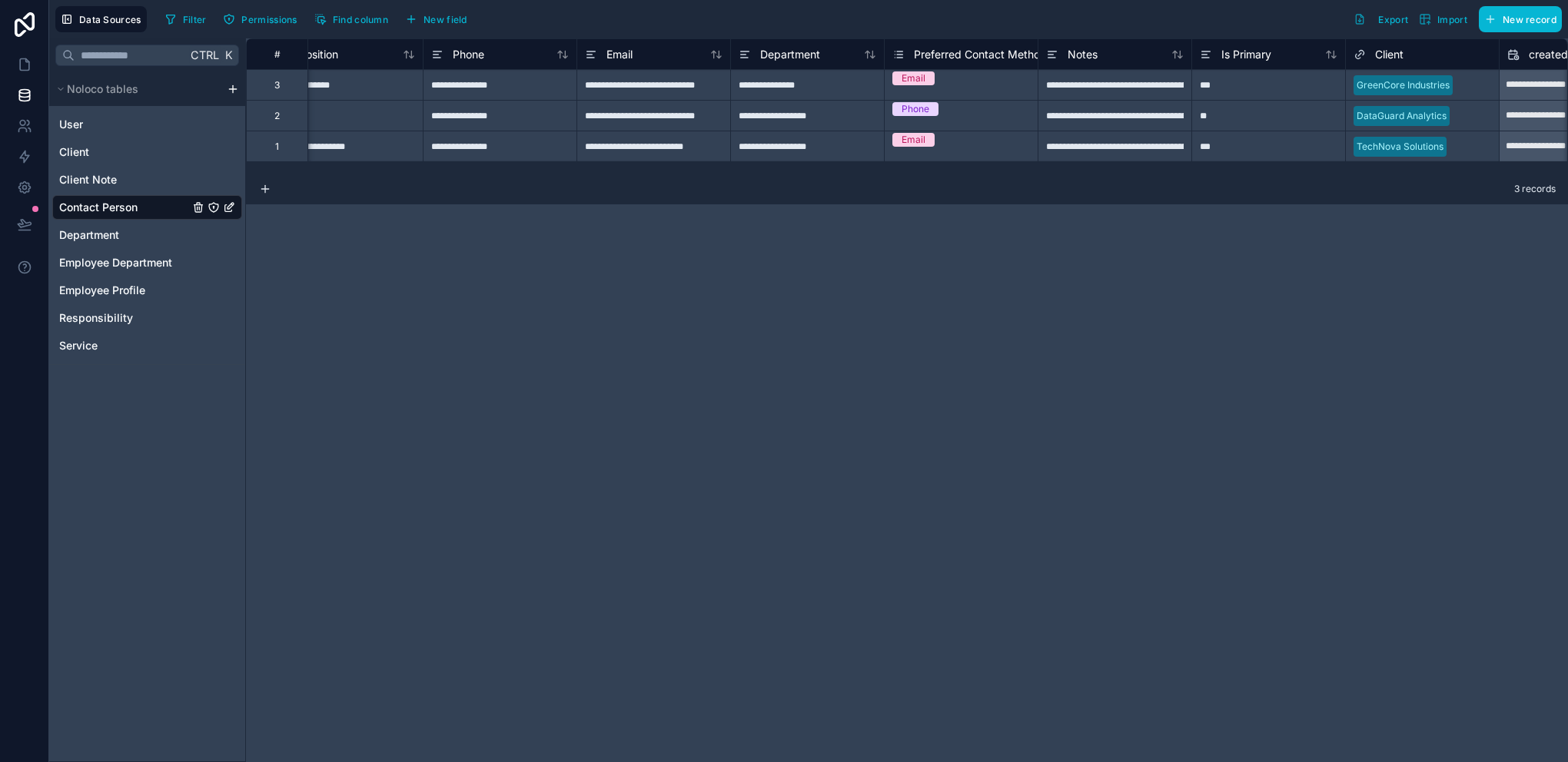 scroll, scrollTop: 0, scrollLeft: 0, axis: both 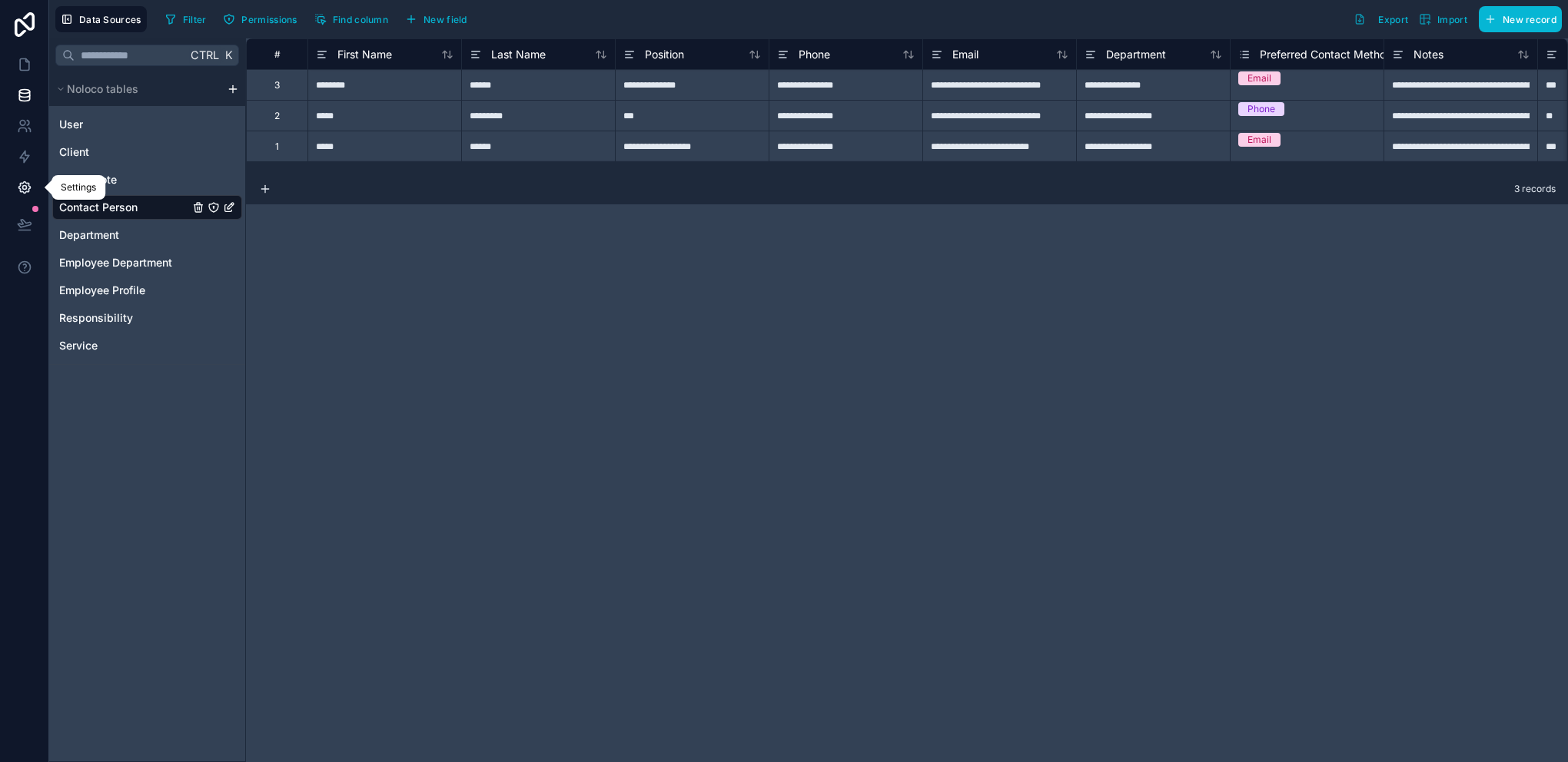click 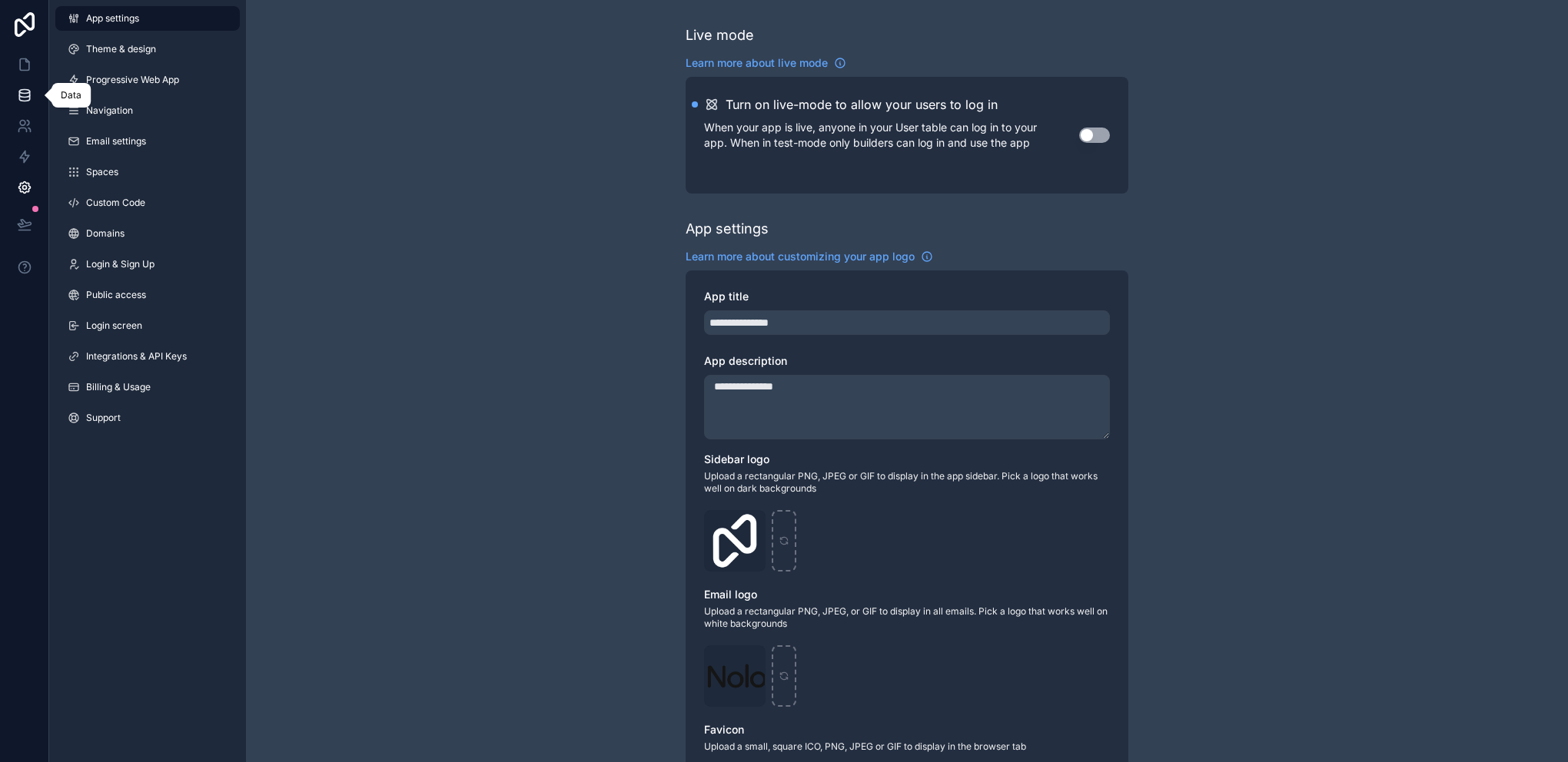 click 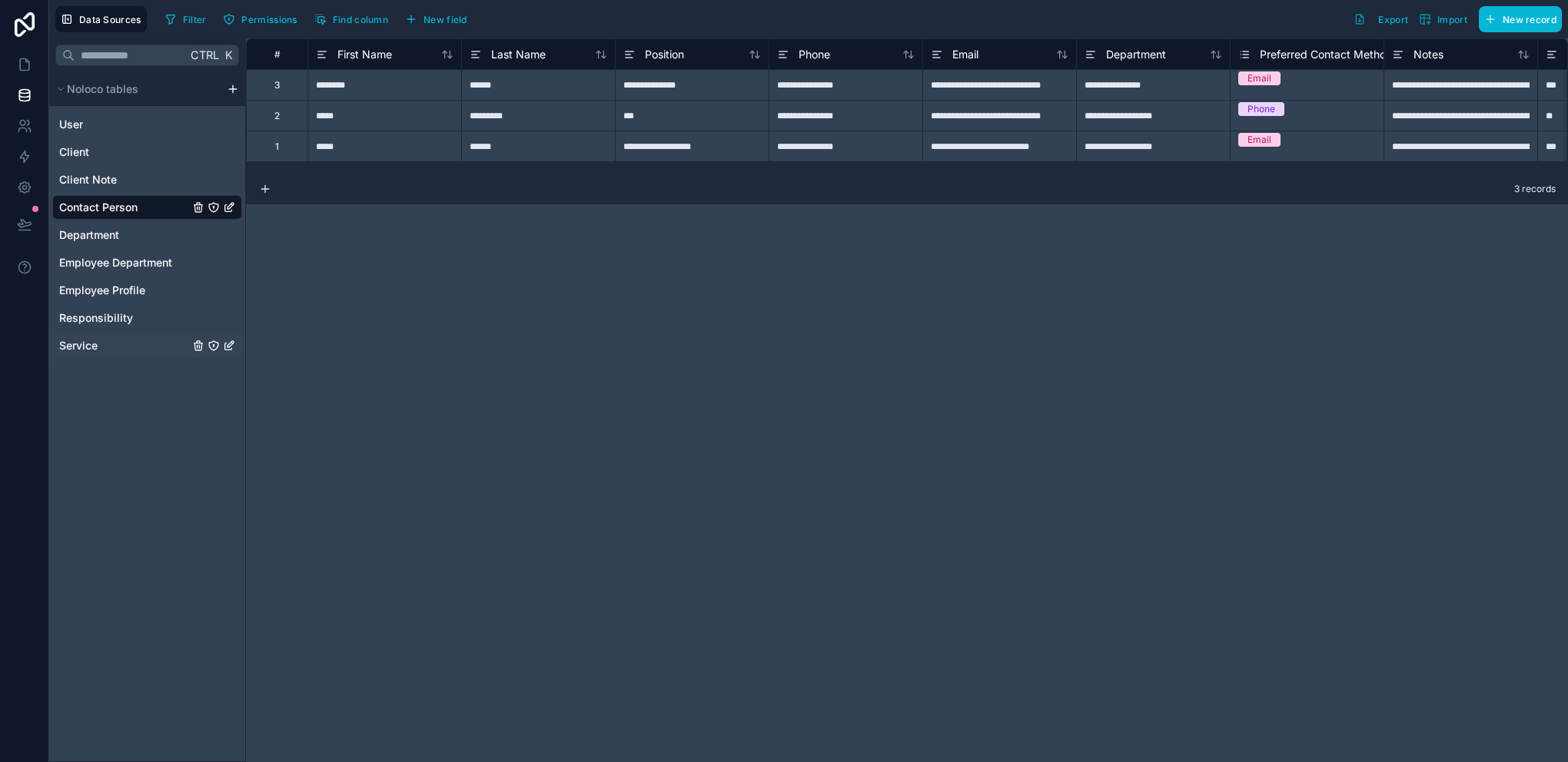 click 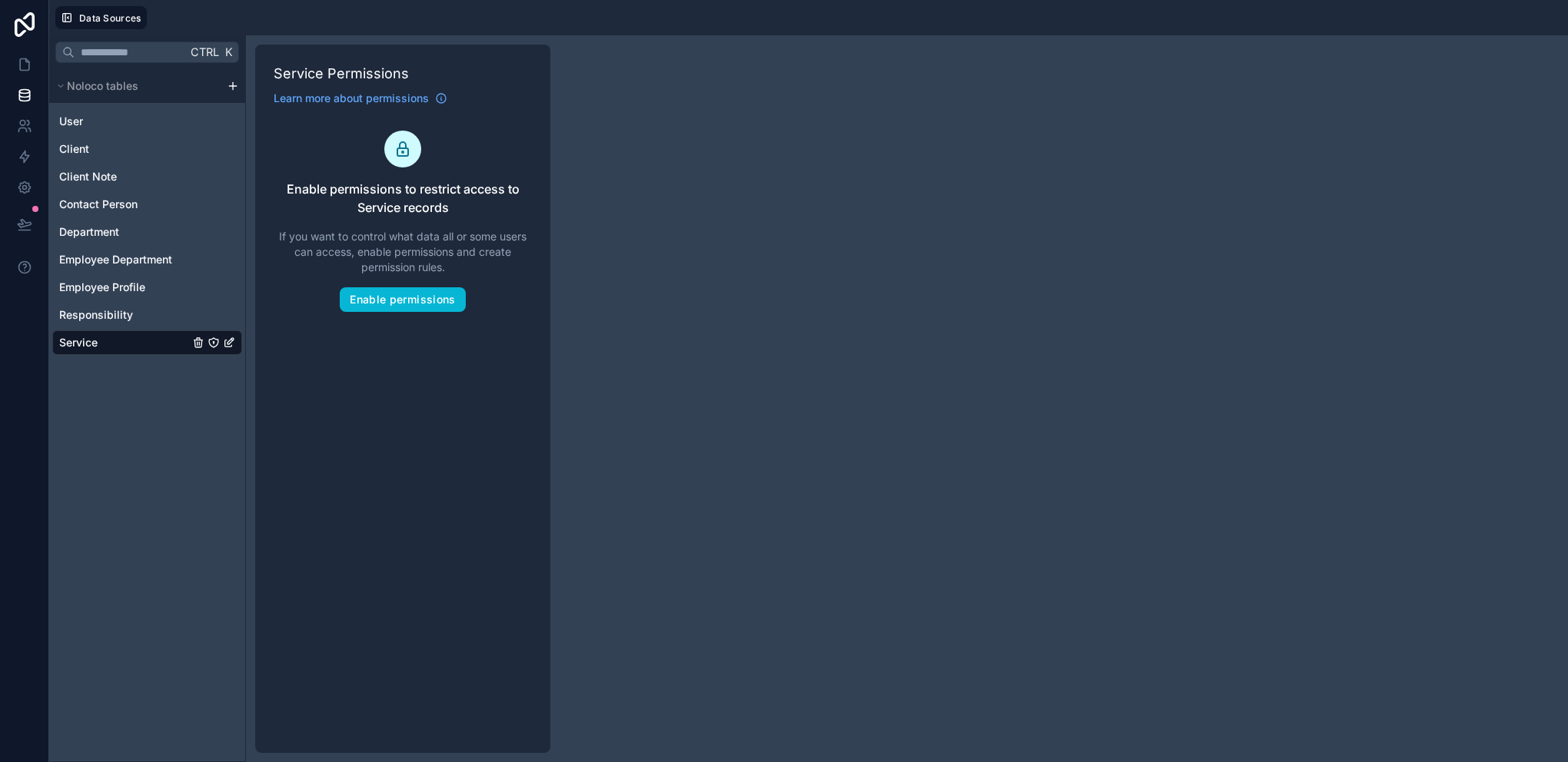 click on "Service Permissions Learn more about permissions Enable permissions to restrict access to Service records If you want to control what data all or some users can access, enable permissions and create permission rules. Enable permissions" at bounding box center [403, 399] 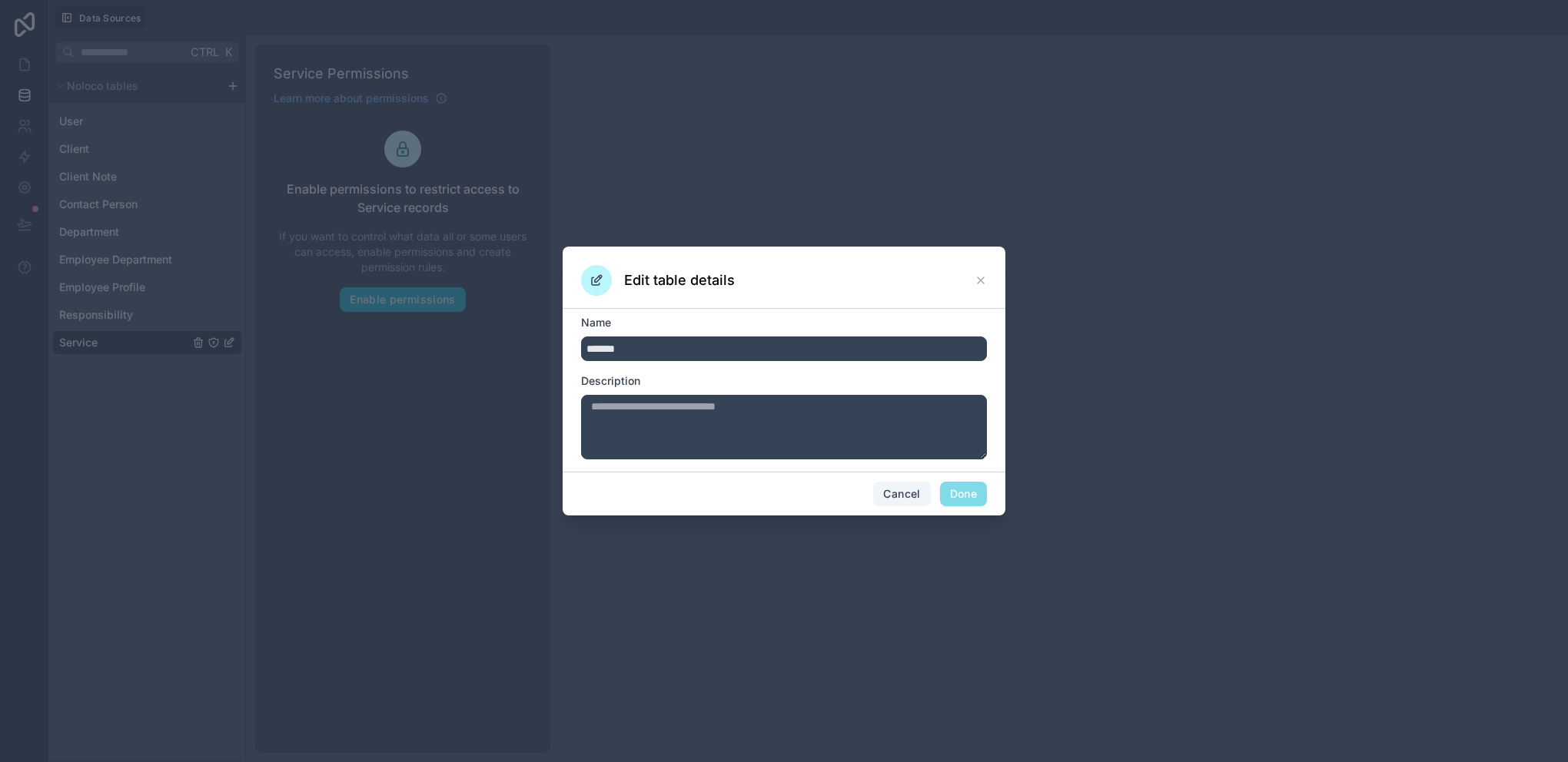click on "Cancel" at bounding box center (902, 494) 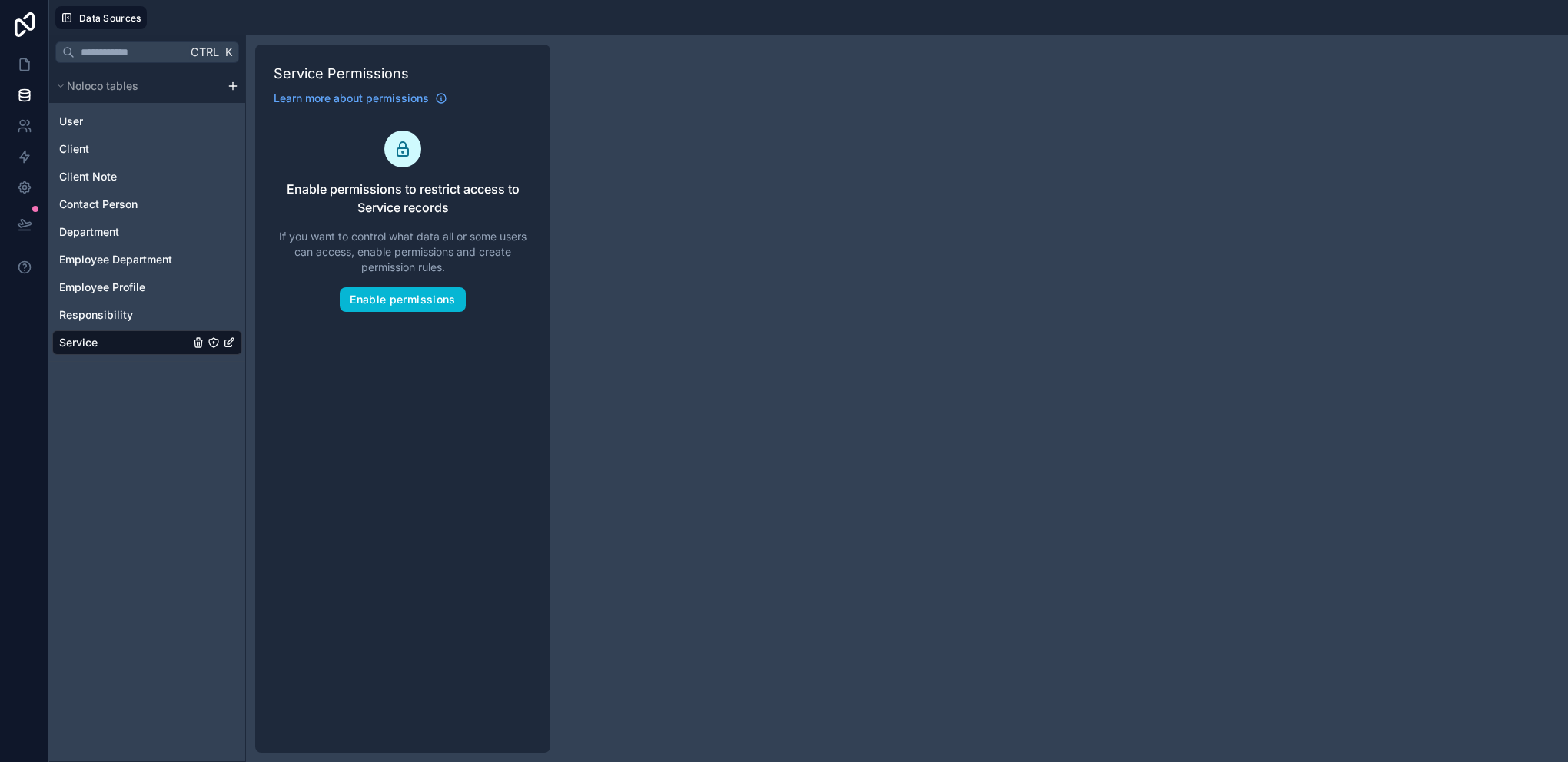 click on "Service" at bounding box center [147, 343] 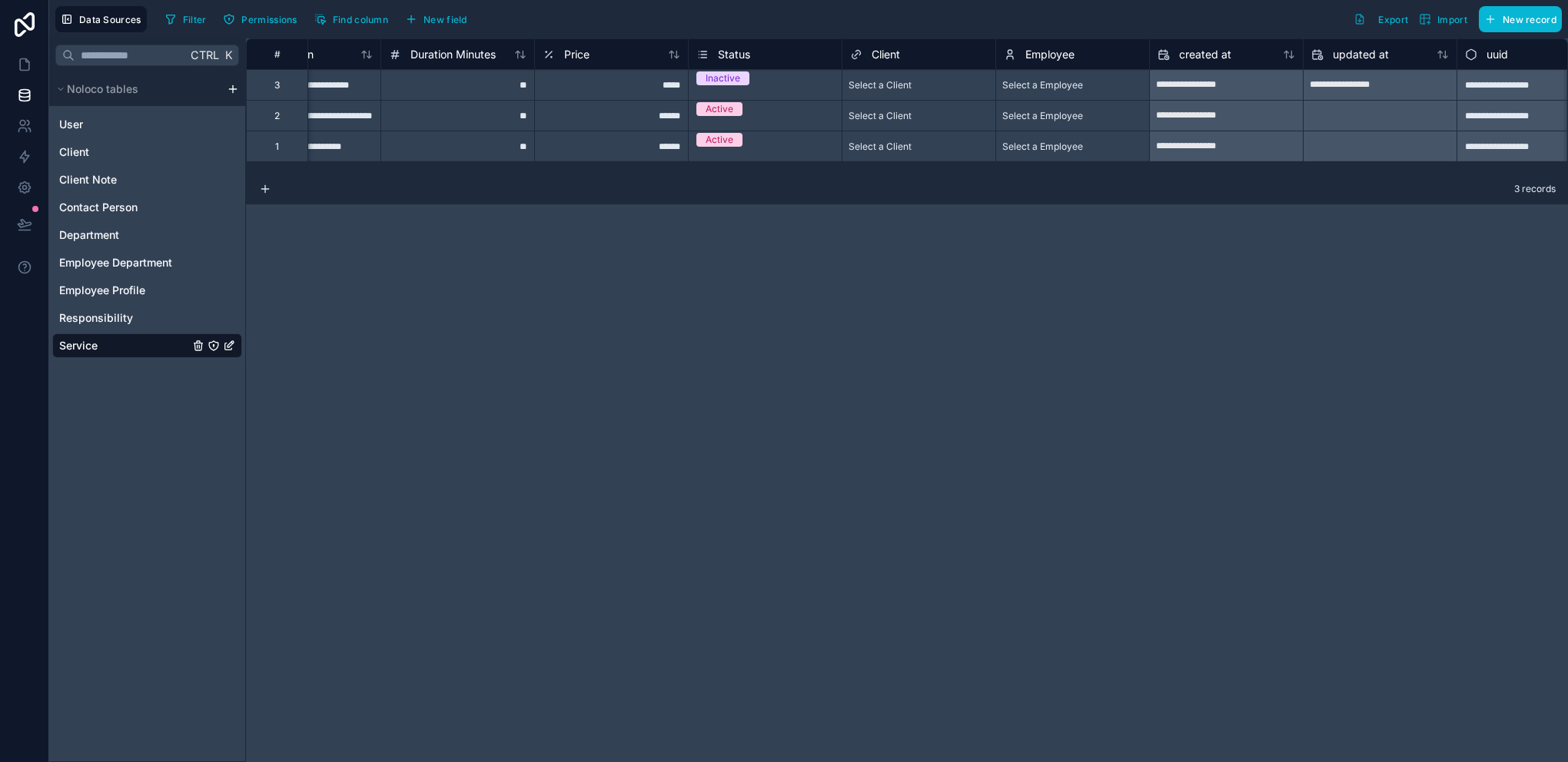 scroll, scrollTop: 0, scrollLeft: 277, axis: horizontal 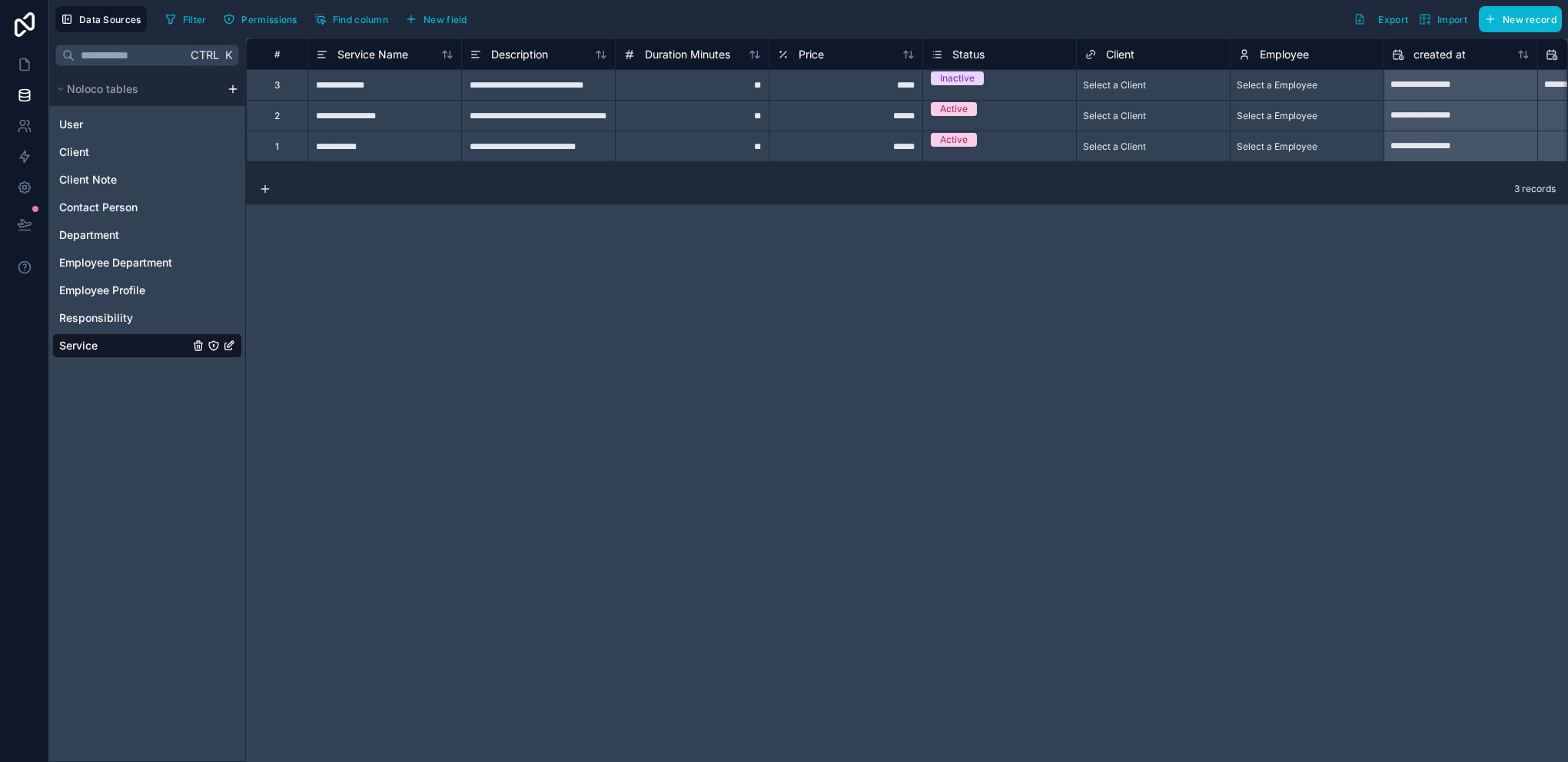 click on "**********" at bounding box center [784, 381] 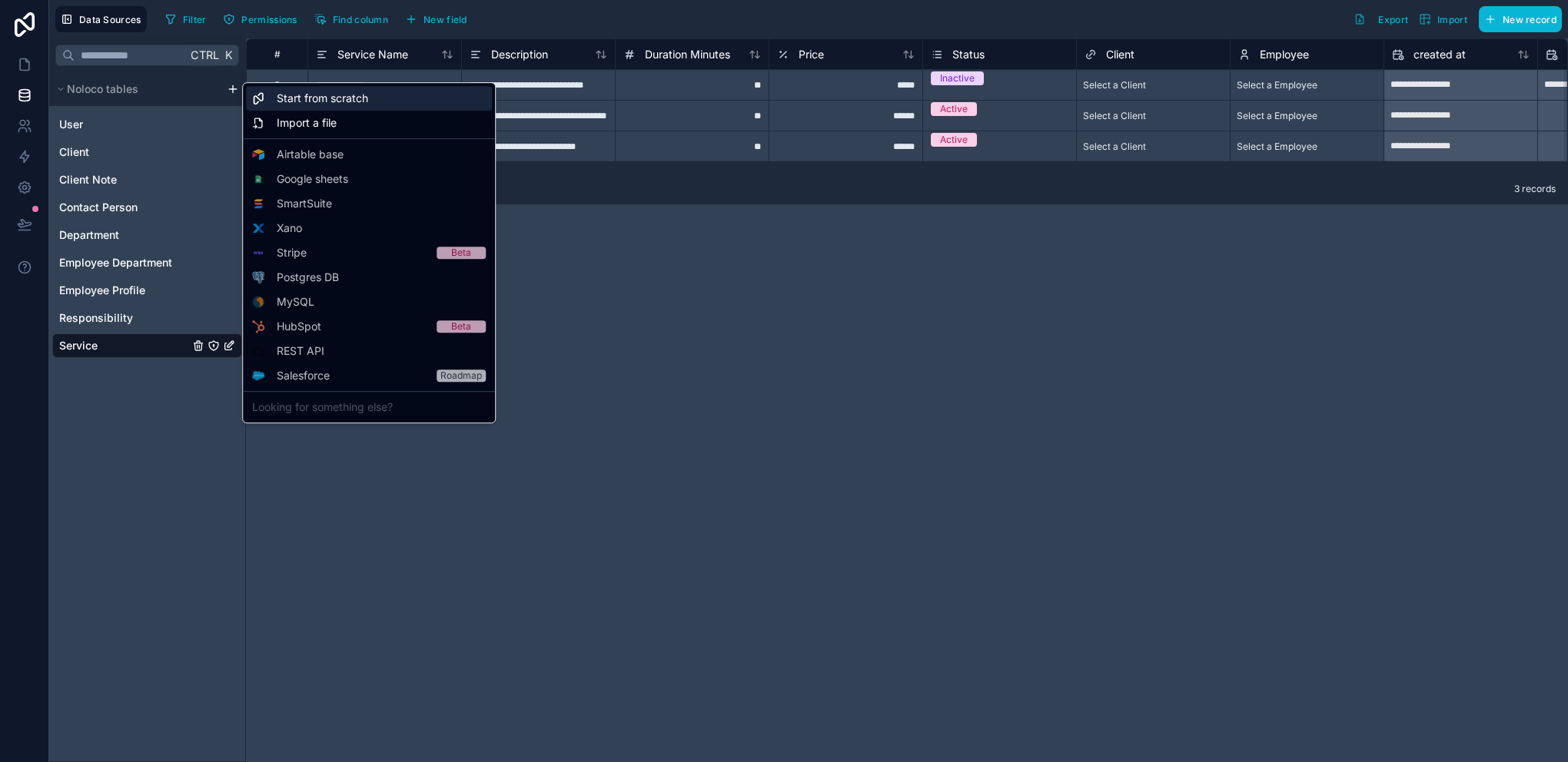 click on "Start from scratch" at bounding box center [322, 98] 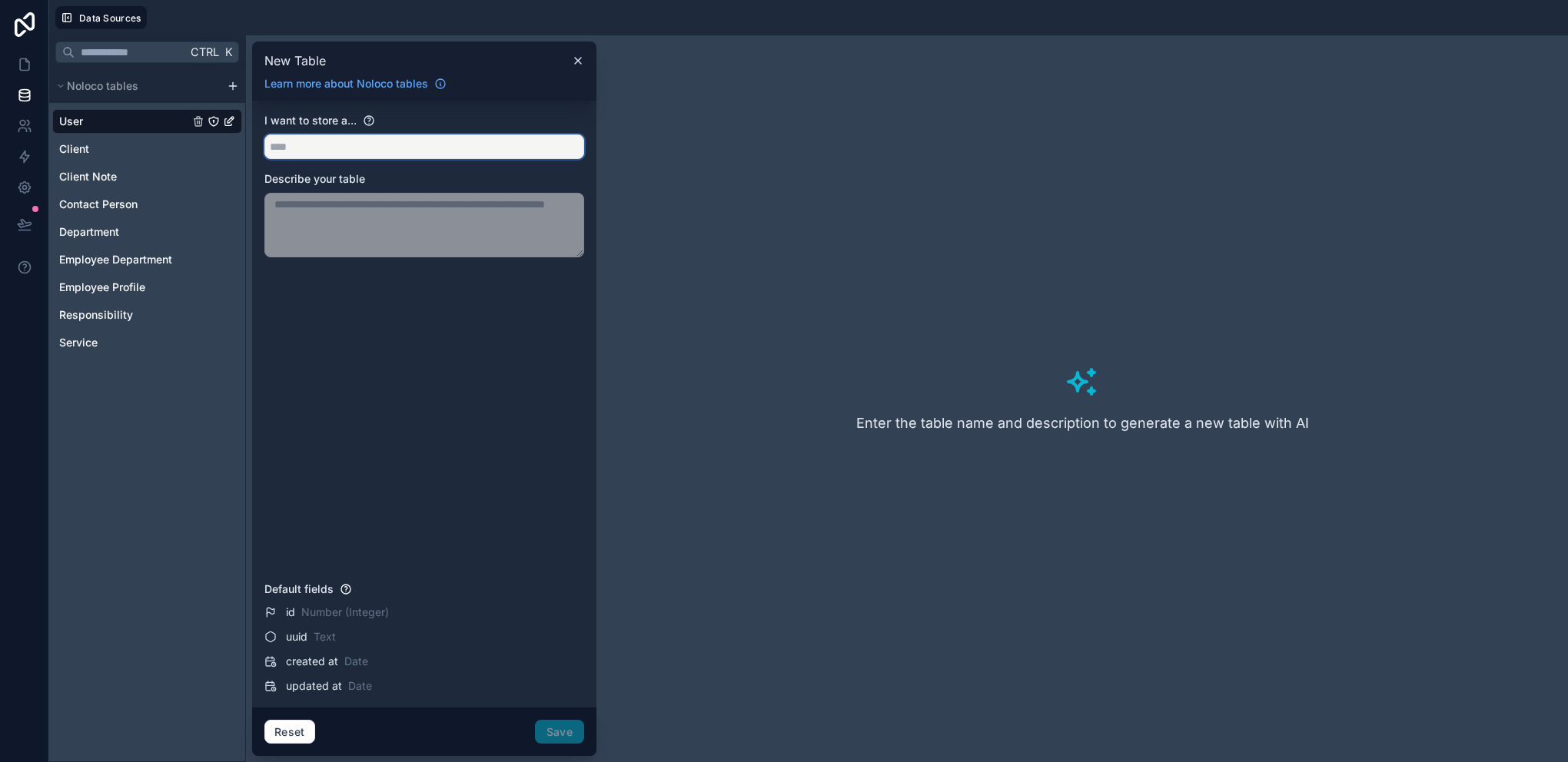click at bounding box center (424, 147) 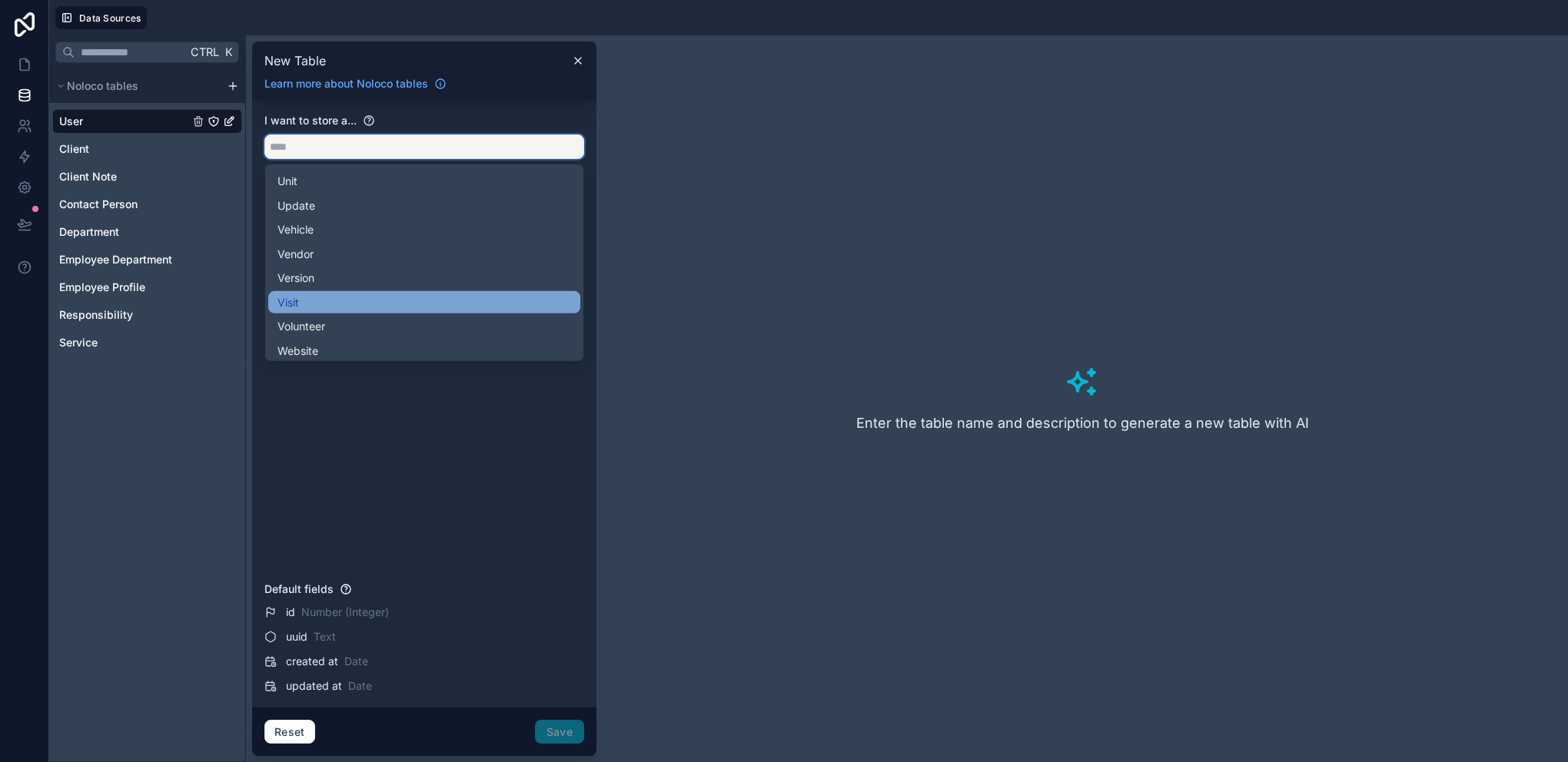 scroll, scrollTop: 3990, scrollLeft: 0, axis: vertical 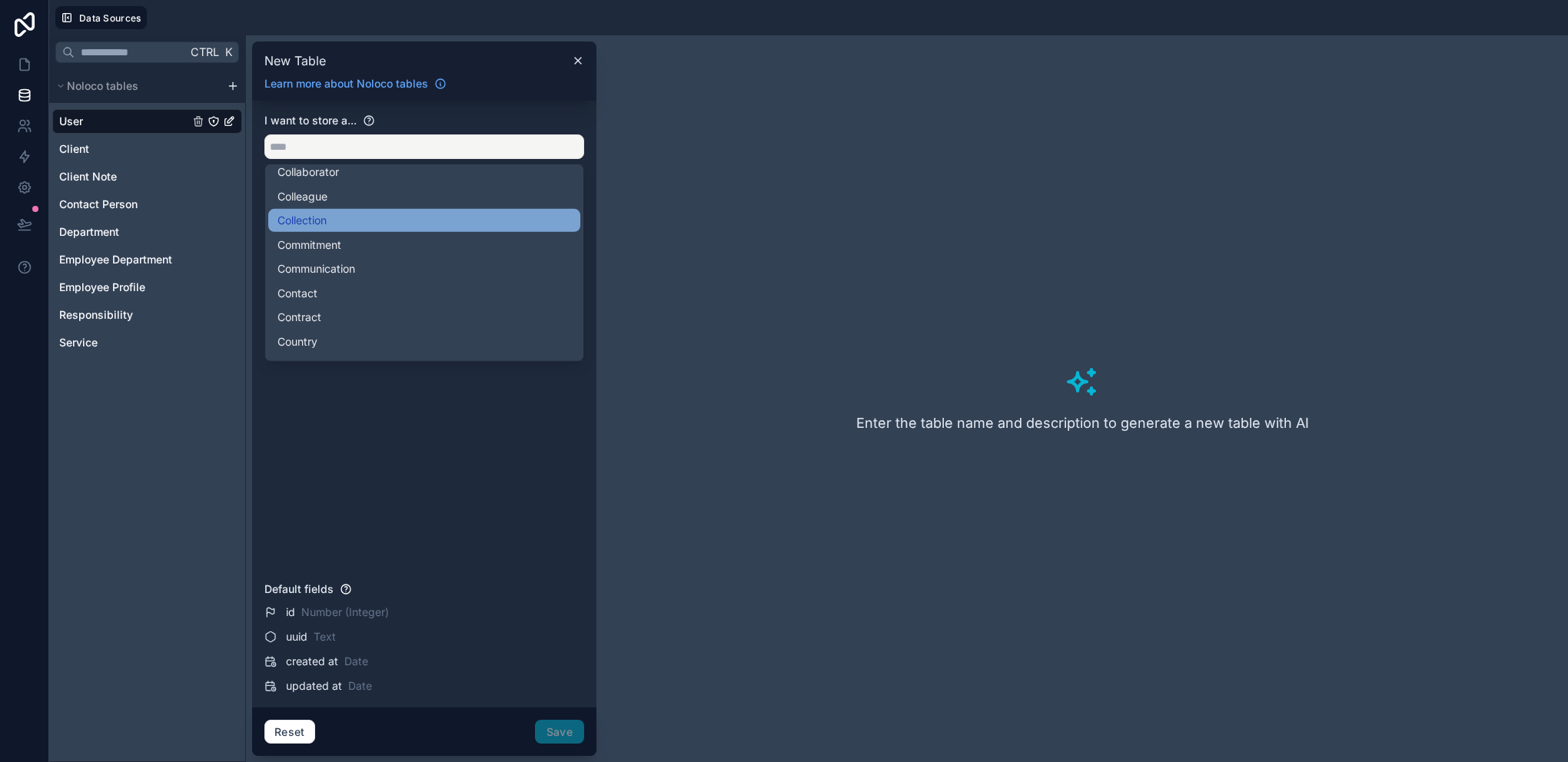 click on "Collection" at bounding box center [424, 220] 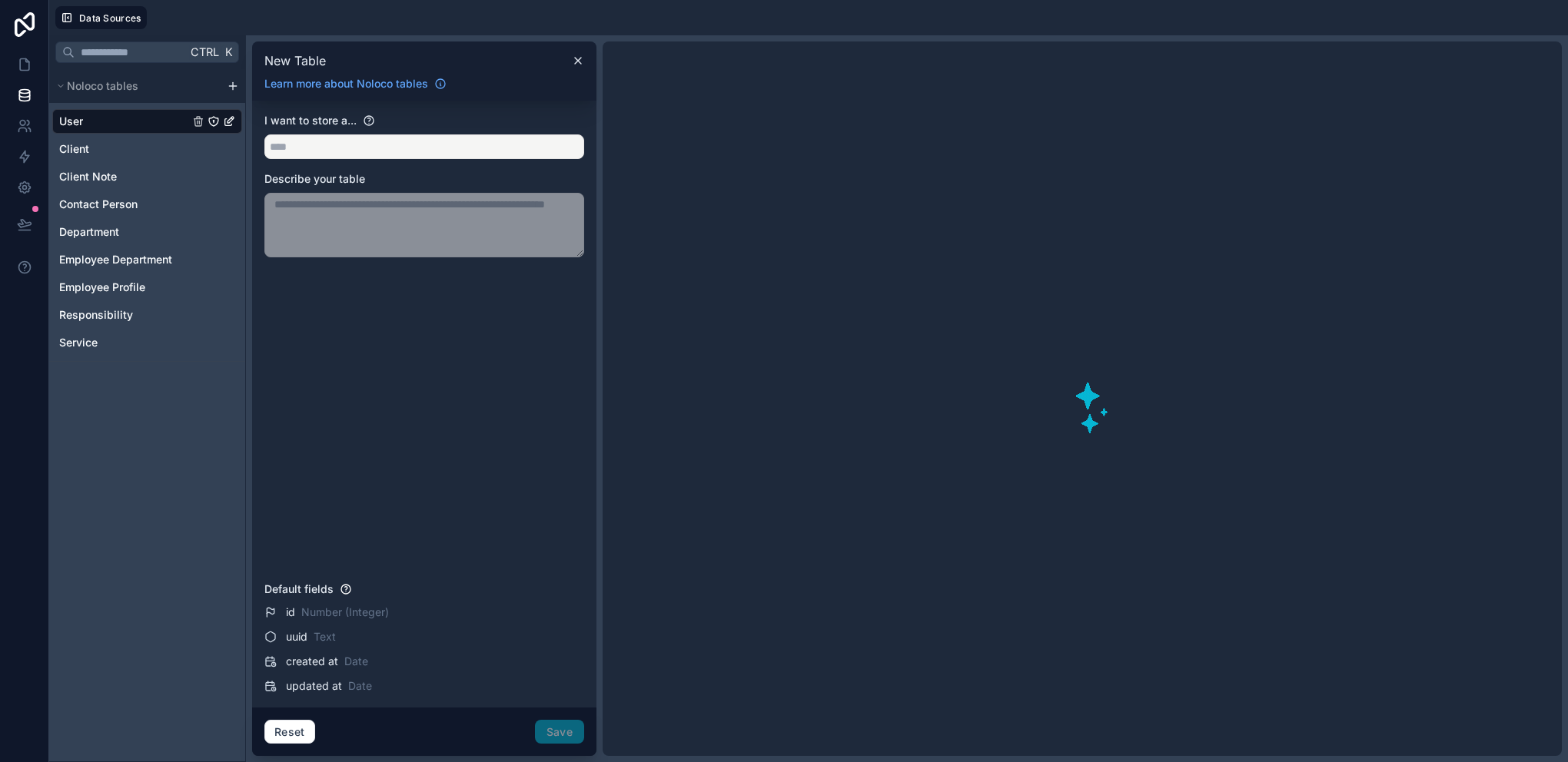type on "**********" 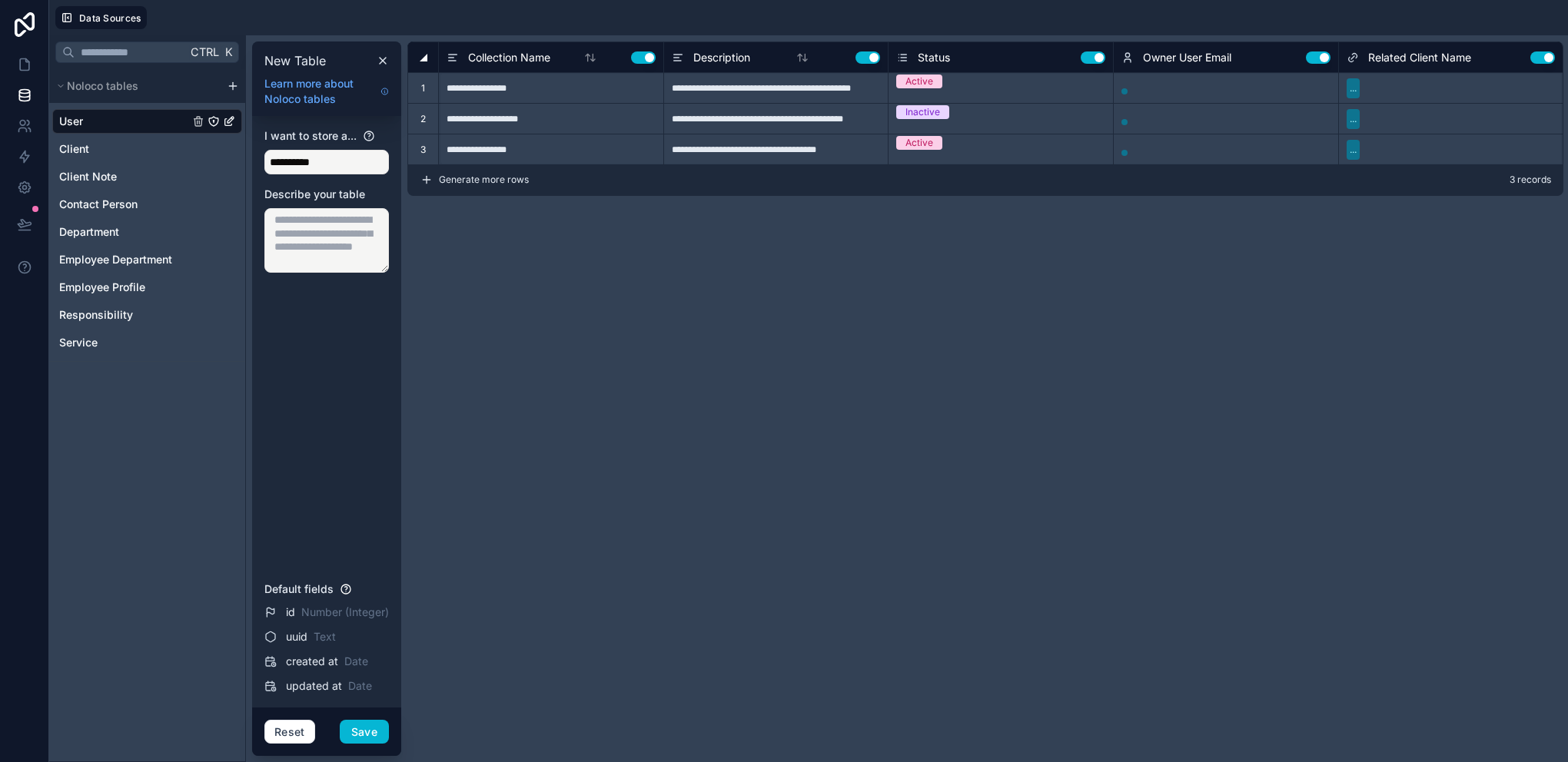 click on "..." at bounding box center [1353, 88] 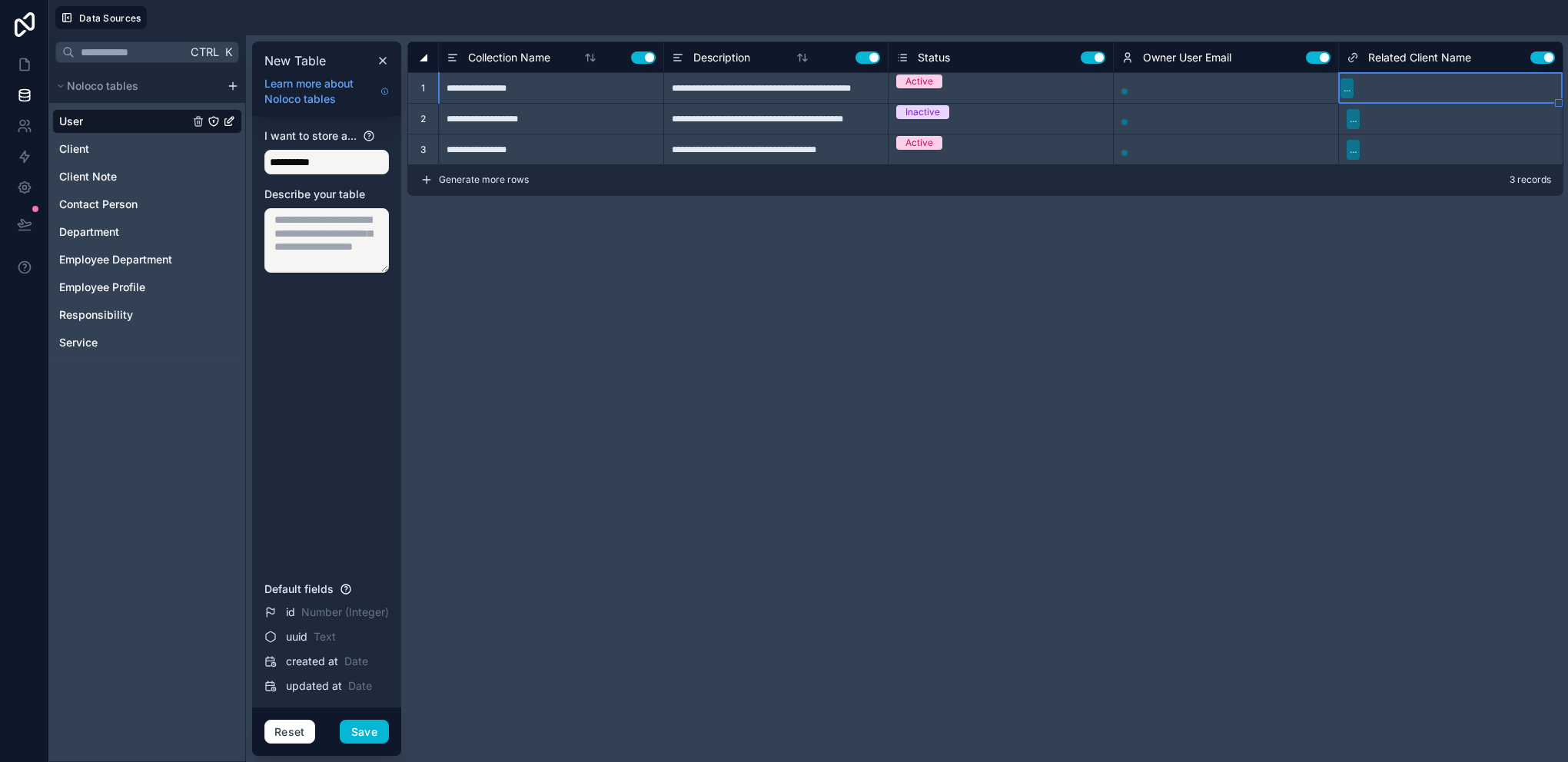 click on "..." at bounding box center [1347, 88] 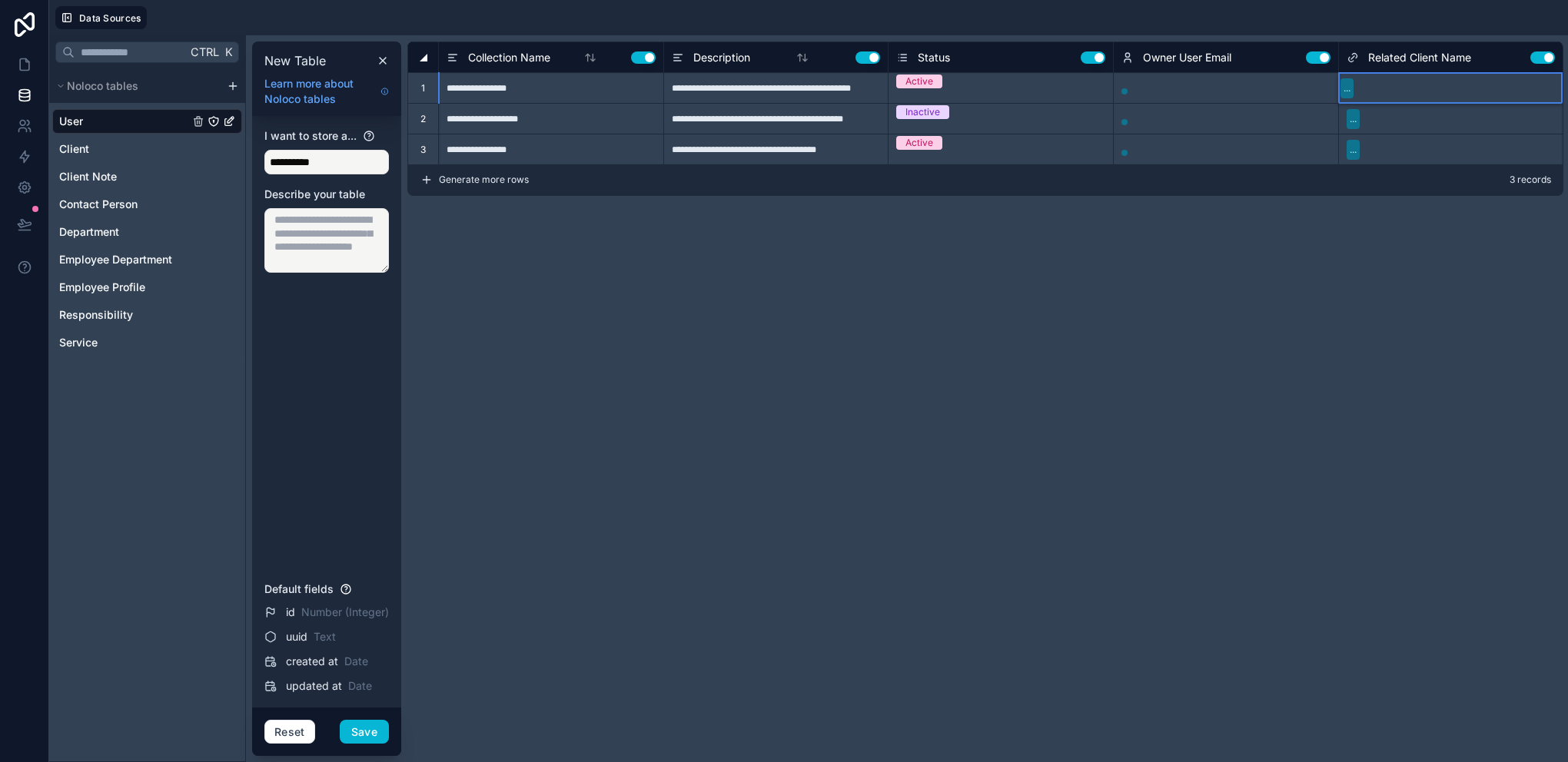 click on "..." at bounding box center [1347, 88] 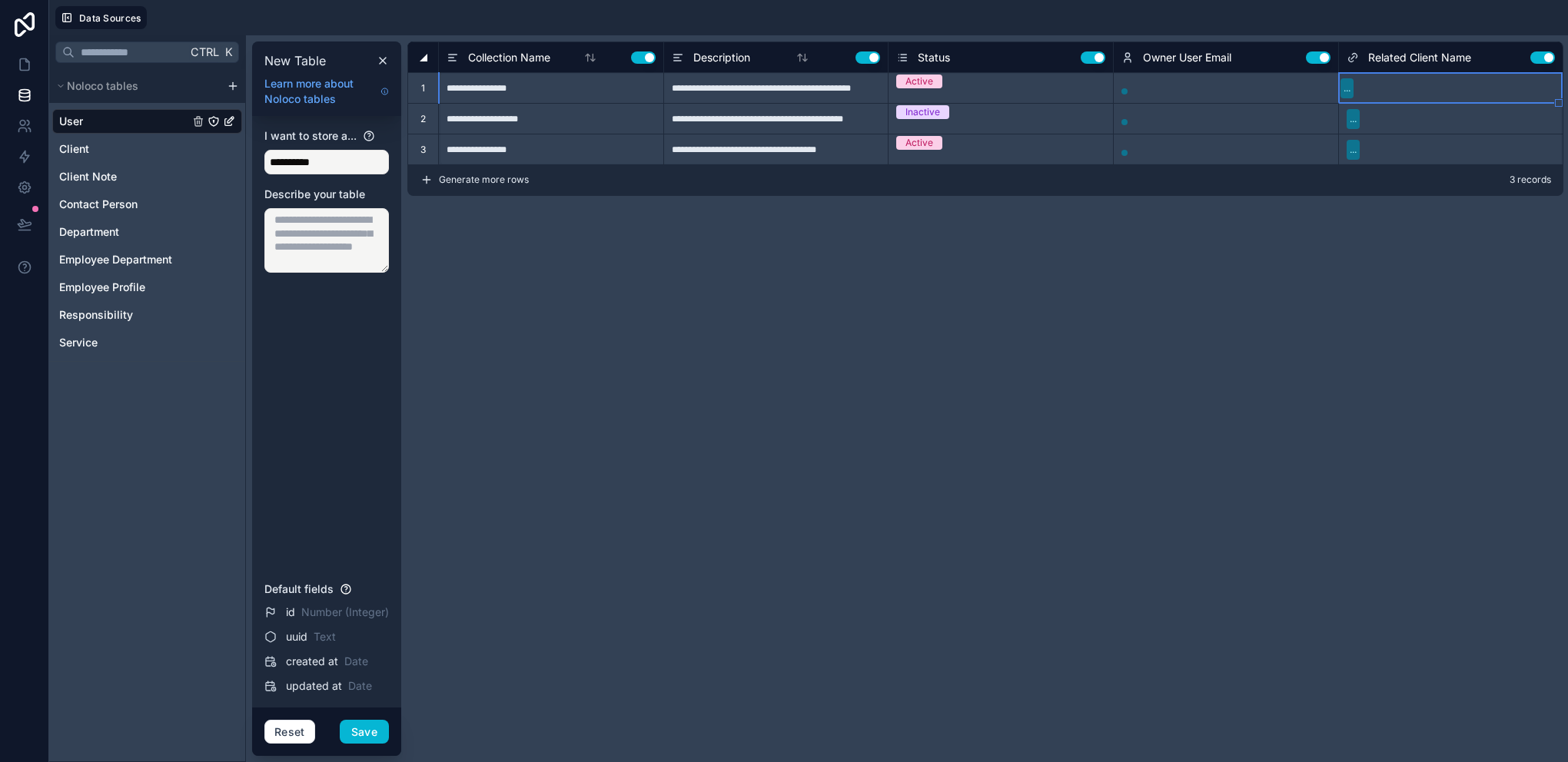 click on "..." at bounding box center (1347, 88) 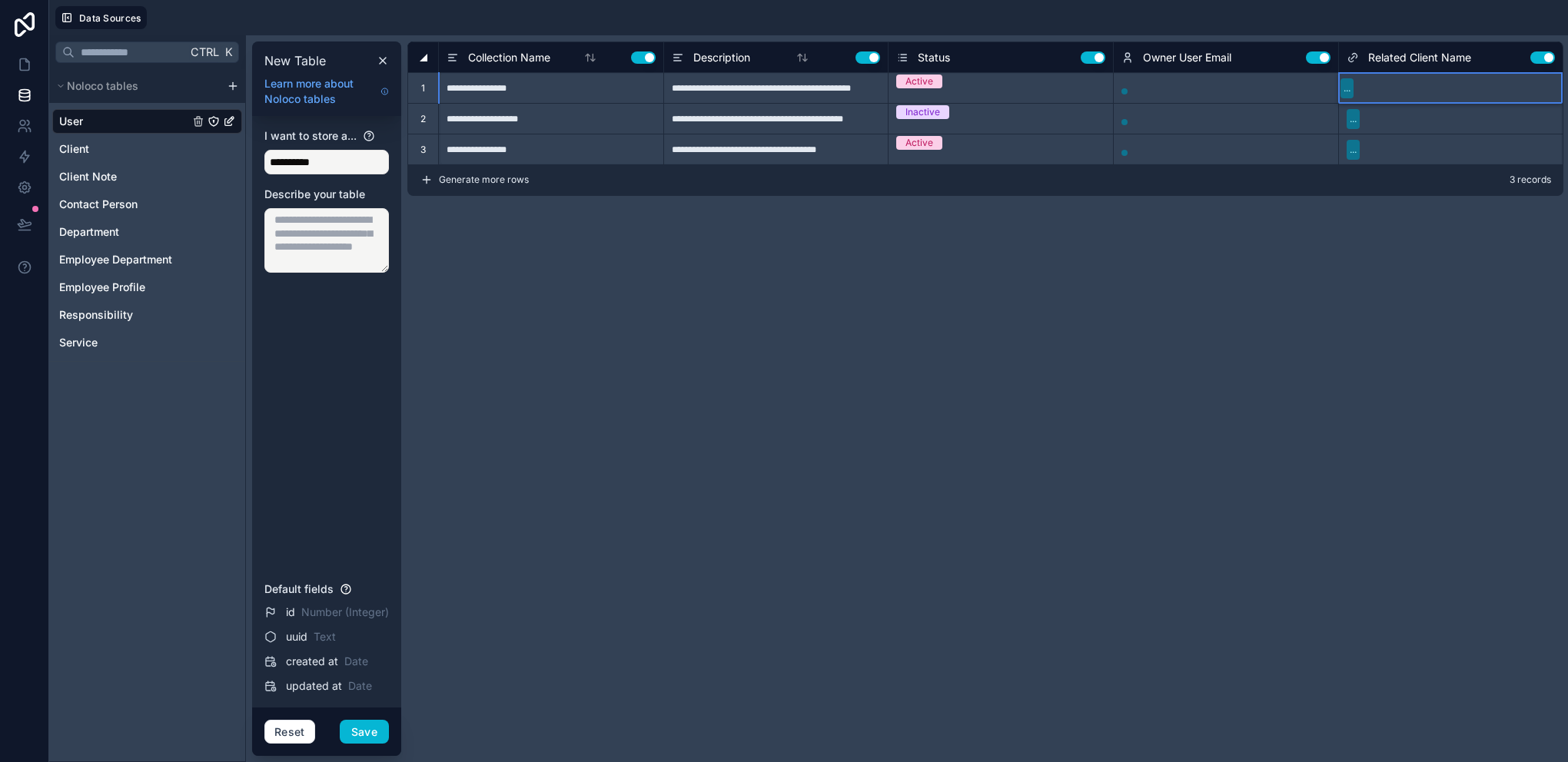 click on "DataGuard Analytics" at bounding box center [784, 790] 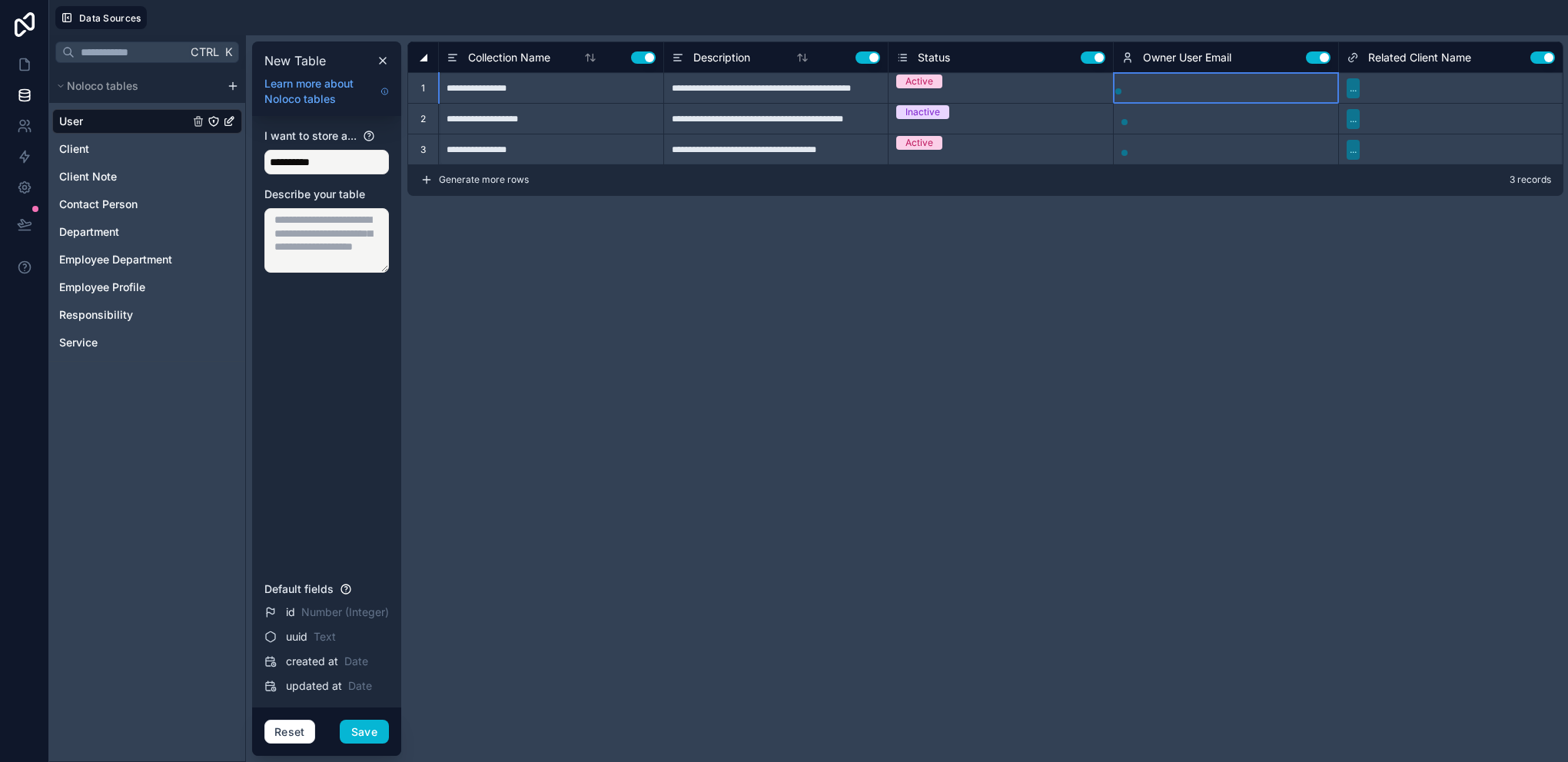 click at bounding box center (1118, 88) 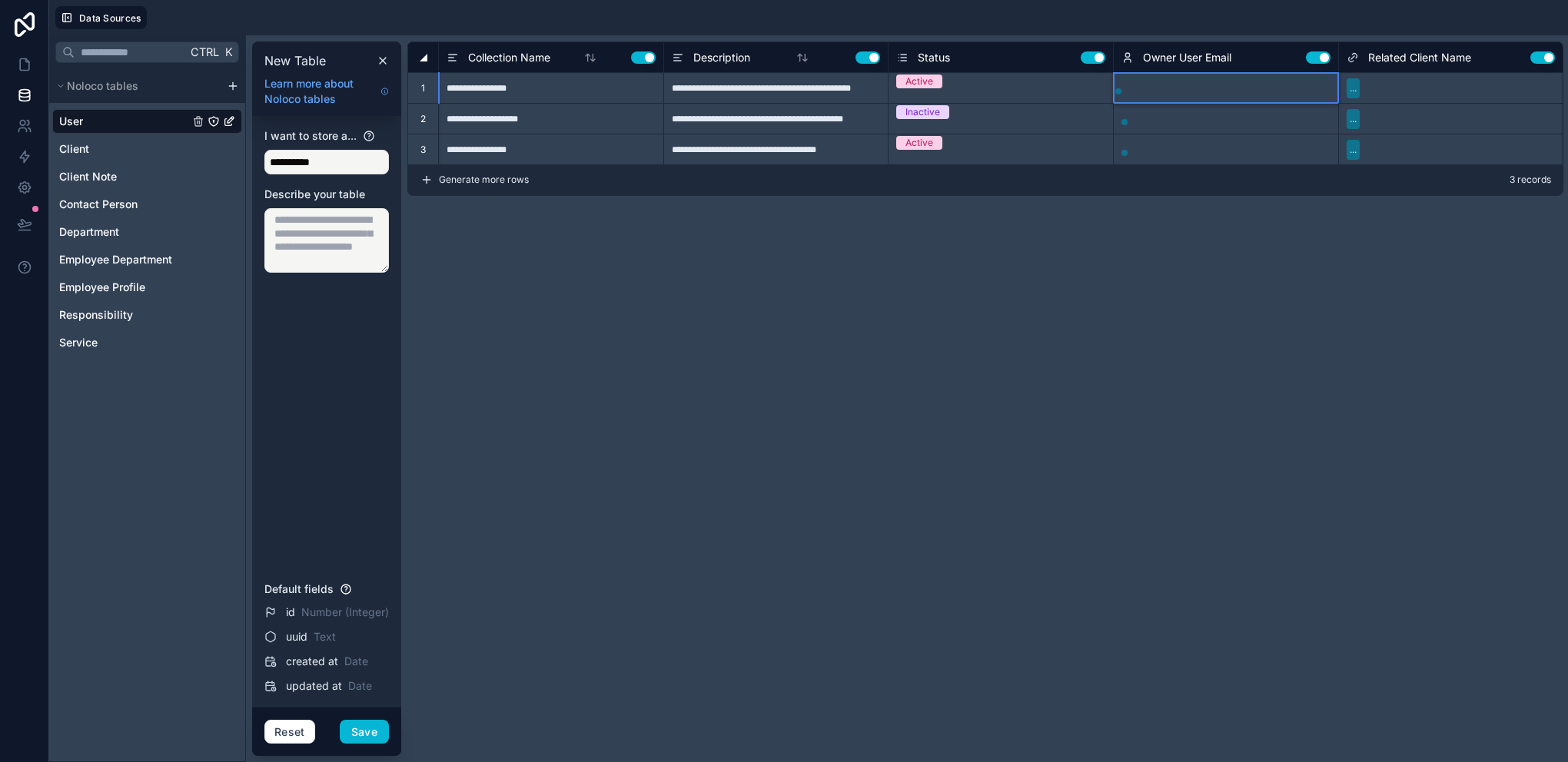 click at bounding box center (1118, 88) 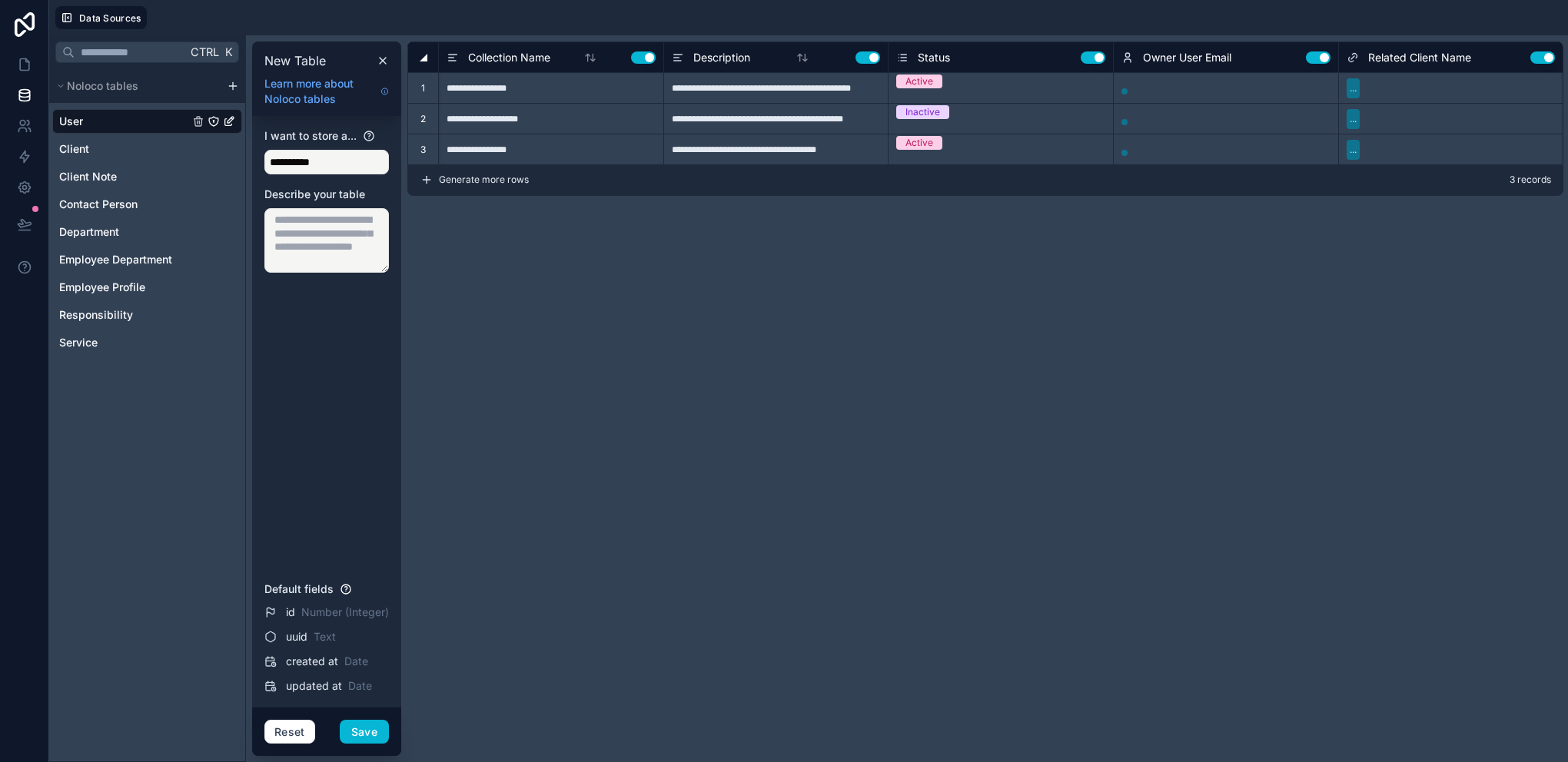 click on "**********" at bounding box center [985, 399] 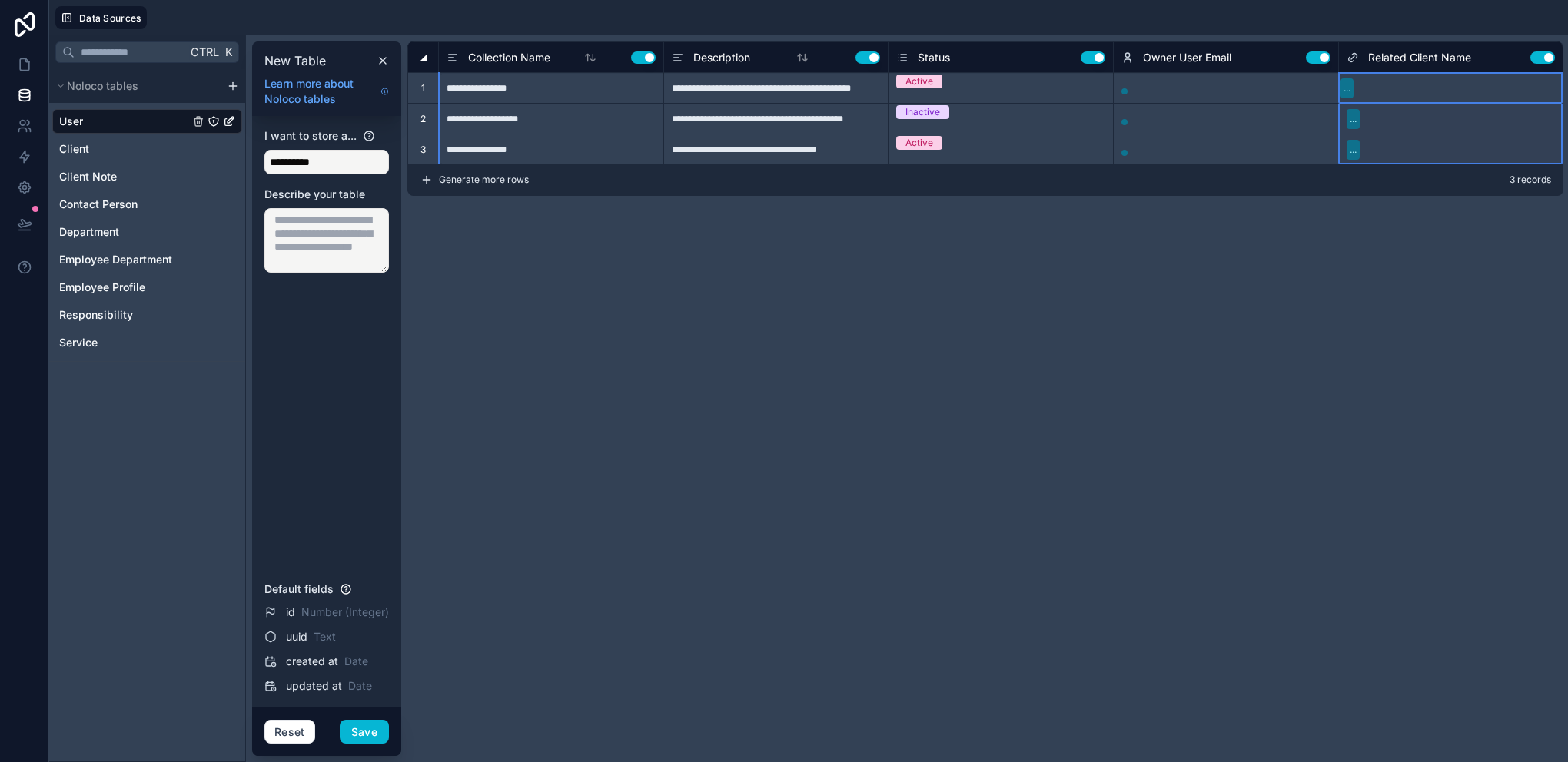 click on "Related Client Name" at bounding box center (1420, 58) 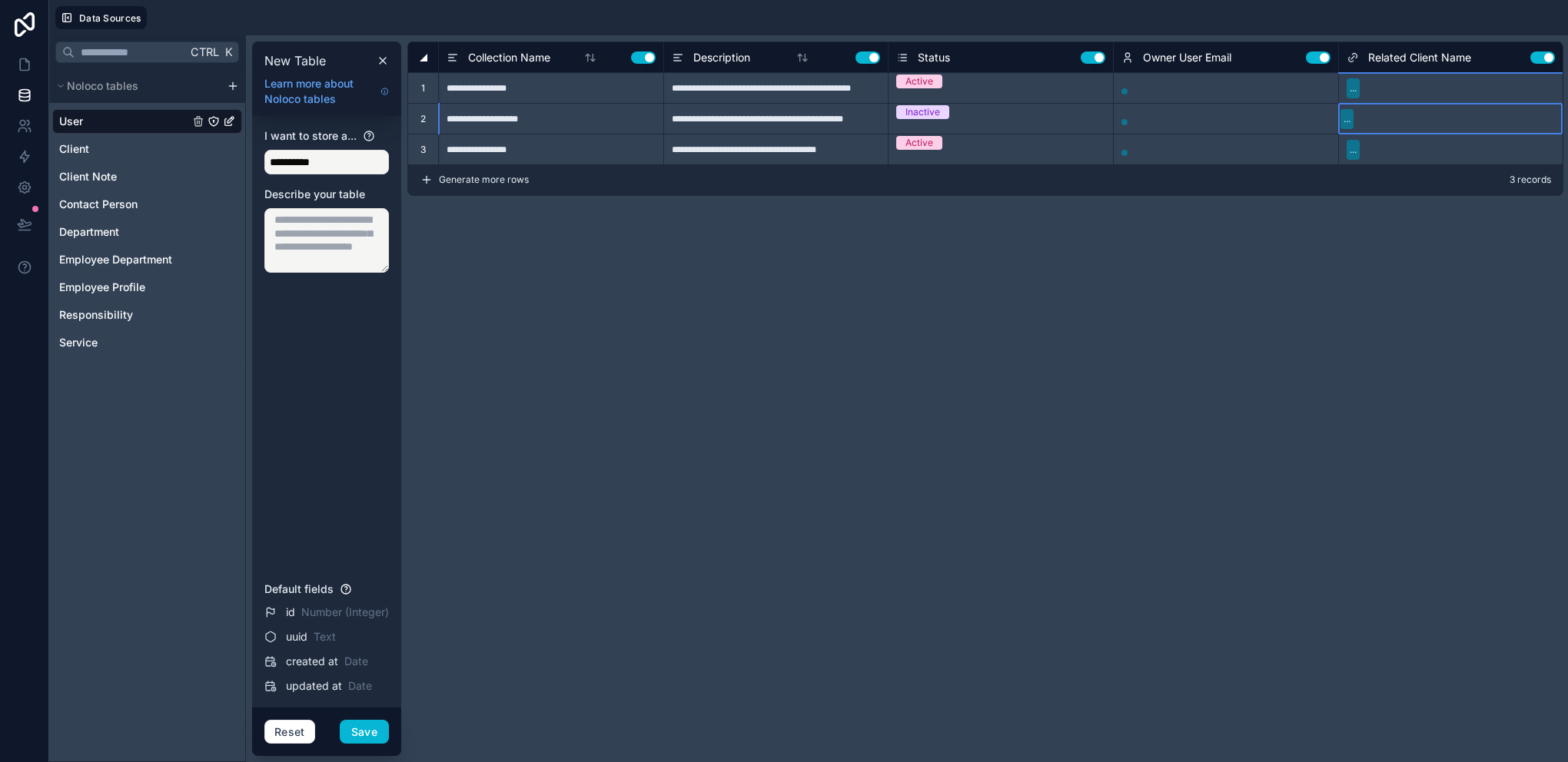 click on "..." at bounding box center (1347, 119) 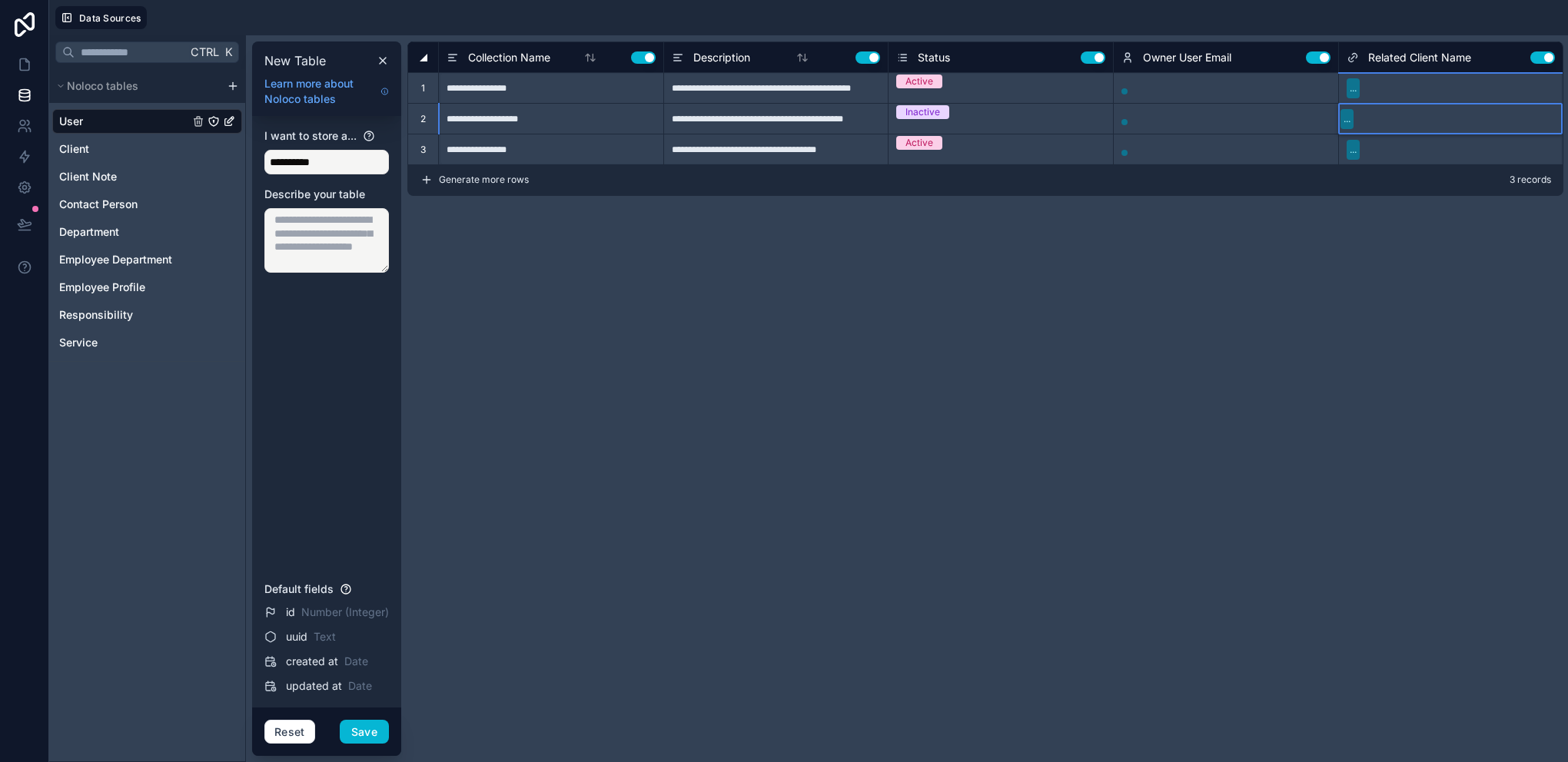 click on "..." at bounding box center (1347, 119) 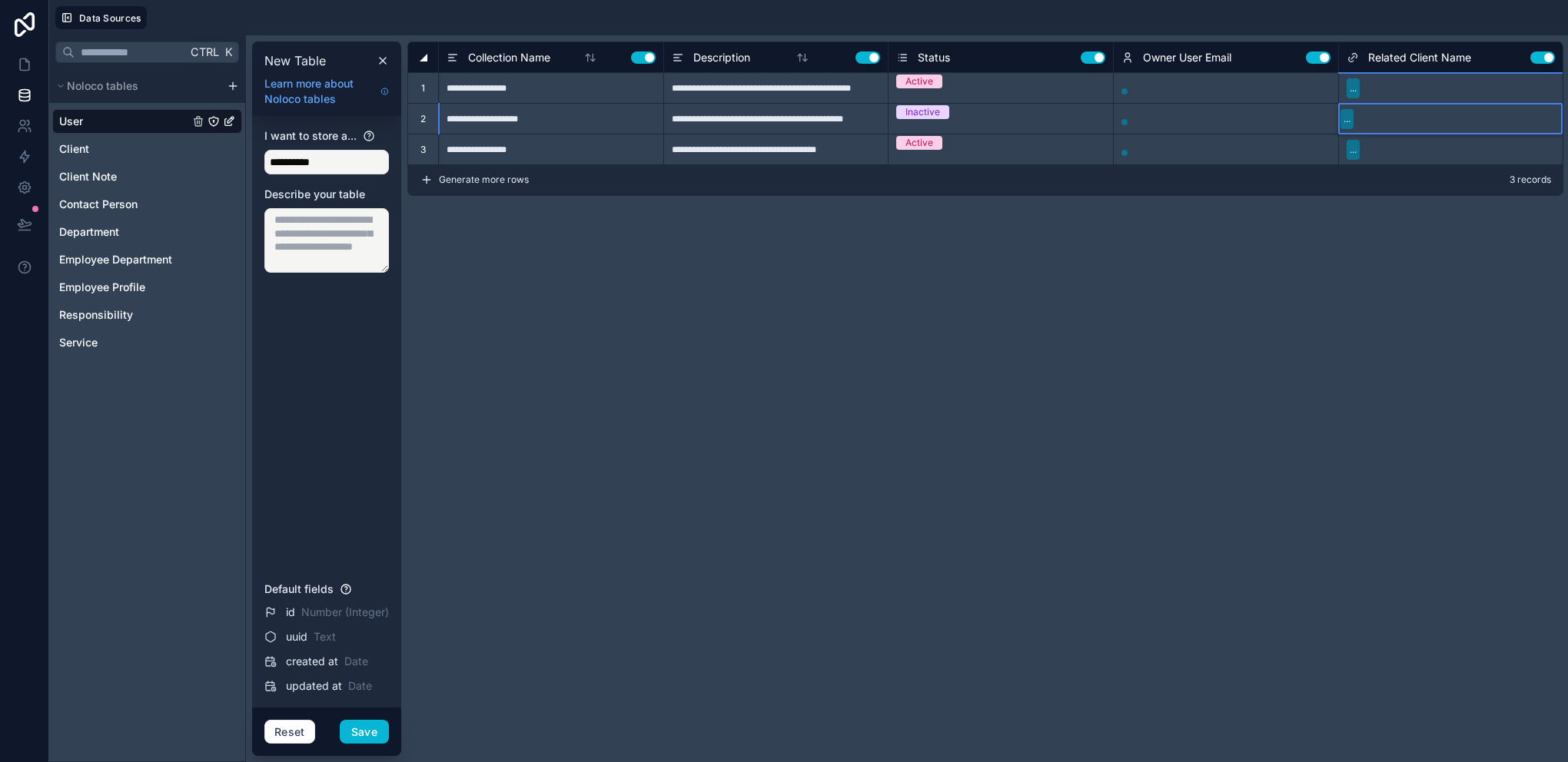 click on "DataGuard Analytics" at bounding box center (784, 790) 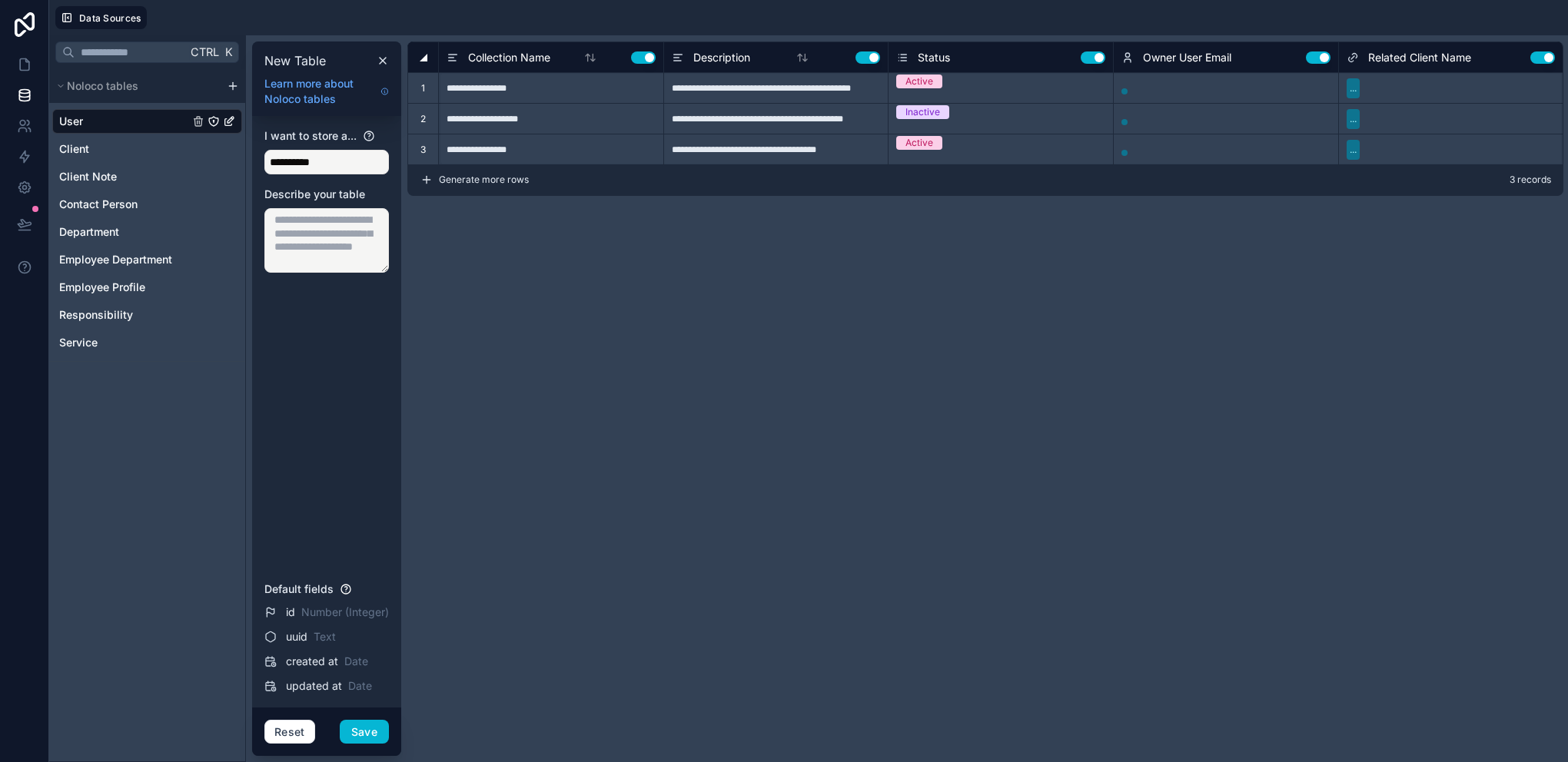 click on "**********" at bounding box center (985, 399) 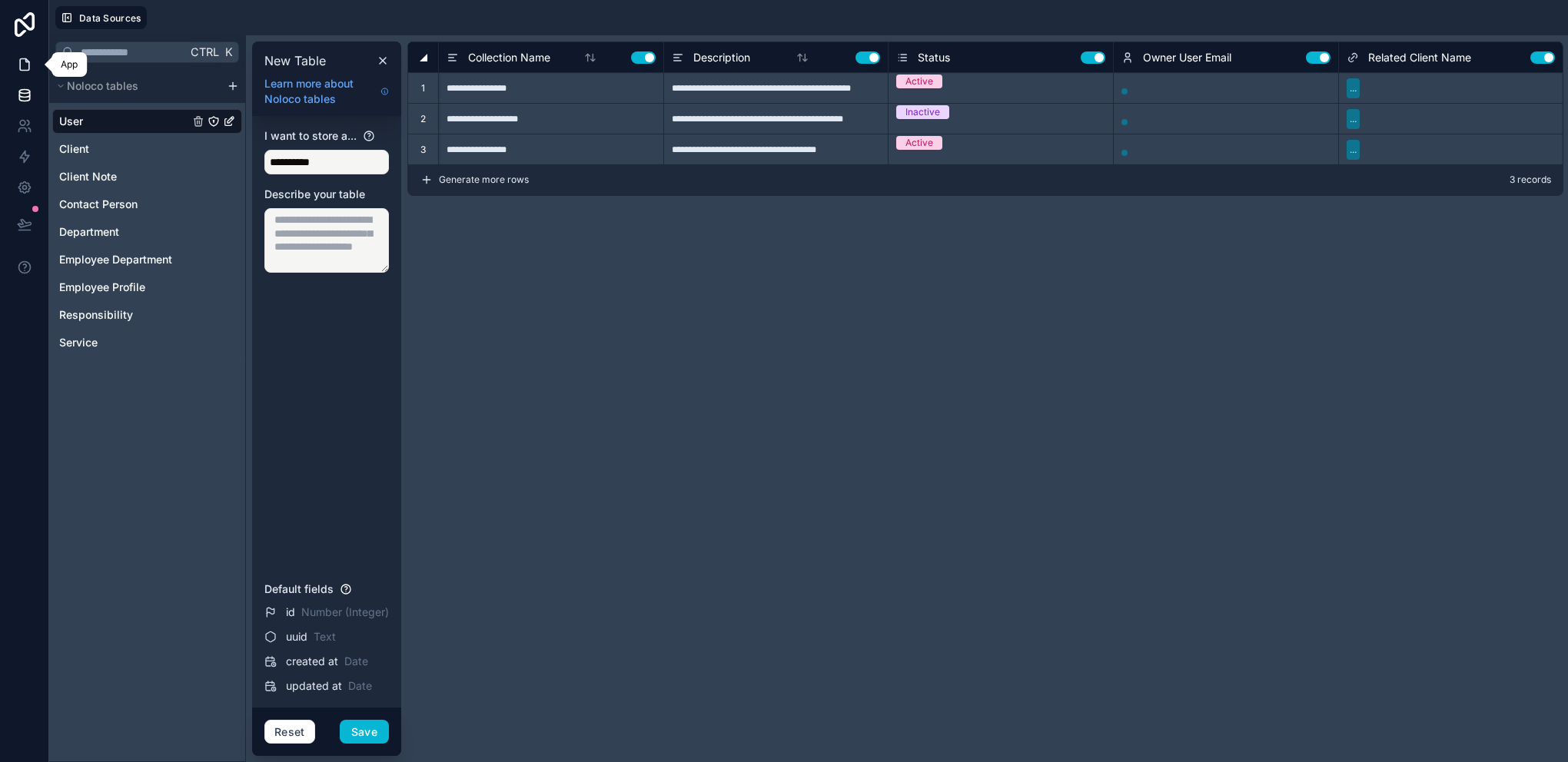 click 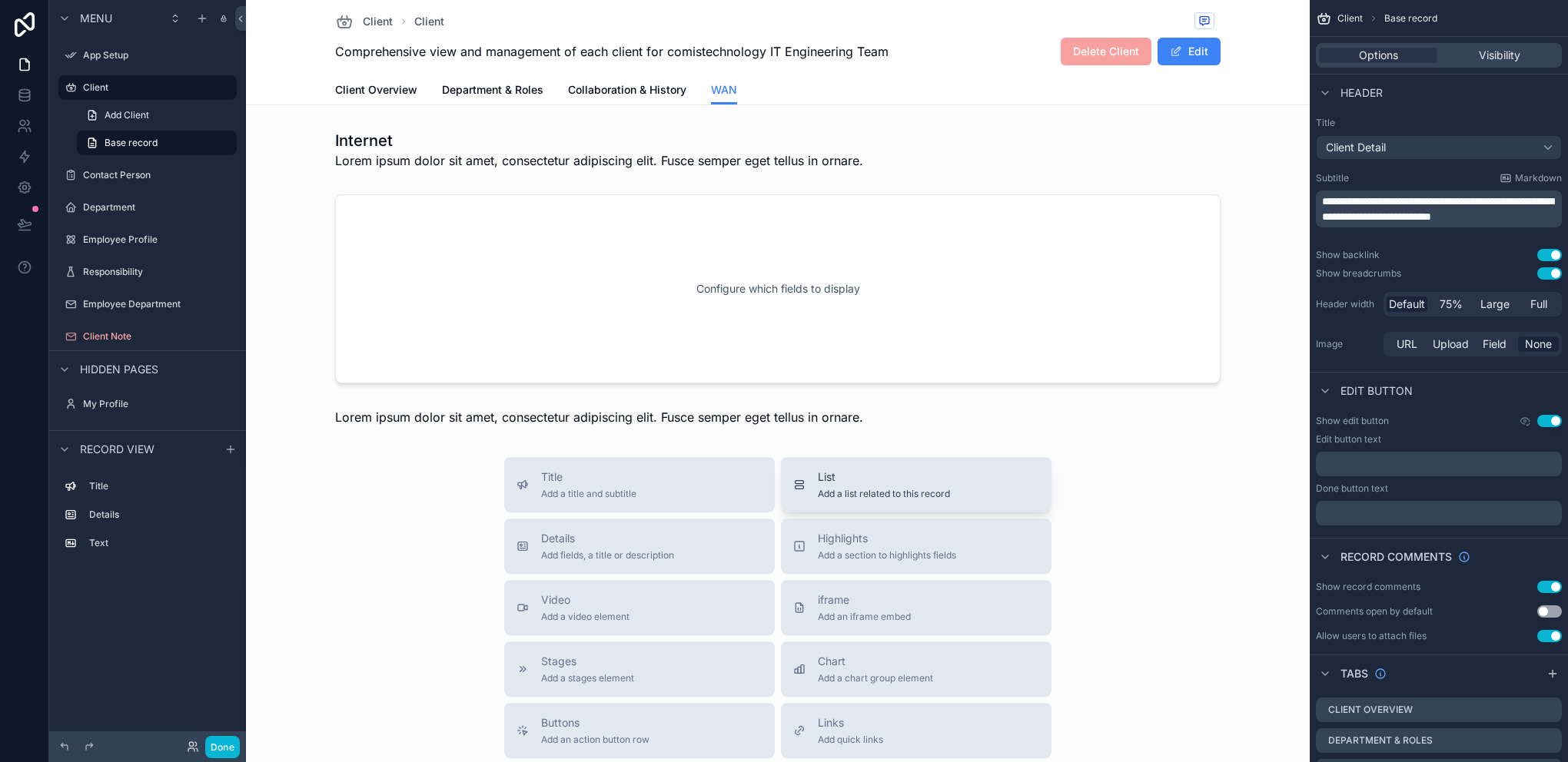 click on "List Add a list related to this record" at bounding box center (884, 485) 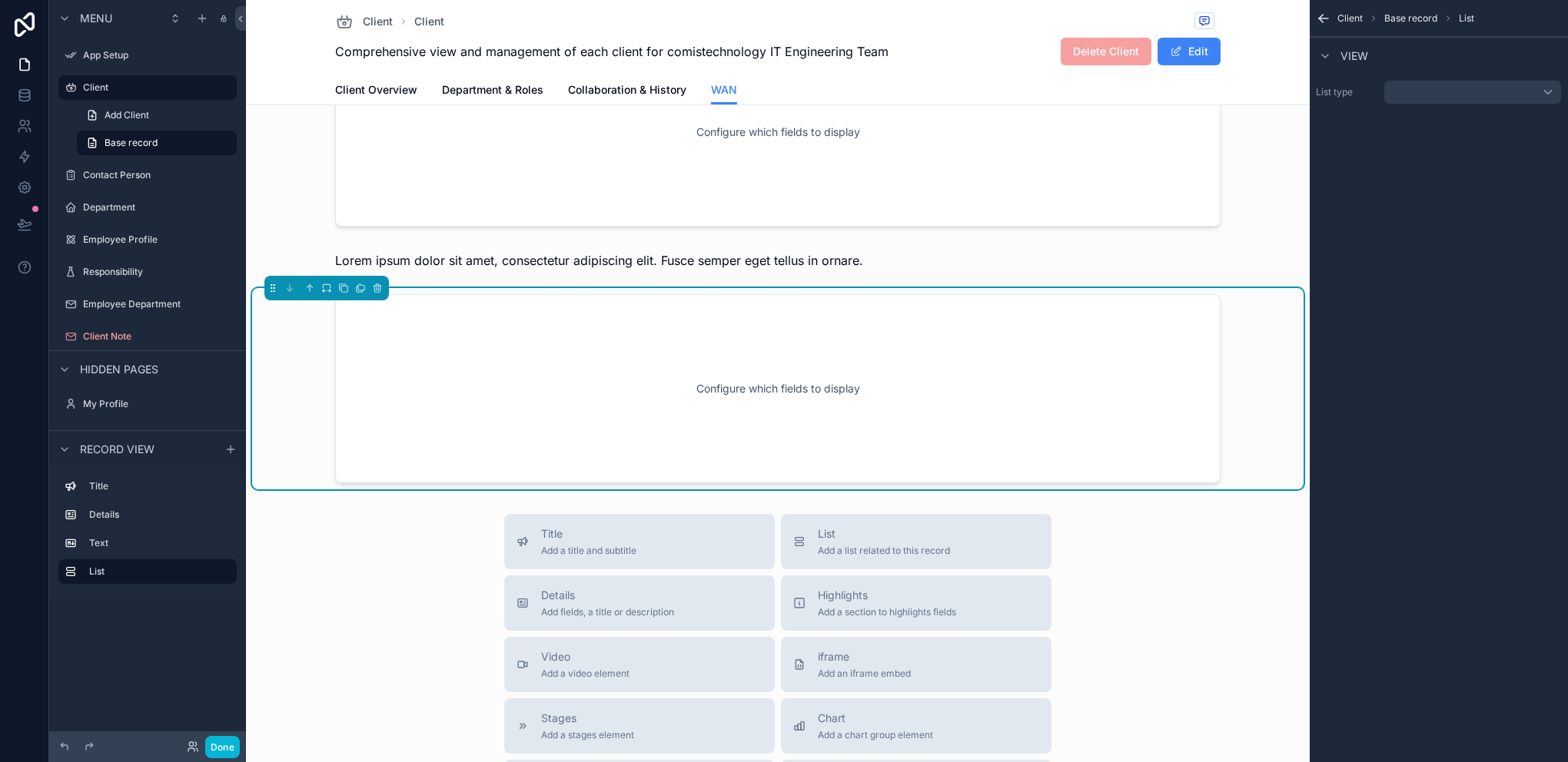 scroll, scrollTop: 164, scrollLeft: 0, axis: vertical 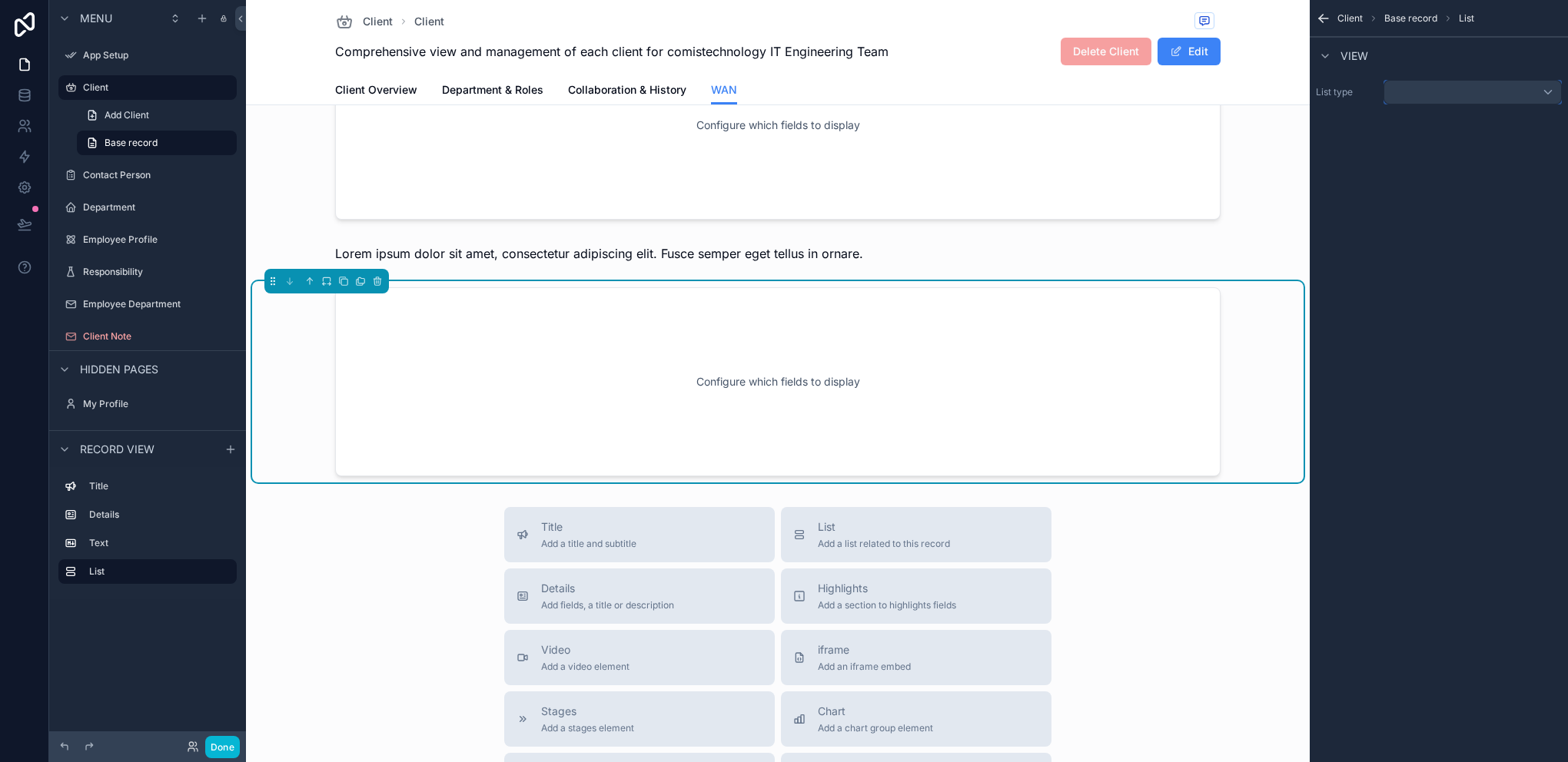click at bounding box center [1473, 92] 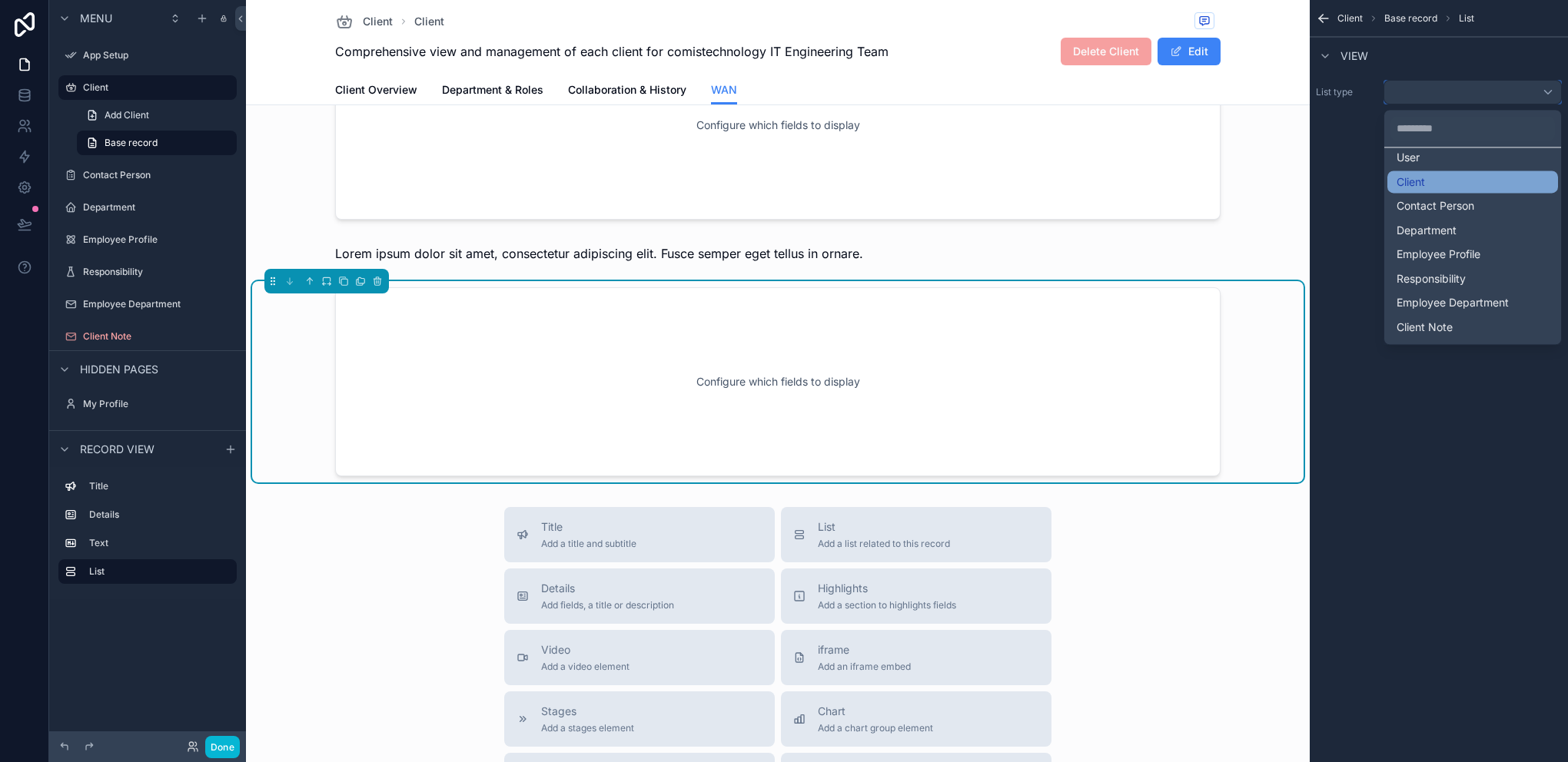 scroll, scrollTop: 58, scrollLeft: 0, axis: vertical 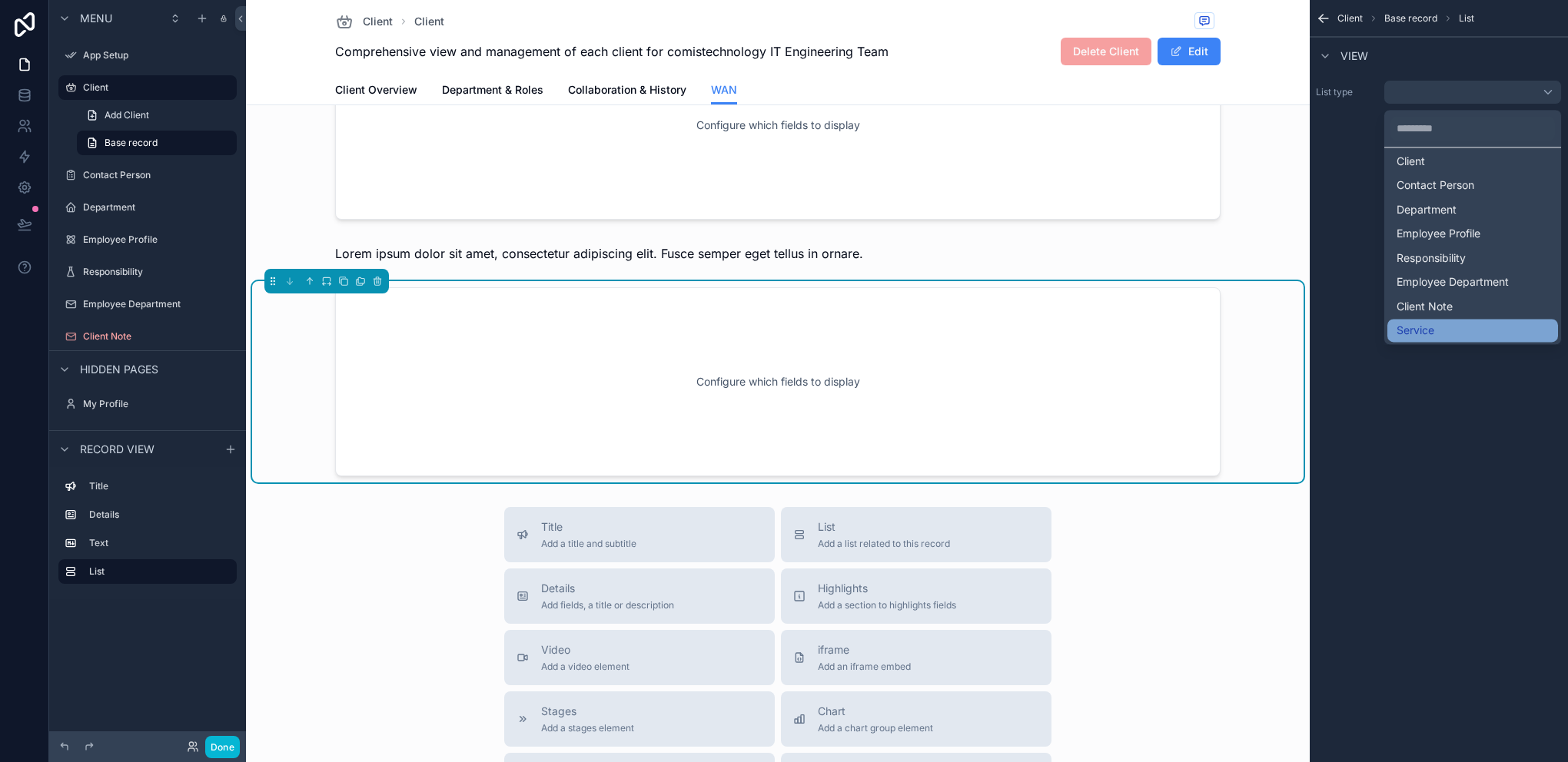 click on "Service" at bounding box center (1473, 330) 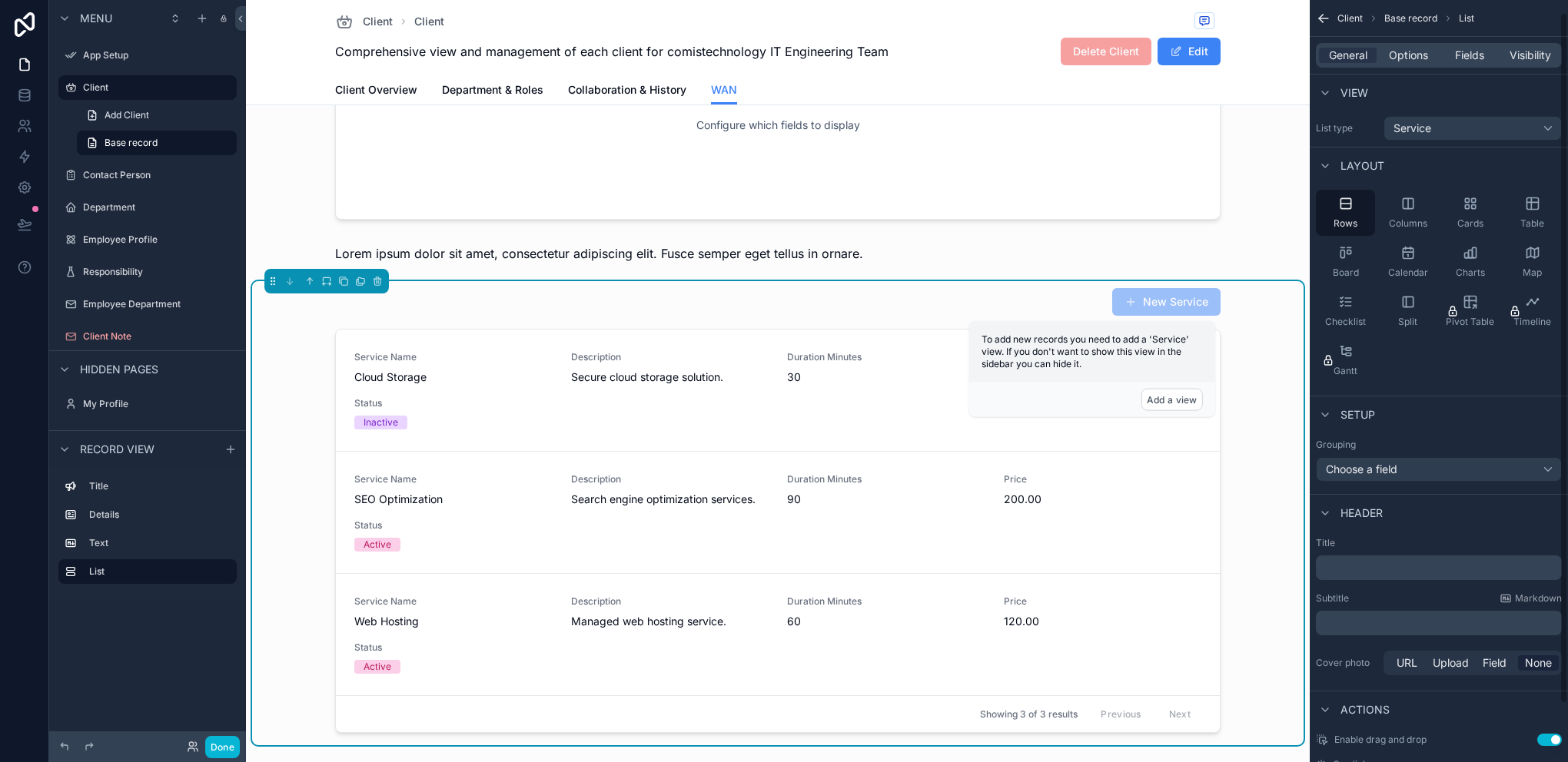 scroll, scrollTop: 0, scrollLeft: 0, axis: both 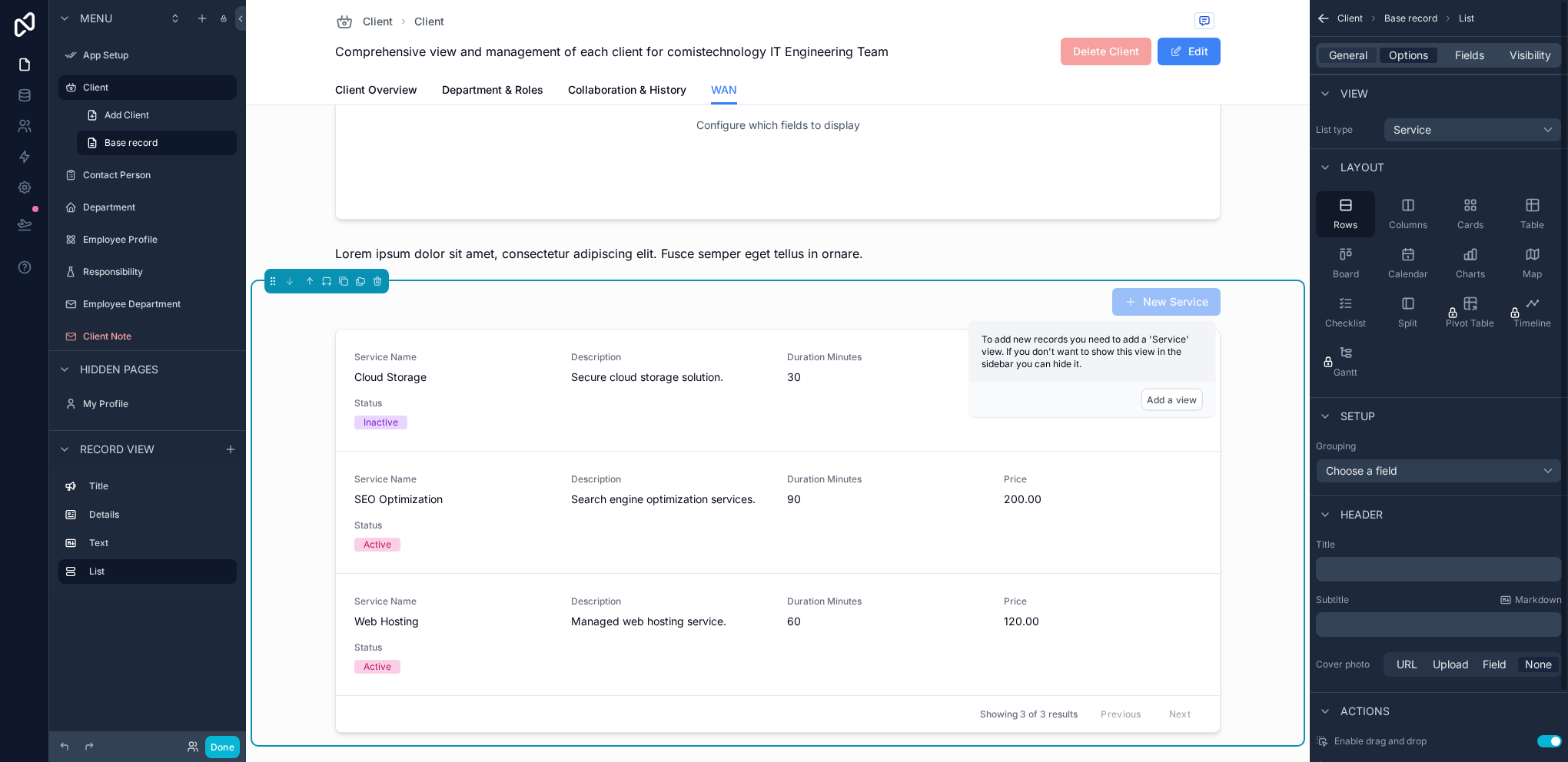 click on "Options" at bounding box center [1408, 55] 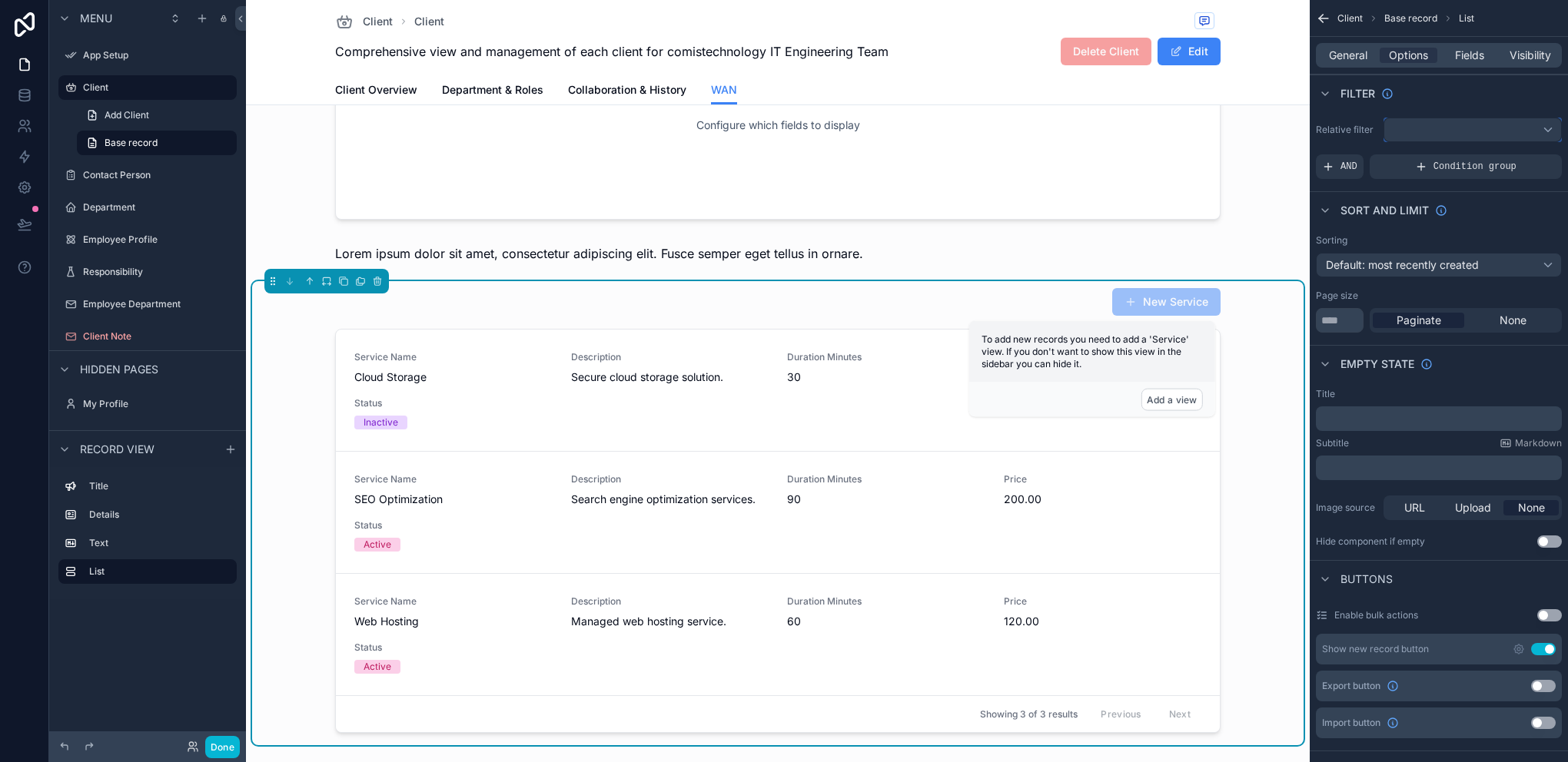 click at bounding box center [1473, 130] 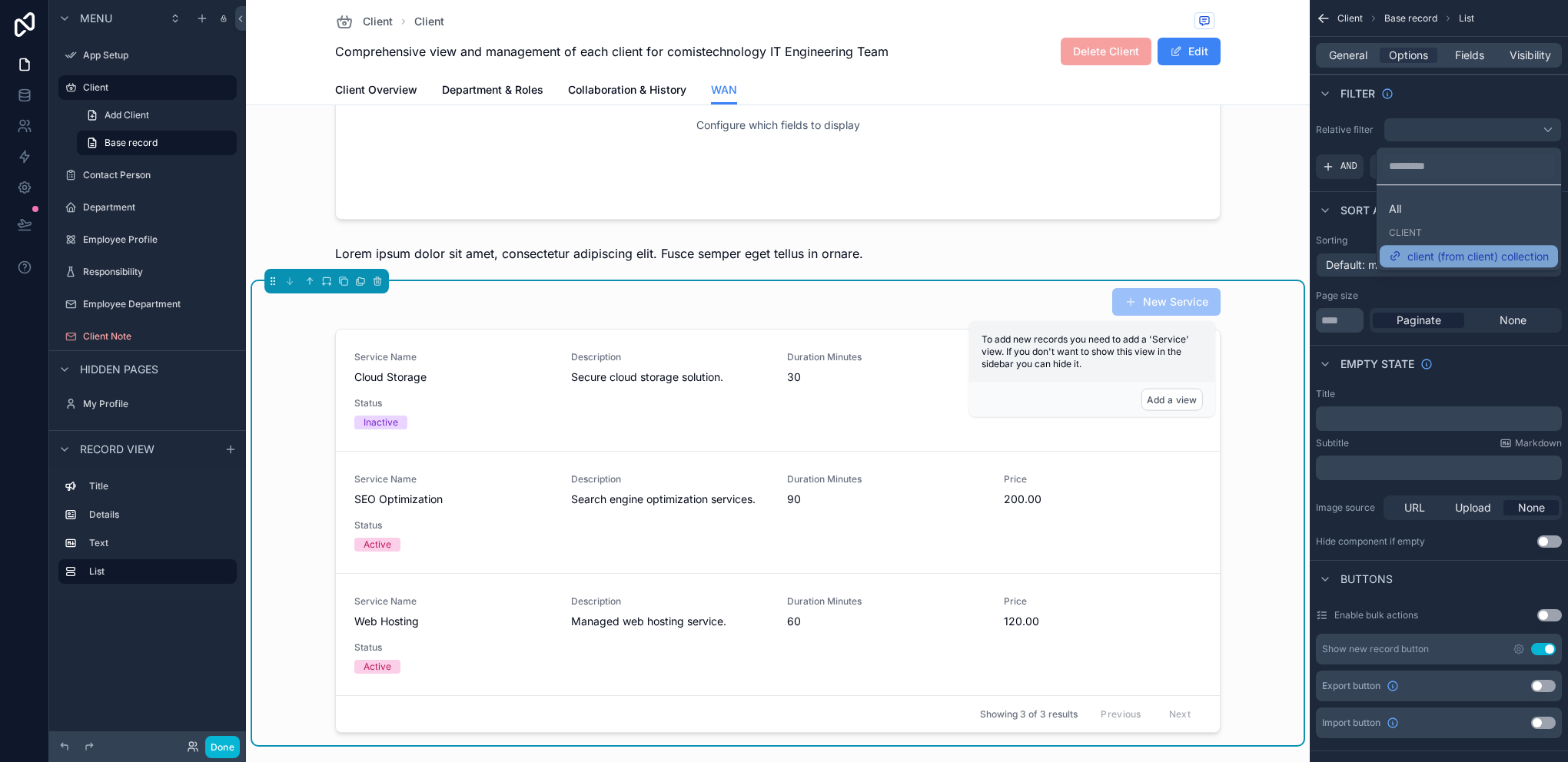 click on "client (from client) collection" at bounding box center [1478, 257] 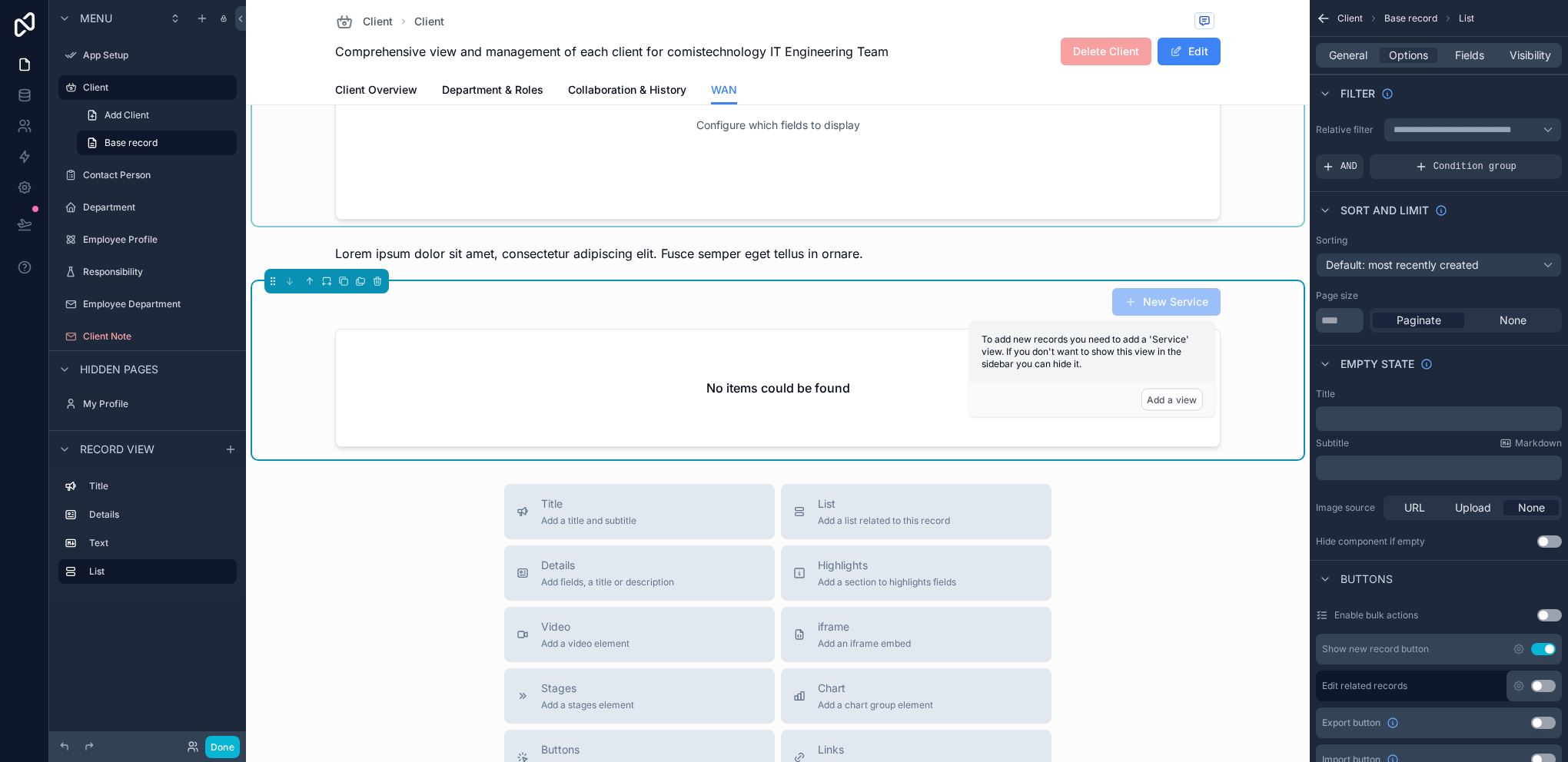 click at bounding box center [778, 125] 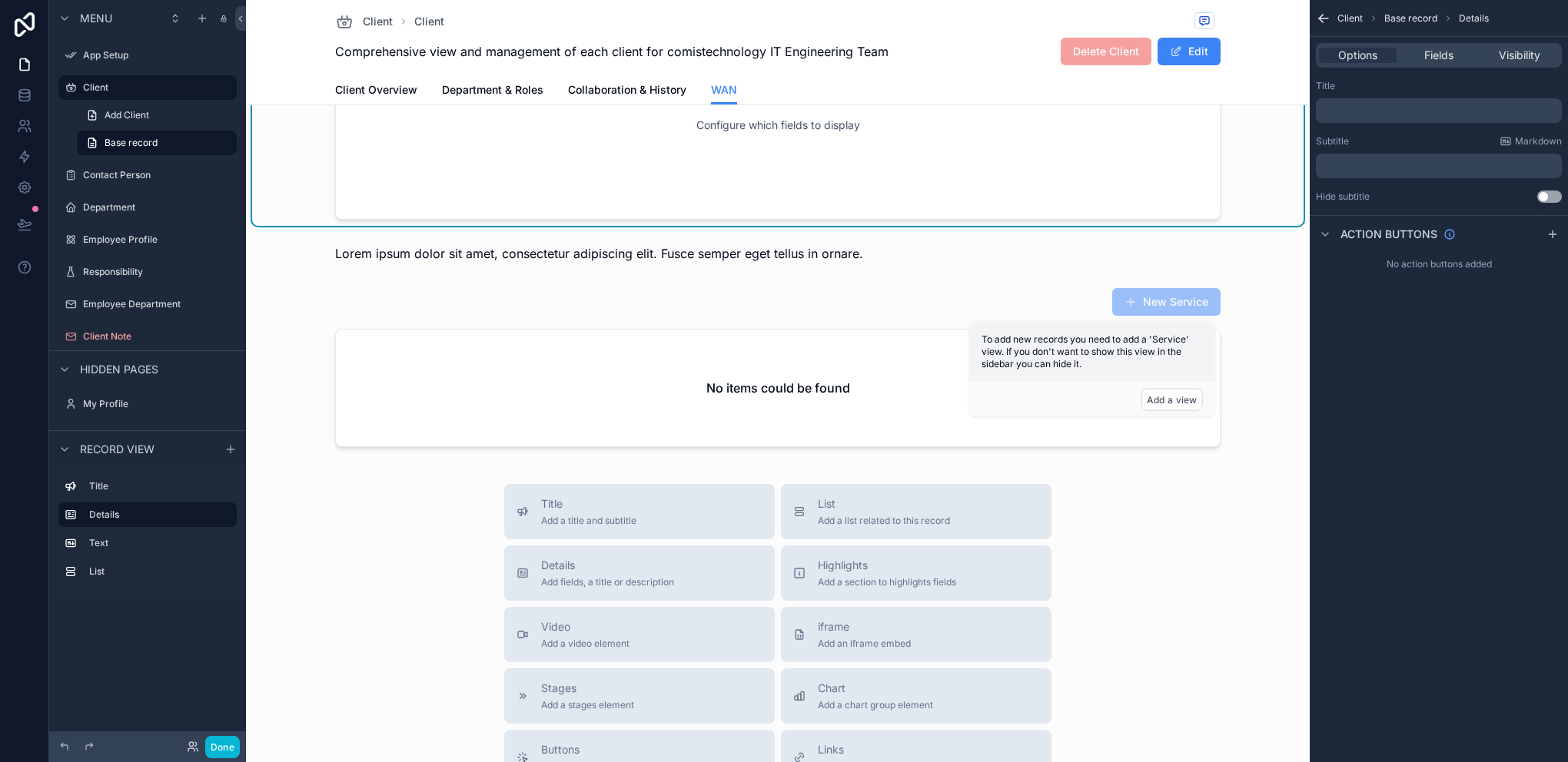 click on "Title Add a title and subtitle List Add a list related to this record Details Add fields, a title or description Highlights Add a section to highlights fields Video Add a video element iframe Add an iframe embed Stages Add a stages element Chart Add a chart group element Buttons Add an action button row Links Add quick links Text Add a text block that supports markdown Gallery Add a preview for files Notice Add a notice element Divider Add a divider Comments Record comments section Image Add an image element Container Add a container to group multiple sections together" at bounding box center (778, 757) 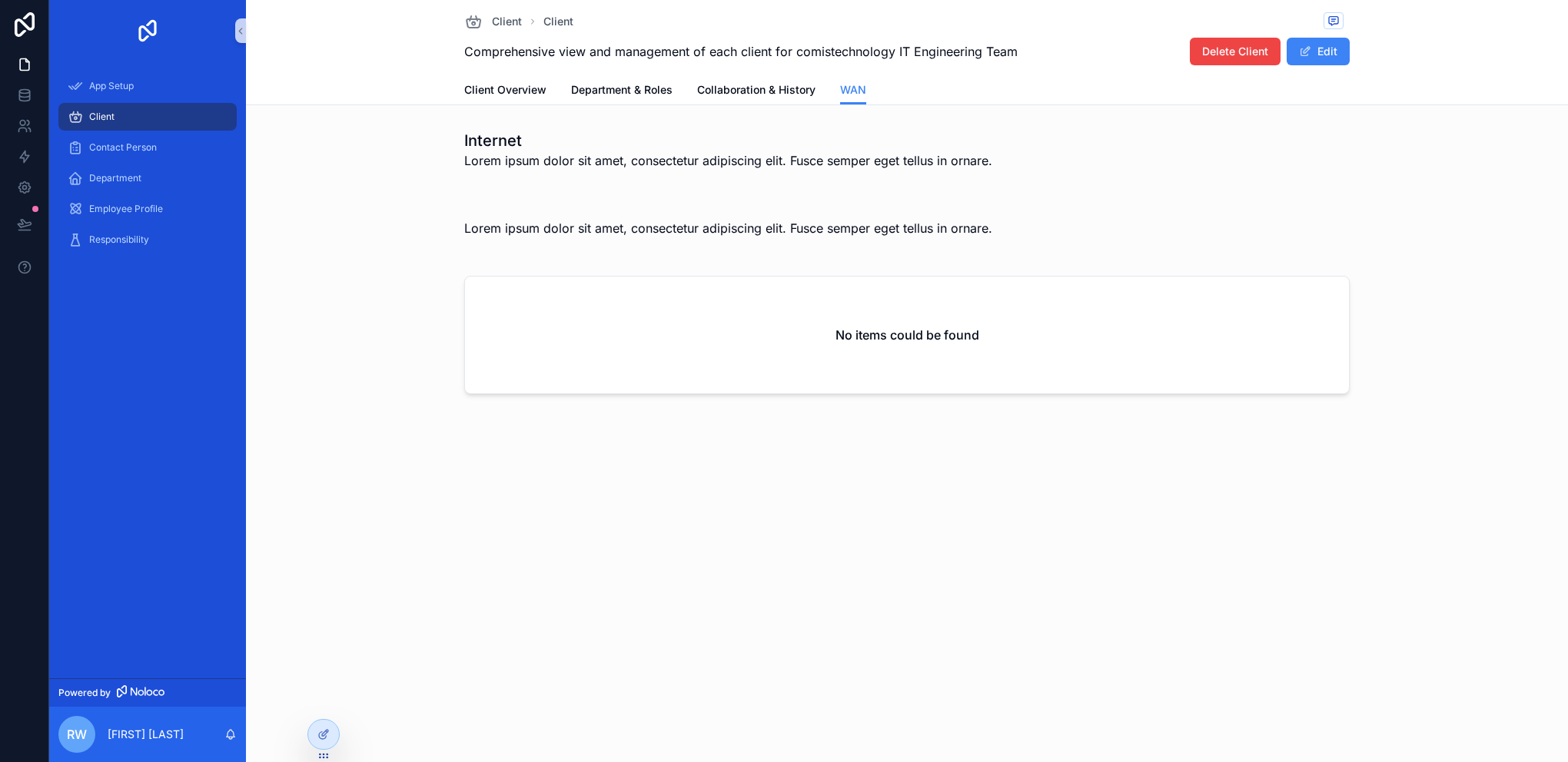 scroll, scrollTop: 0, scrollLeft: 0, axis: both 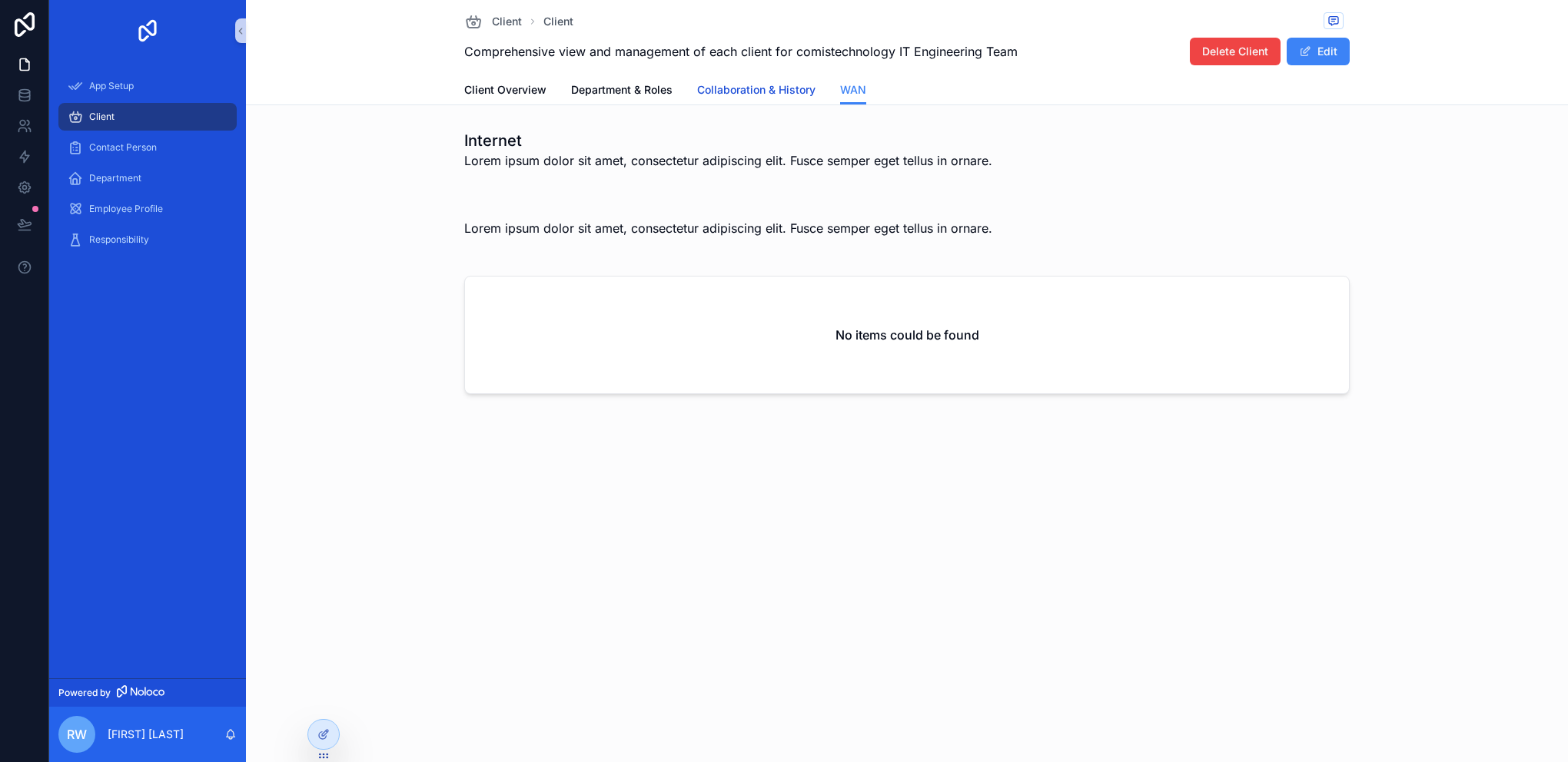 click on "Collaboration & History" at bounding box center (756, 90) 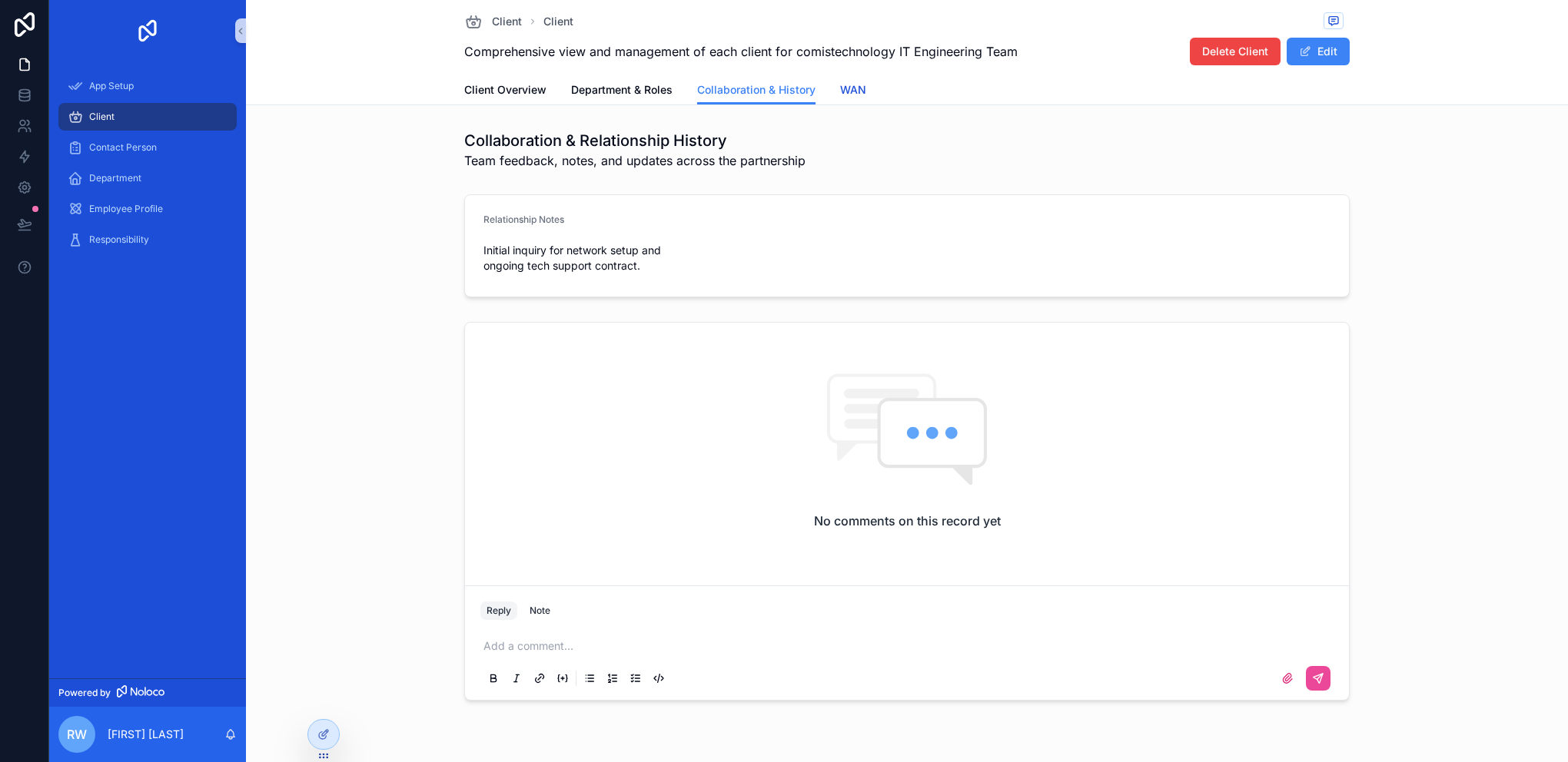 click on "WAN" at bounding box center (853, 90) 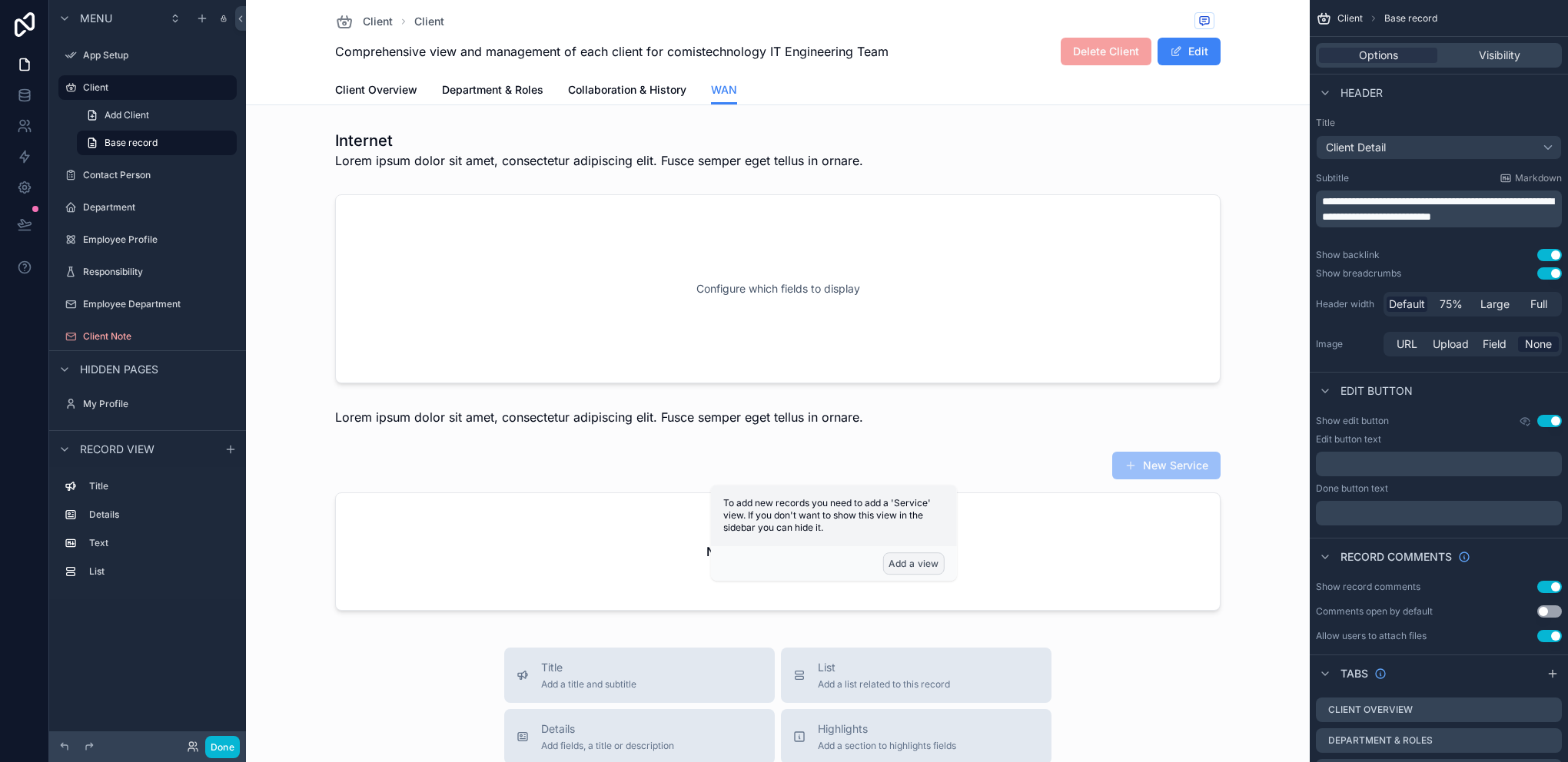 click on "Add a view" at bounding box center [914, 563] 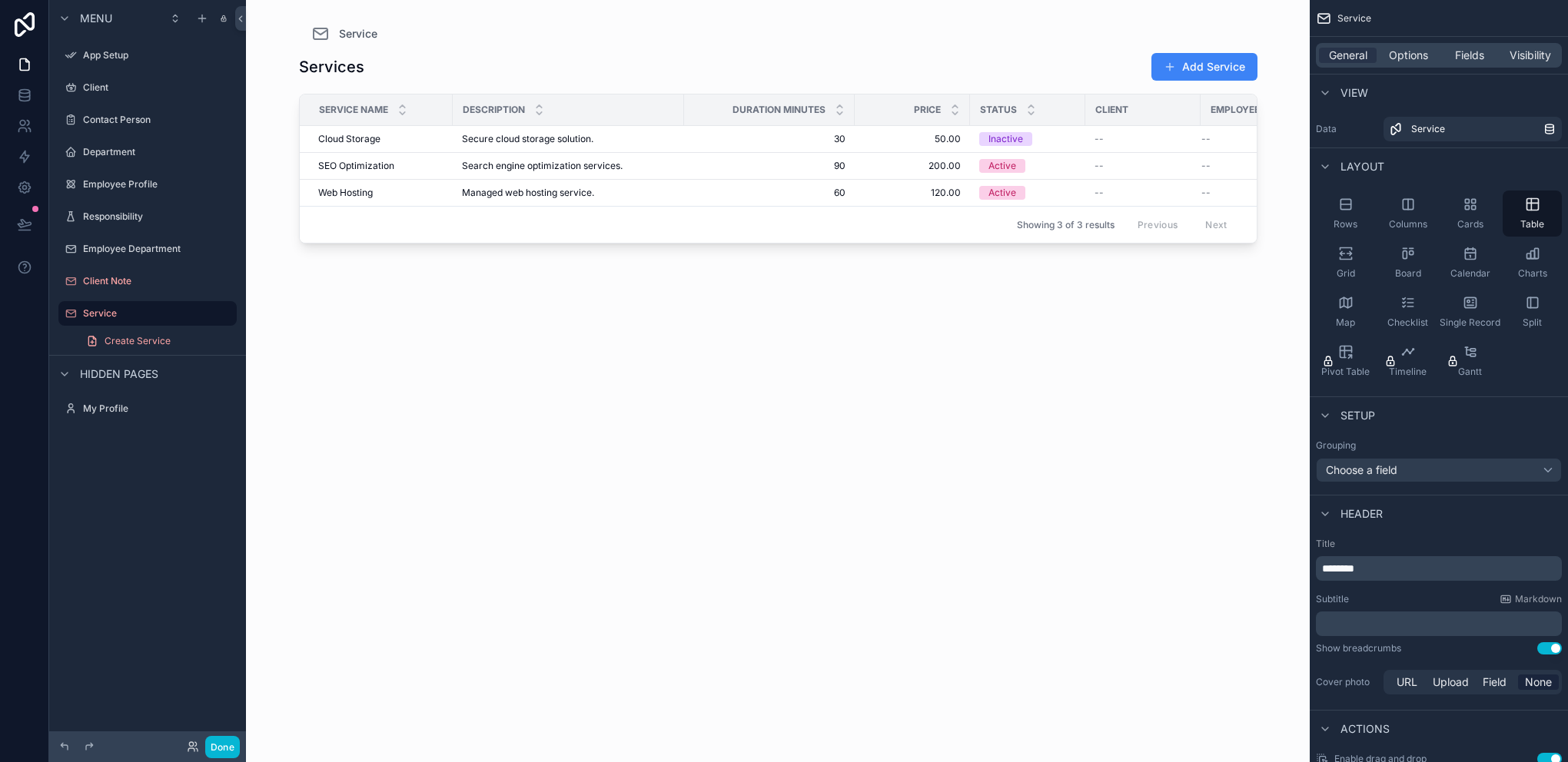 drag, startPoint x: 832, startPoint y: 248, endPoint x: 1055, endPoint y: 247, distance: 223.00224 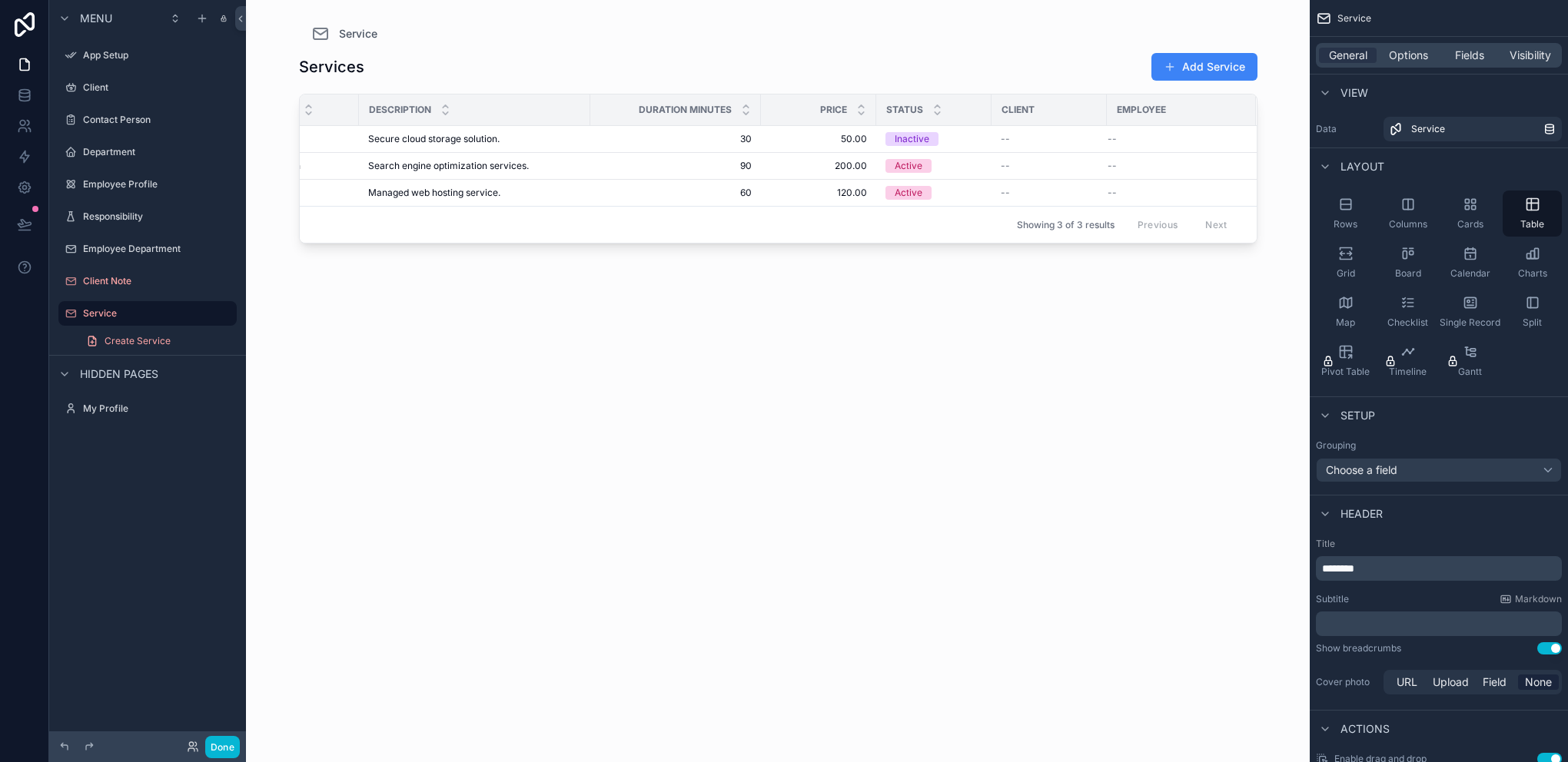 scroll, scrollTop: 0, scrollLeft: 0, axis: both 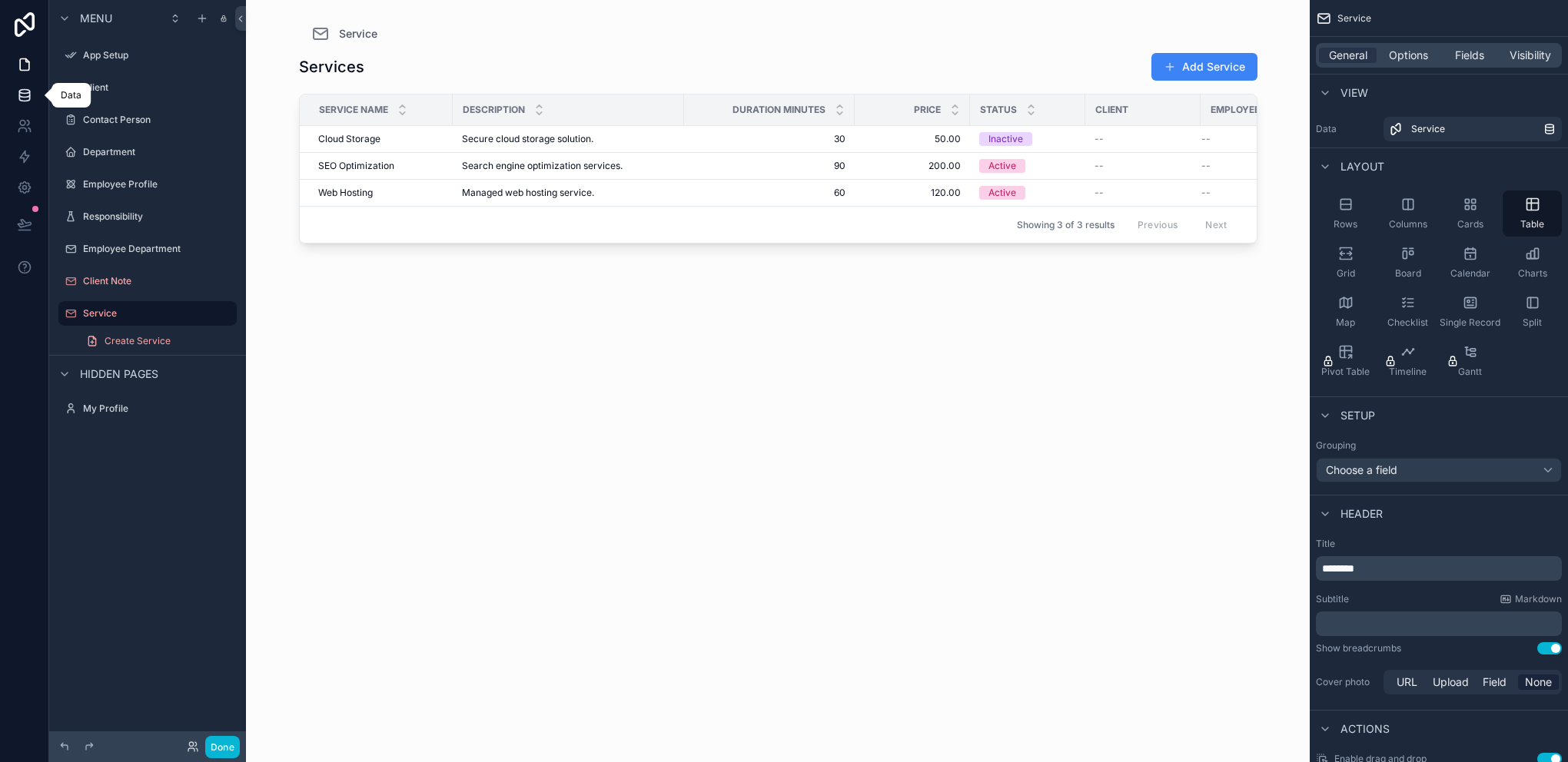 click 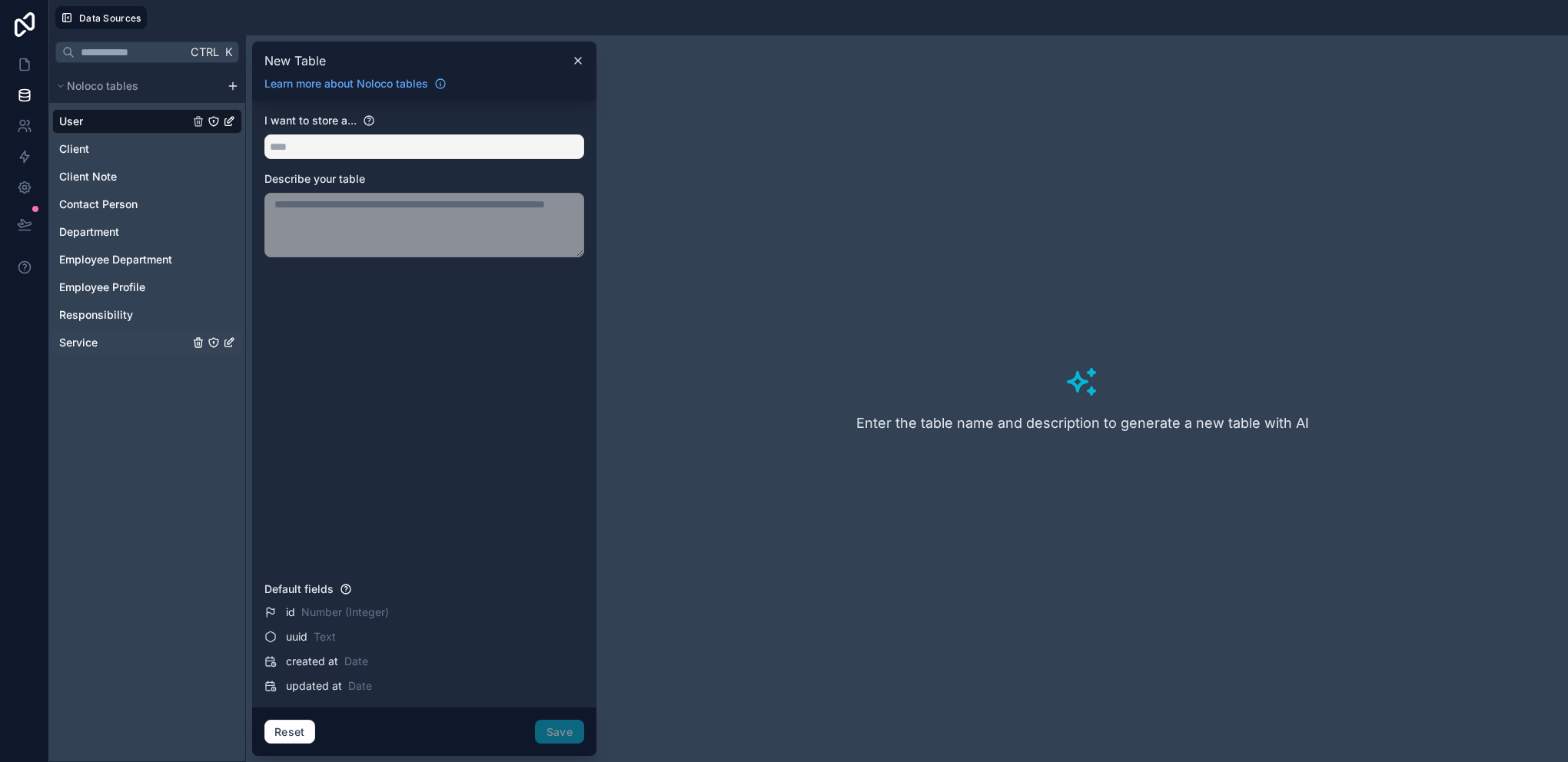 click on "Service" at bounding box center (147, 343) 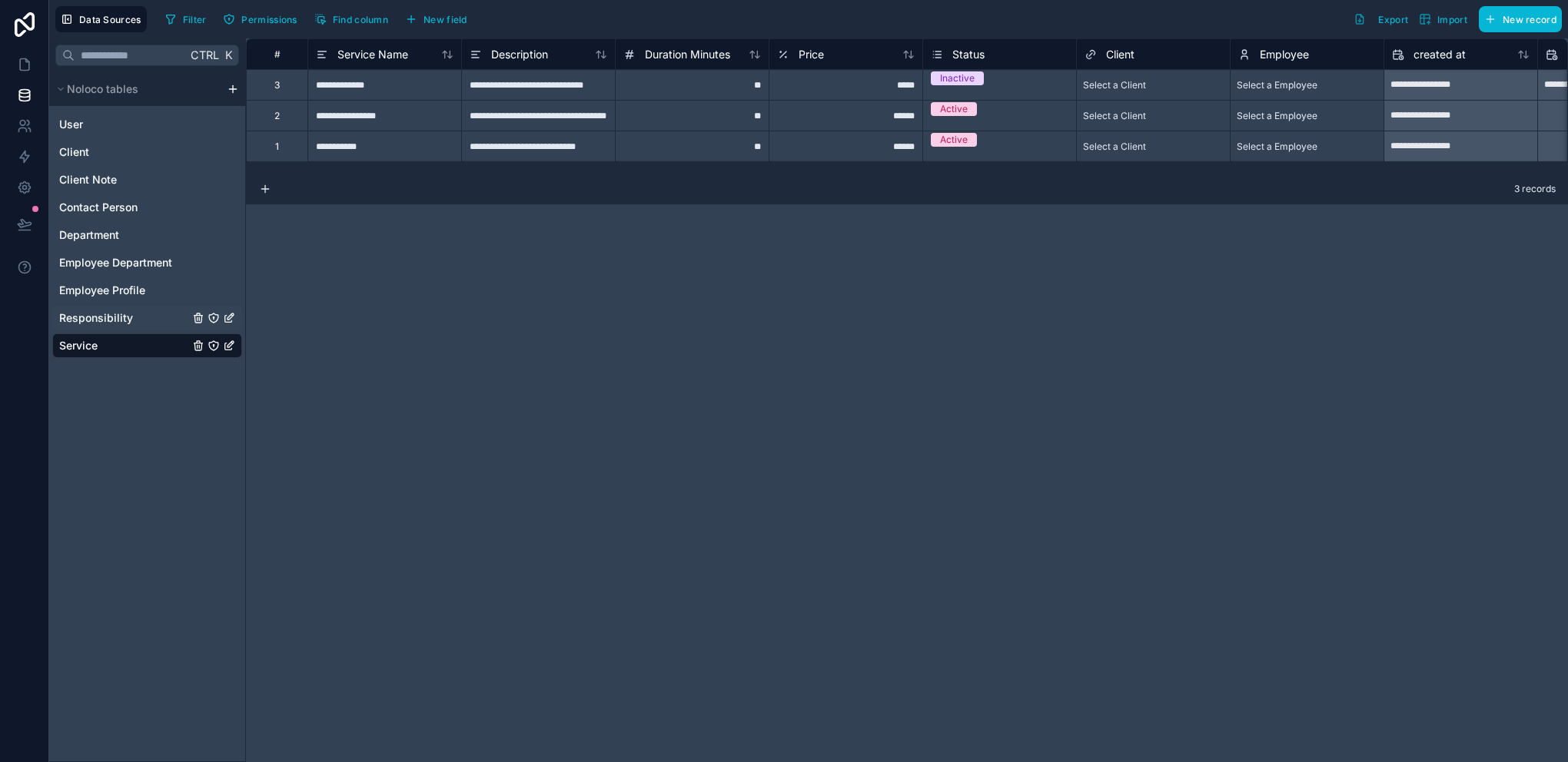 click on "Responsibility" at bounding box center [96, 318] 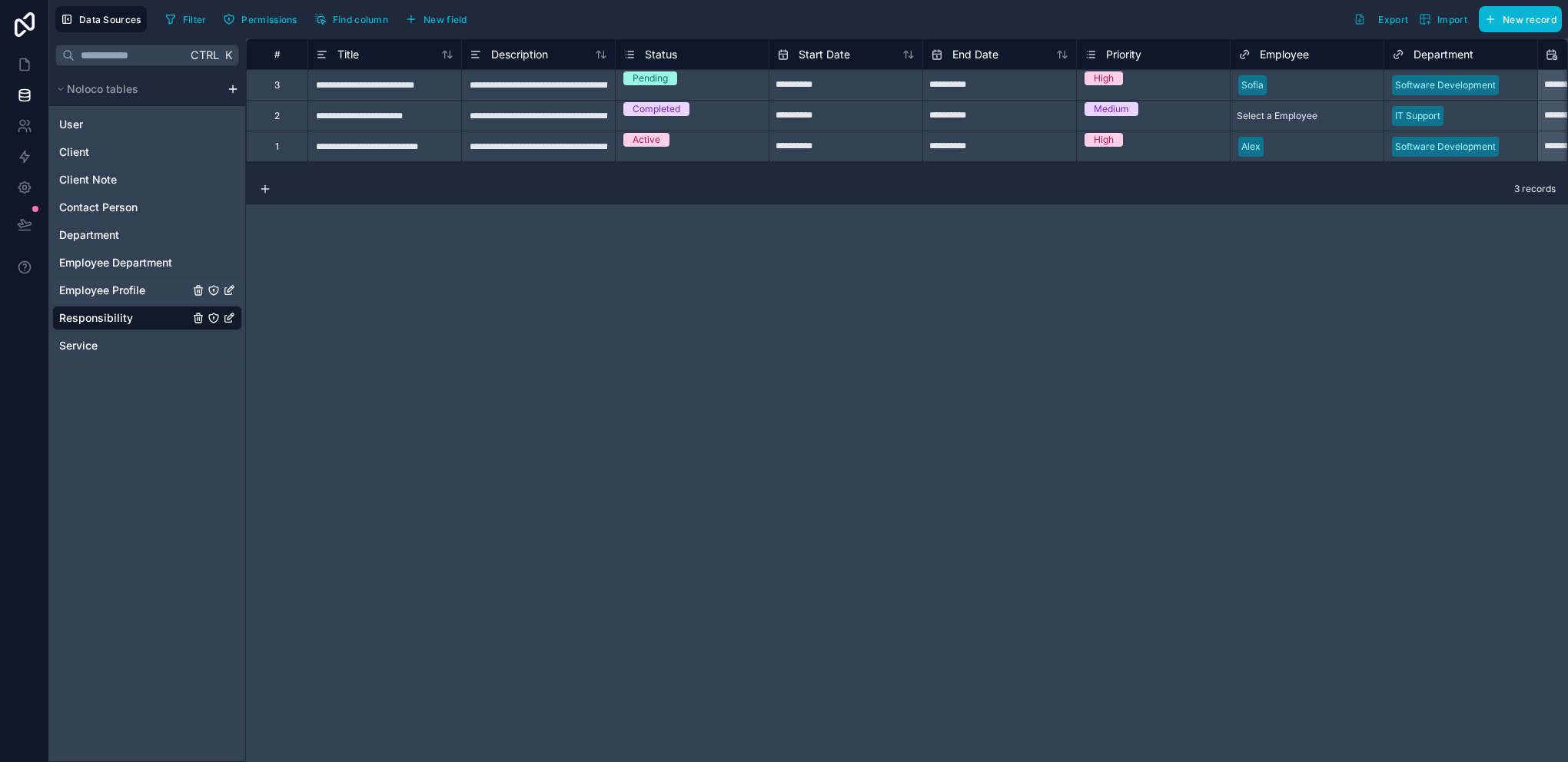 click on "Employee Profile" at bounding box center (102, 290) 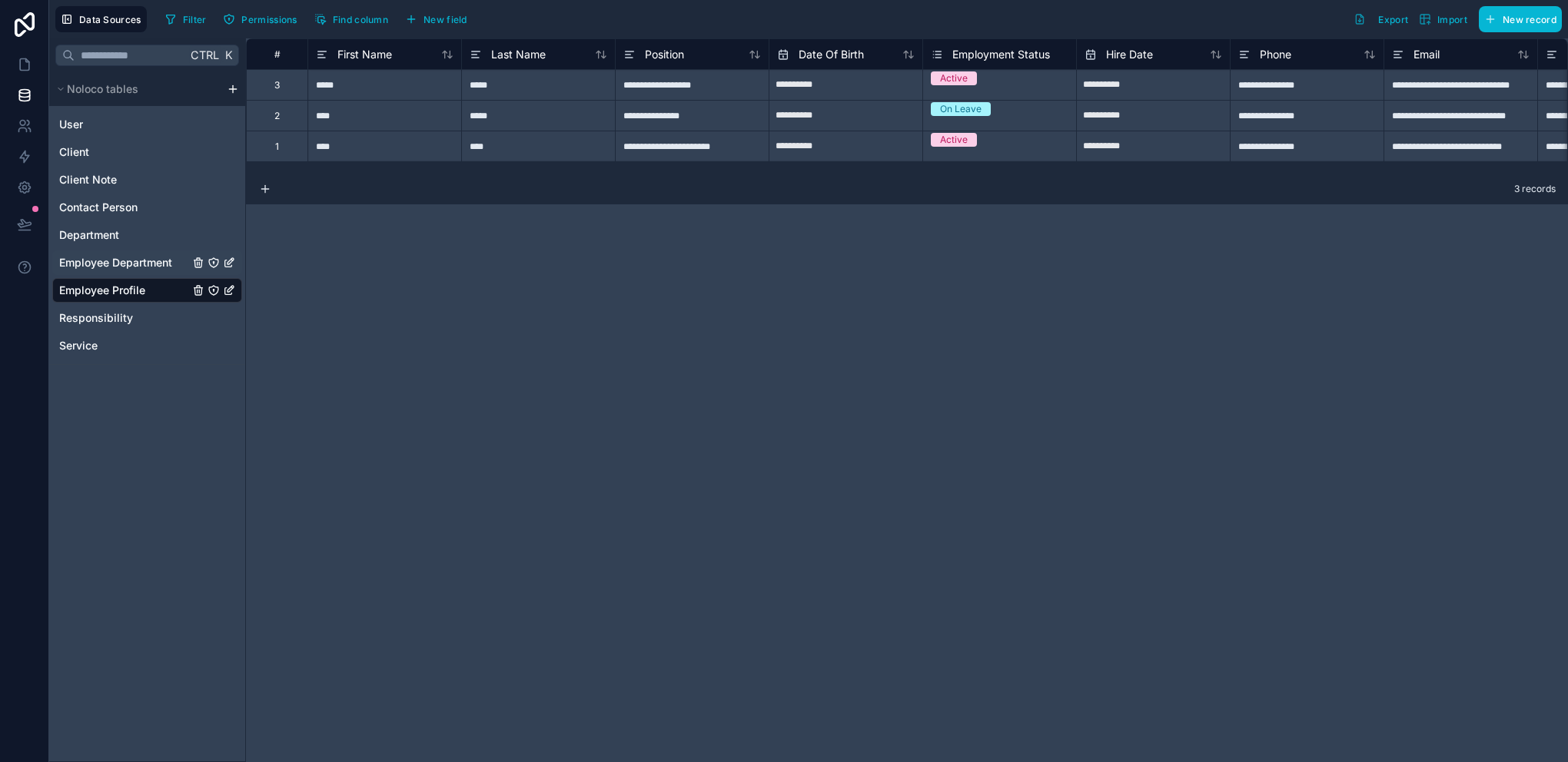 click on "Employee Department" at bounding box center (115, 263) 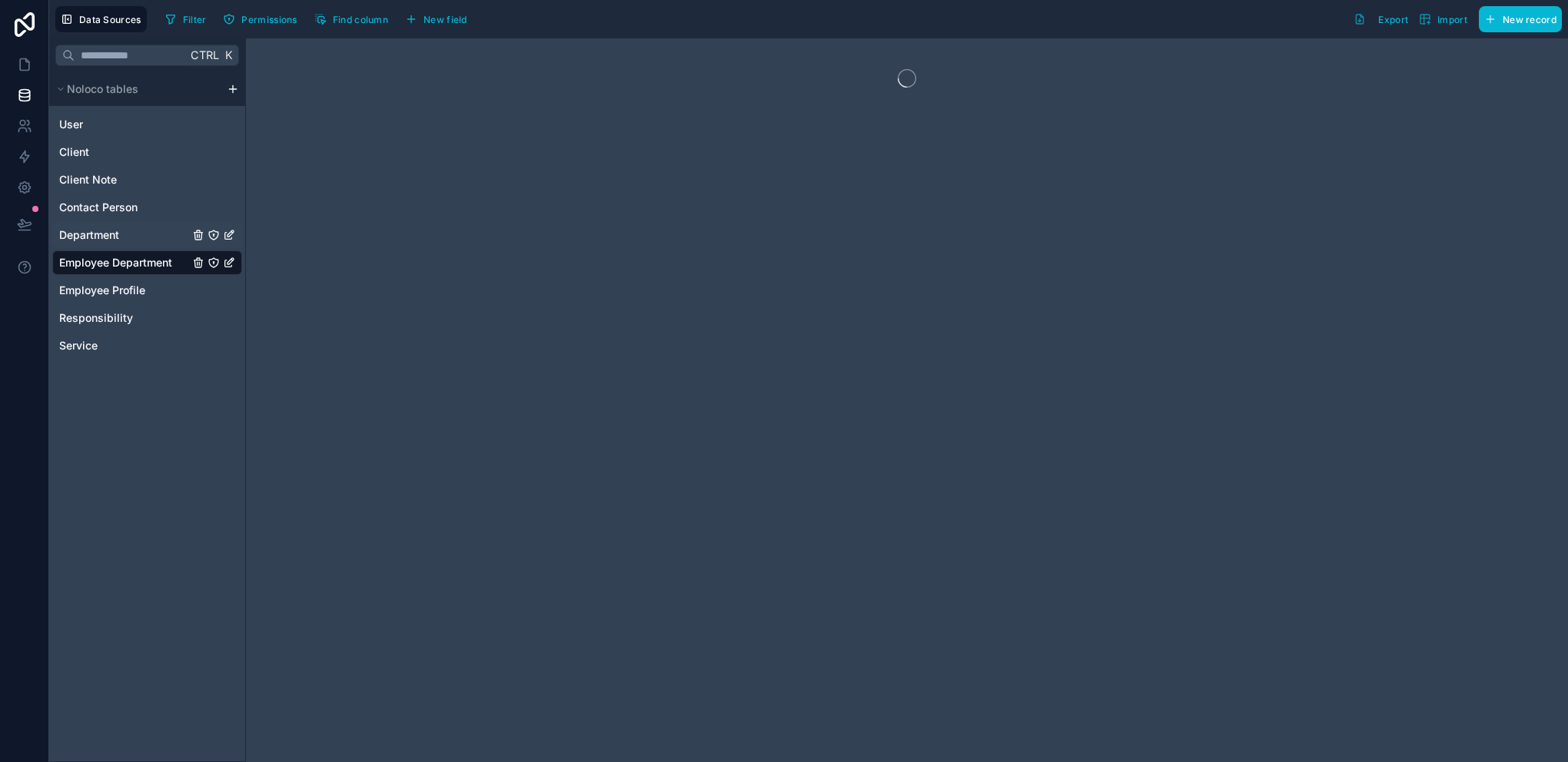 click on "Department" at bounding box center (89, 235) 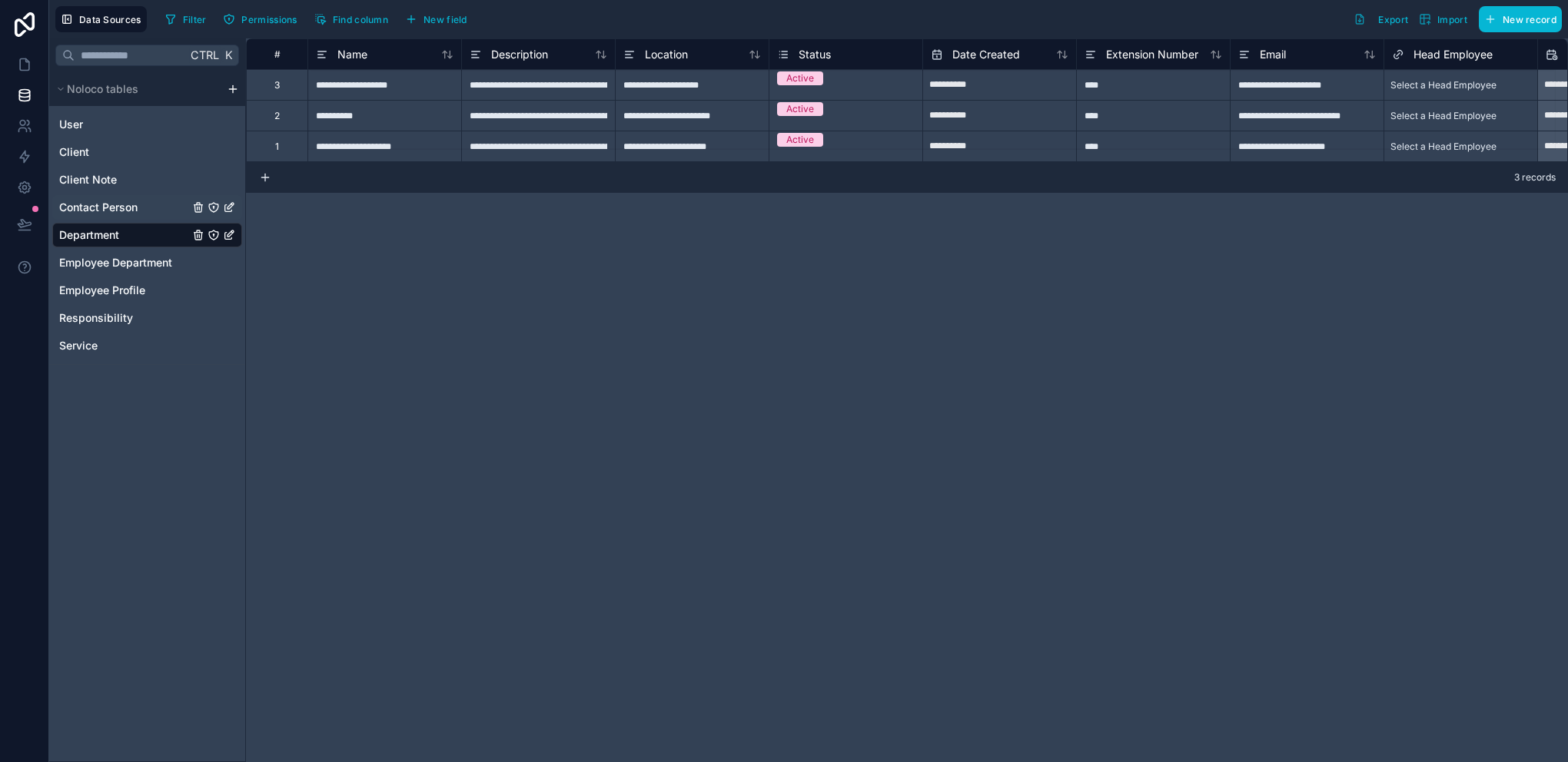 click on "Contact Person" at bounding box center (98, 207) 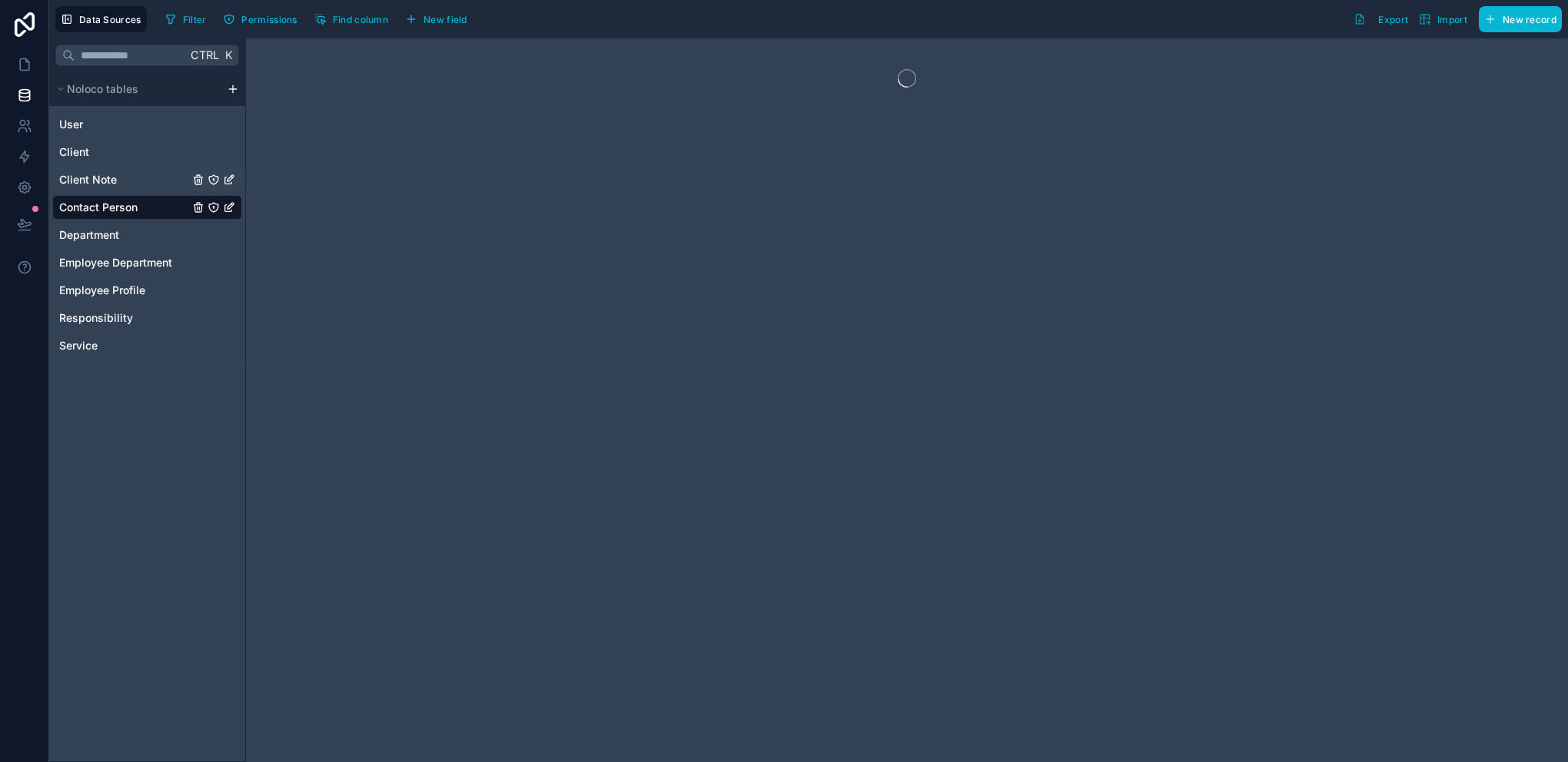 click on "Client Note" at bounding box center [88, 180] 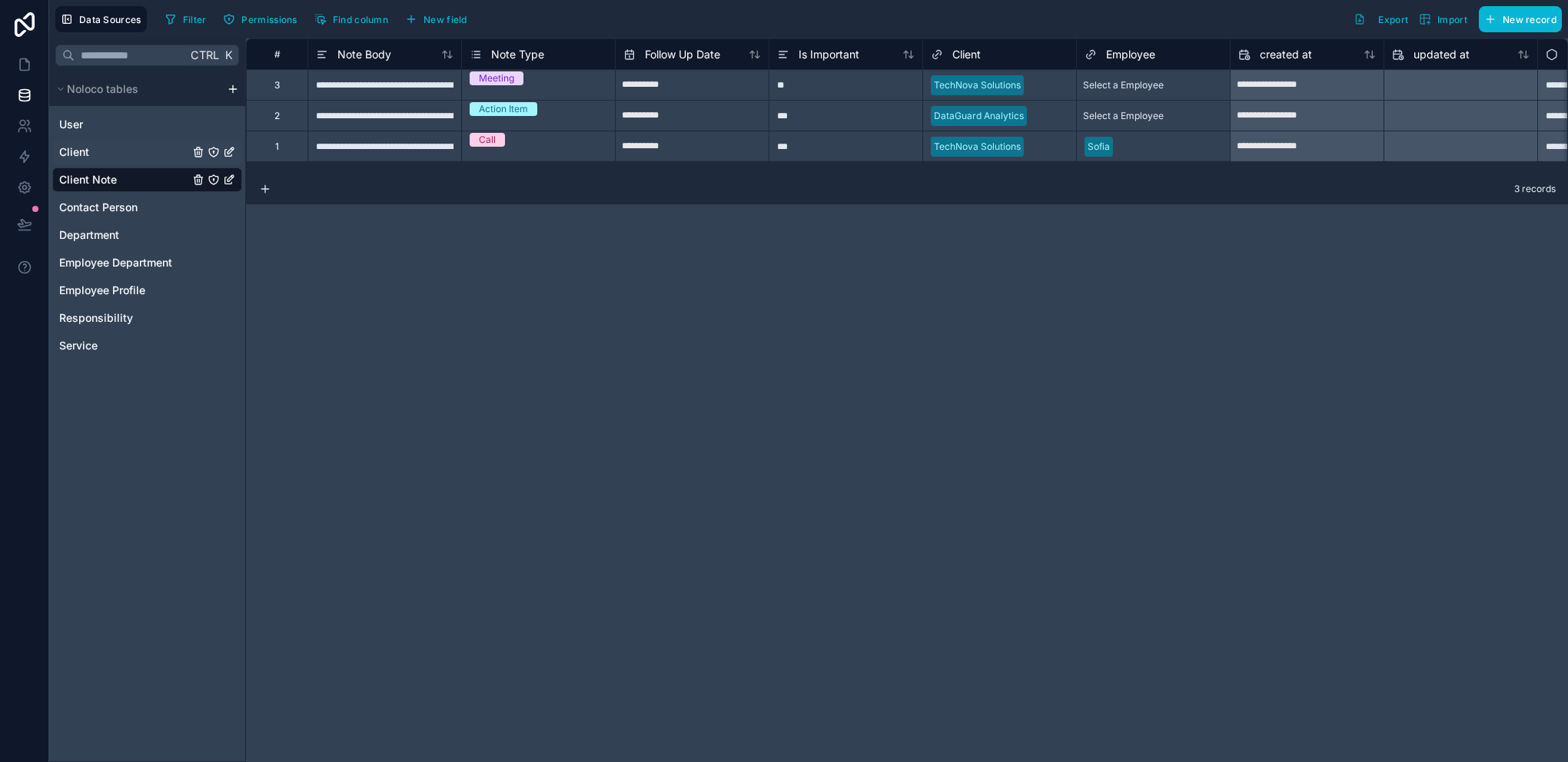 click on "Client" at bounding box center (147, 152) 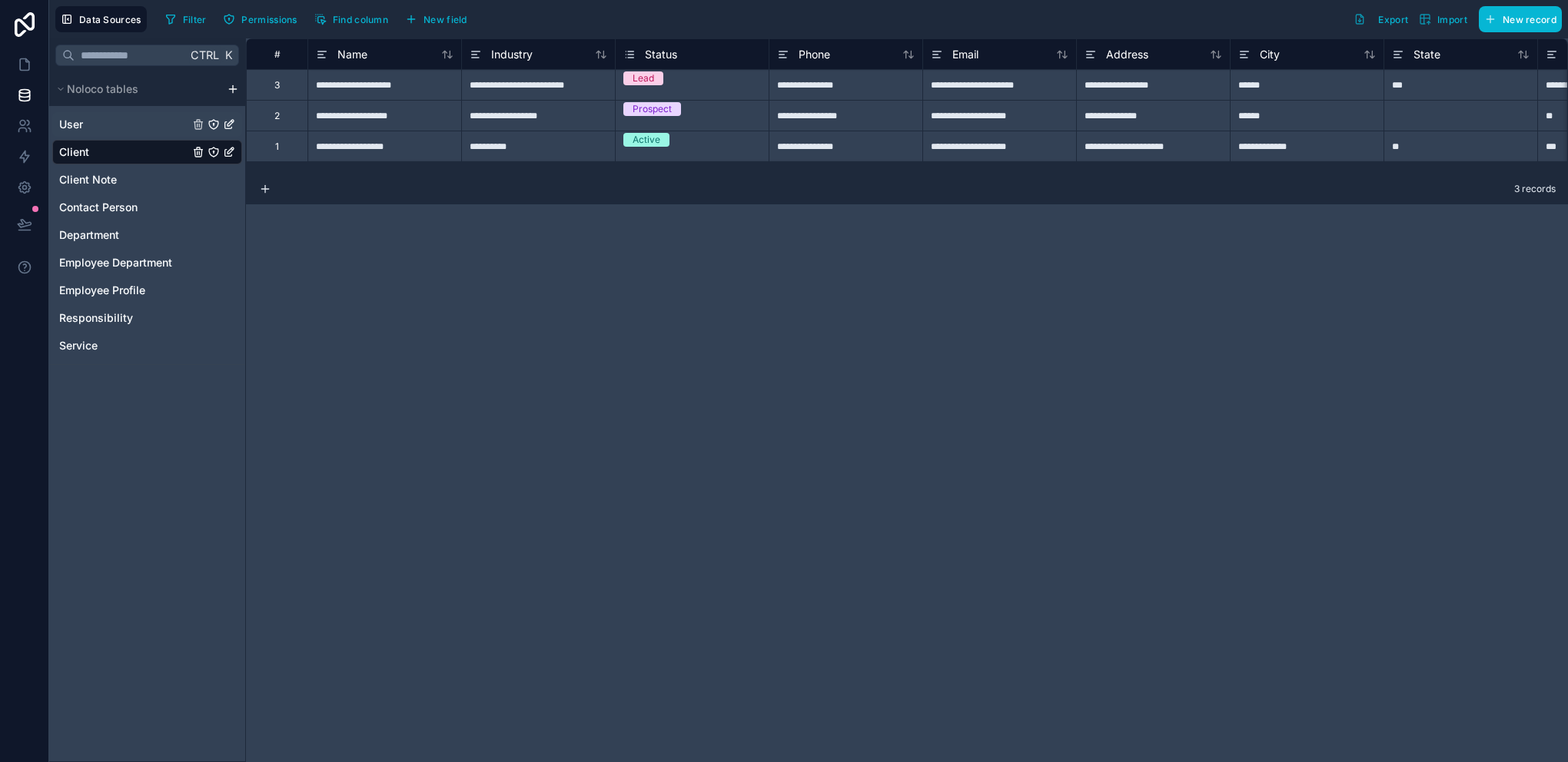 click on "User" at bounding box center (147, 124) 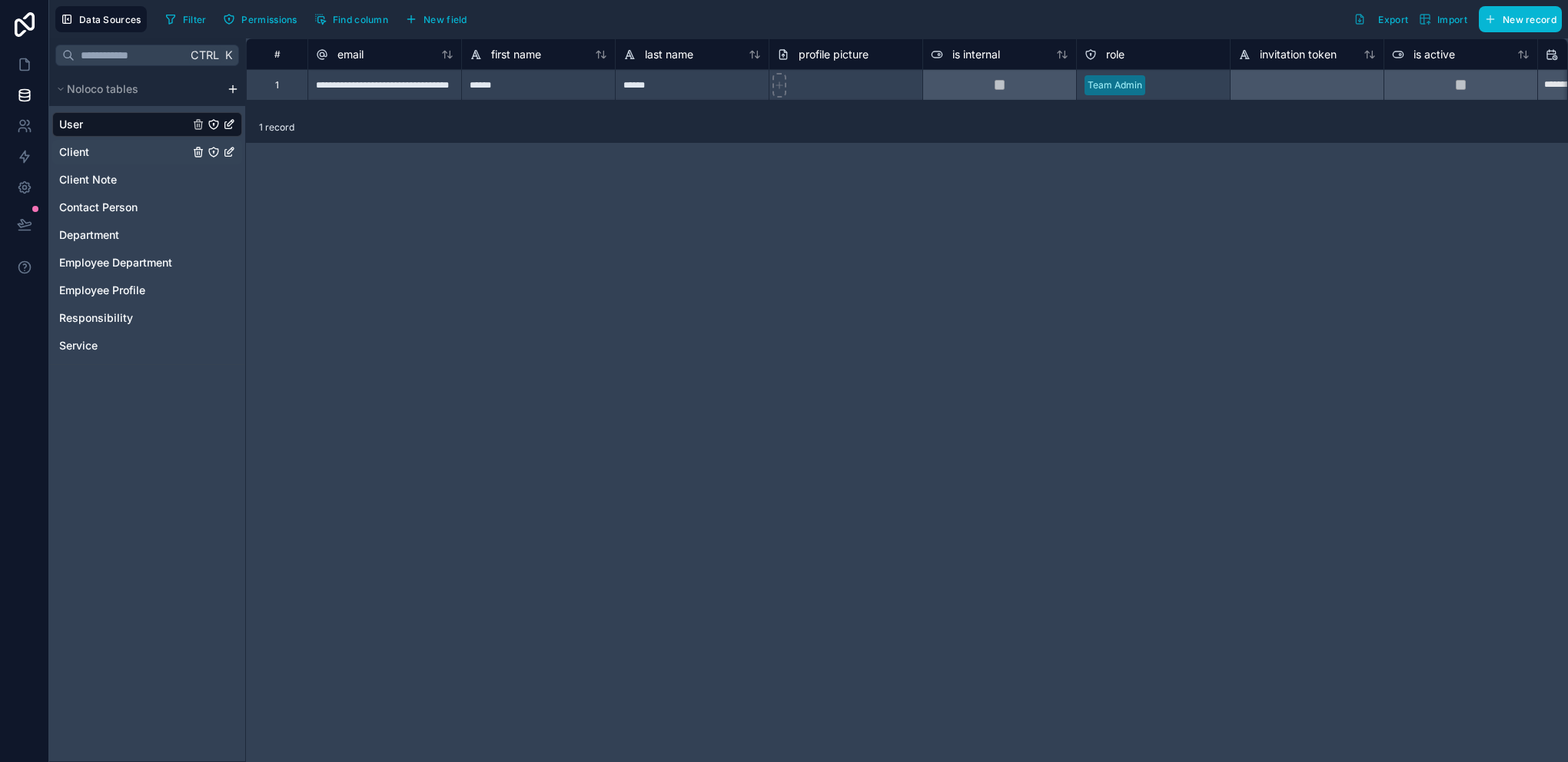 drag, startPoint x: 94, startPoint y: 158, endPoint x: 107, endPoint y: 160, distance: 13.152946 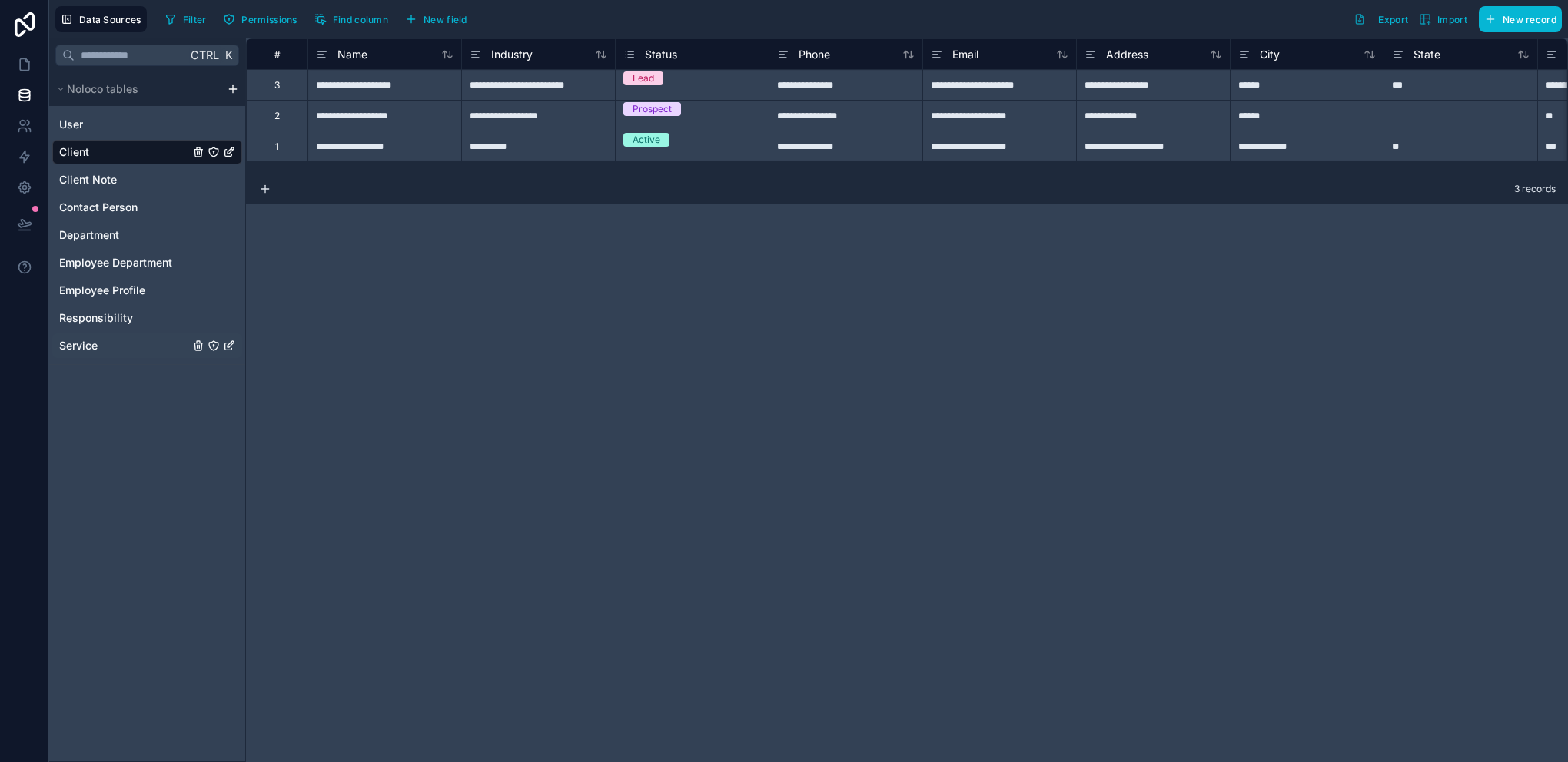 click on "Service" at bounding box center (78, 346) 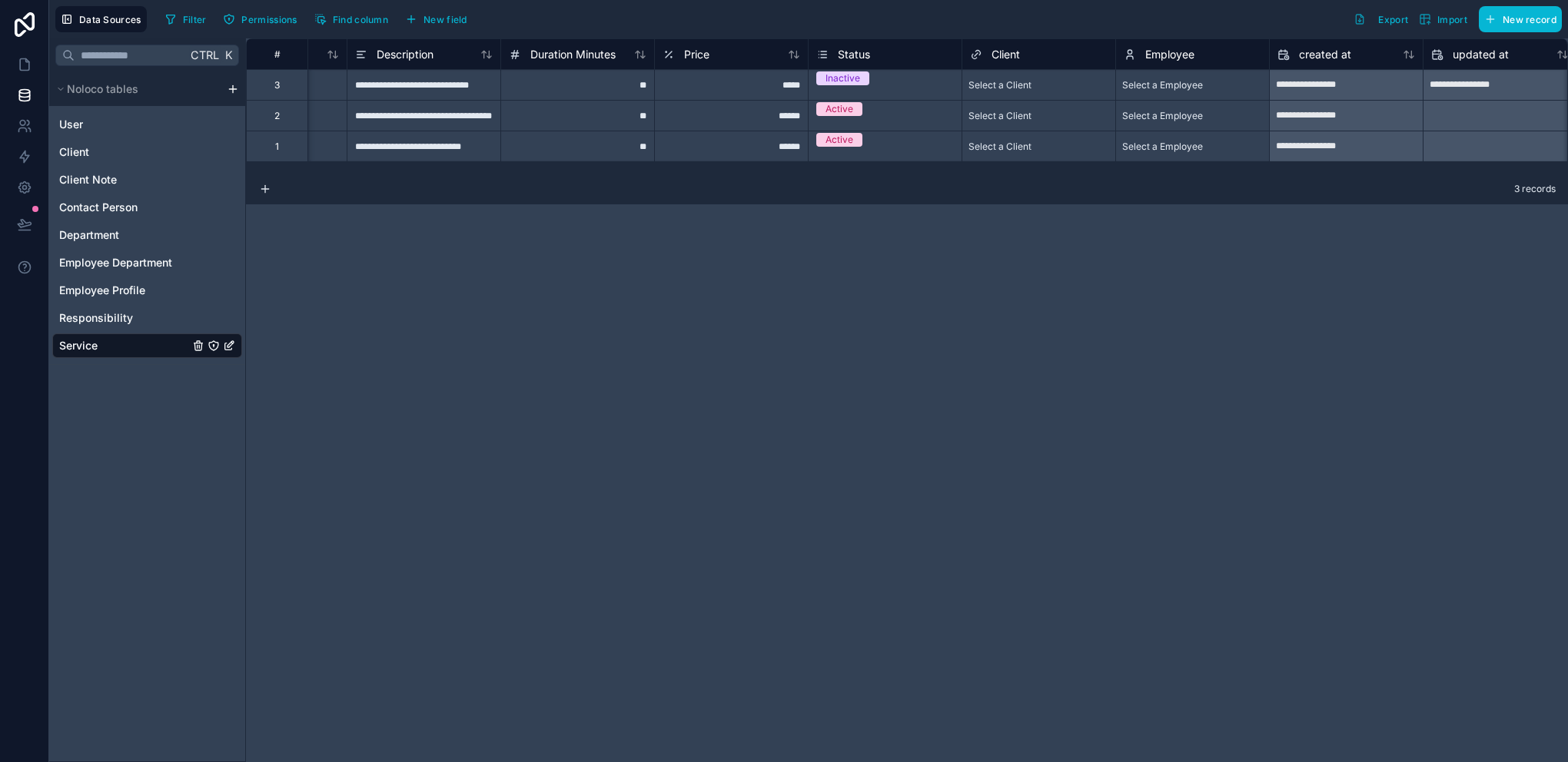 scroll, scrollTop: 0, scrollLeft: 0, axis: both 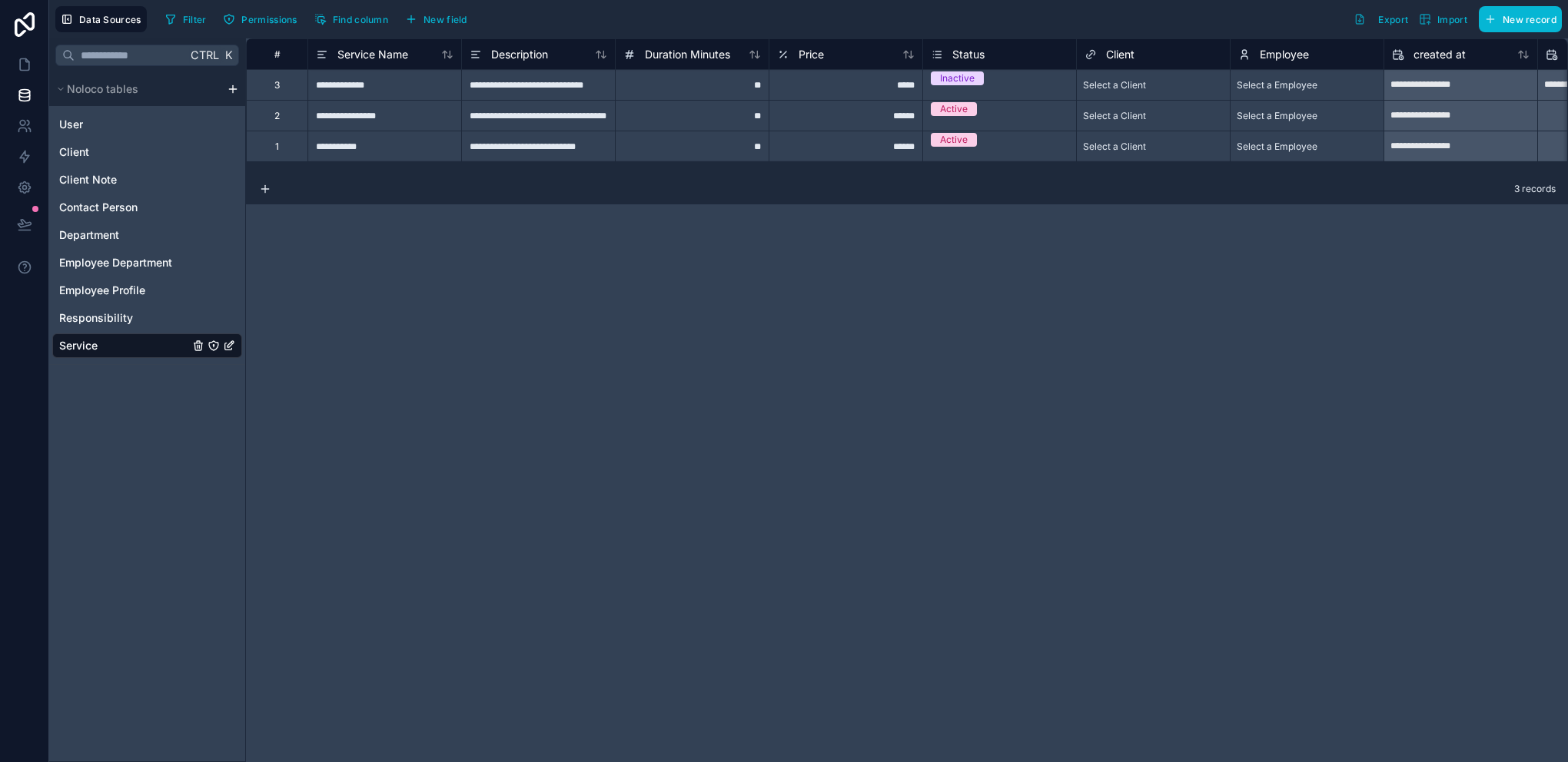 click on "Select a Client" at bounding box center (1115, 85) 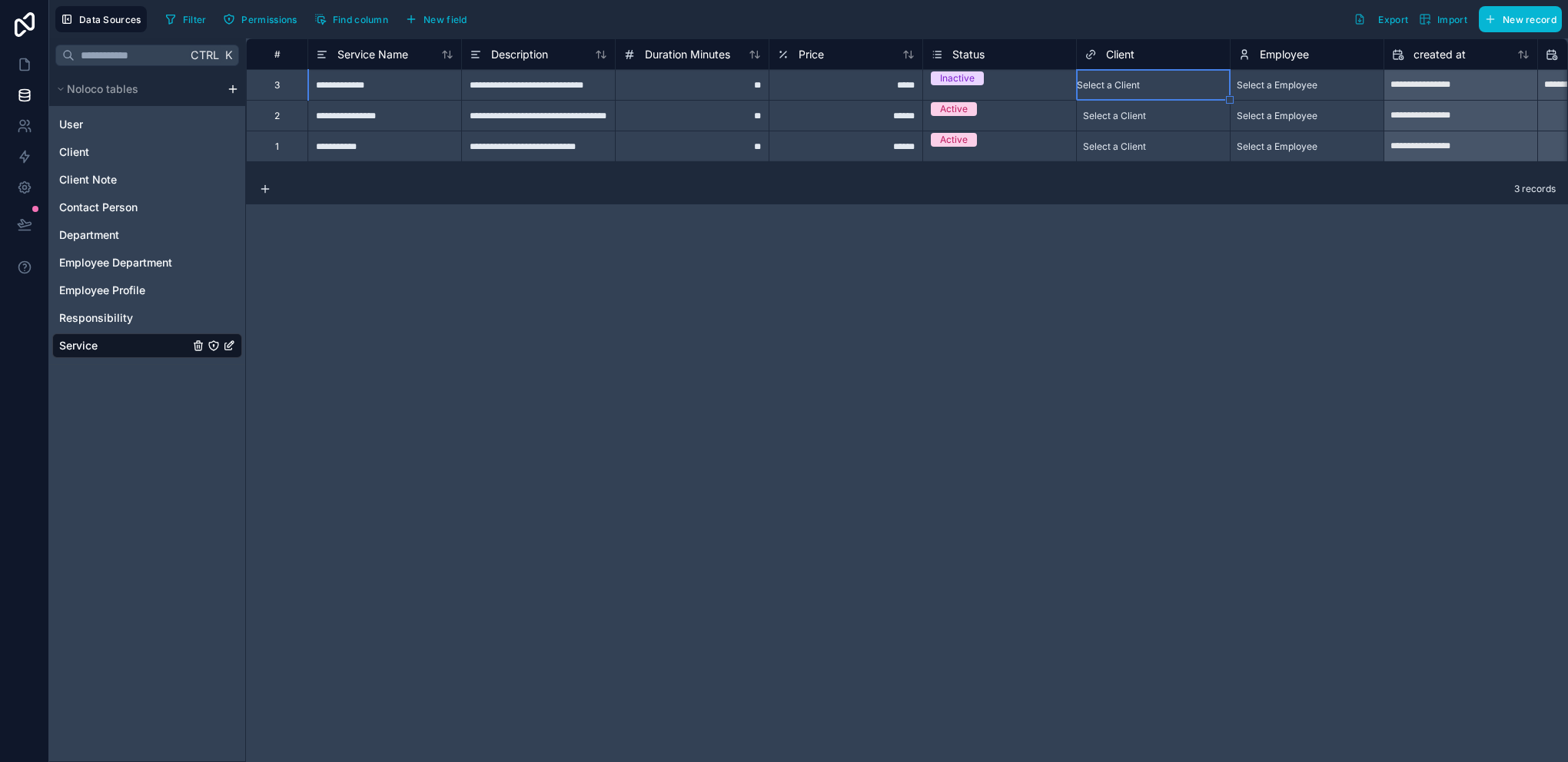 click on "Select a Client" at bounding box center [1108, 85] 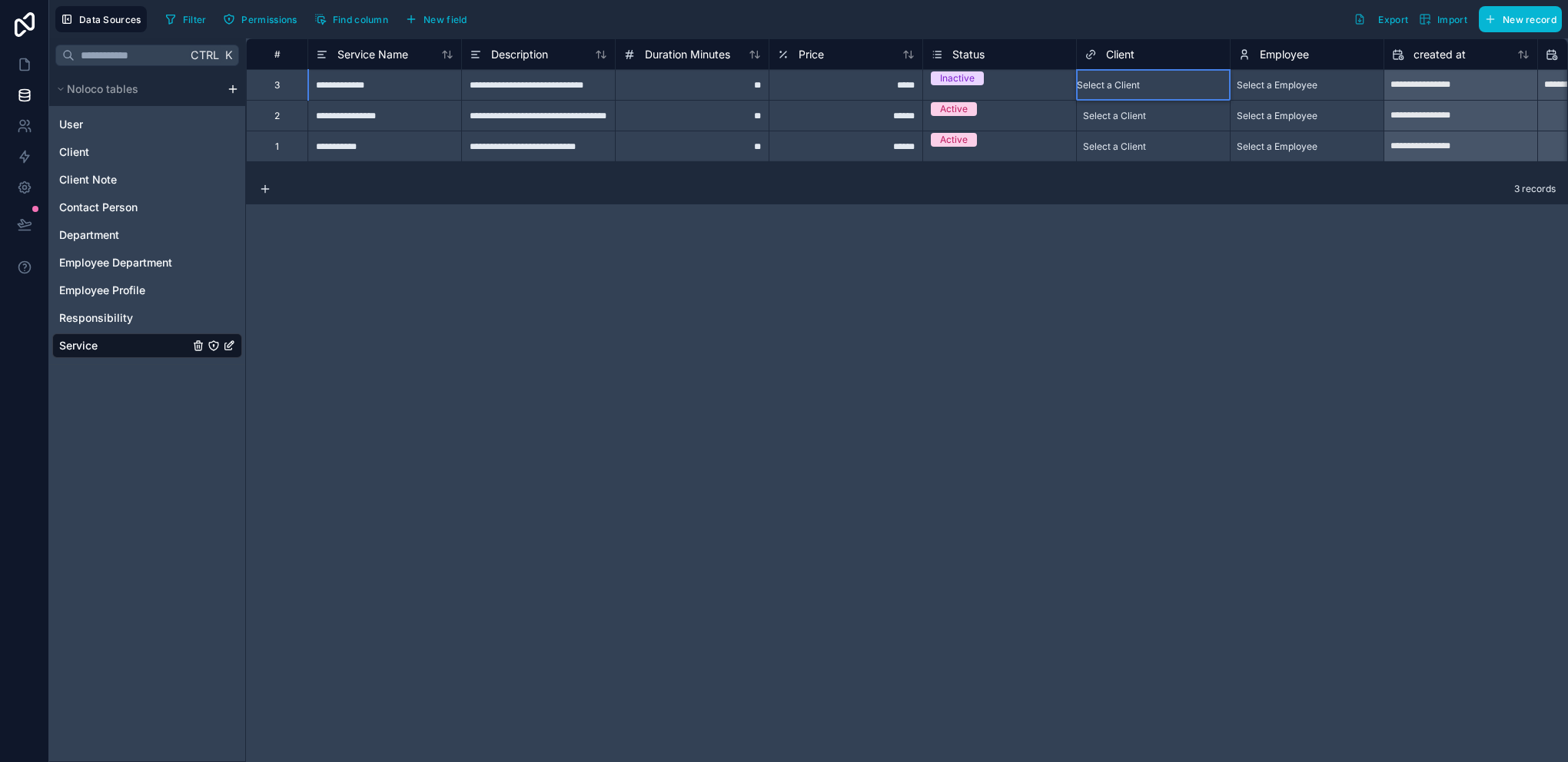 click on "**********" at bounding box center (907, 400) 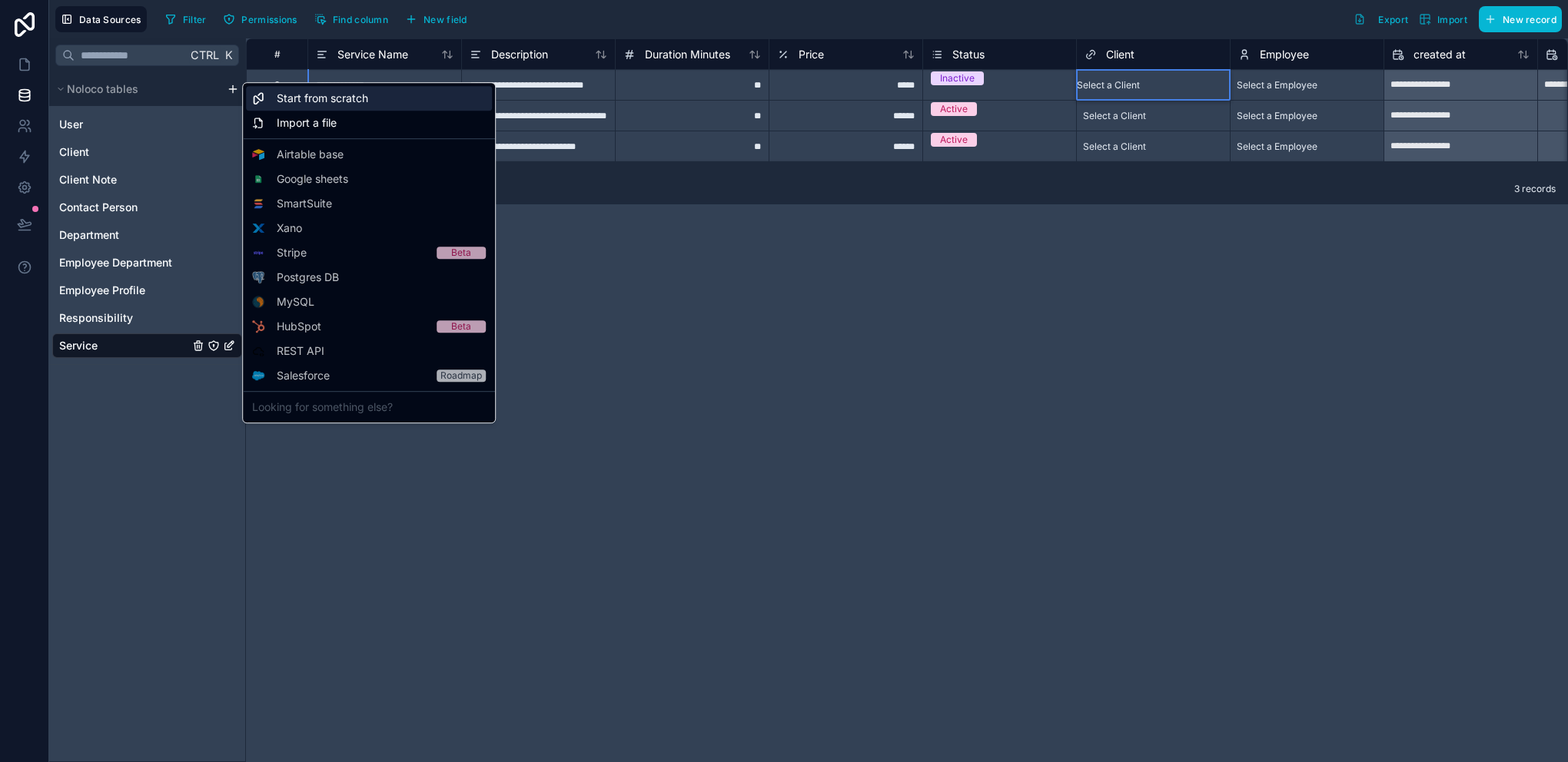 click on "Start from scratch" at bounding box center (322, 98) 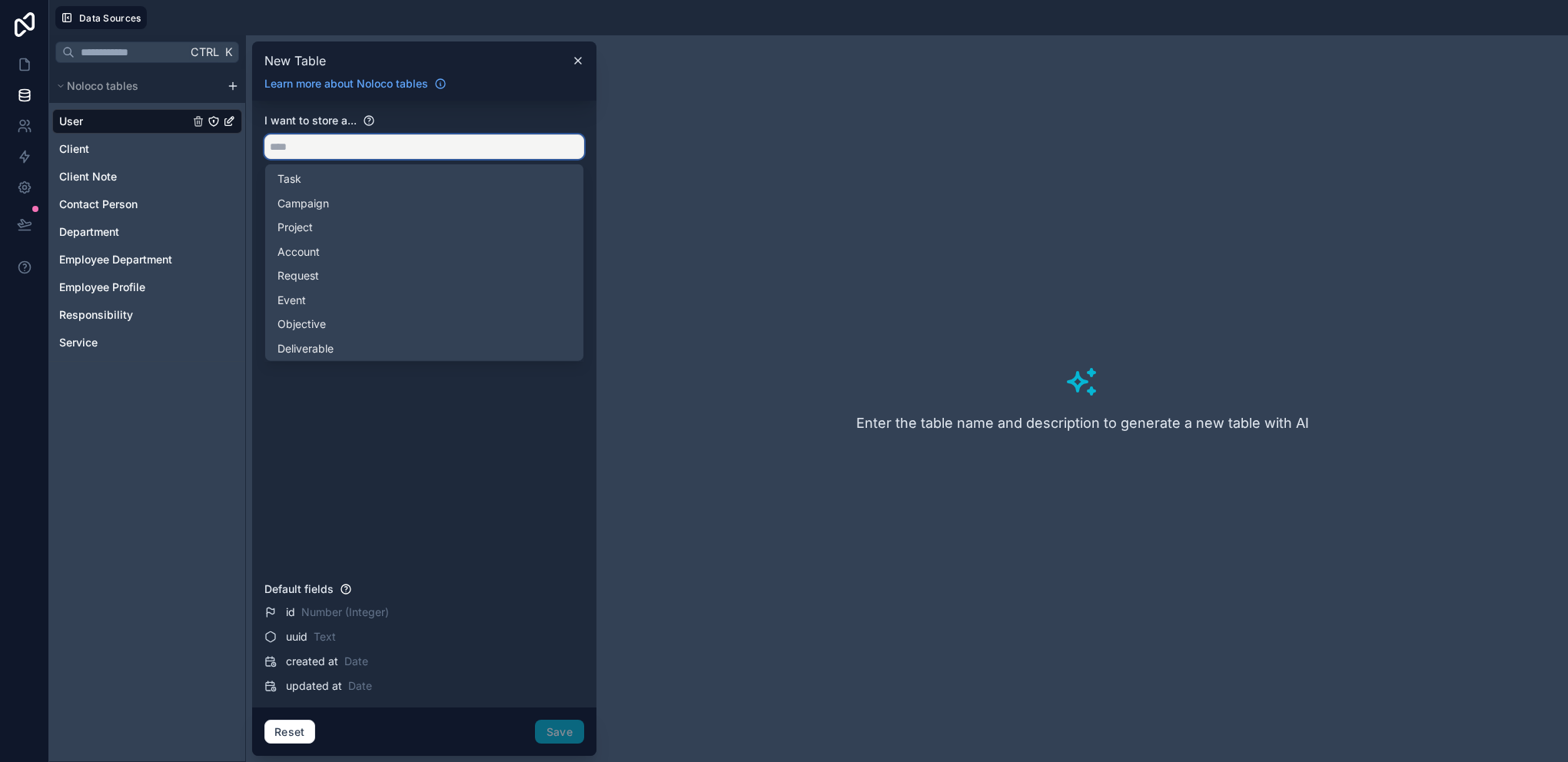 click at bounding box center [424, 147] 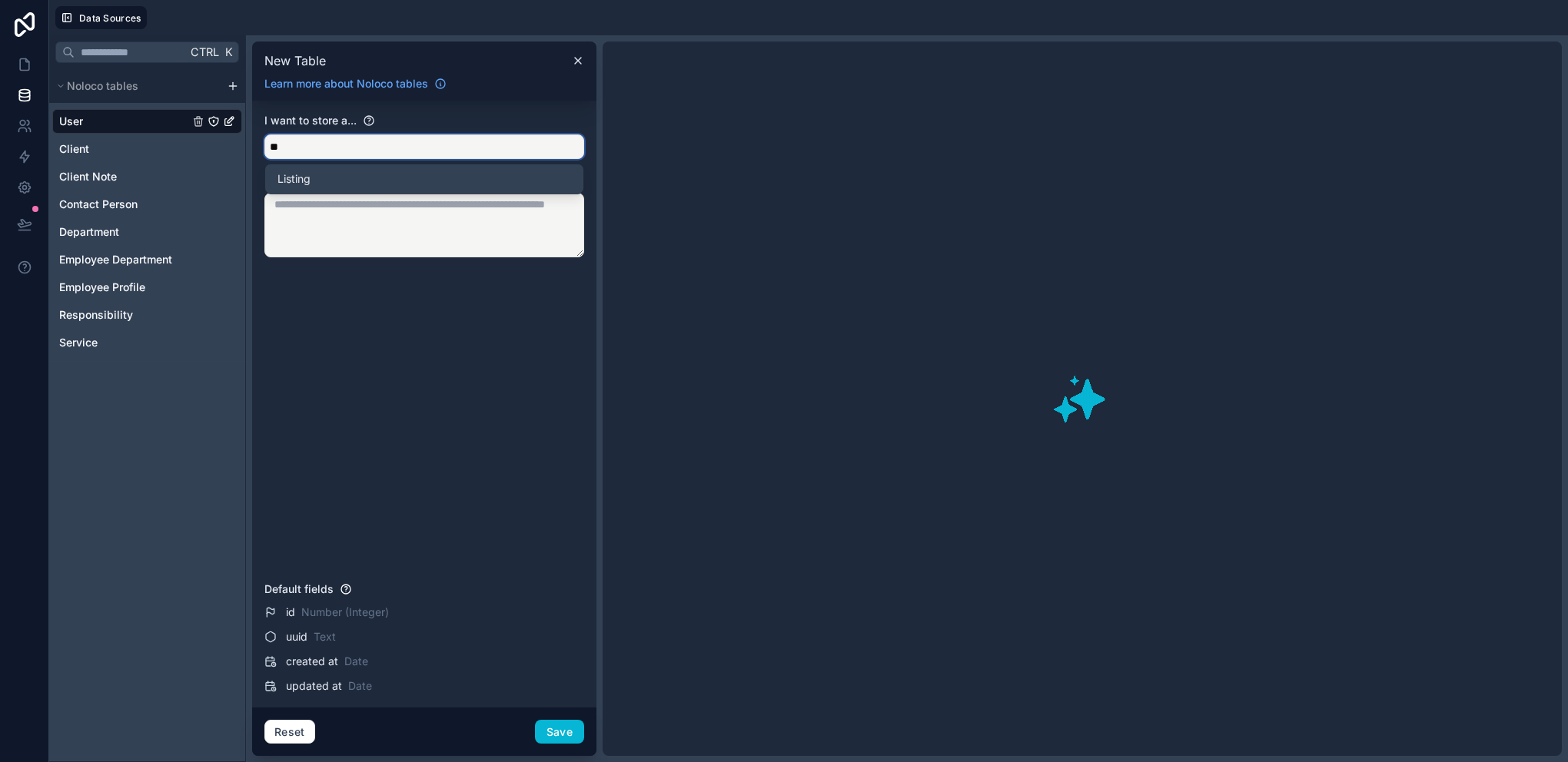 type on "*" 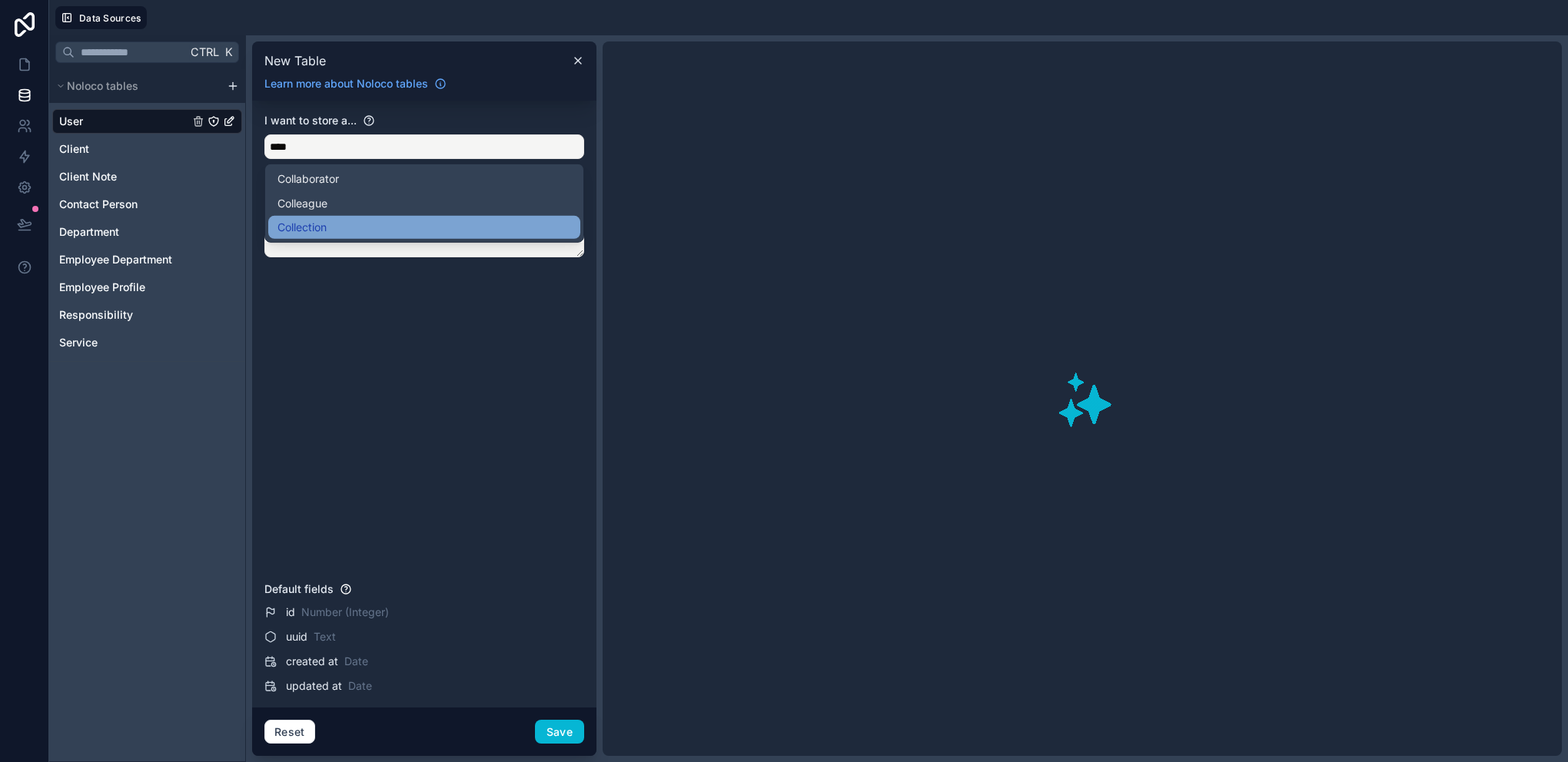 click on "Collection" at bounding box center (302, 227) 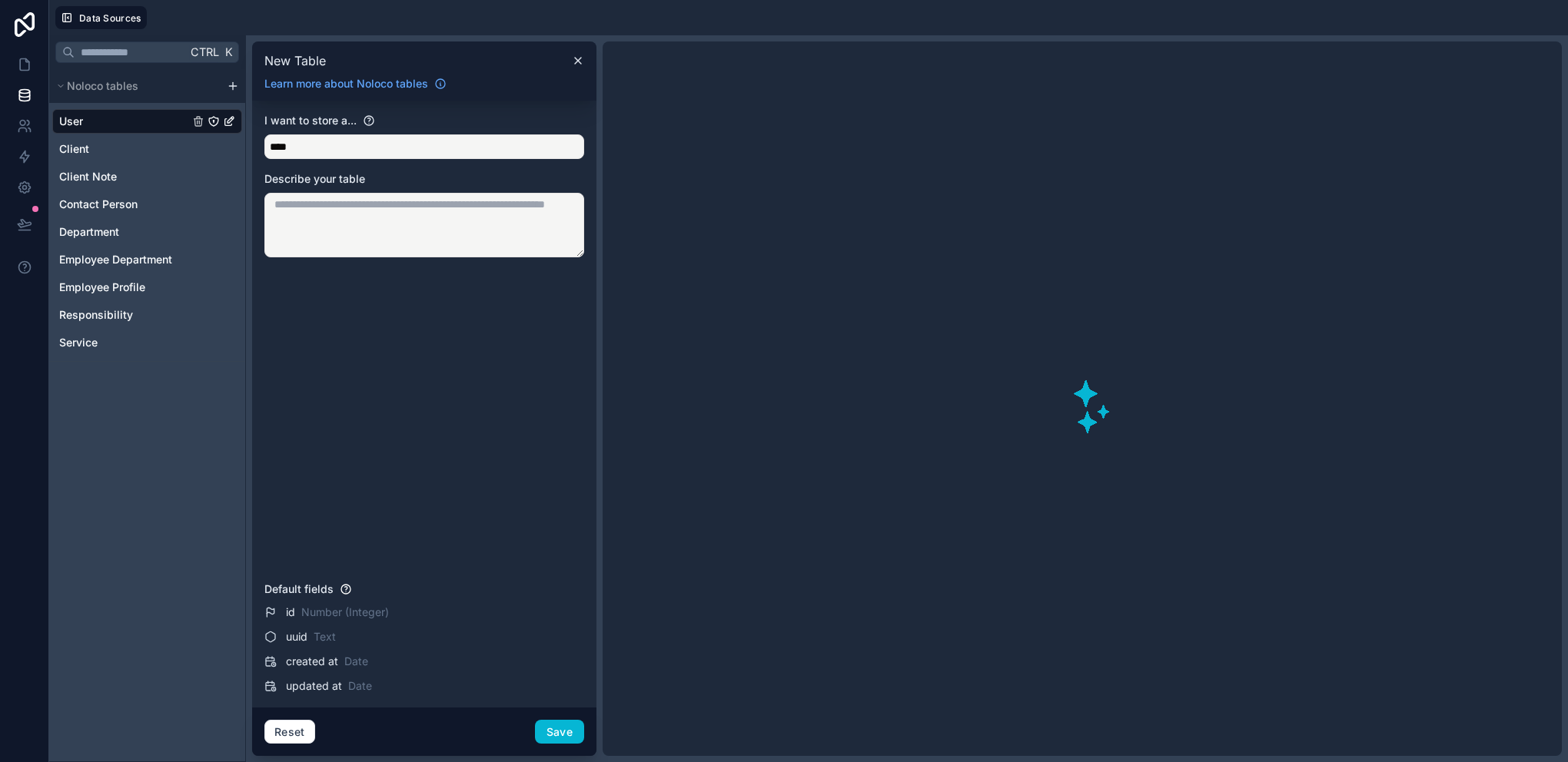 type on "**********" 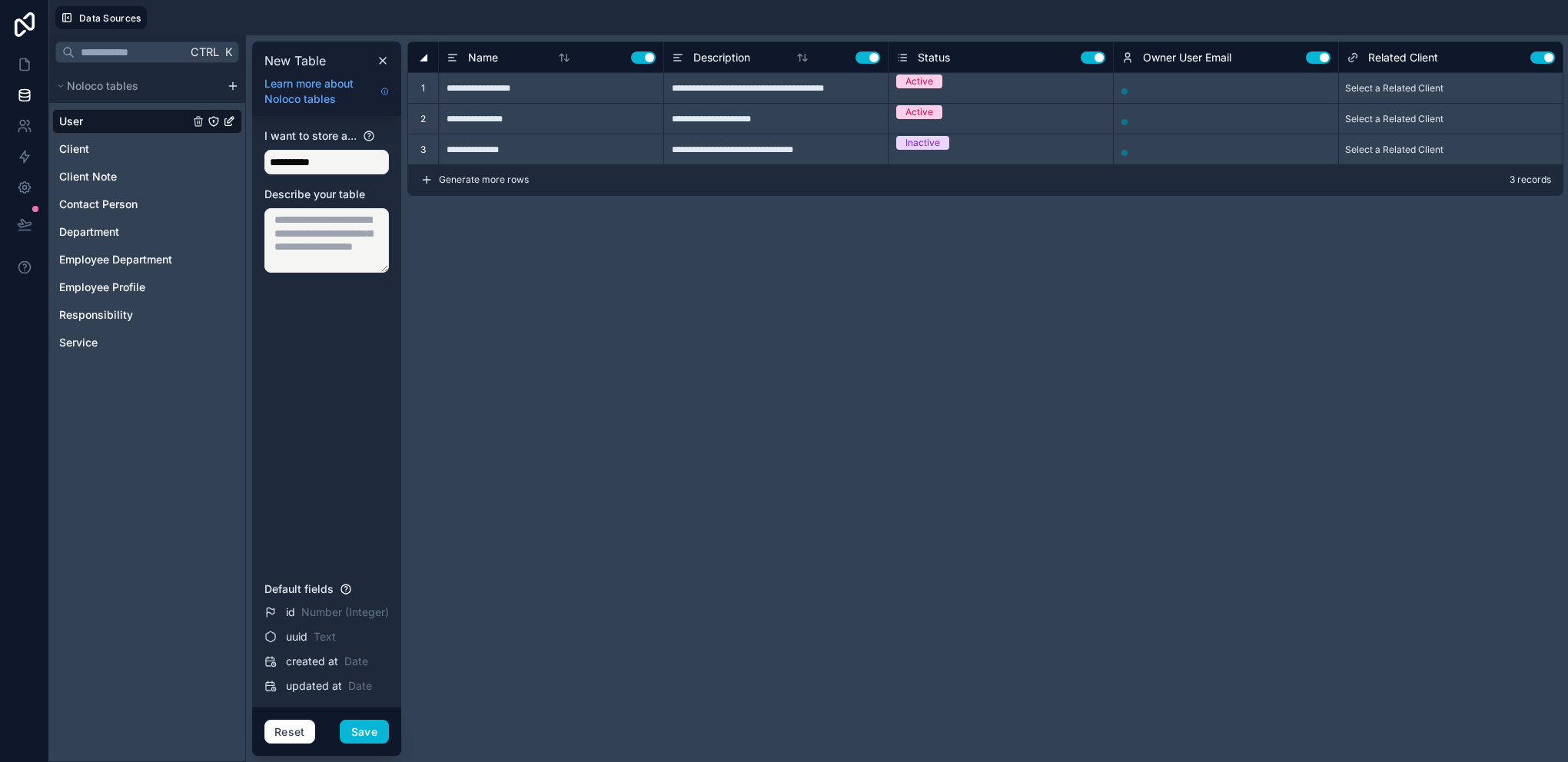 type 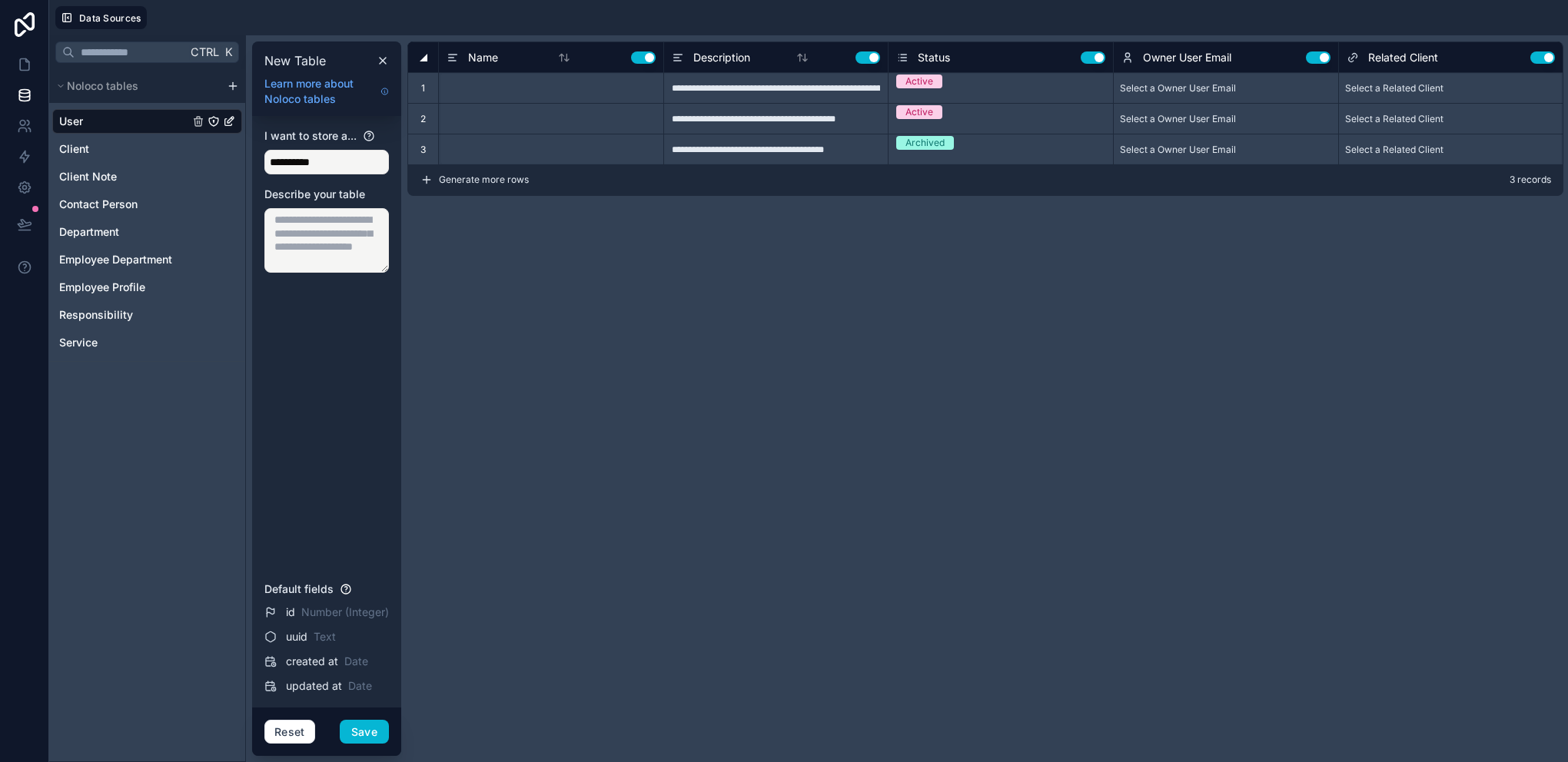 type on "**********" 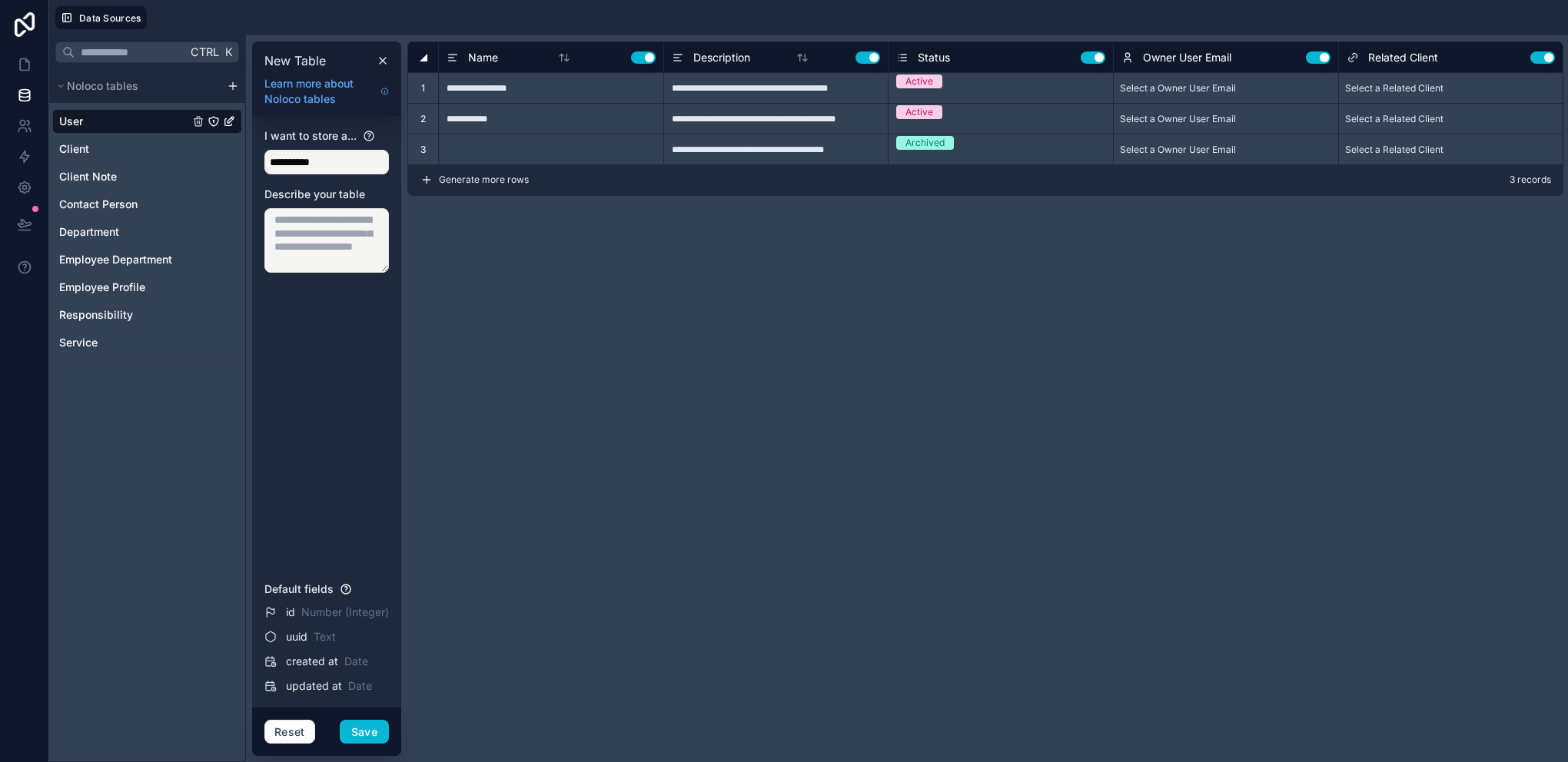 type on "**********" 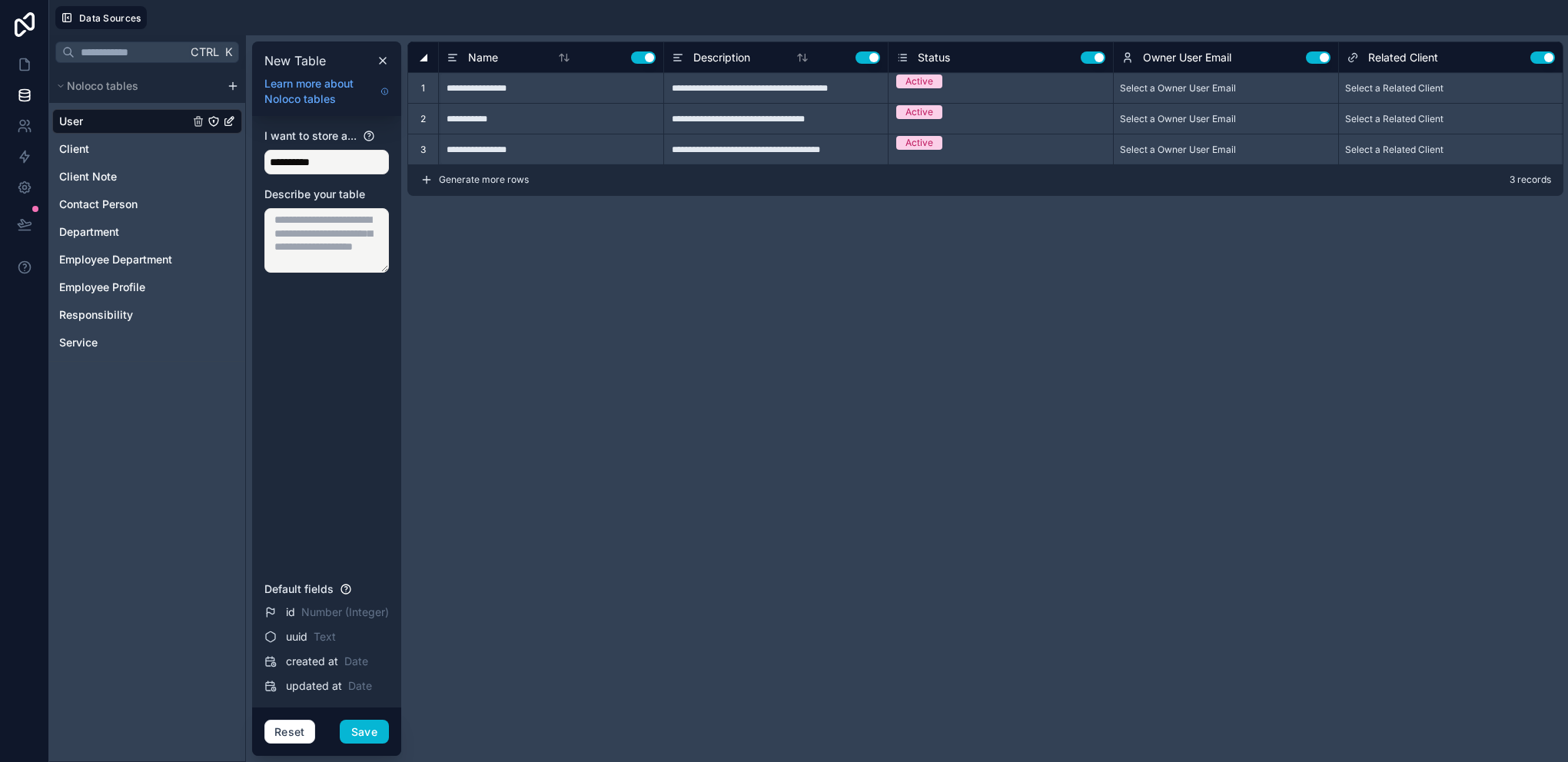click on "**********" at bounding box center [784, 381] 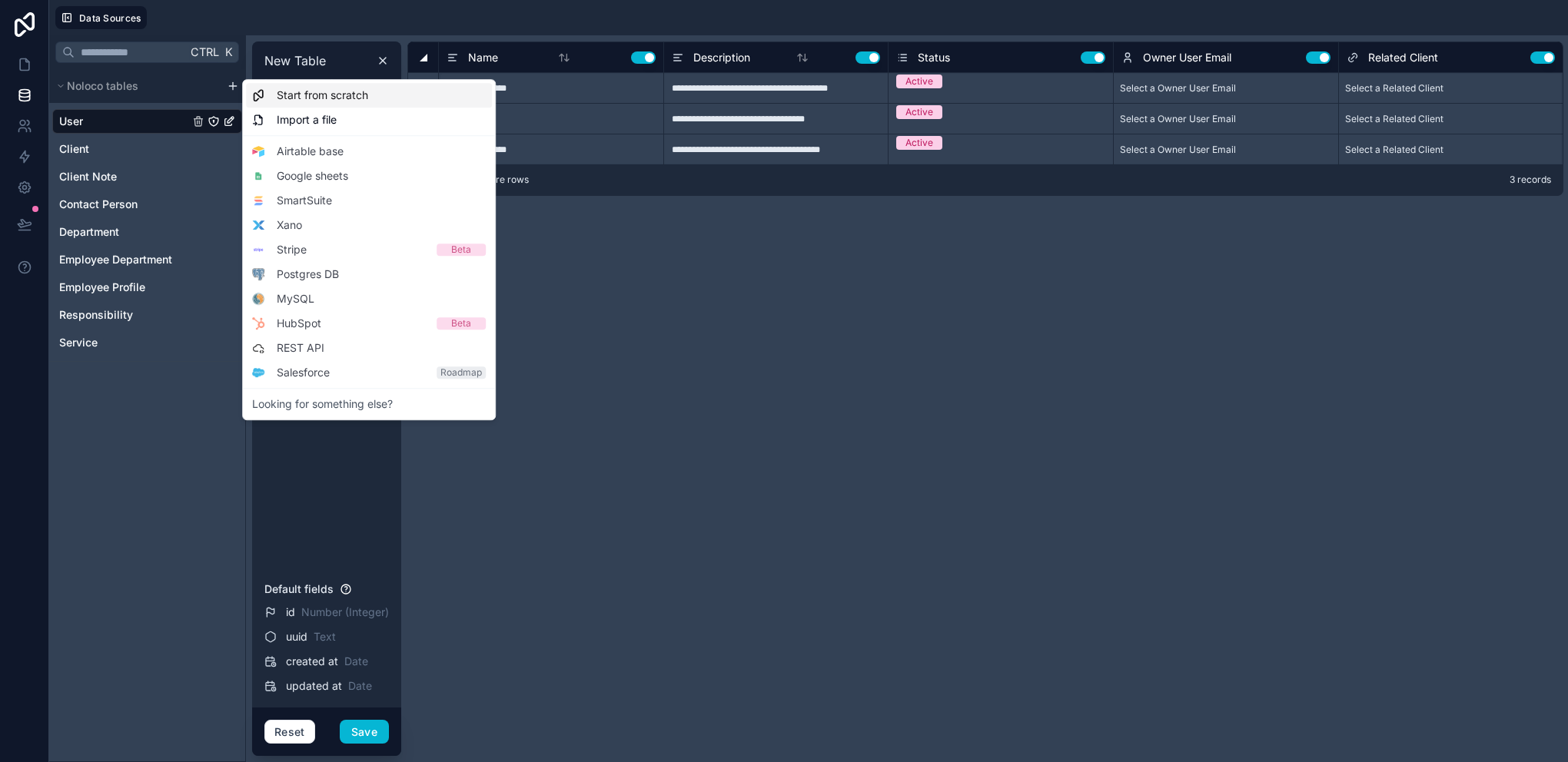 click on "Start from scratch" at bounding box center (322, 95) 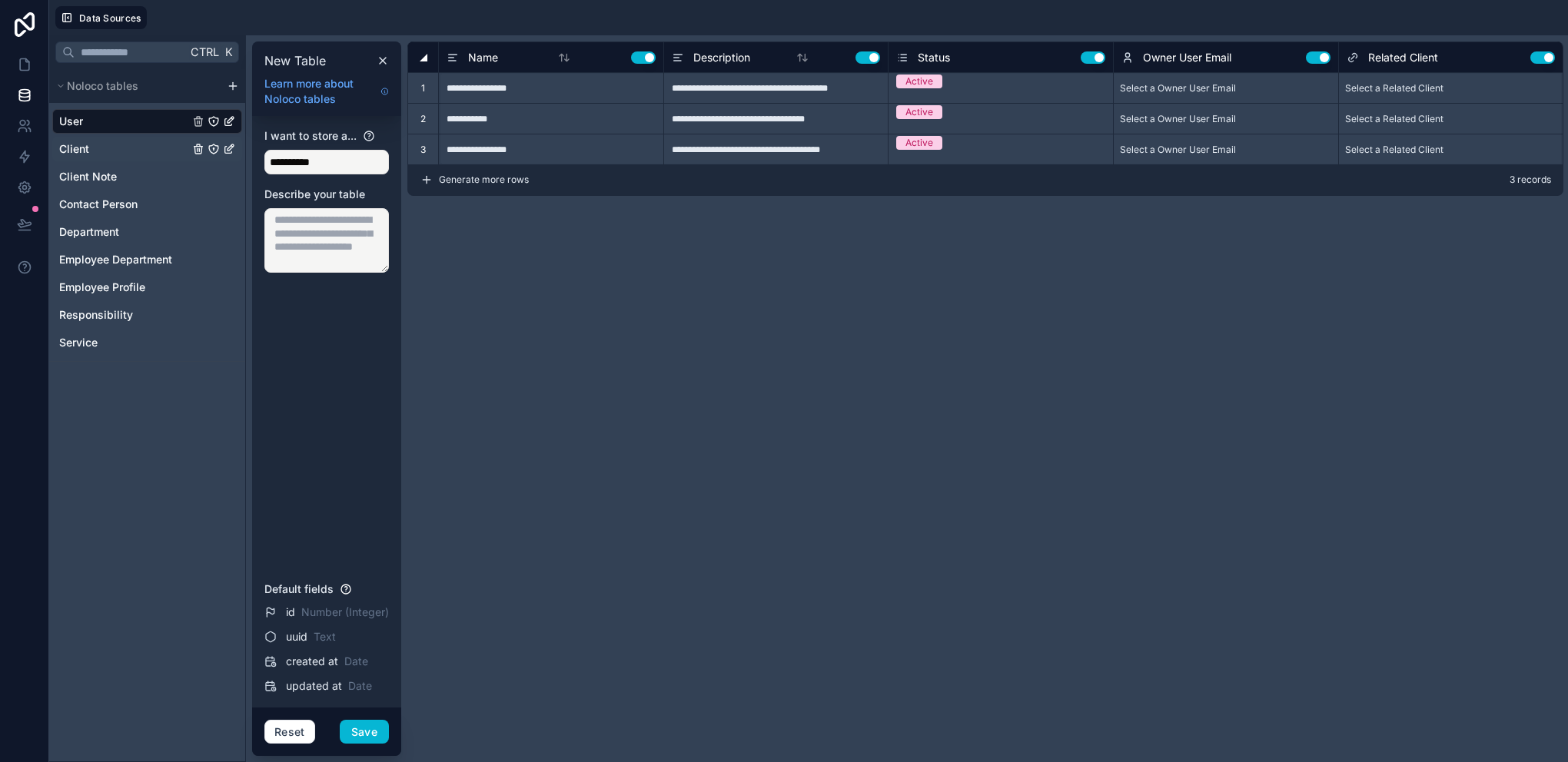 click on "Client" at bounding box center [147, 149] 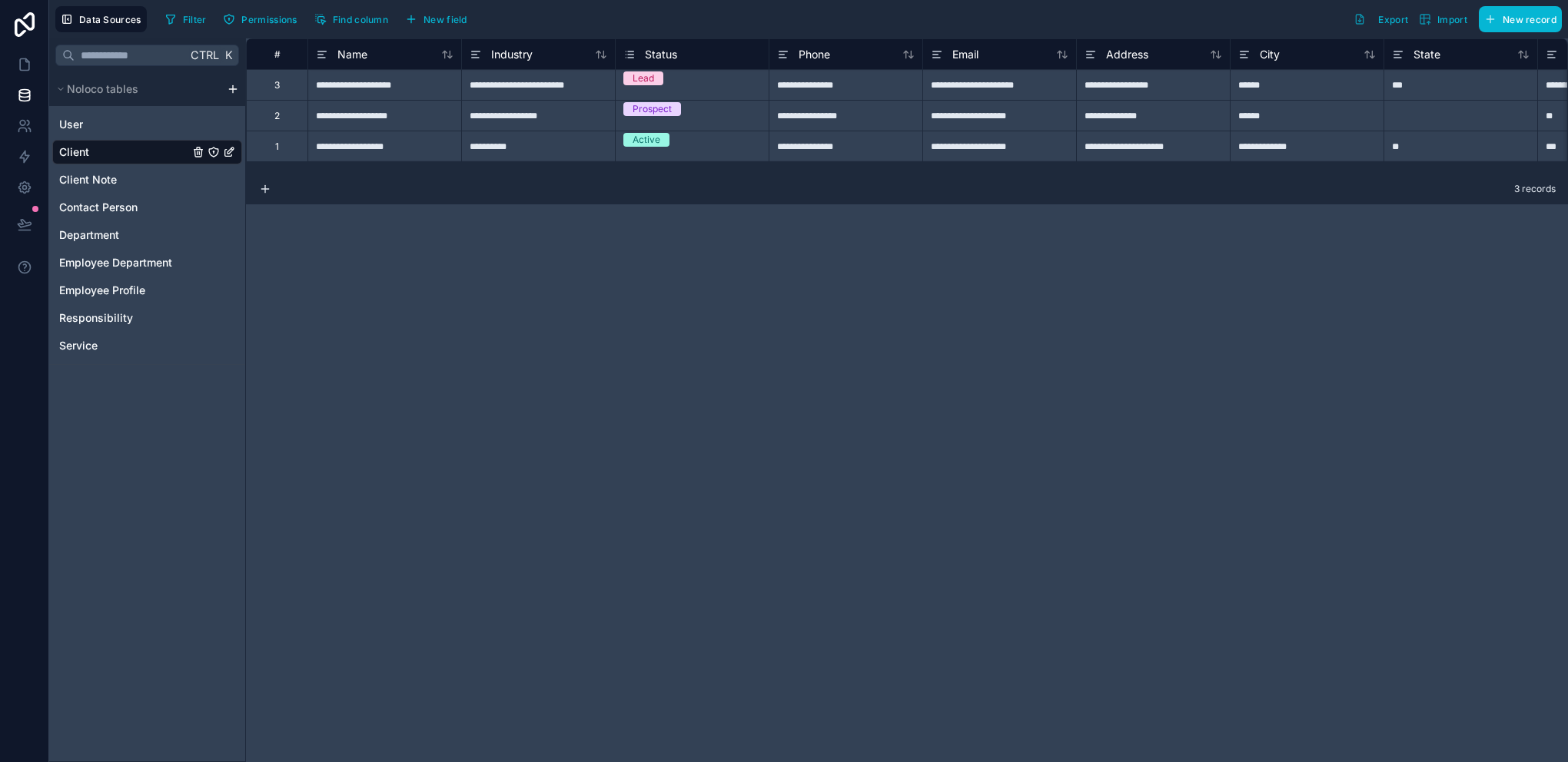 click on "**********" at bounding box center [784, 381] 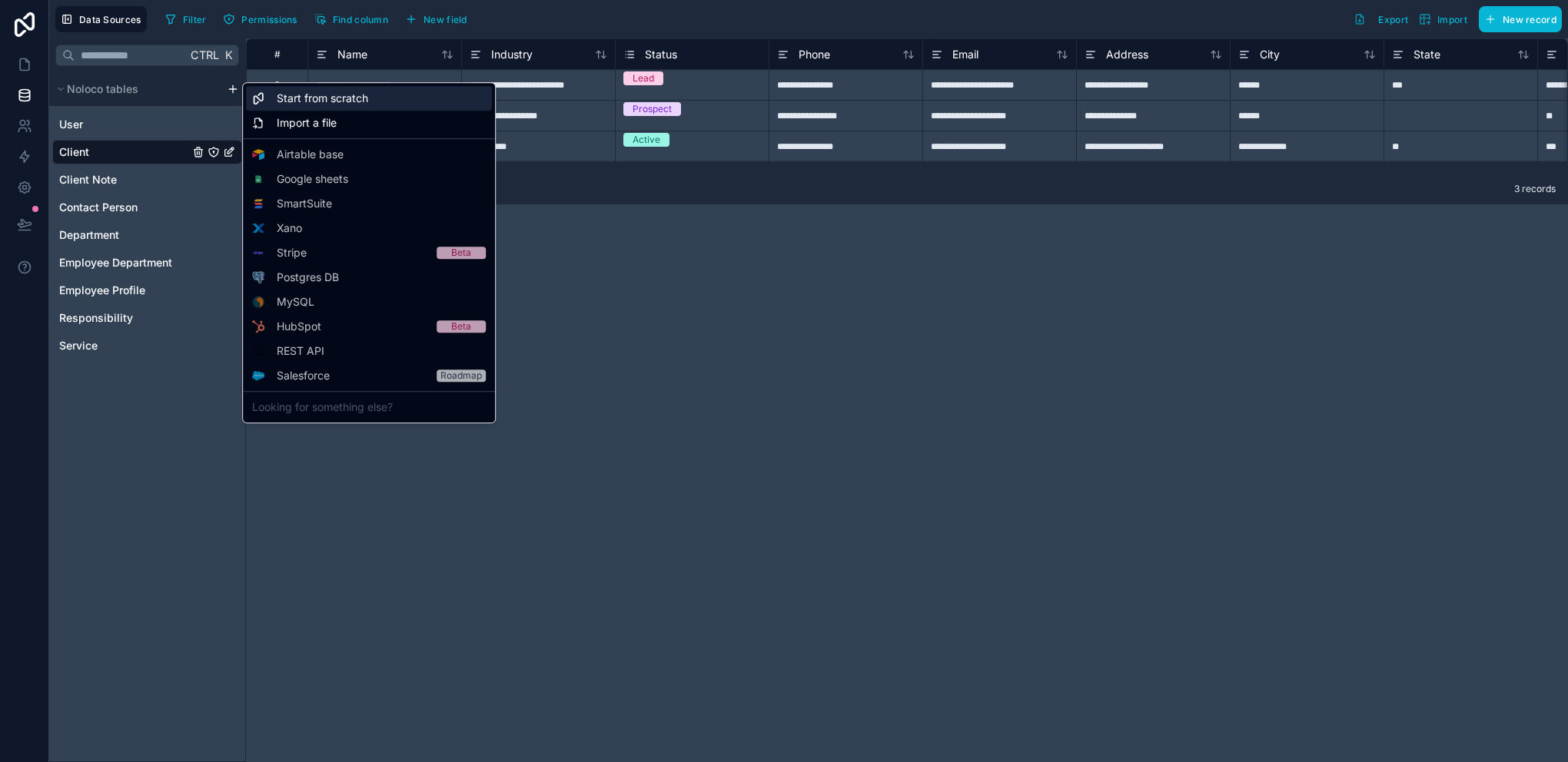 click on "Start from scratch" at bounding box center [322, 98] 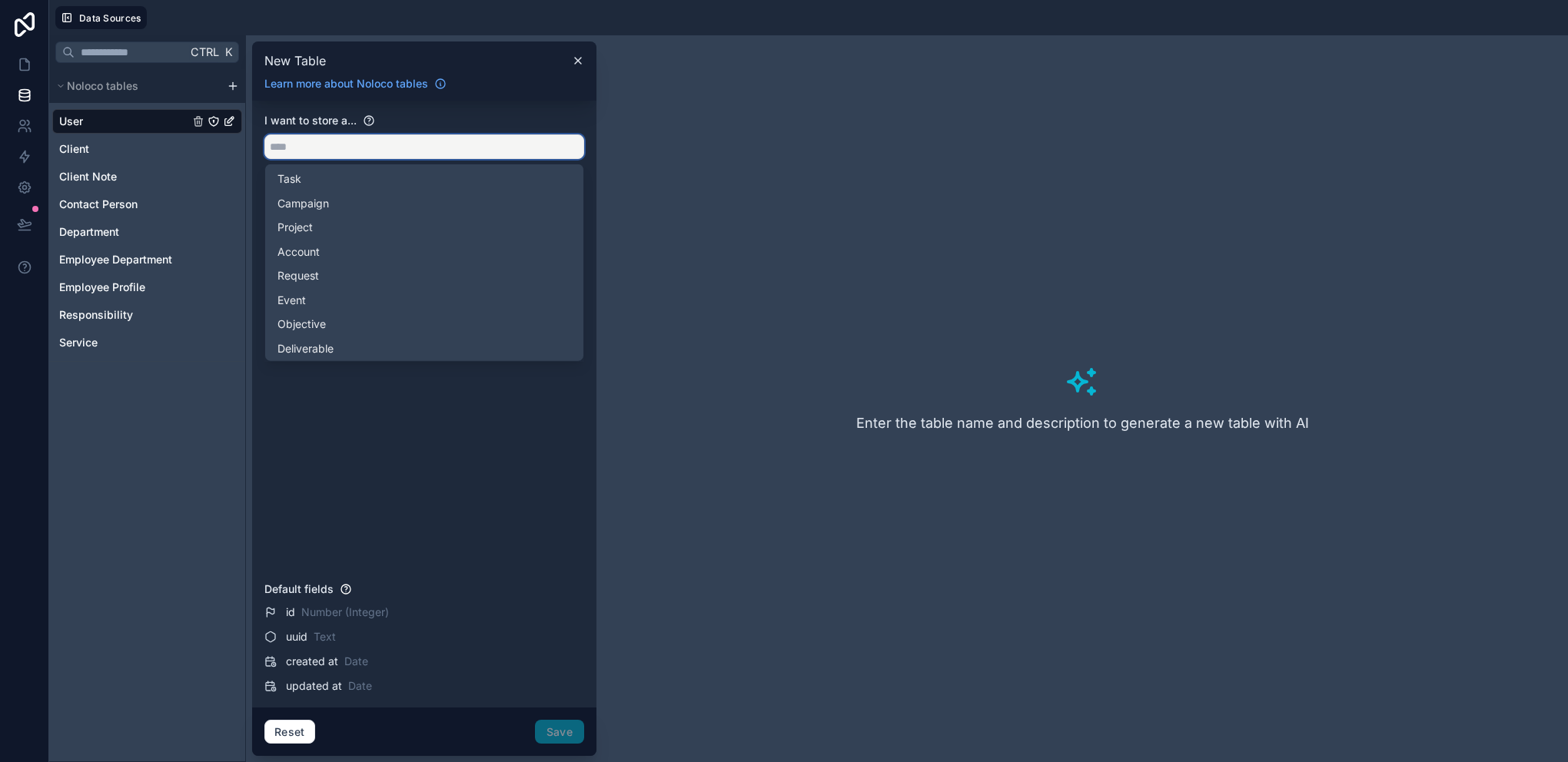 click at bounding box center (424, 147) 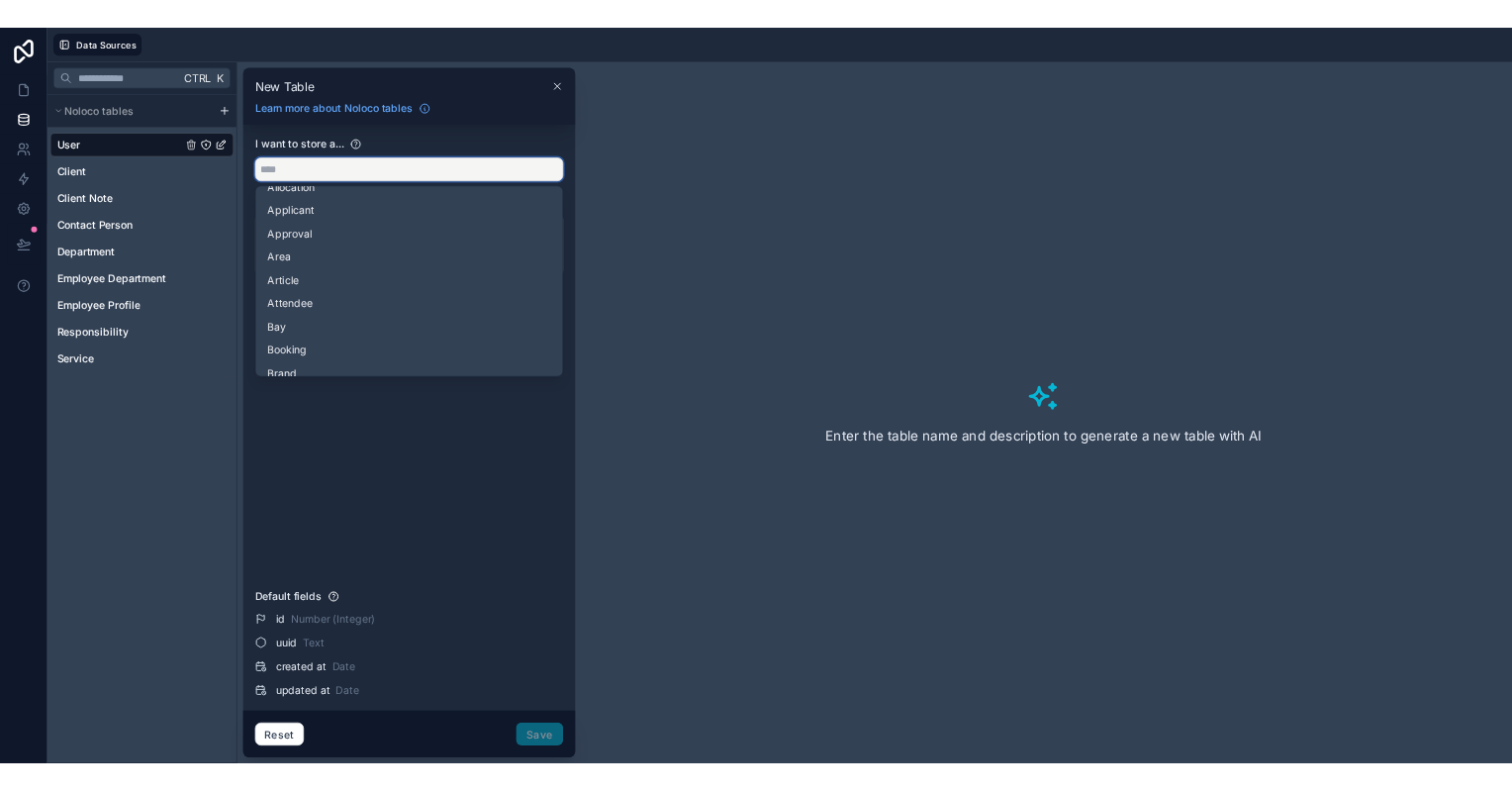 scroll, scrollTop: 396, scrollLeft: 0, axis: vertical 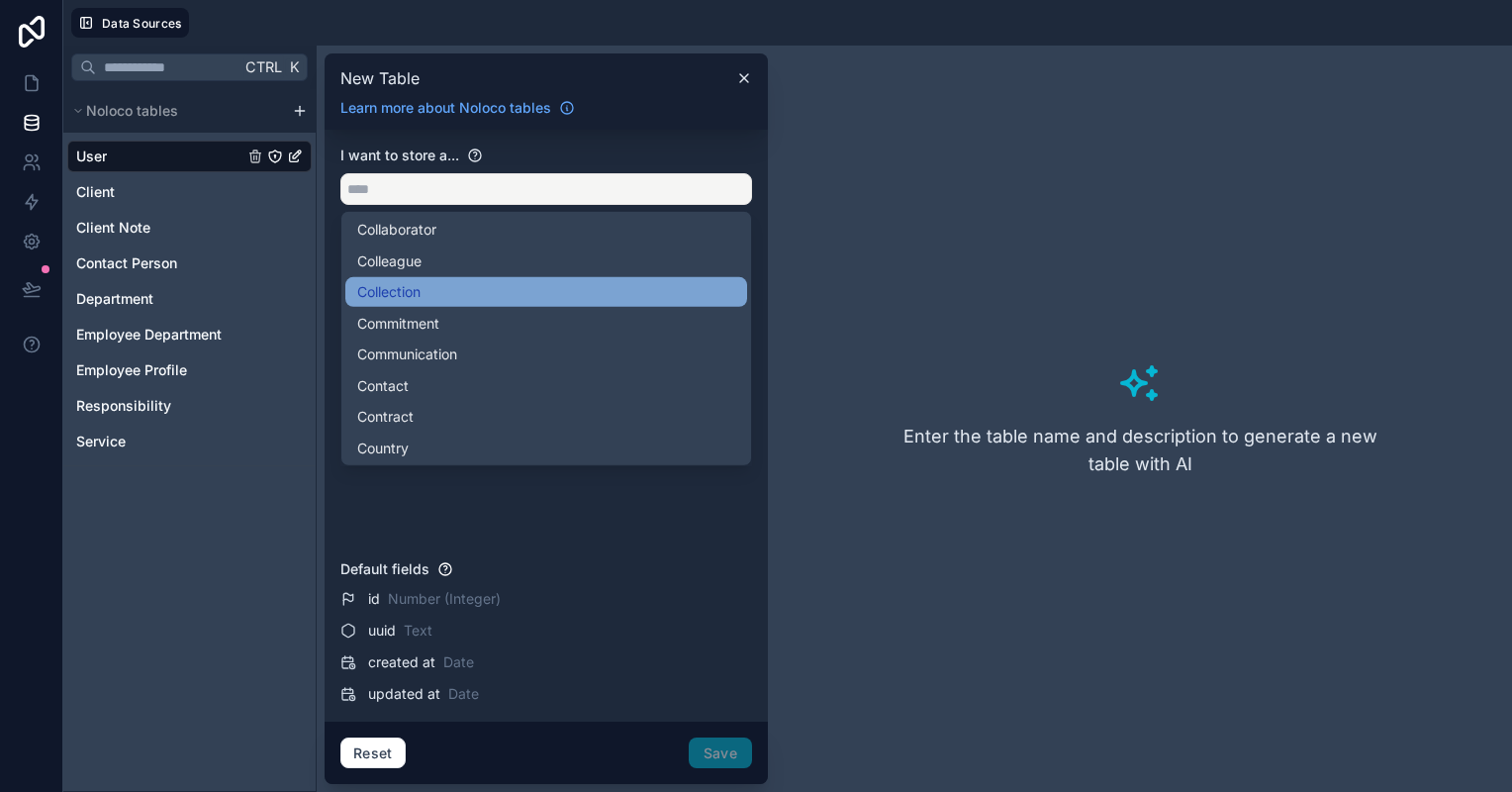 click on "Collection" at bounding box center (546, 292) 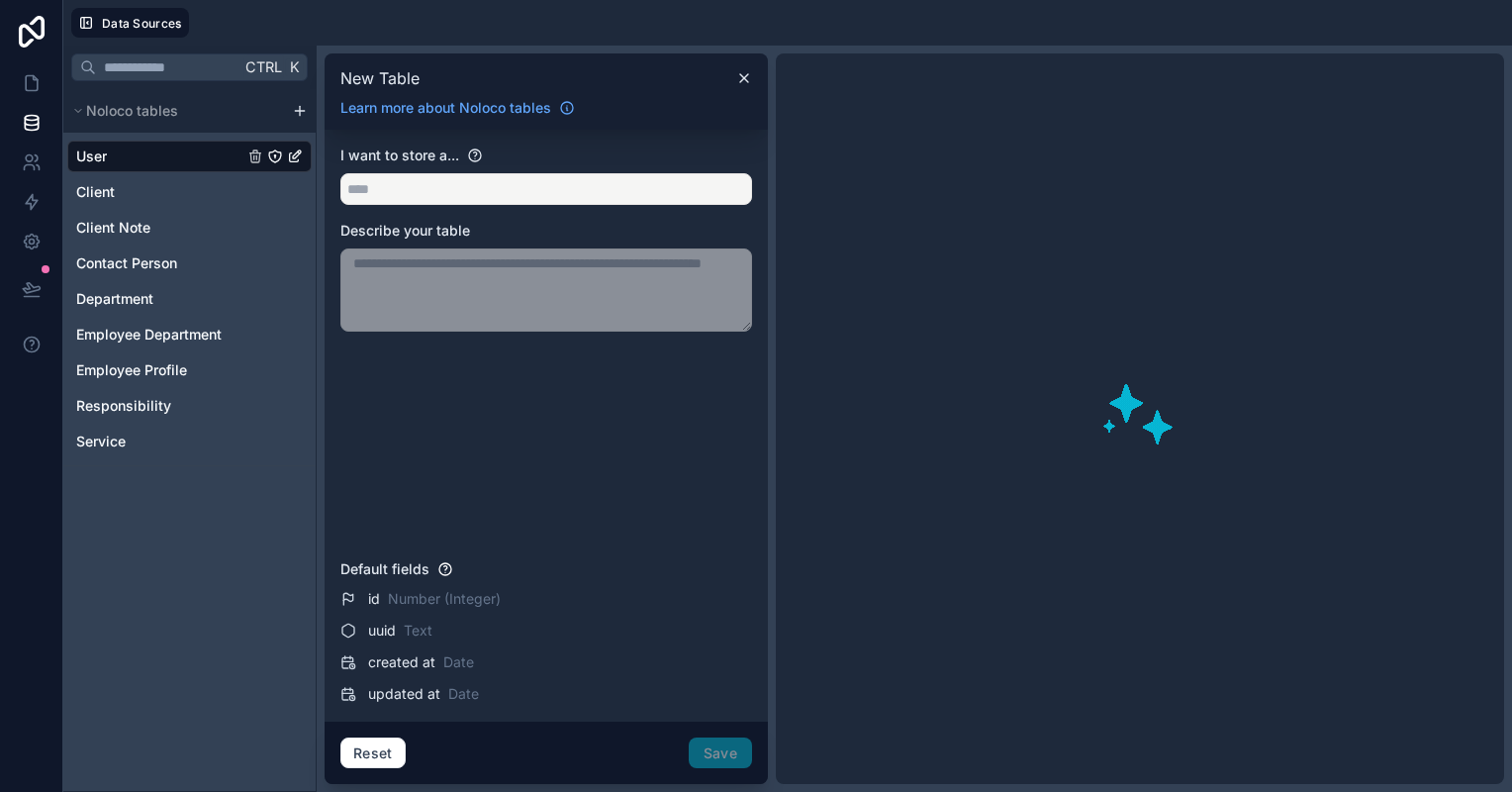 type on "**********" 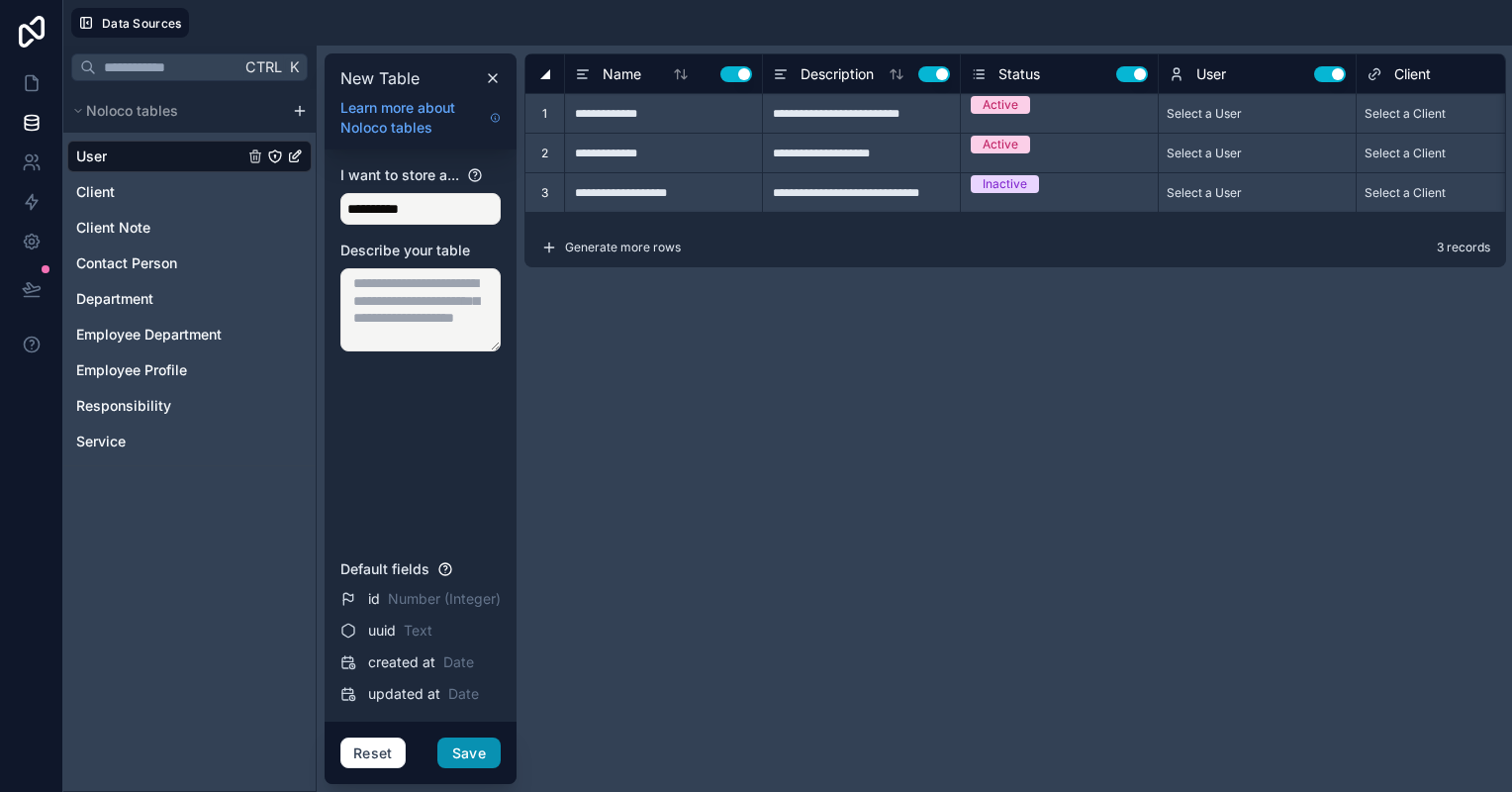 click on "Save" at bounding box center (469, 753) 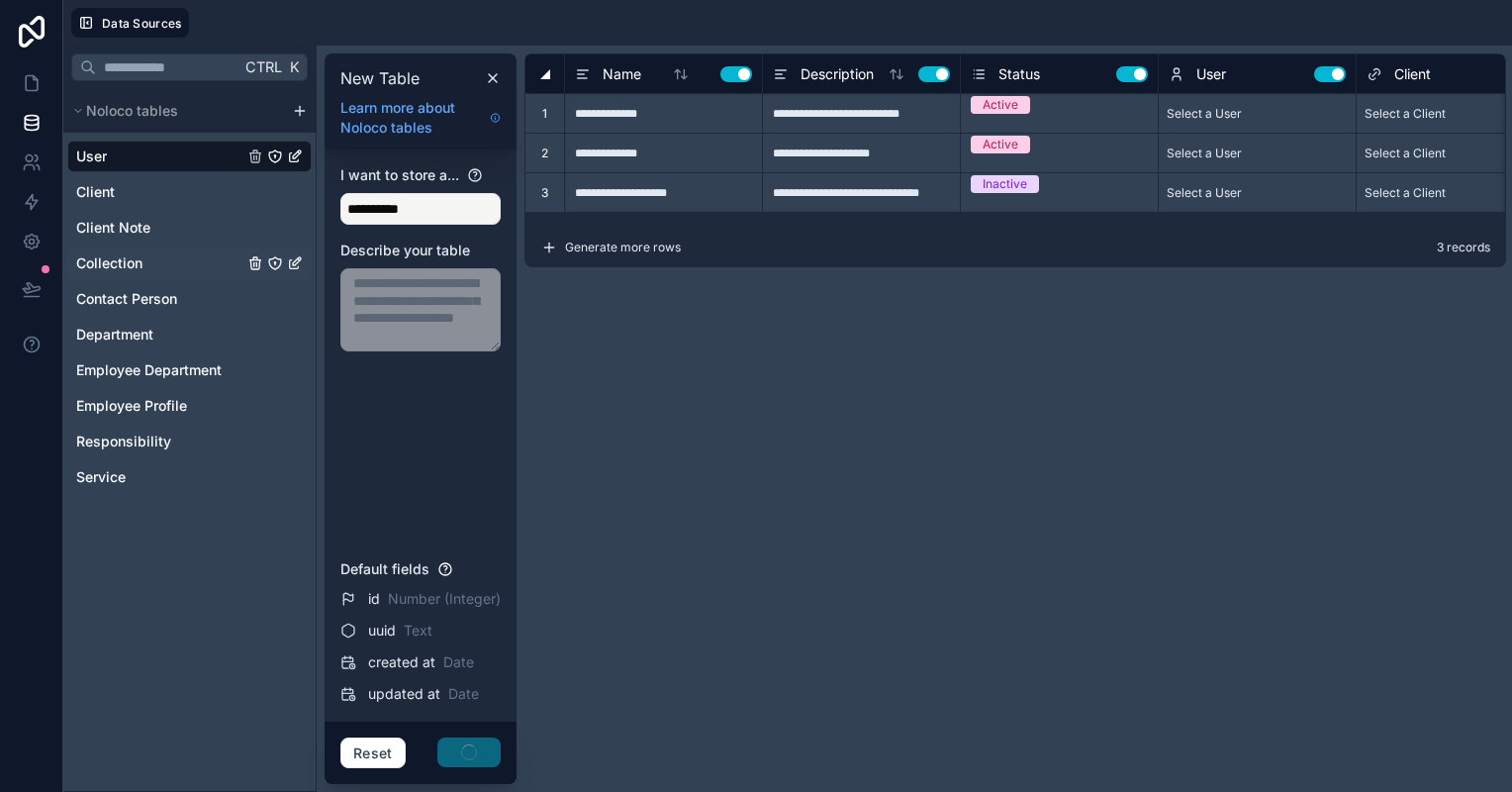 click on "Collection" at bounding box center (109, 263) 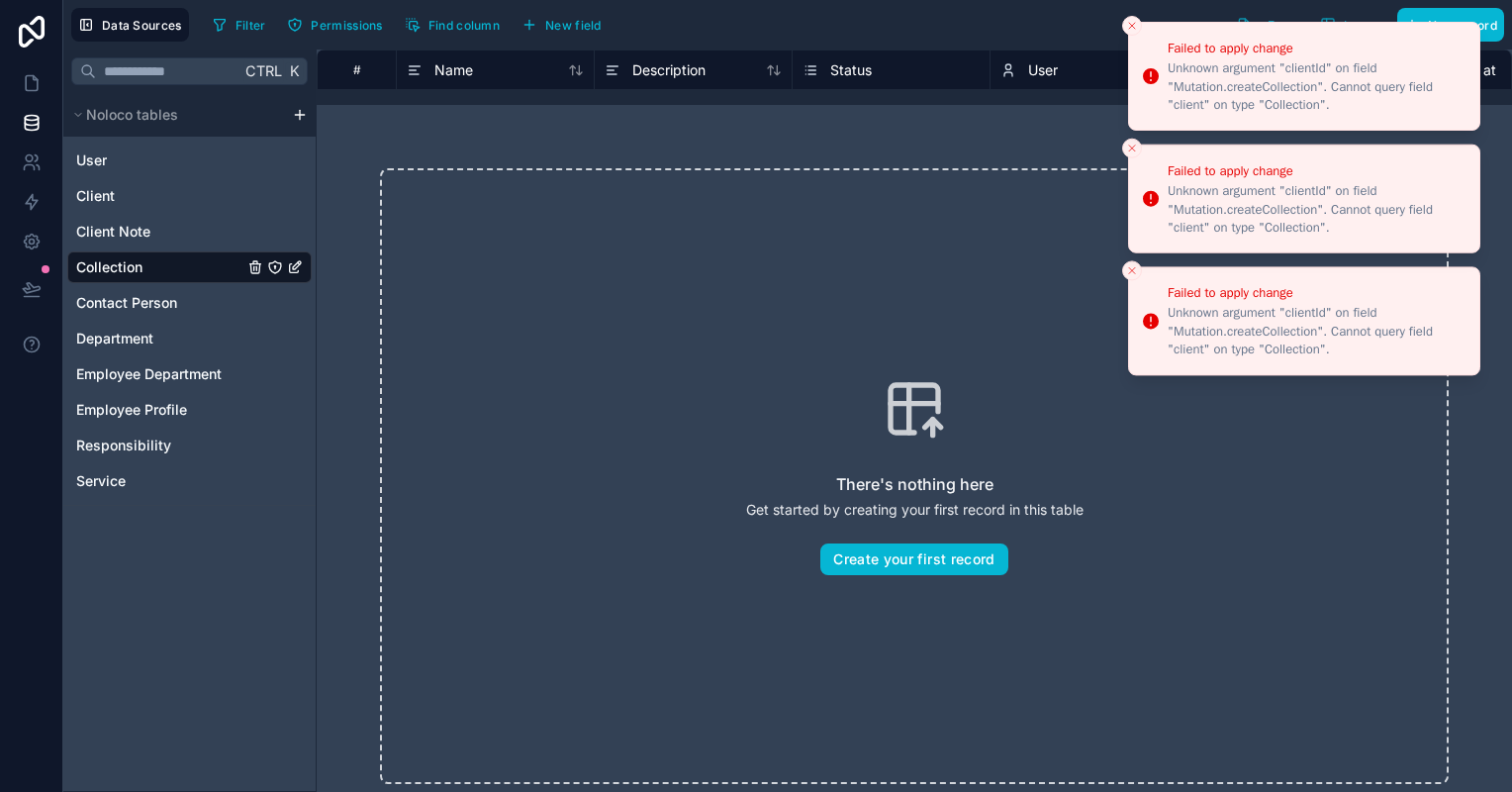 click 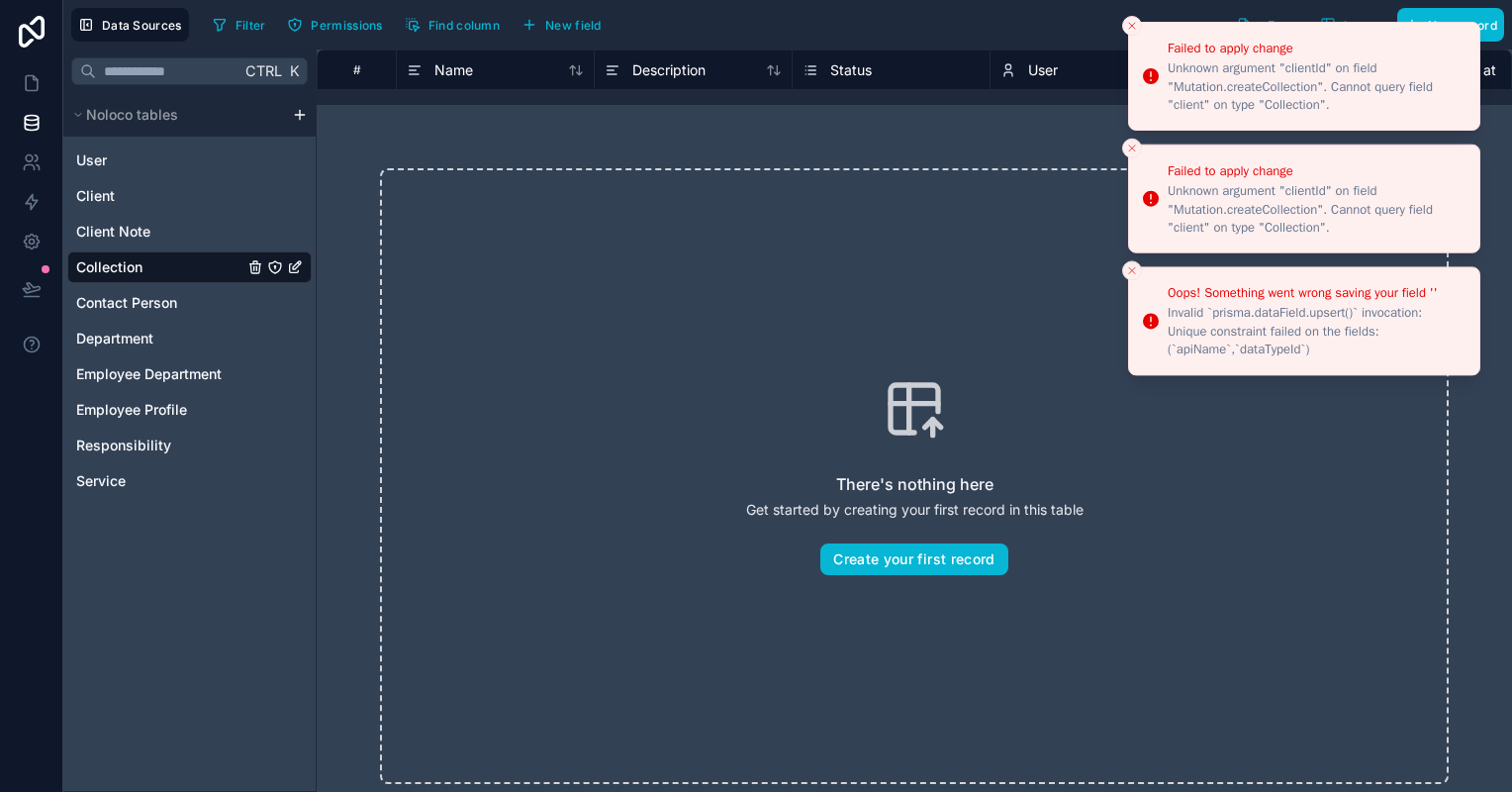 click 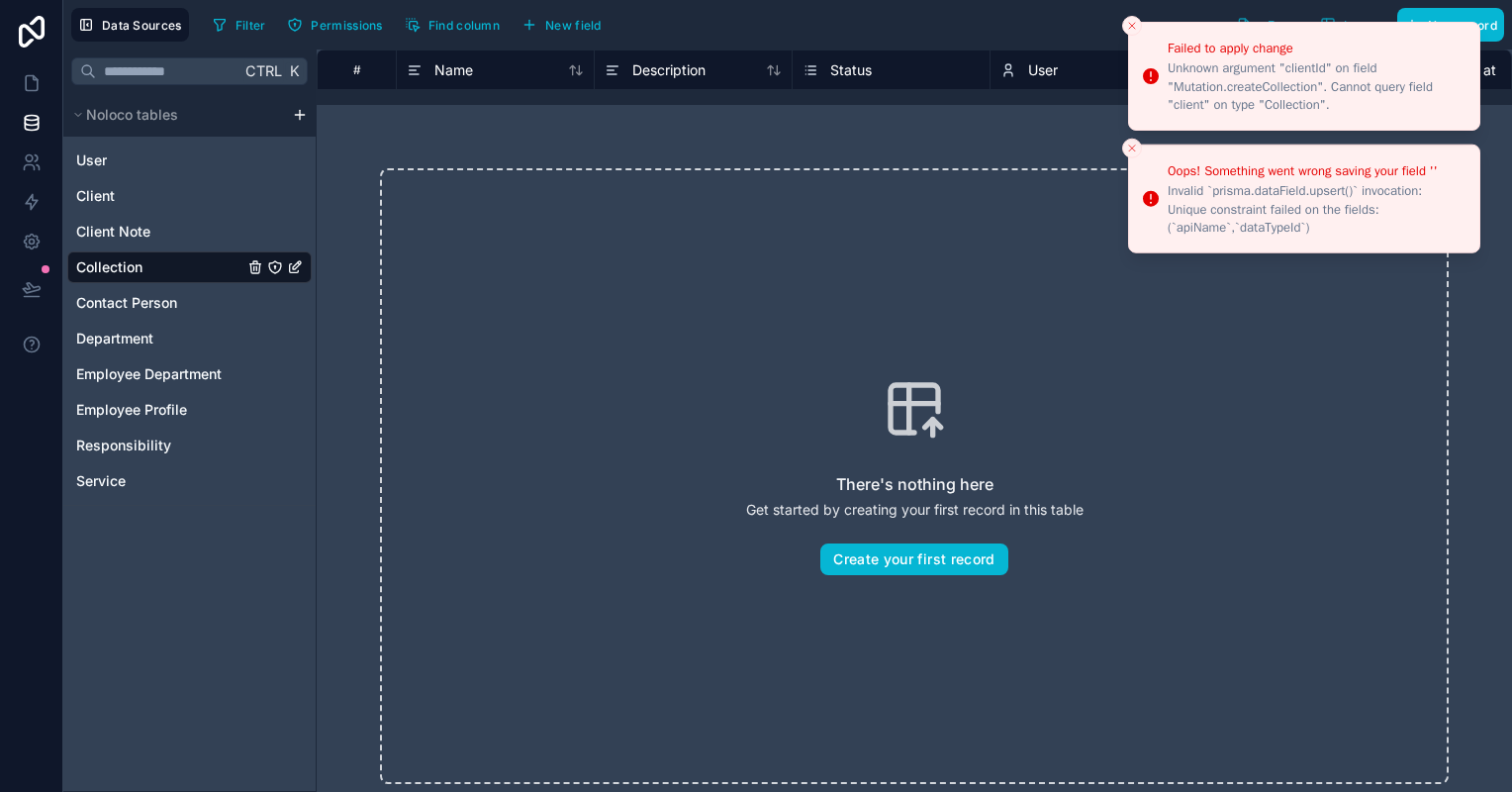 click 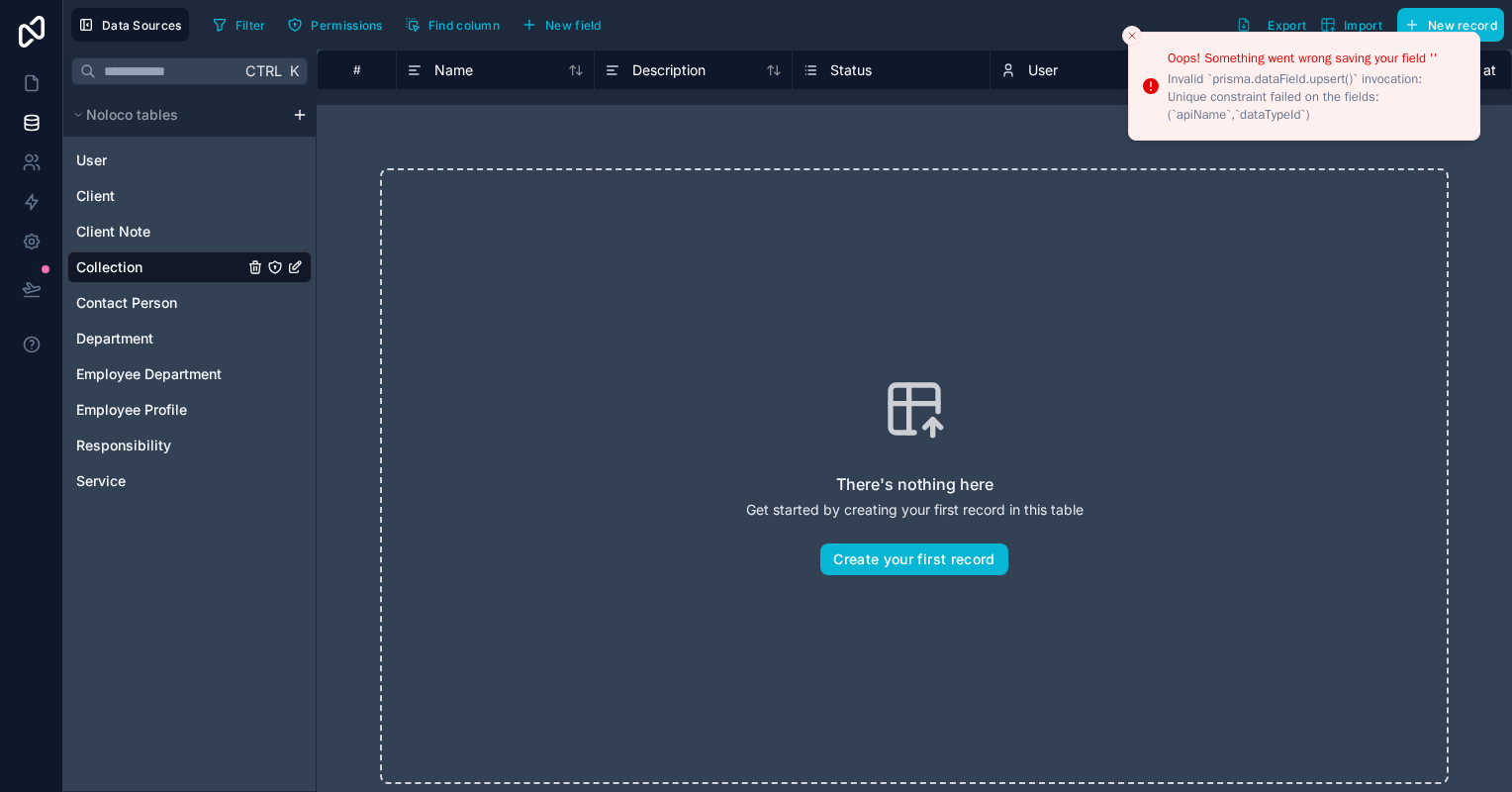 click on "Filter Permissions Find column New field Export Import New record" at bounding box center [854, 25] 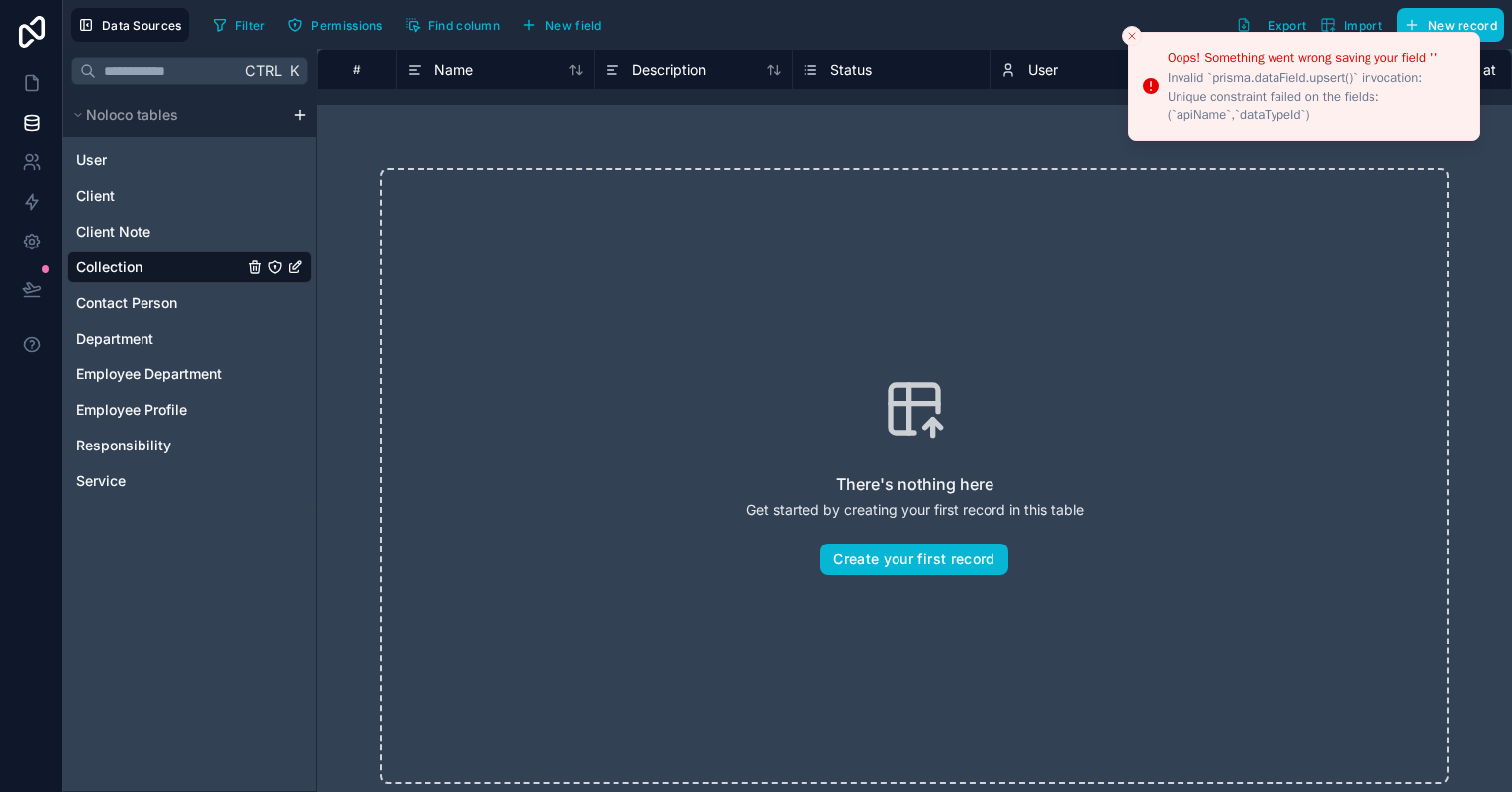 click 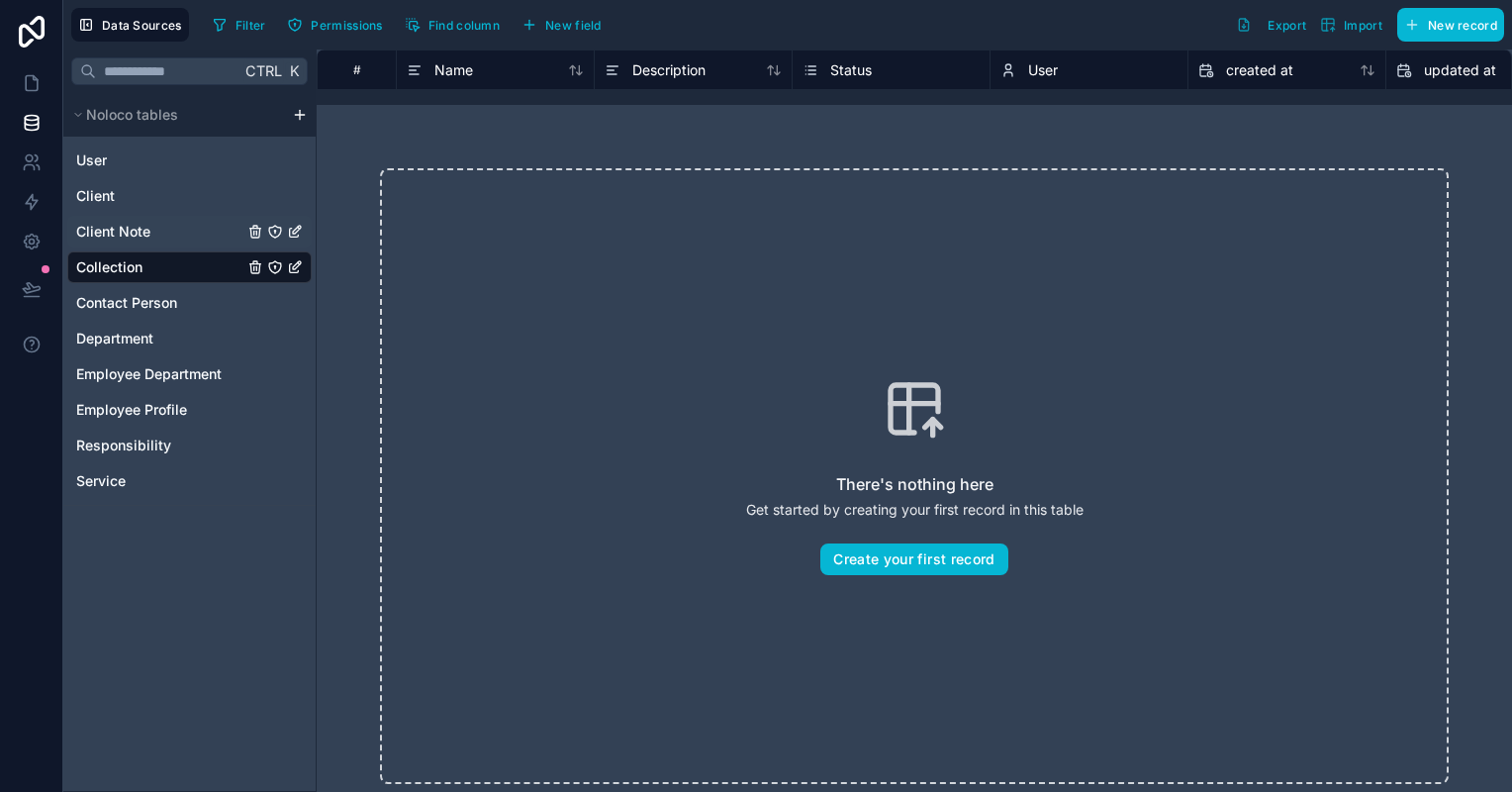 click on "Client Note" at bounding box center [189, 232] 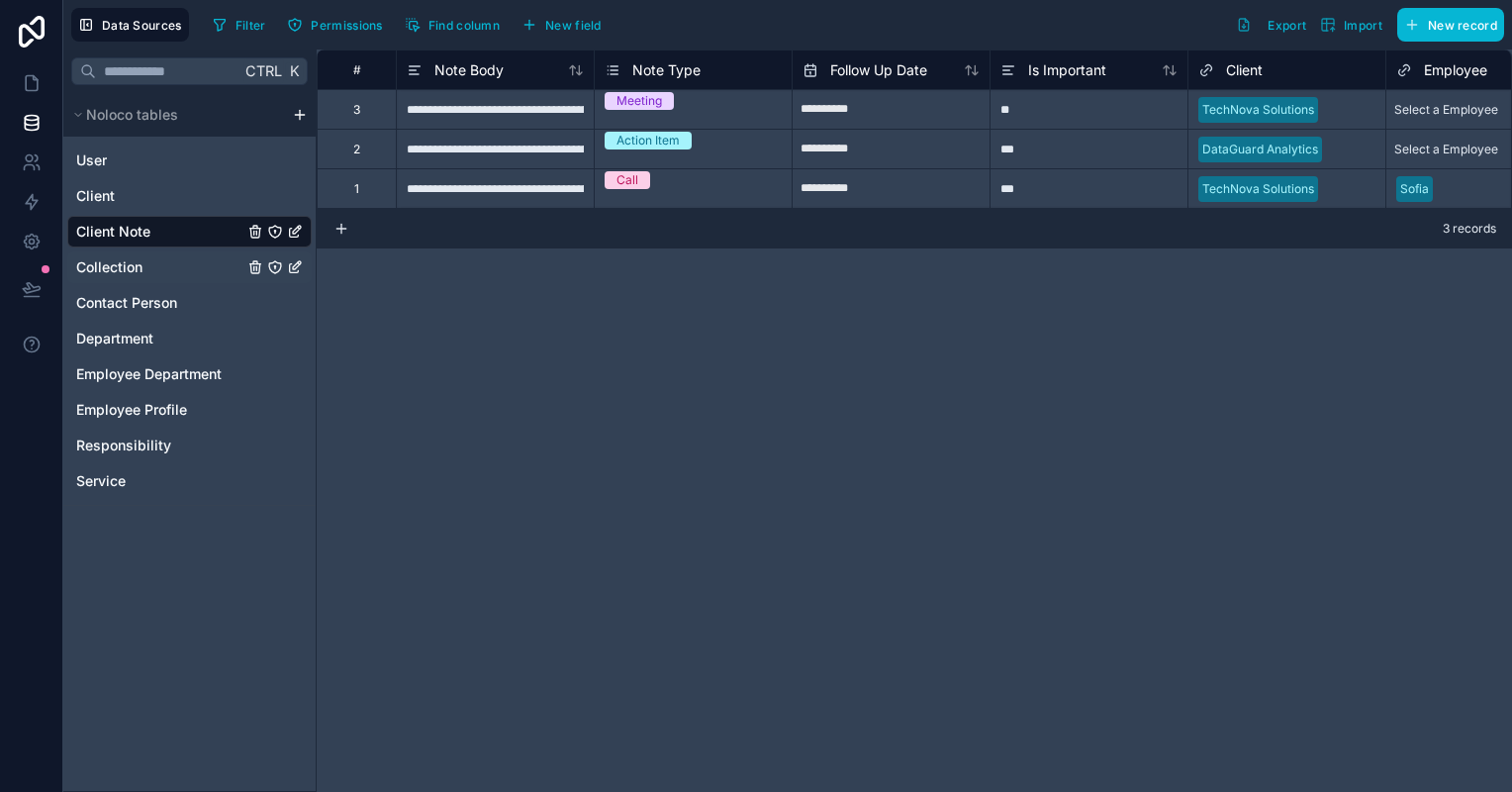 click on "Collection" at bounding box center (109, 267) 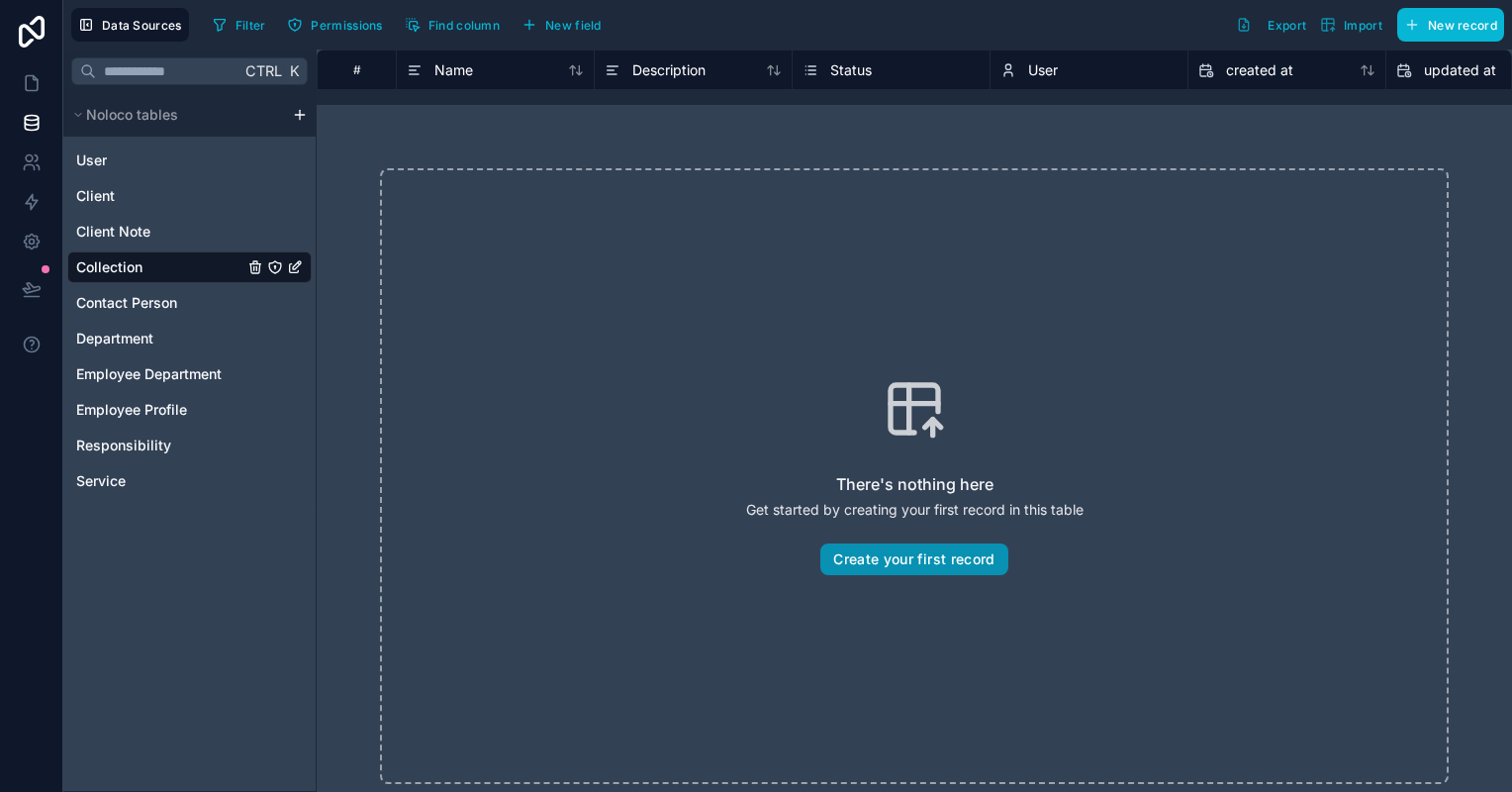click on "Create your first record" at bounding box center (913, 559) 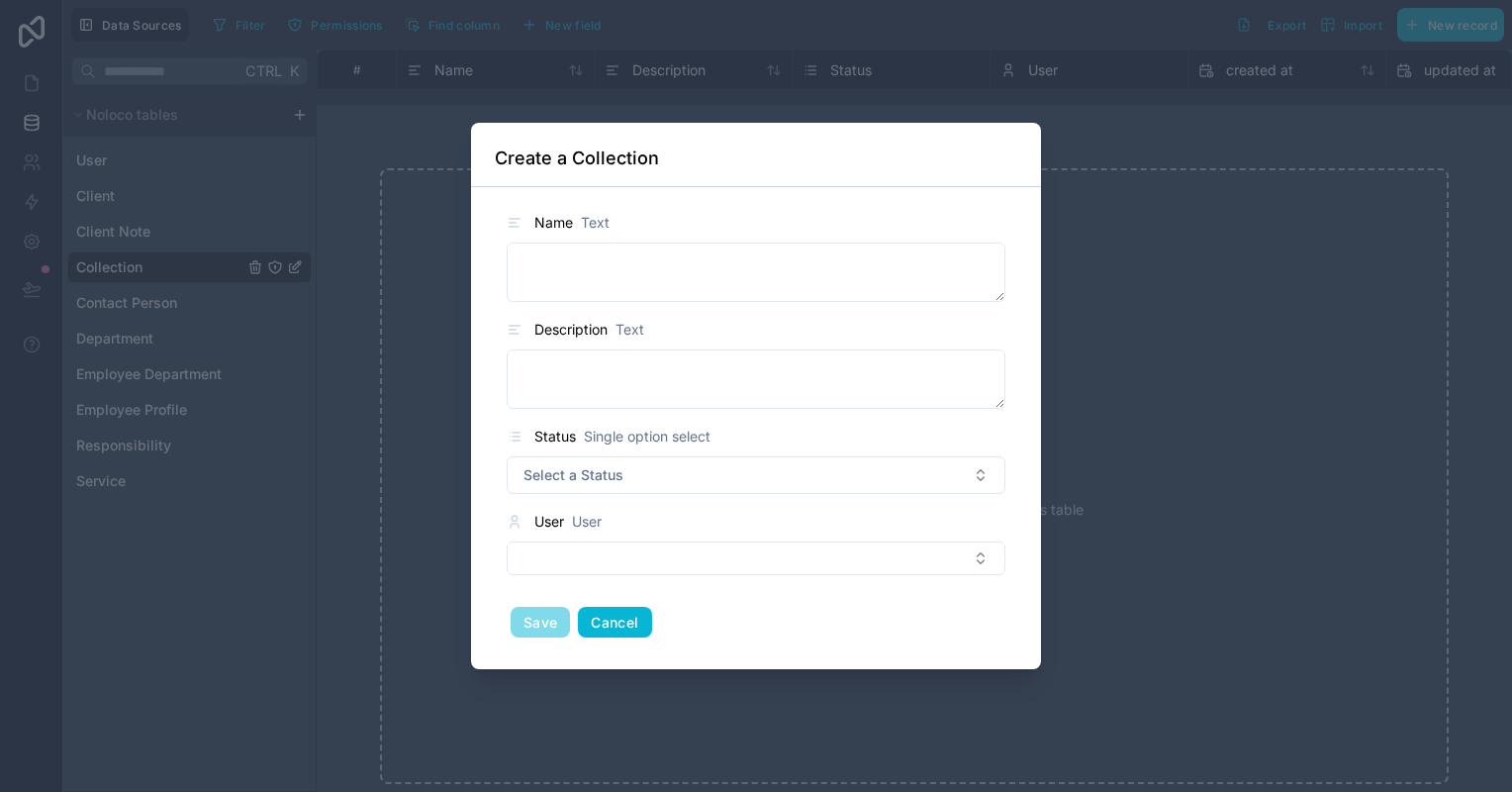 click on "Cancel" at bounding box center (614, 623) 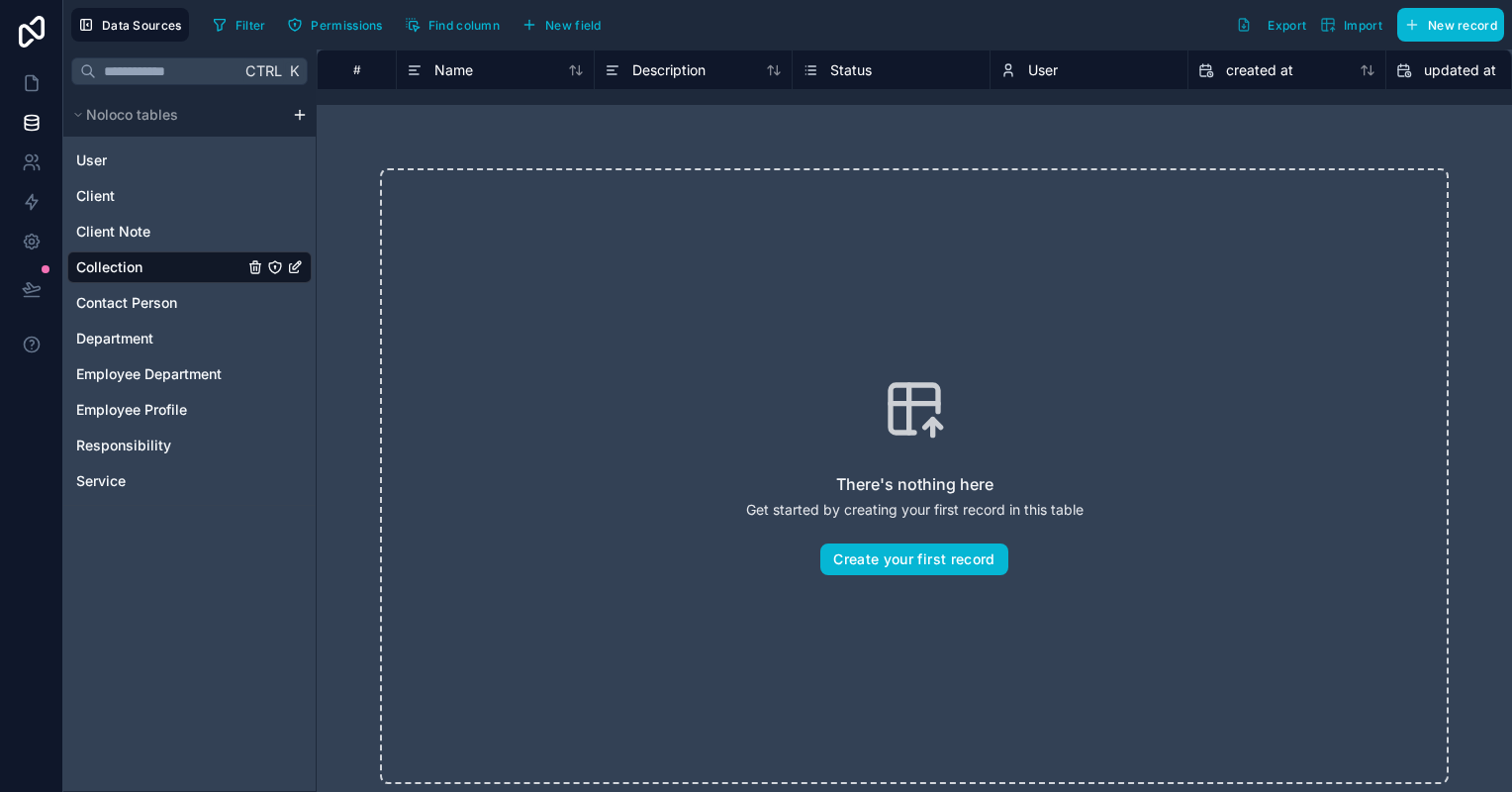 click 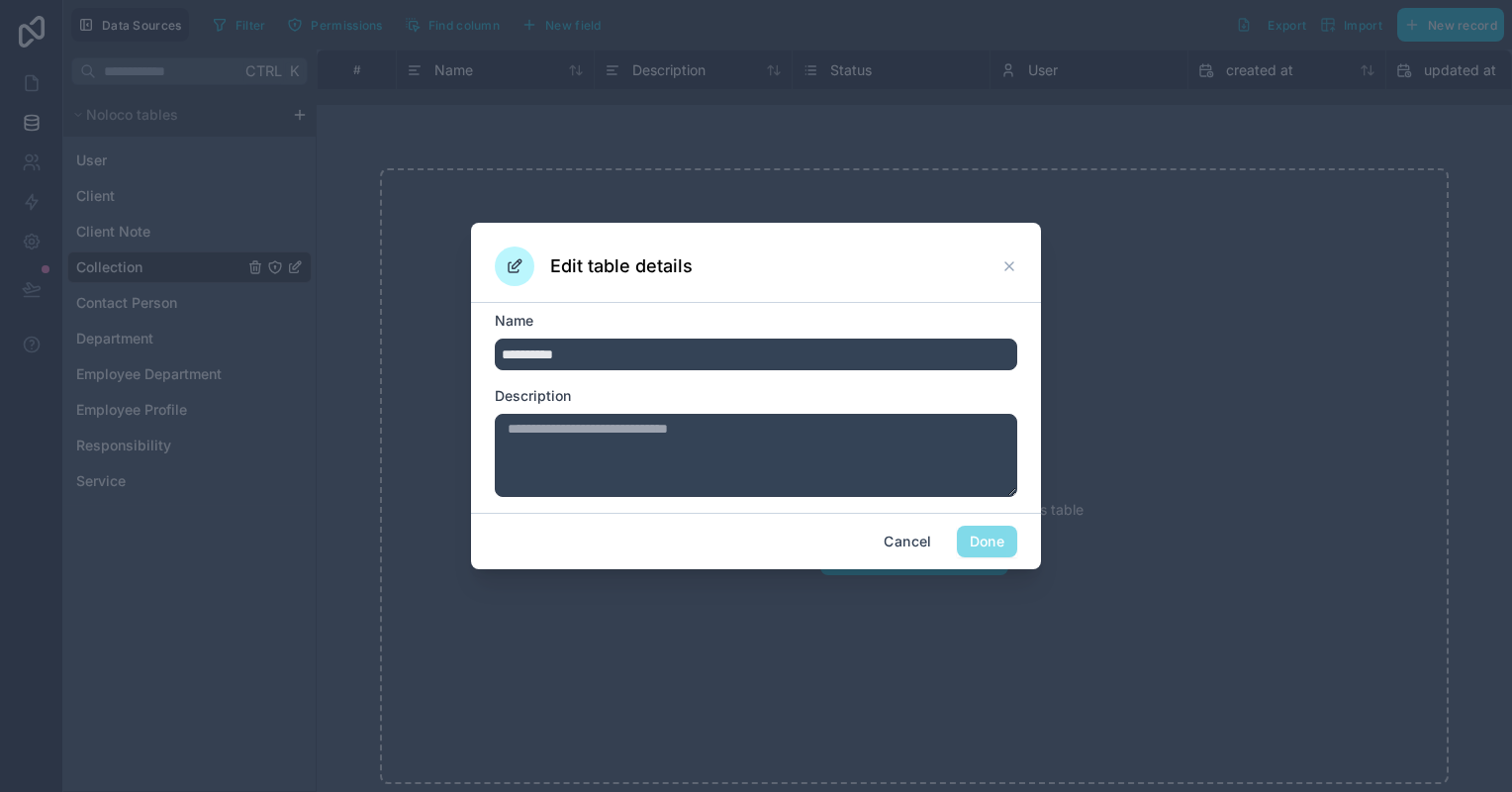 drag, startPoint x: 613, startPoint y: 346, endPoint x: 449, endPoint y: 348, distance: 164.01219 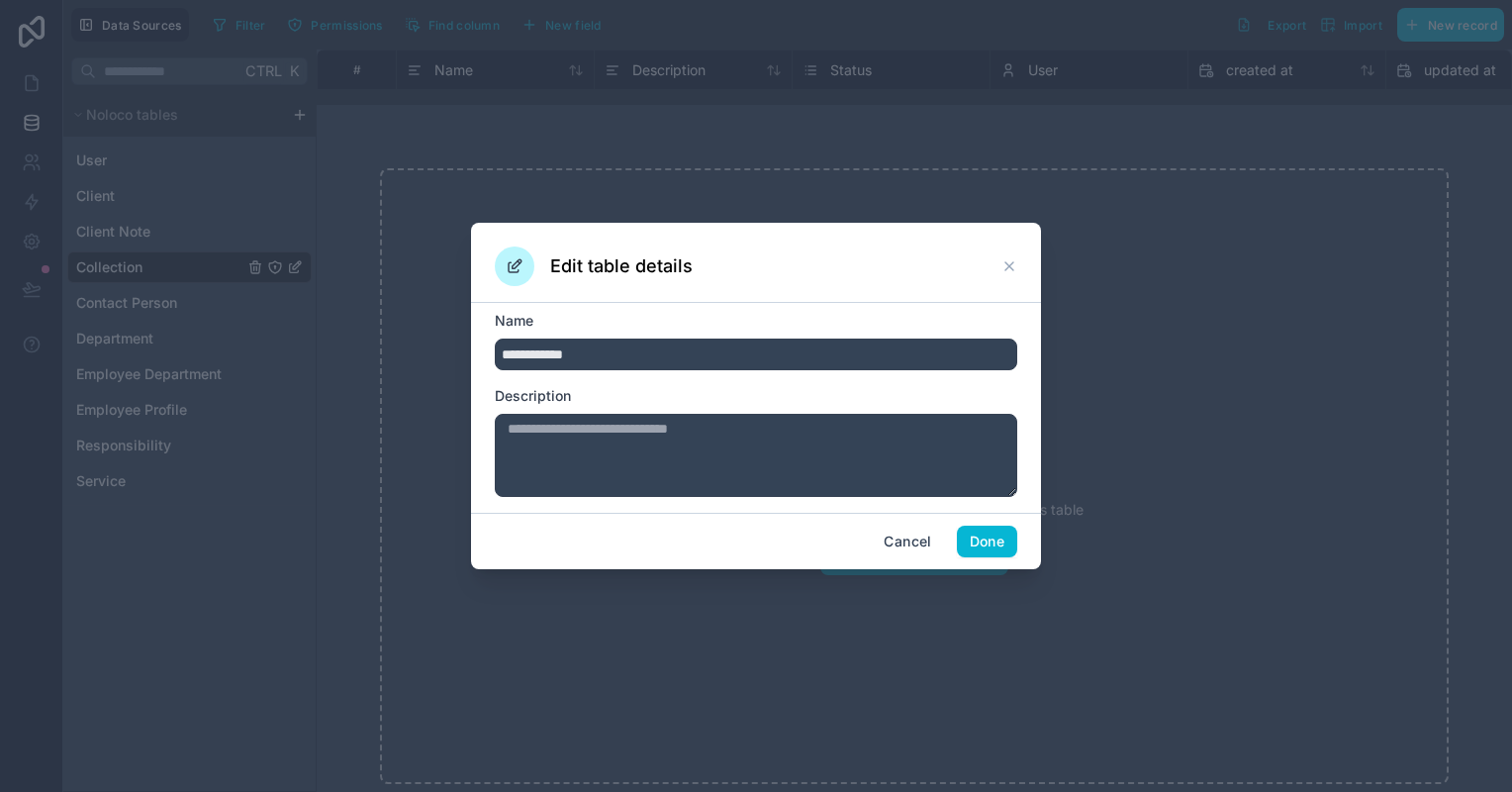 type on "**********" 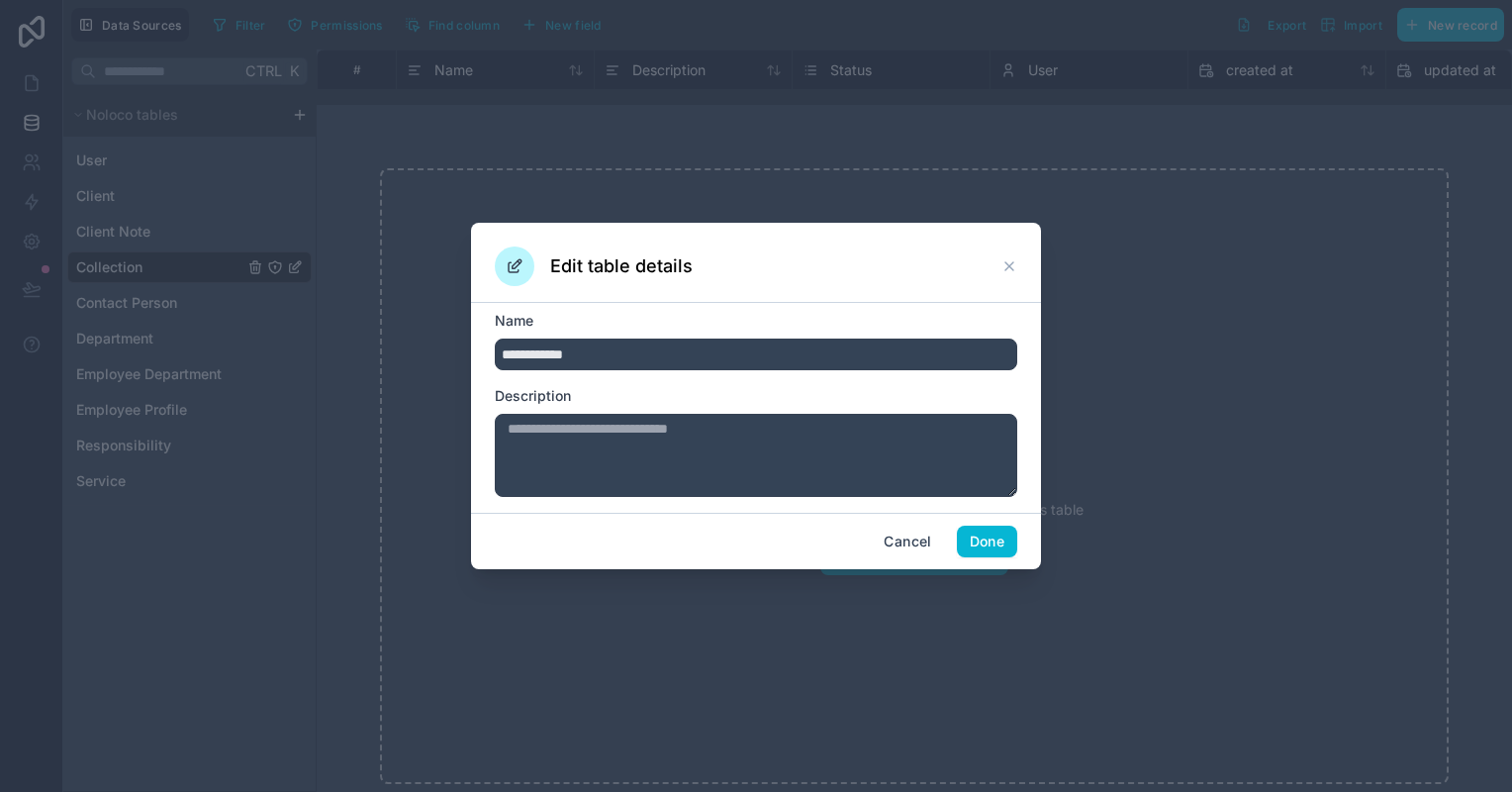click at bounding box center [756, 455] 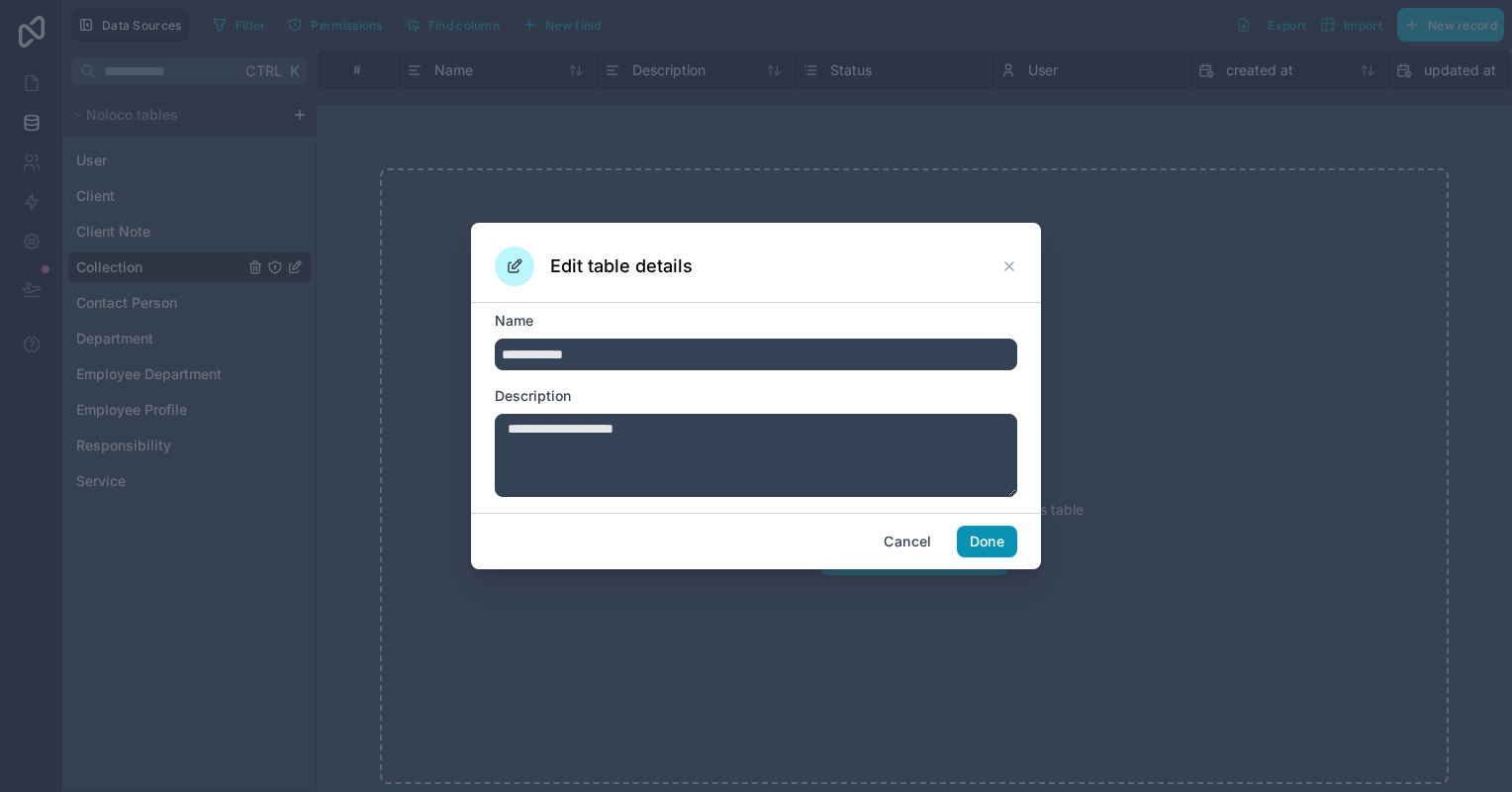 type on "**********" 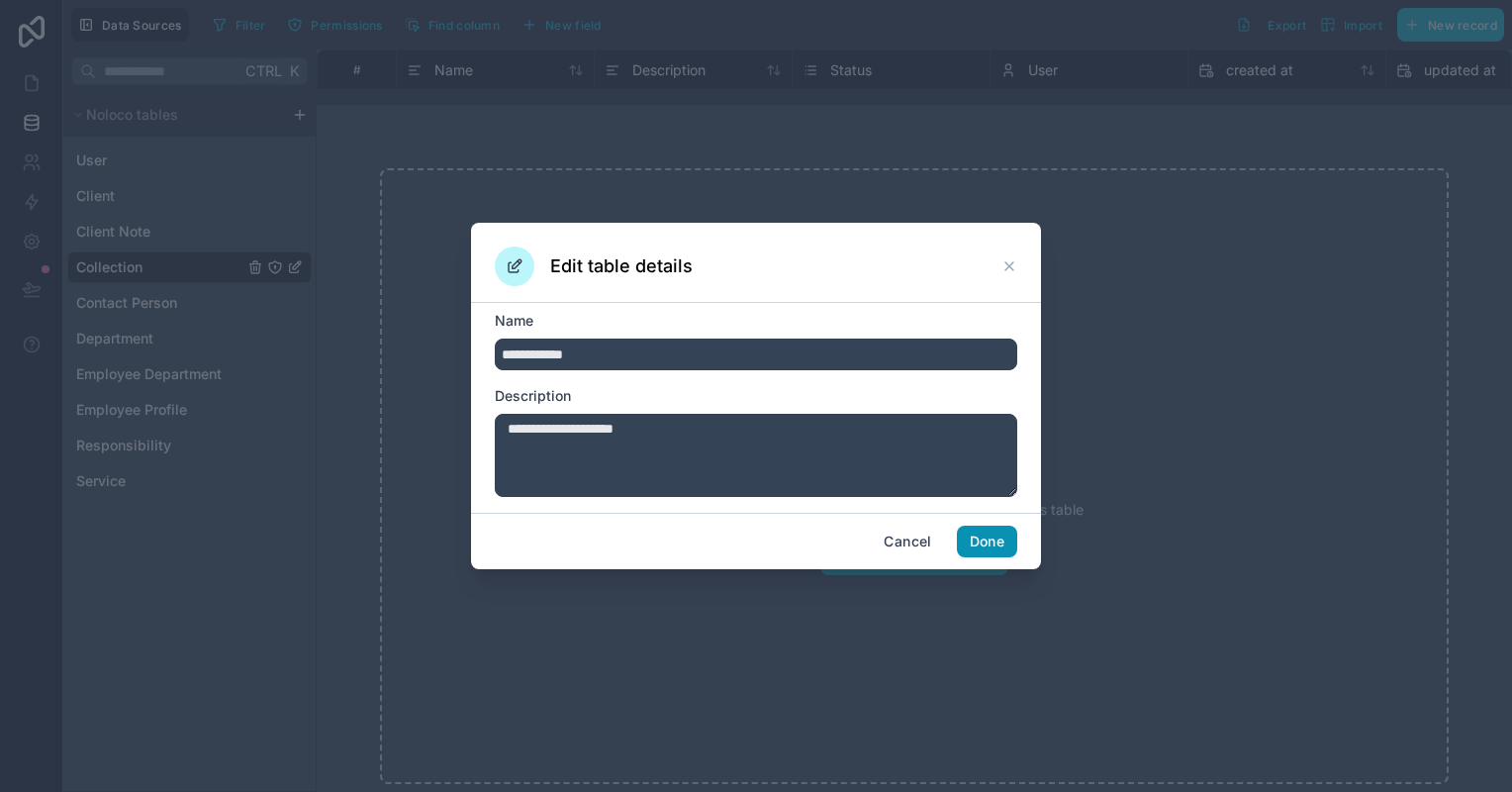 click on "Done" at bounding box center [987, 542] 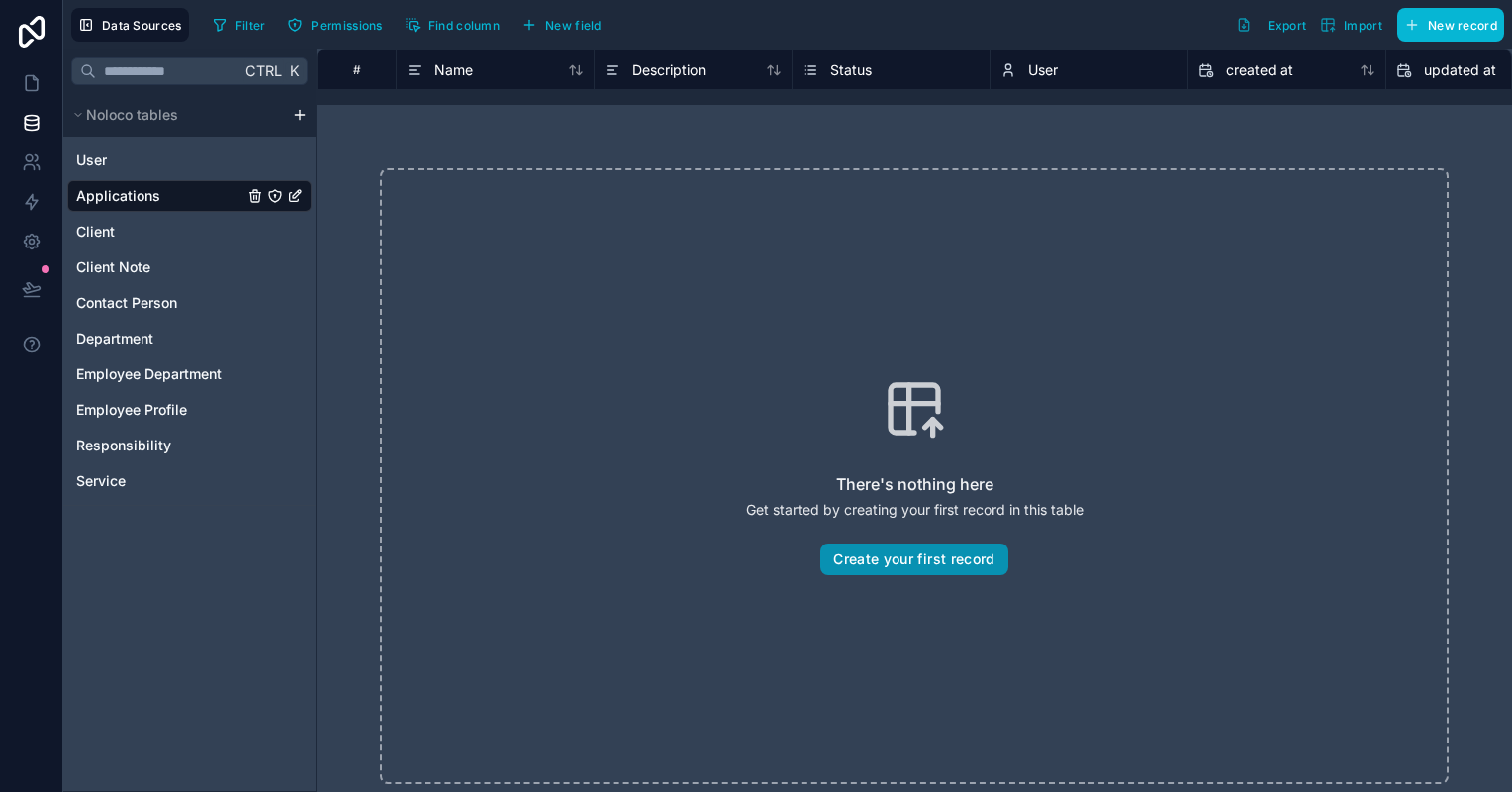 click on "Create your first record" at bounding box center (913, 559) 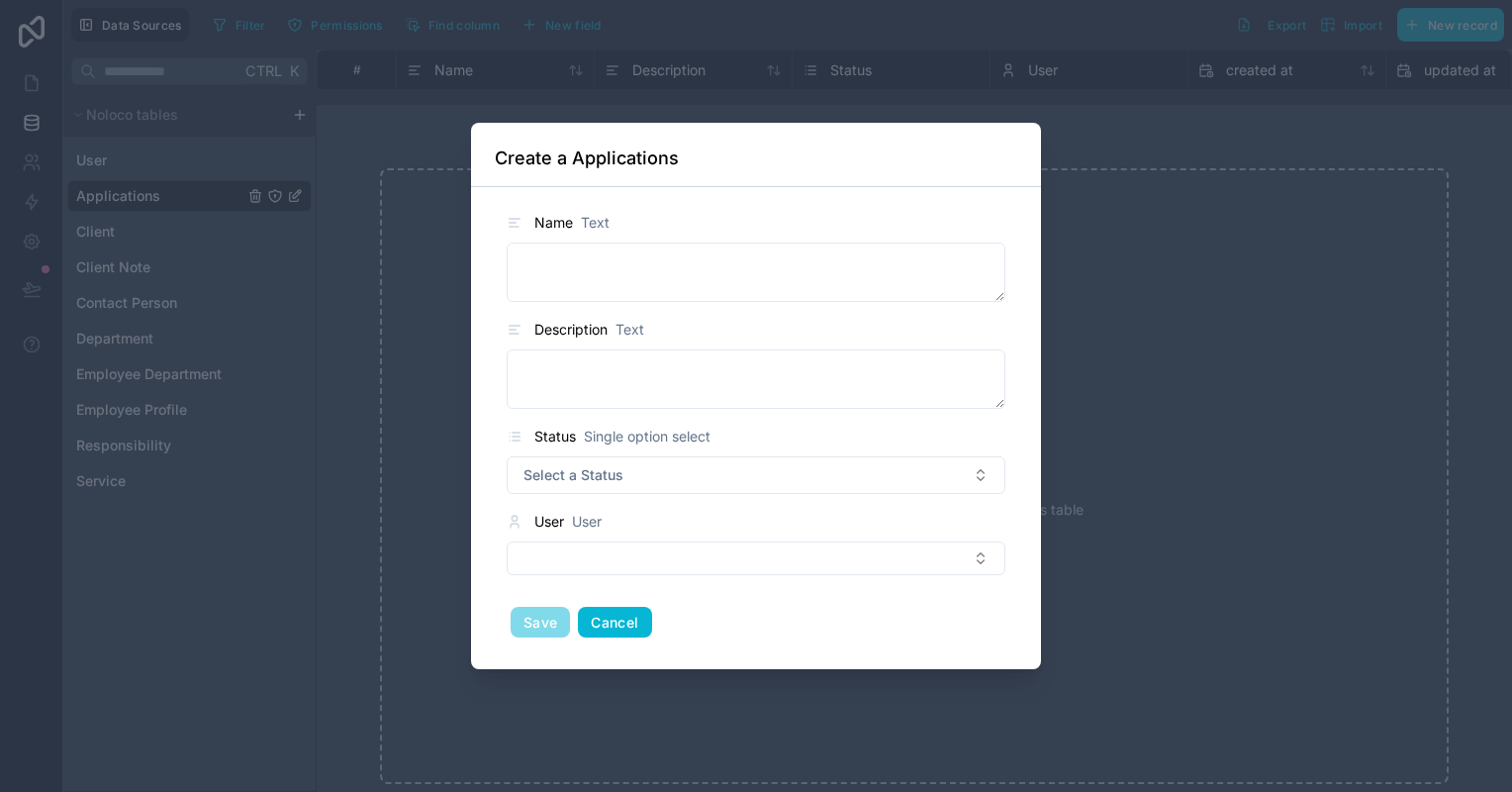 click on "Cancel" at bounding box center (614, 623) 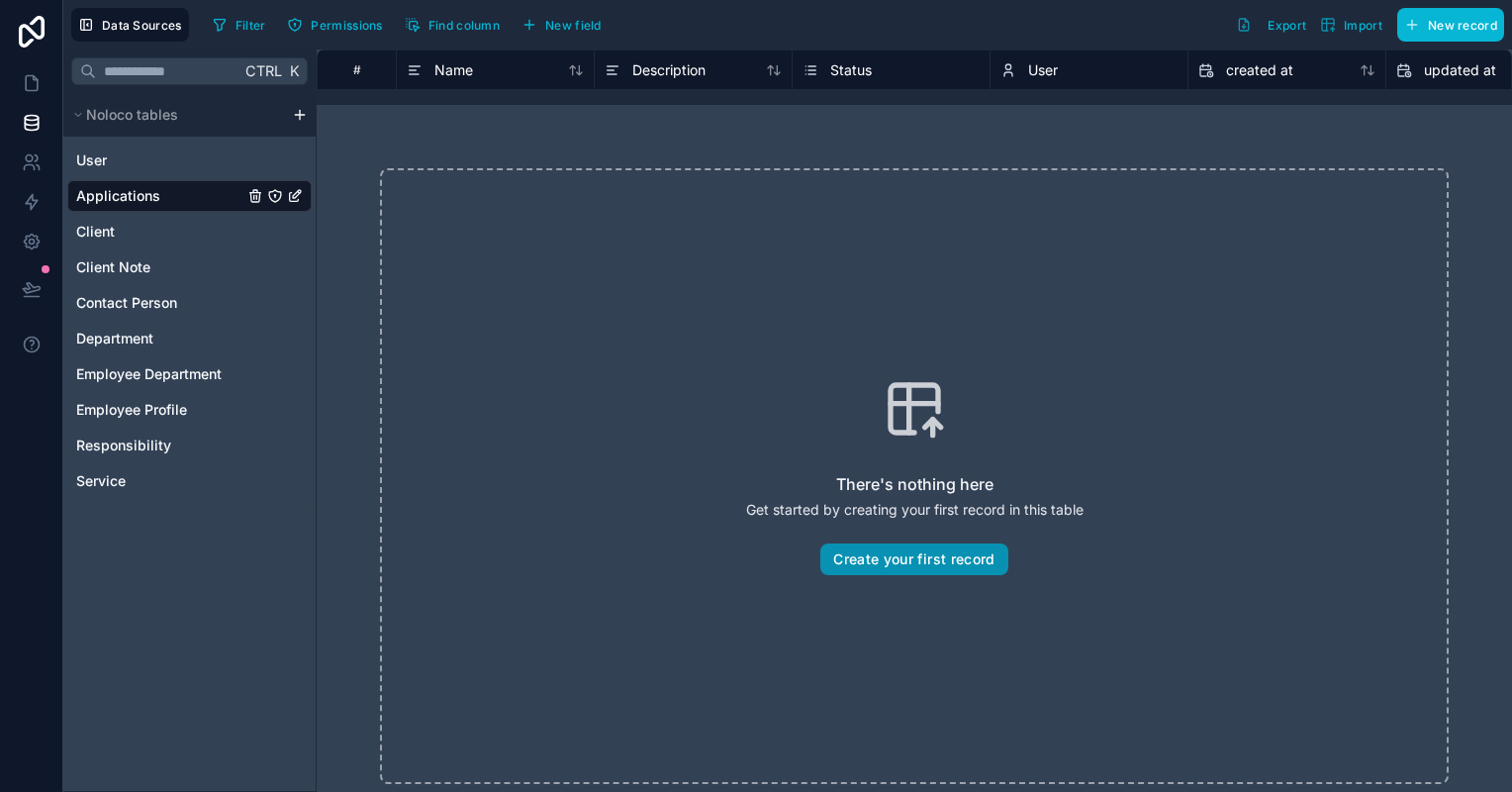 click on "Create your first record" at bounding box center [913, 559] 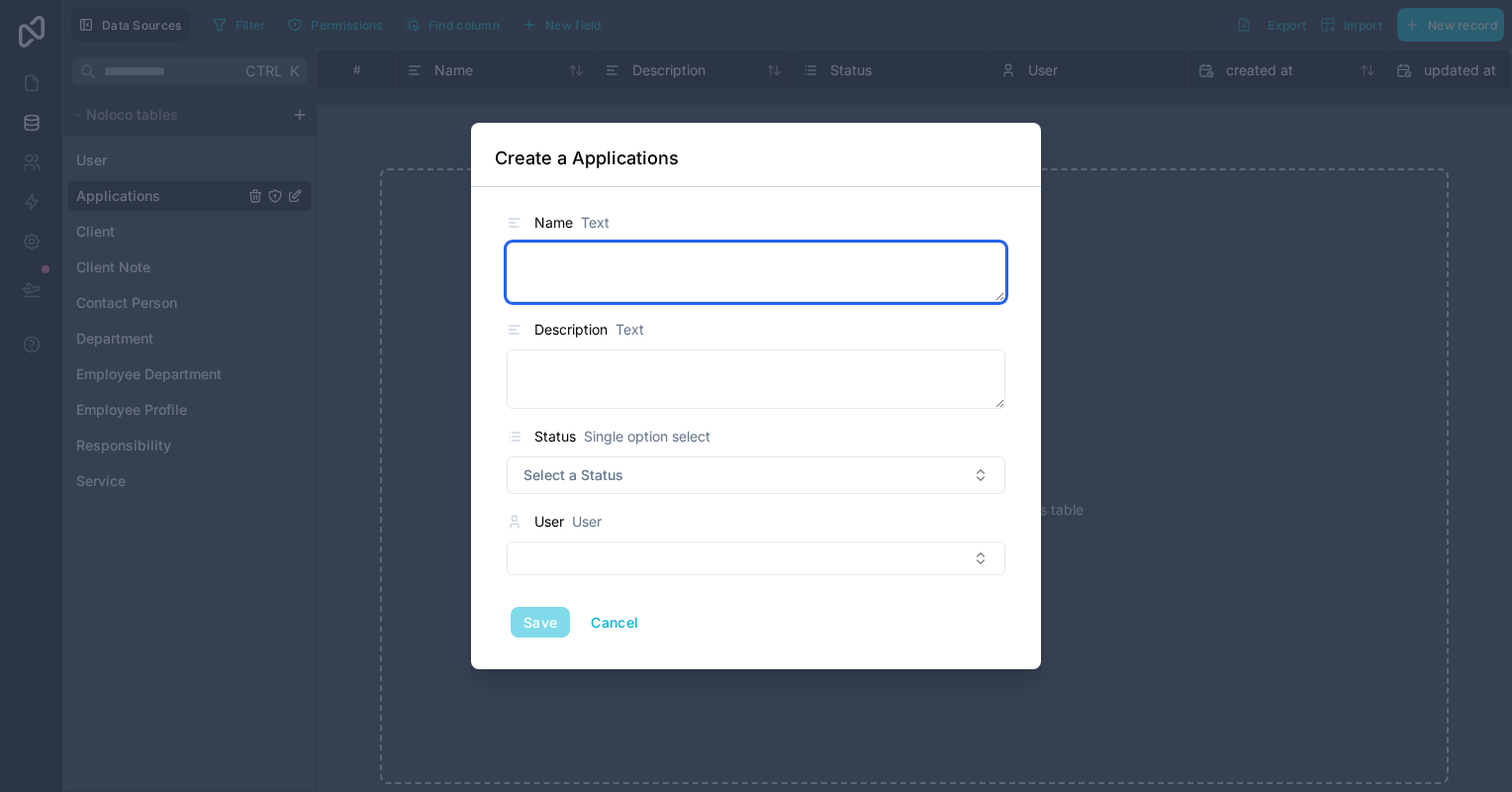 click at bounding box center [756, 272] 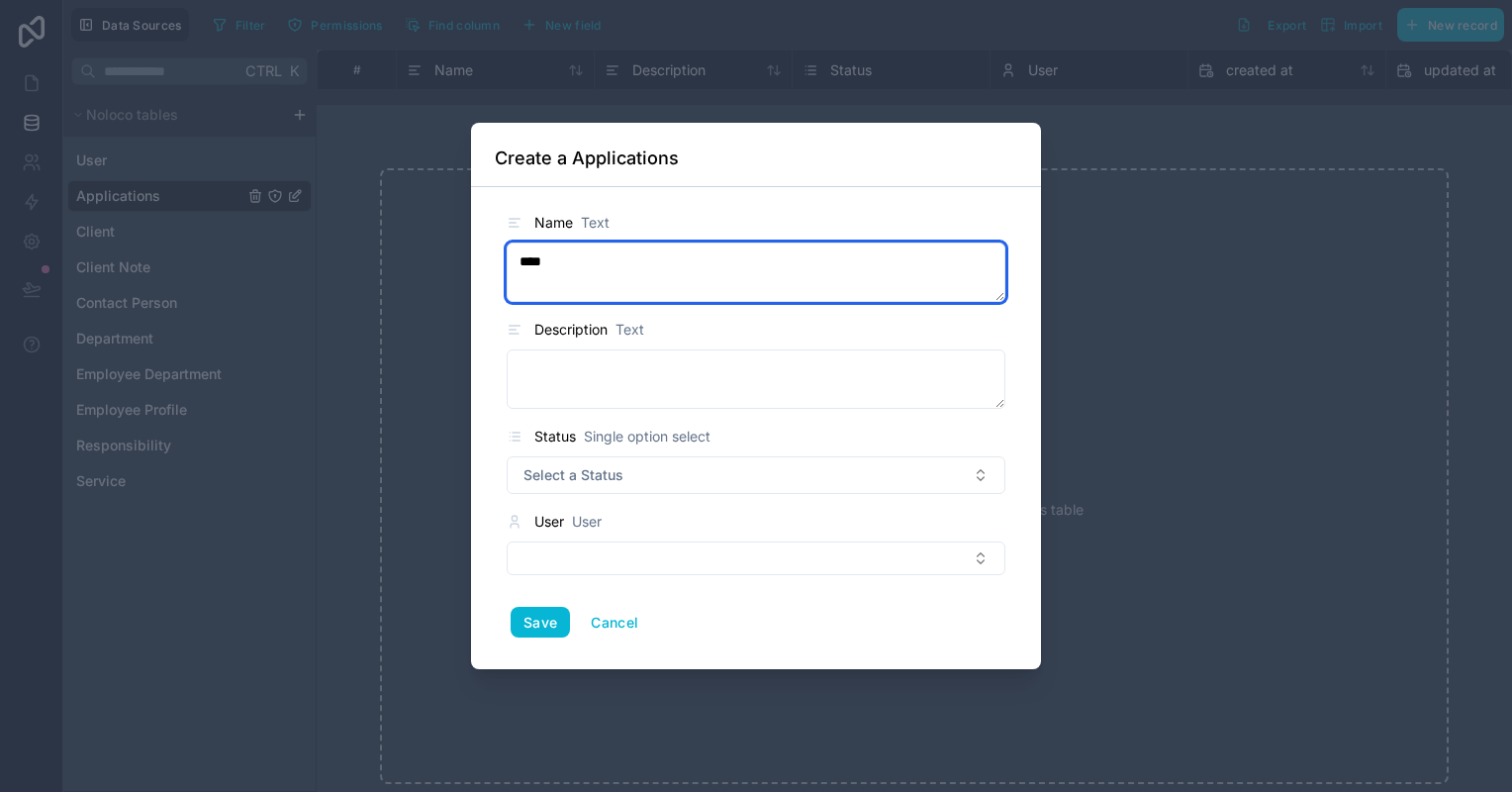 type on "****" 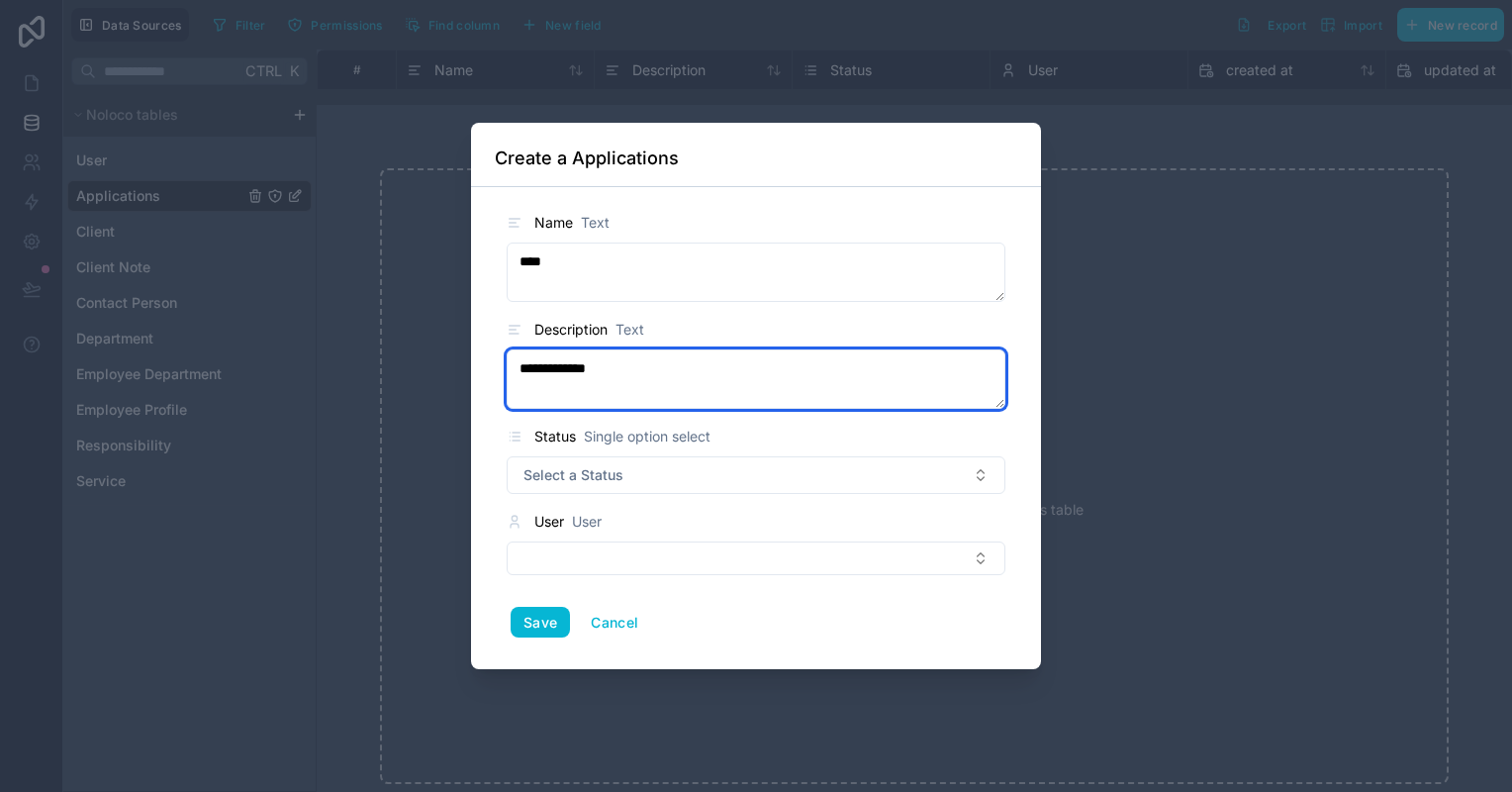 type on "**********" 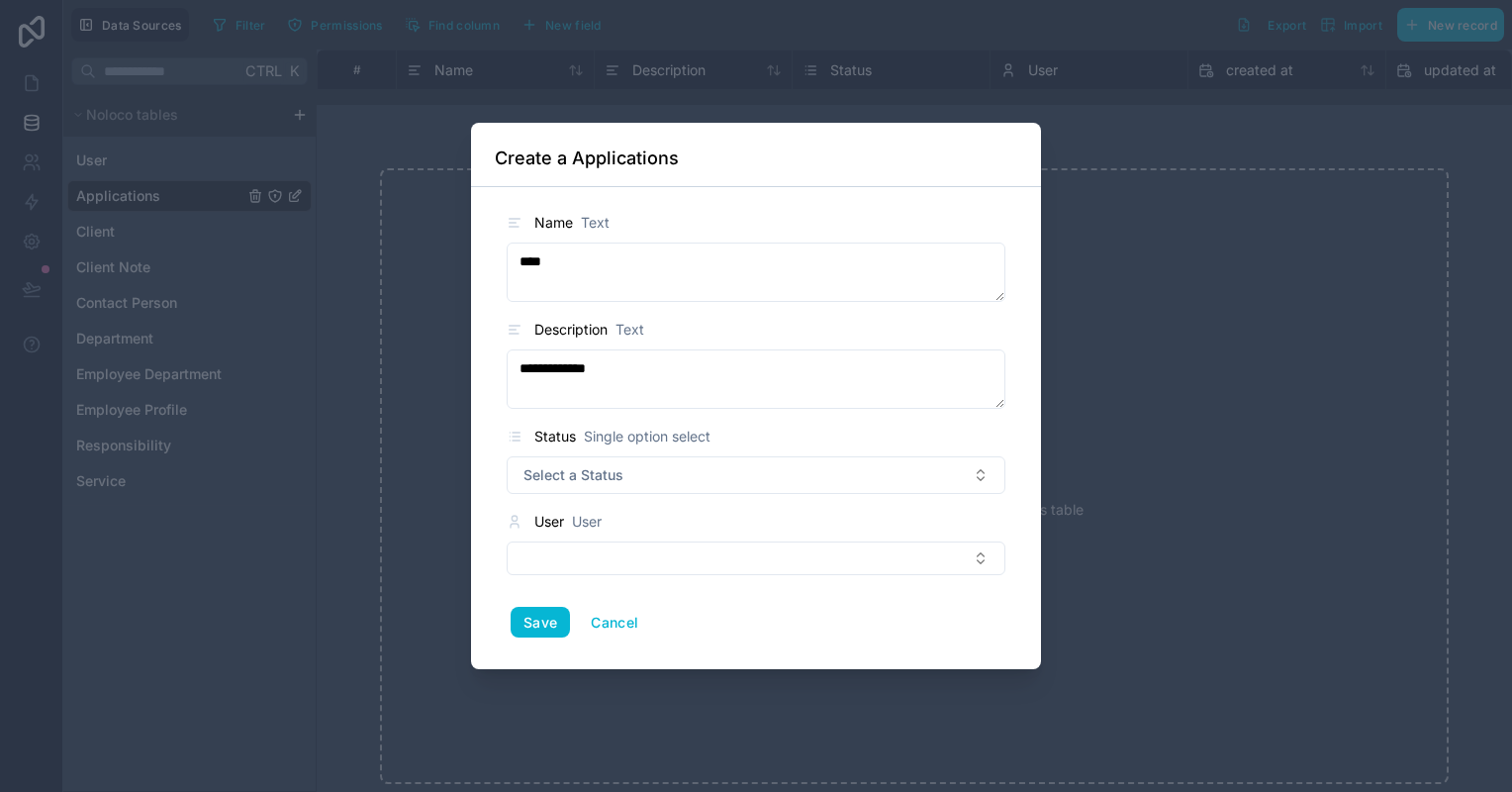 type 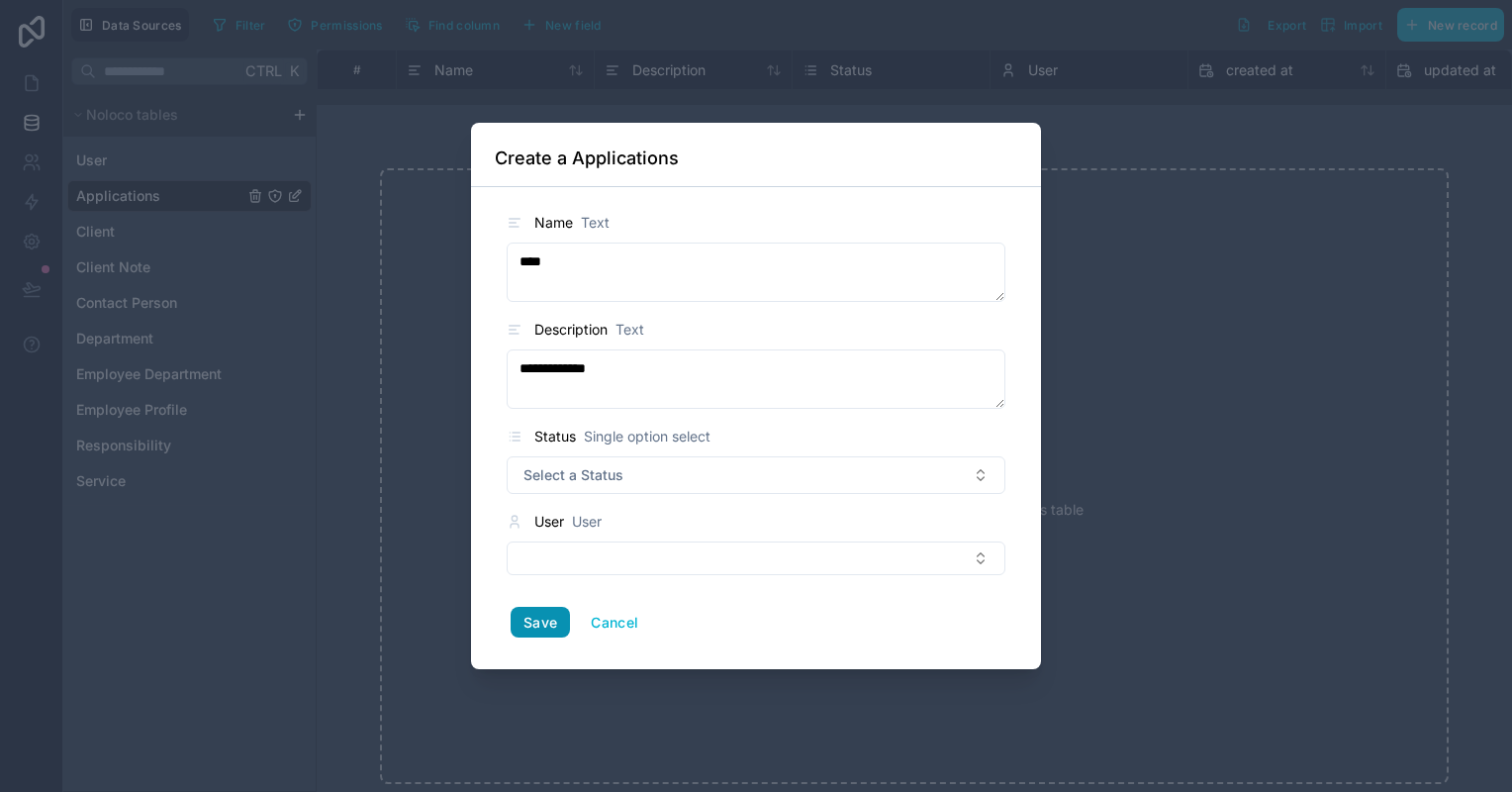 click on "Save" at bounding box center (540, 623) 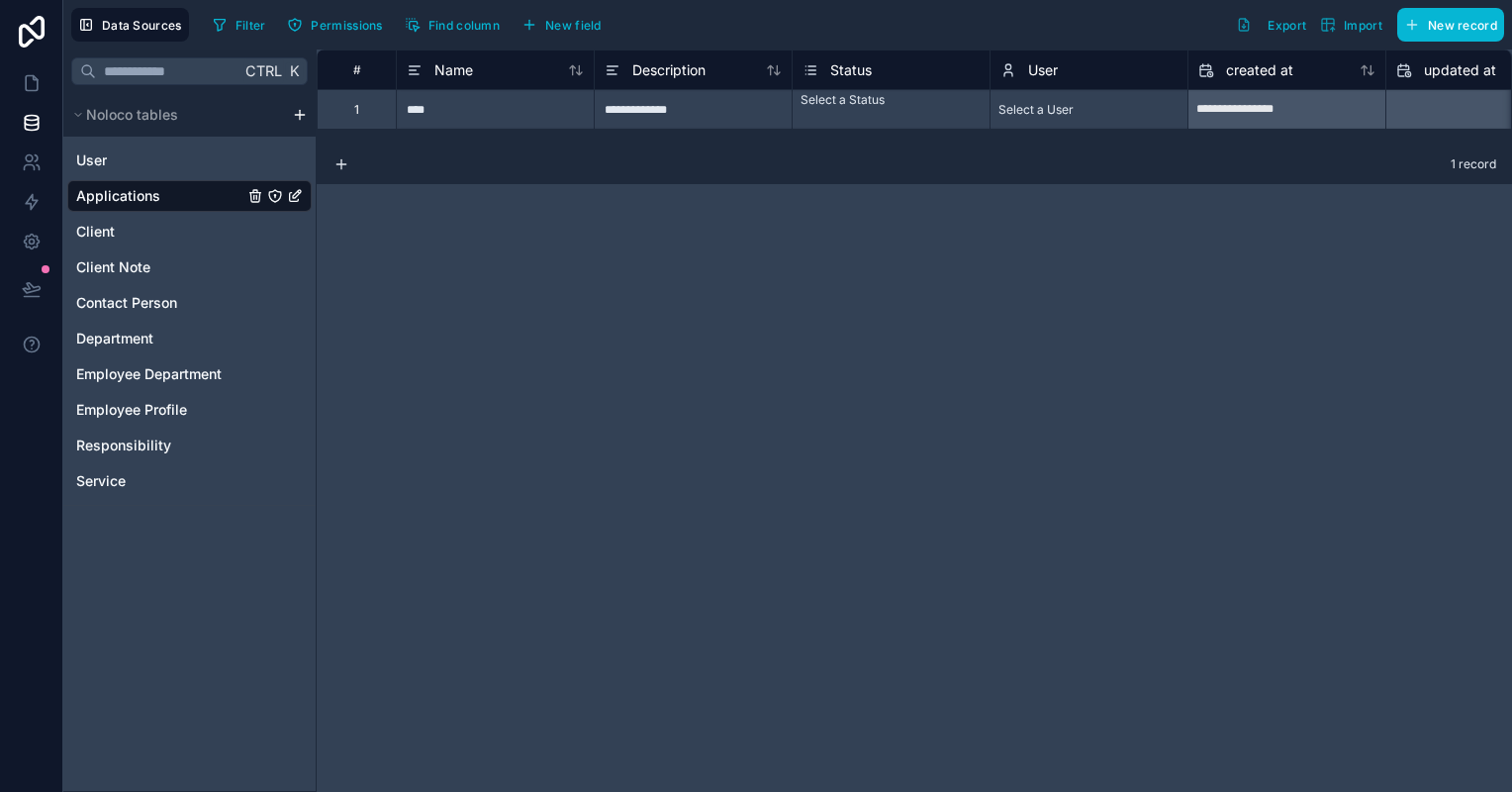 click on "**********" at bounding box center [693, 109] 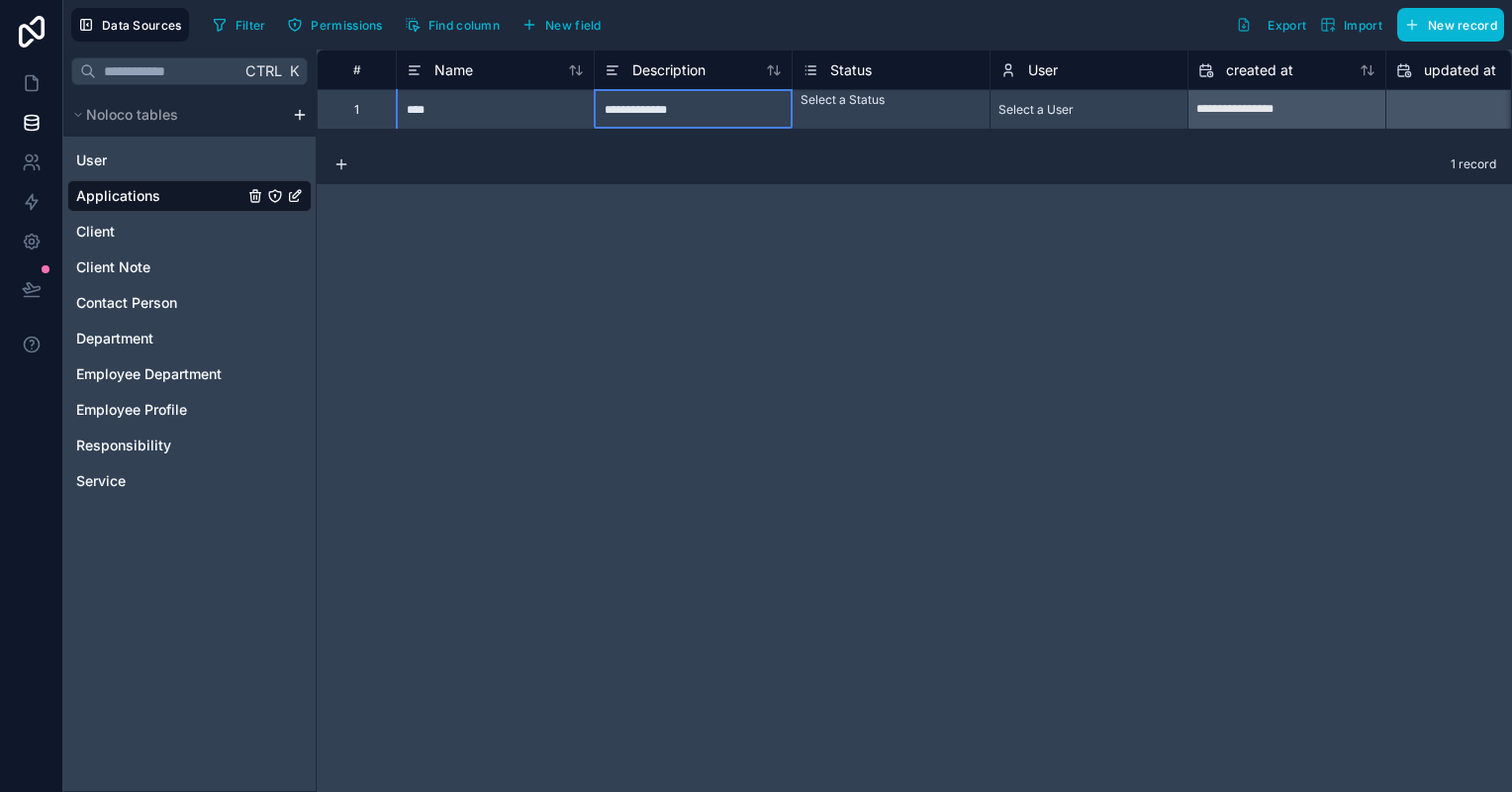 click on "Select a Status" at bounding box center (842, 100) 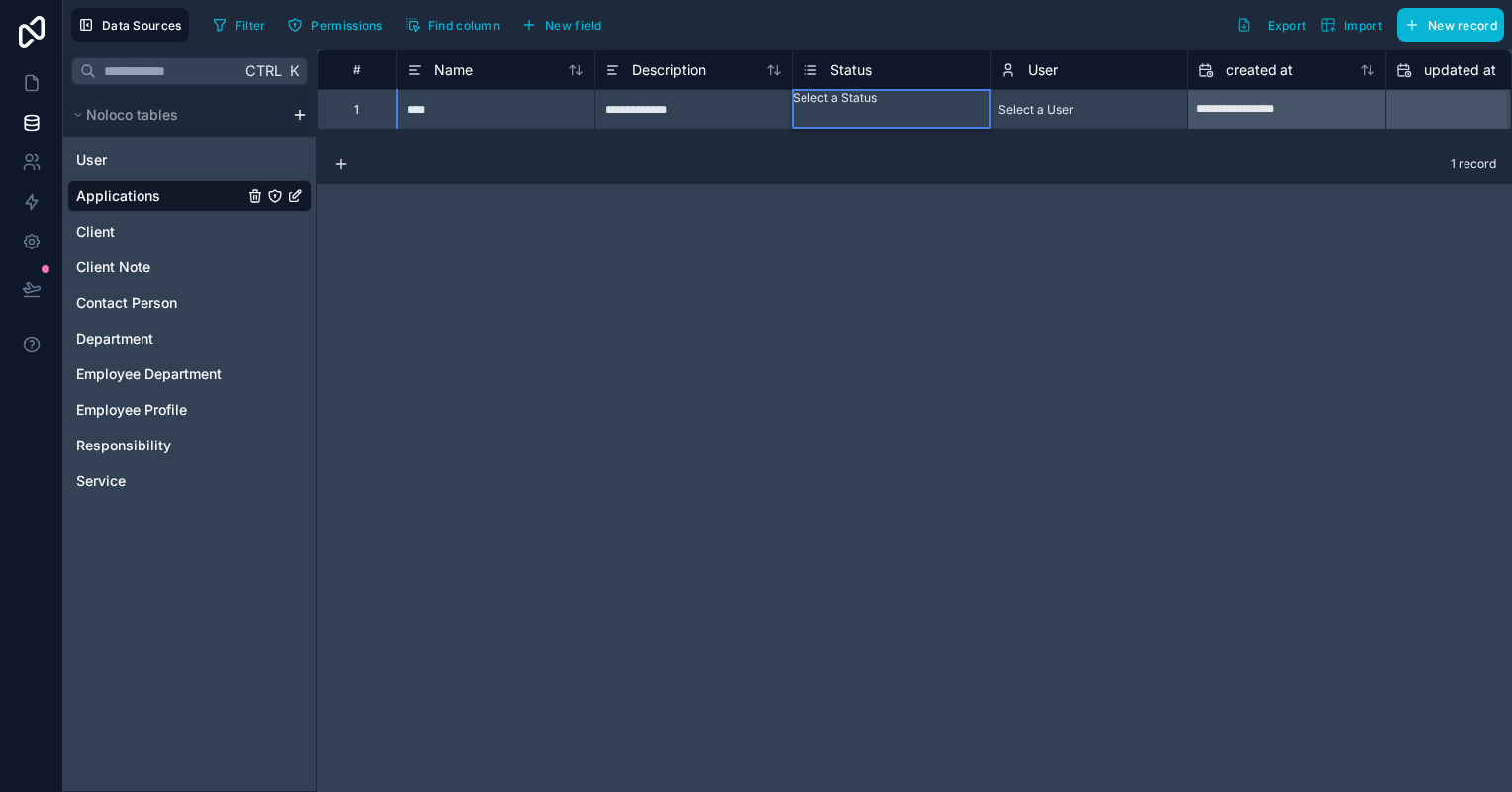 click on "Select a Status" at bounding box center (891, 98) 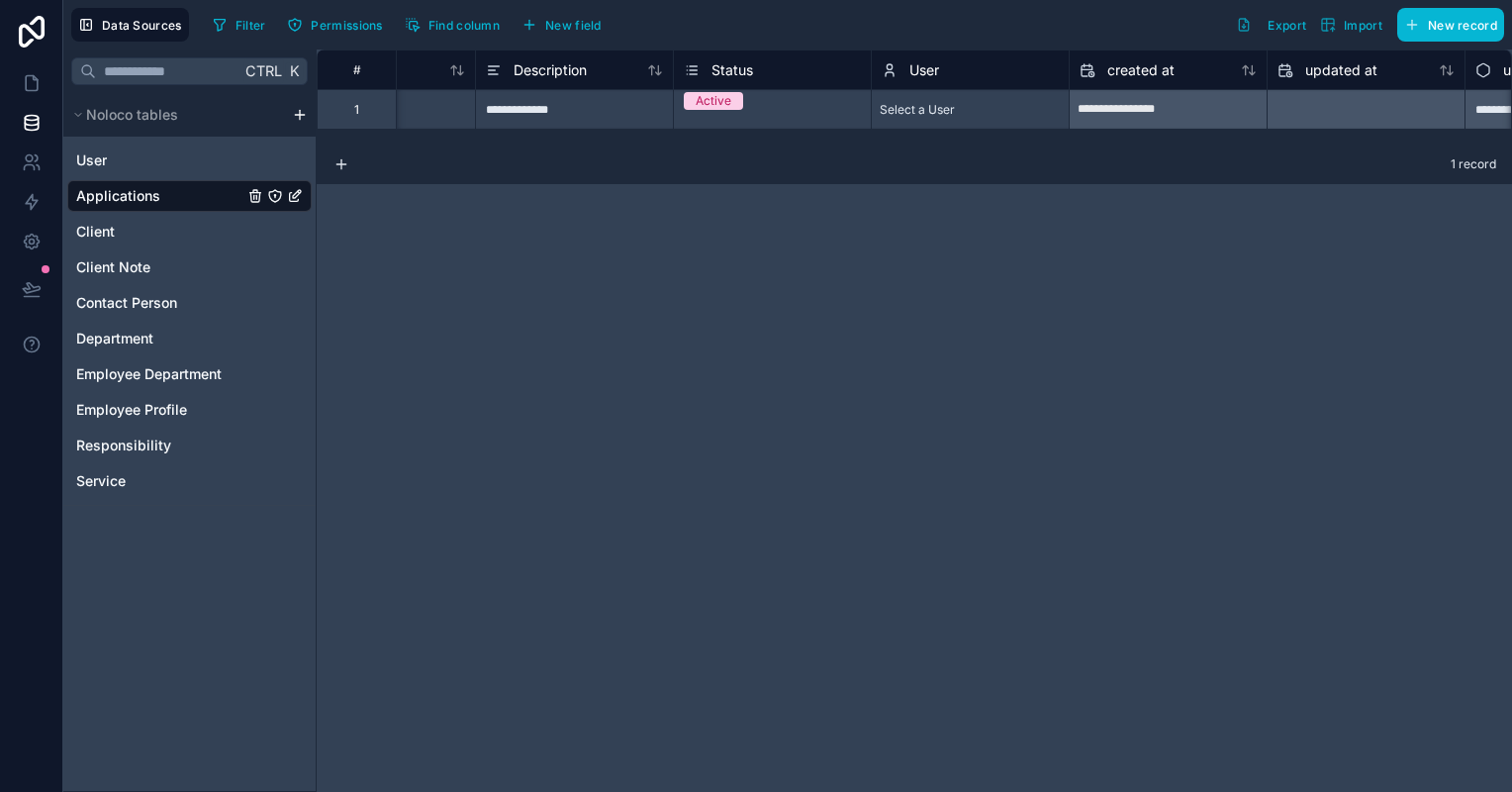 scroll, scrollTop: 0, scrollLeft: 269, axis: horizontal 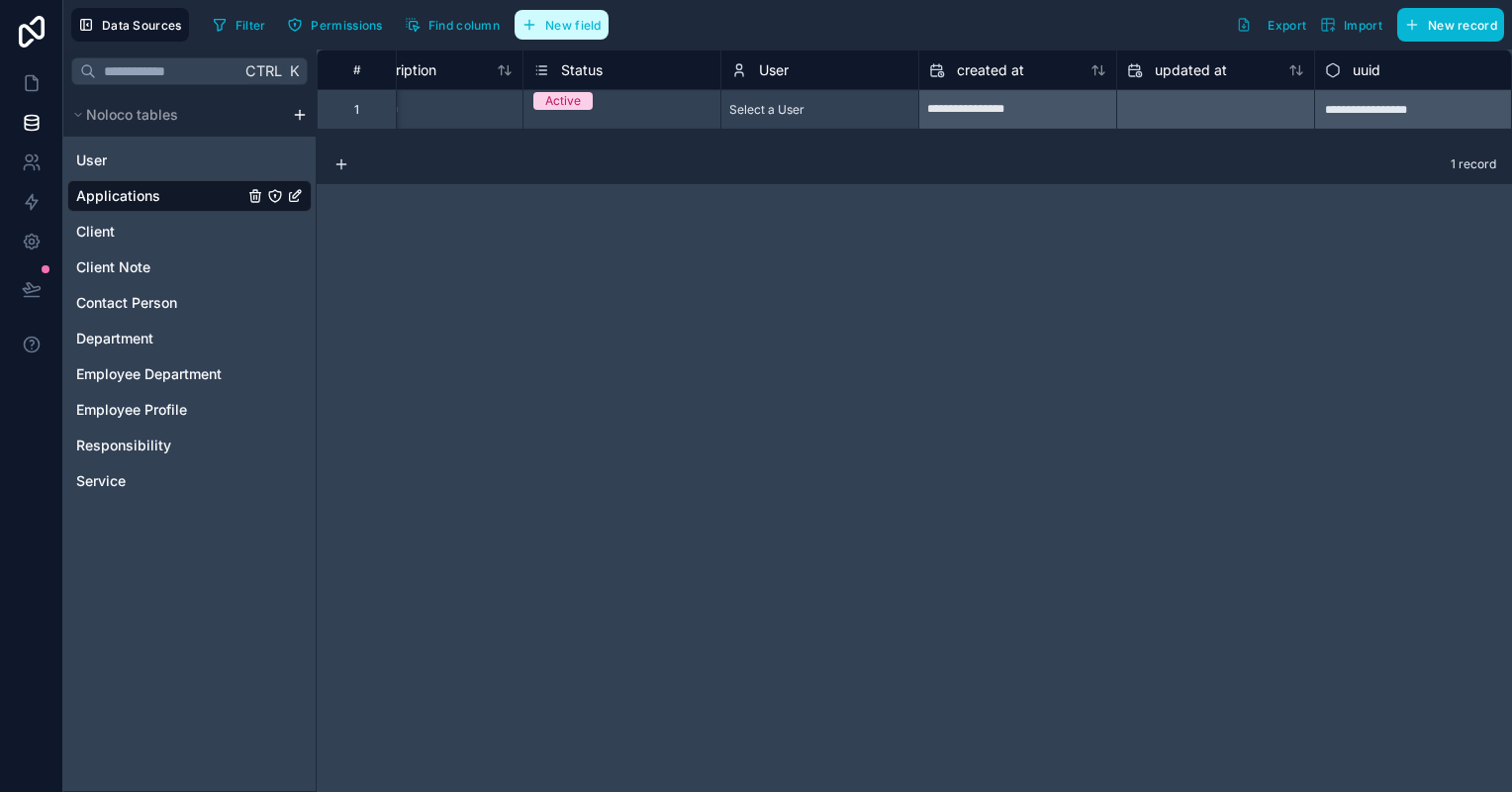 click on "New field" at bounding box center (573, 25) 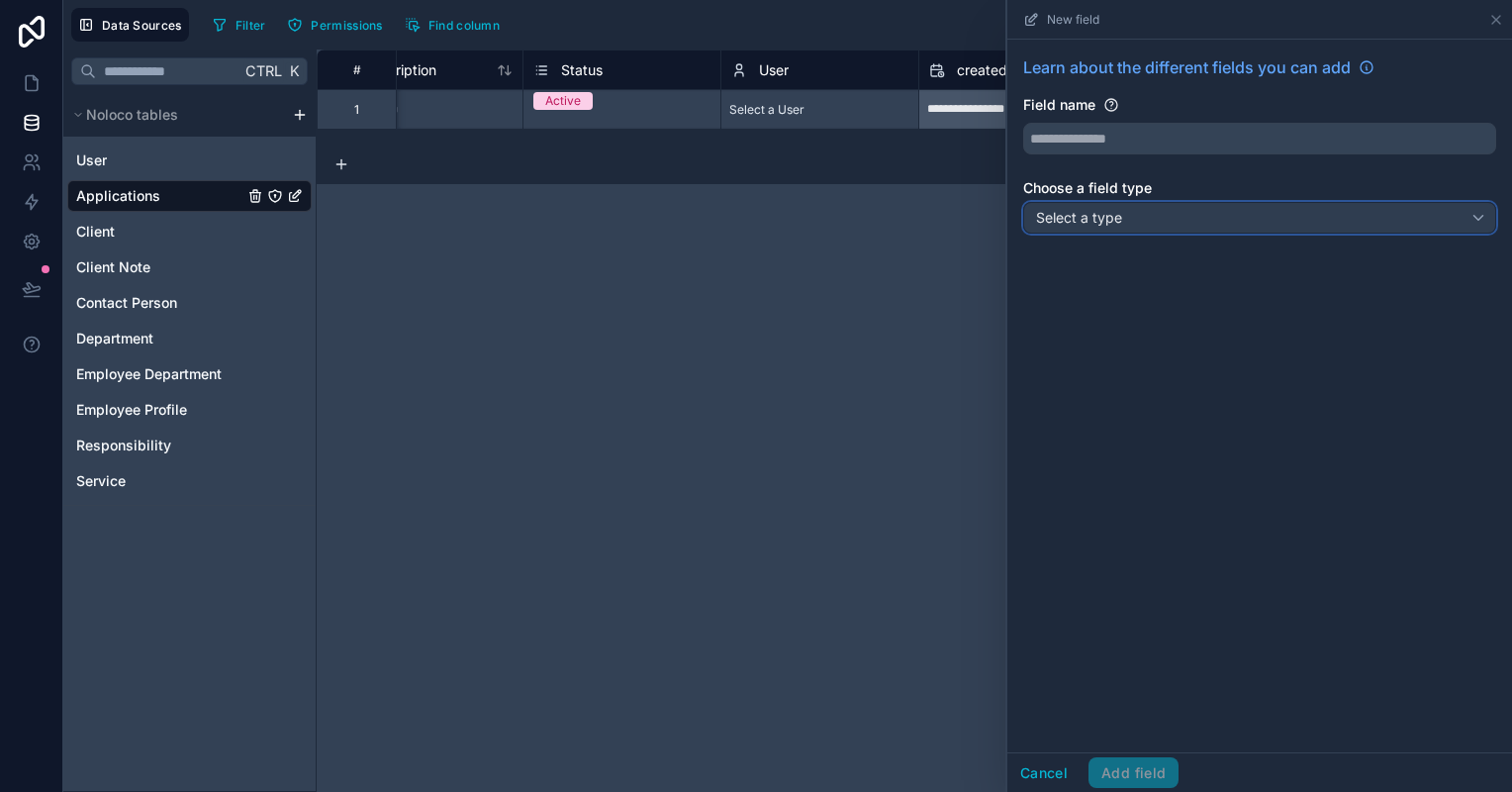 click on "Select a type" at bounding box center [1079, 217] 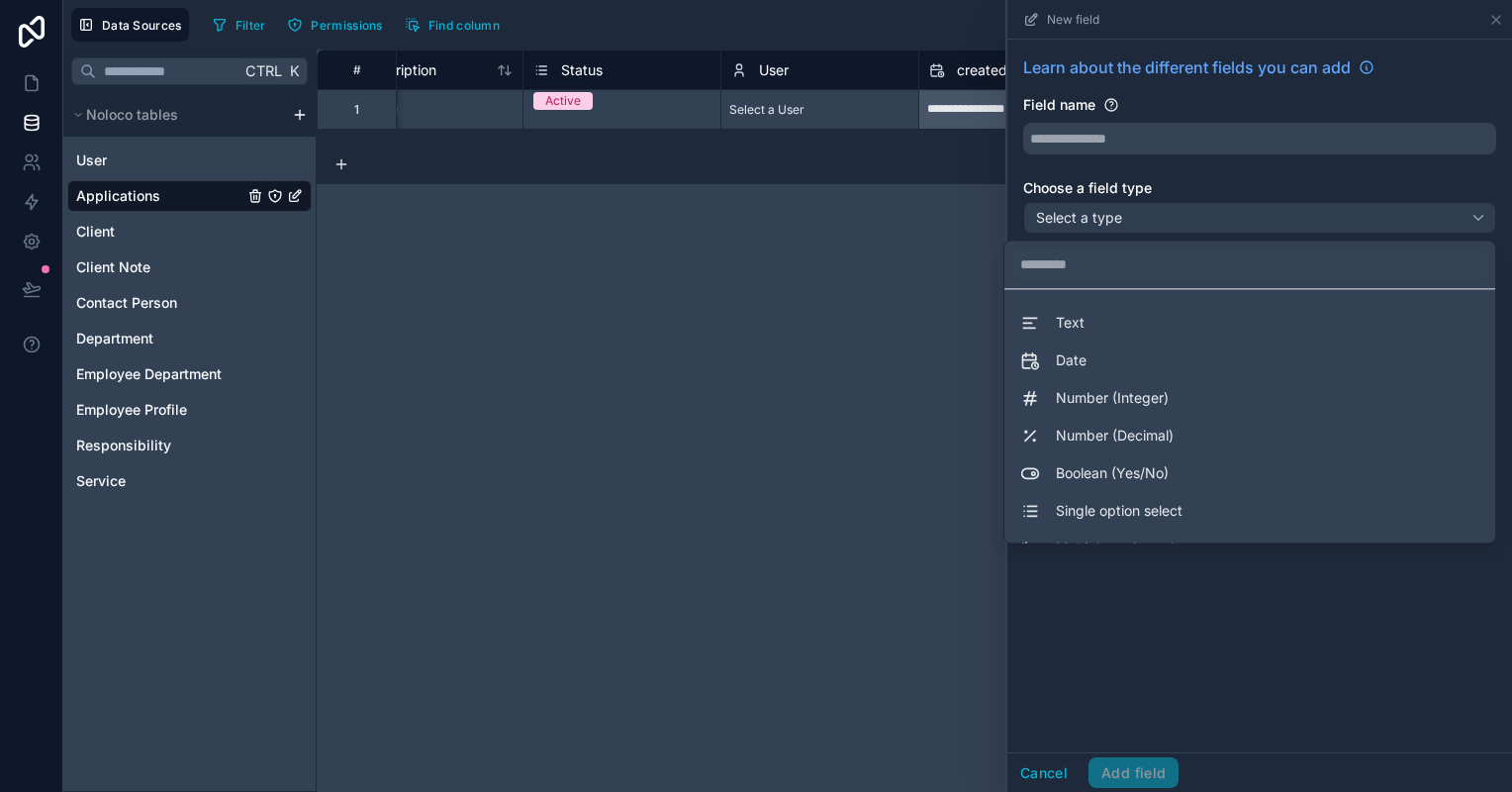 click at bounding box center [1260, 396] 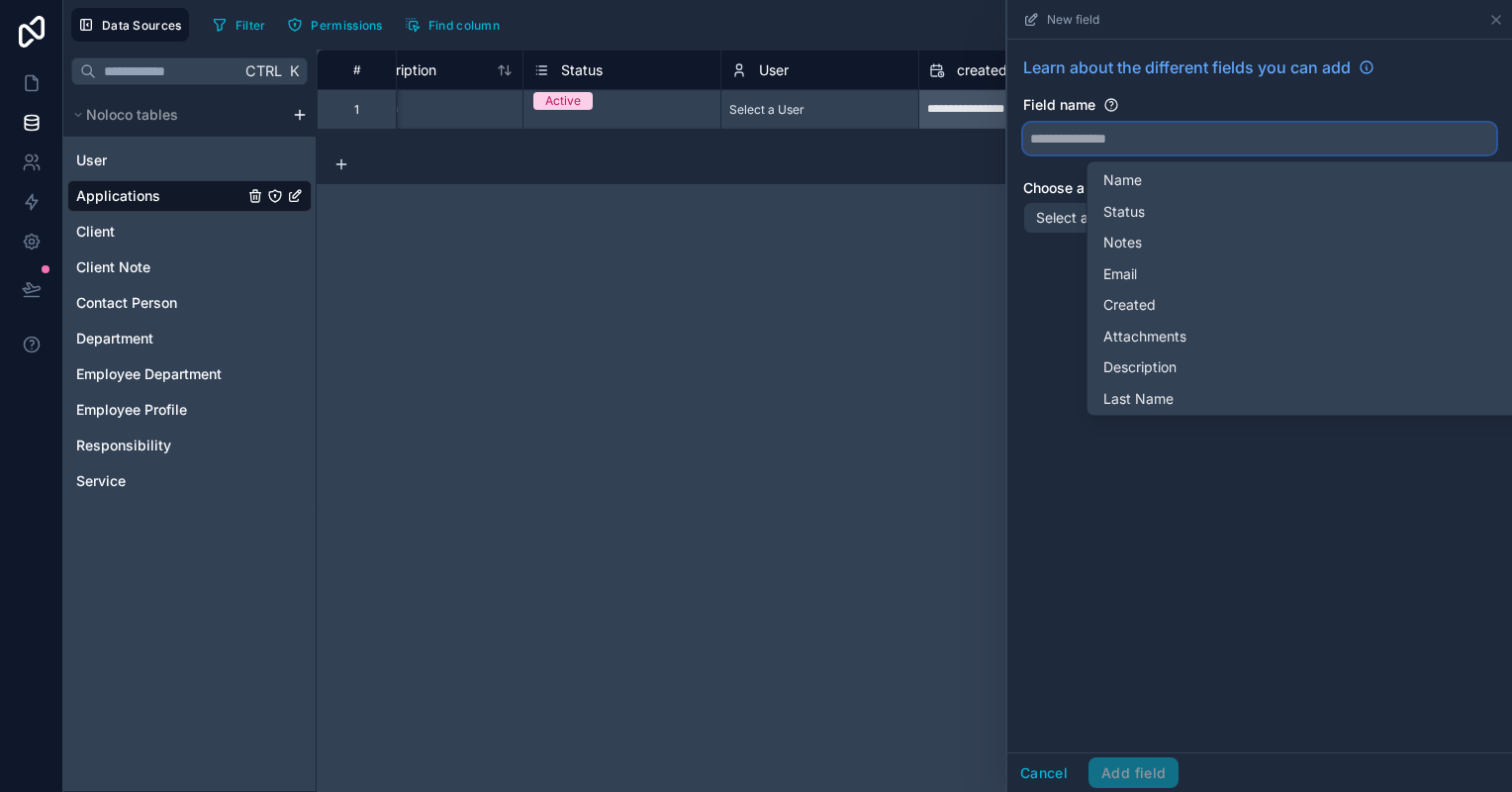 click at bounding box center (1260, 139) 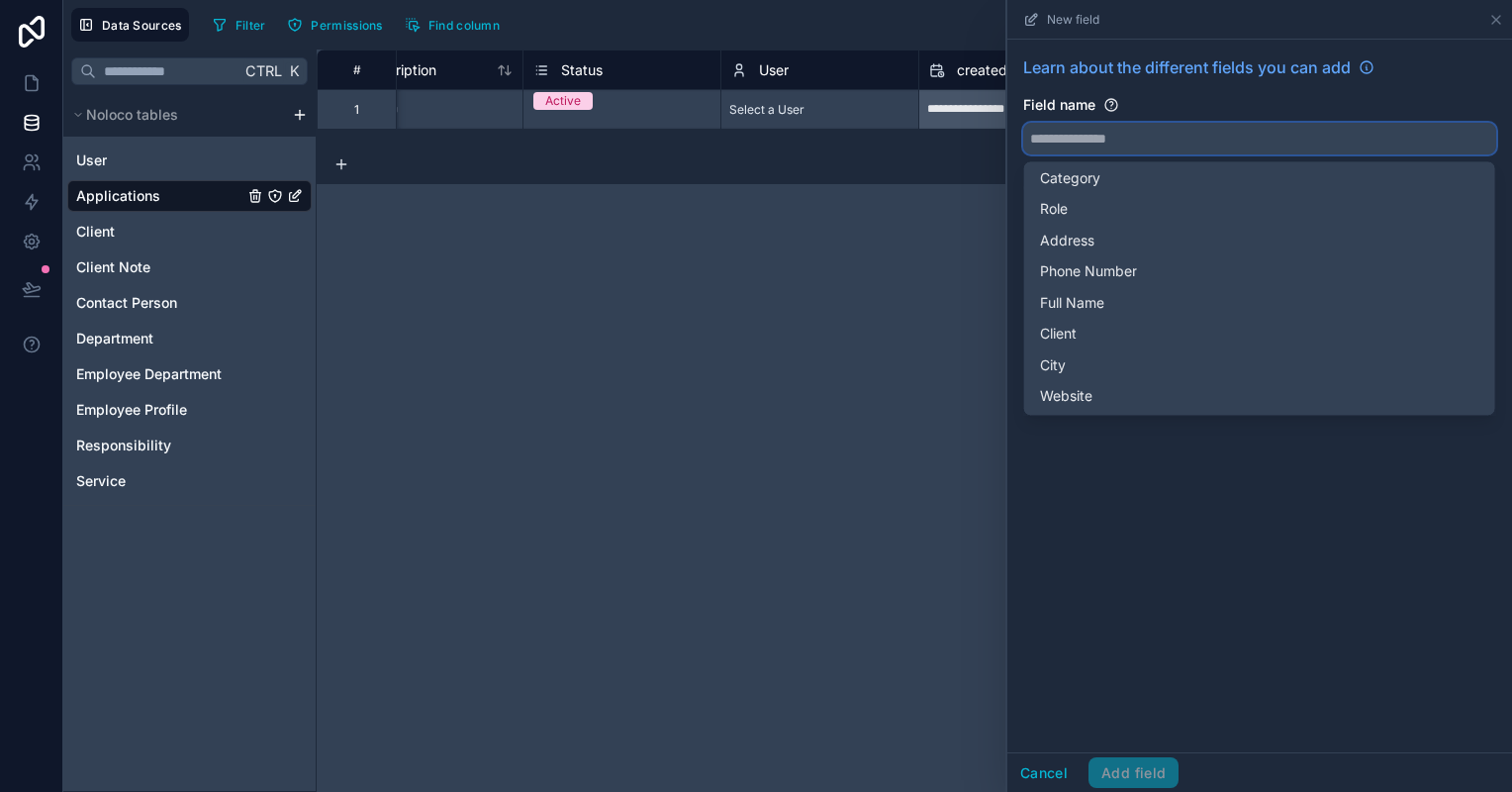 scroll, scrollTop: 531, scrollLeft: 0, axis: vertical 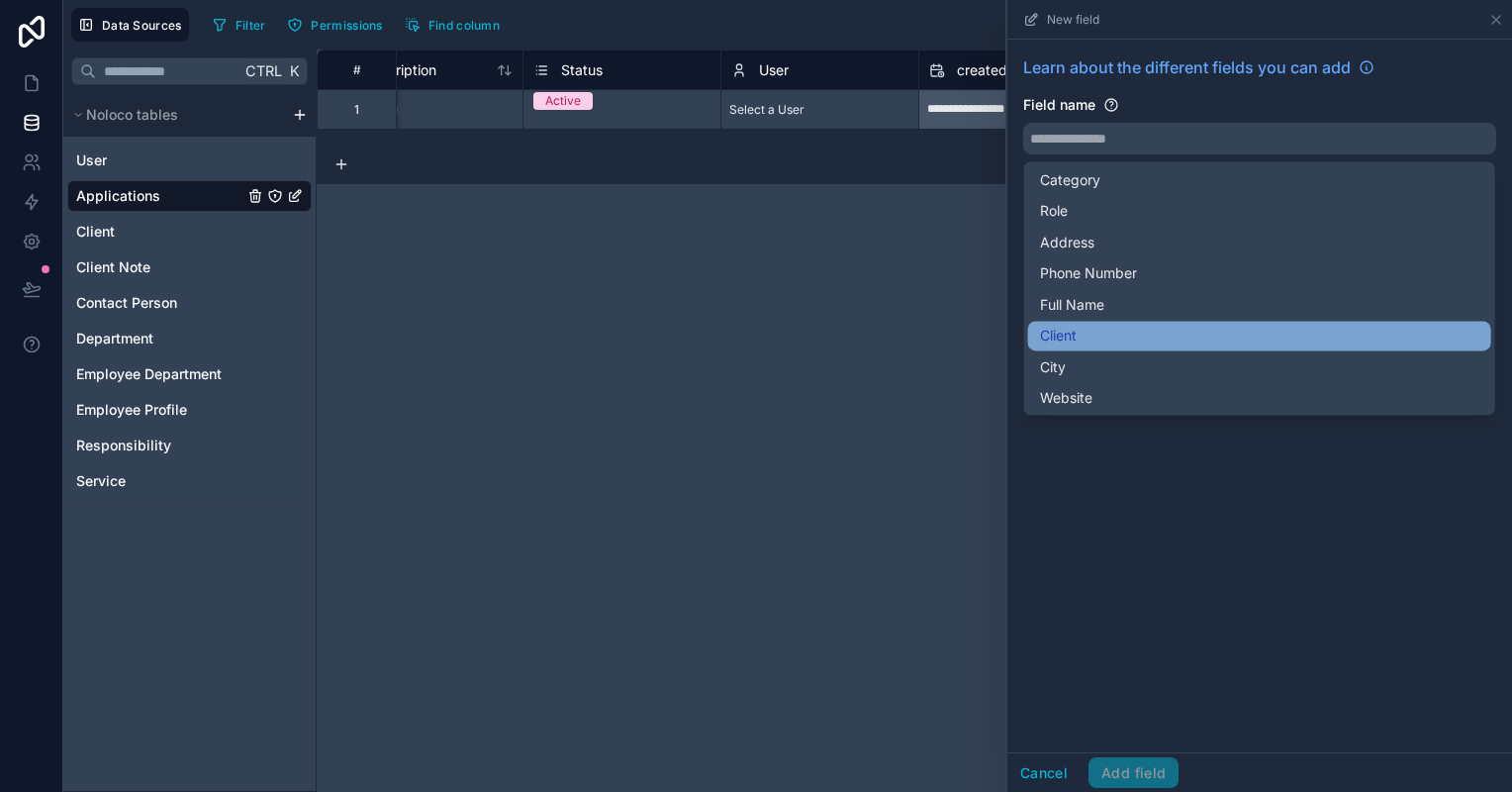 click on "Client" at bounding box center (1260, 336) 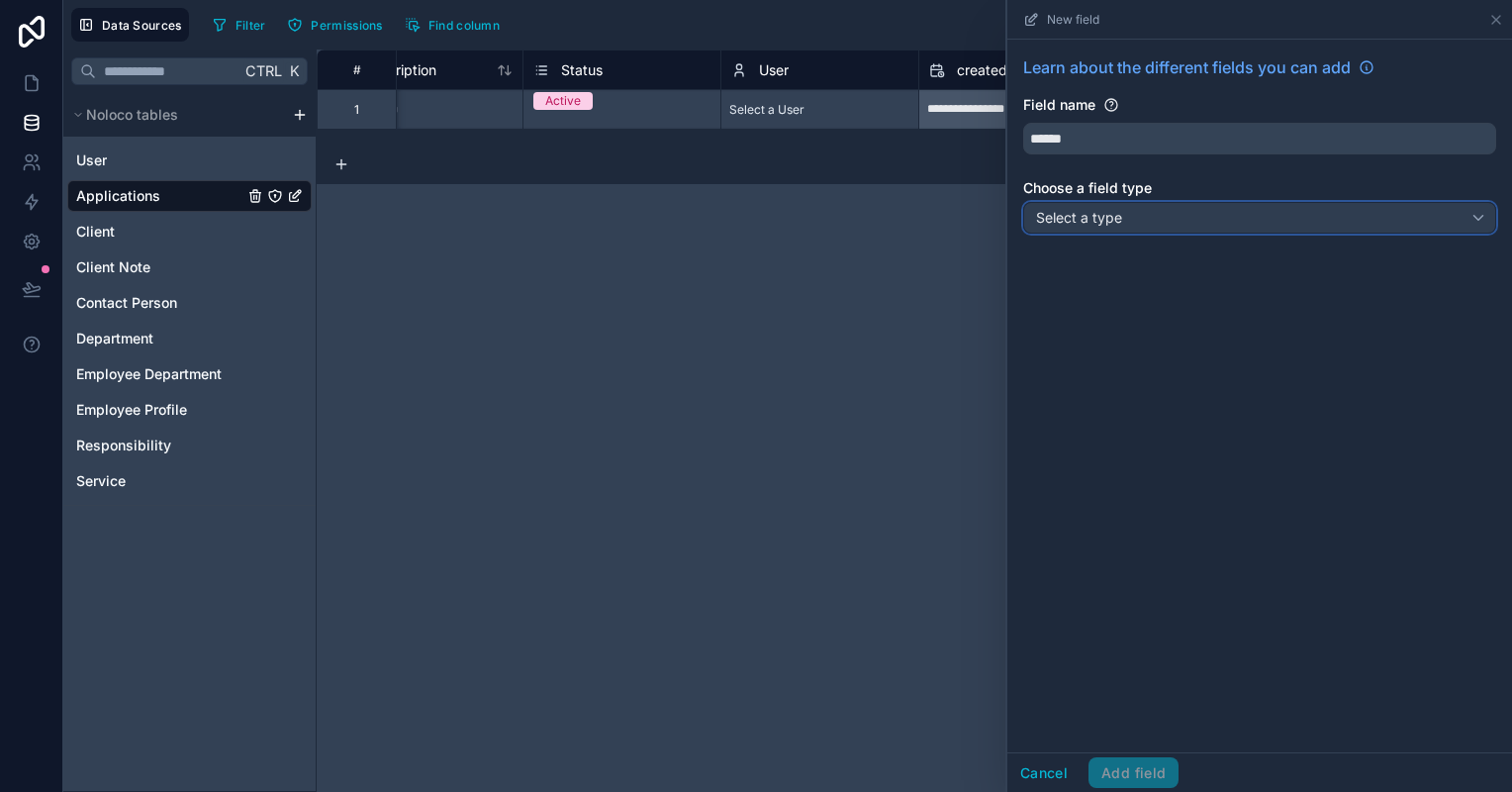 click on "Select a type" at bounding box center (1079, 217) 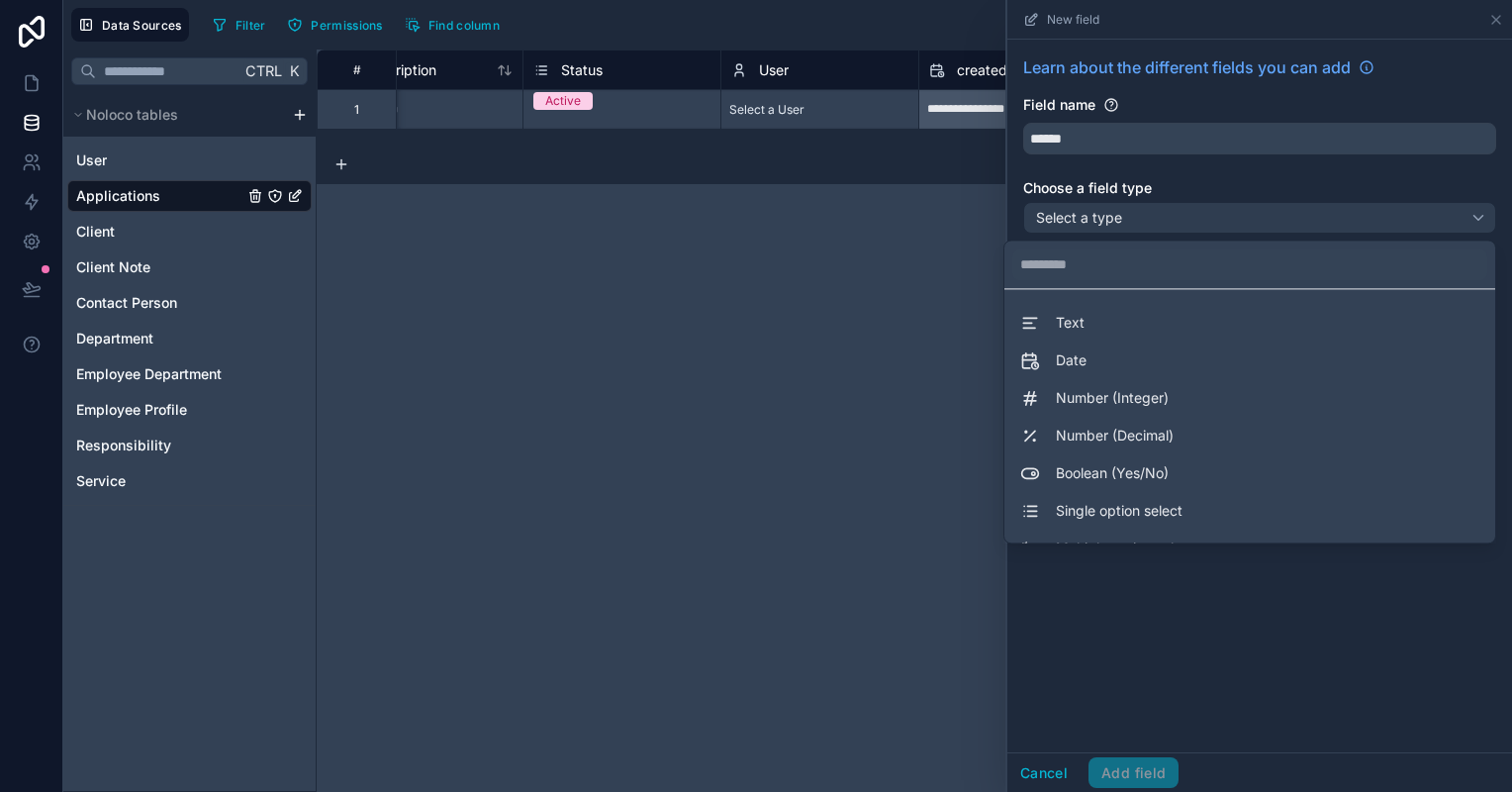 click at bounding box center (1260, 396) 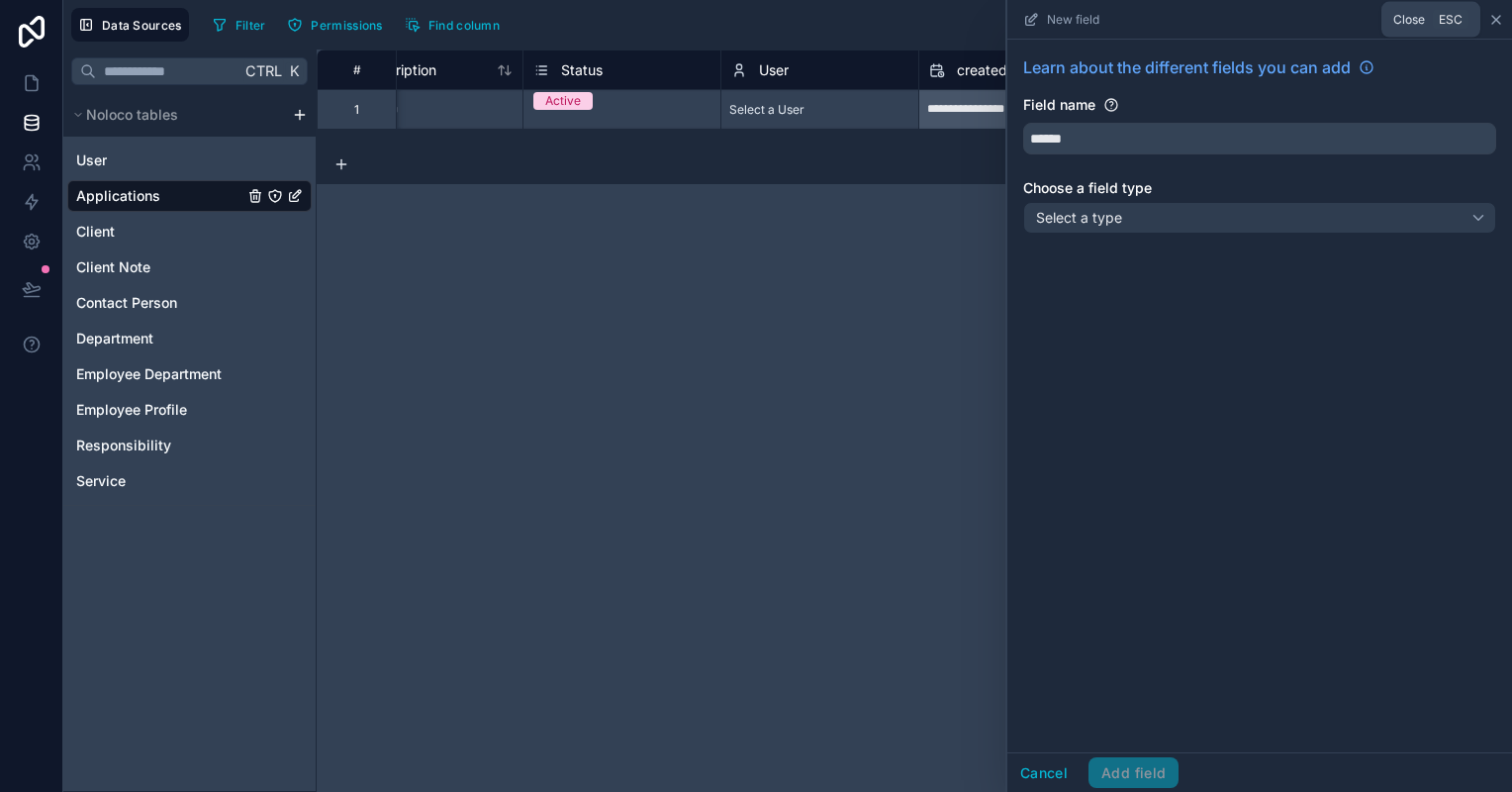 click 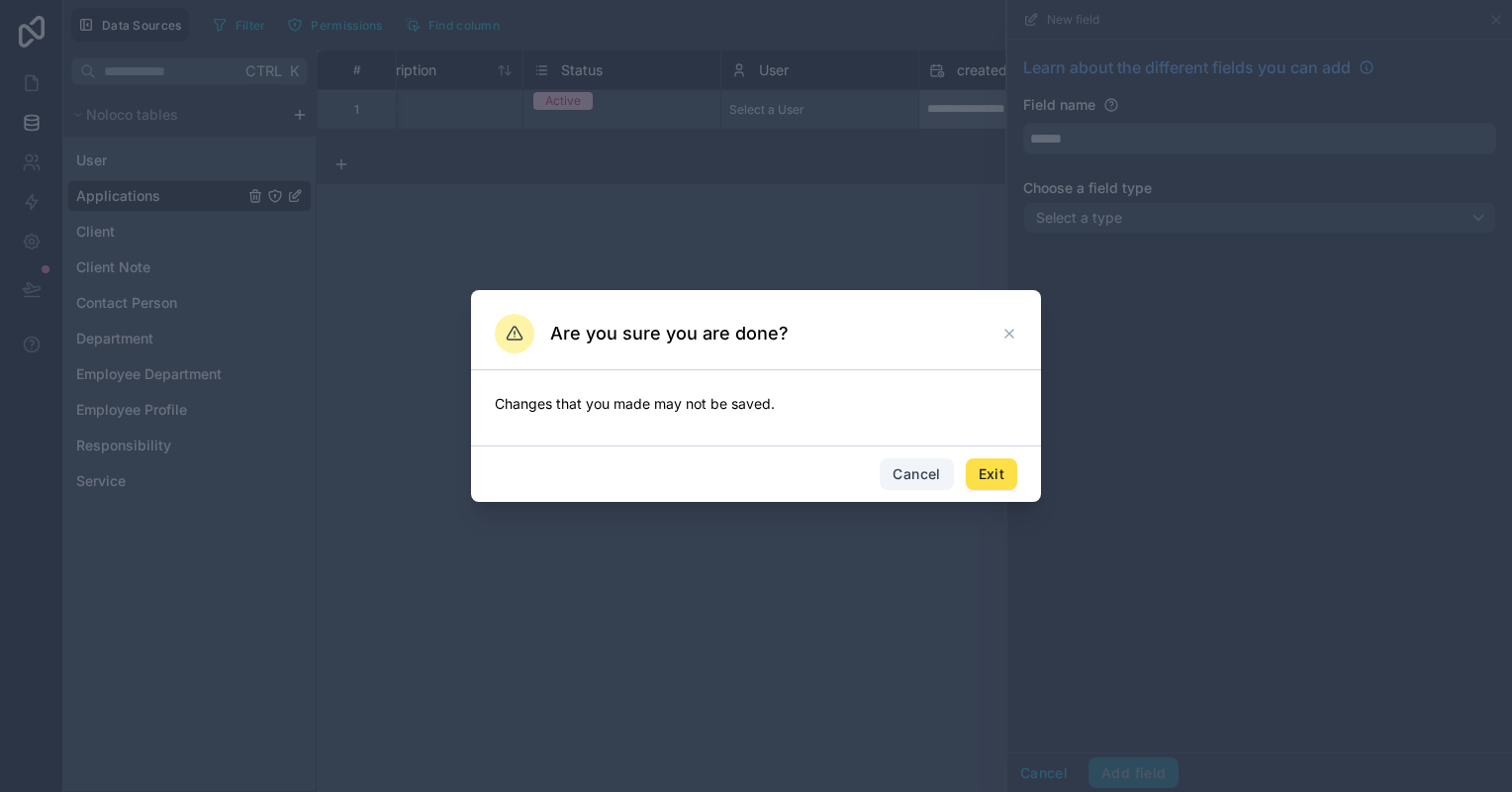 click on "Cancel" at bounding box center (916, 474) 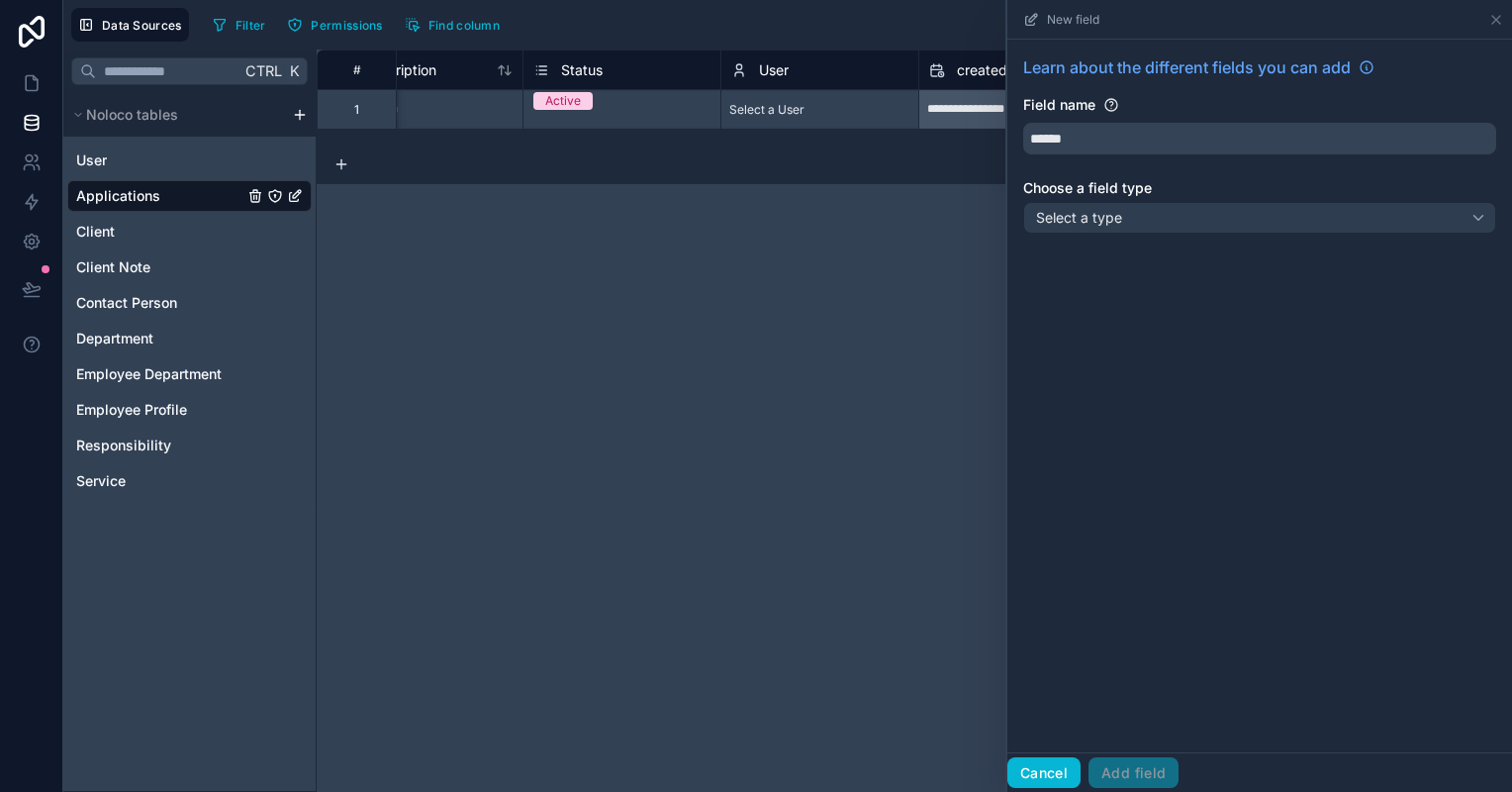 click on "Cancel" at bounding box center (1044, 773) 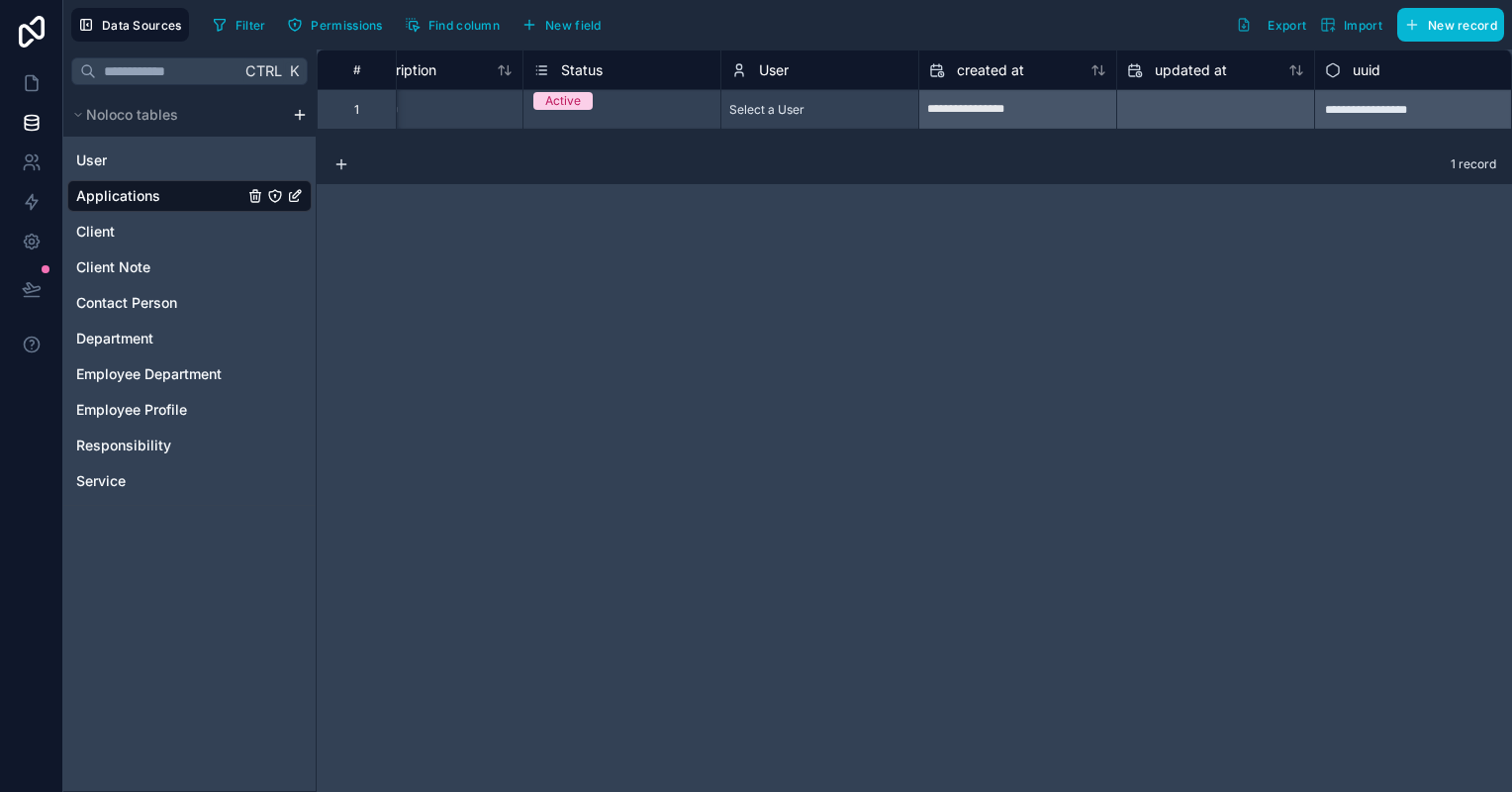 scroll, scrollTop: 0, scrollLeft: 149, axis: horizontal 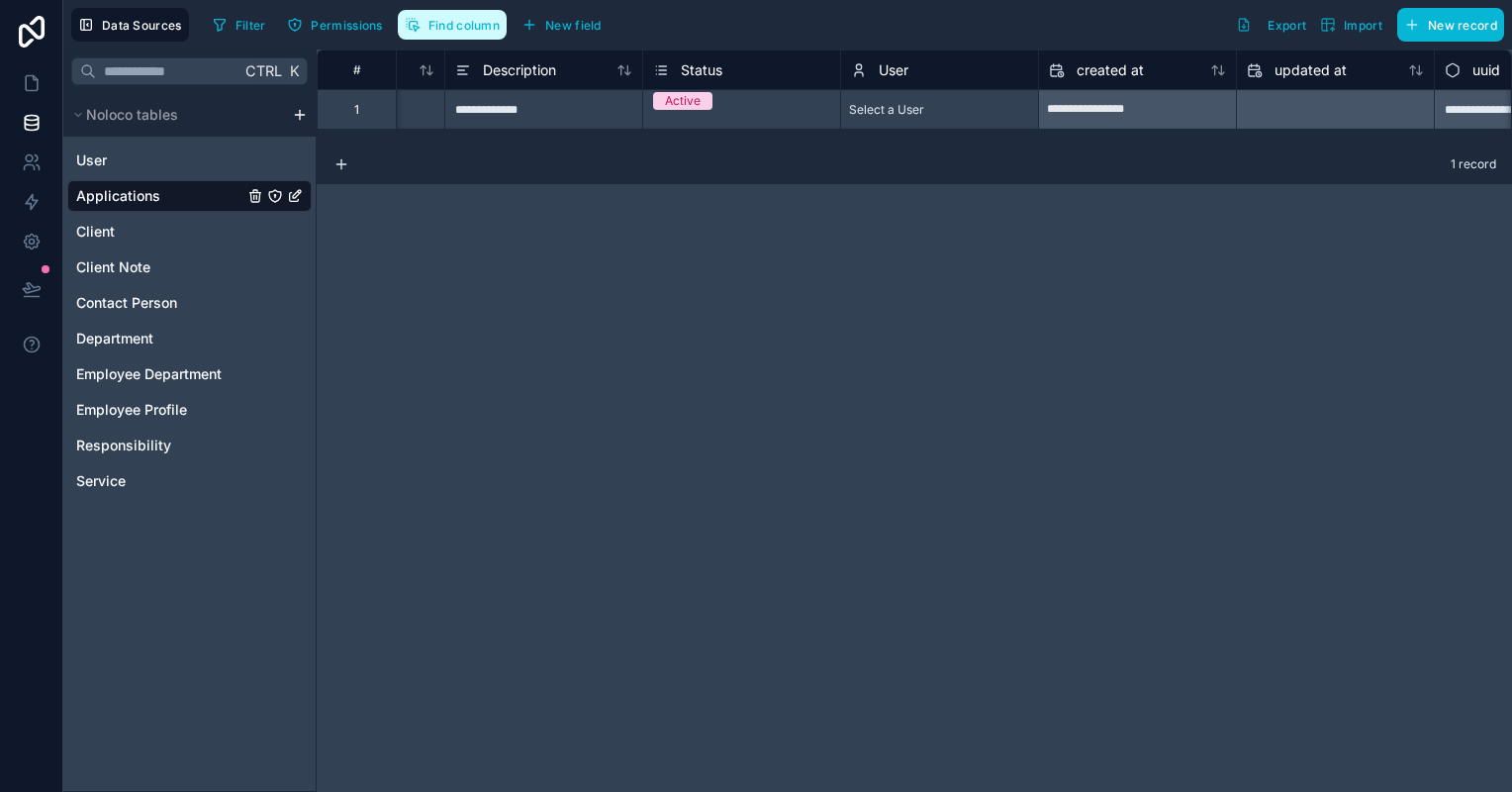 click on "Find column" at bounding box center [452, 25] 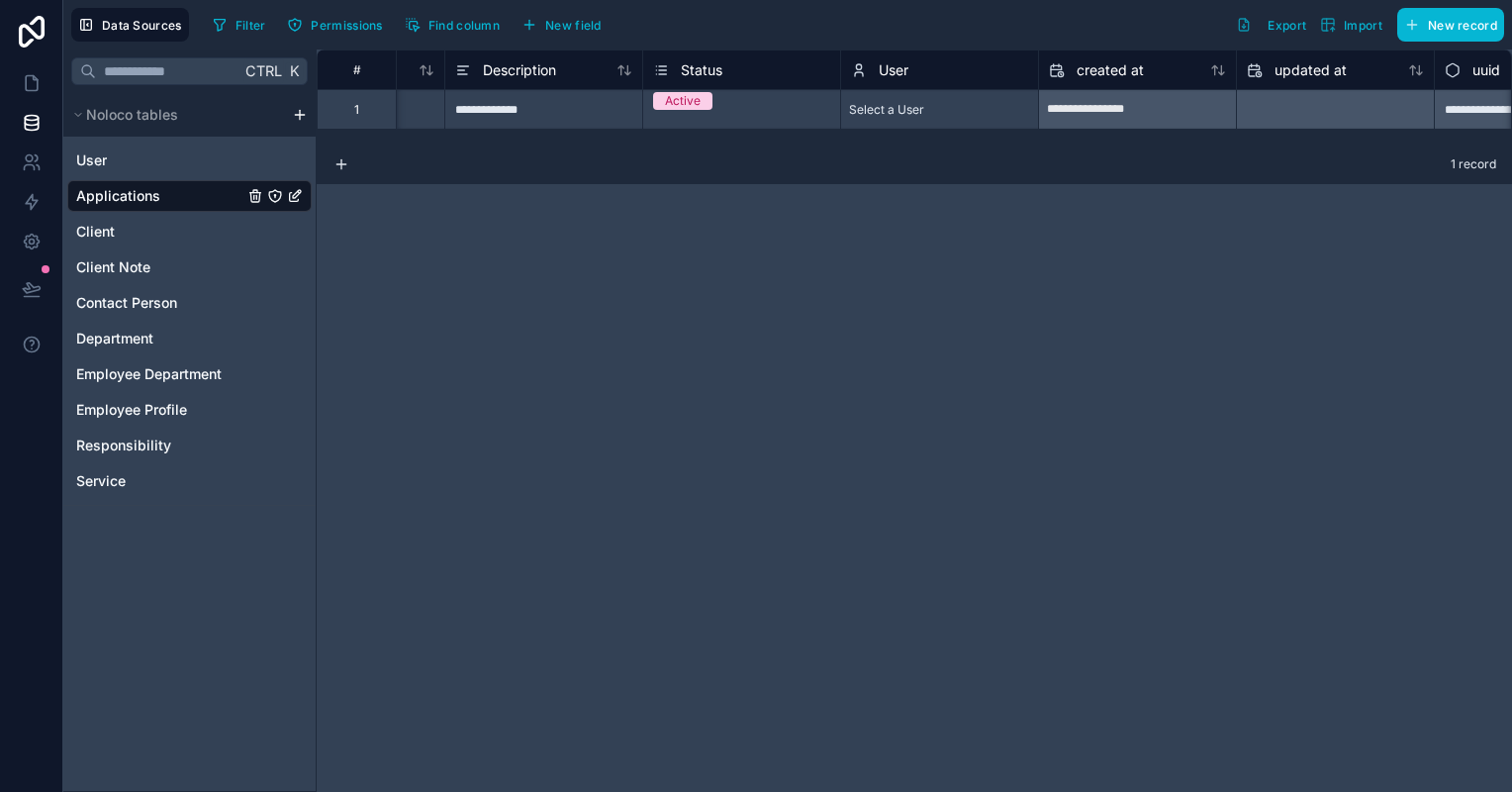click on "**********" at bounding box center (914, 421) 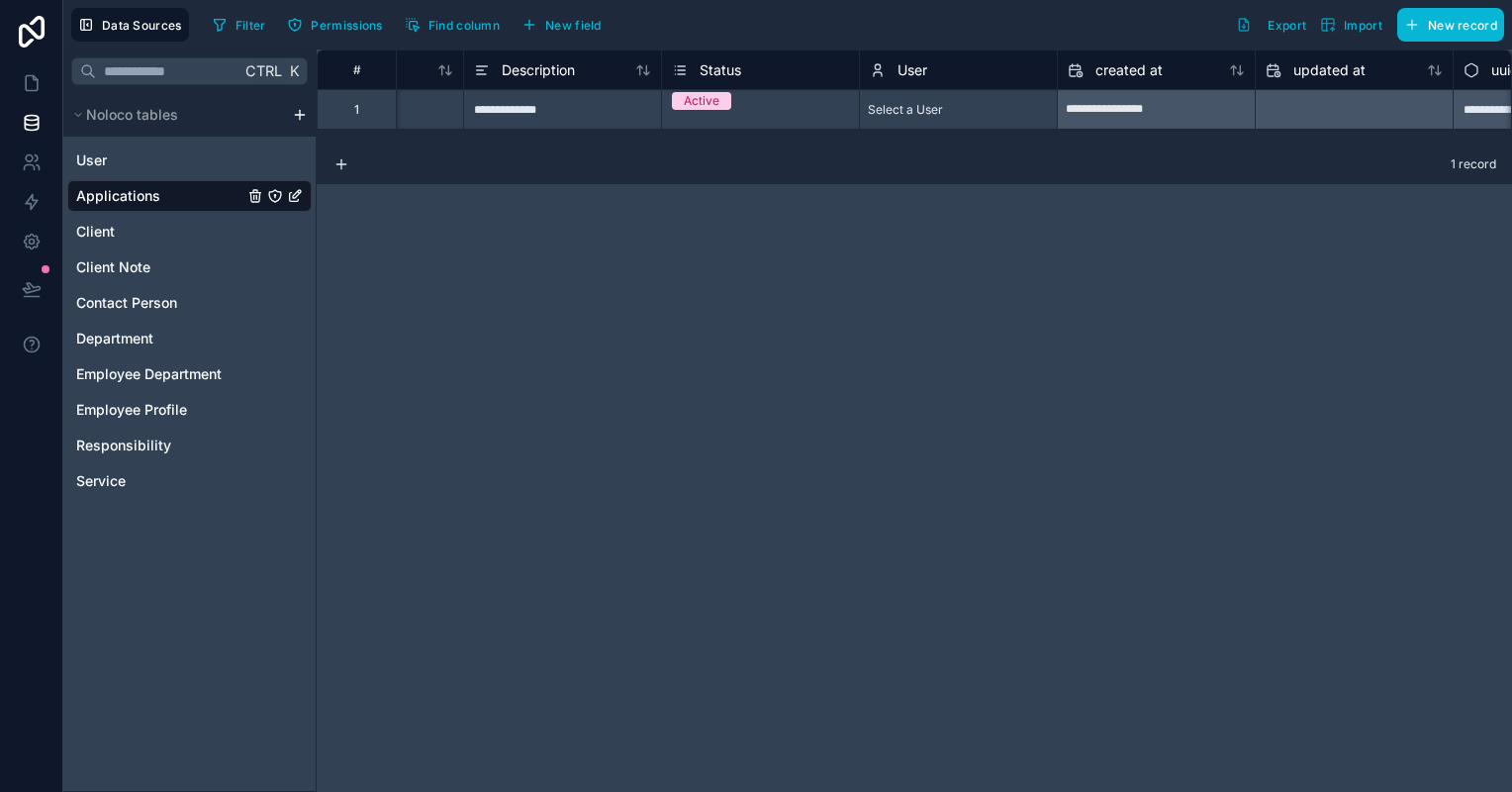 scroll, scrollTop: 0, scrollLeft: 269, axis: horizontal 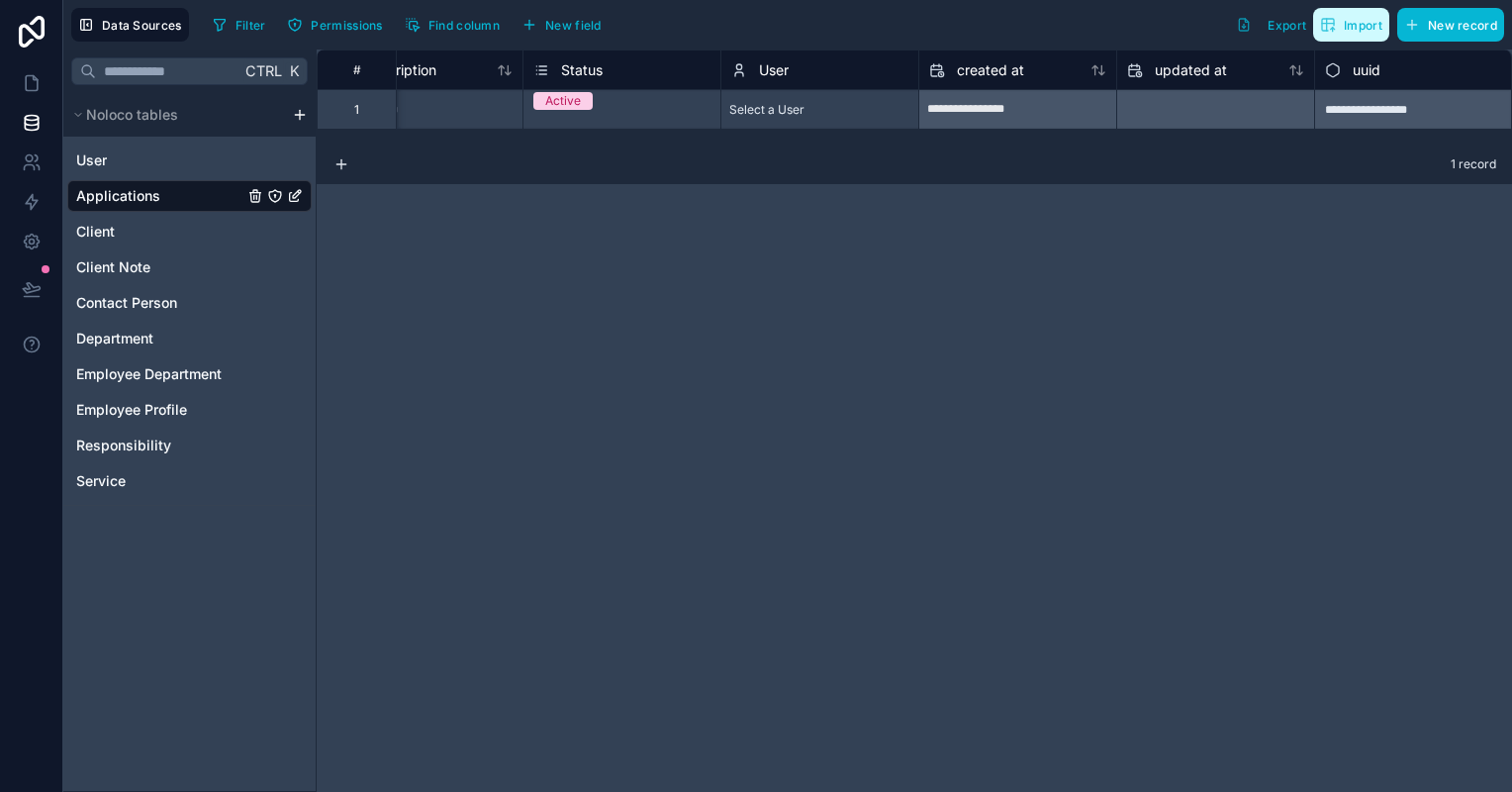 click on "Import" at bounding box center (1363, 25) 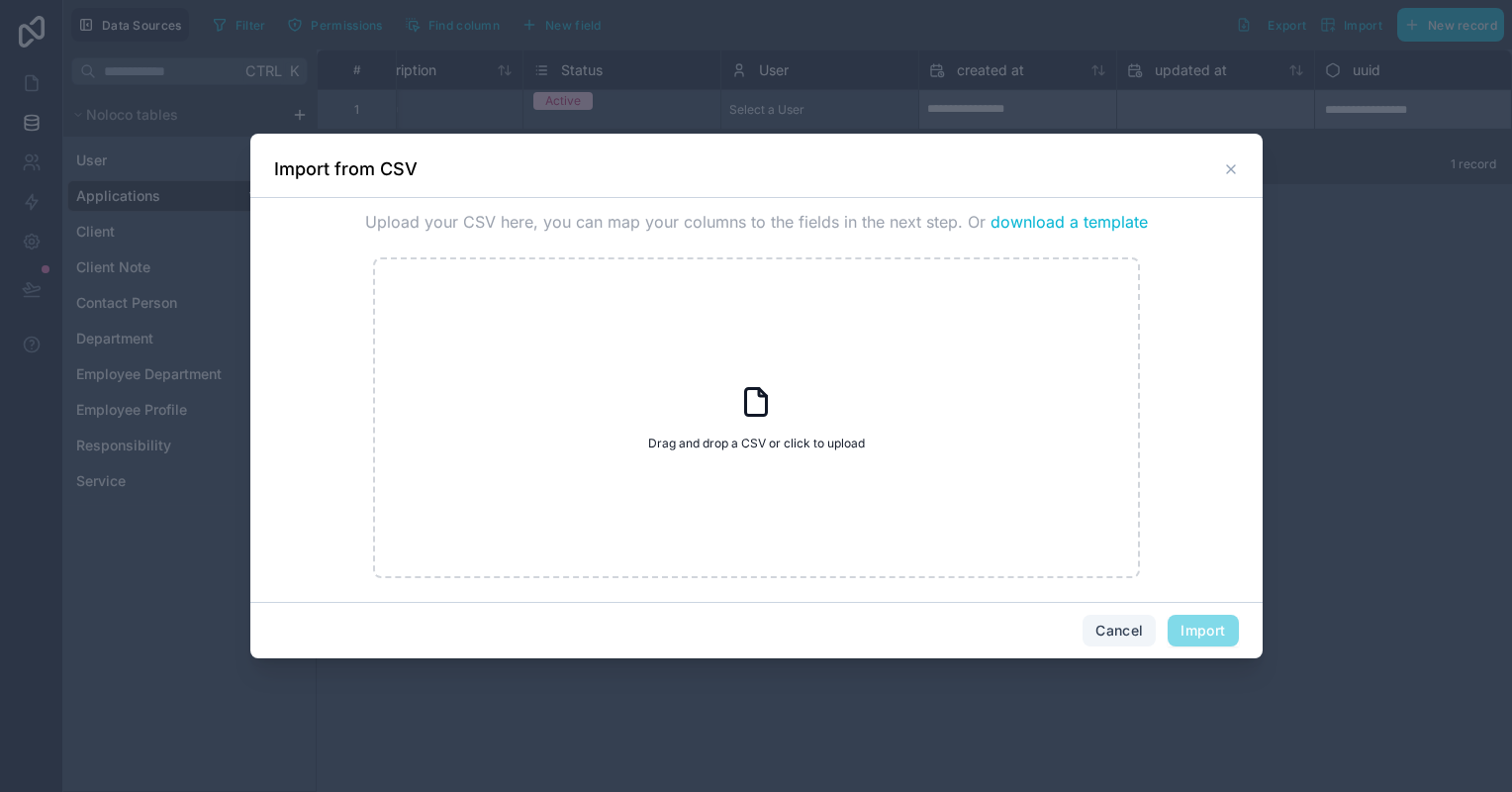 click on "Cancel" at bounding box center [1119, 631] 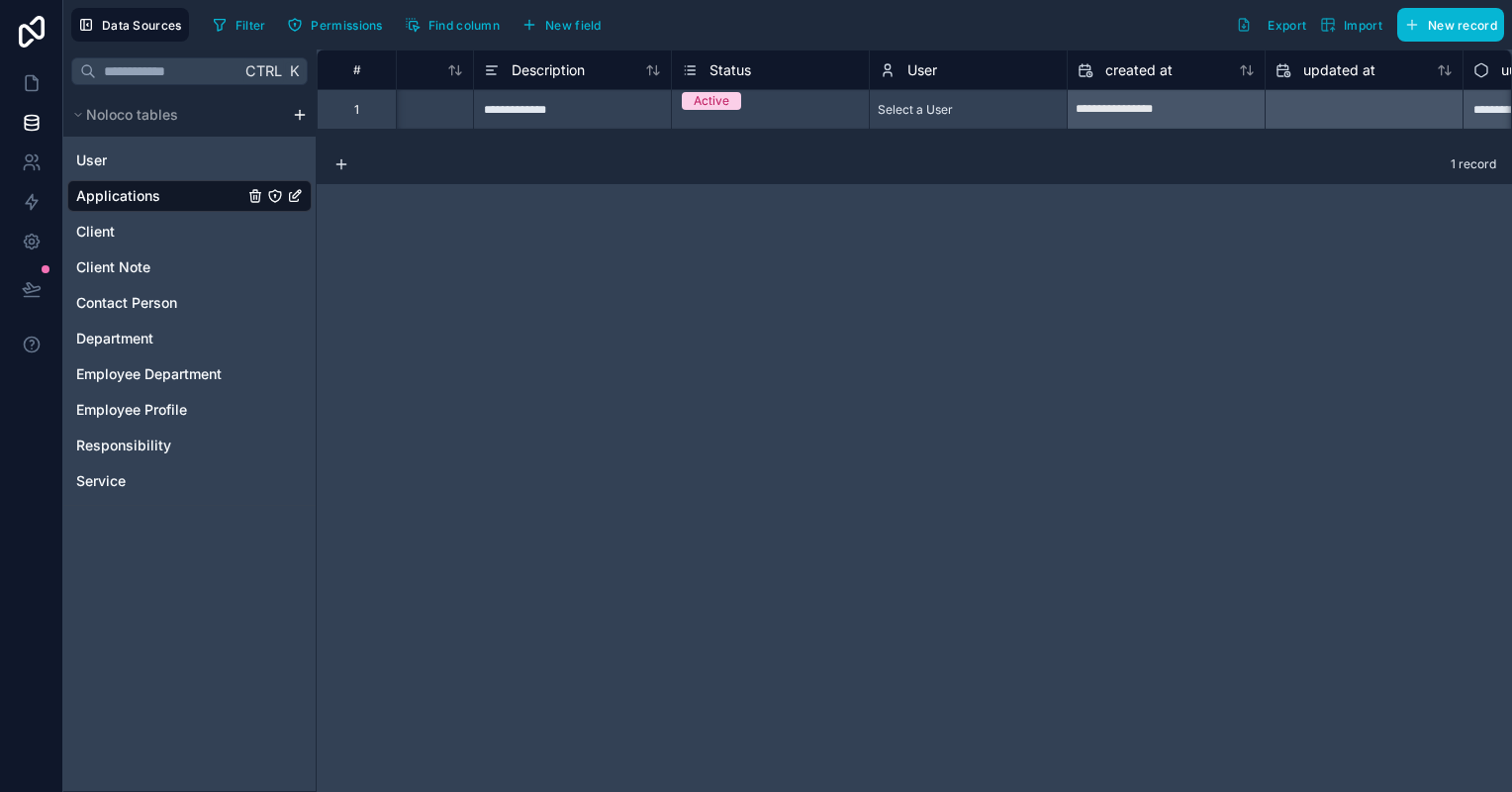 scroll, scrollTop: 0, scrollLeft: 0, axis: both 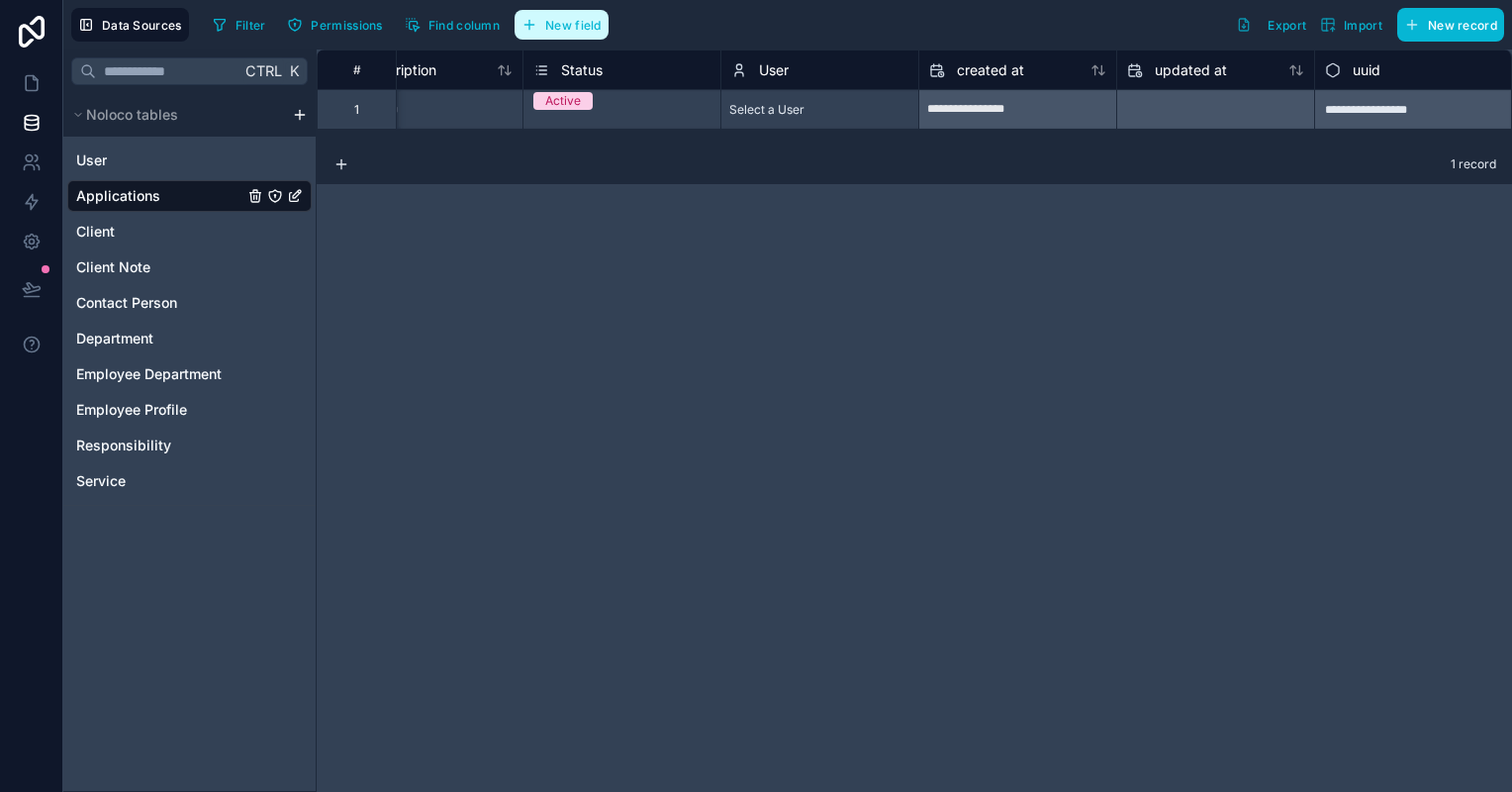 click on "New field" at bounding box center [573, 25] 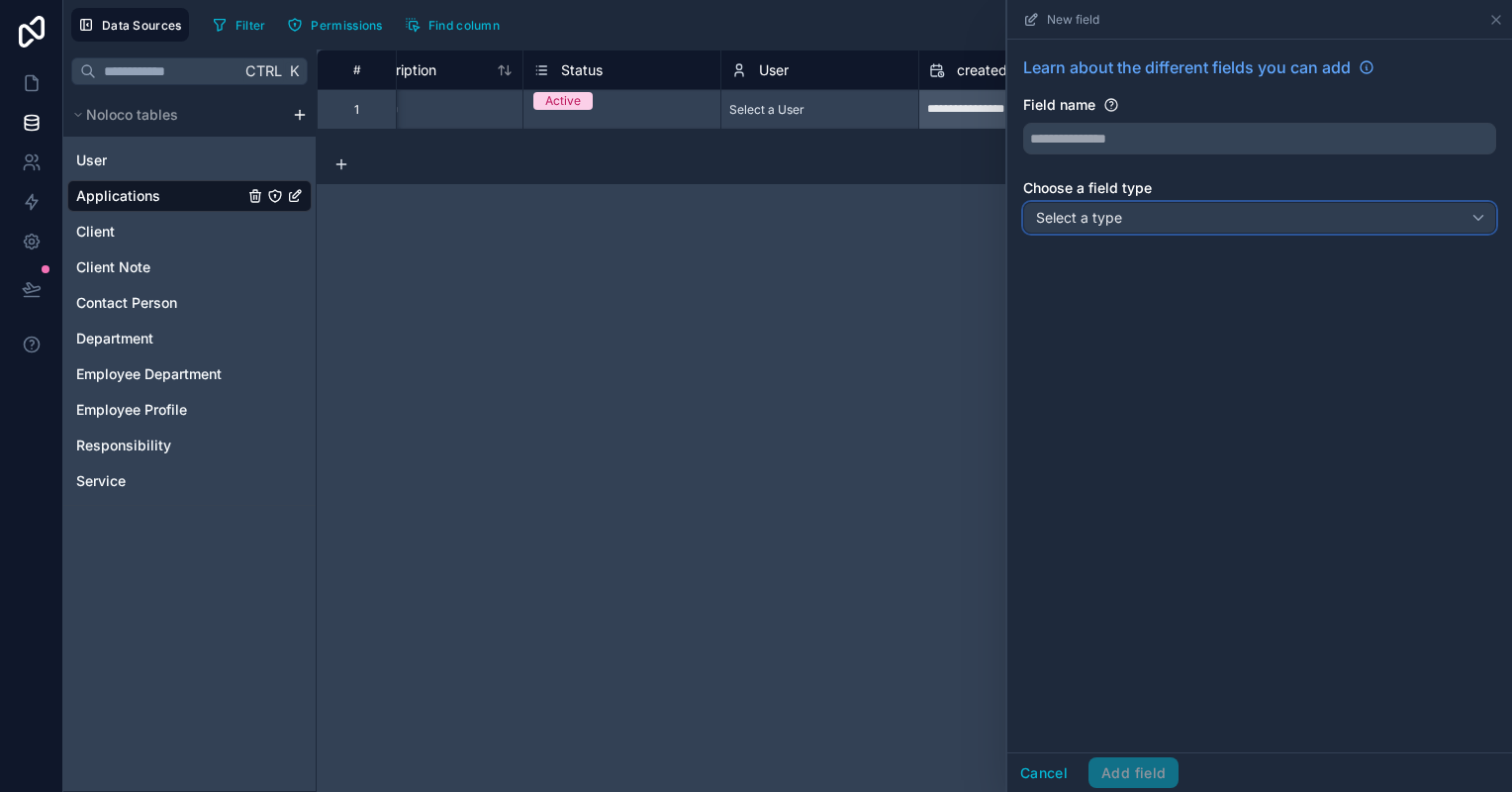 click on "Select a type" at bounding box center (1260, 218) 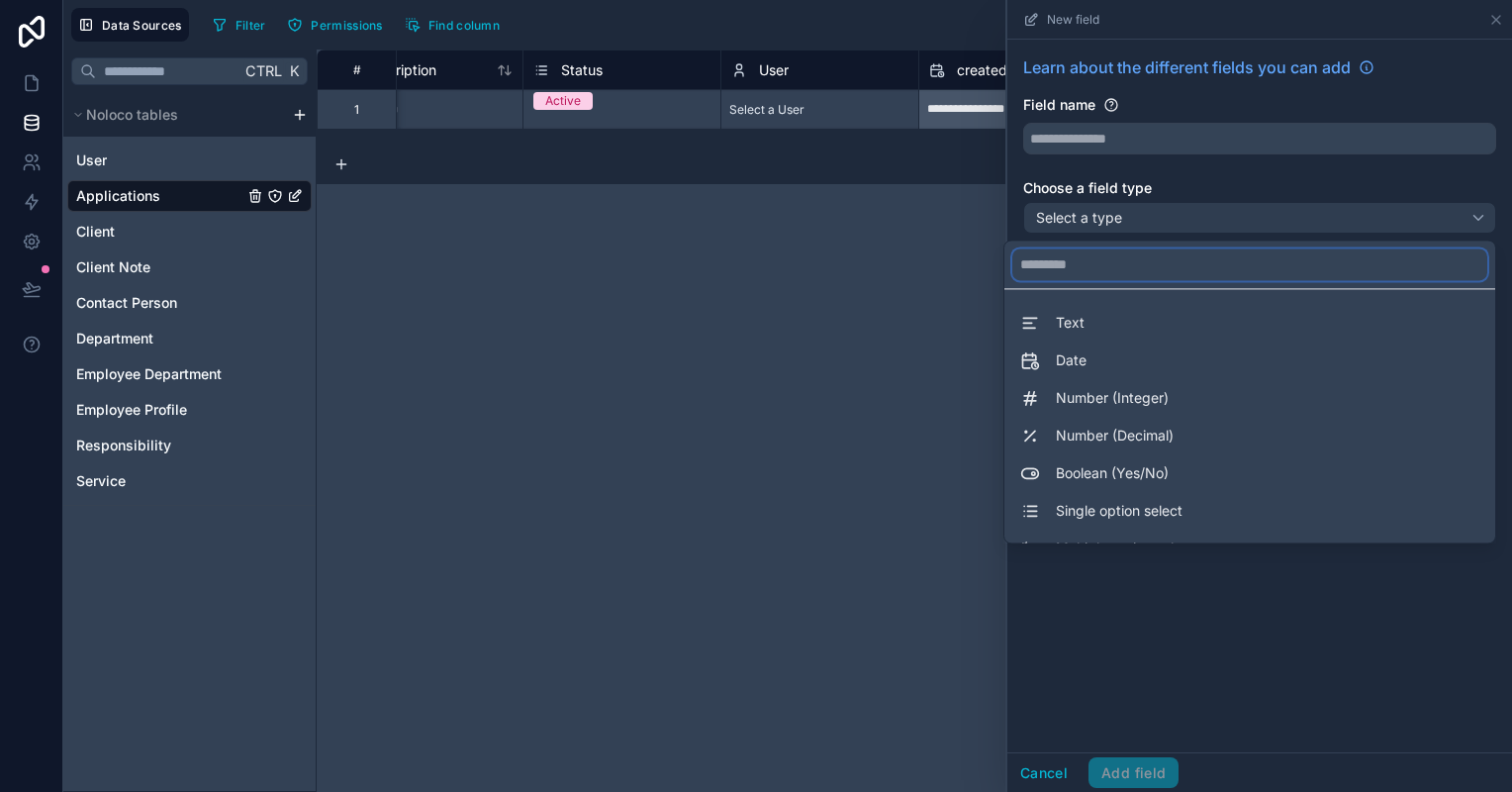 click at bounding box center [1250, 264] 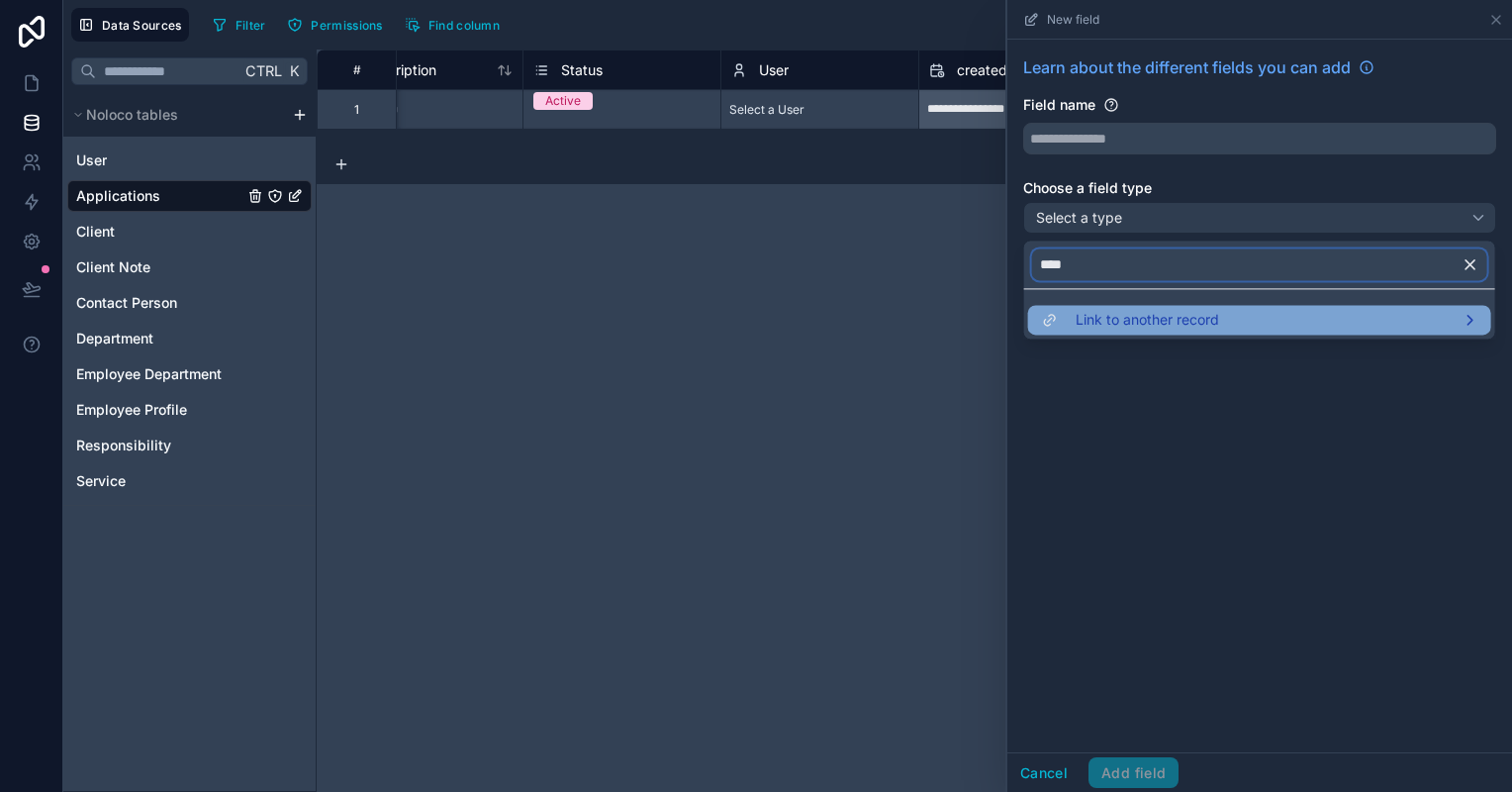 type on "****" 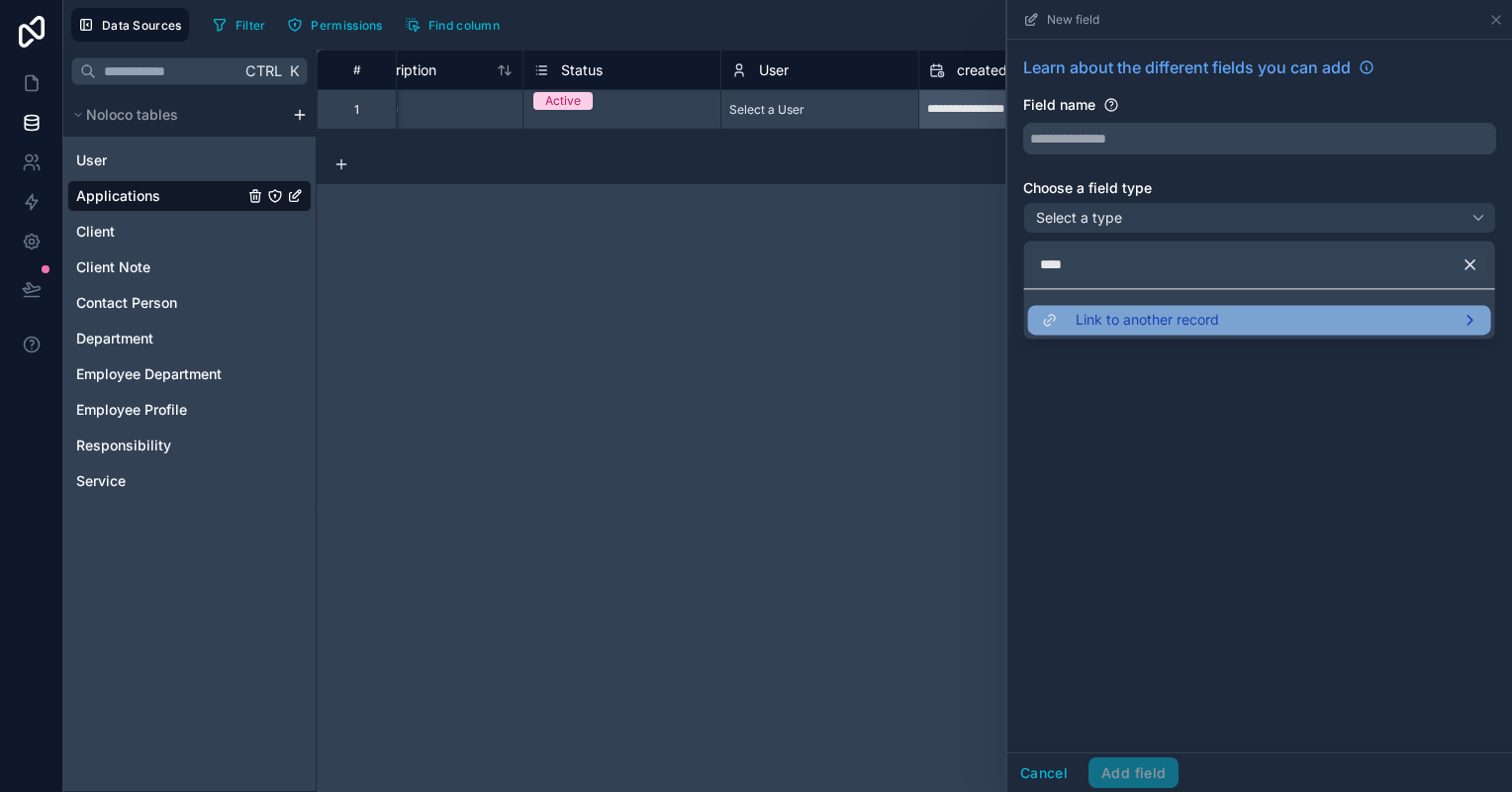 click on "Link to another record" at bounding box center (1147, 321) 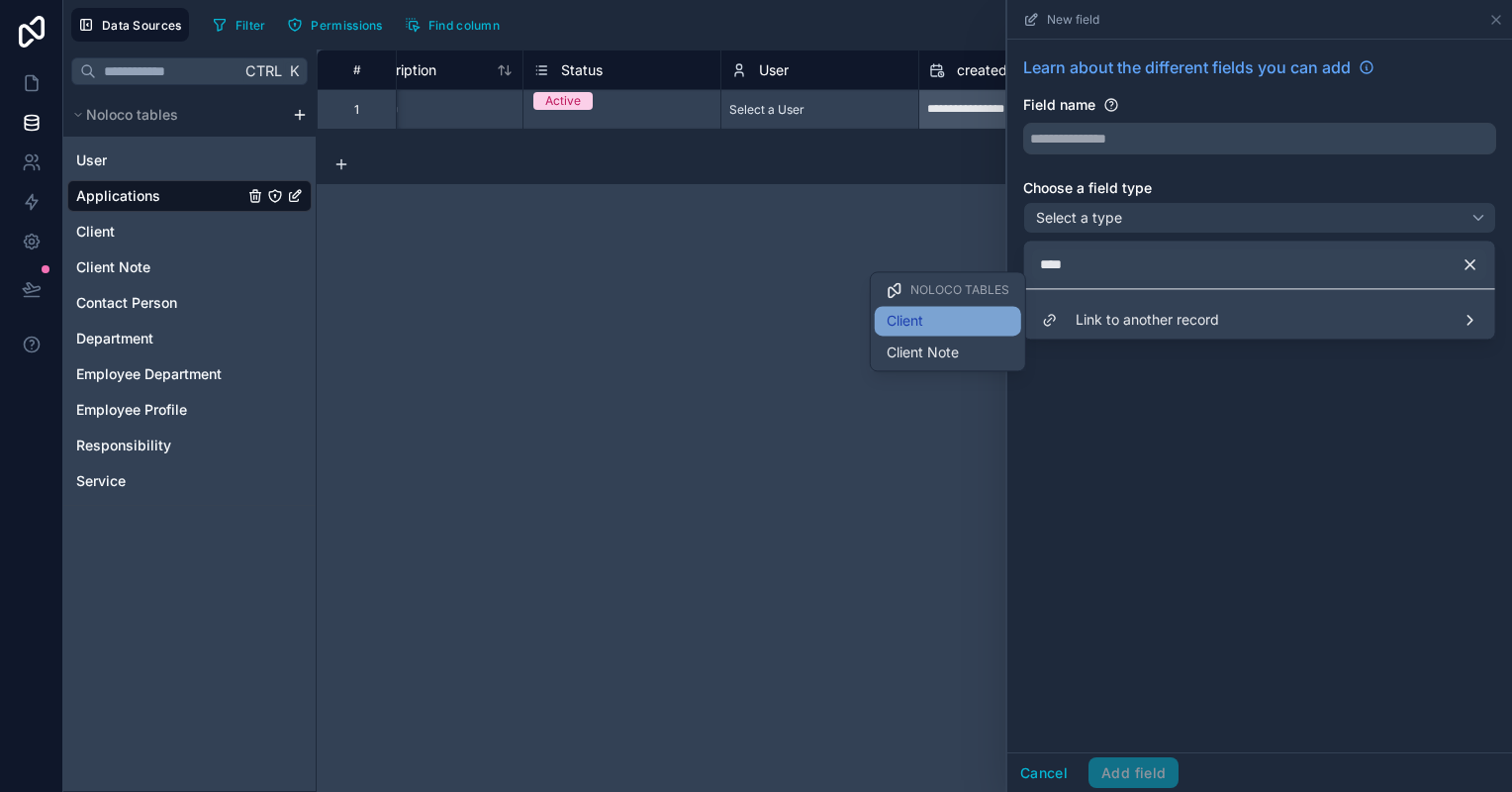 click on "Client" at bounding box center [948, 321] 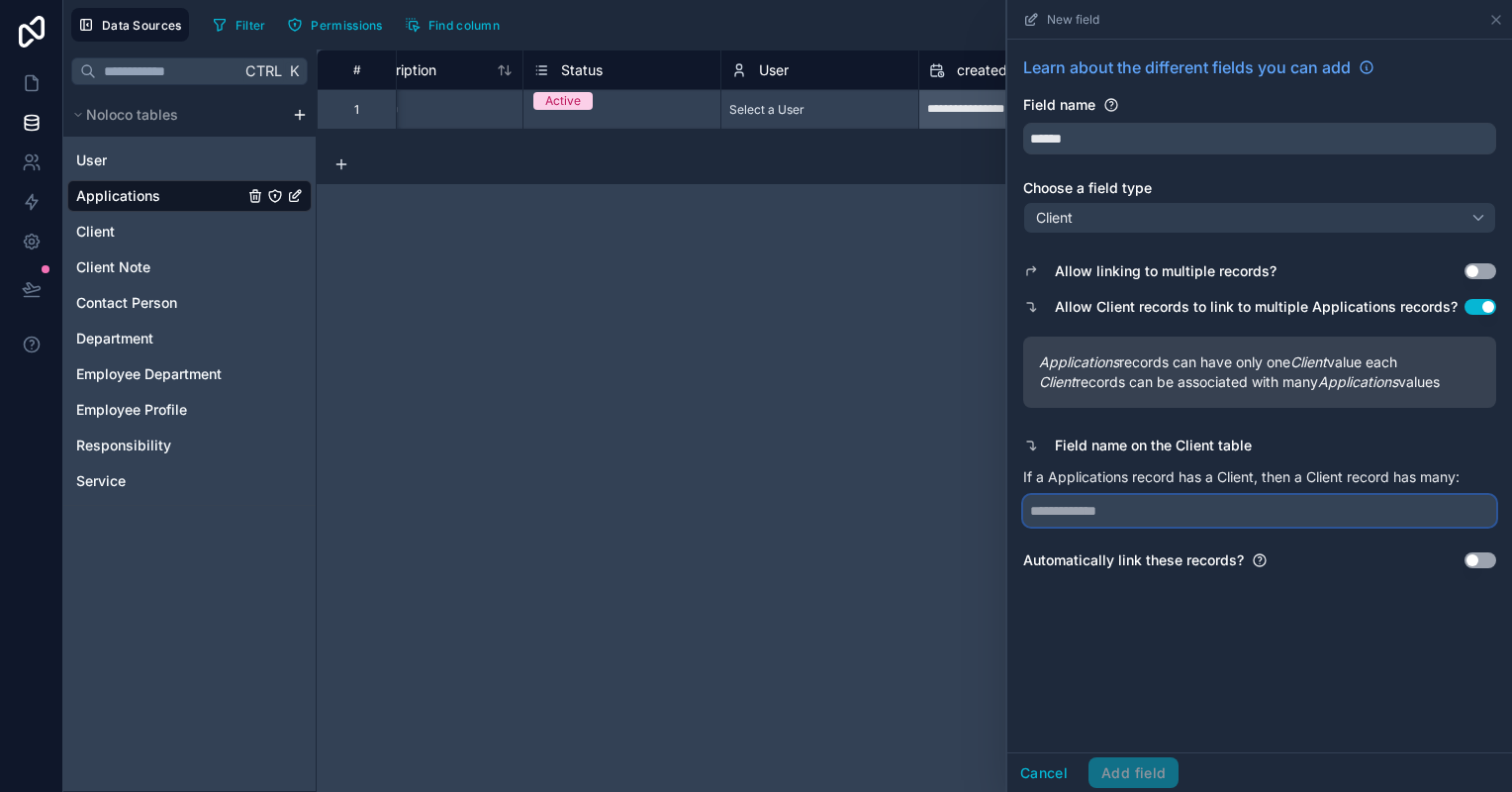 click at bounding box center (1260, 511) 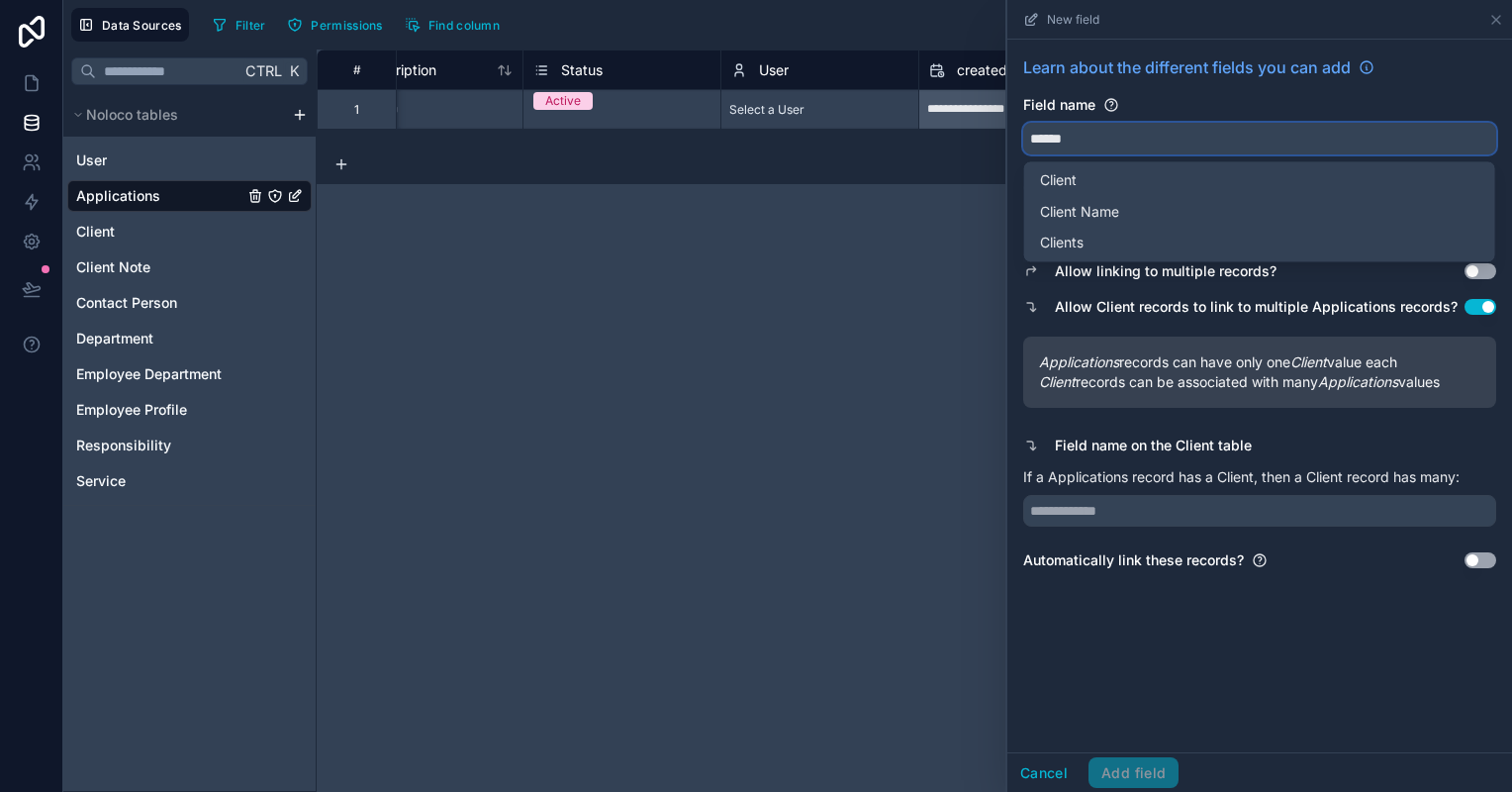 click on "******" at bounding box center (1260, 139) 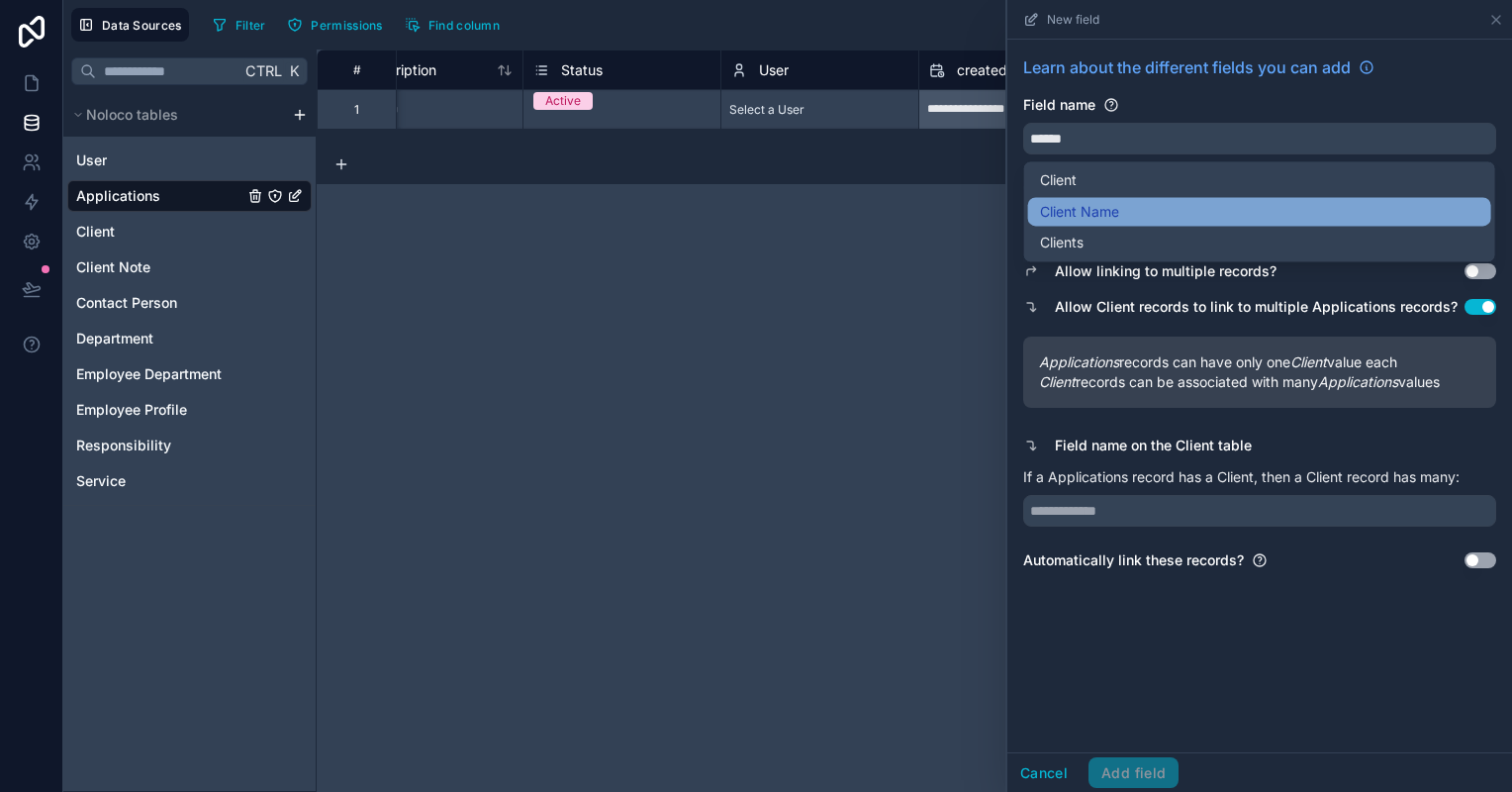 click on "Client Name" at bounding box center (1080, 212) 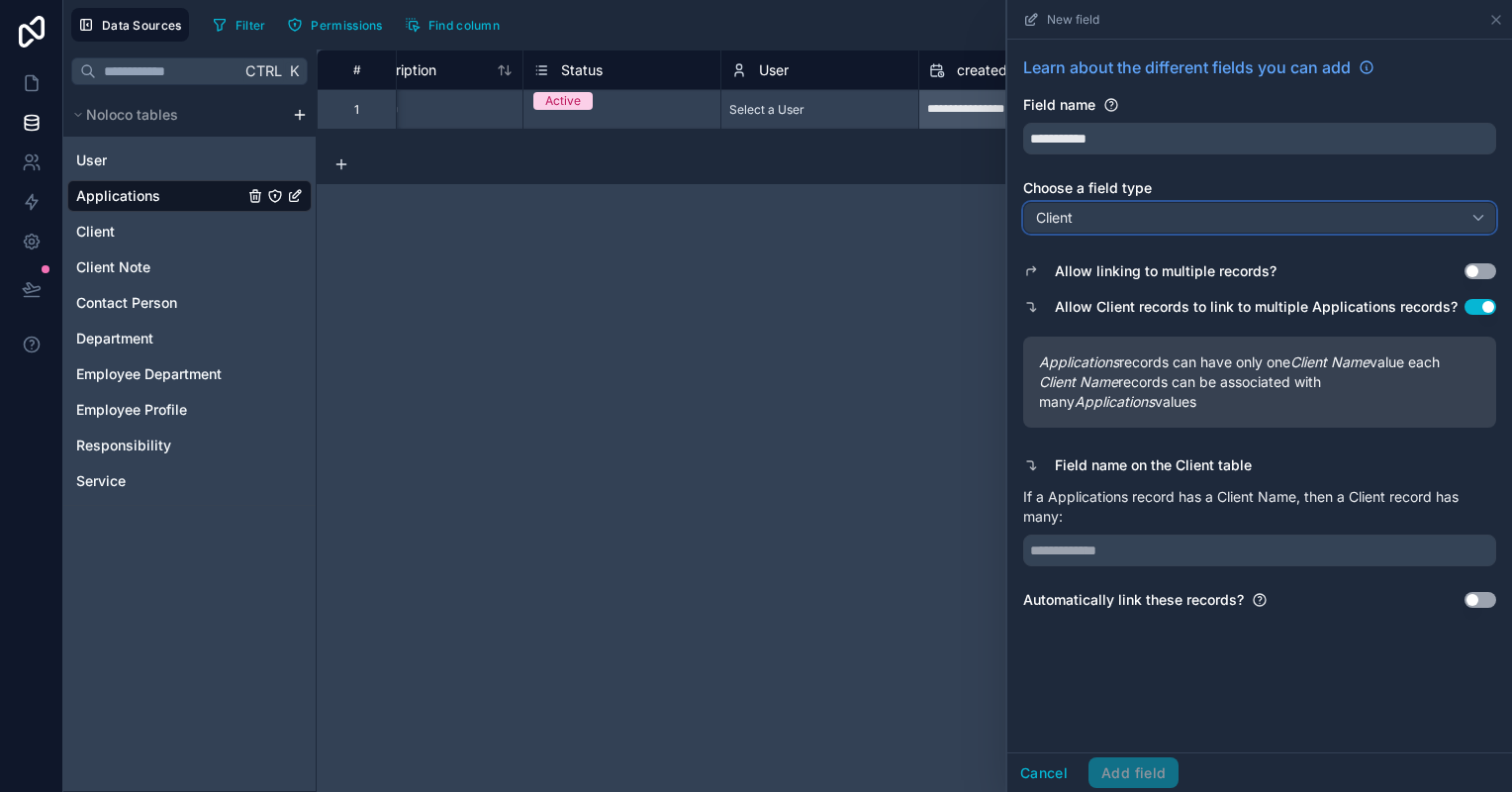 click on "Client" at bounding box center [1260, 218] 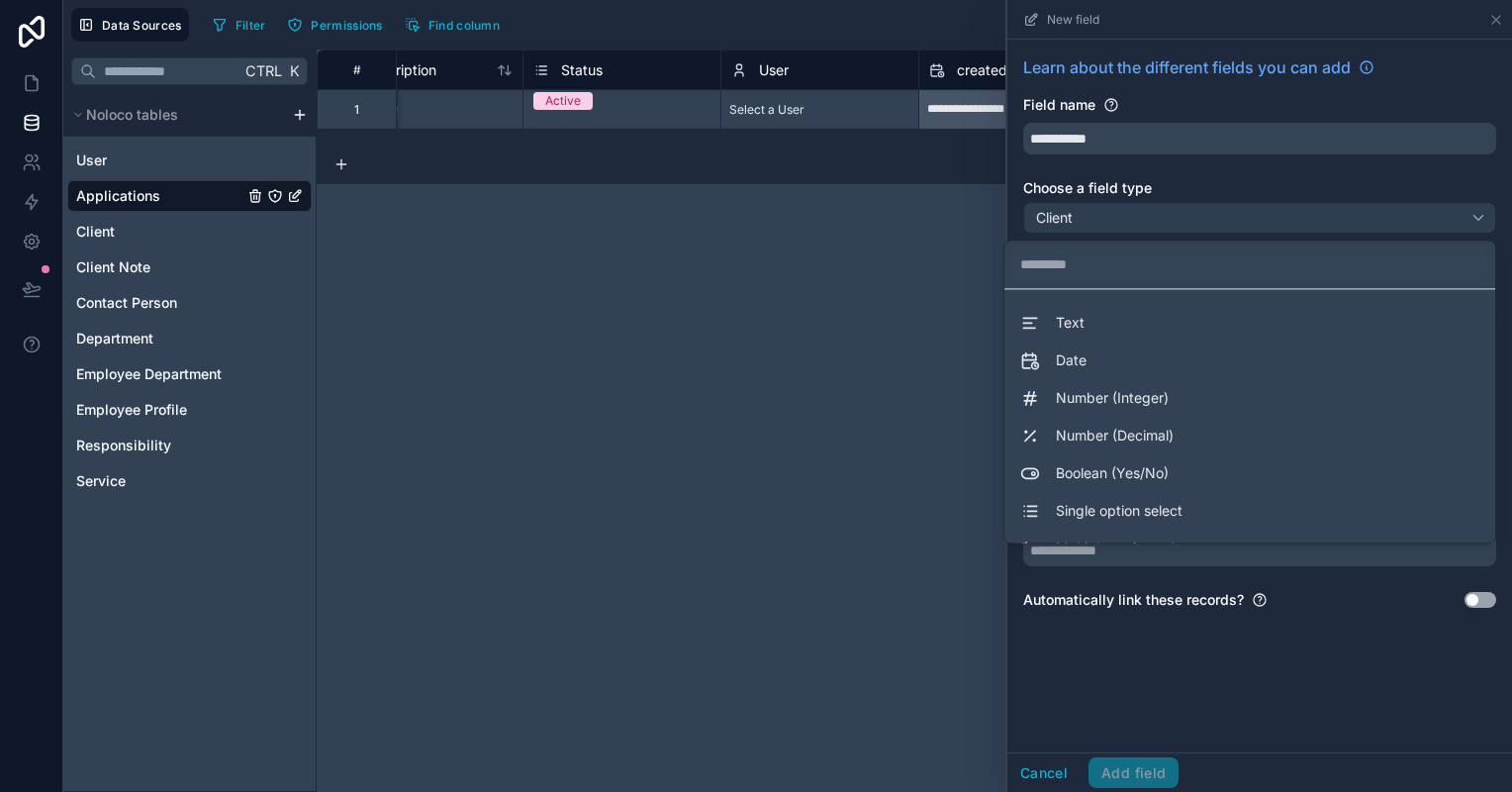 click at bounding box center (1260, 396) 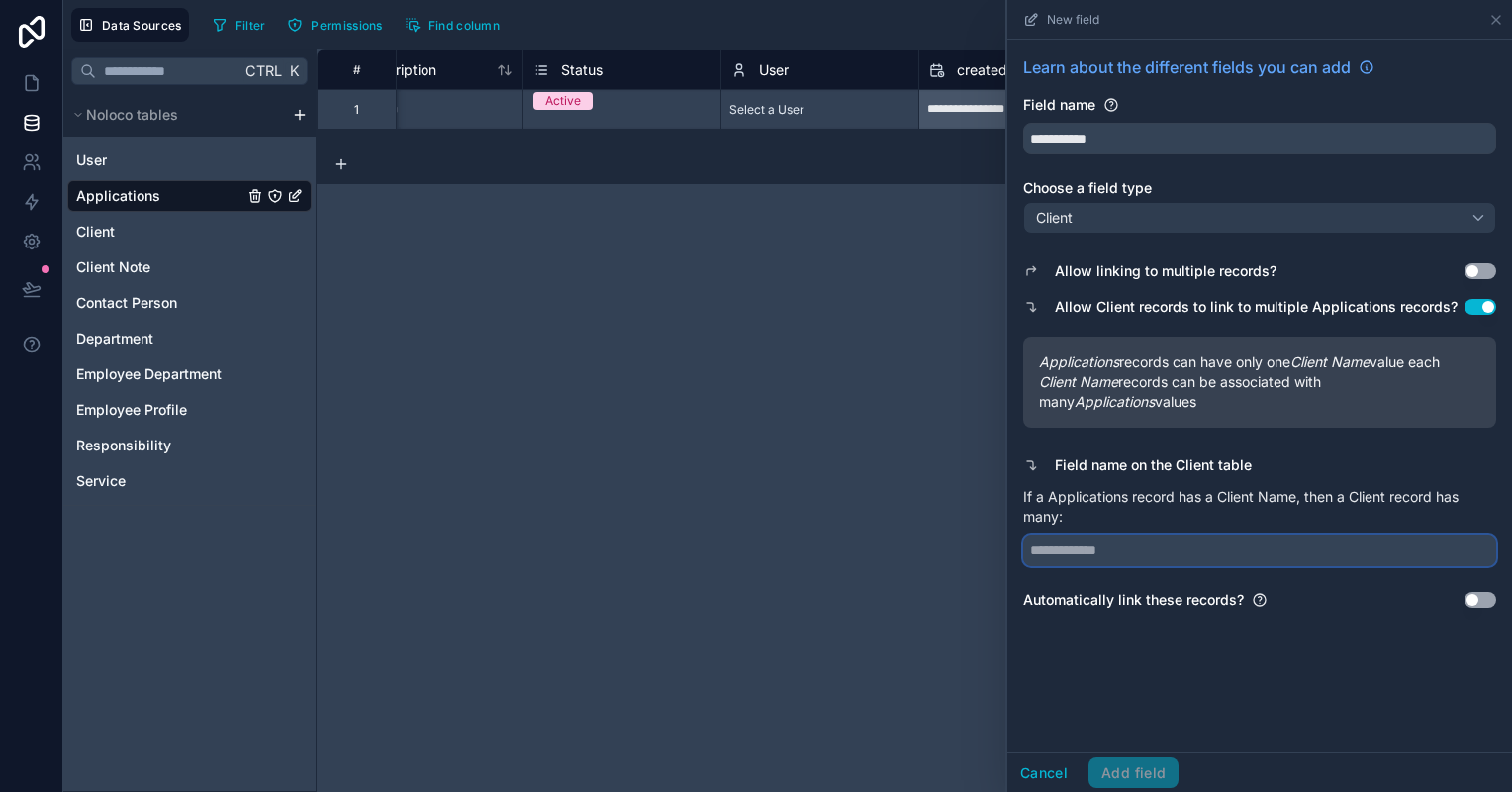 click at bounding box center (1260, 550) 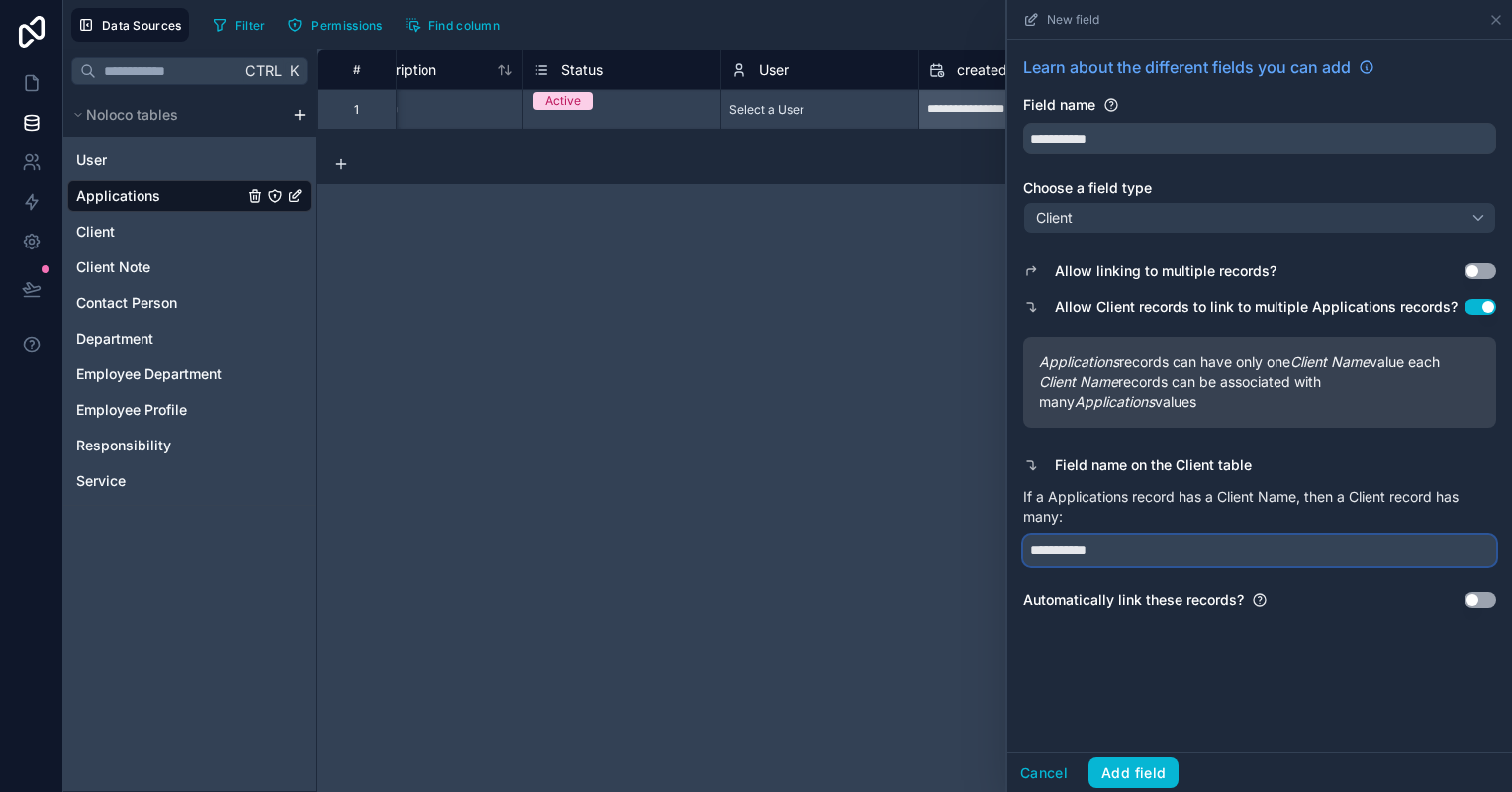 type on "**********" 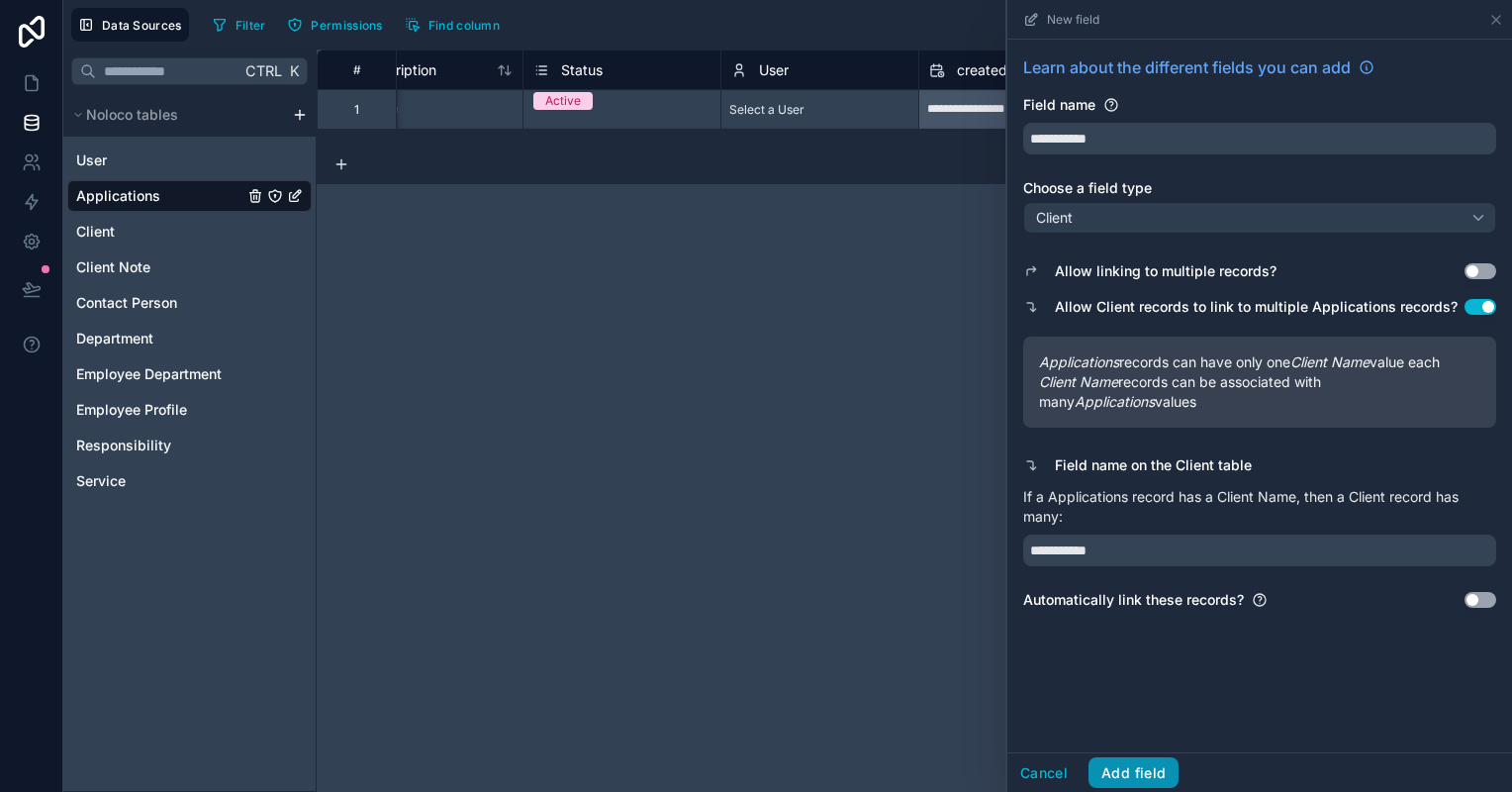 click on "Add field" at bounding box center [1133, 773] 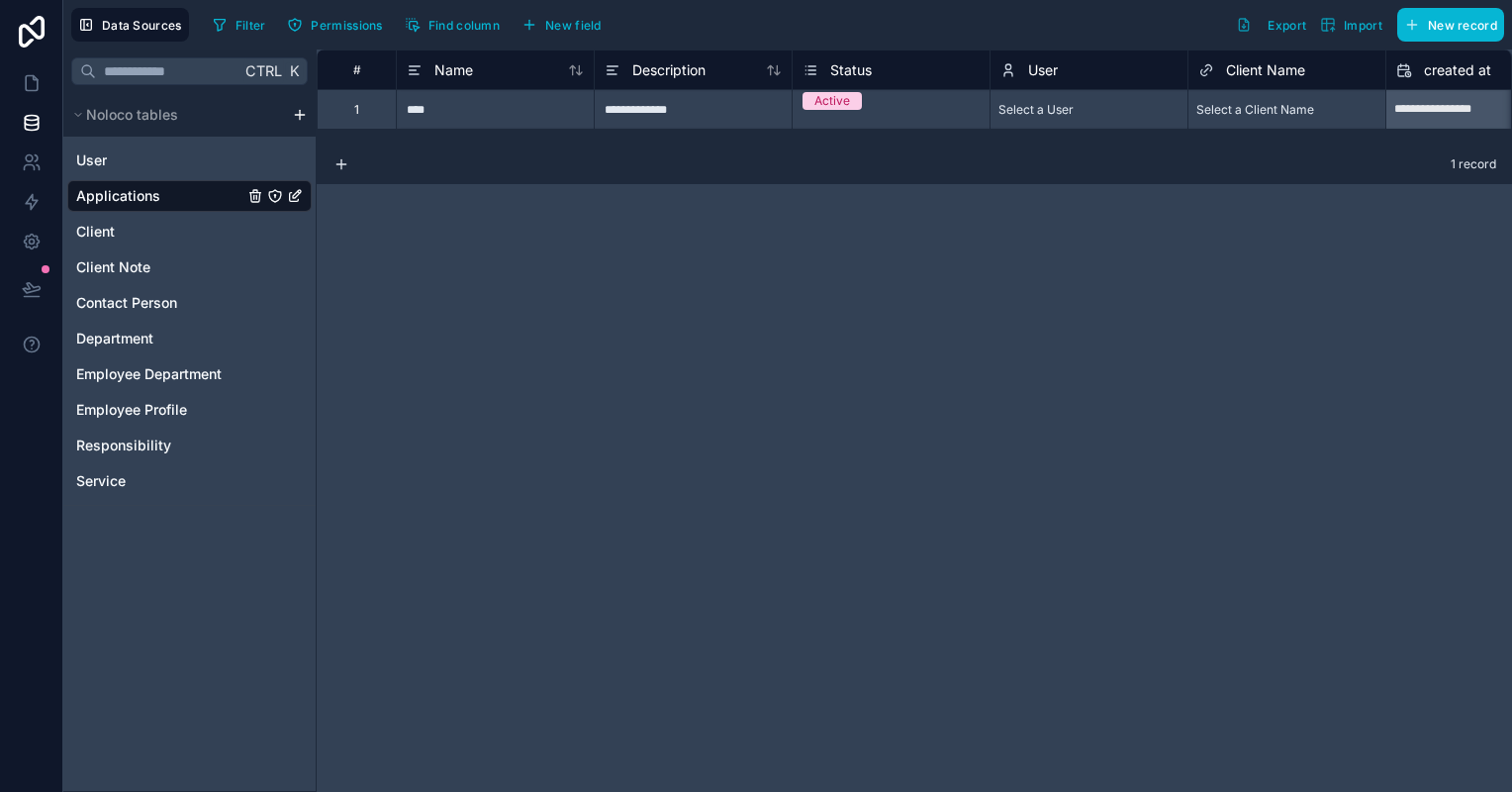 scroll, scrollTop: 0, scrollLeft: 467, axis: horizontal 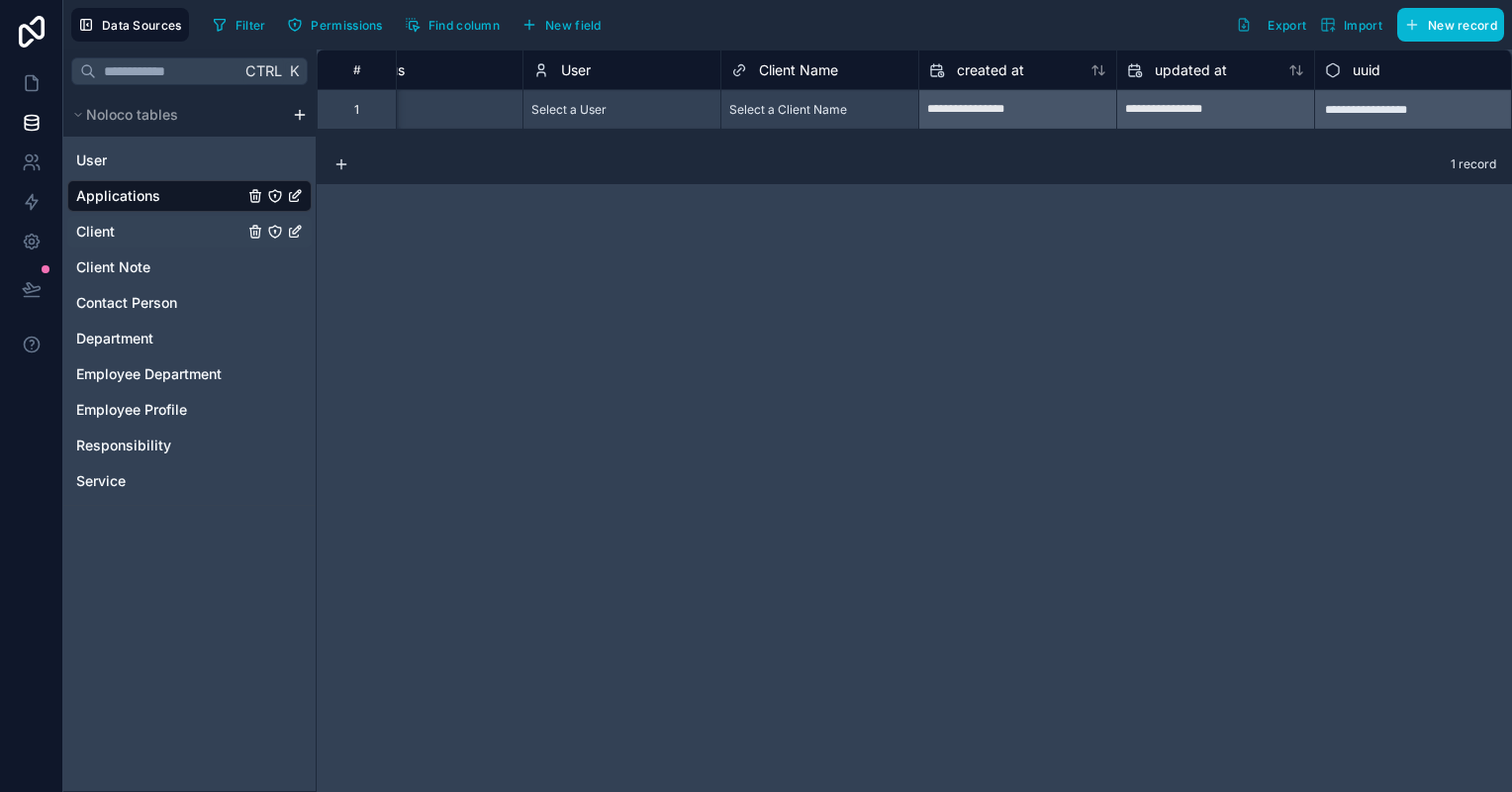 click on "Client" at bounding box center (95, 232) 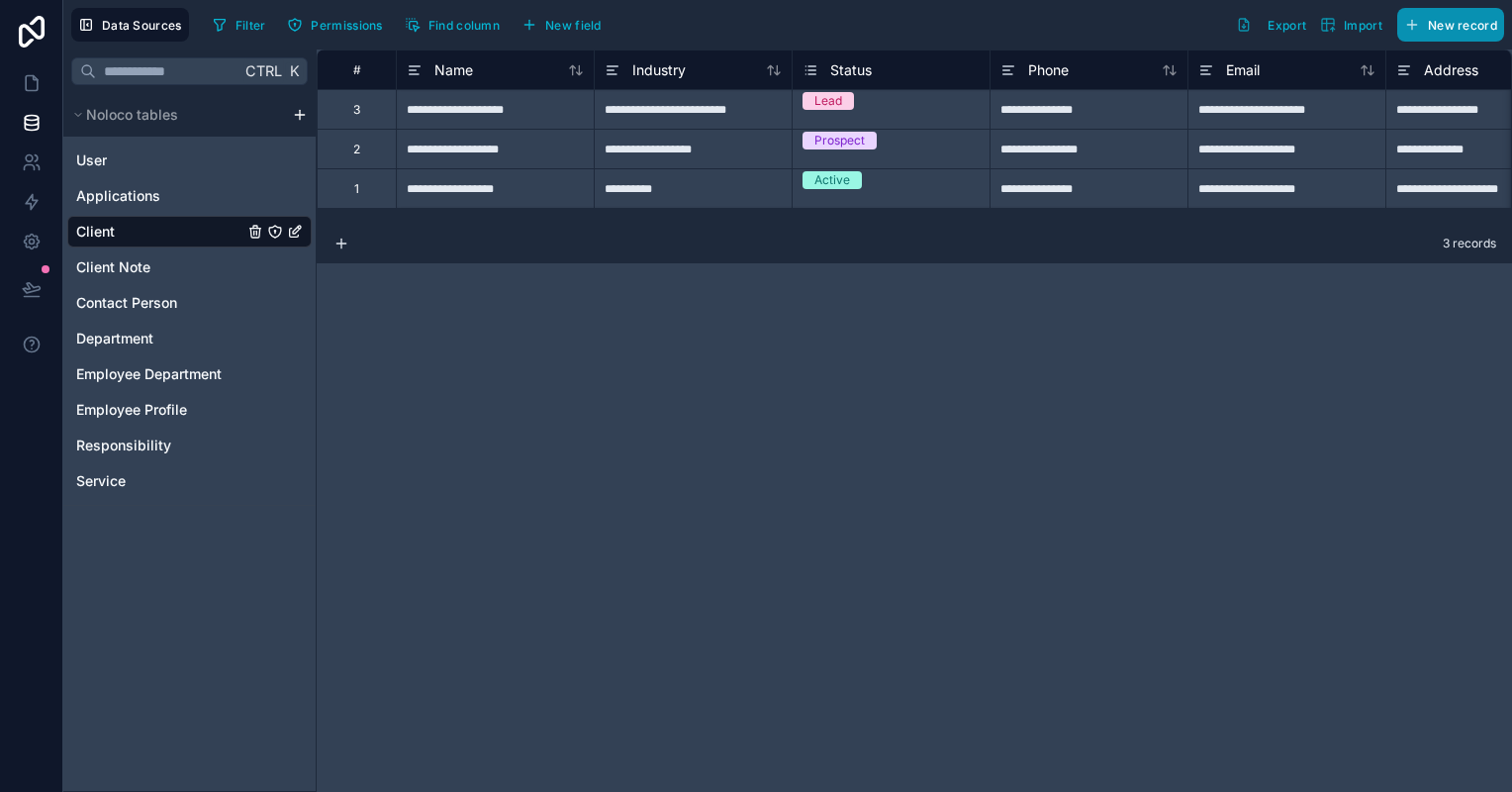 click on "New record" at bounding box center [1463, 25] 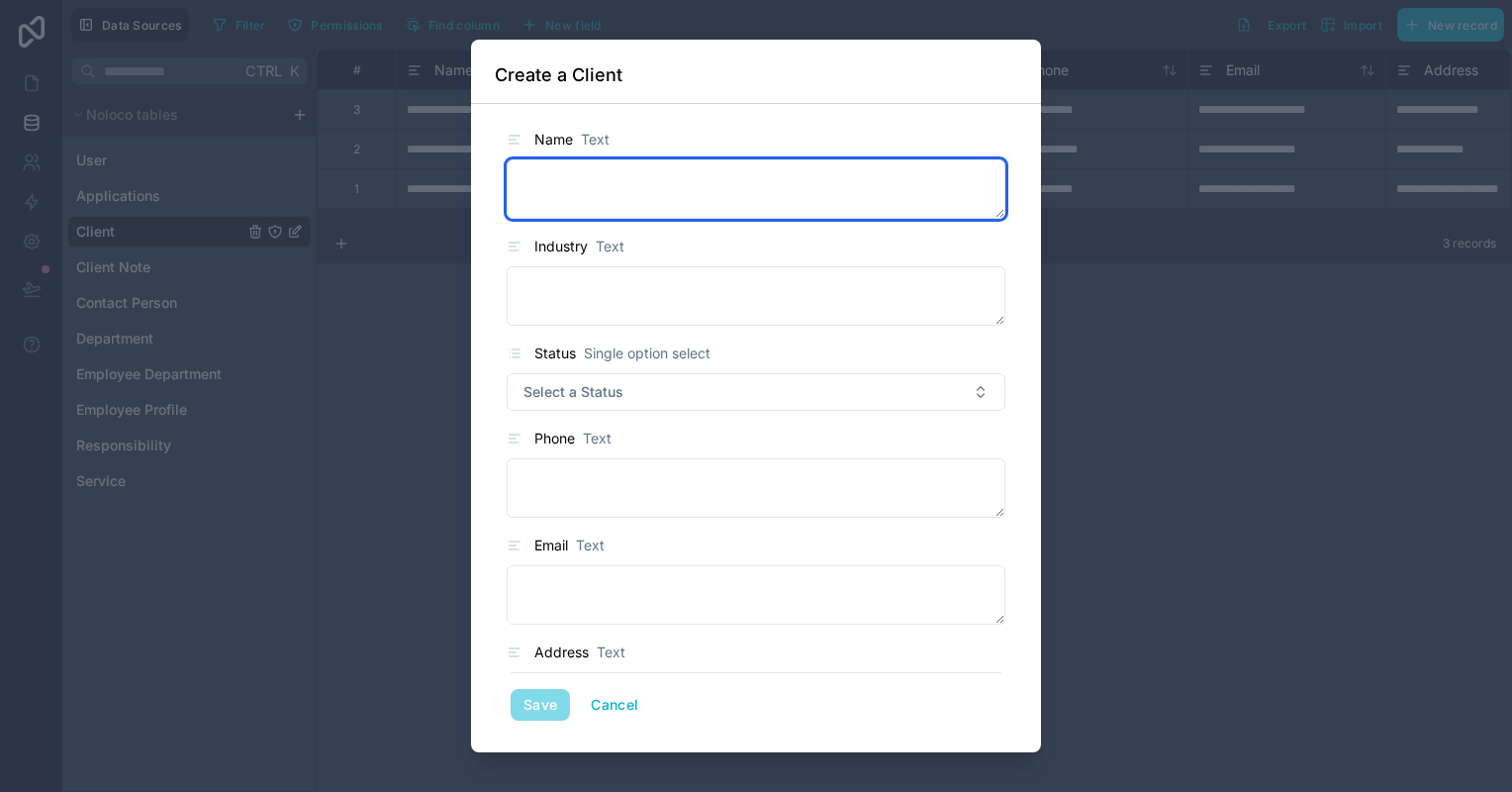click at bounding box center [756, 189] 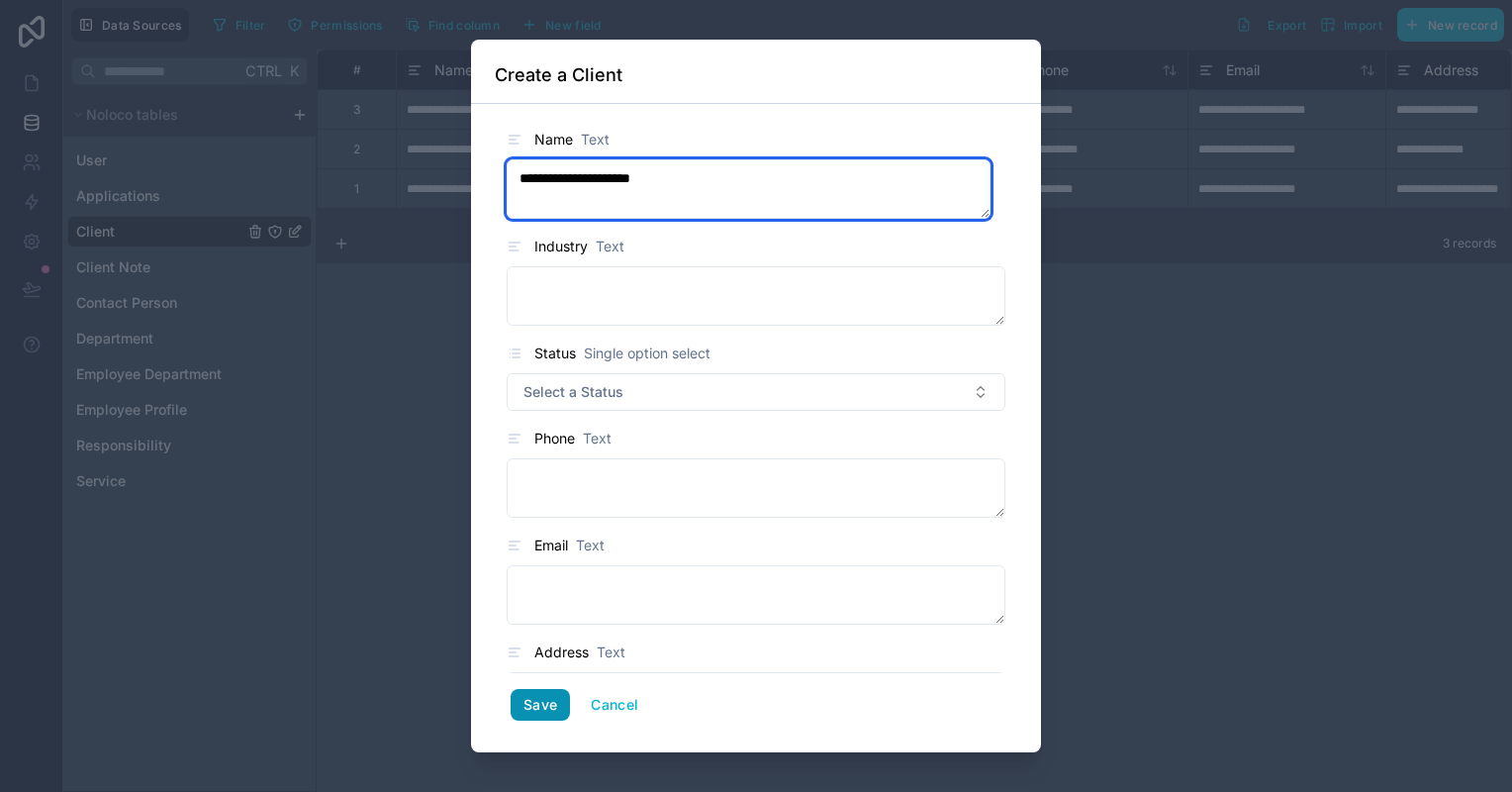 type on "**********" 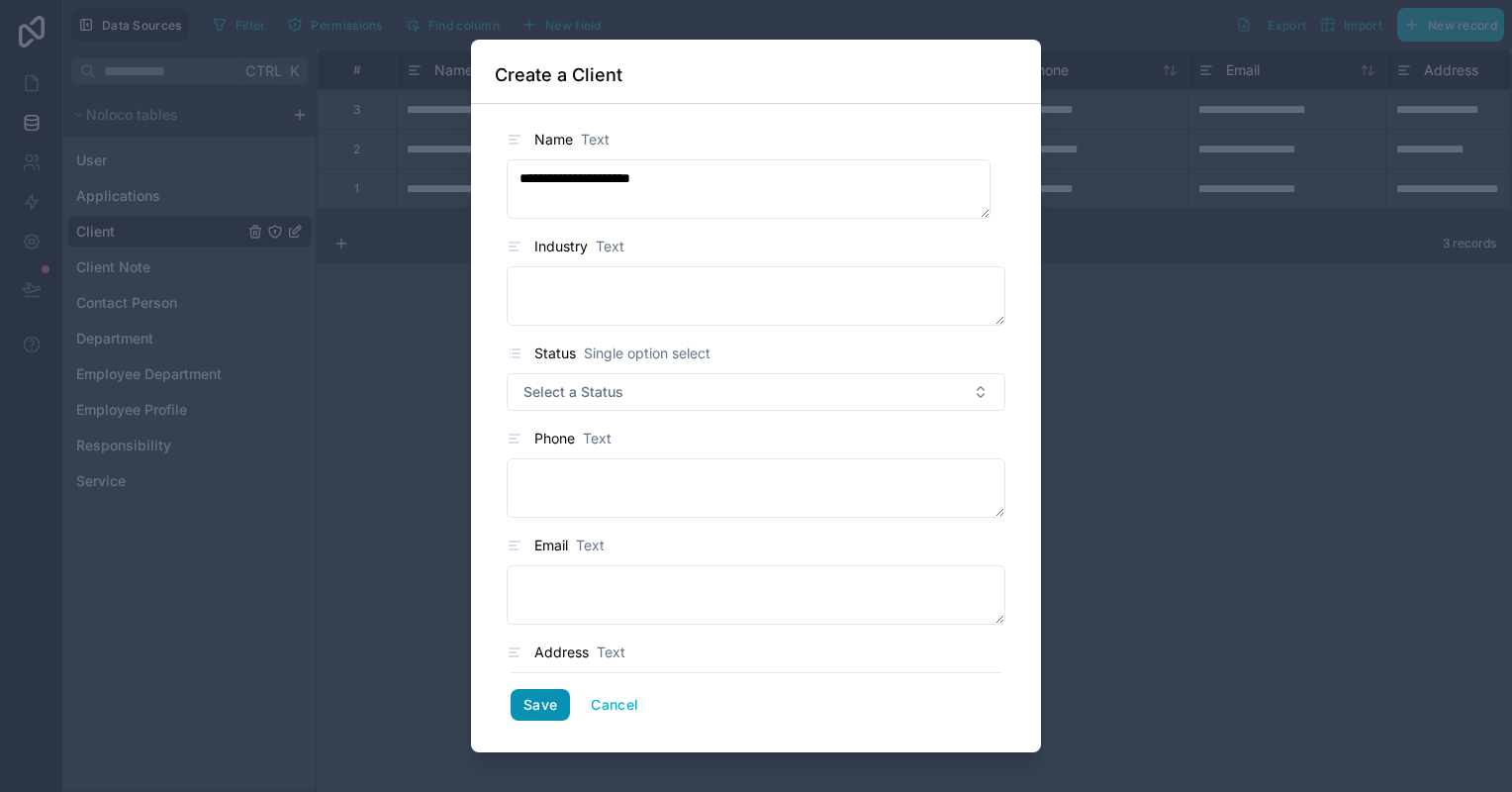 click on "Save" at bounding box center [540, 706] 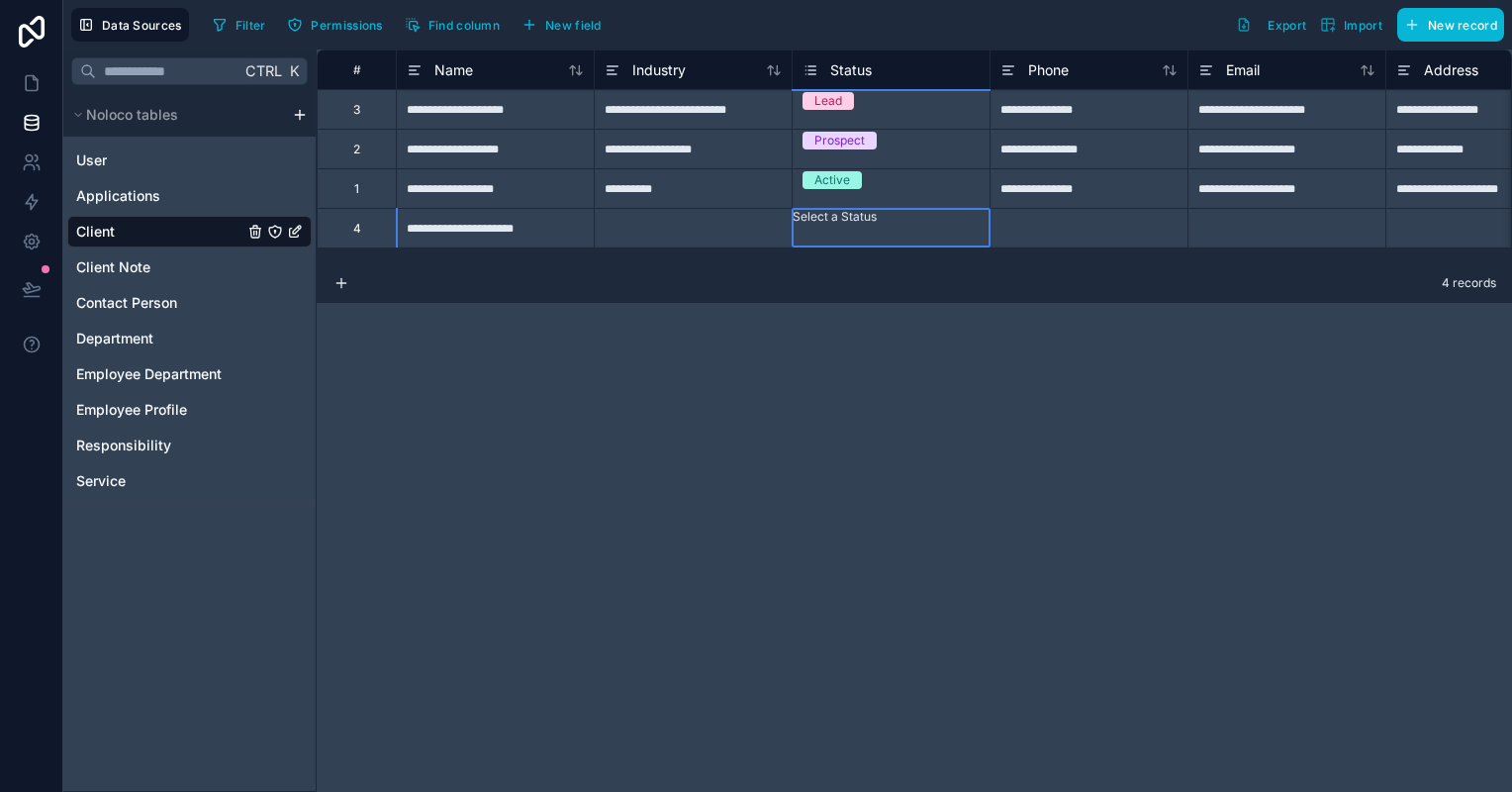 click on "Select a Status" at bounding box center (891, 217) 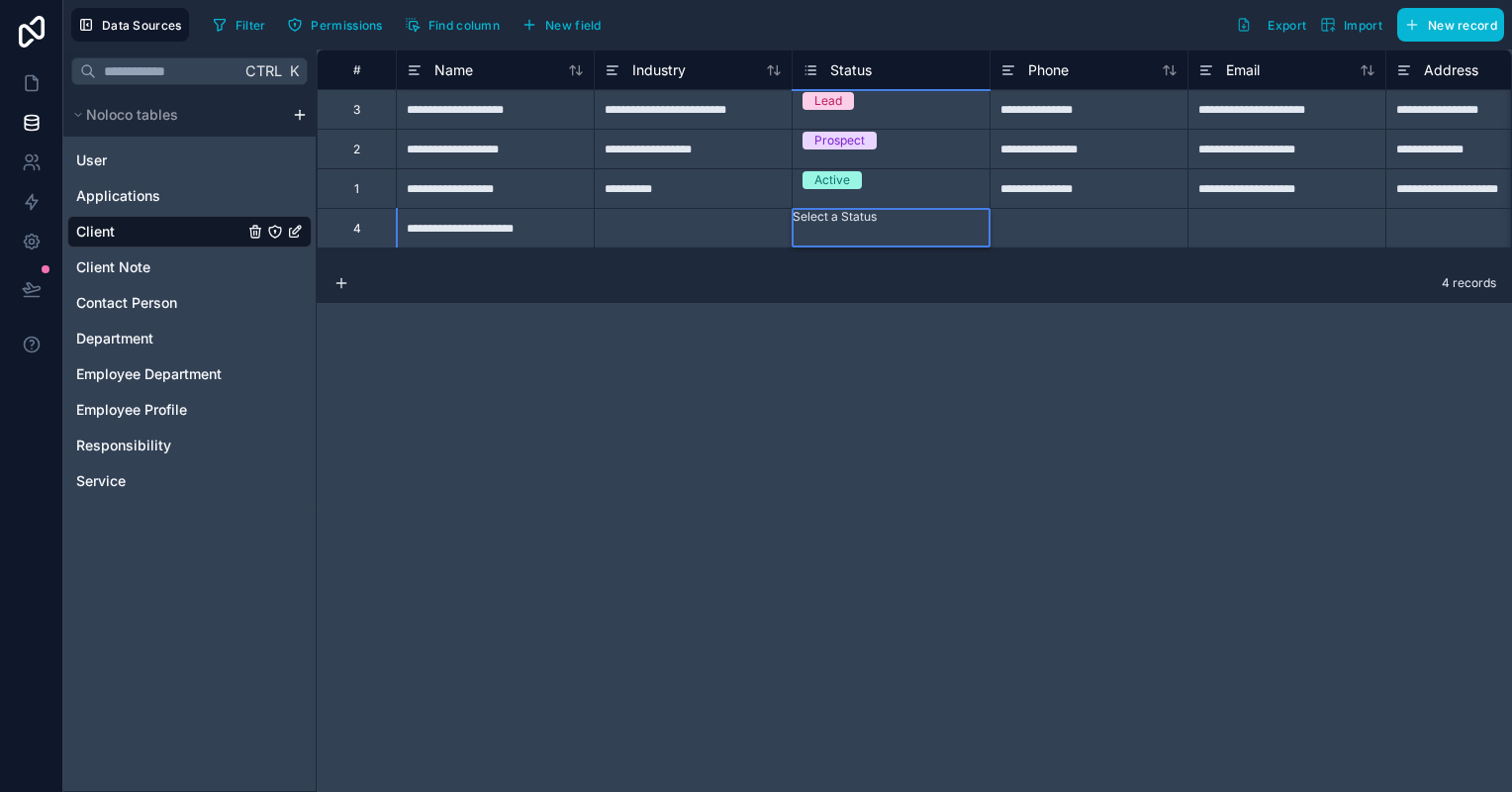 click on "Active" at bounding box center [756, 851] 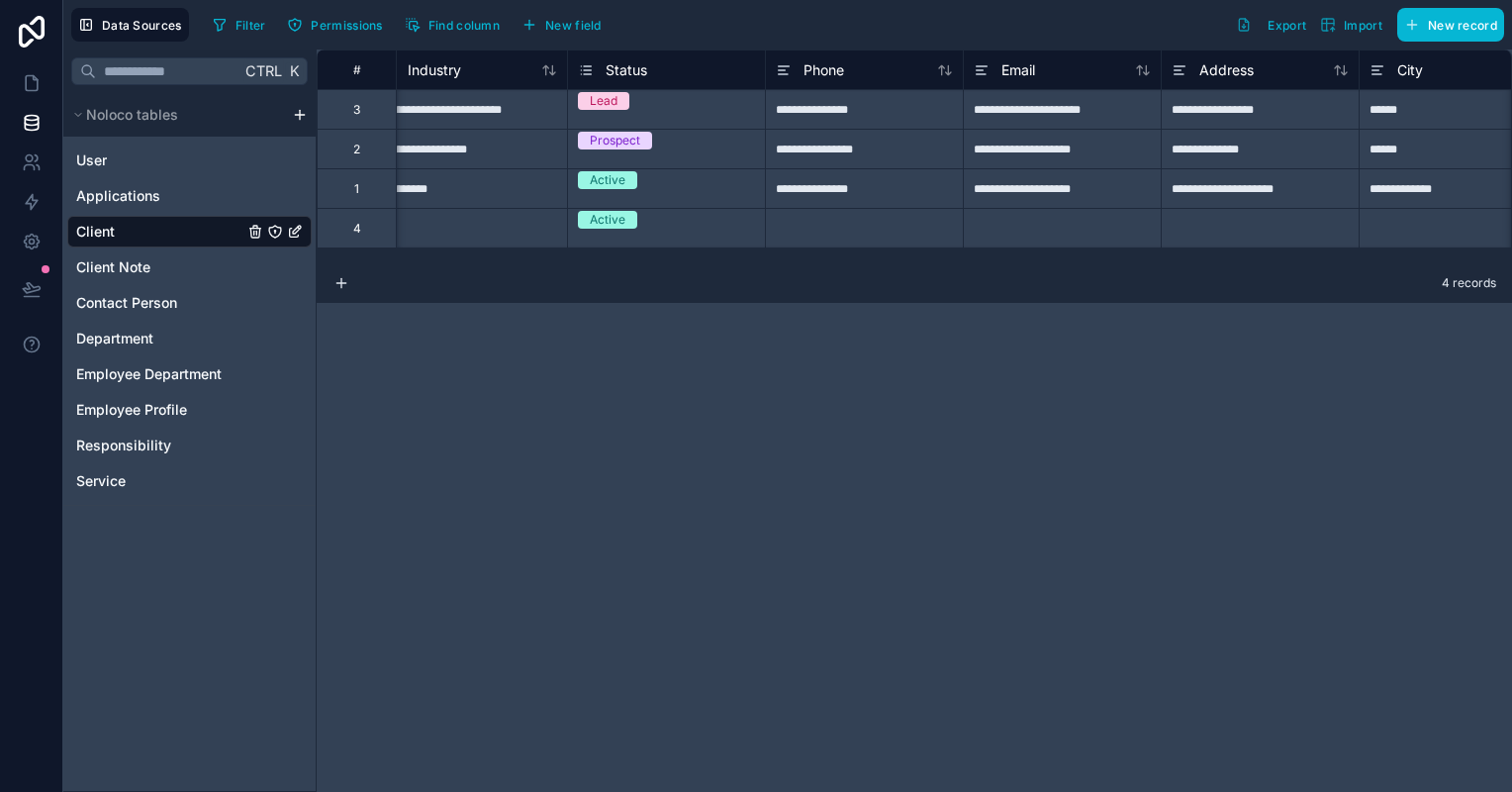 scroll, scrollTop: 0, scrollLeft: 0, axis: both 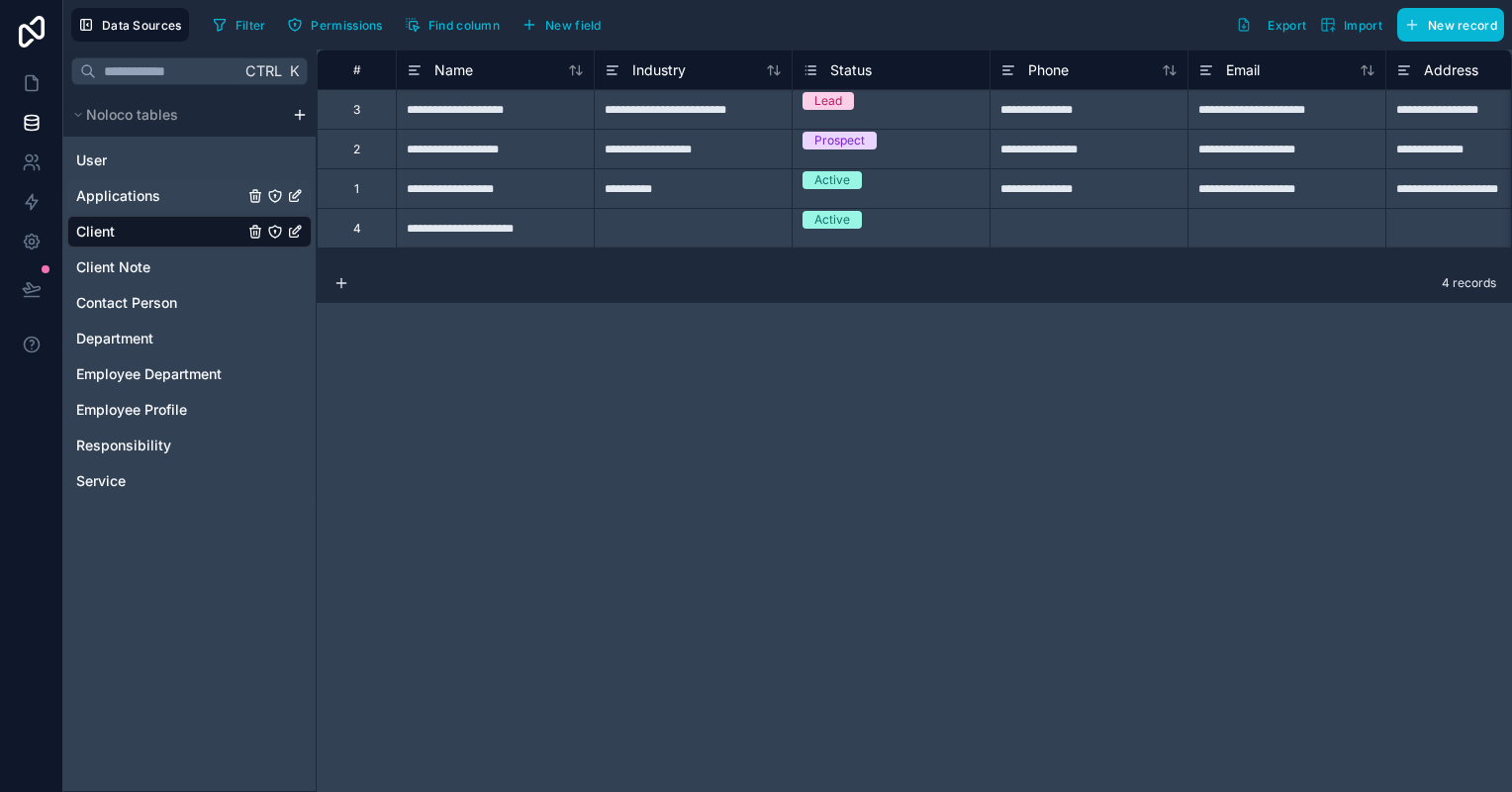 click on "Applications" at bounding box center [189, 196] 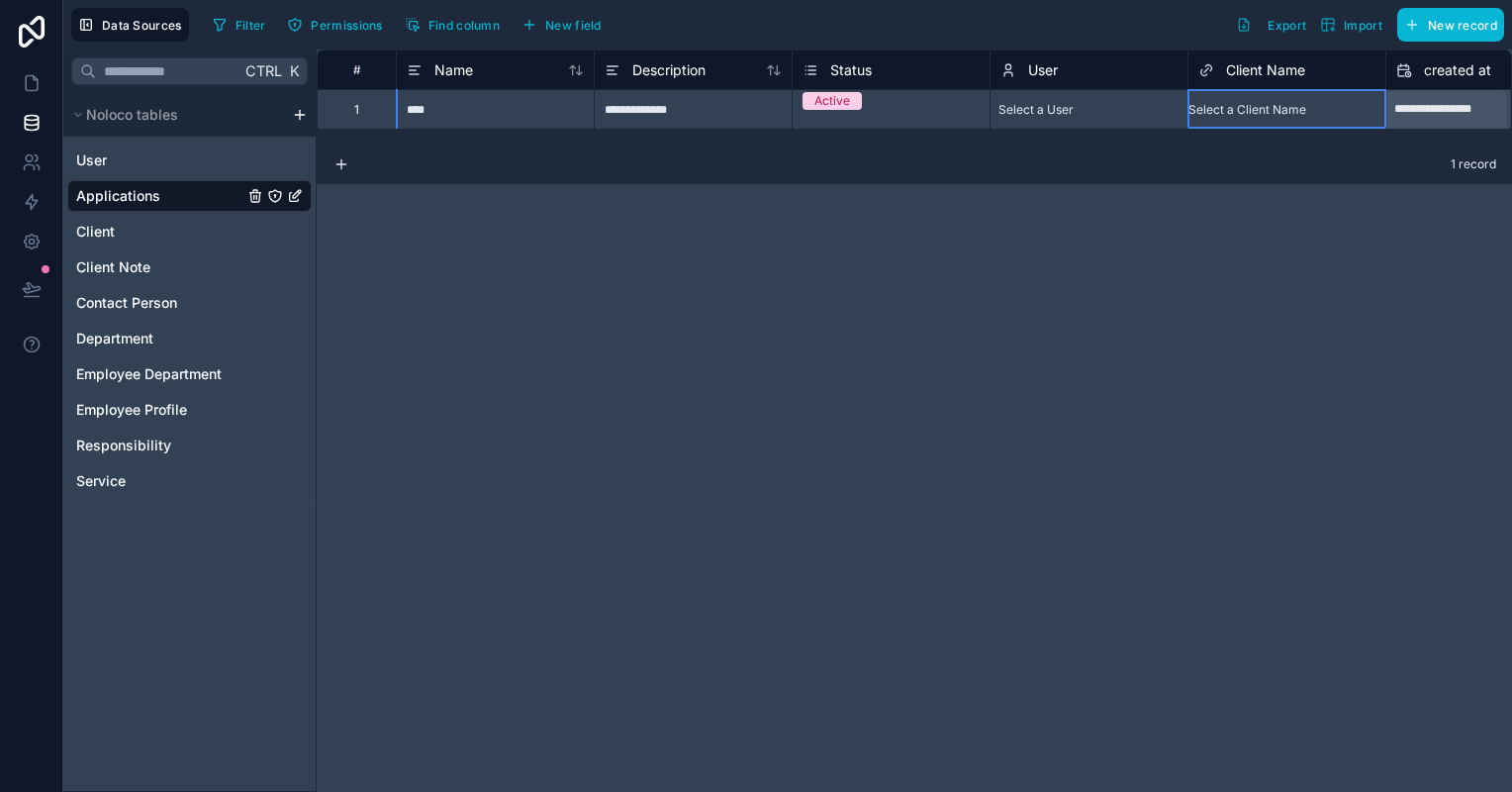 click on "Select a Client Name" at bounding box center (1247, 110) 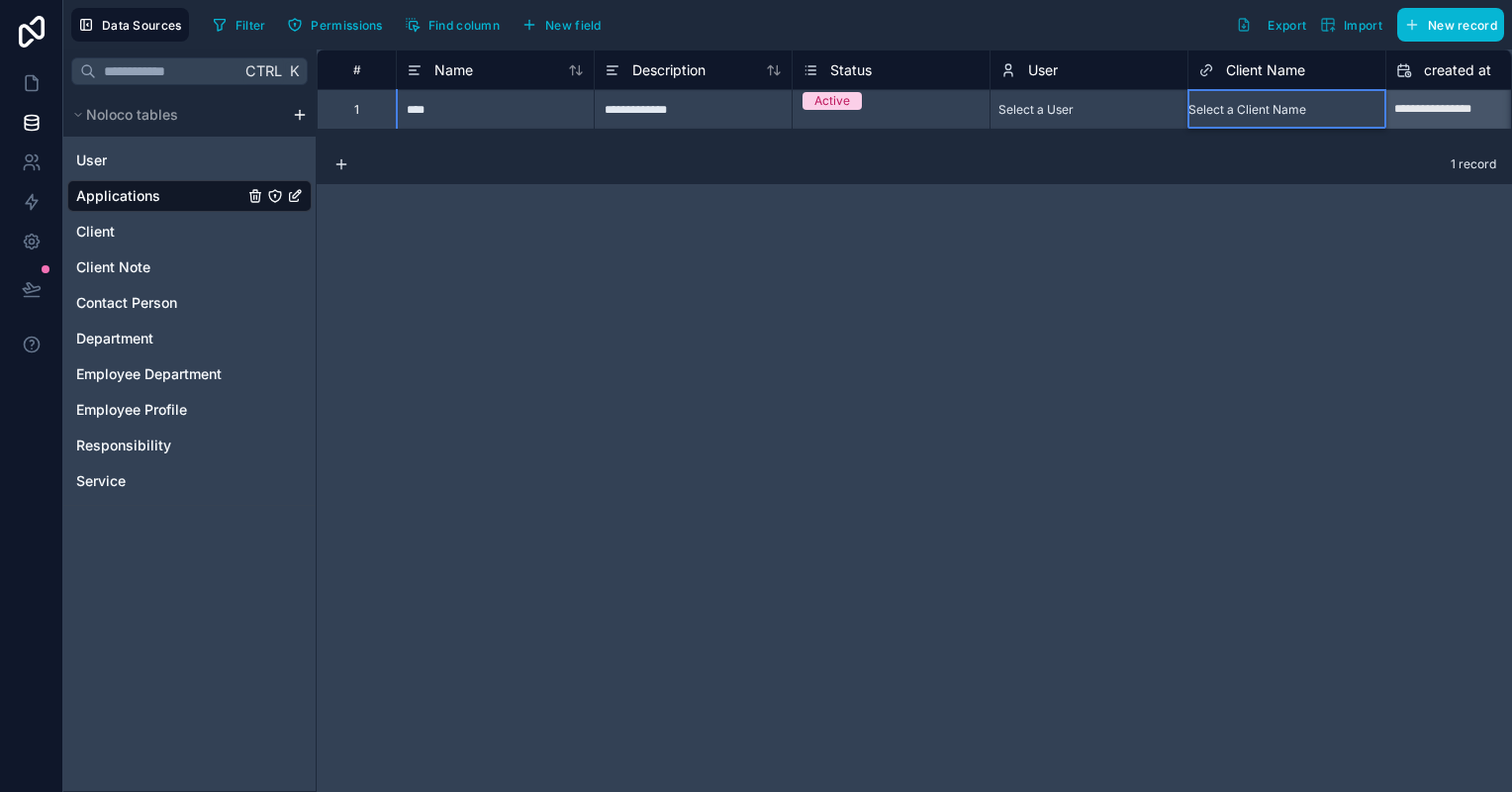 click on "[FIRST] [MIDDLE] [LAST]" at bounding box center [756, 804] 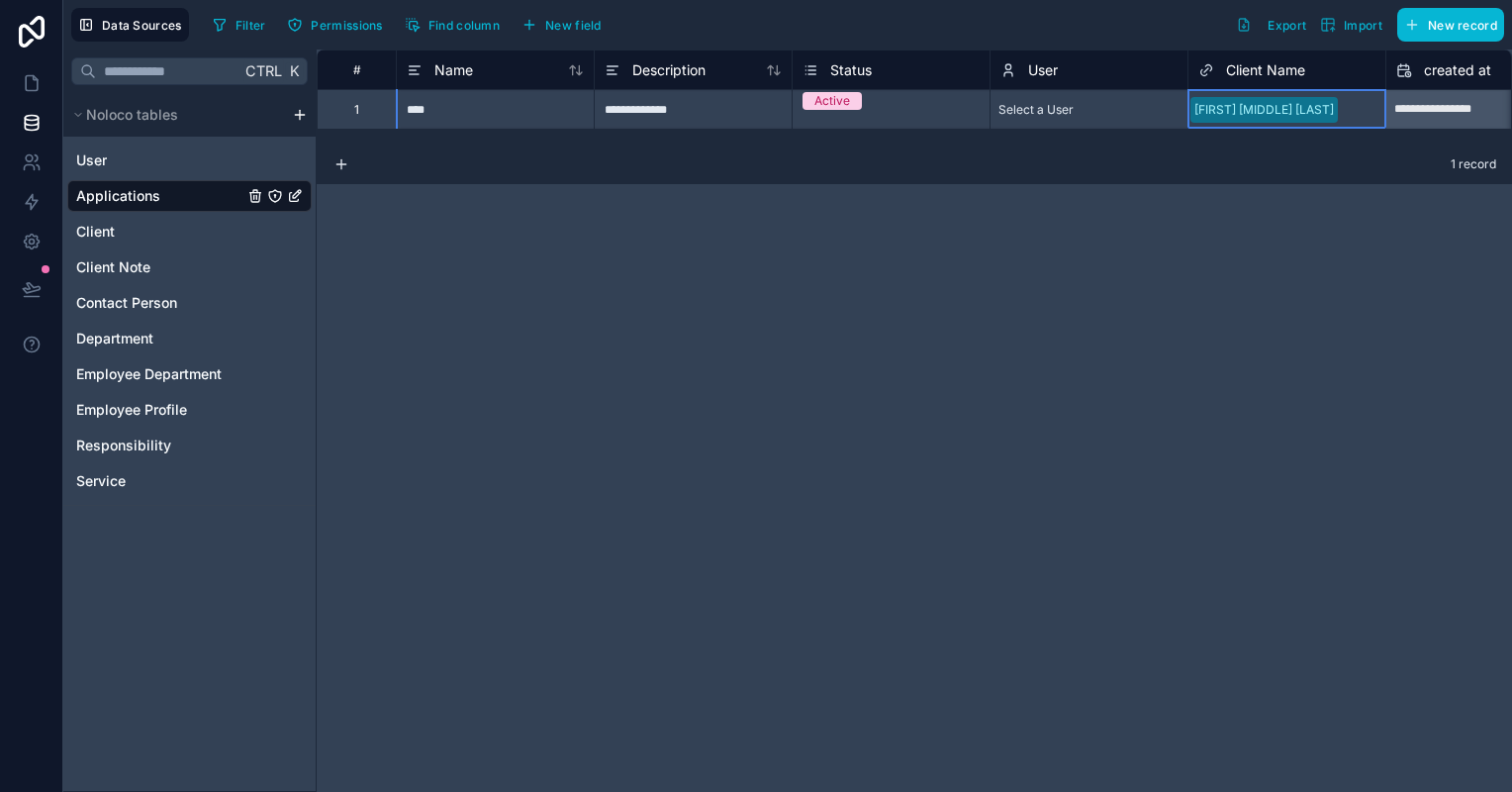 click on "**********" at bounding box center [914, 421] 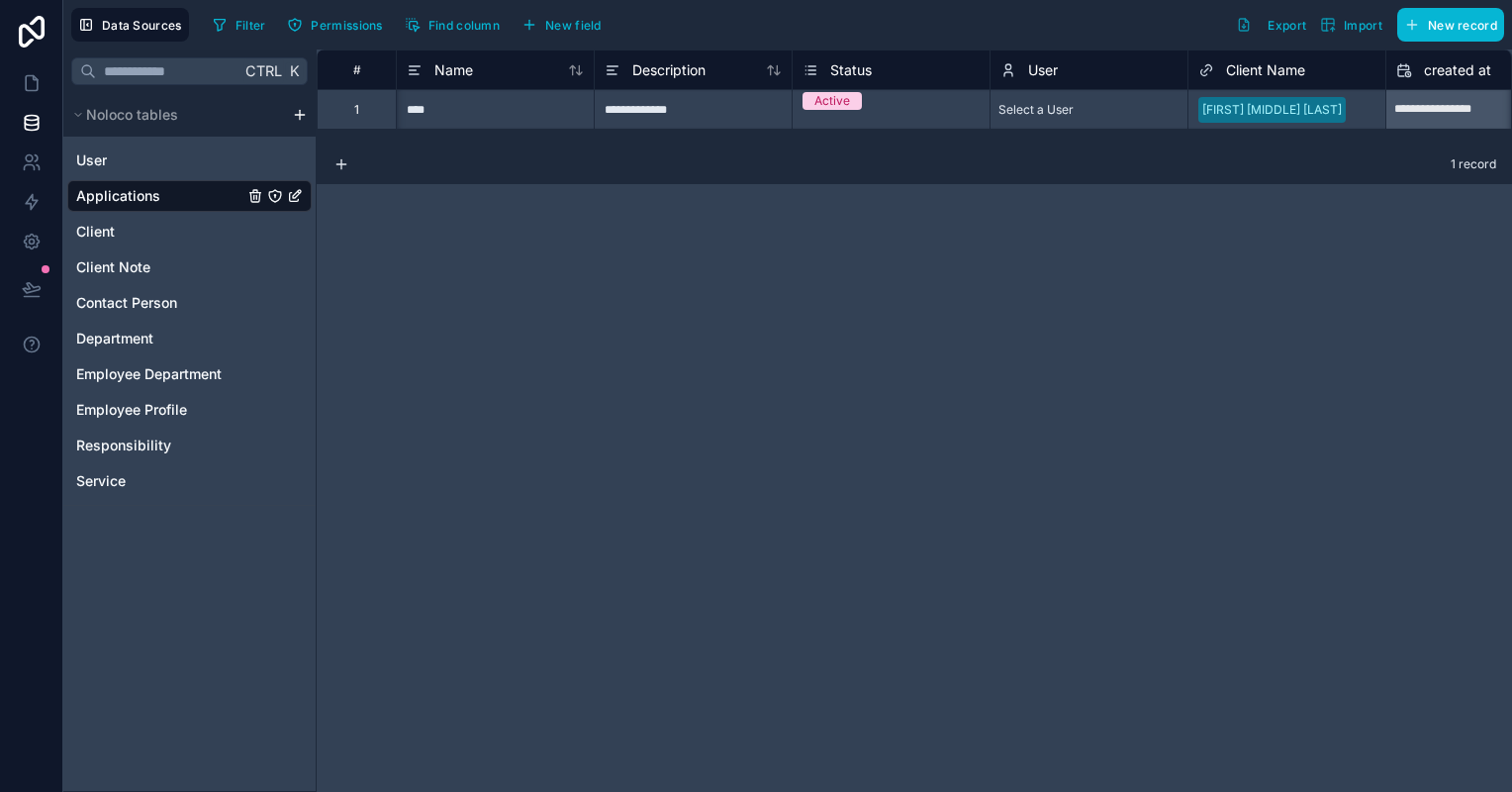 scroll, scrollTop: 0, scrollLeft: 467, axis: horizontal 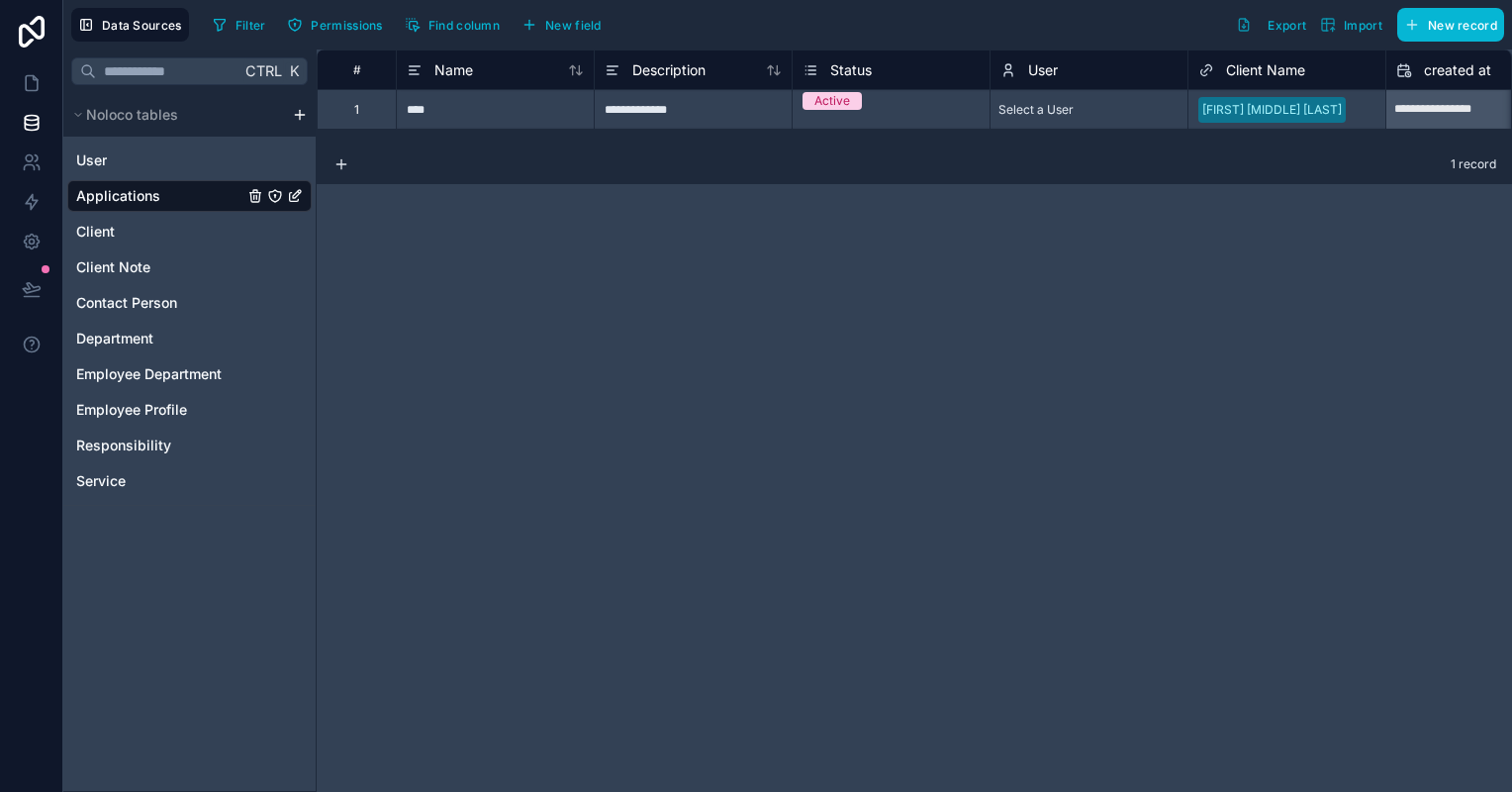 click on "**********" at bounding box center [756, 396] 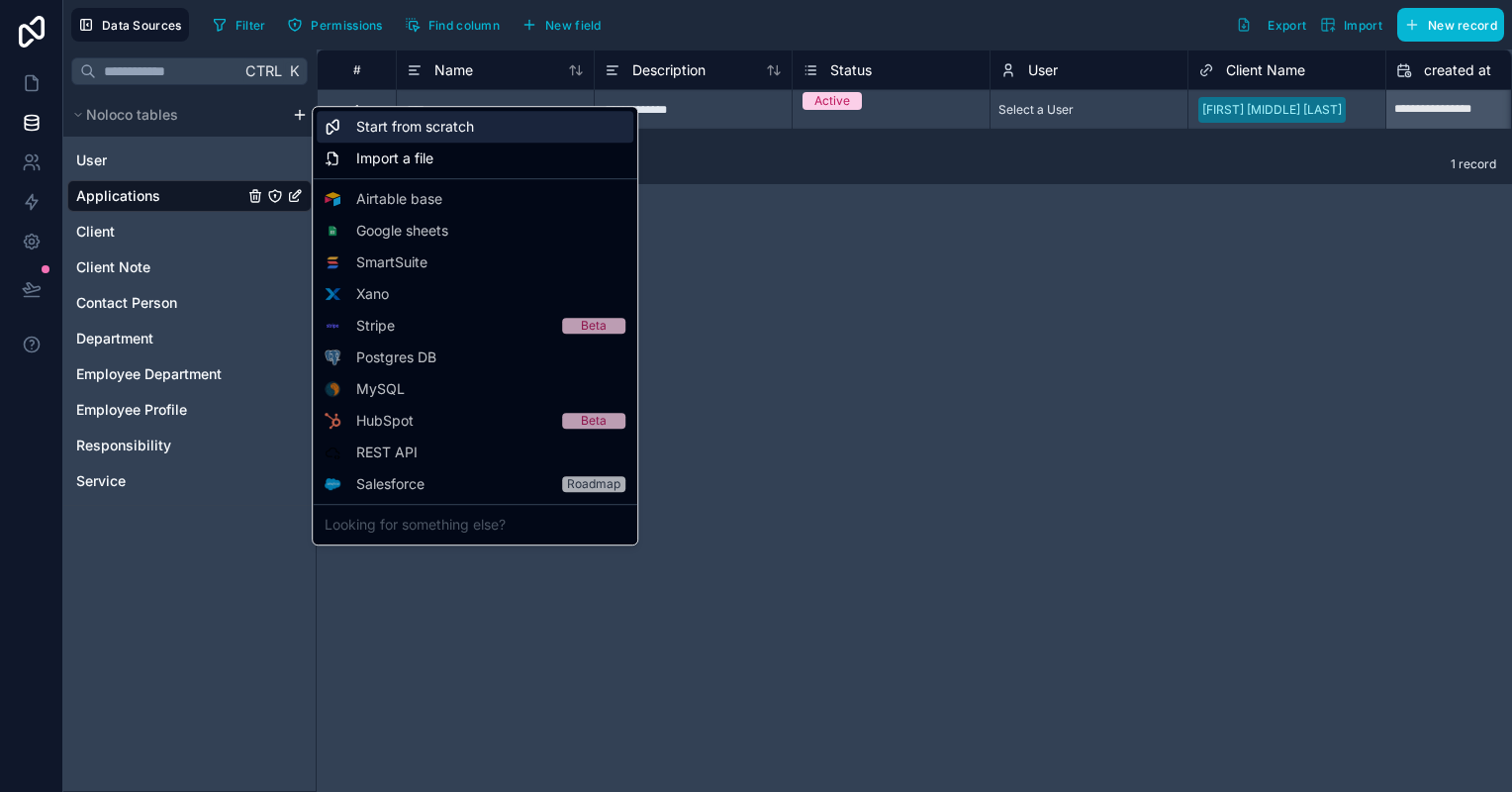 click on "Start from scratch" at bounding box center [415, 127] 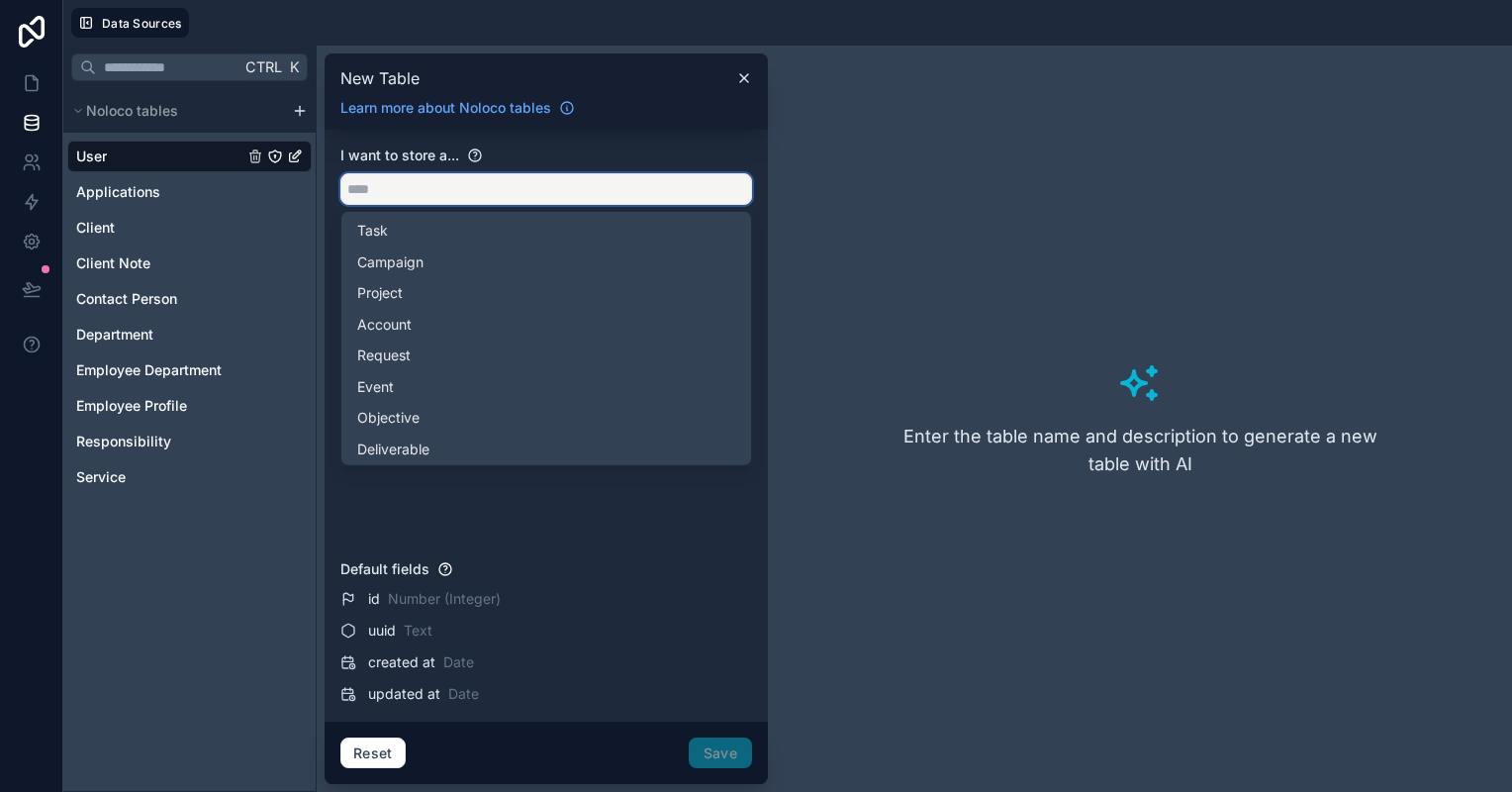 click at bounding box center (546, 189) 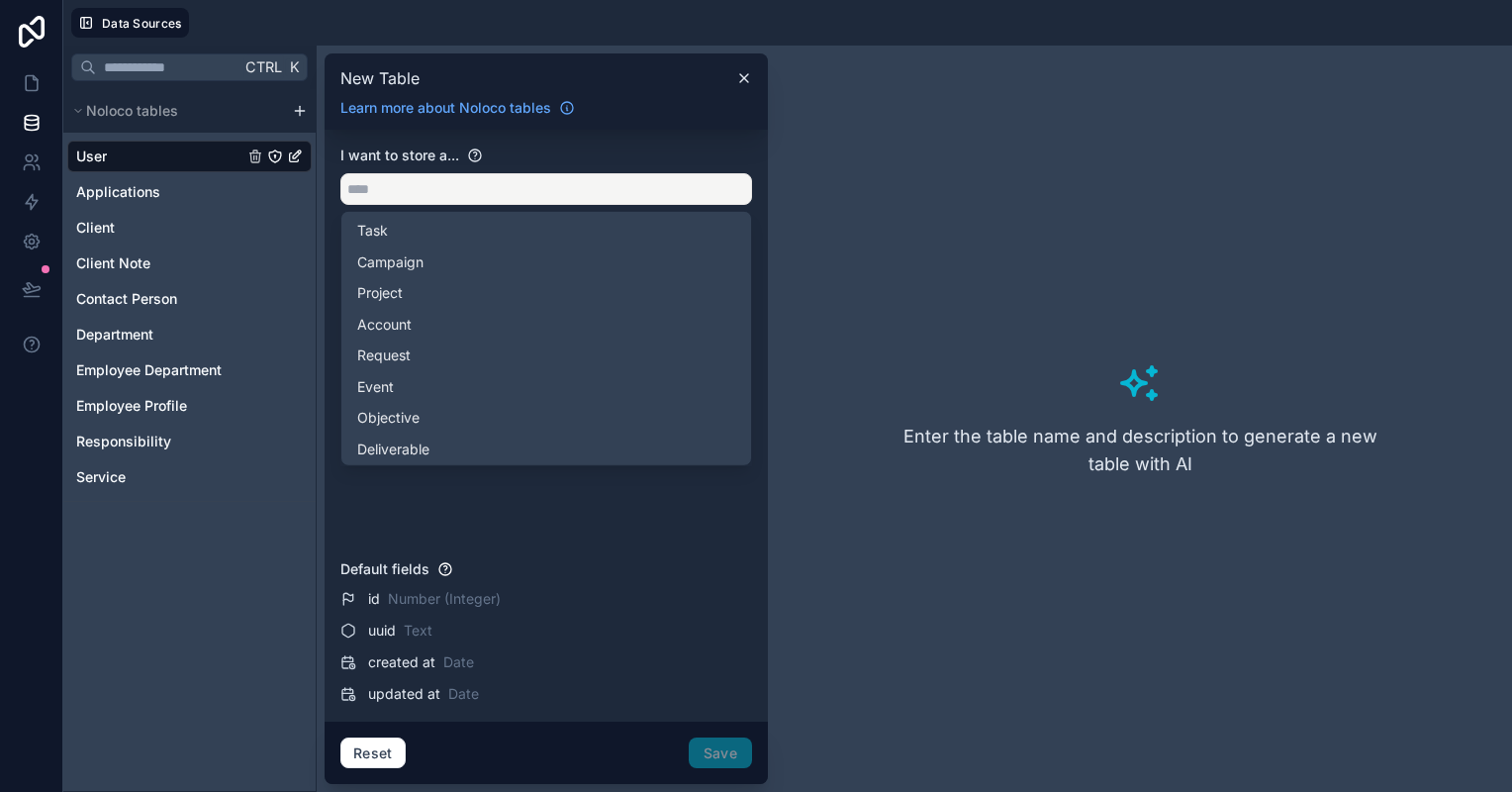click on "I want to store a... Describe your table Default fields id Number (Integer) uuid Text created at Date updated at Date" at bounding box center (546, 426) 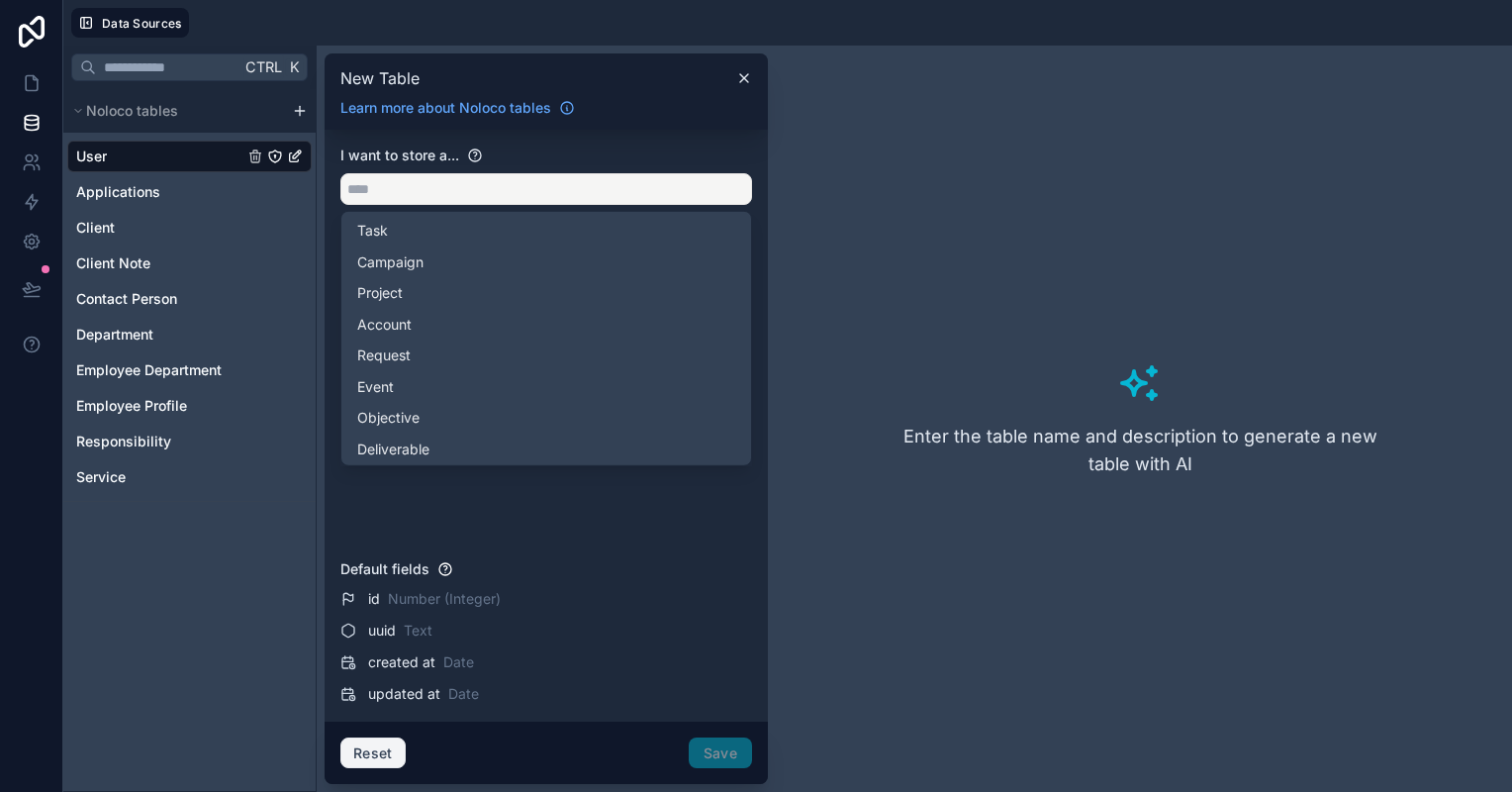 click on "Reset" at bounding box center [373, 753] 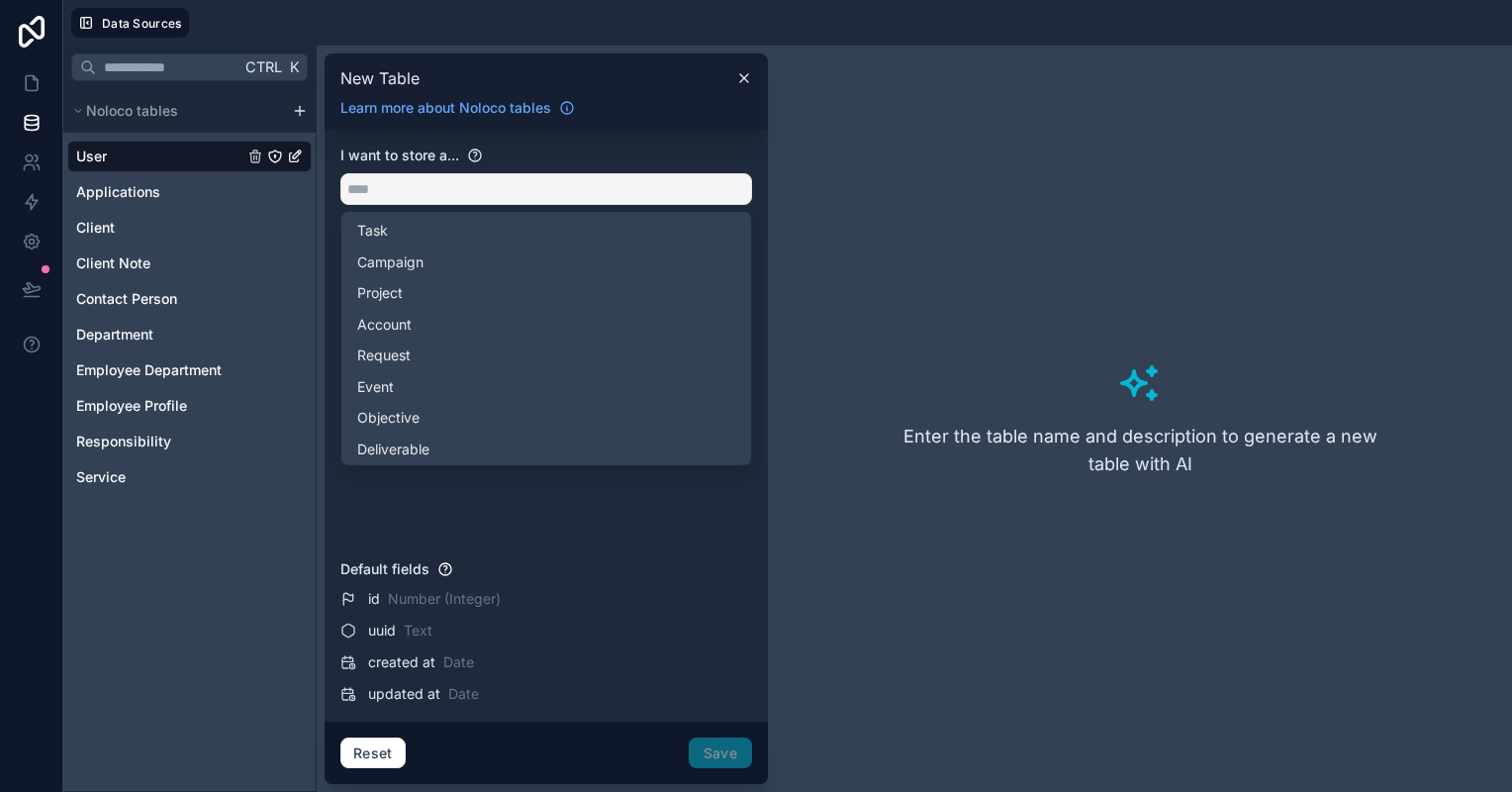 click on "id Number (Integer)" at bounding box center (560, 599) 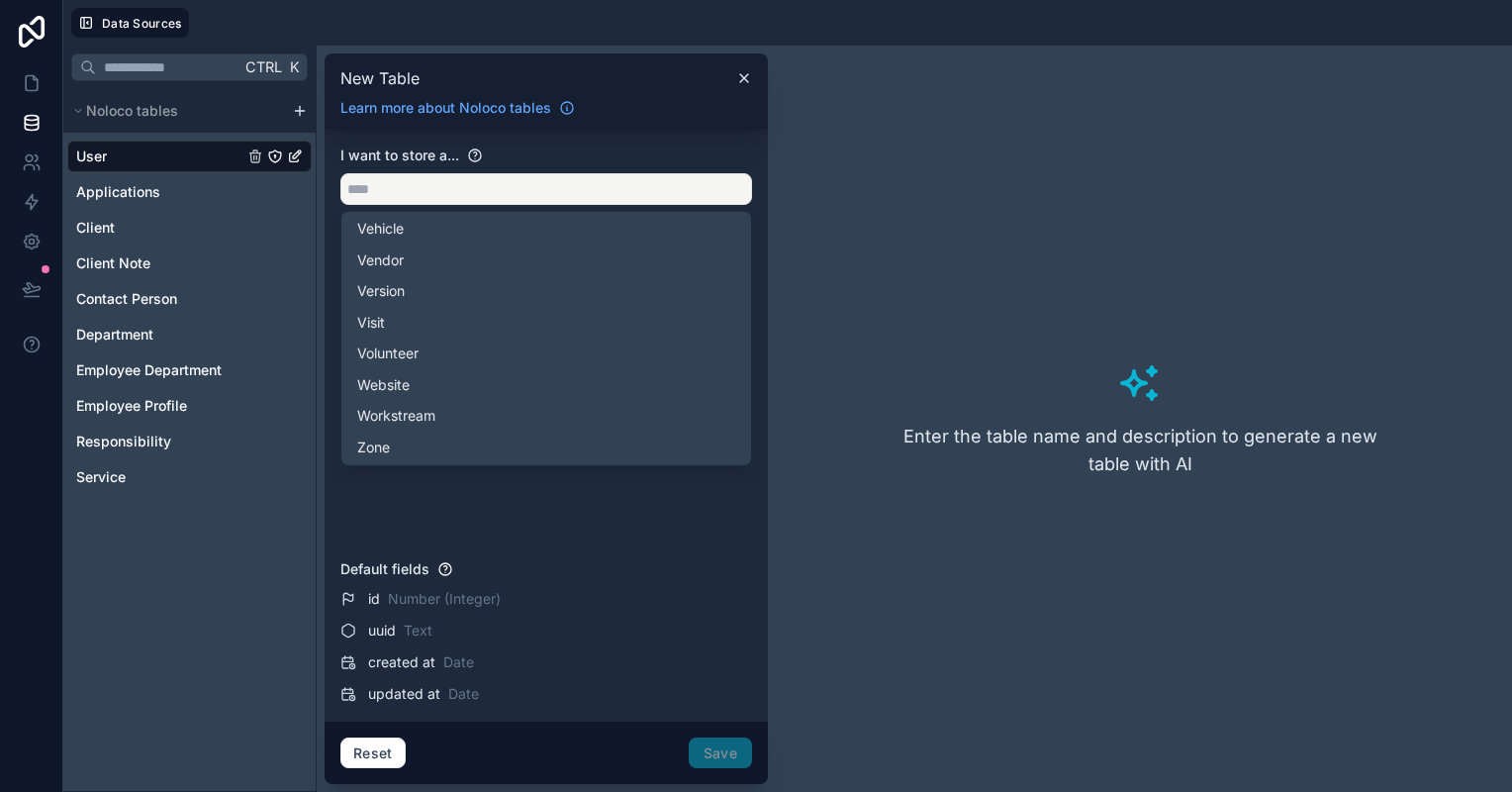 scroll, scrollTop: 0, scrollLeft: 0, axis: both 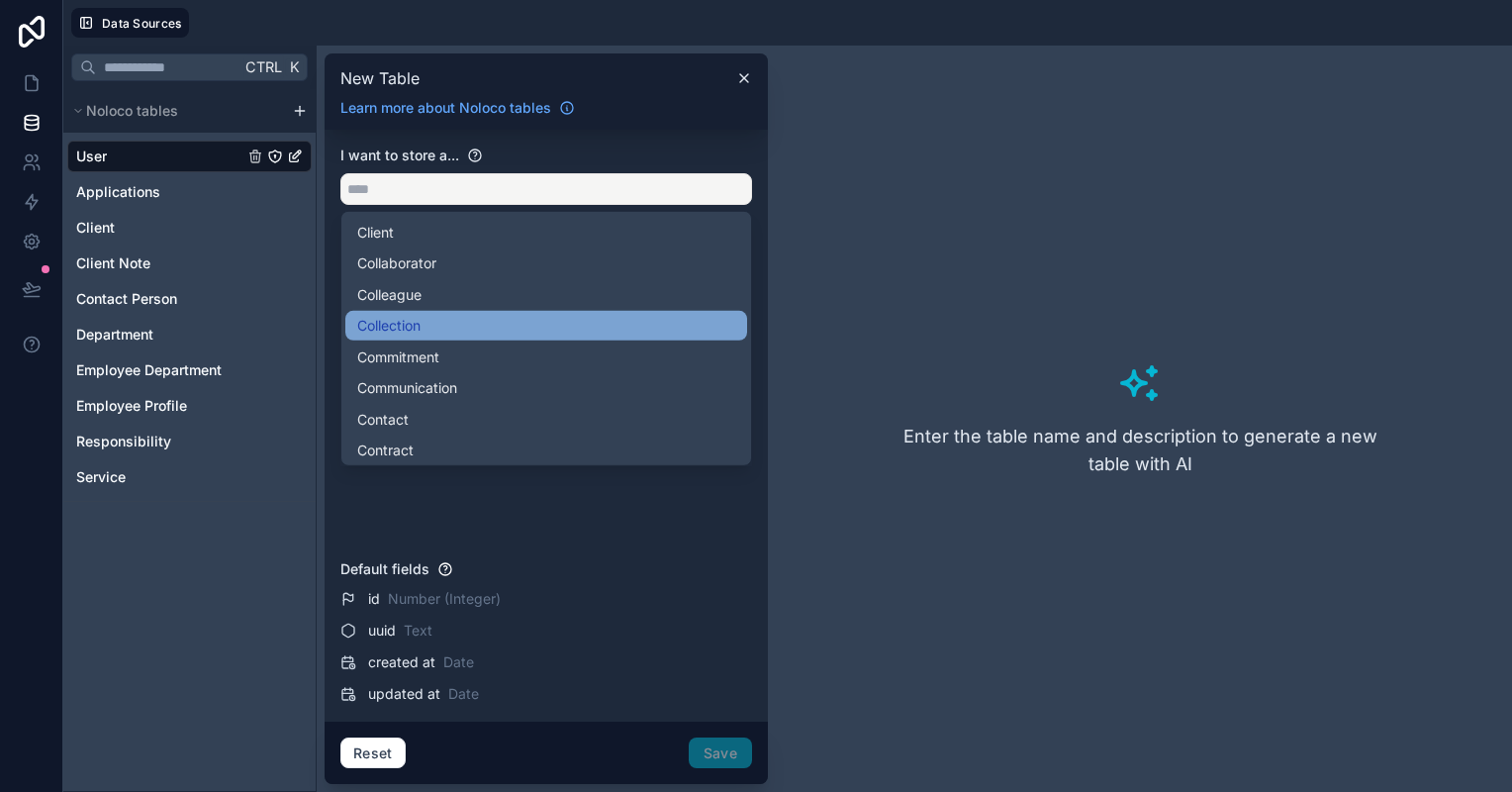 click on "Collection" at bounding box center [546, 326] 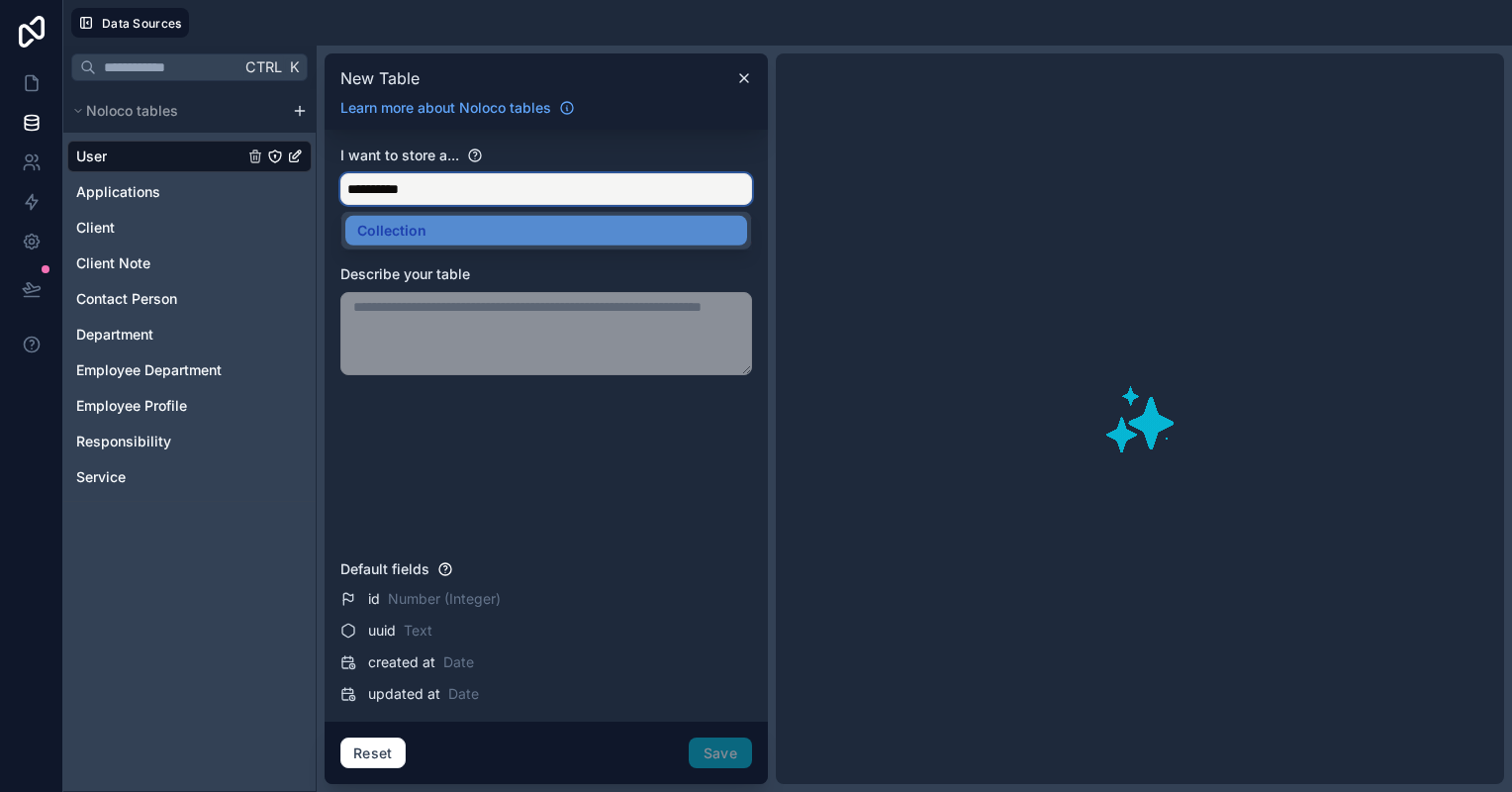 click on "**********" at bounding box center [546, 189] 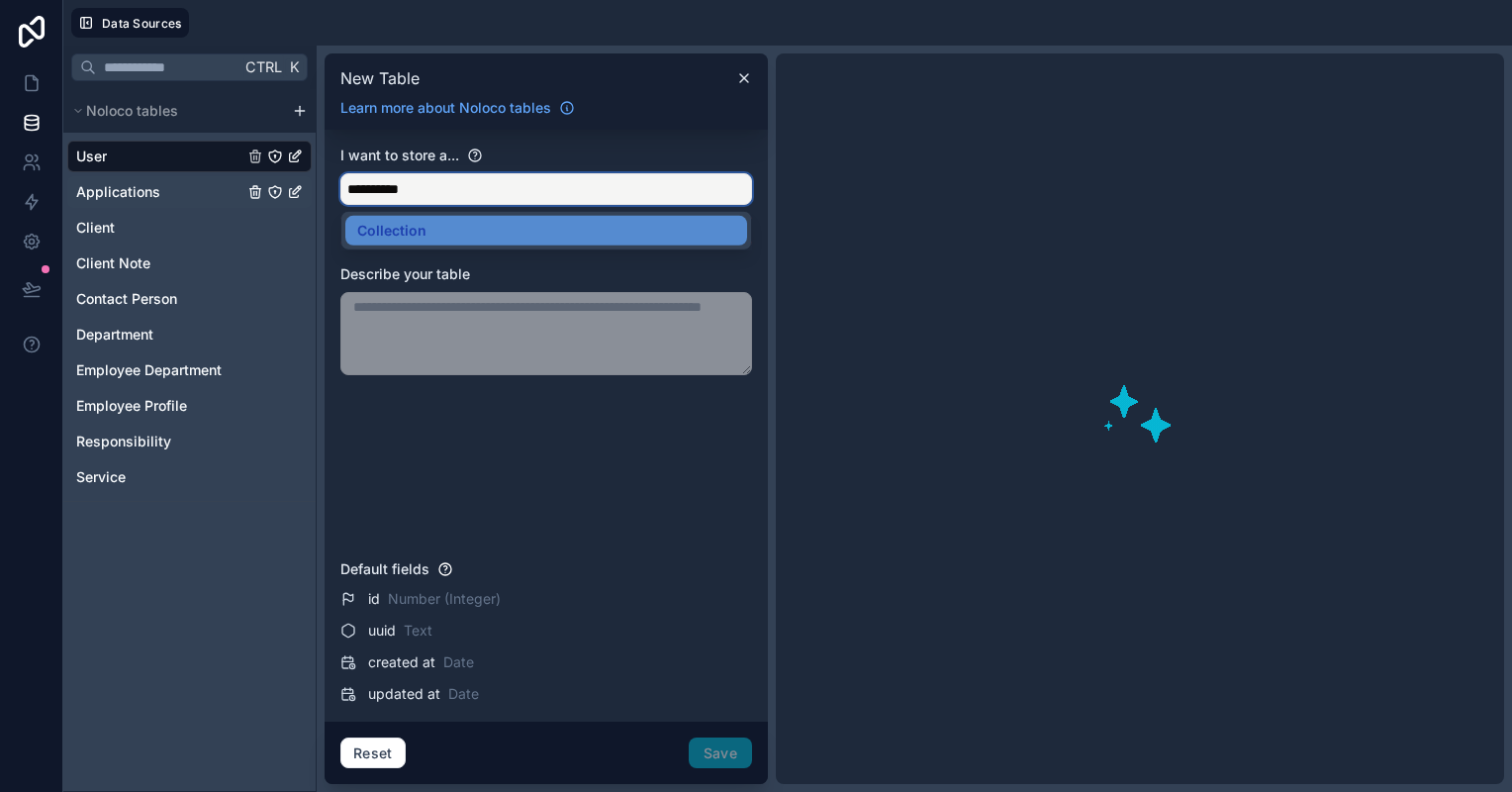 drag, startPoint x: 435, startPoint y: 187, endPoint x: 297, endPoint y: 189, distance: 138.01449 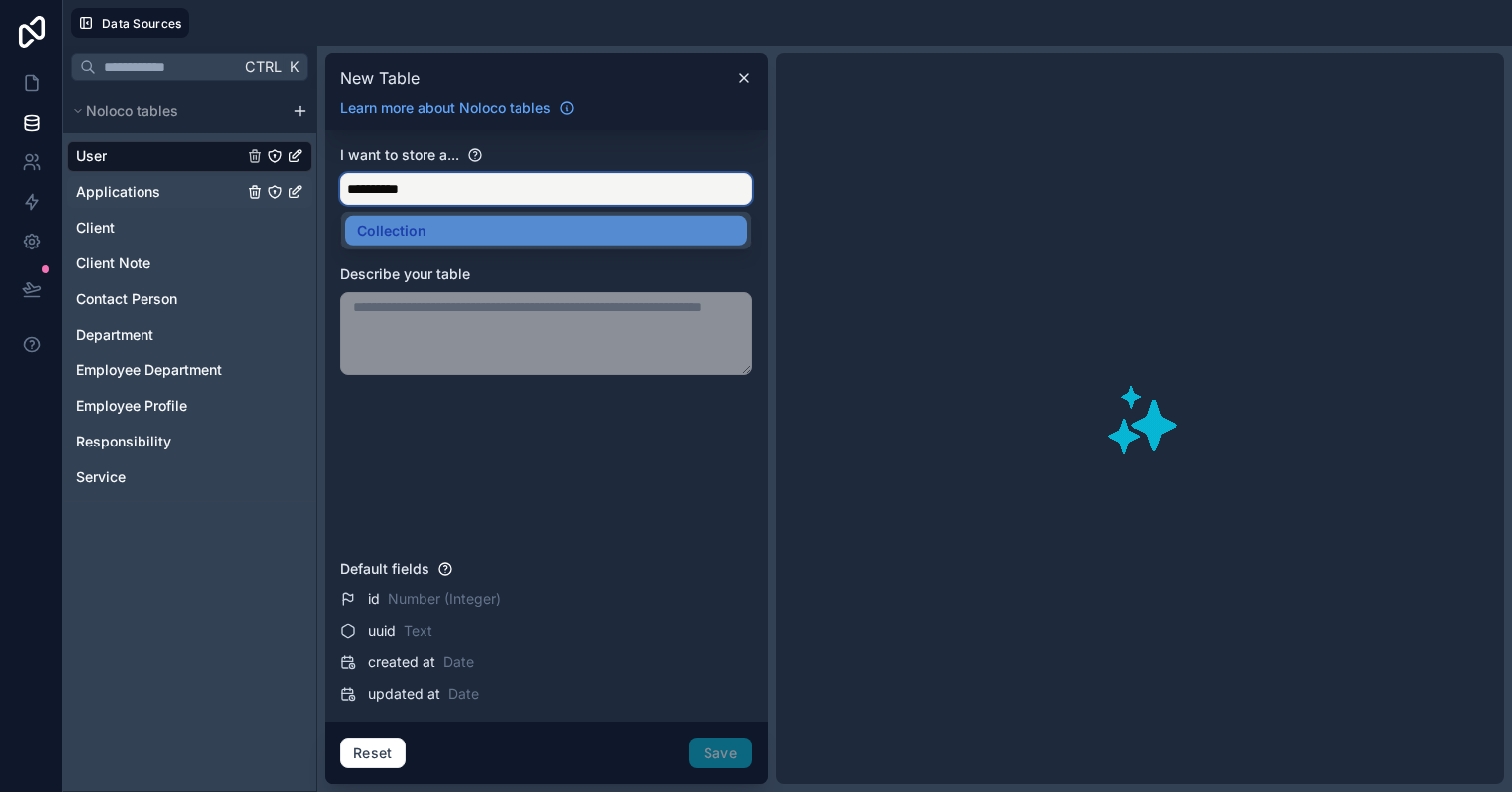 click on "**********" at bounding box center [788, 419] 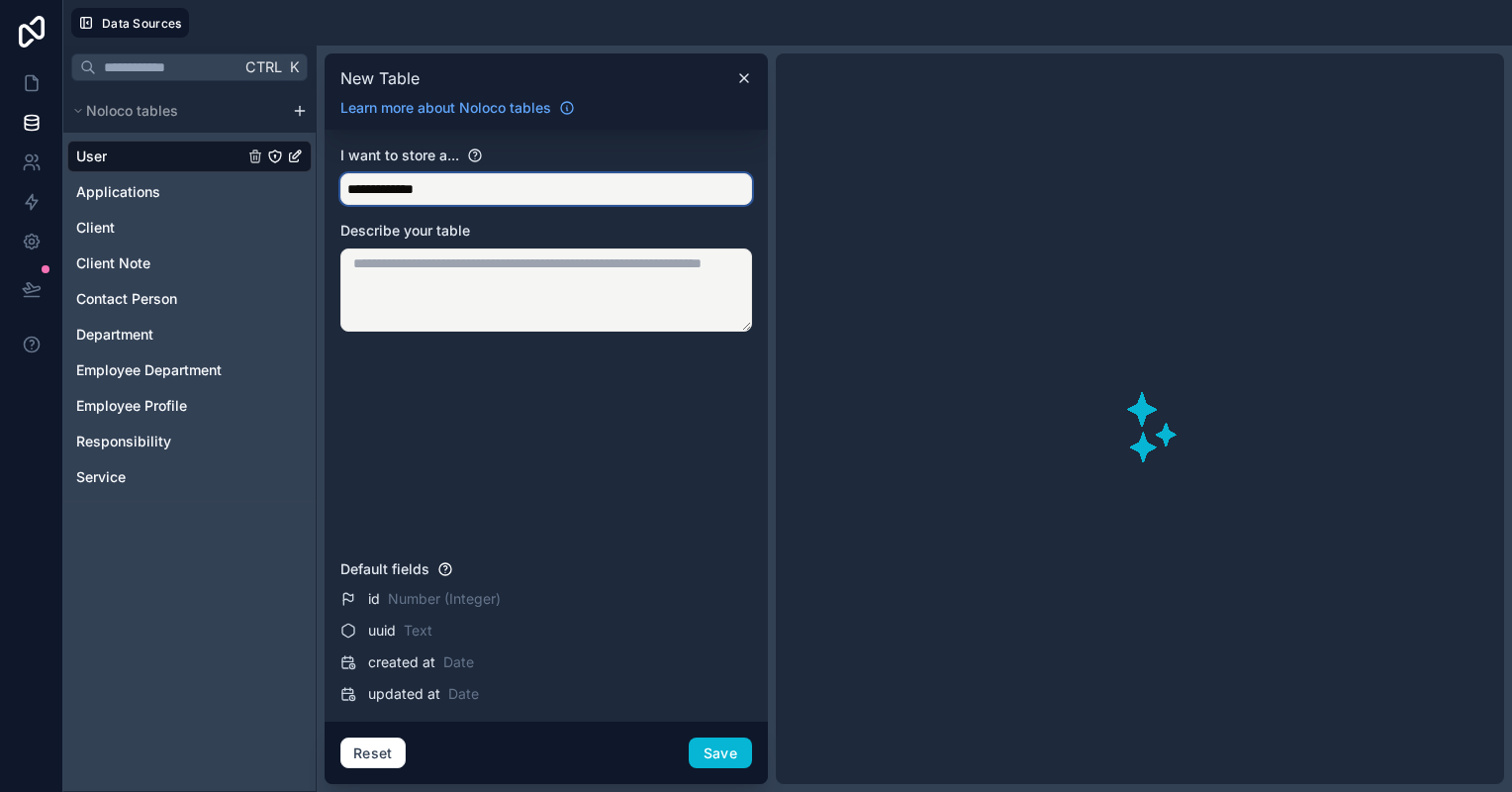 click on "**********" at bounding box center (546, 189) 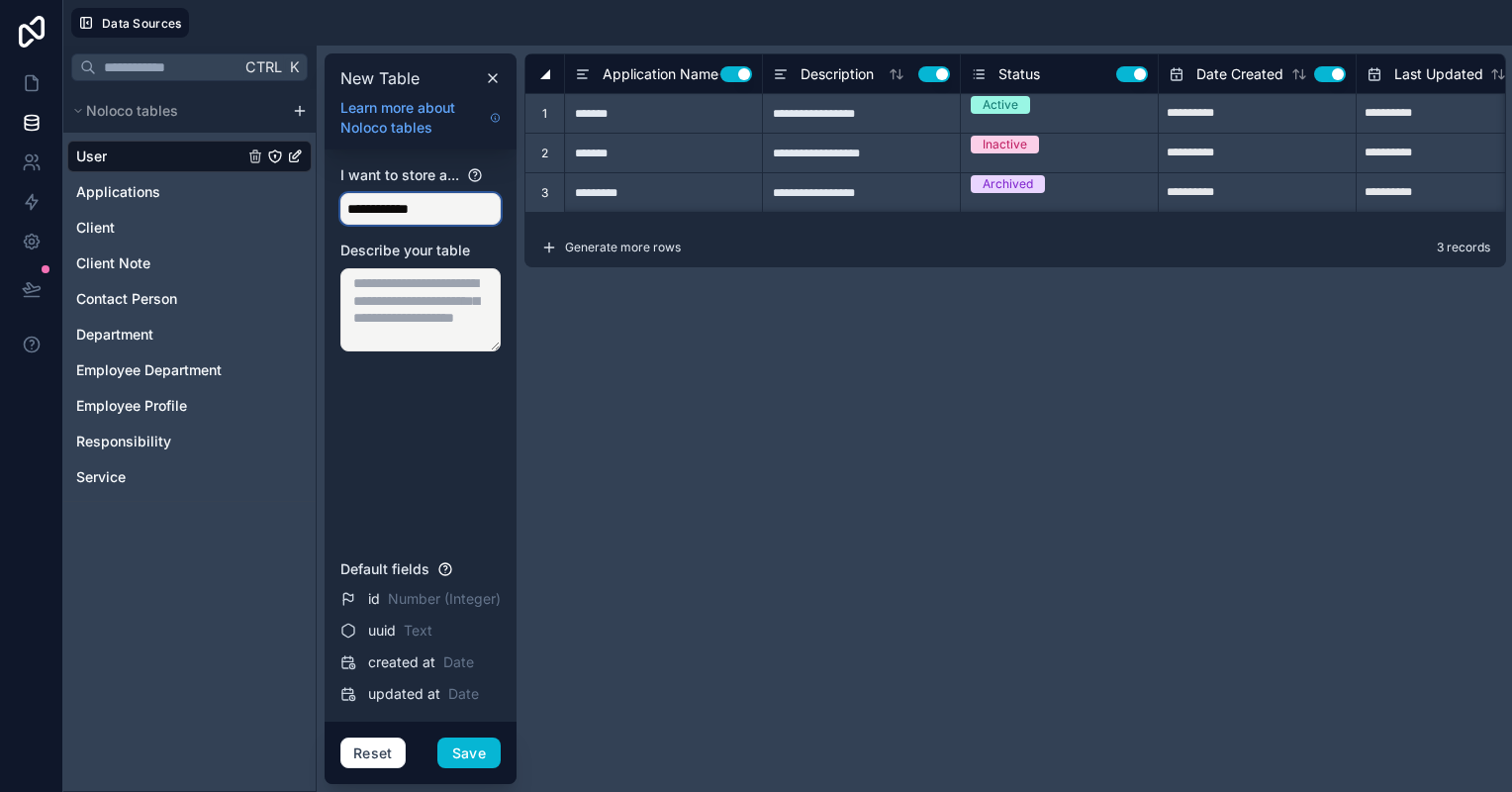 click on "**********" at bounding box center (421, 209) 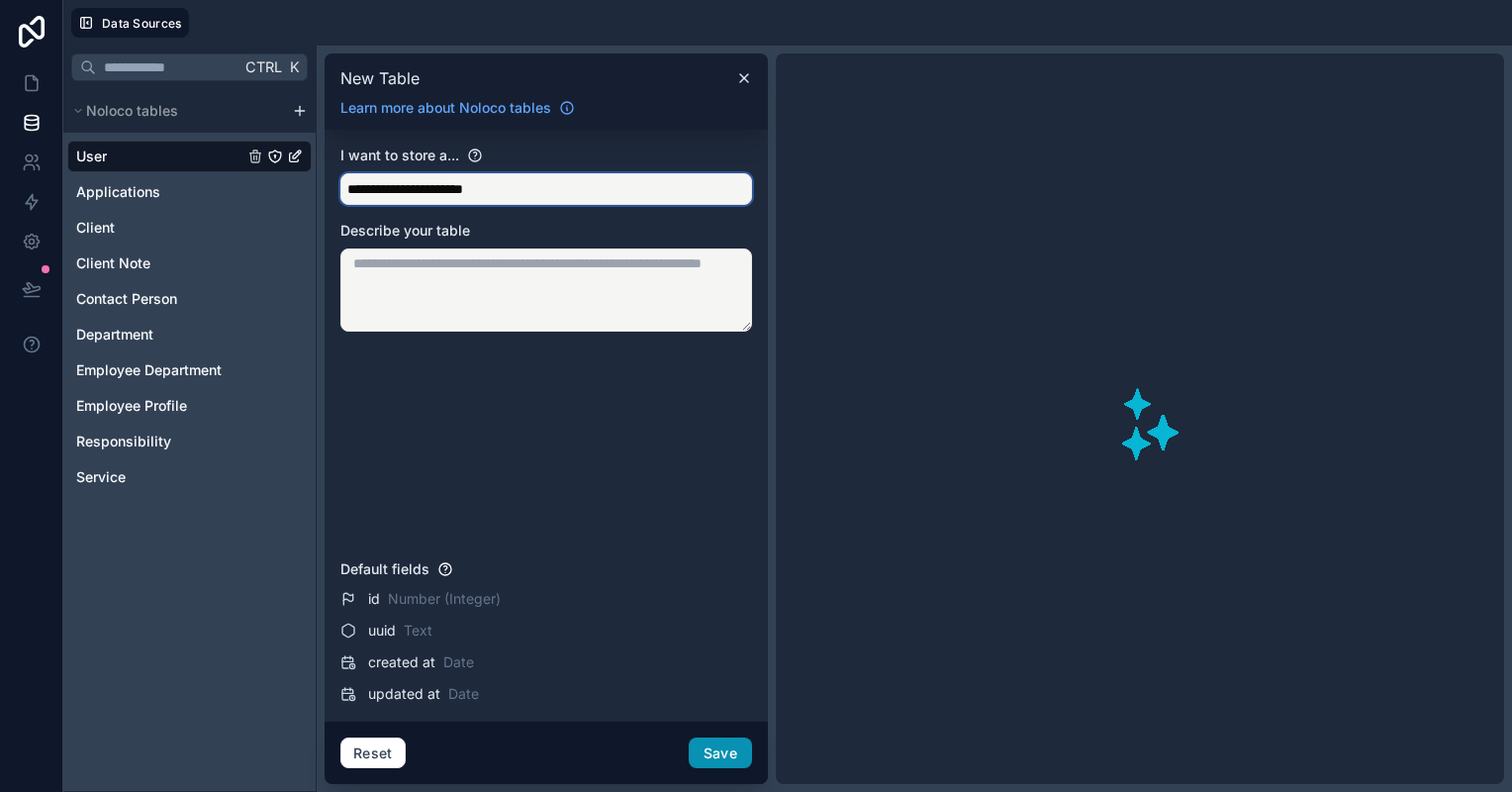 type on "**********" 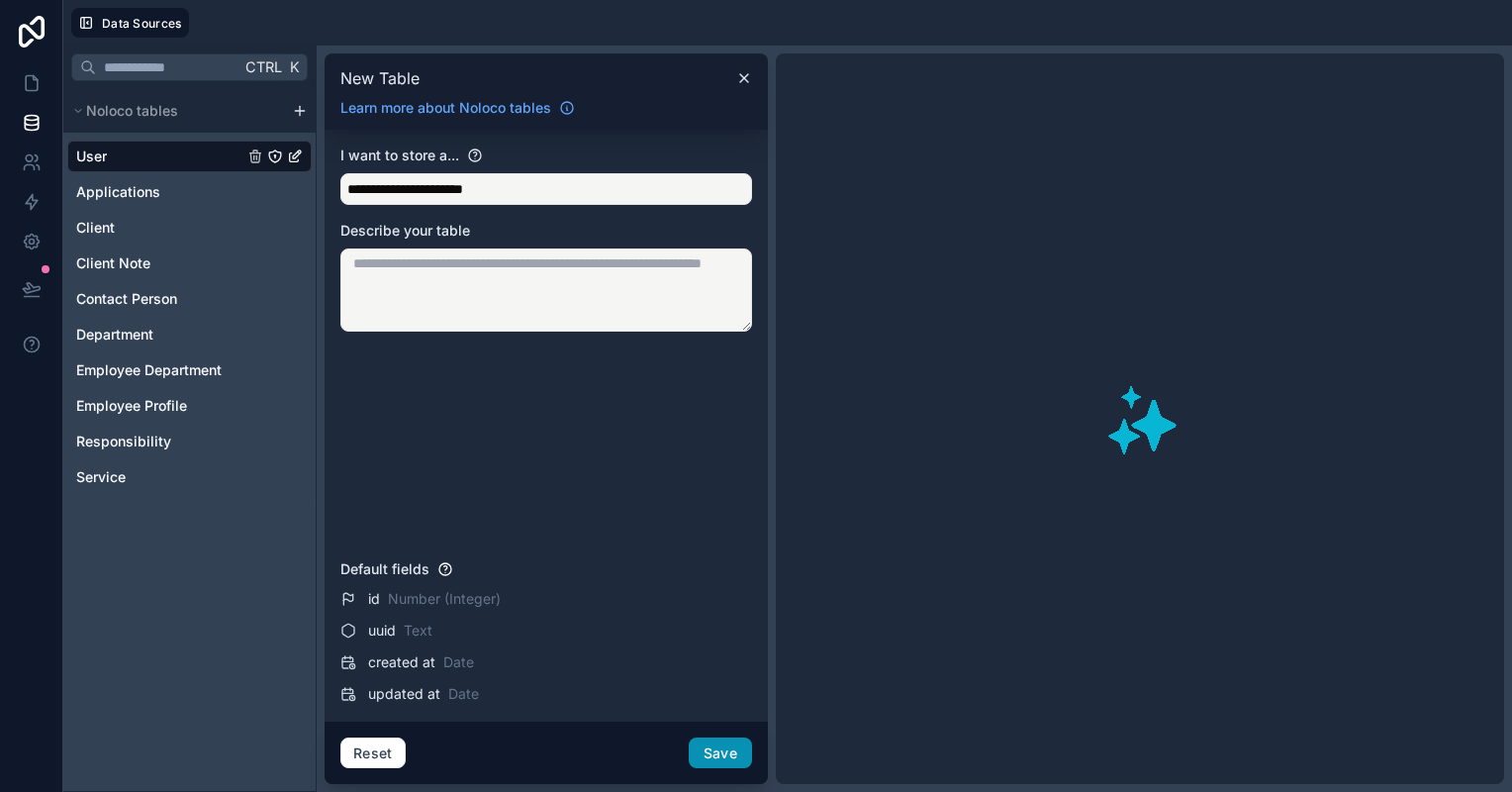 click on "Save" at bounding box center [720, 753] 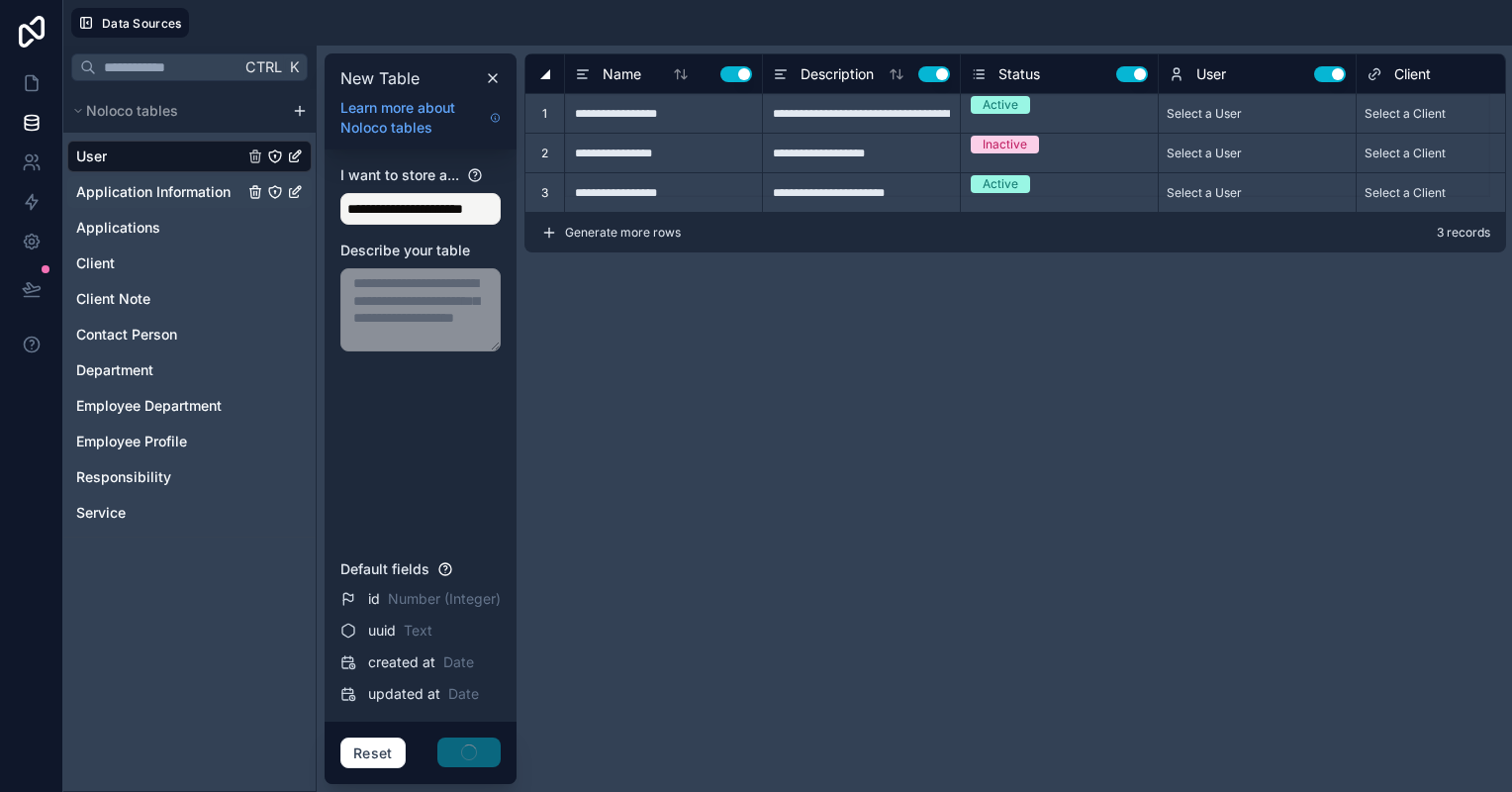 click on "Application Information" at bounding box center (153, 192) 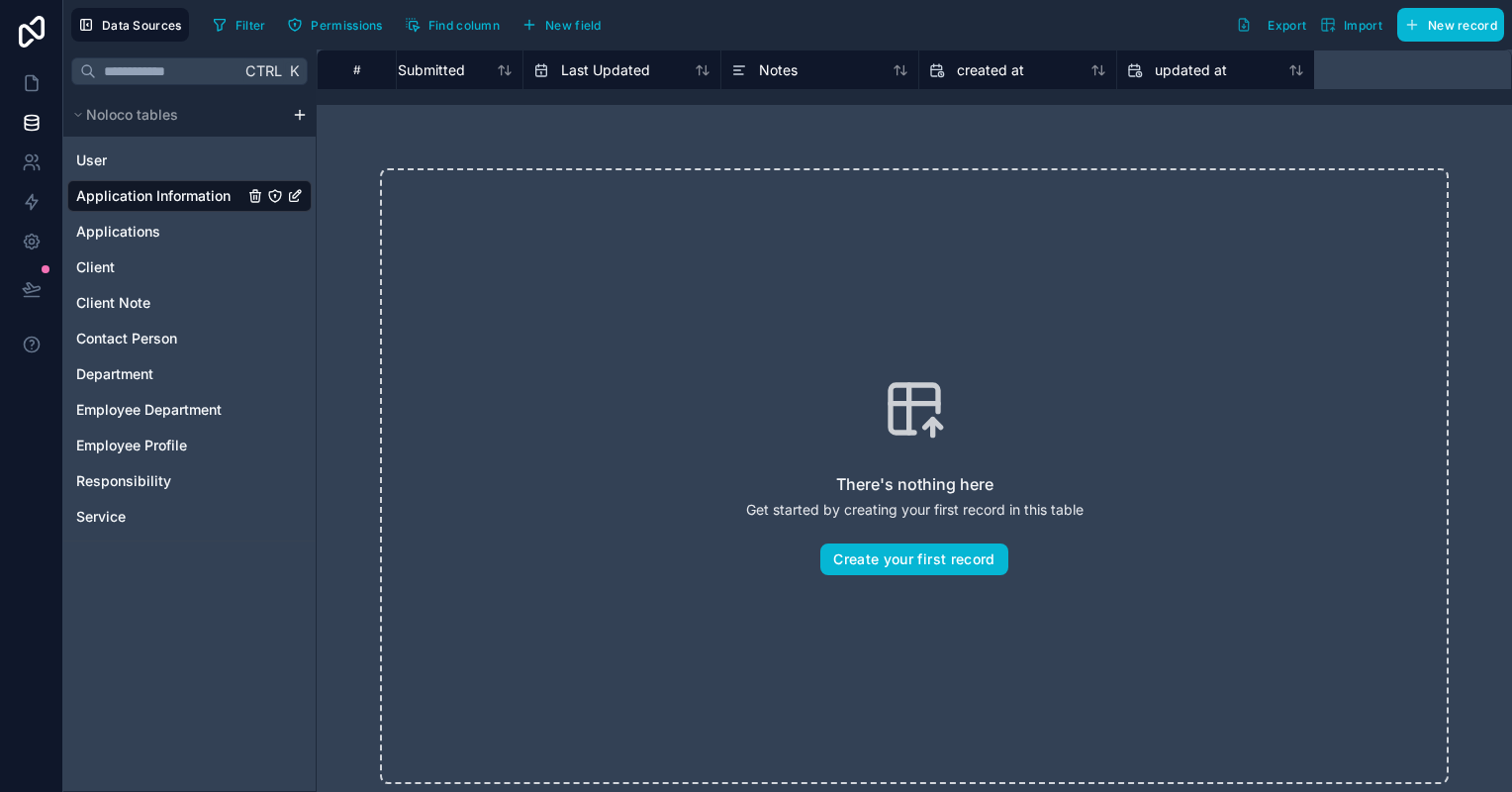 scroll, scrollTop: 0, scrollLeft: 0, axis: both 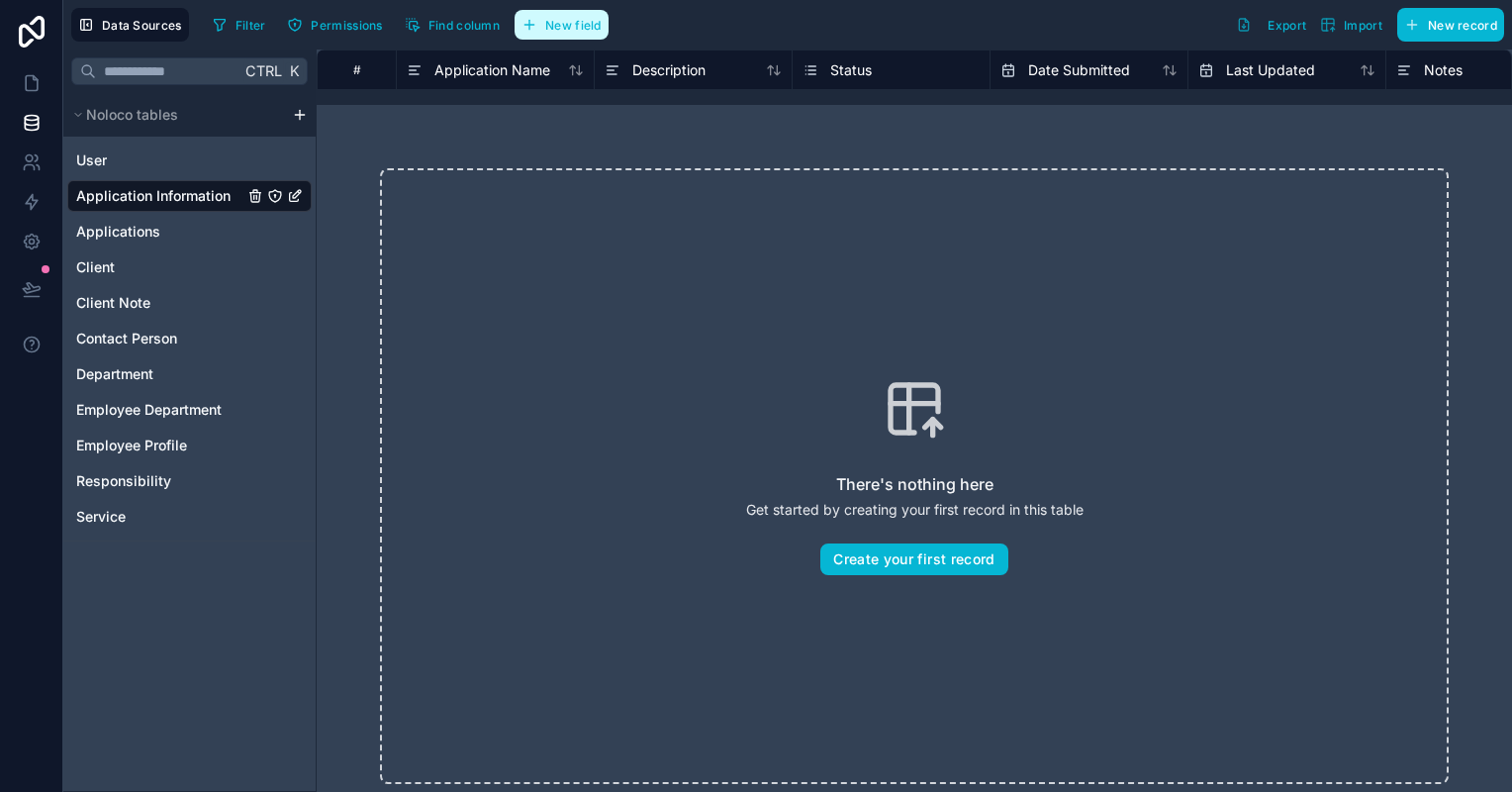 click on "New field" at bounding box center (573, 25) 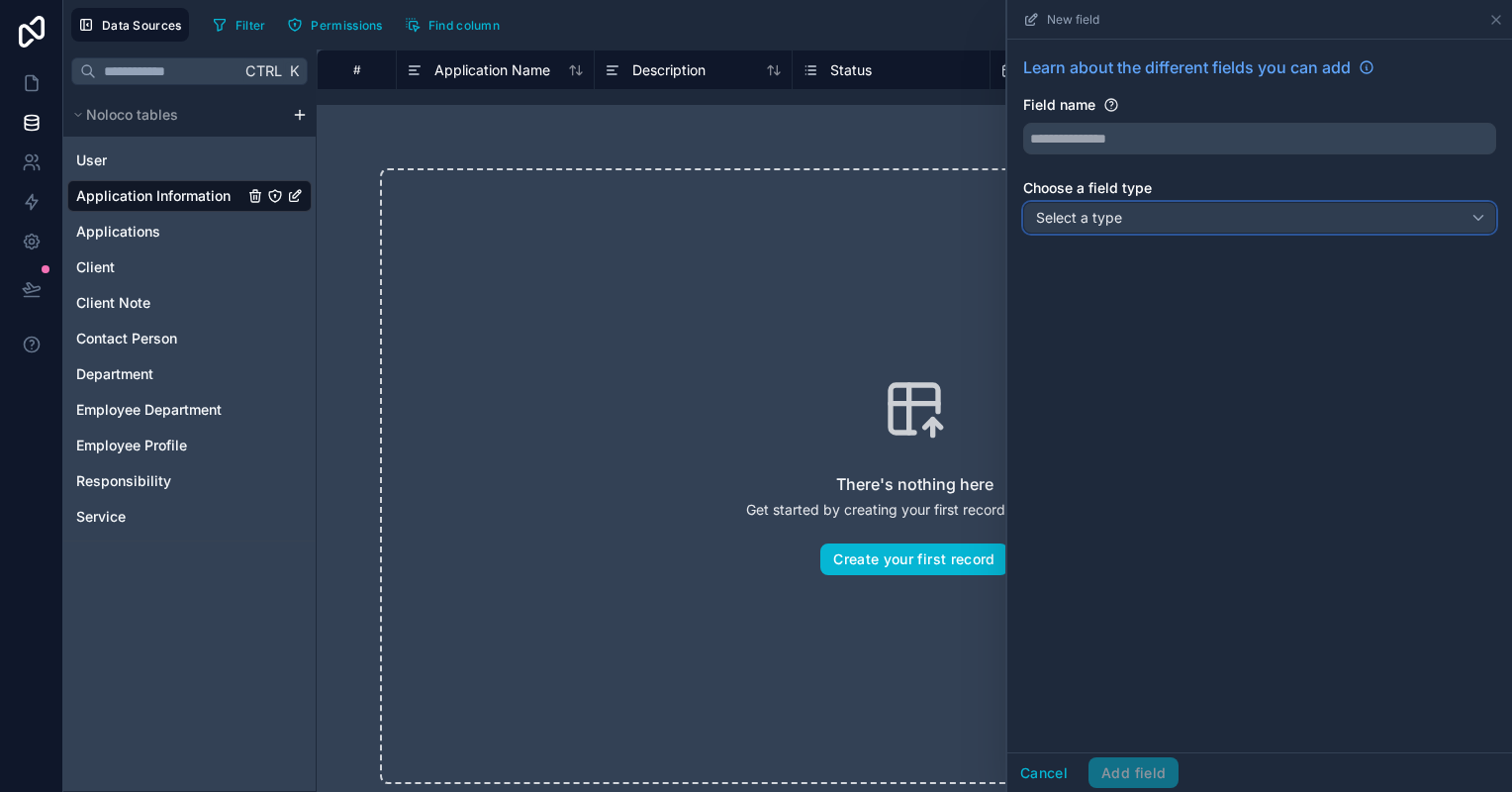 click on "Select a type" at bounding box center [1079, 217] 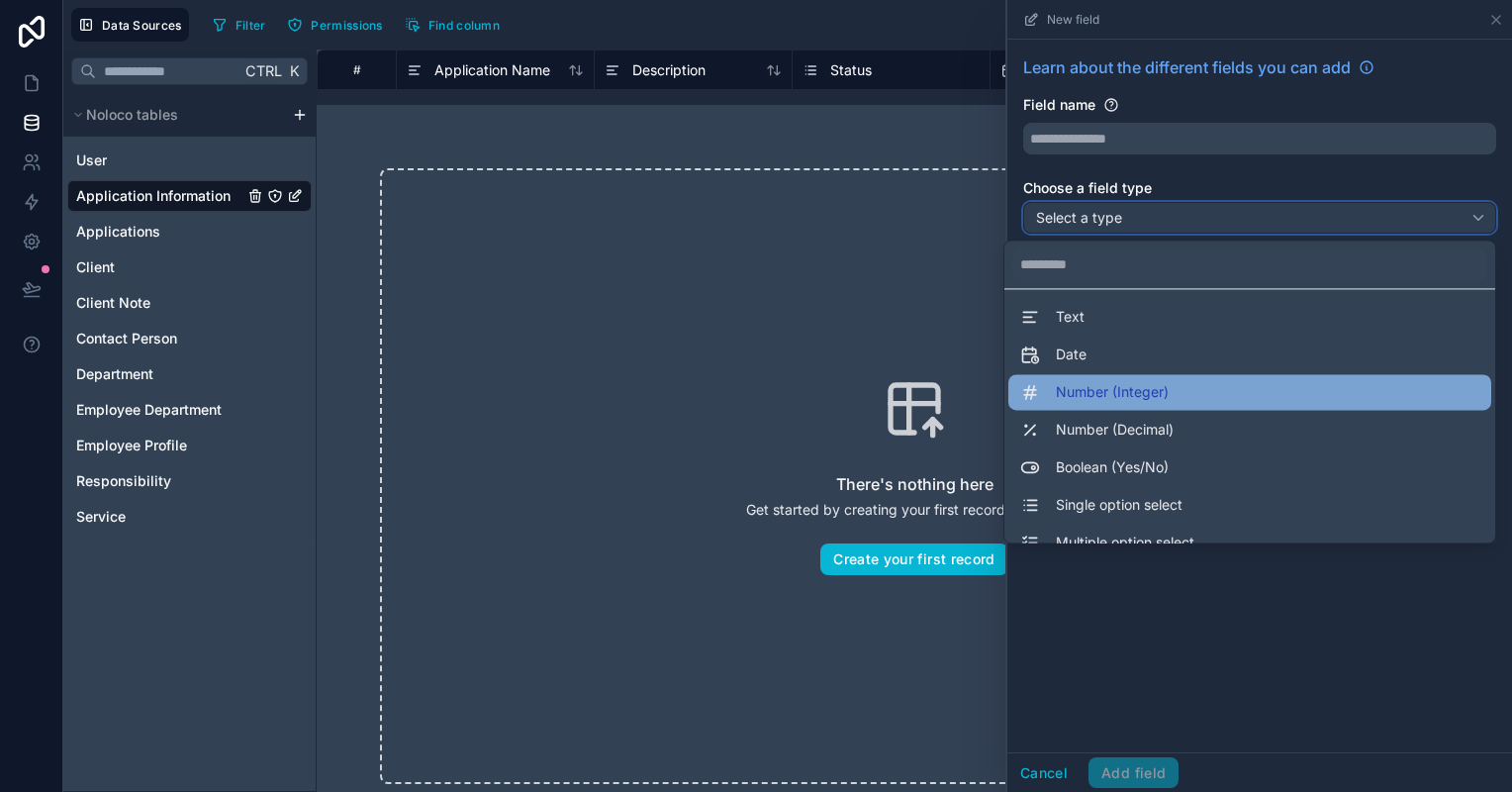 scroll, scrollTop: 0, scrollLeft: 0, axis: both 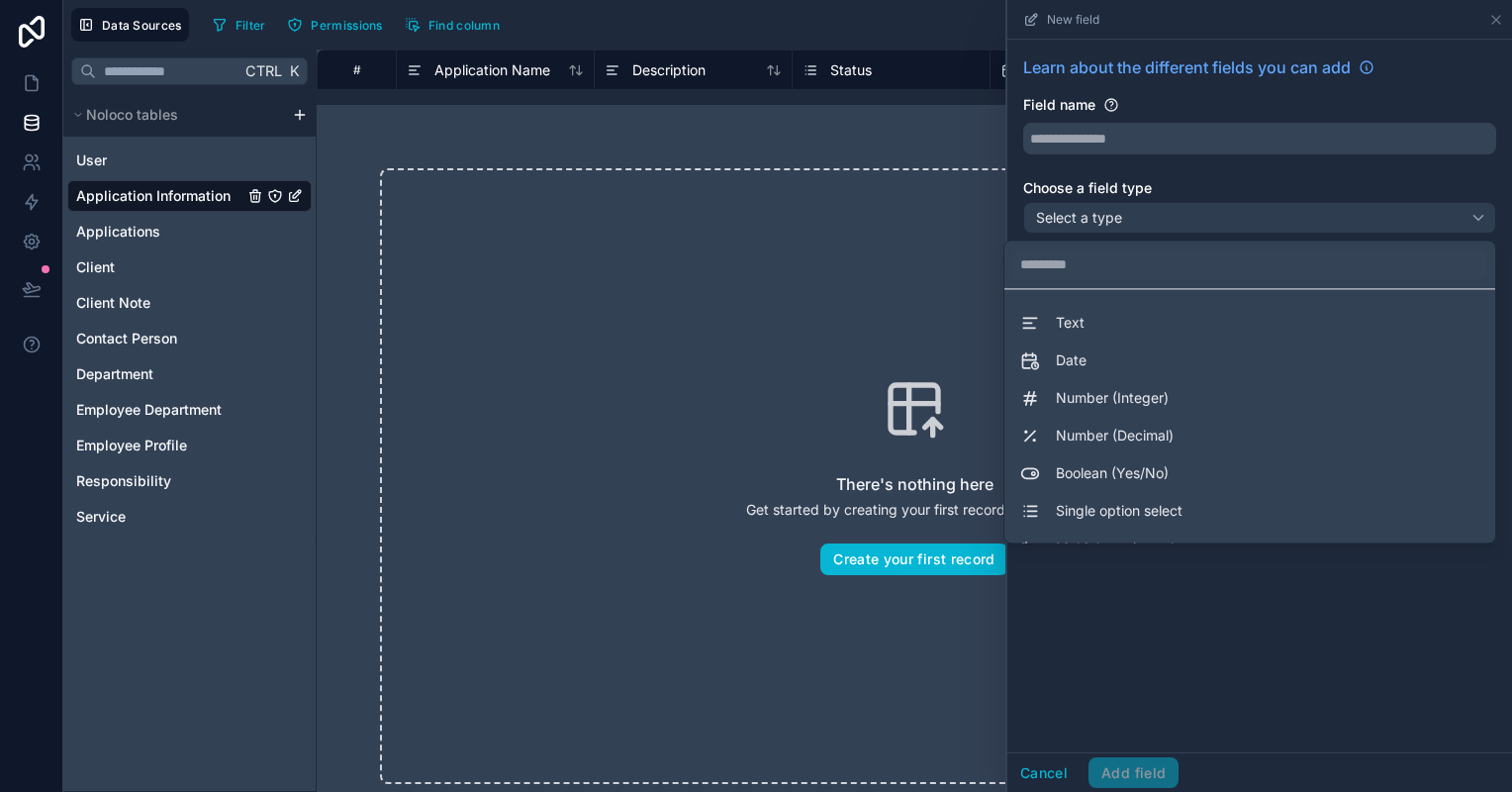 click on "There's nothing here Get started by creating your first record in this table Create your first record" at bounding box center [914, 476] 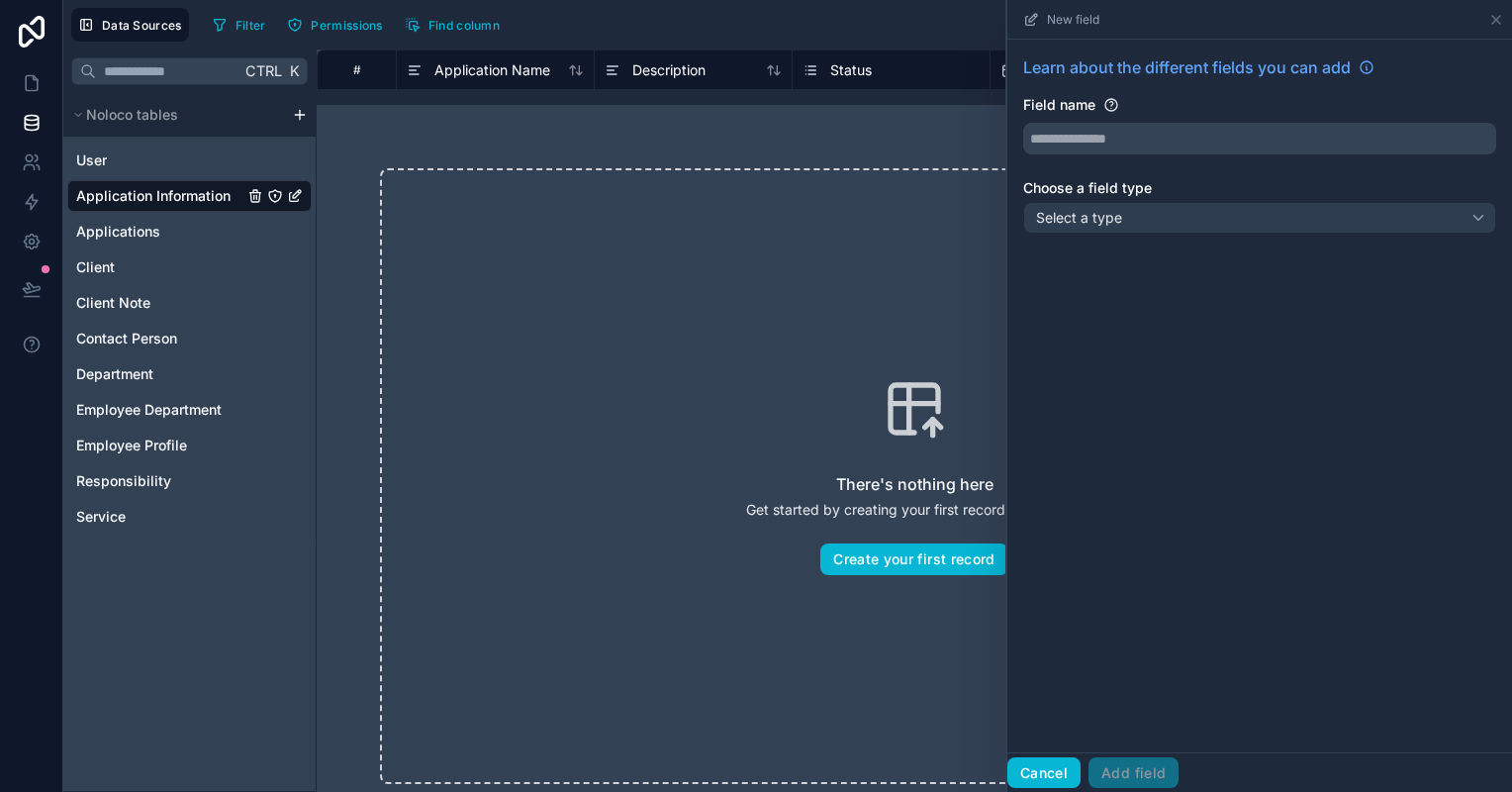 click on "Cancel" at bounding box center (1044, 773) 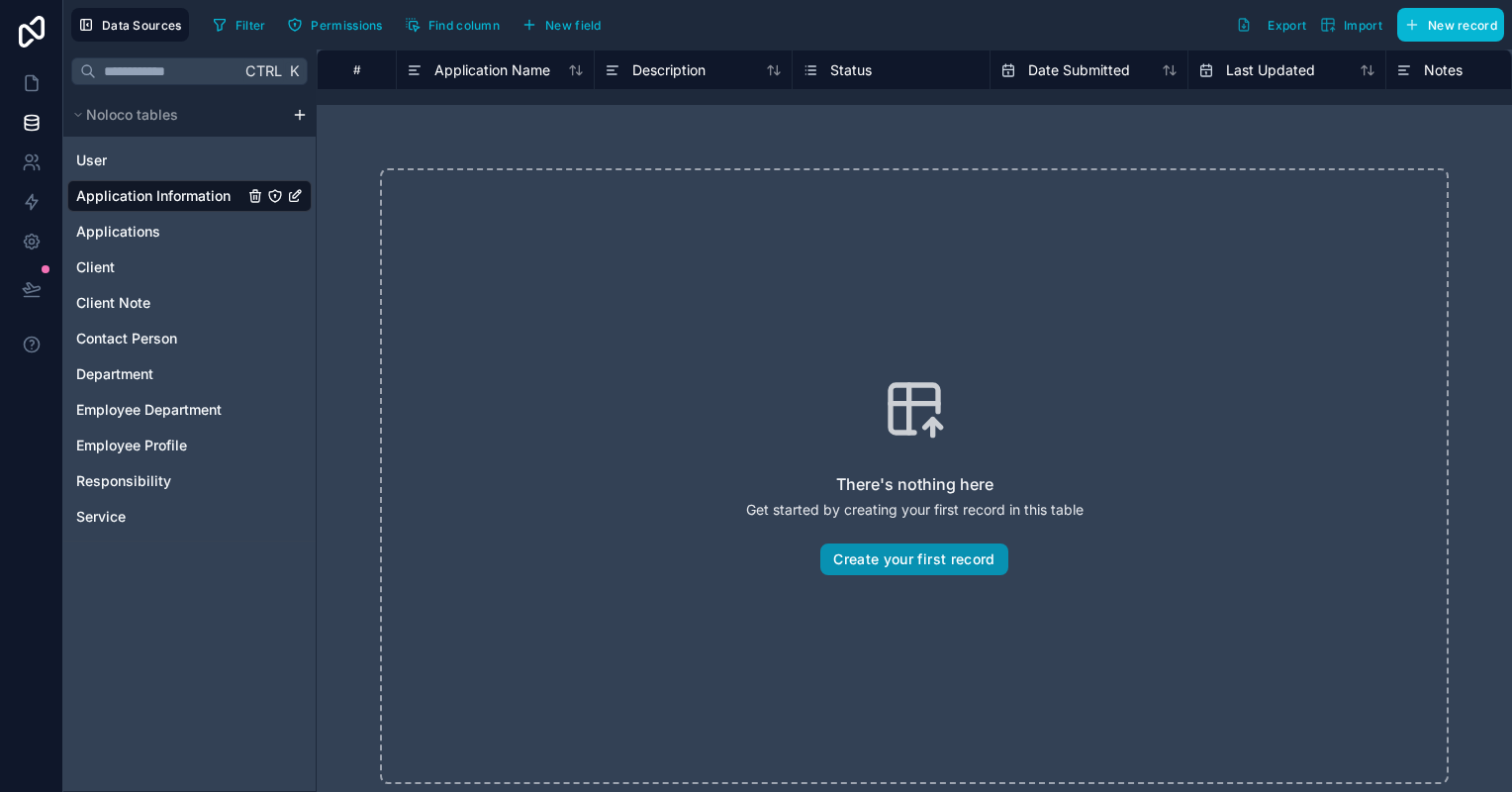 click on "Create your first record" at bounding box center [913, 559] 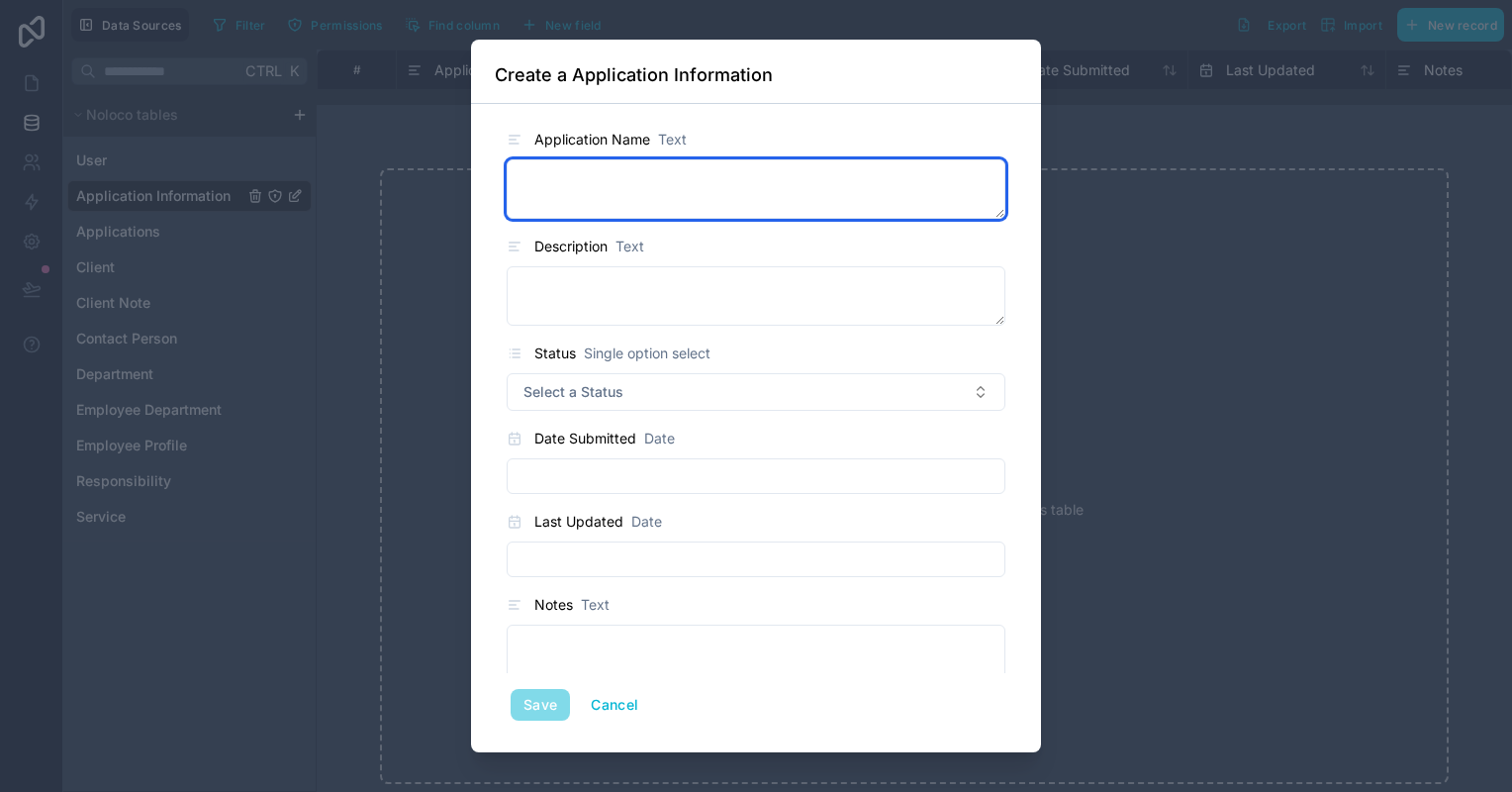click at bounding box center [756, 189] 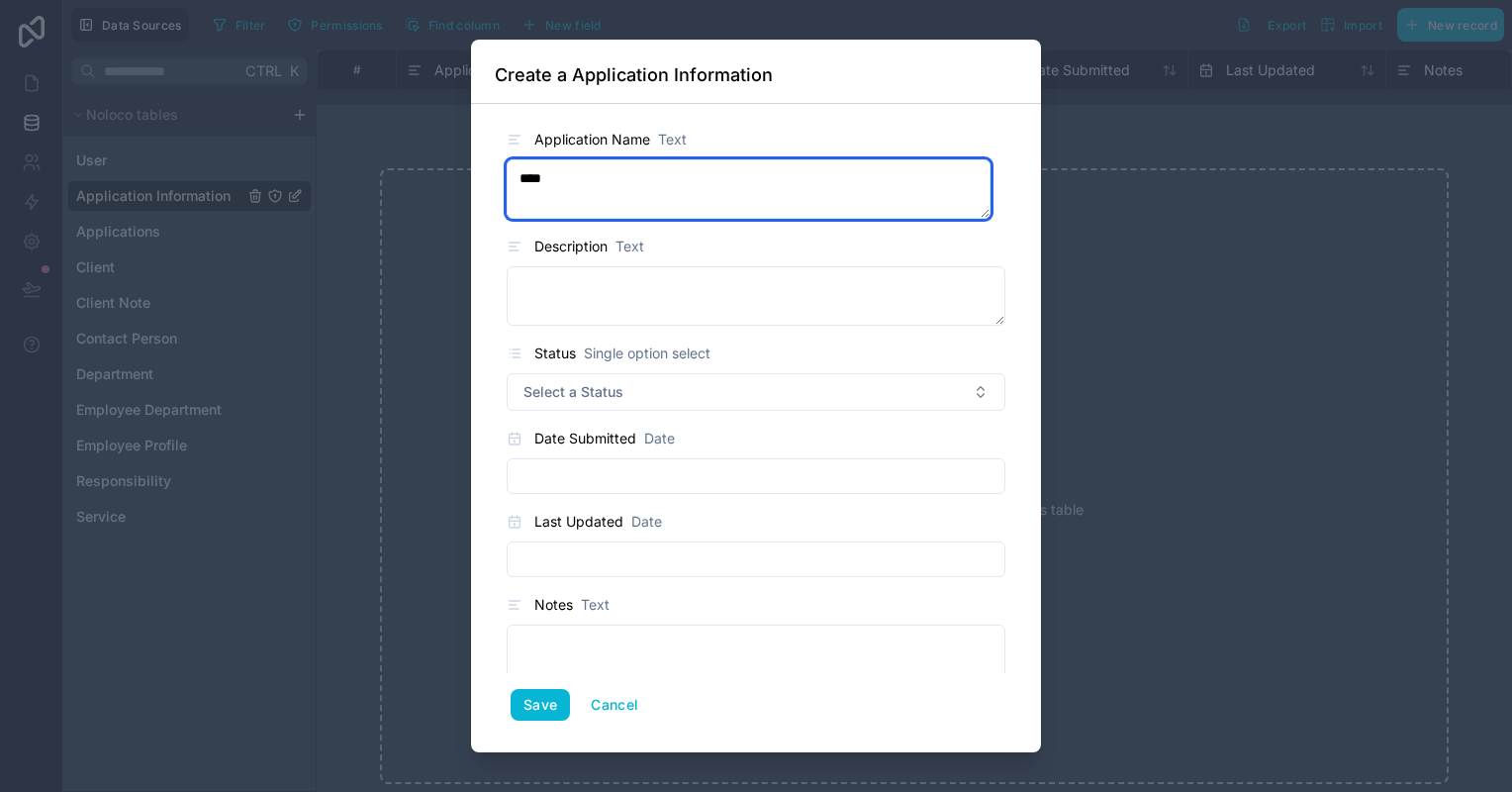 type on "****" 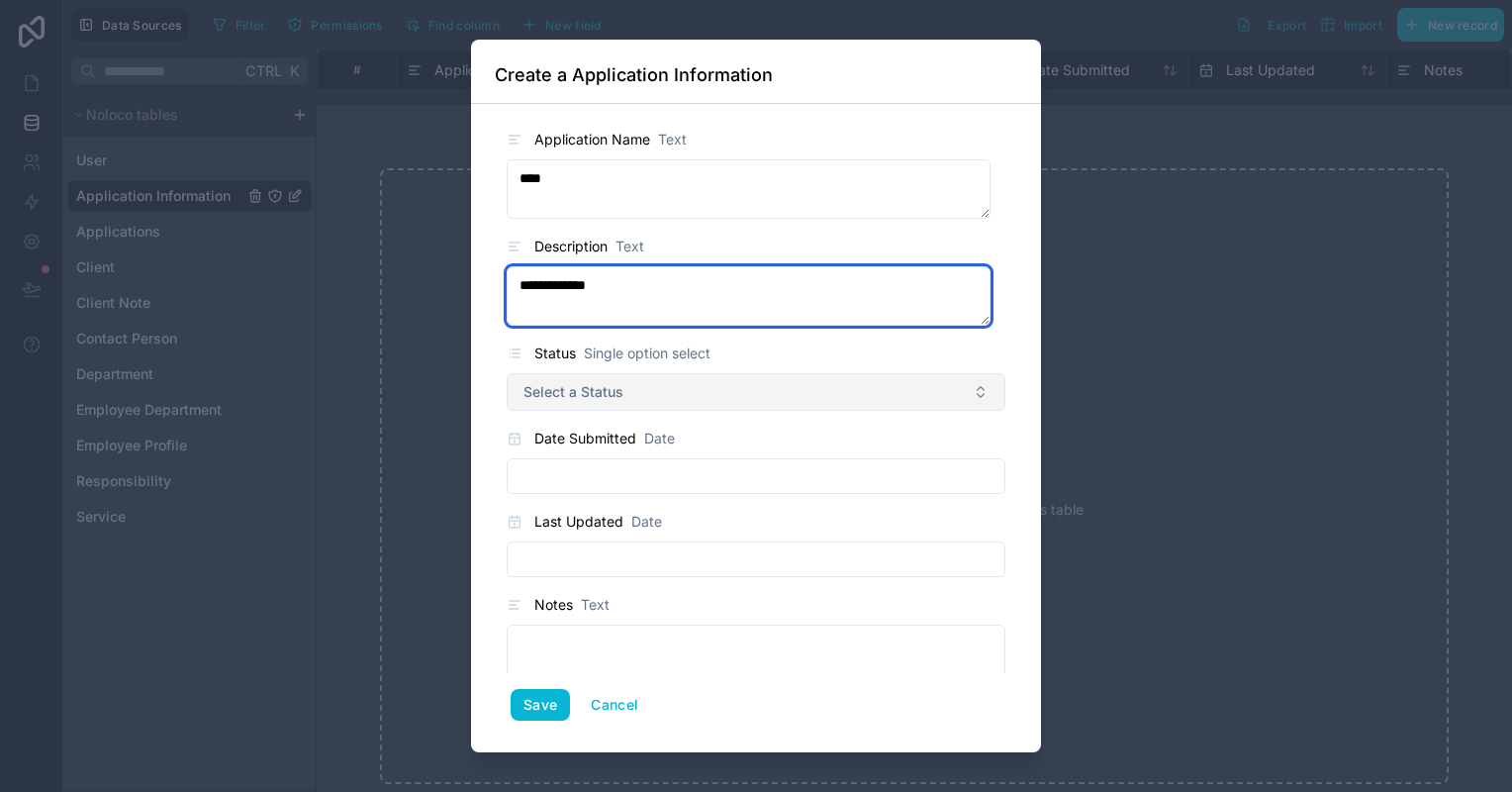 type on "**********" 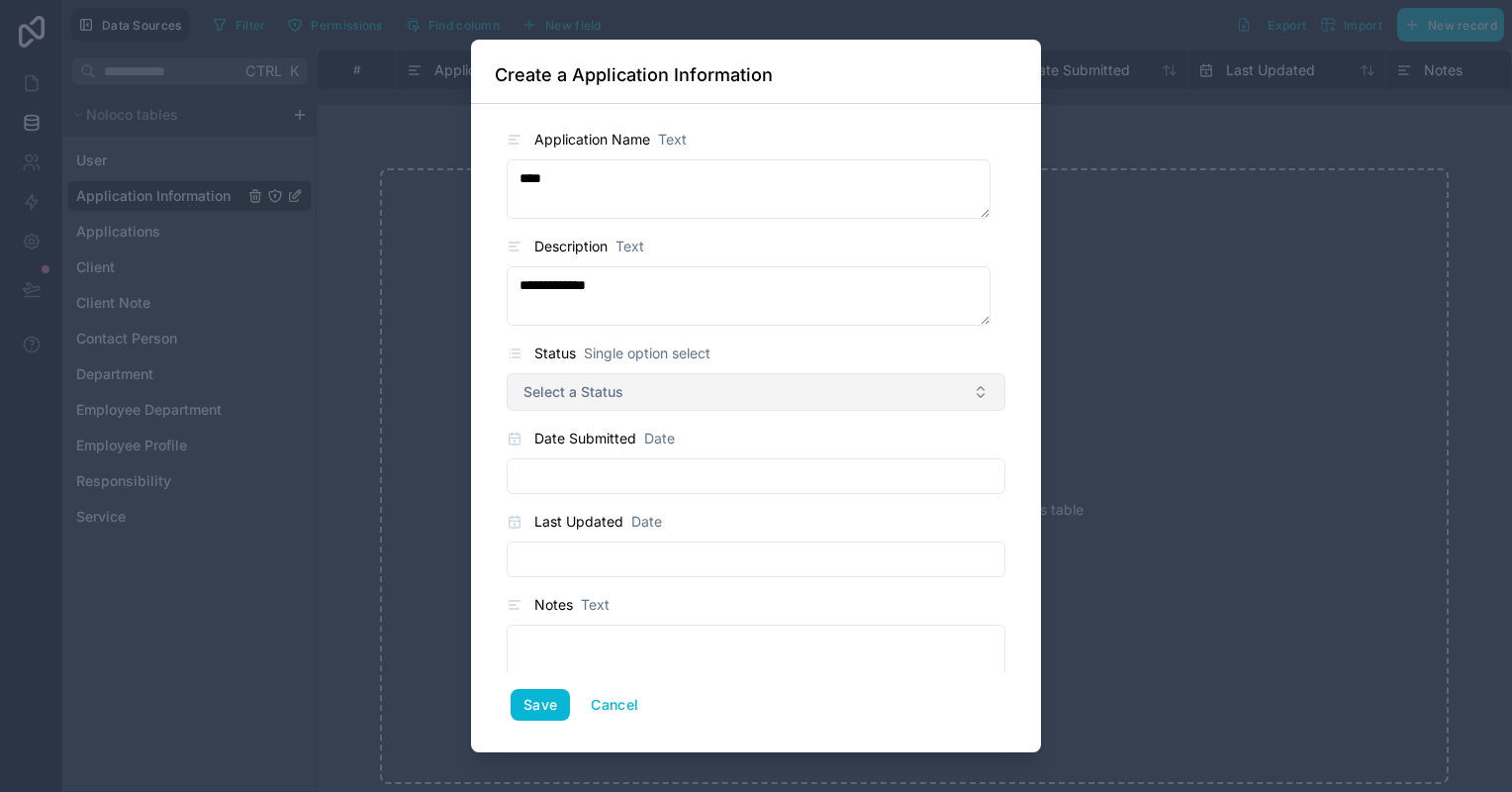 click on "Select a Status" at bounding box center [756, 392] 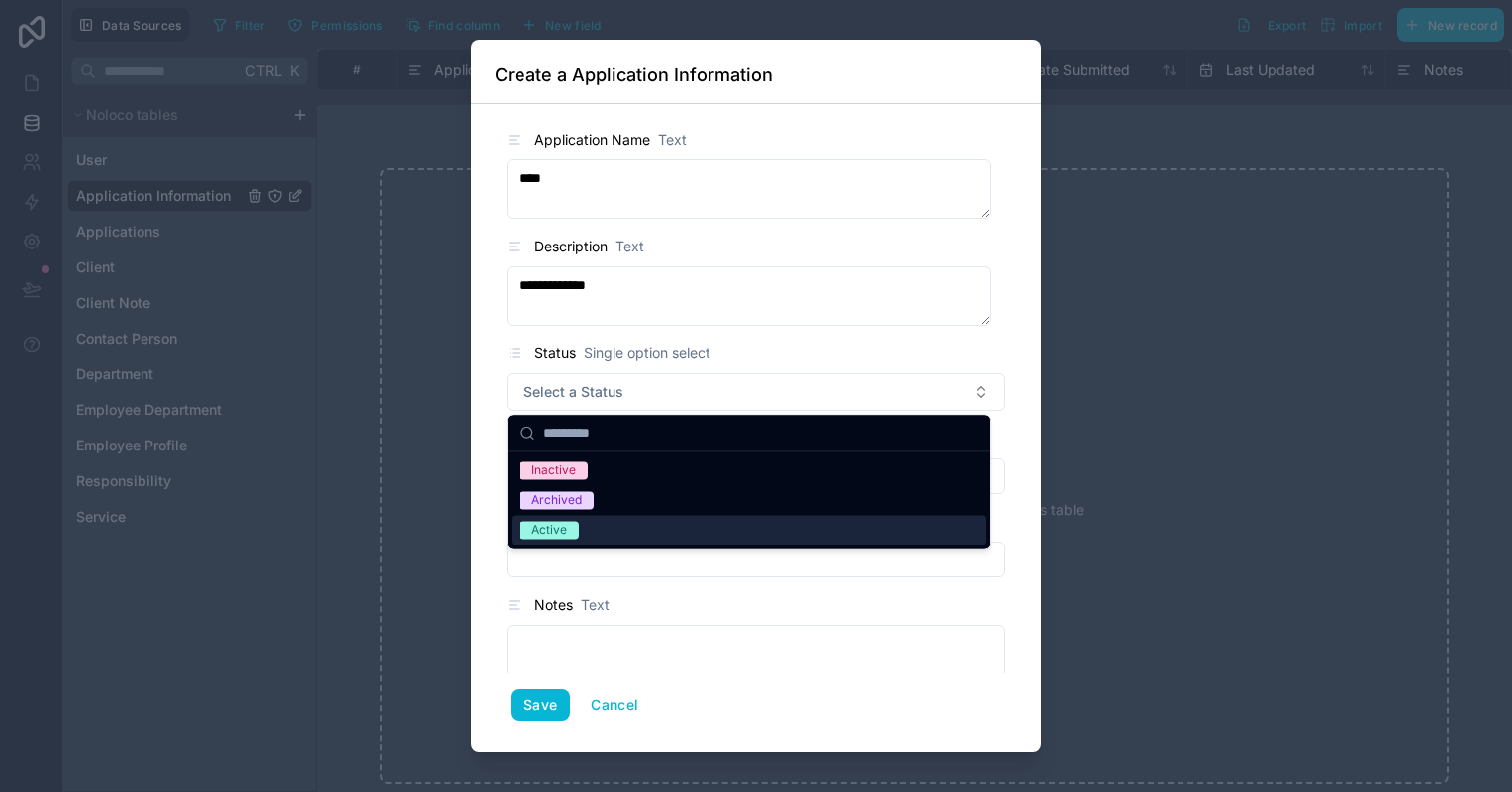 click on "Active" at bounding box center (748, 530) 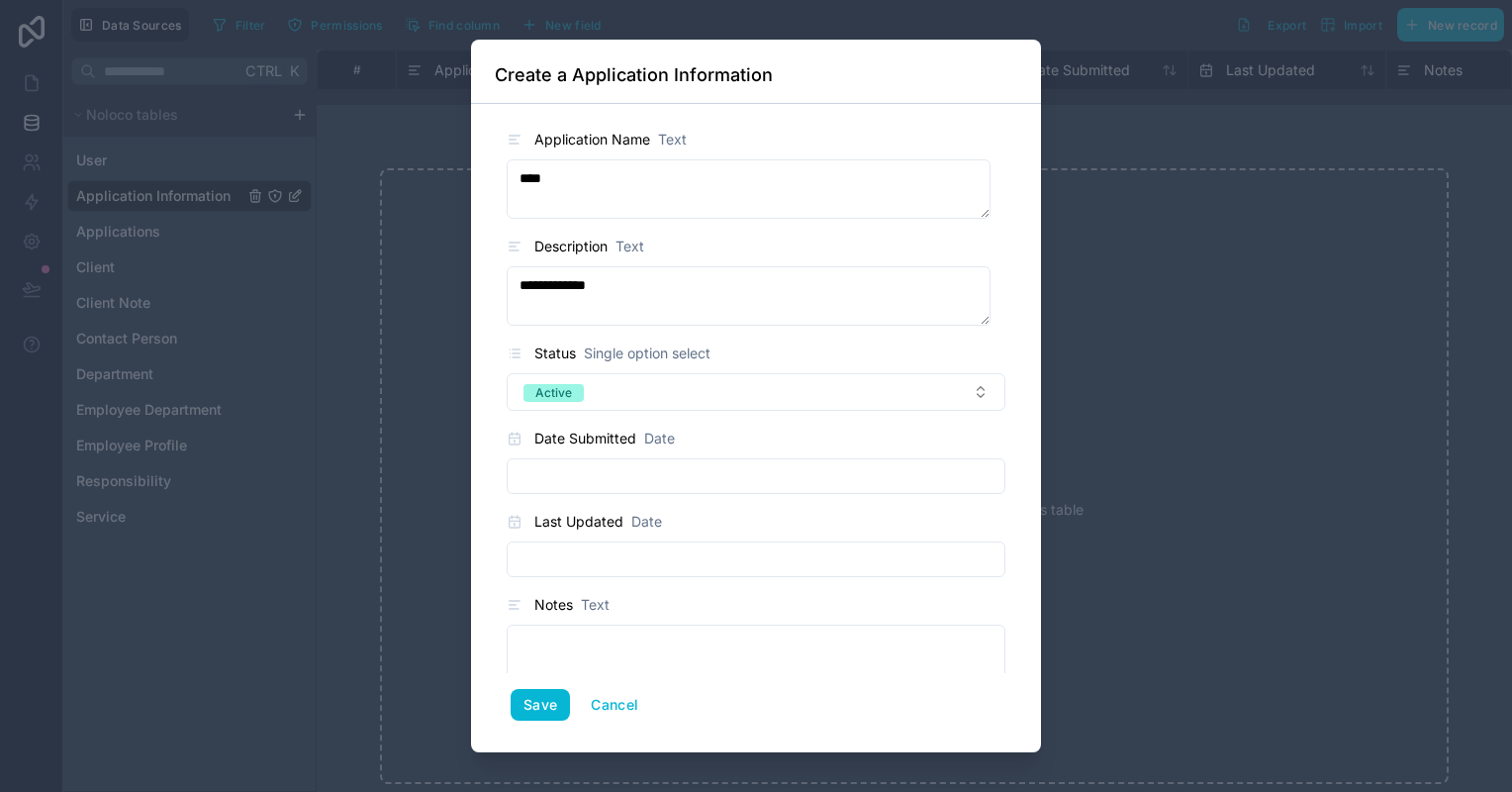 click at bounding box center (756, 476) 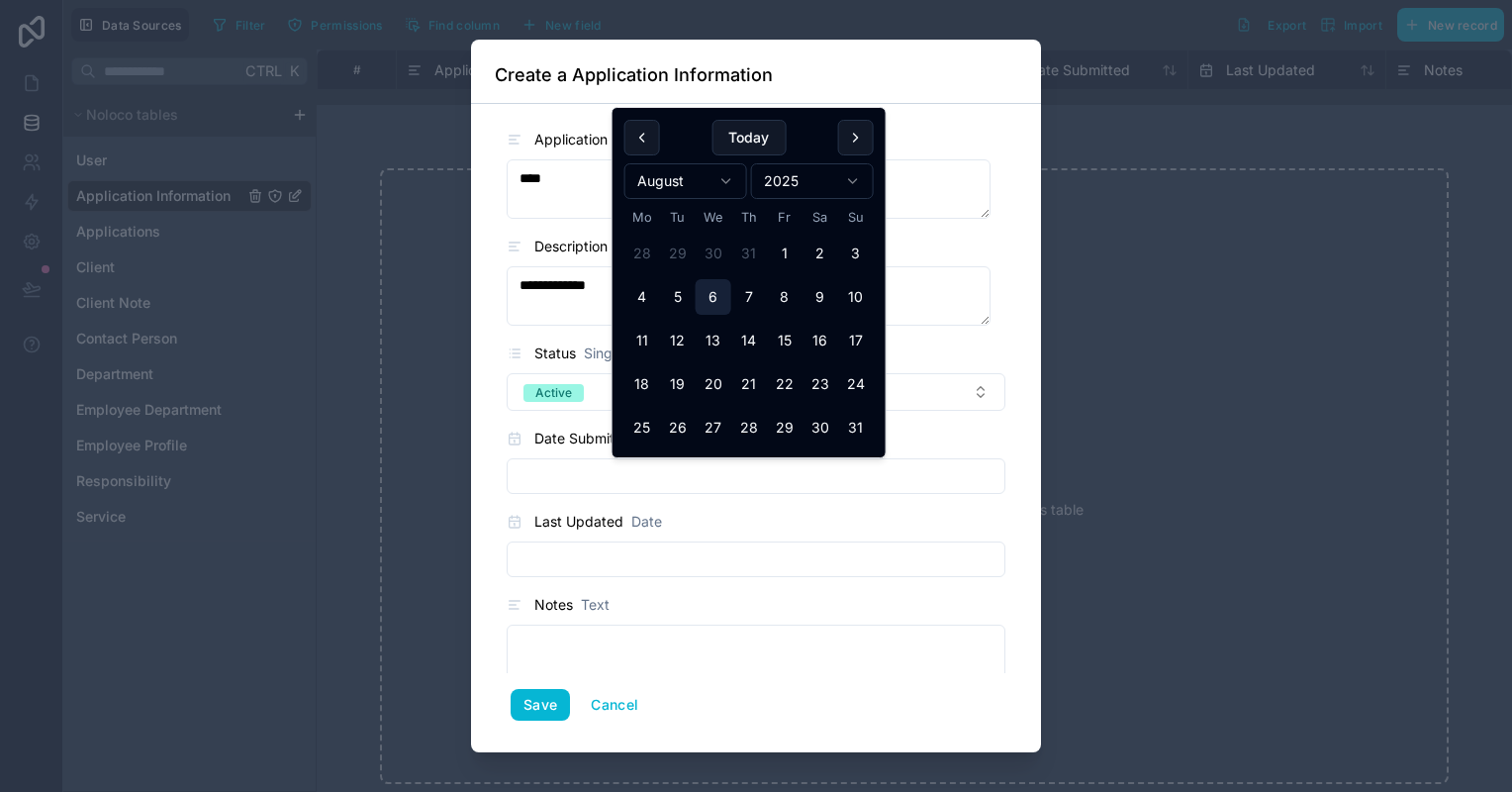 click on "6" at bounding box center (713, 297) 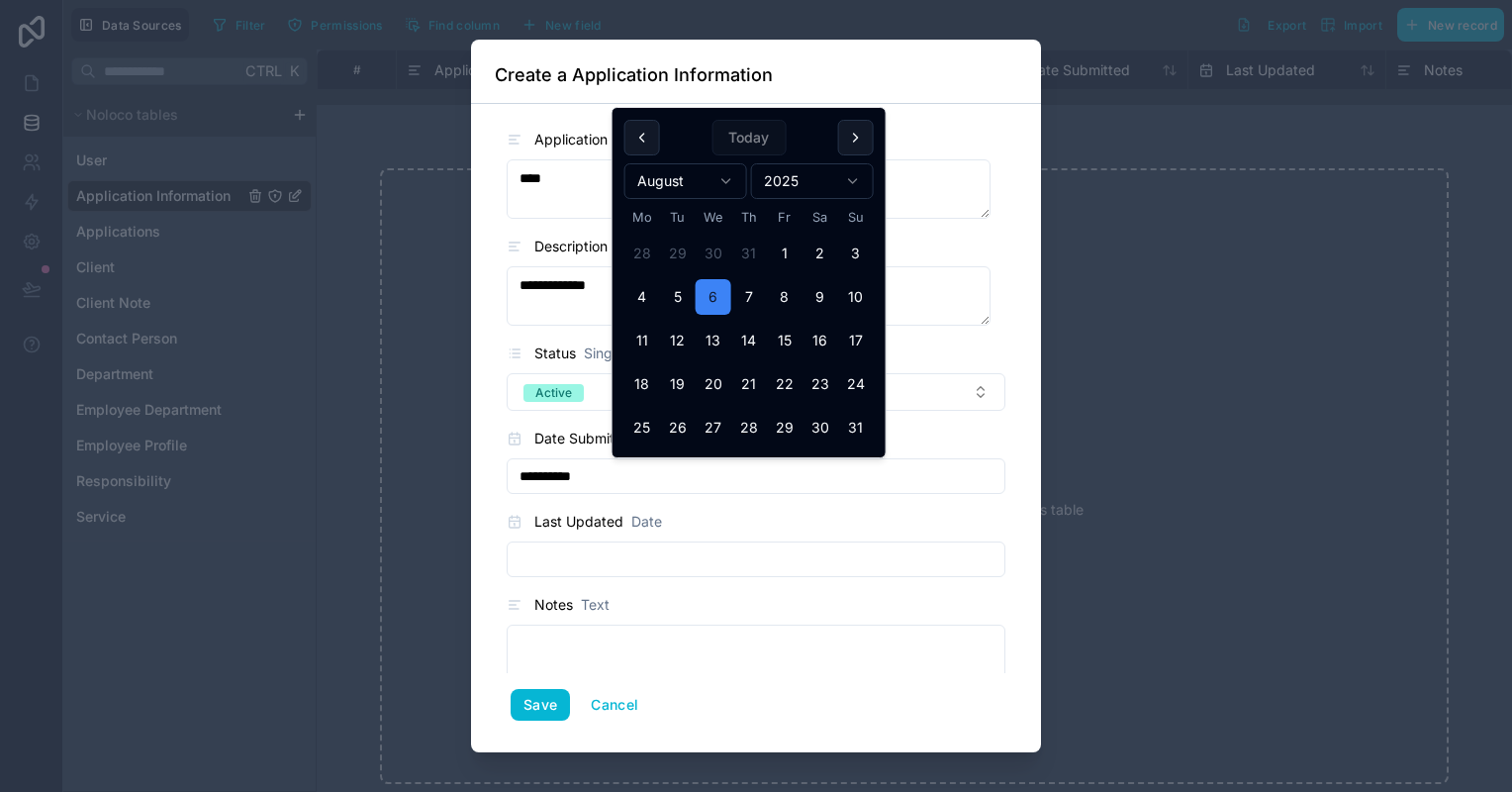 type on "**********" 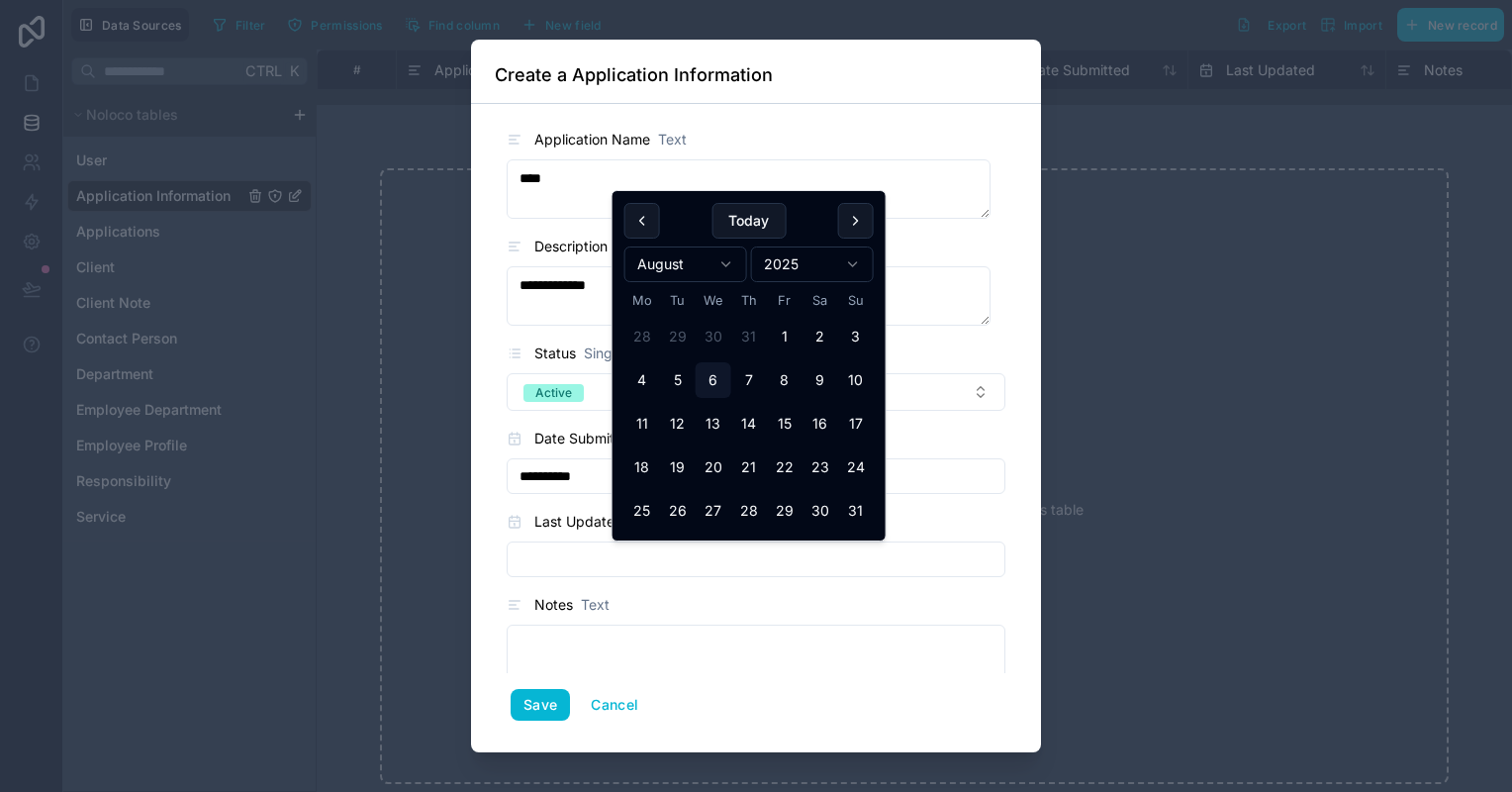 click on "**********" at bounding box center (756, 428) 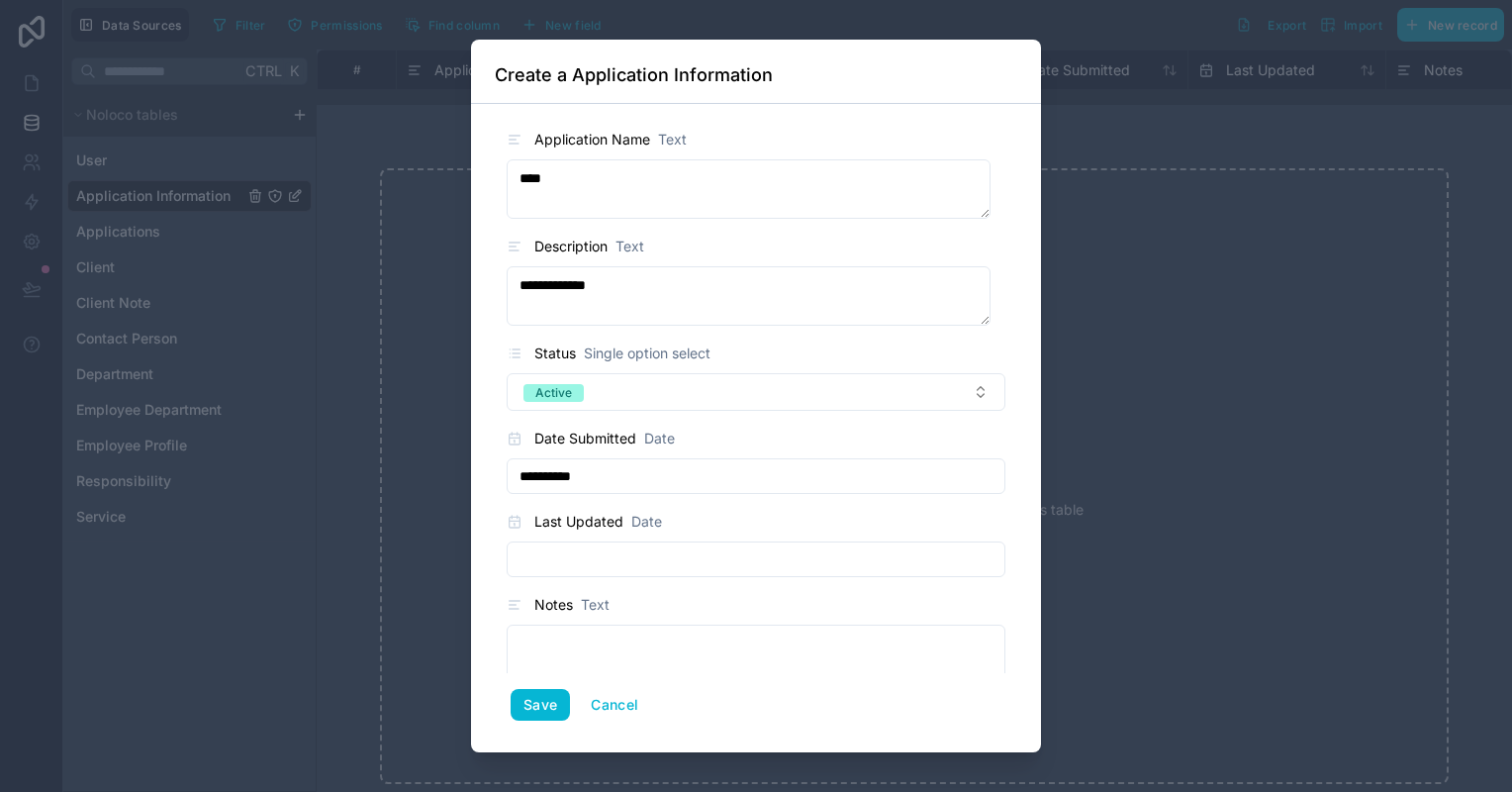 scroll, scrollTop: 25, scrollLeft: 0, axis: vertical 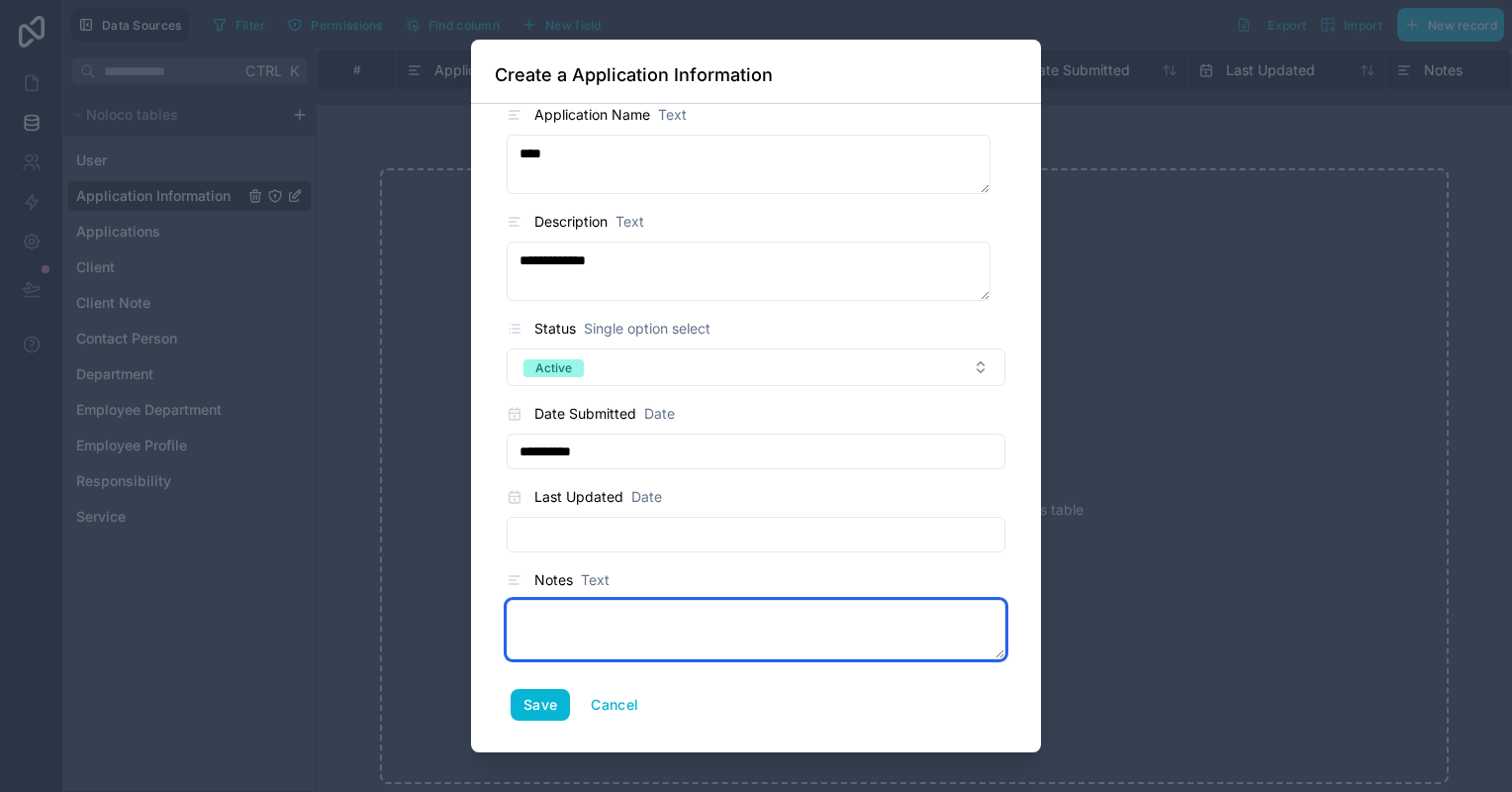 click at bounding box center (756, 630) 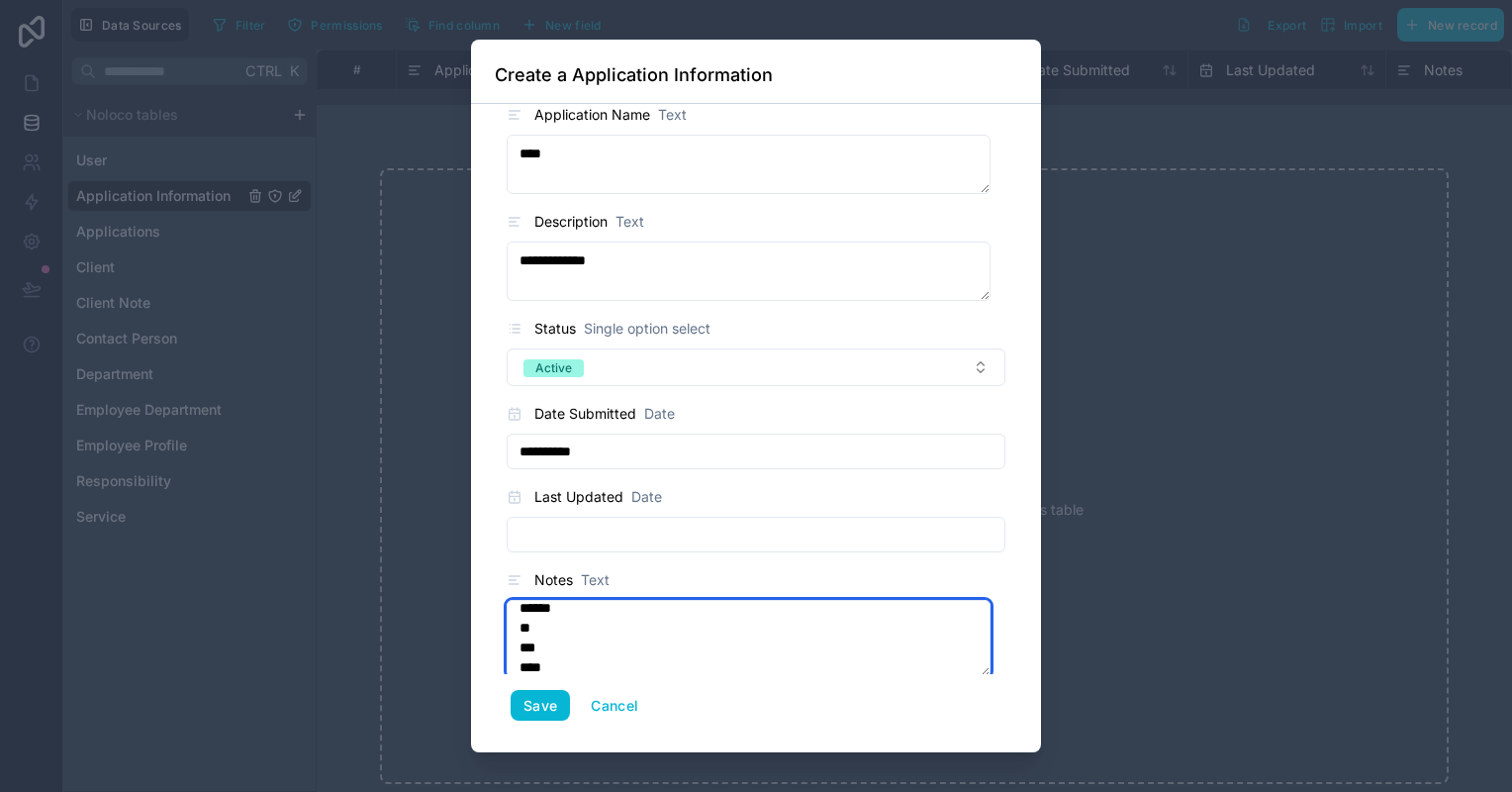 scroll, scrollTop: 0, scrollLeft: 0, axis: both 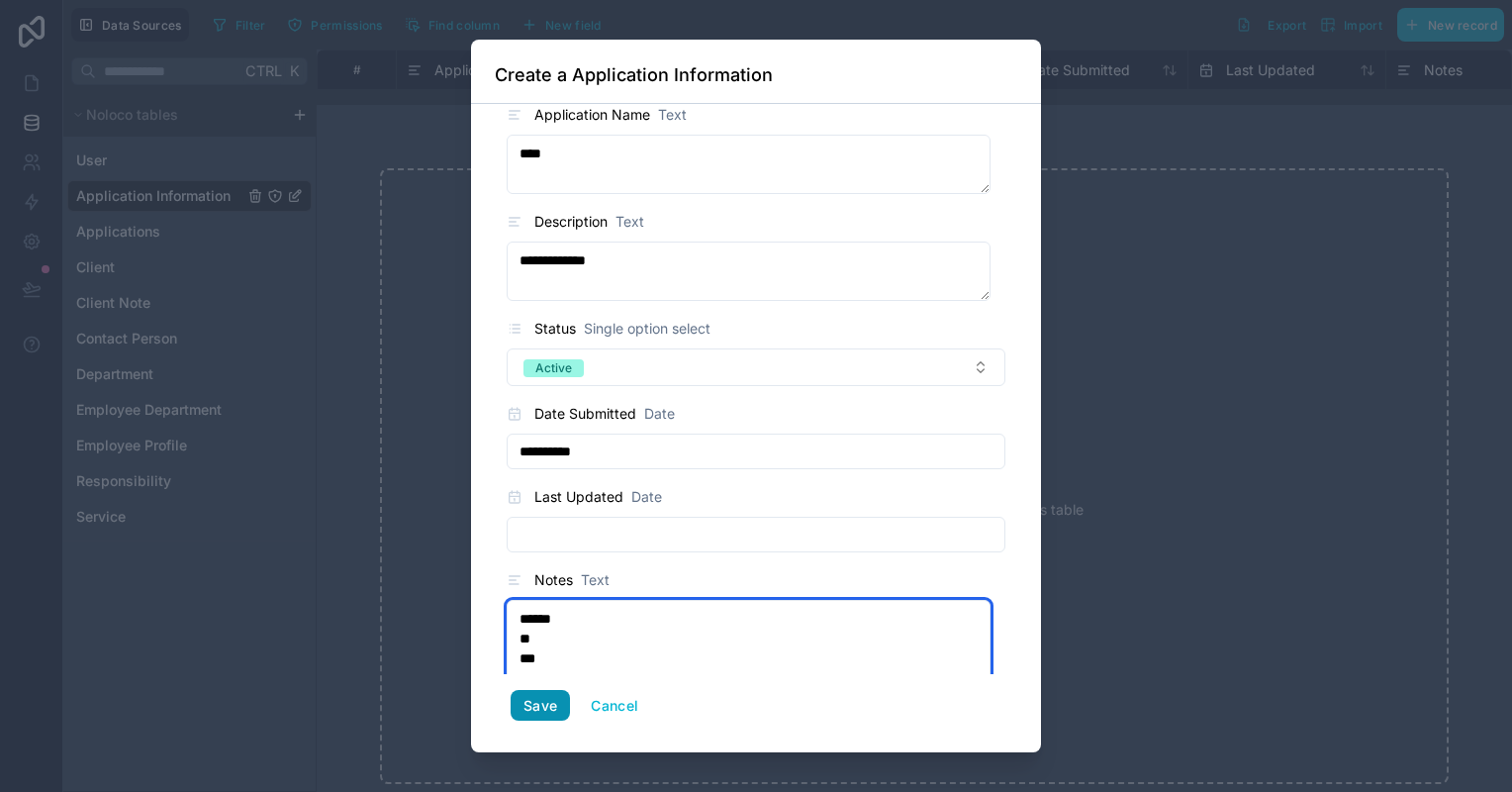 type on "******
**
***
***
*********" 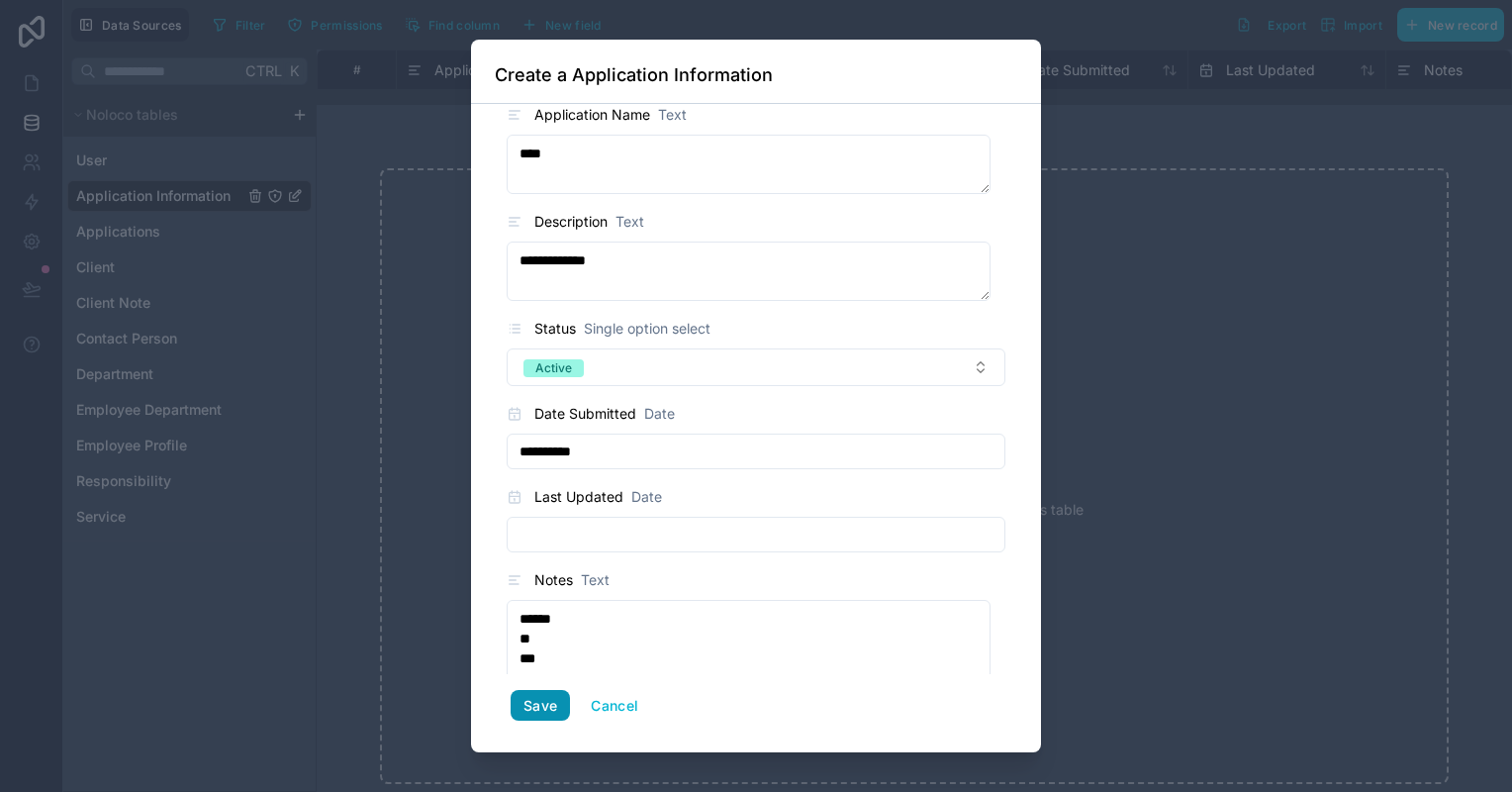 click on "Save" at bounding box center (540, 706) 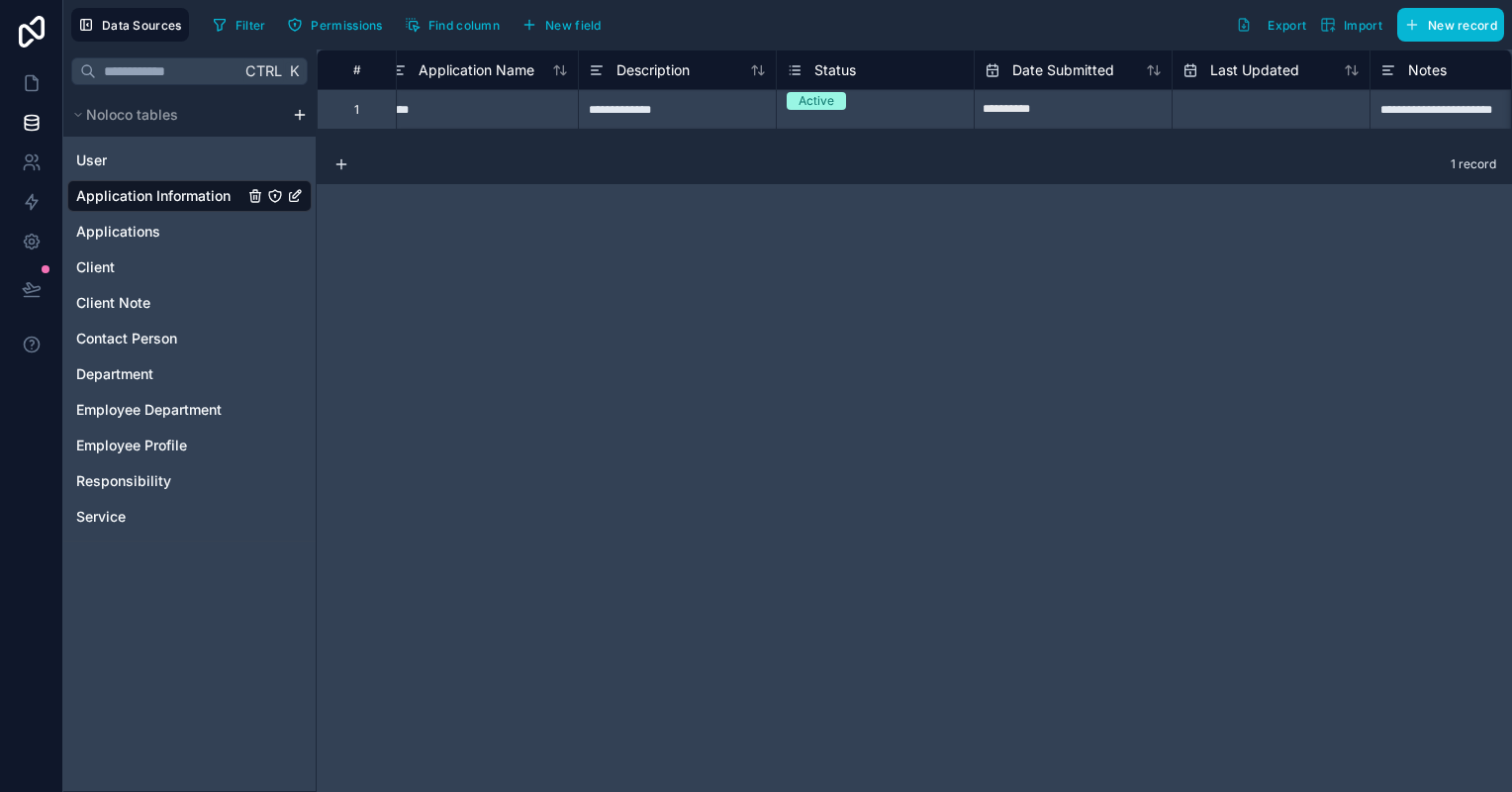 scroll, scrollTop: 0, scrollLeft: 0, axis: both 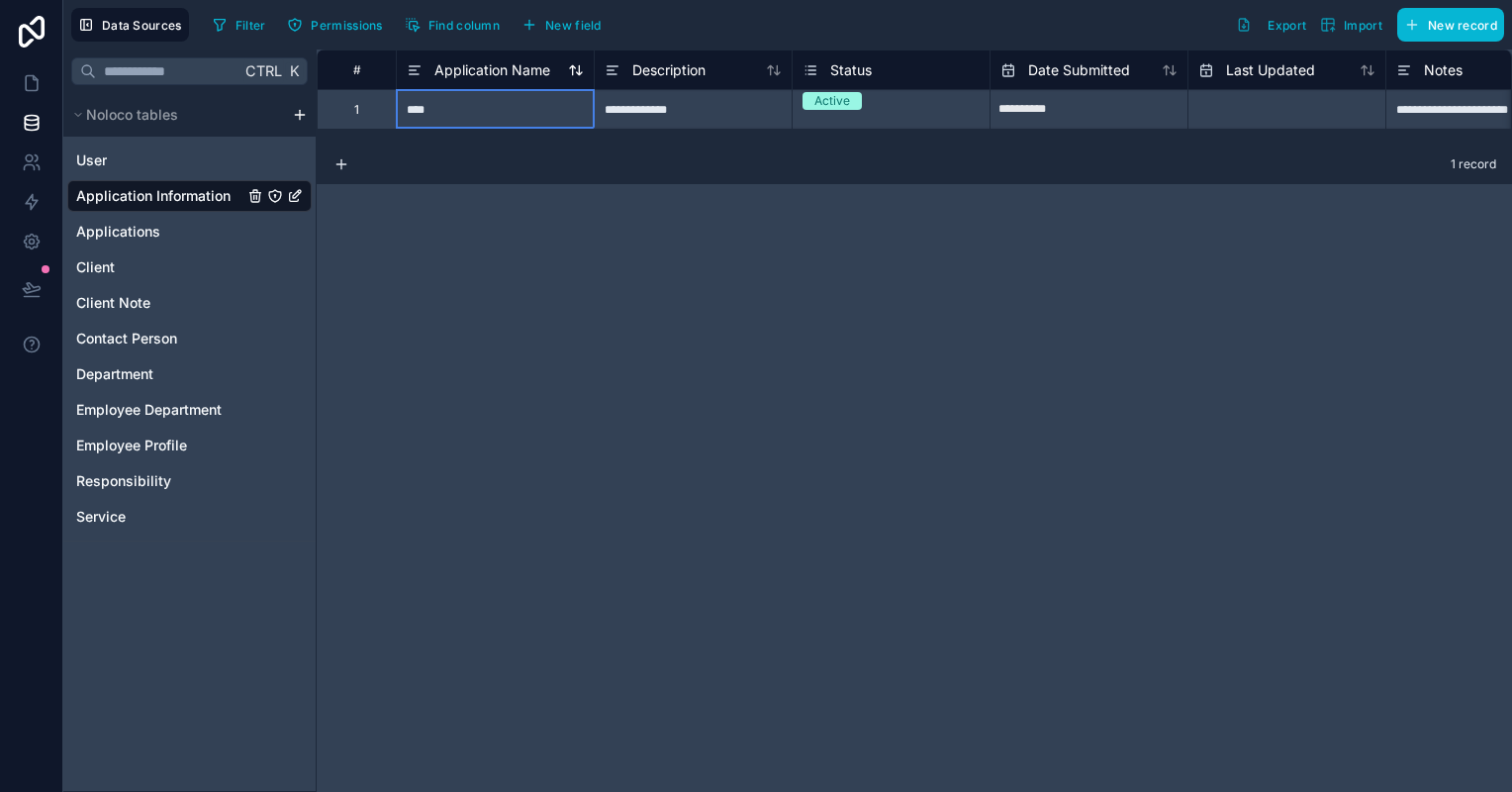click on "Application Name" at bounding box center [492, 70] 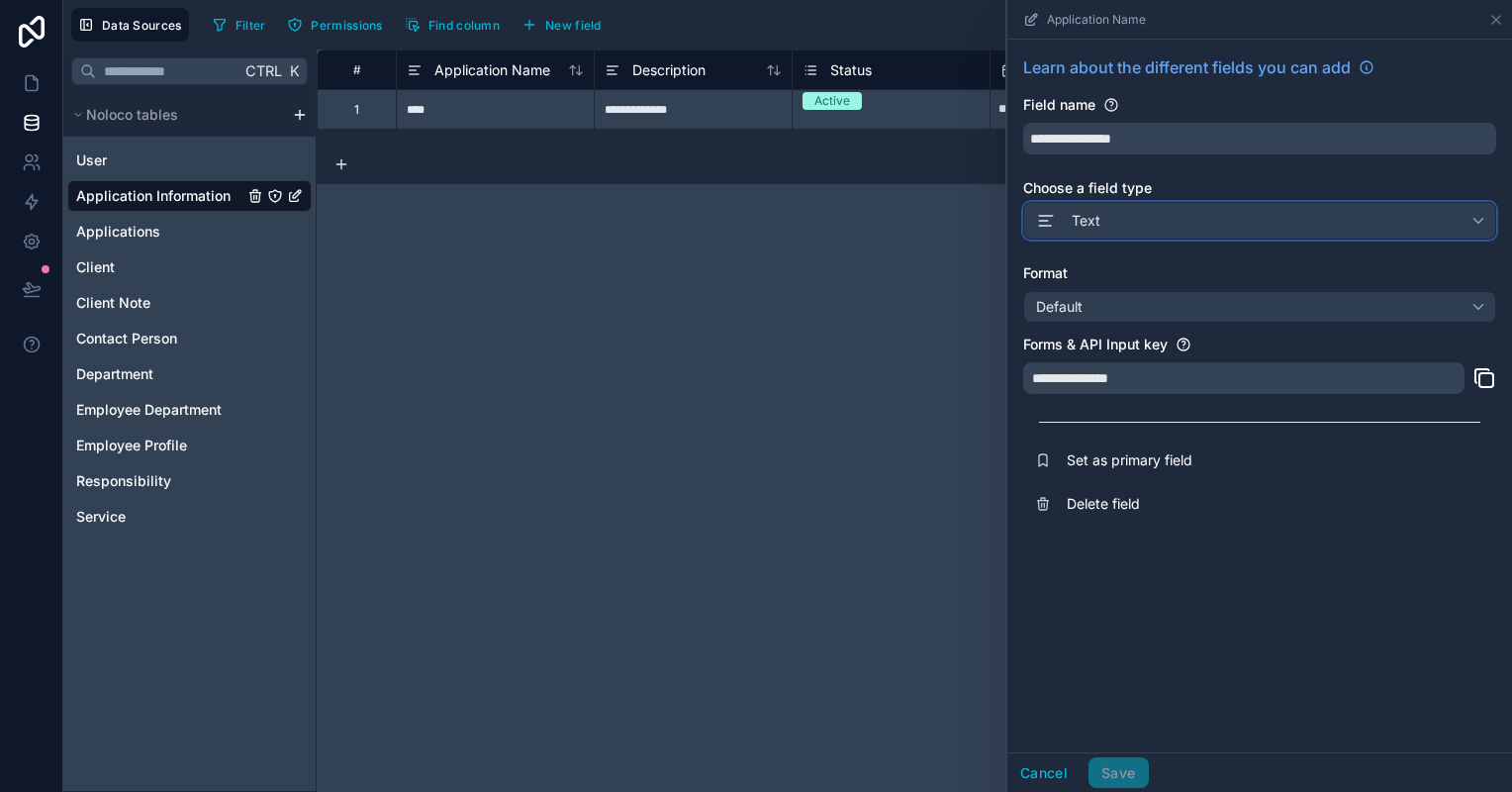 click on "Text" at bounding box center (1260, 221) 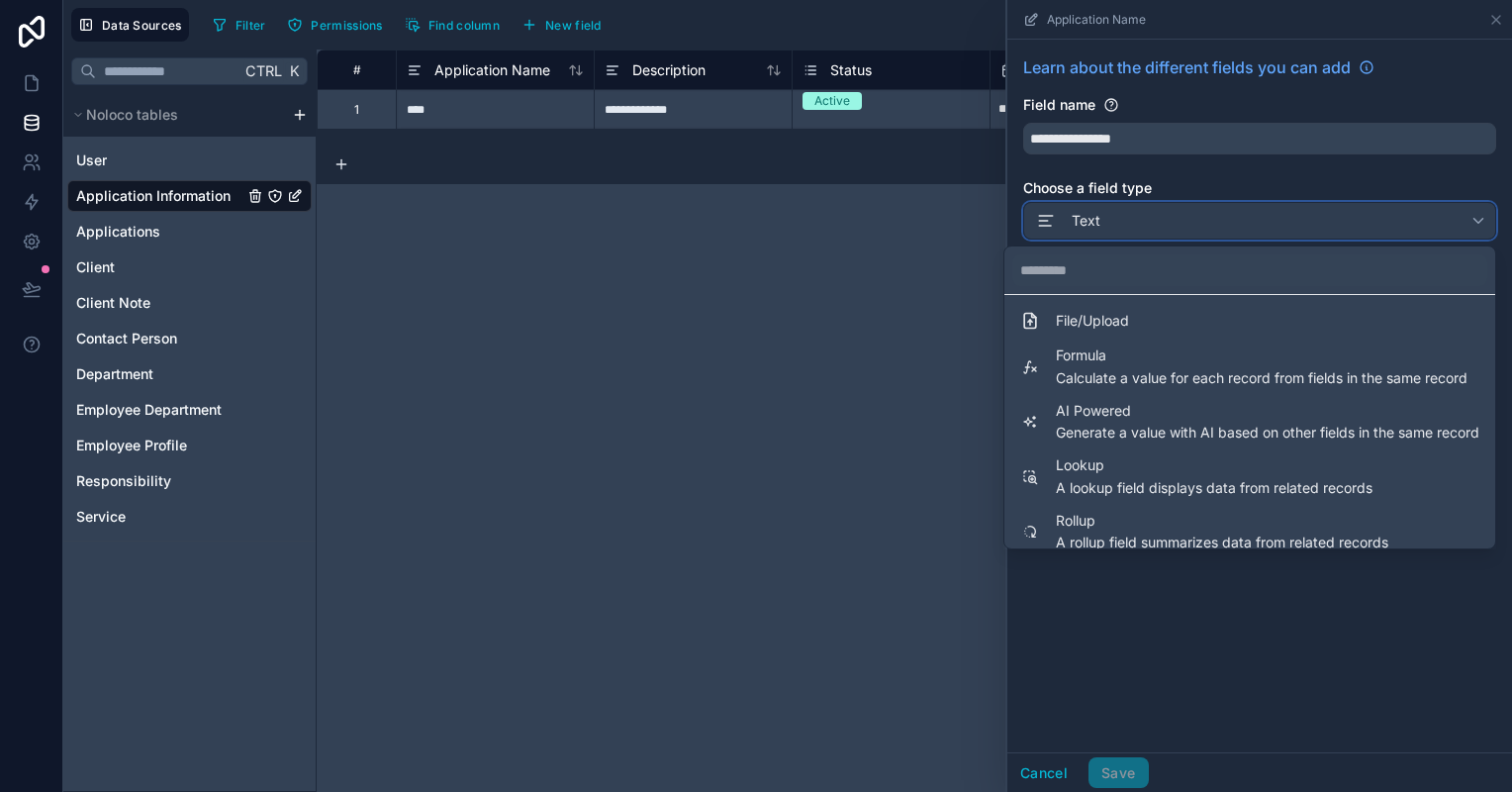 scroll, scrollTop: 543, scrollLeft: 0, axis: vertical 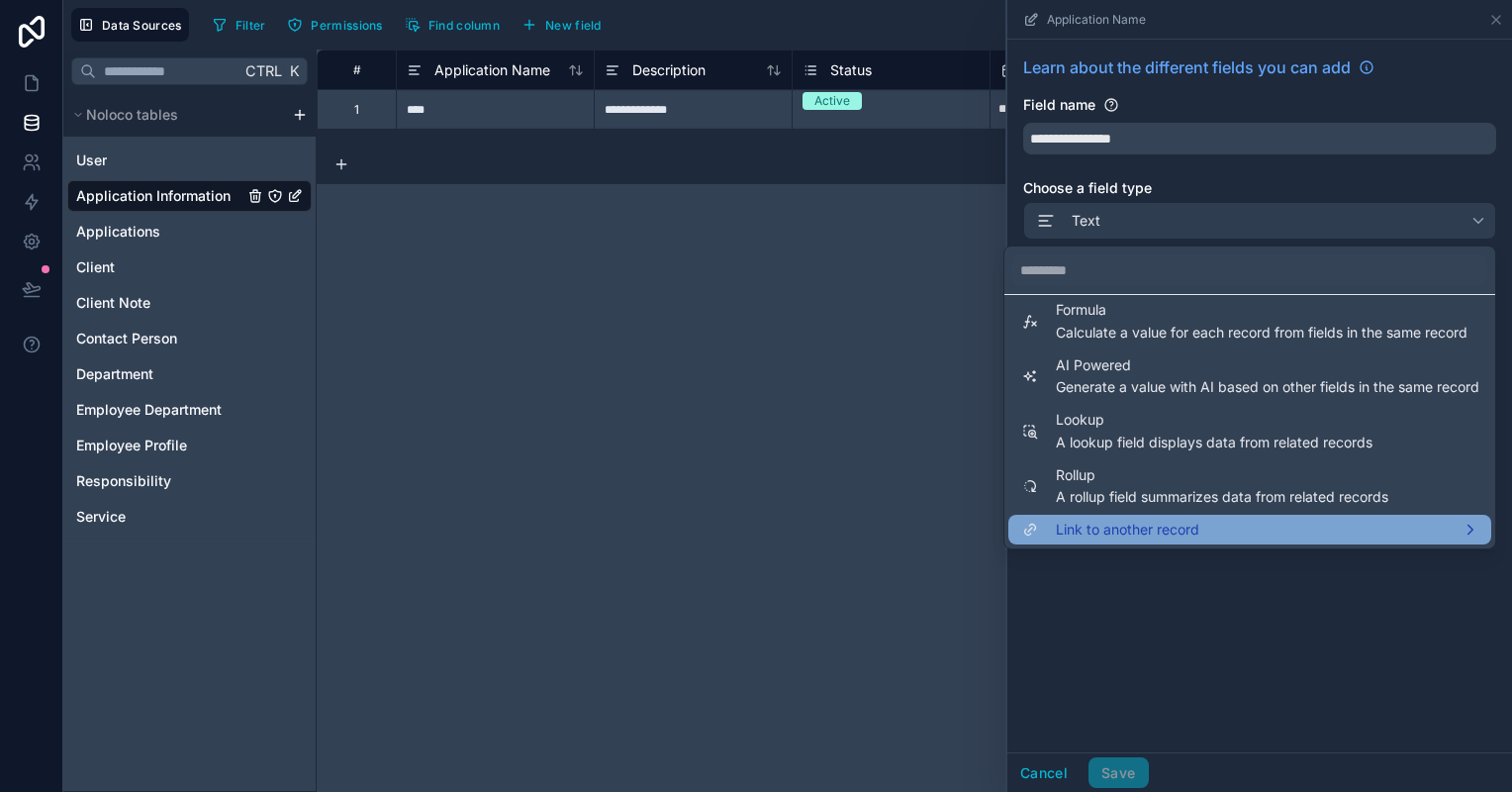 click on "Link to another record" at bounding box center (1127, 530) 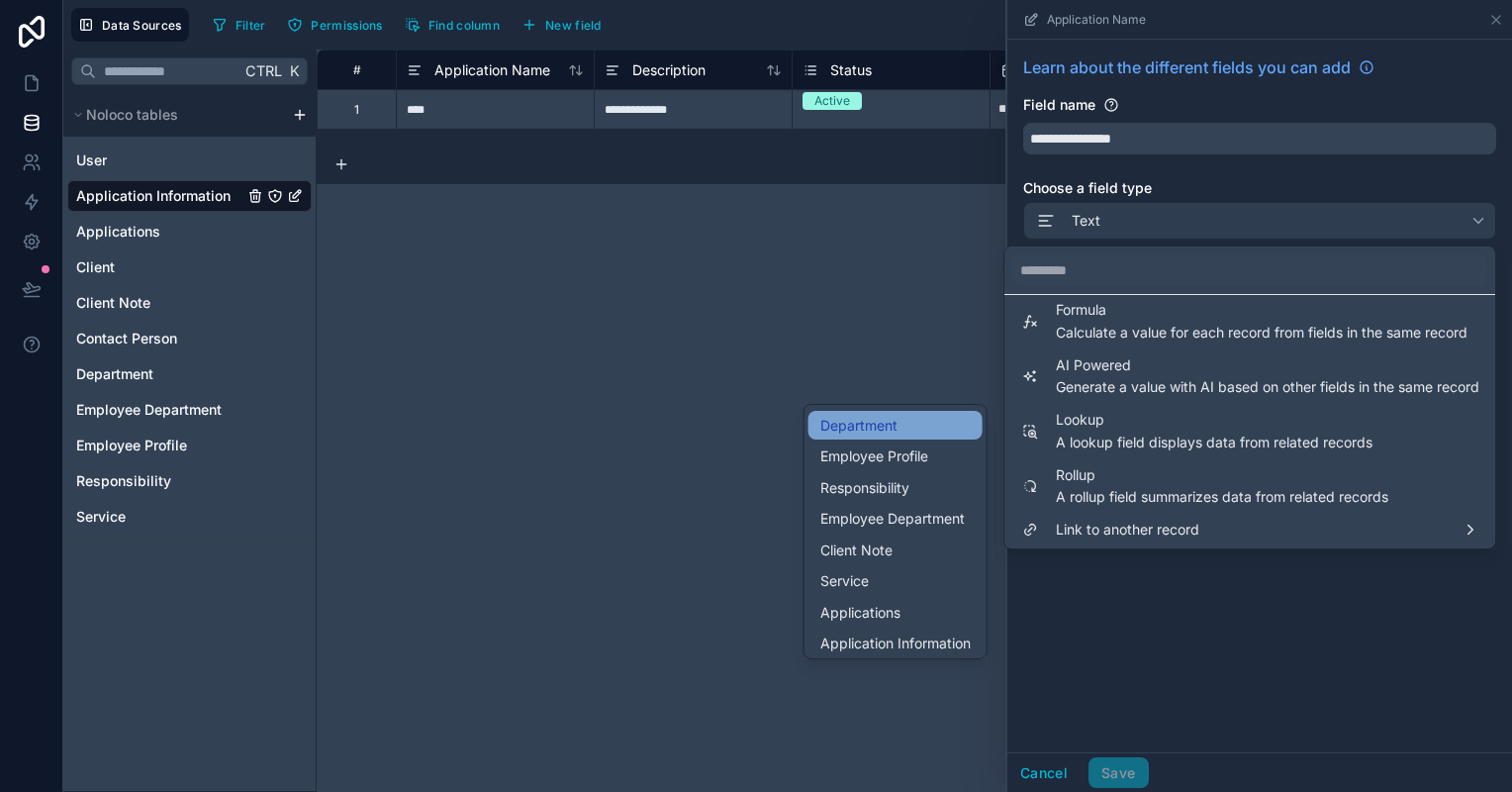 scroll, scrollTop: 125, scrollLeft: 0, axis: vertical 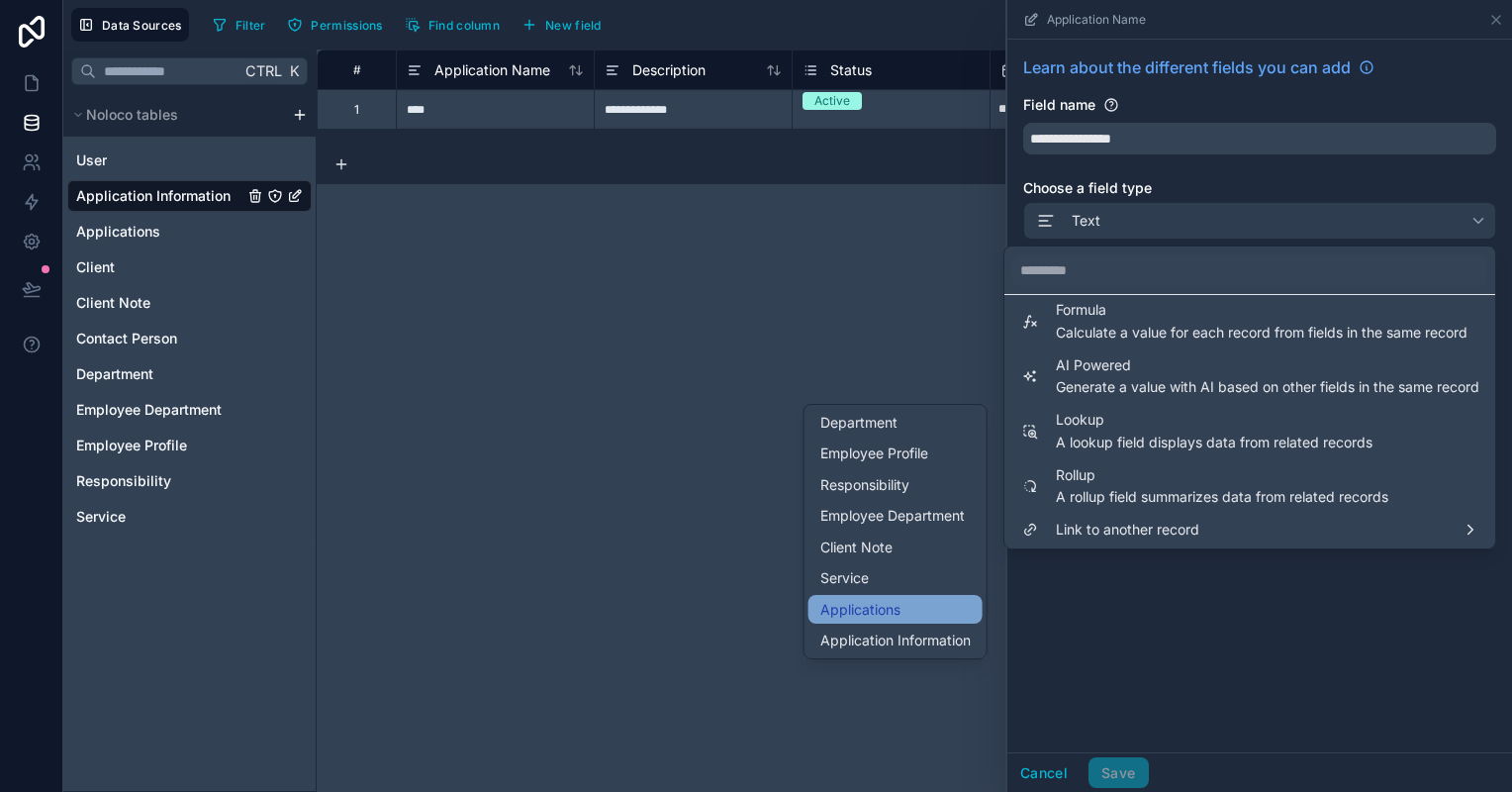 click on "Applications" at bounding box center (896, 610) 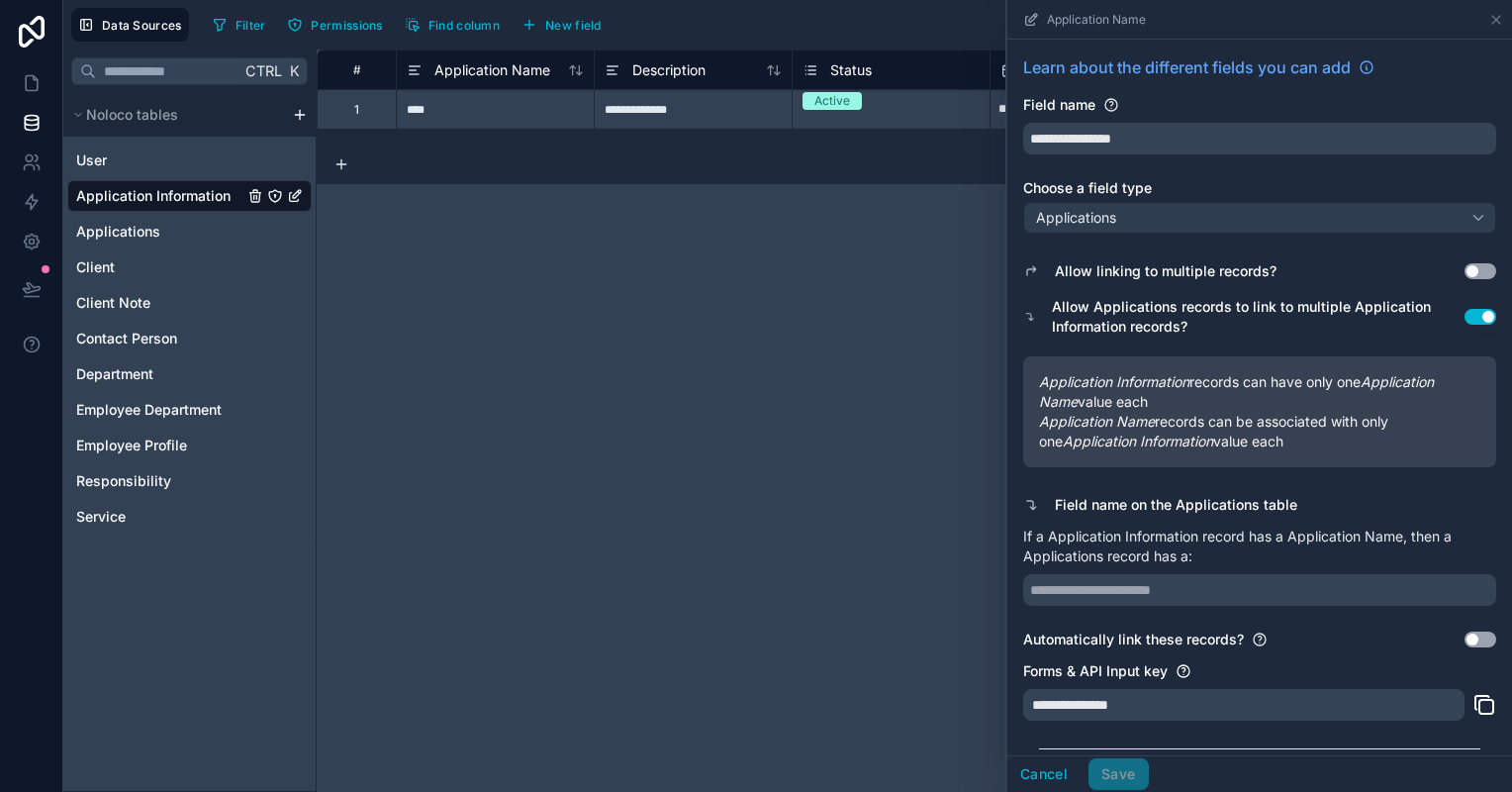click on "Use setting" at bounding box center (1480, 317) 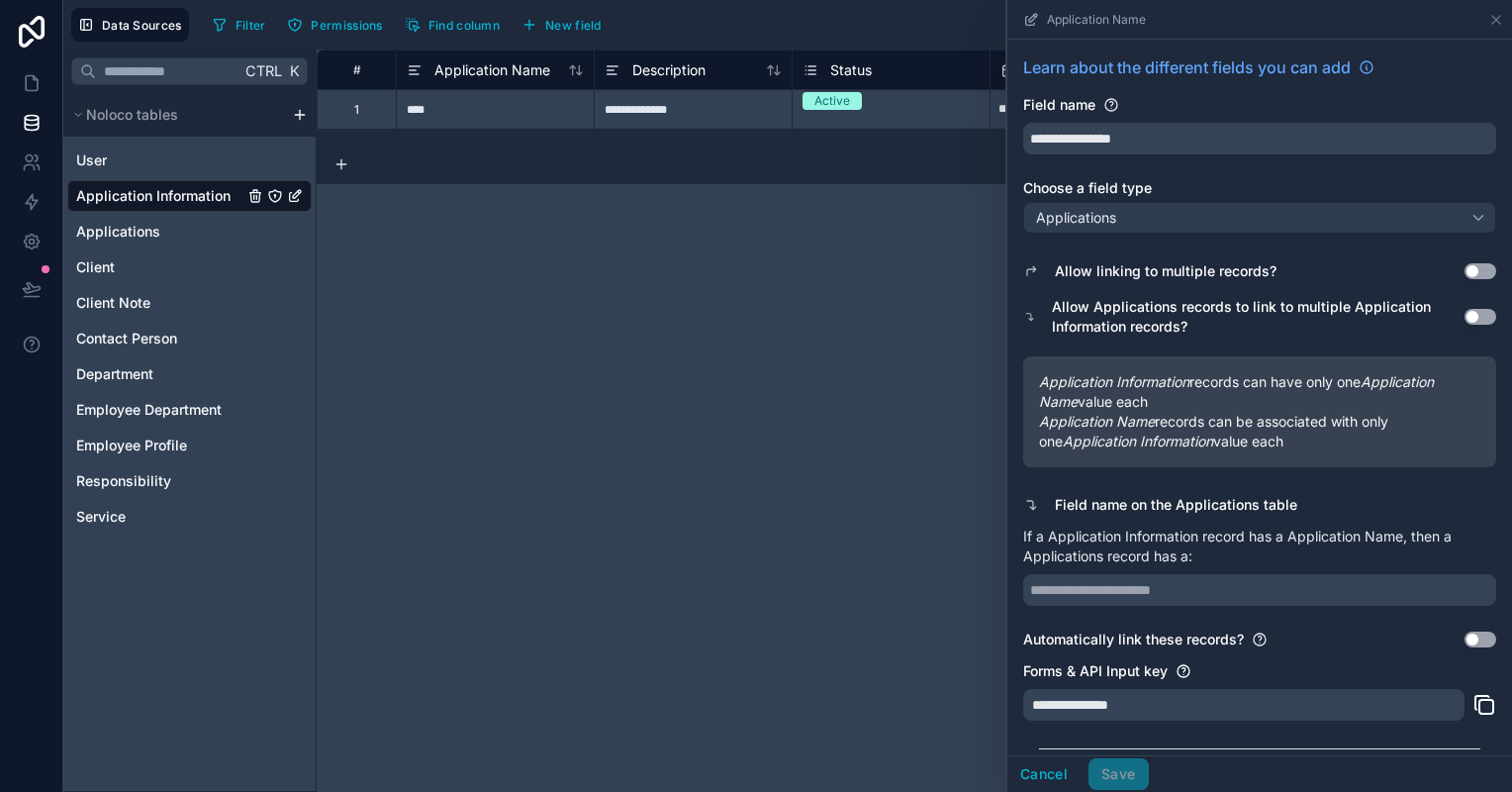scroll, scrollTop: 68, scrollLeft: 0, axis: vertical 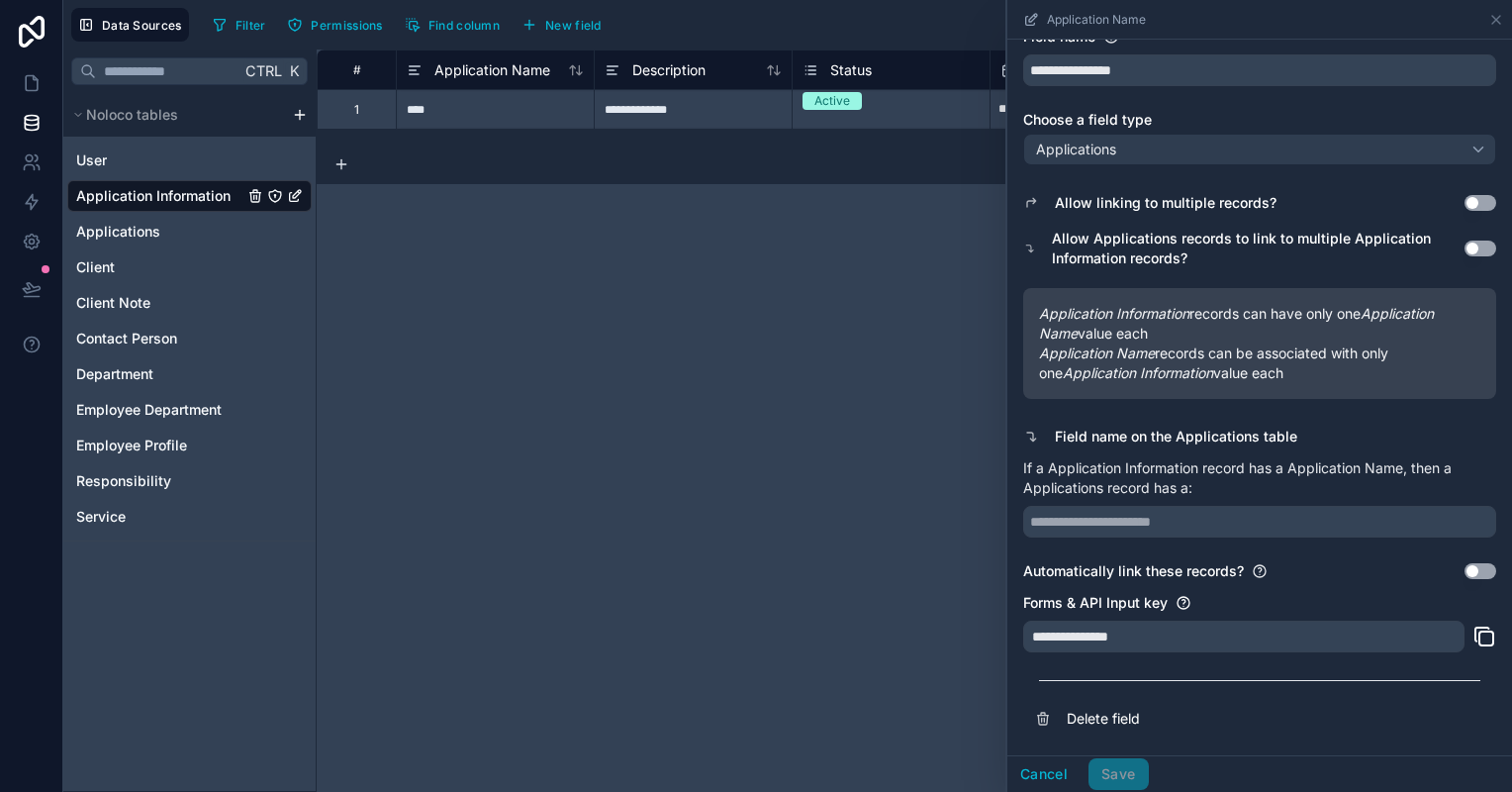 click on "Automatically link these records?" at bounding box center [1133, 571] 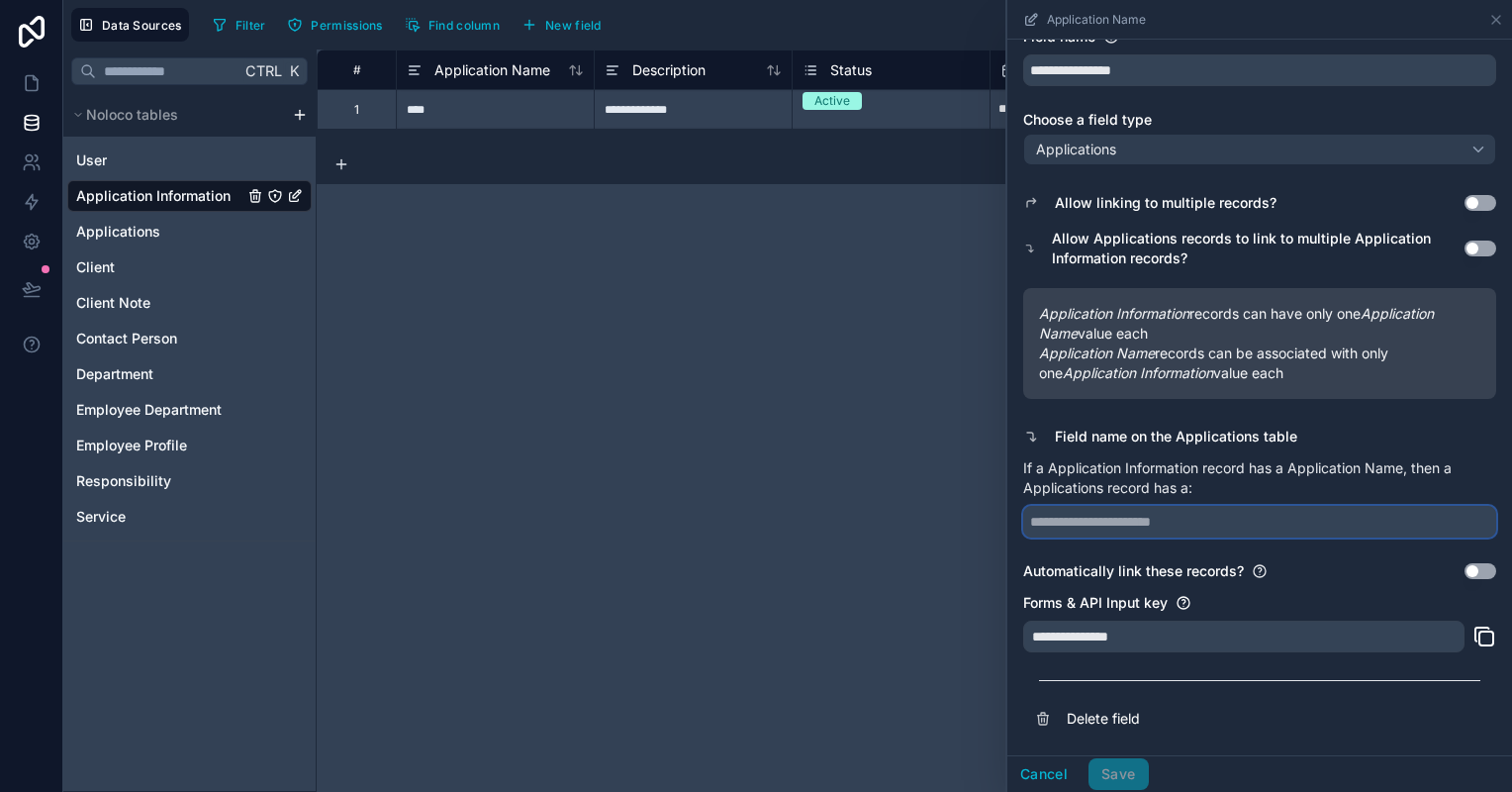 click at bounding box center [1260, 522] 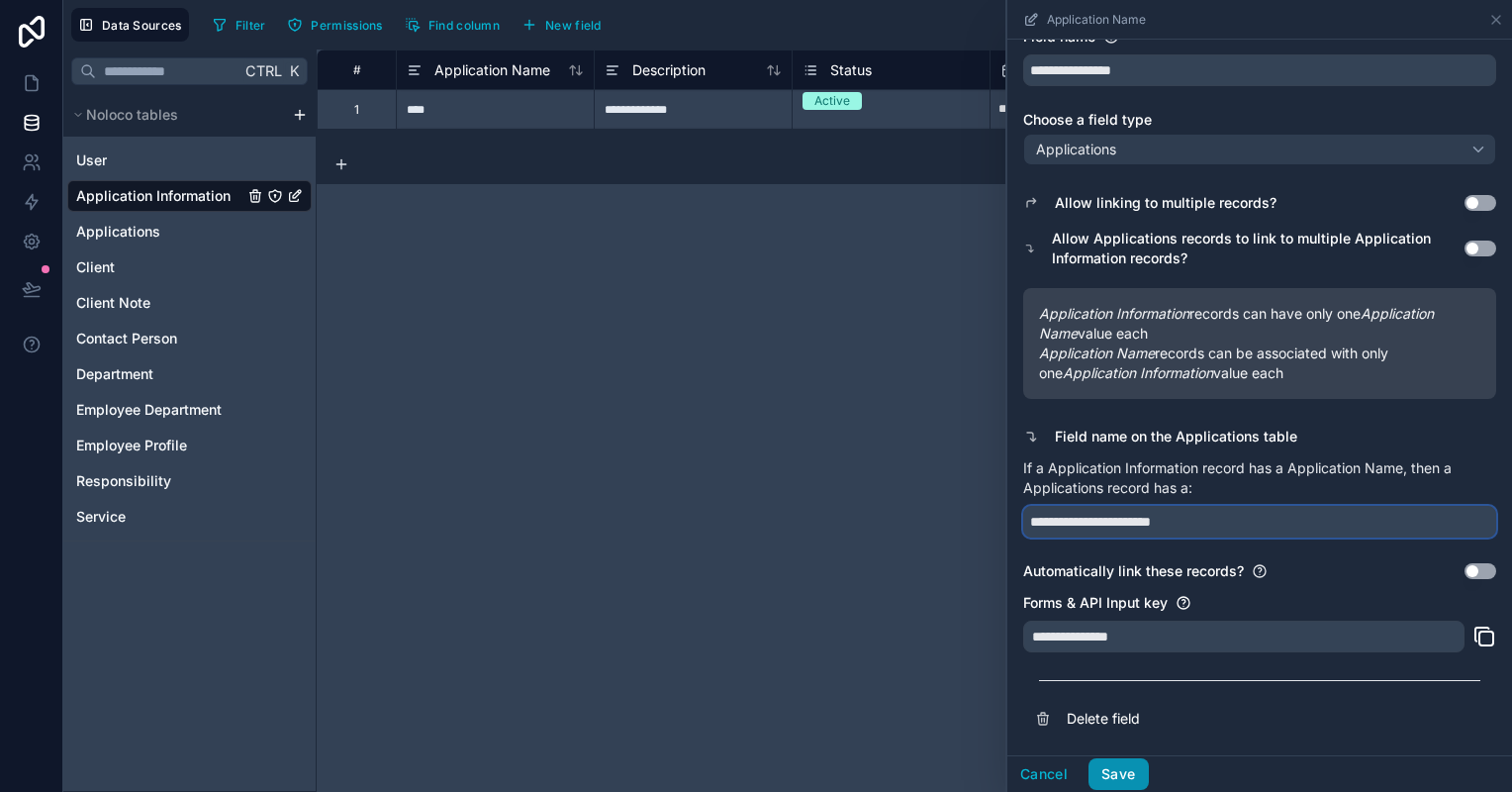 type on "**********" 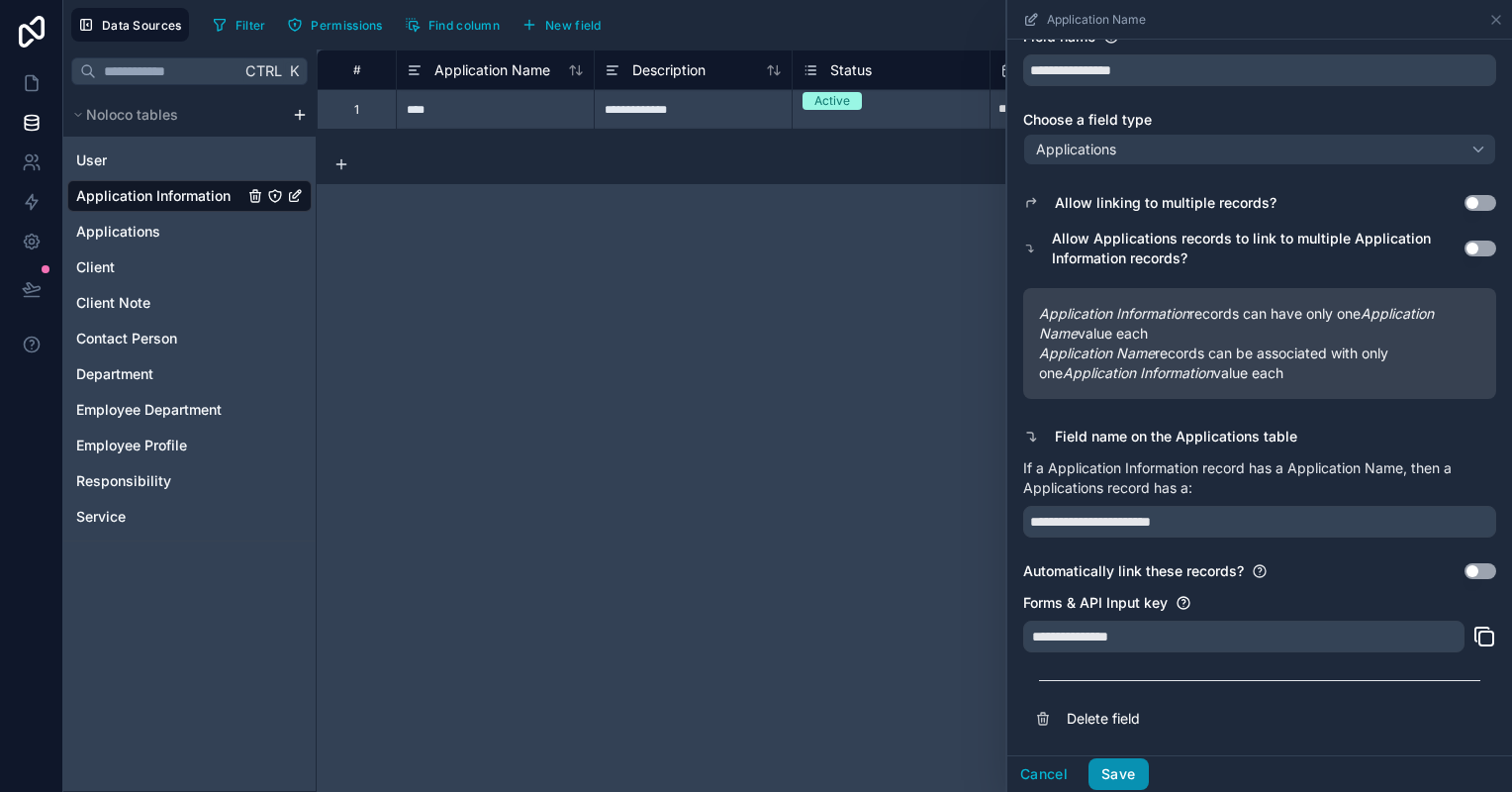 click on "Save" at bounding box center [1118, 774] 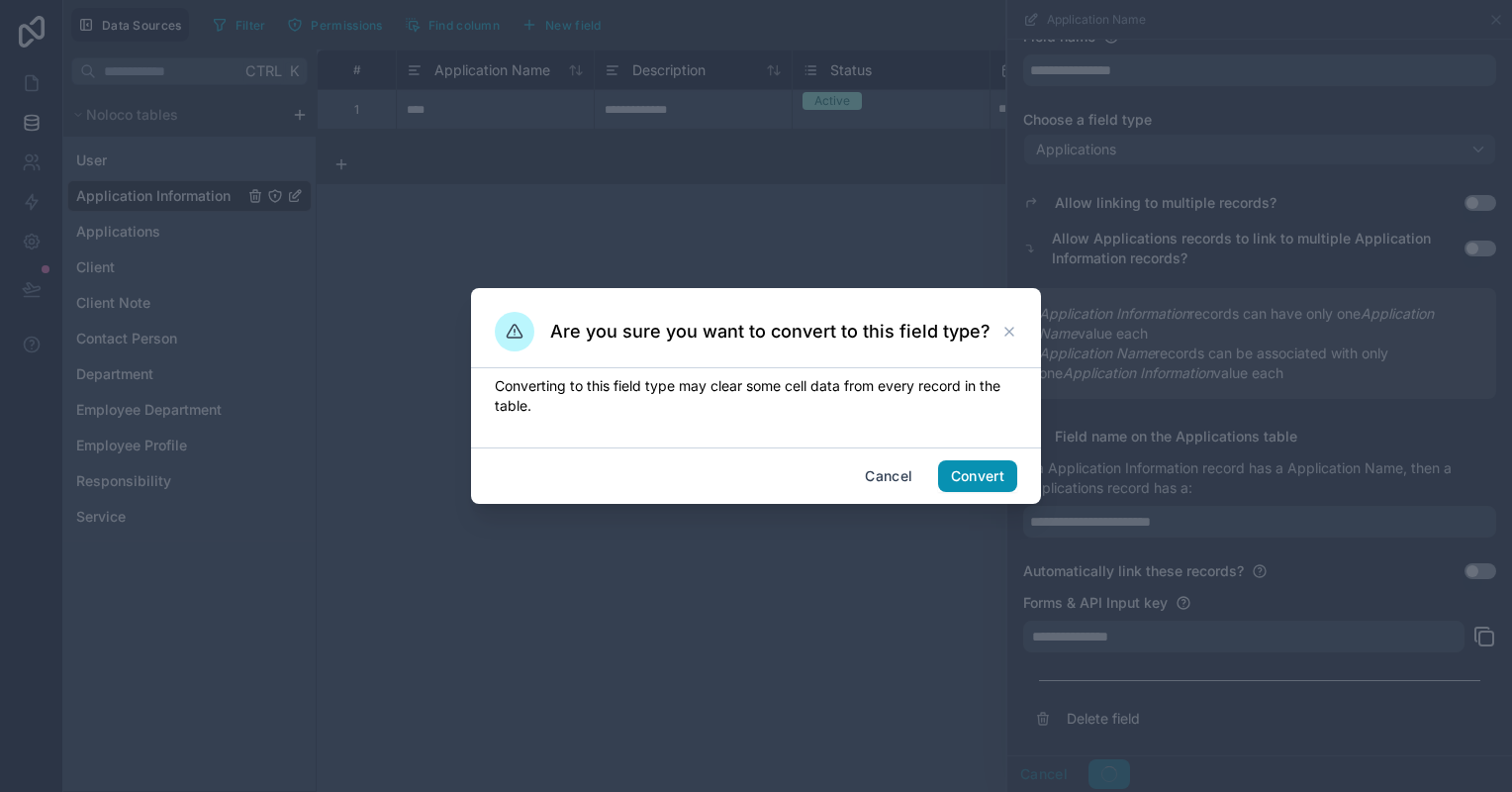 click on "Convert" at bounding box center (978, 476) 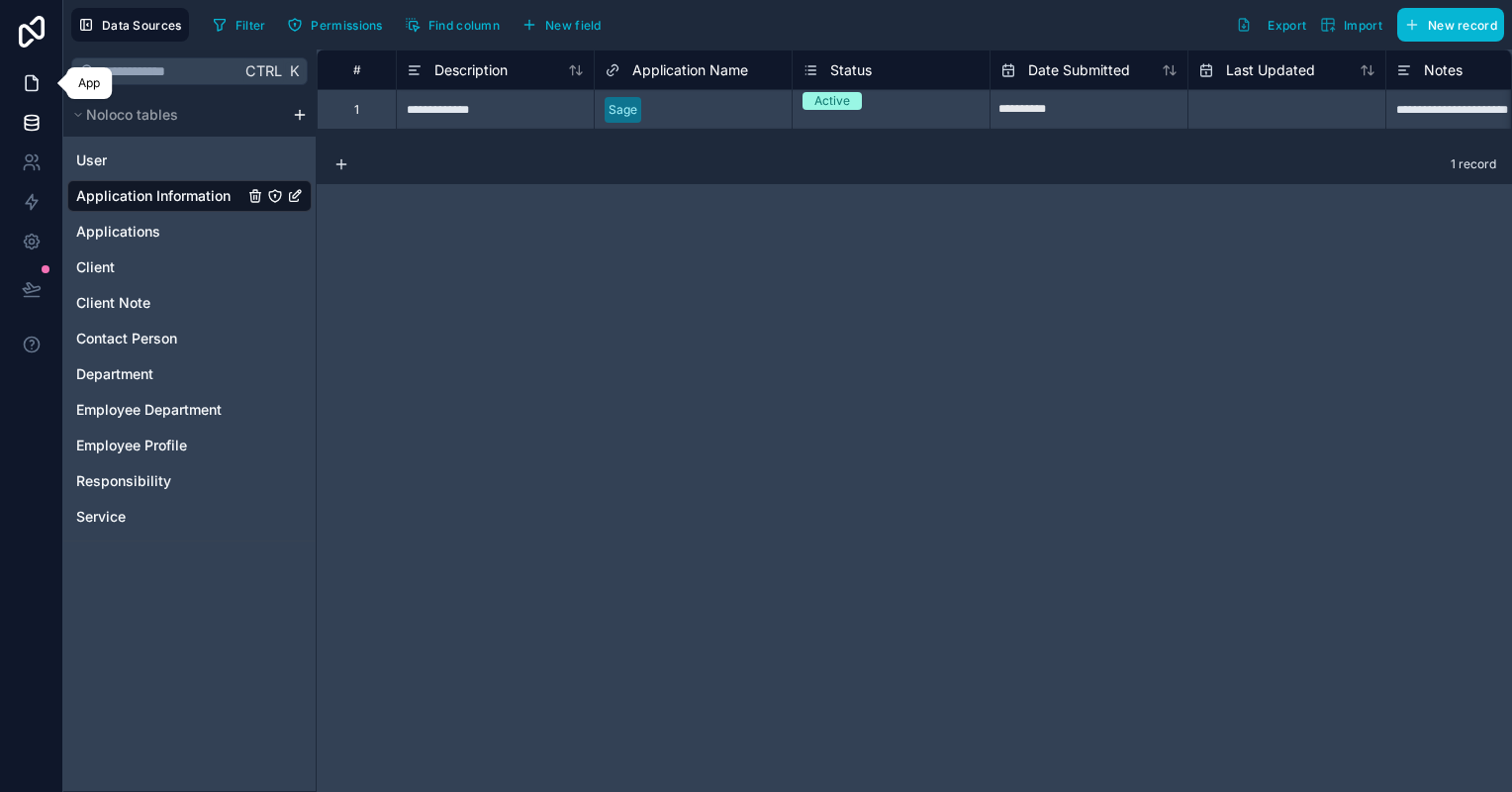 click 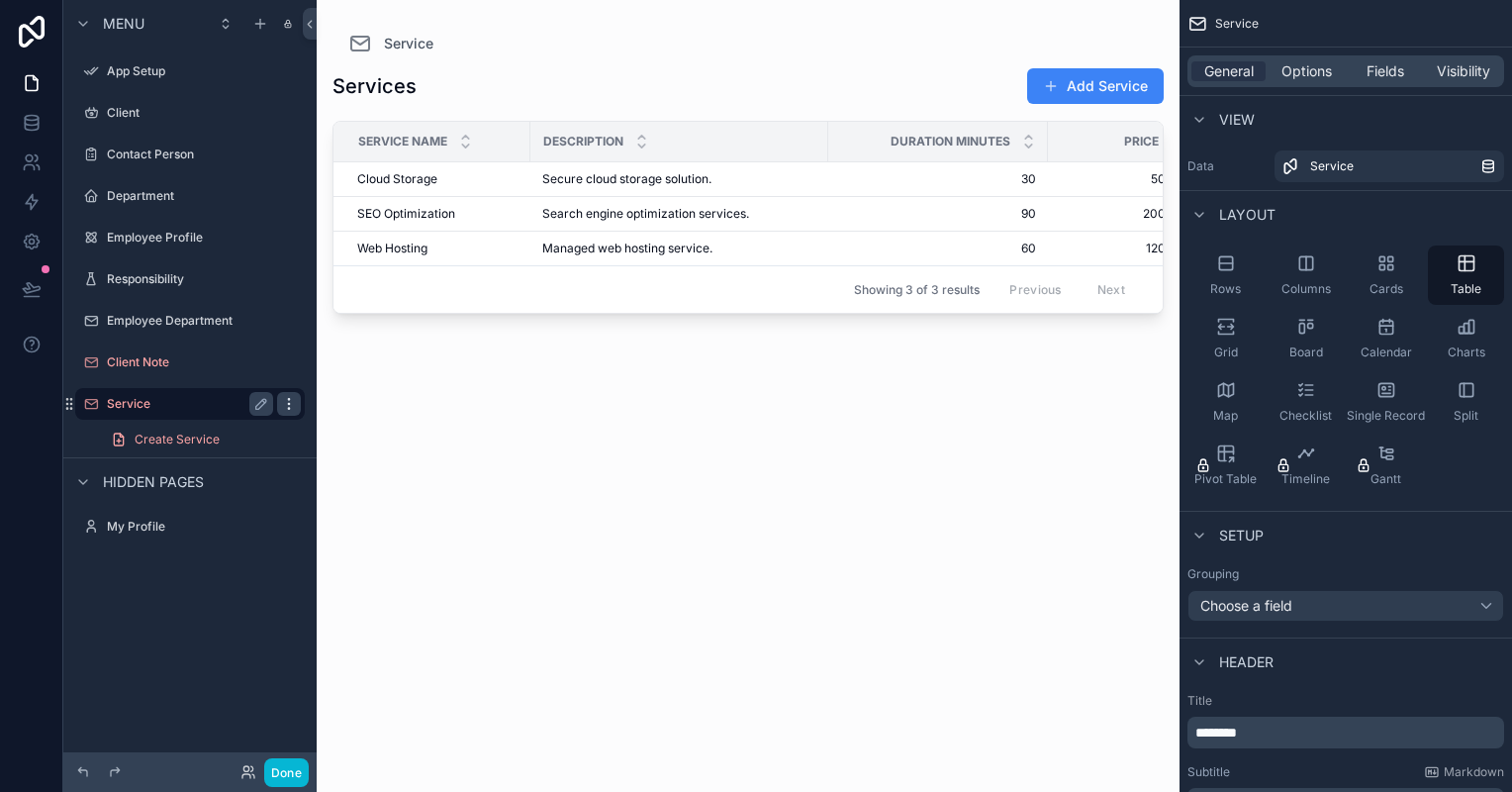 click 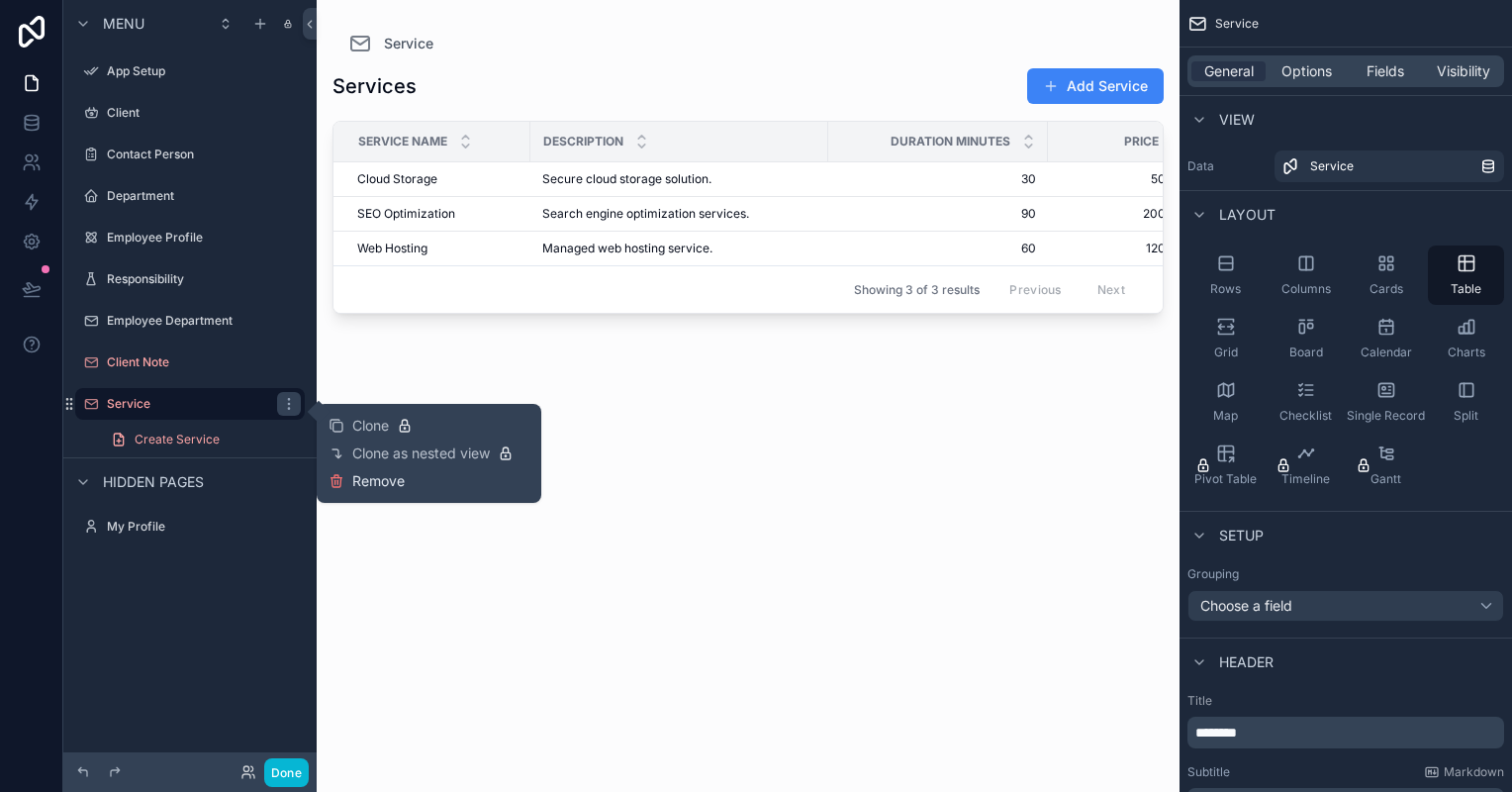click on "Remove" at bounding box center (378, 481) 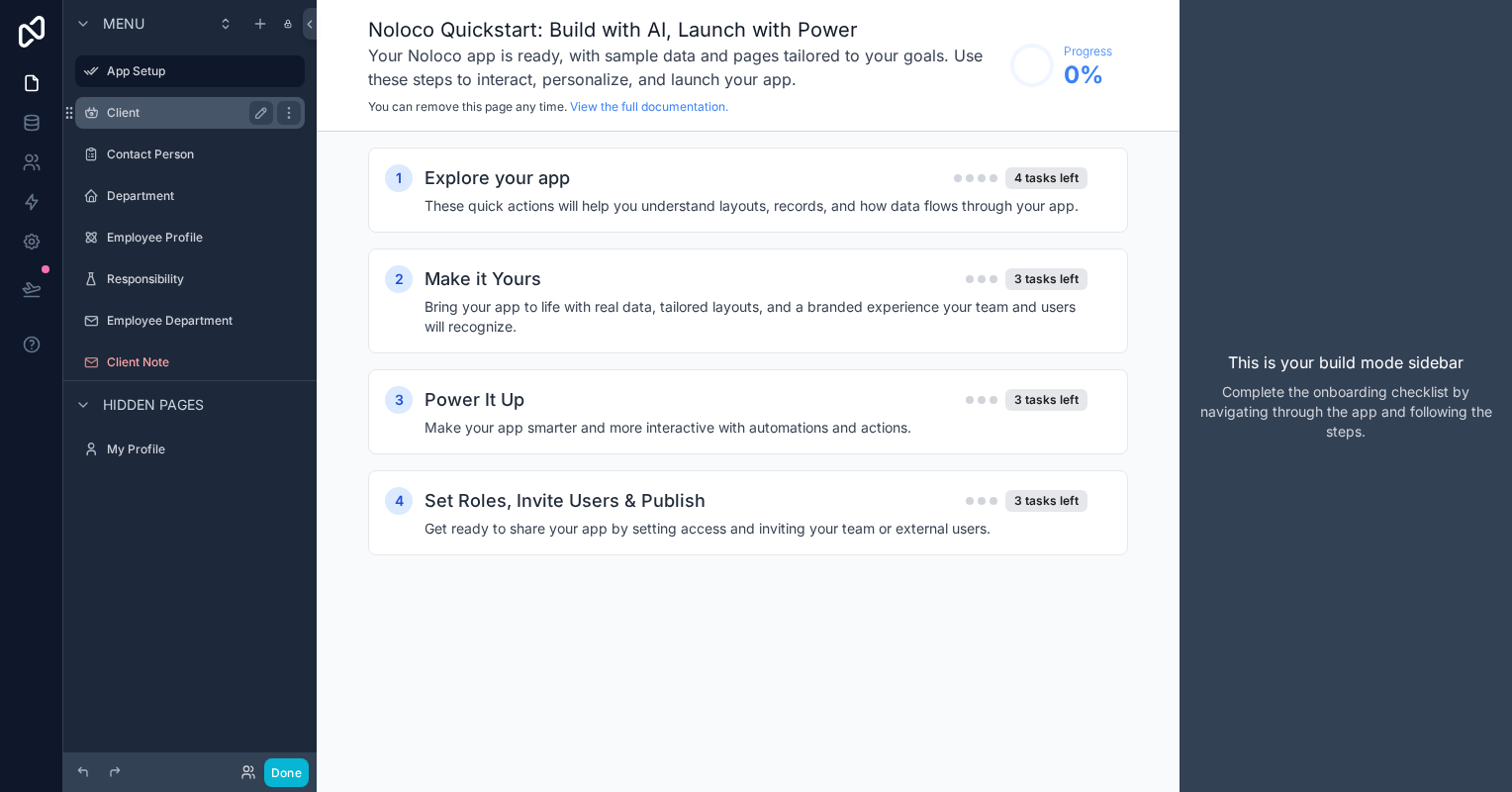 click on "Client" at bounding box center (186, 113) 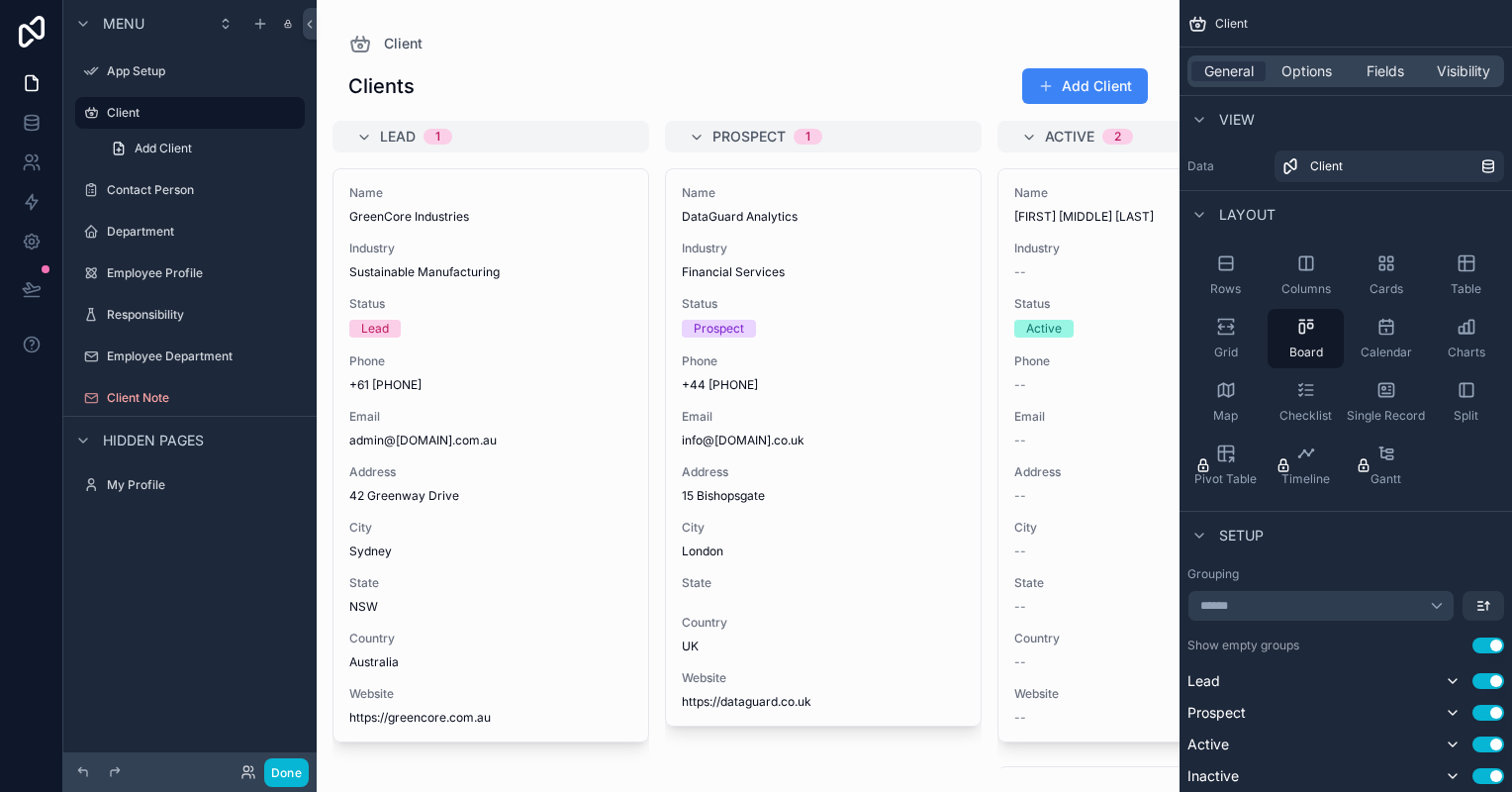 click at bounding box center [748, 396] 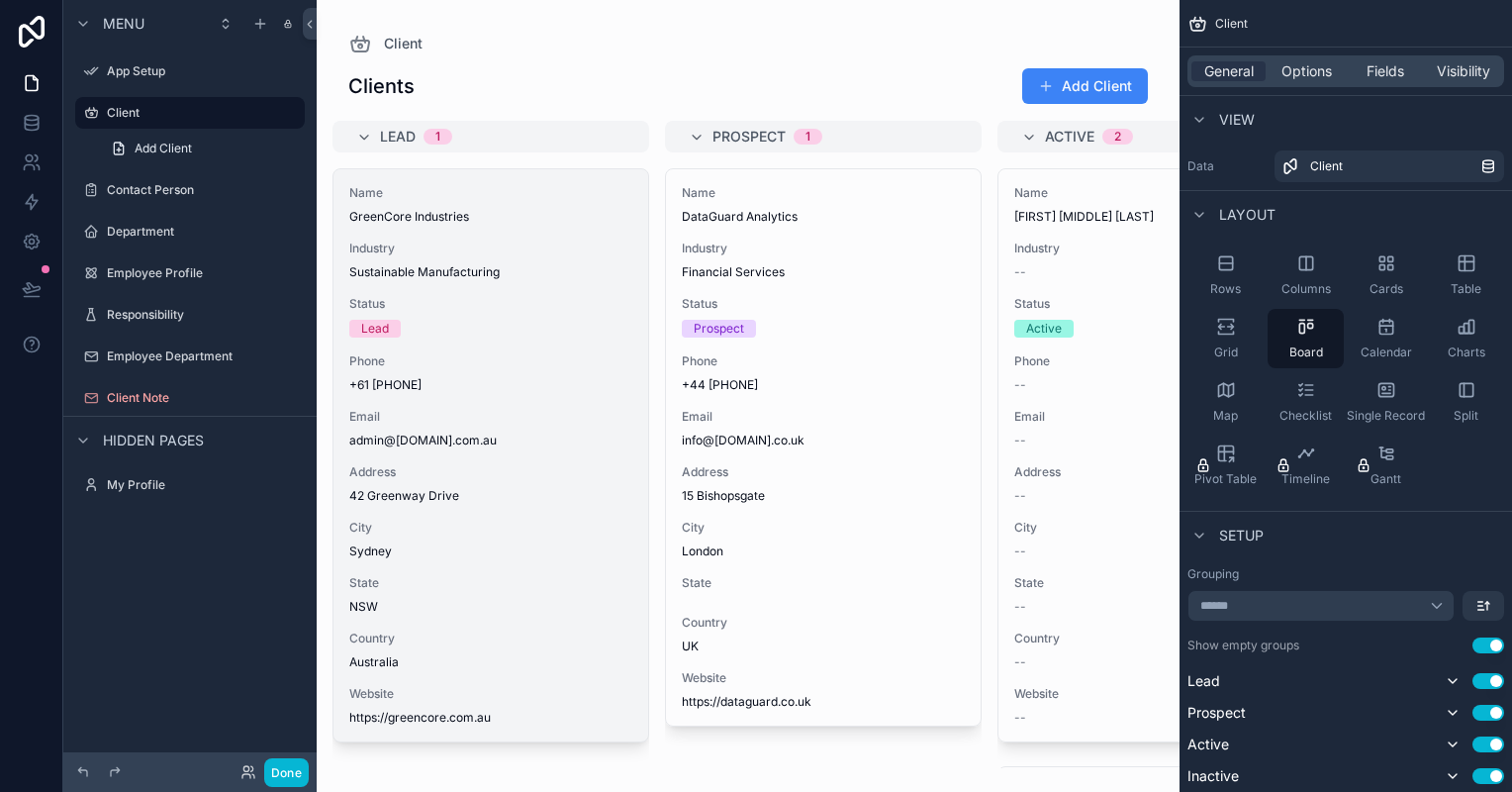 click on "Sustainable Manufacturing" at bounding box center [491, 272] 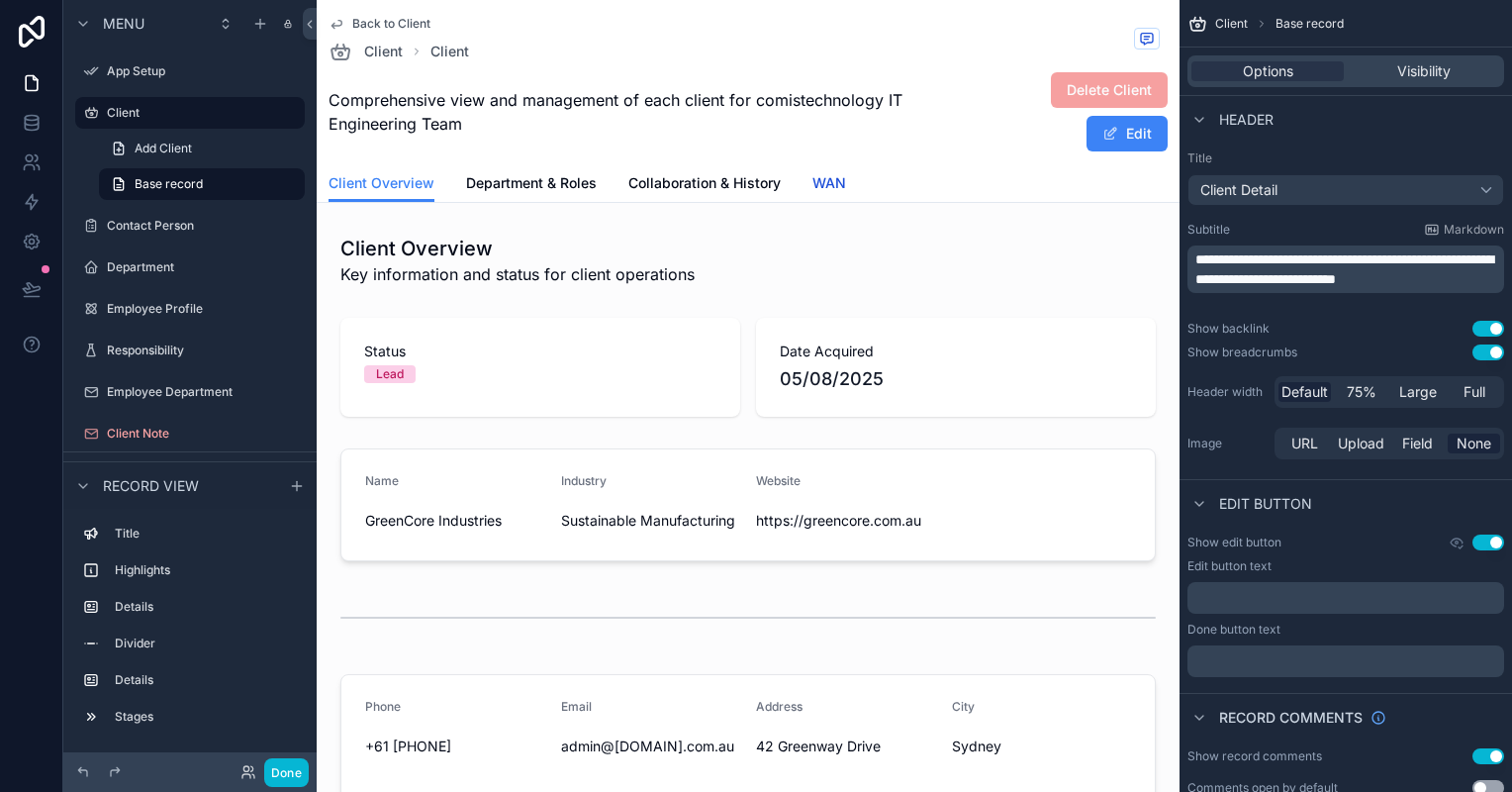 click on "WAN" at bounding box center (829, 183) 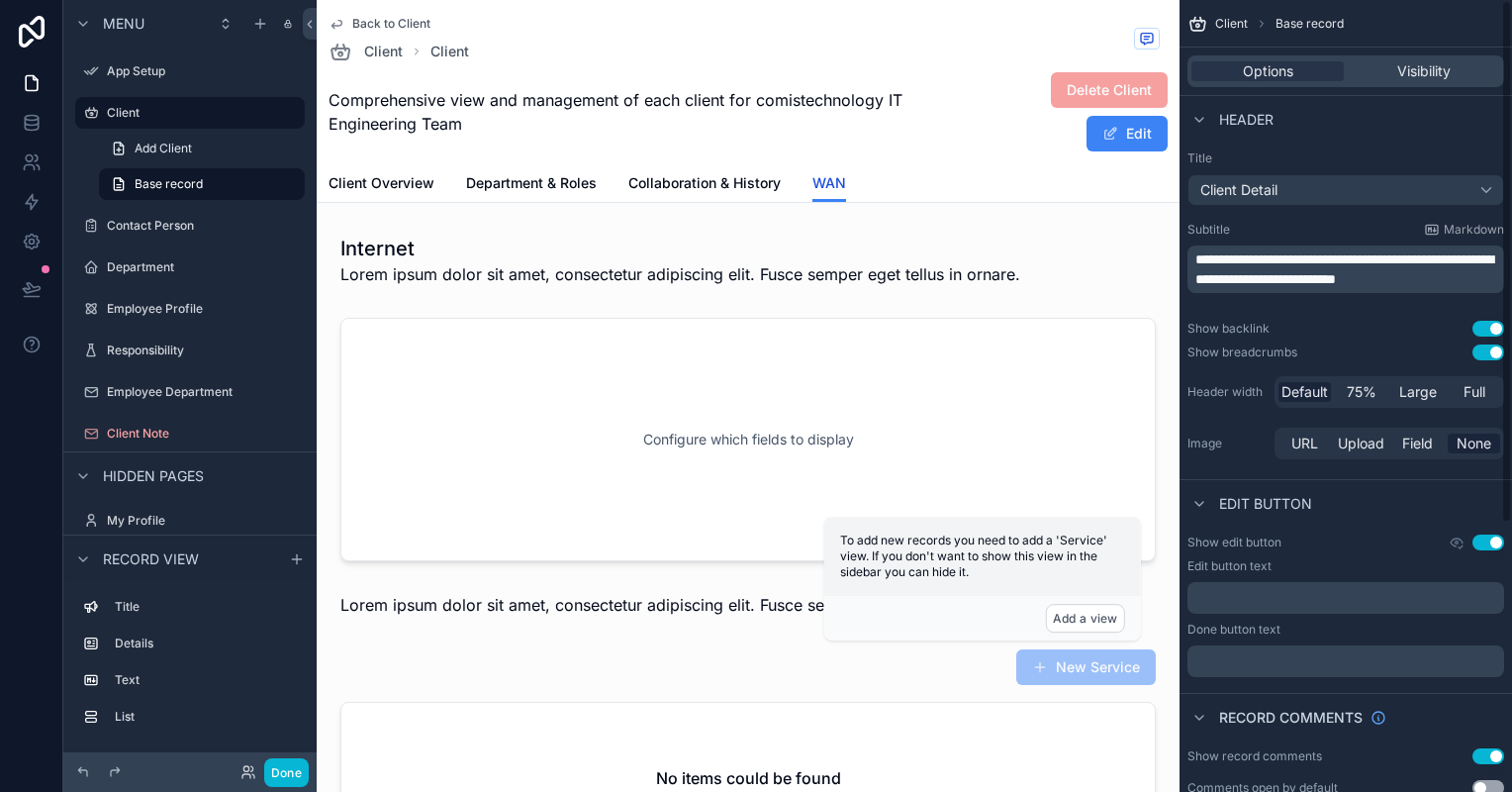 scroll, scrollTop: 408, scrollLeft: 0, axis: vertical 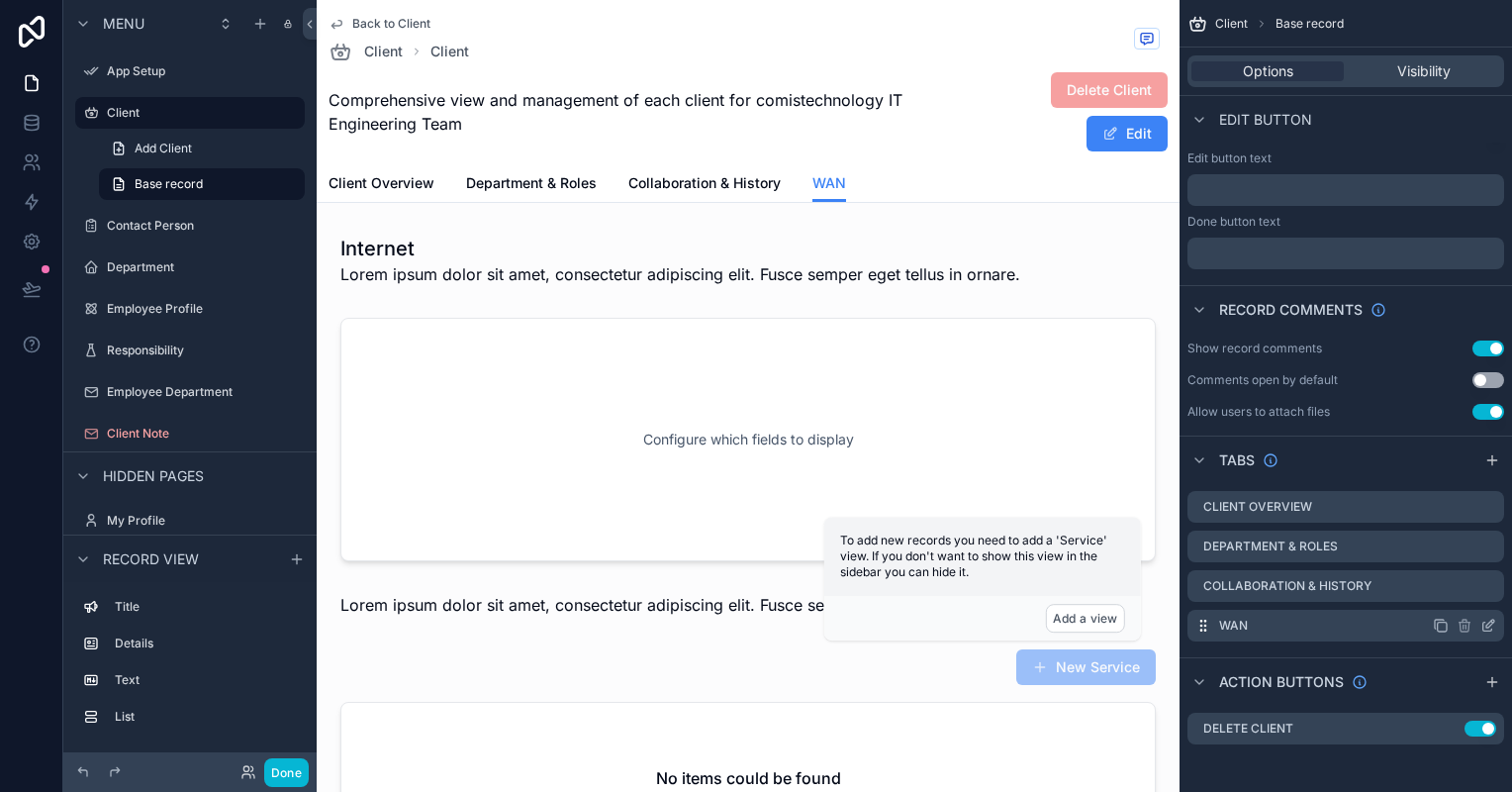 click 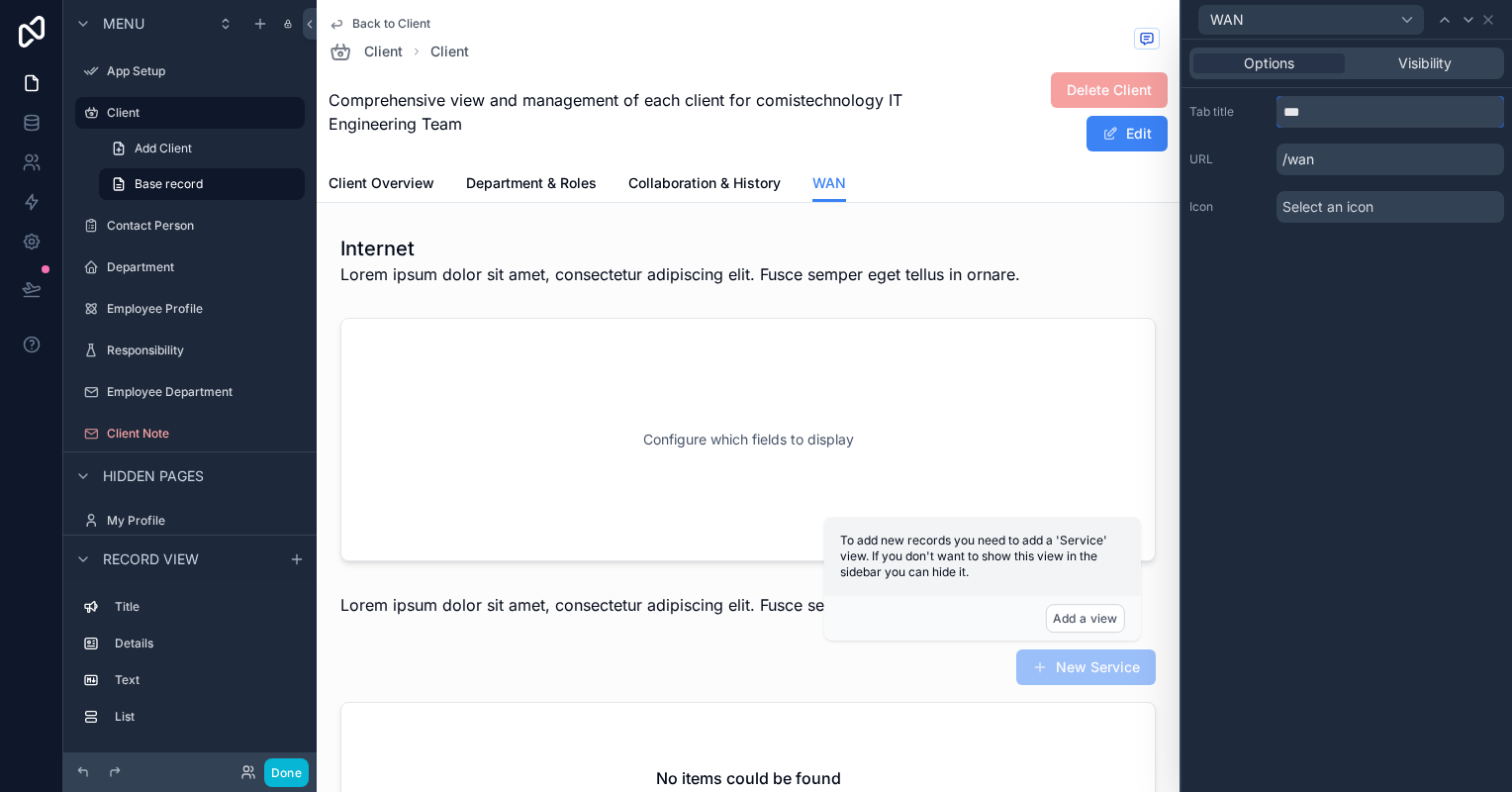 drag, startPoint x: 1318, startPoint y: 112, endPoint x: 1187, endPoint y: 107, distance: 131.09539 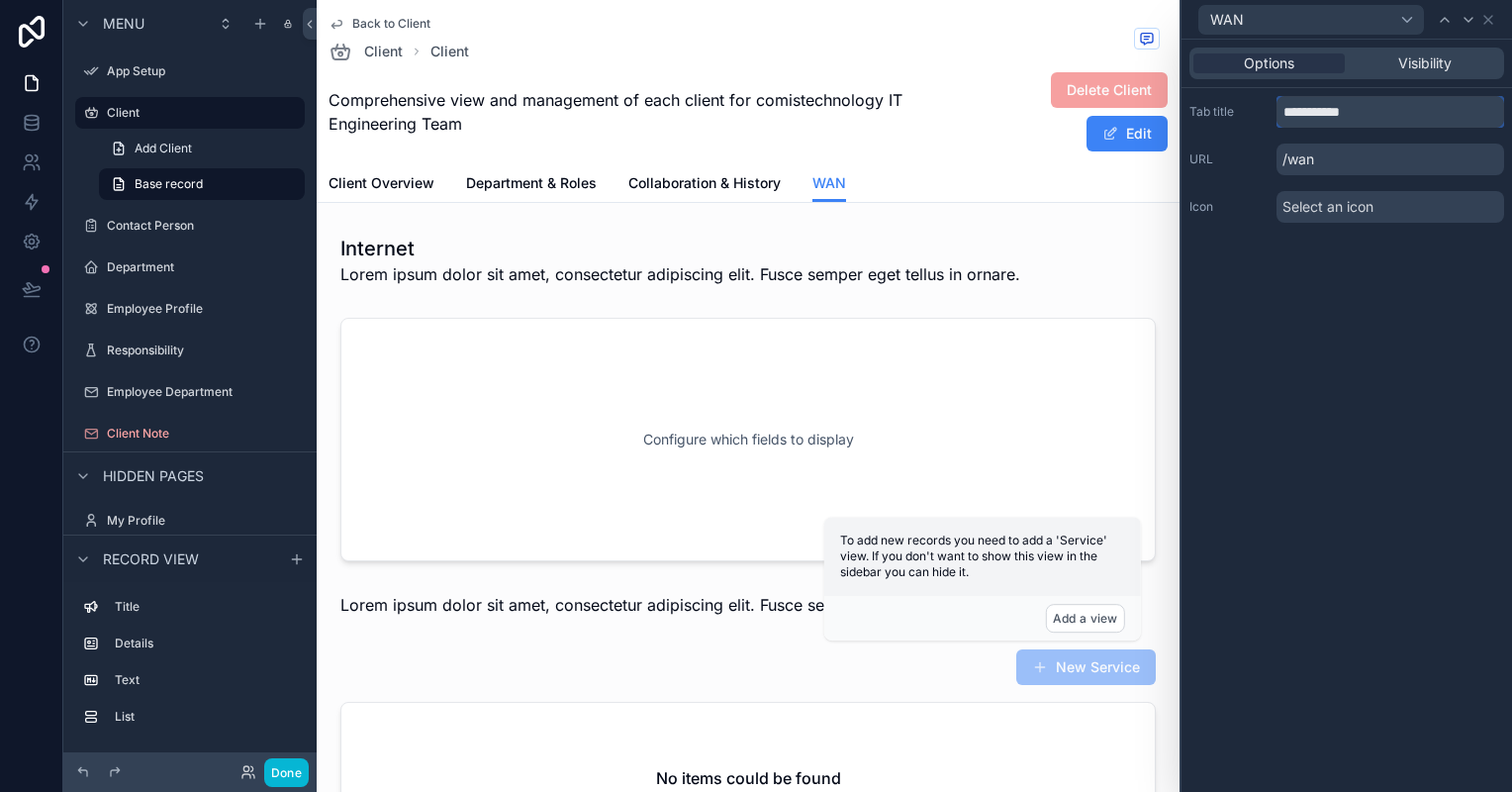 type on "**********" 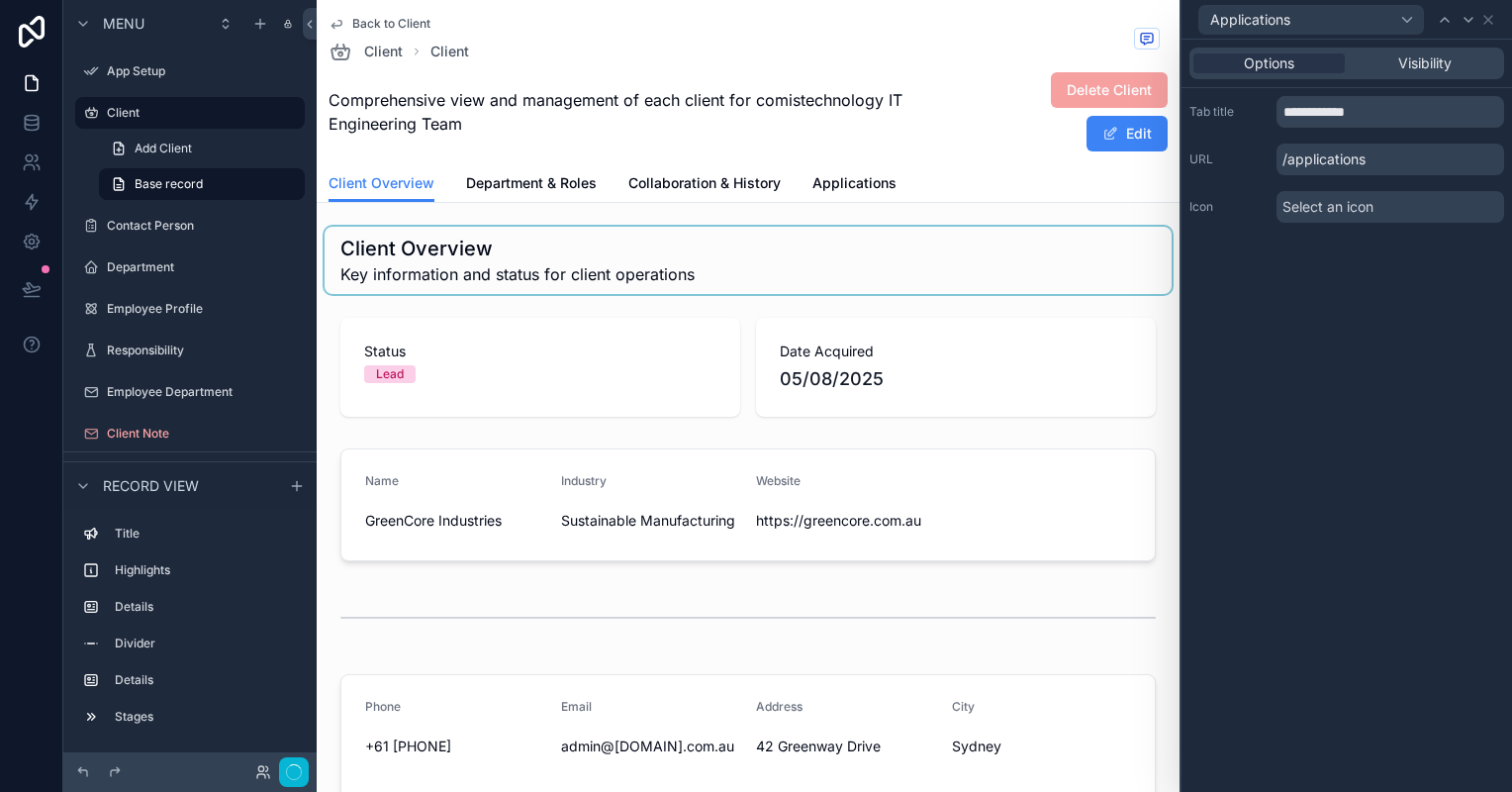 click at bounding box center (748, 260) 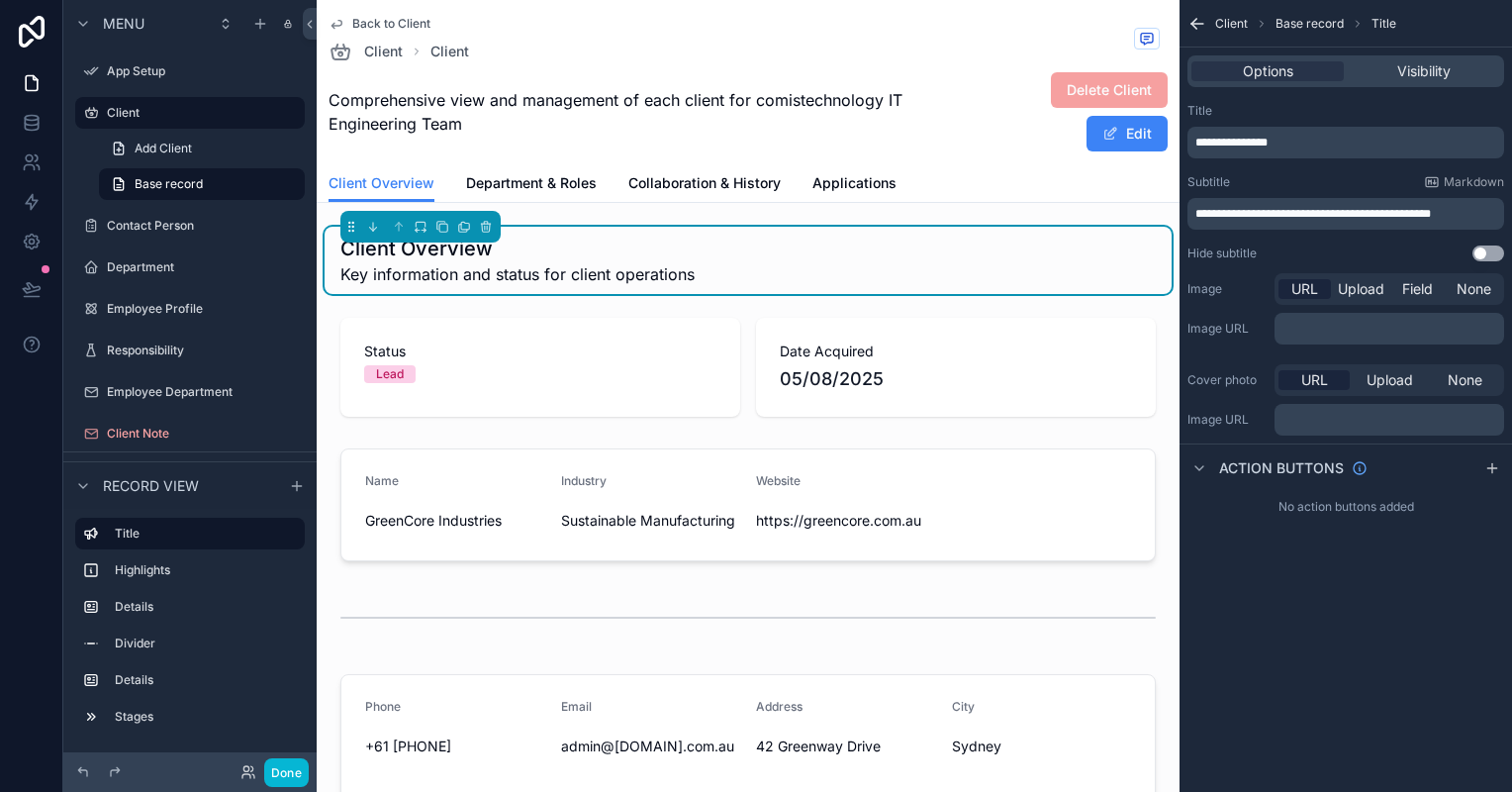 scroll, scrollTop: 0, scrollLeft: 0, axis: both 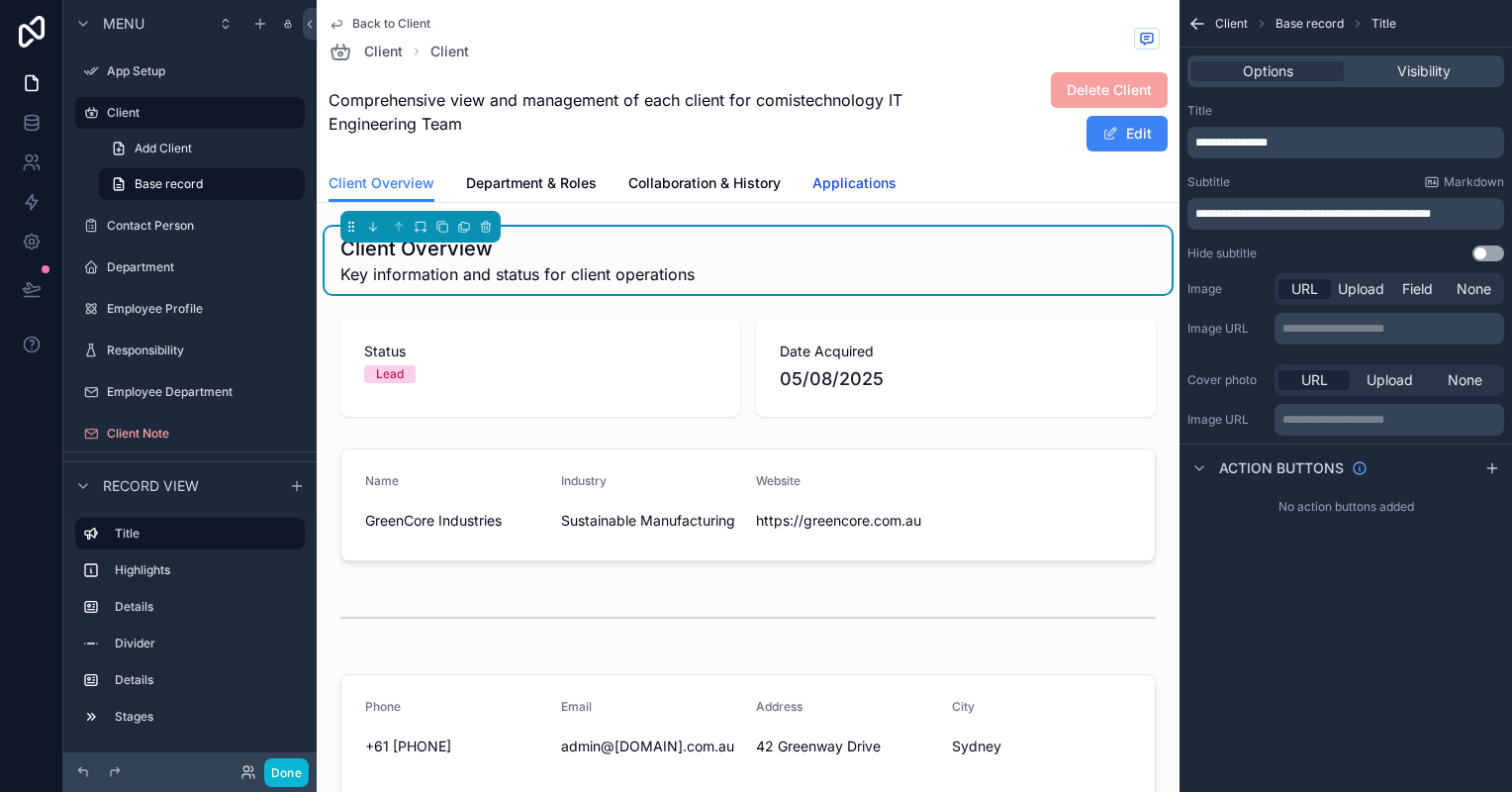 click on "Applications" at bounding box center (854, 183) 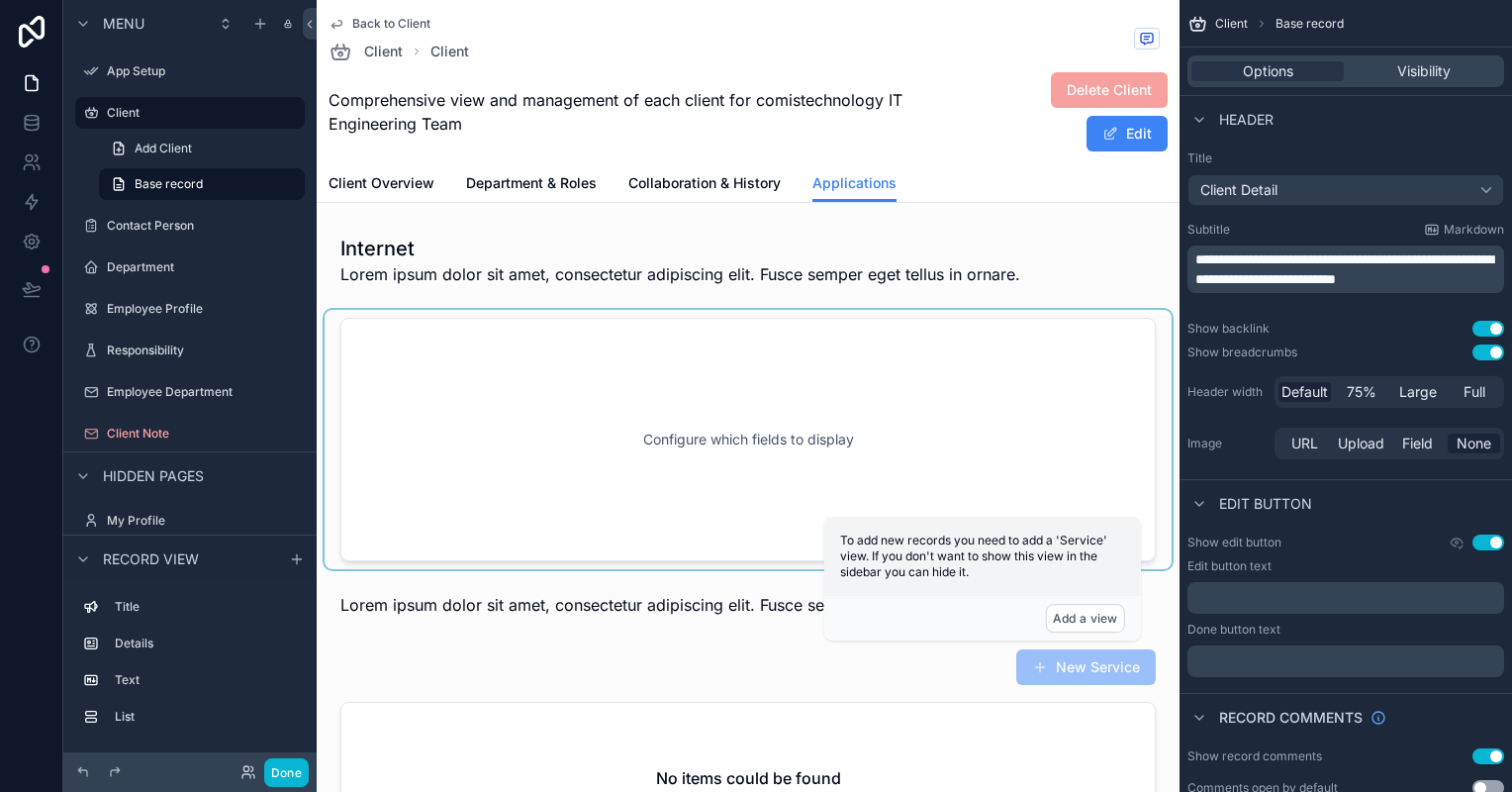 click at bounding box center [748, 440] 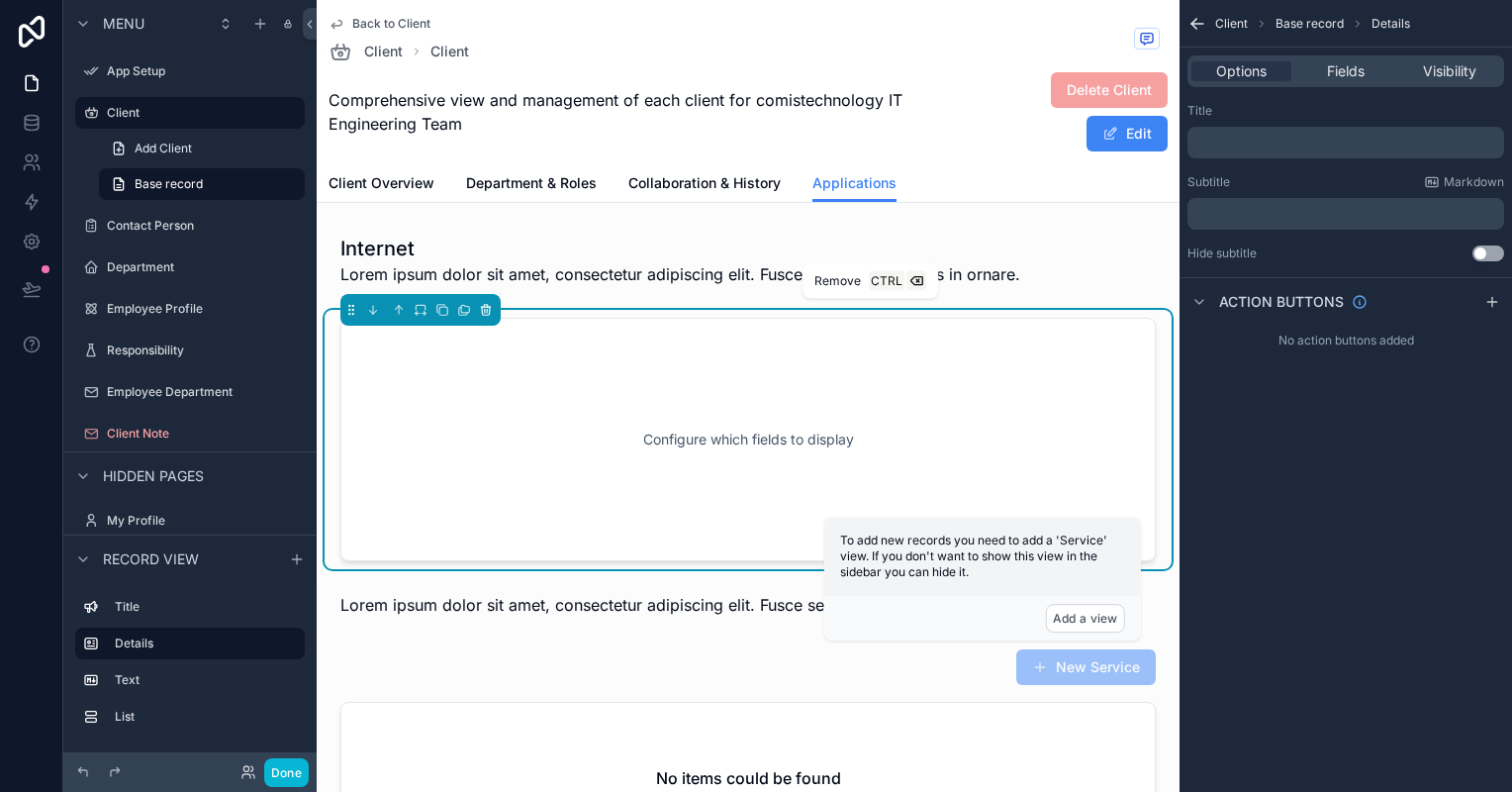 click 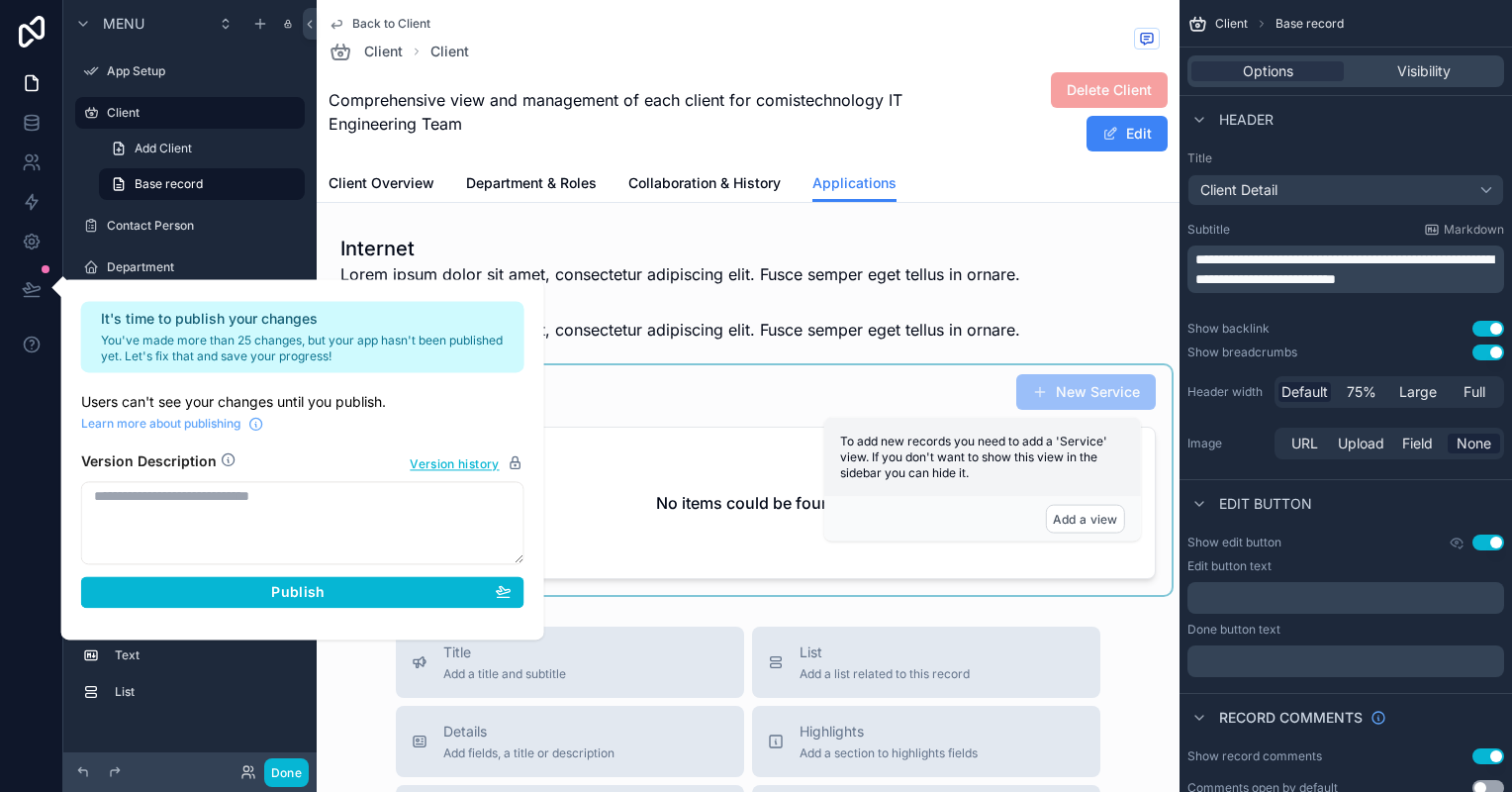 click at bounding box center (748, 480) 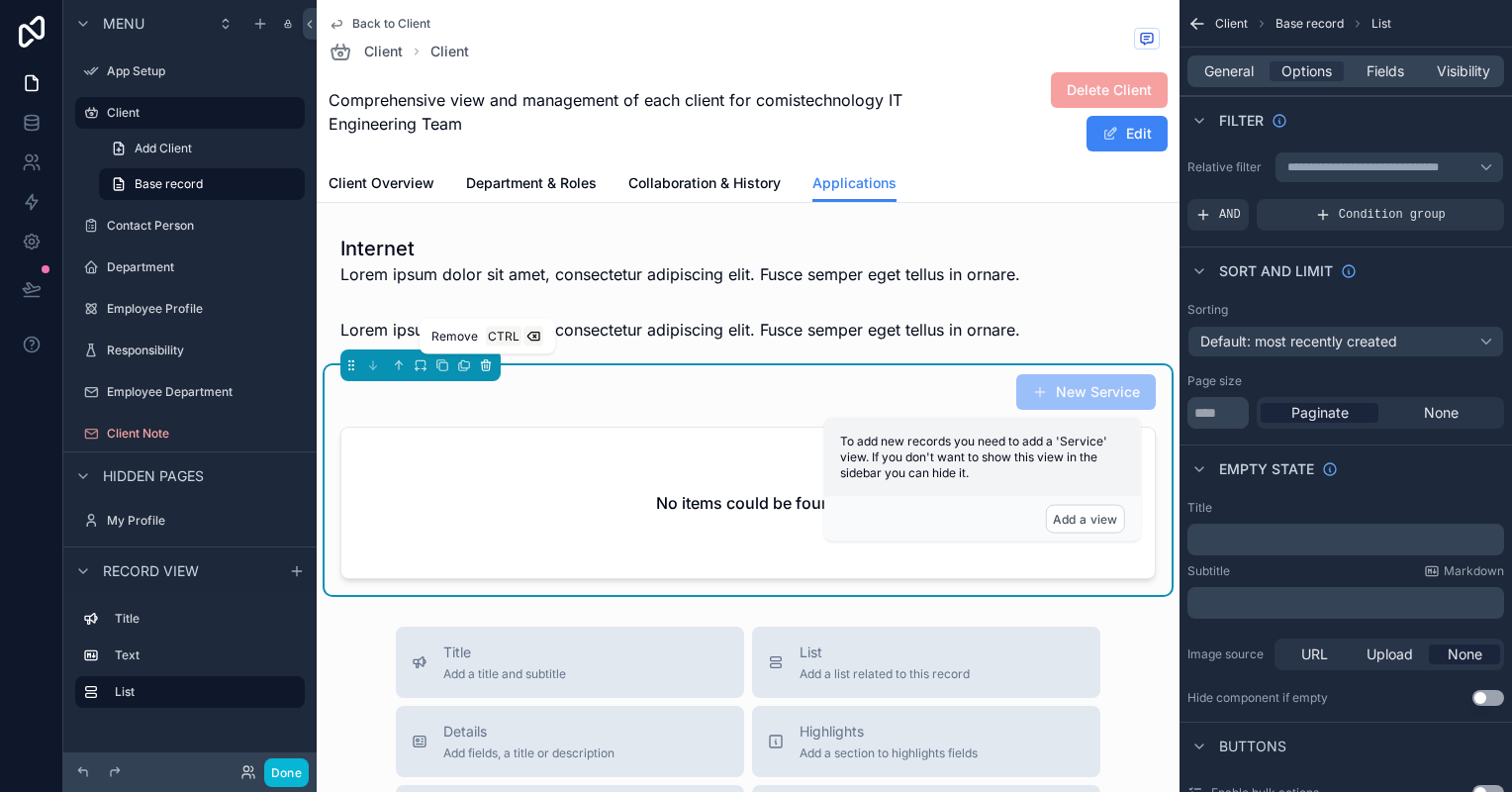 click 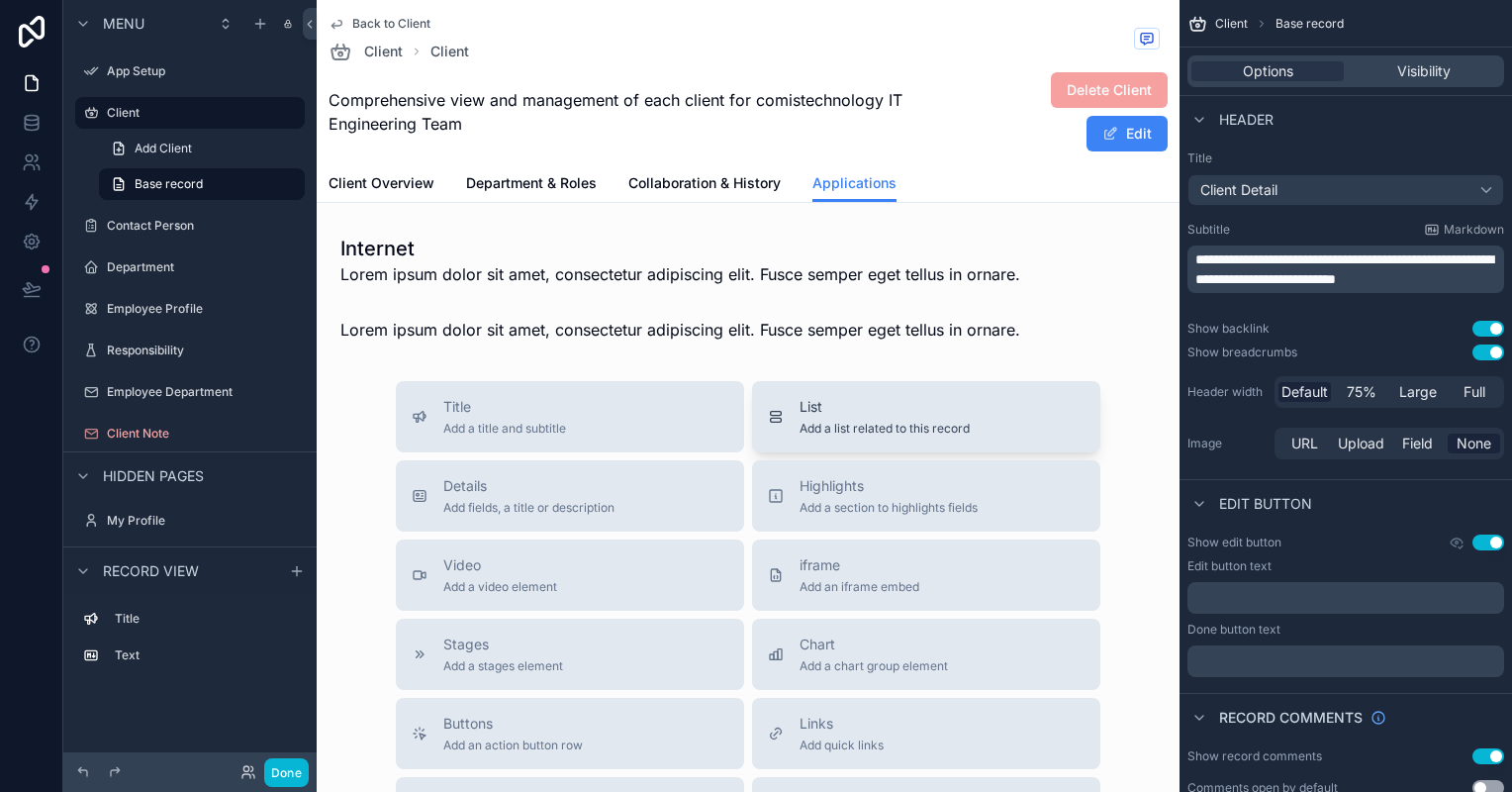 click on "Add a list related to this record" at bounding box center [885, 429] 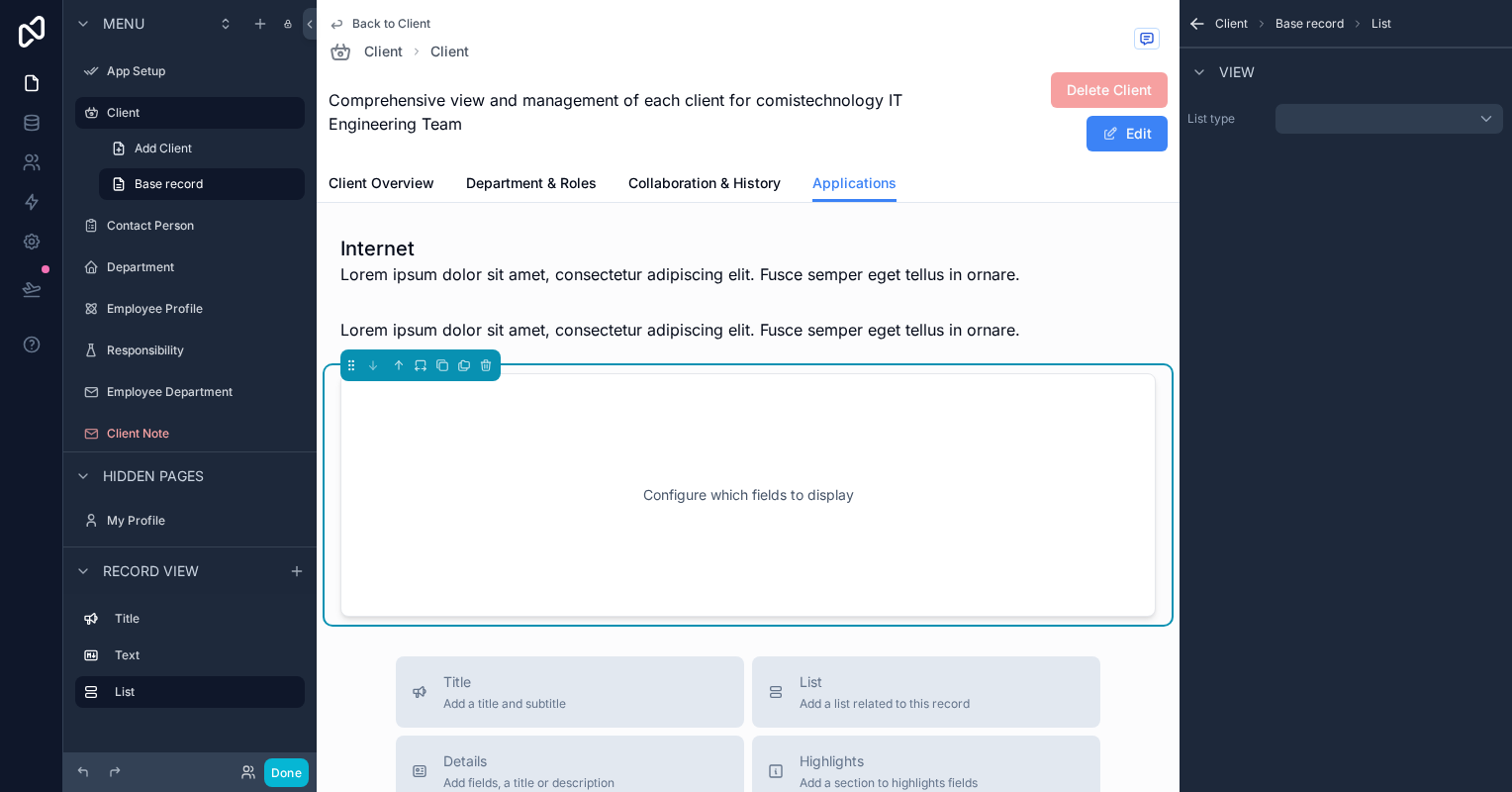 scroll, scrollTop: 99, scrollLeft: 0, axis: vertical 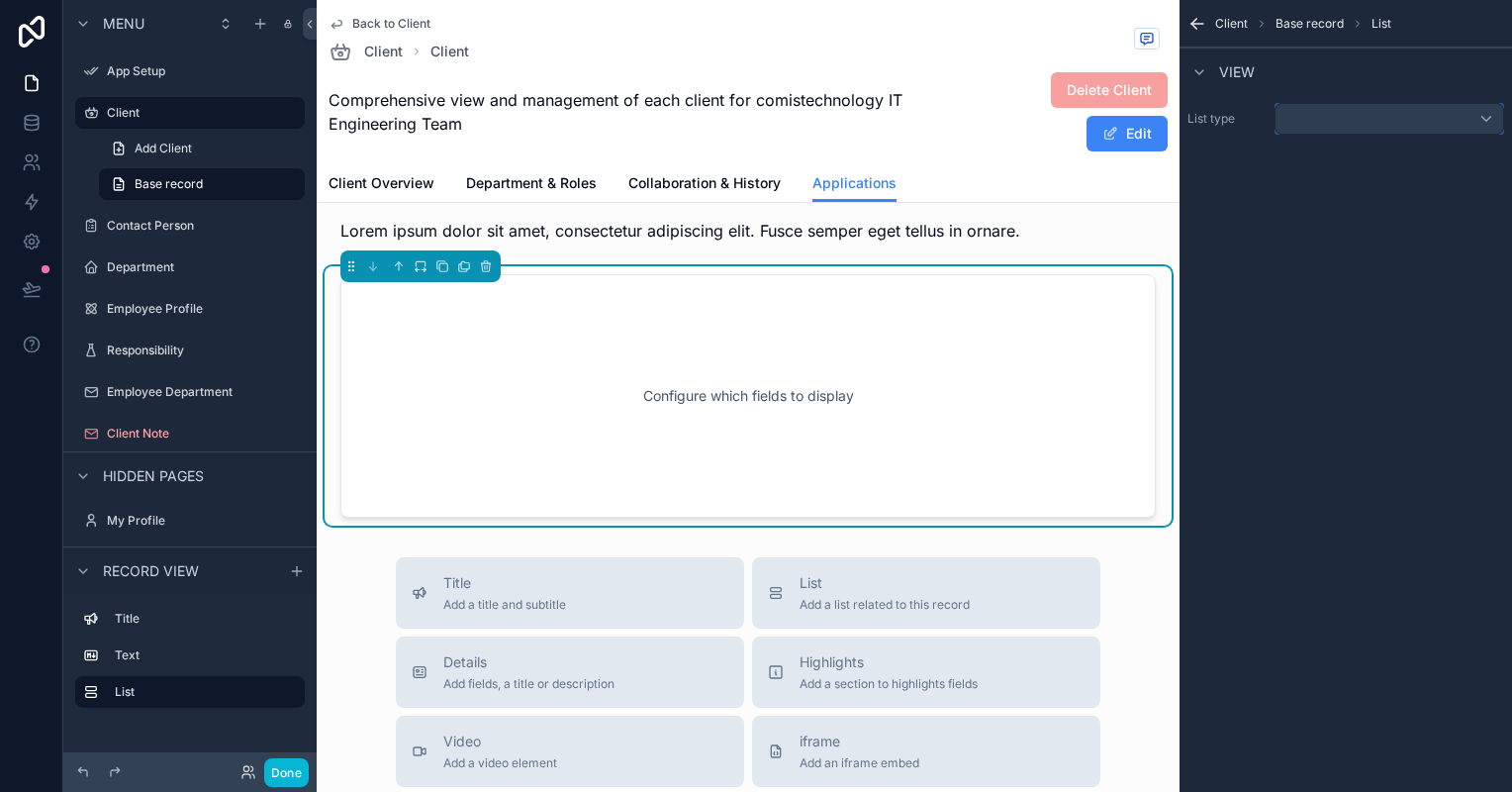 click at bounding box center [1389, 119] 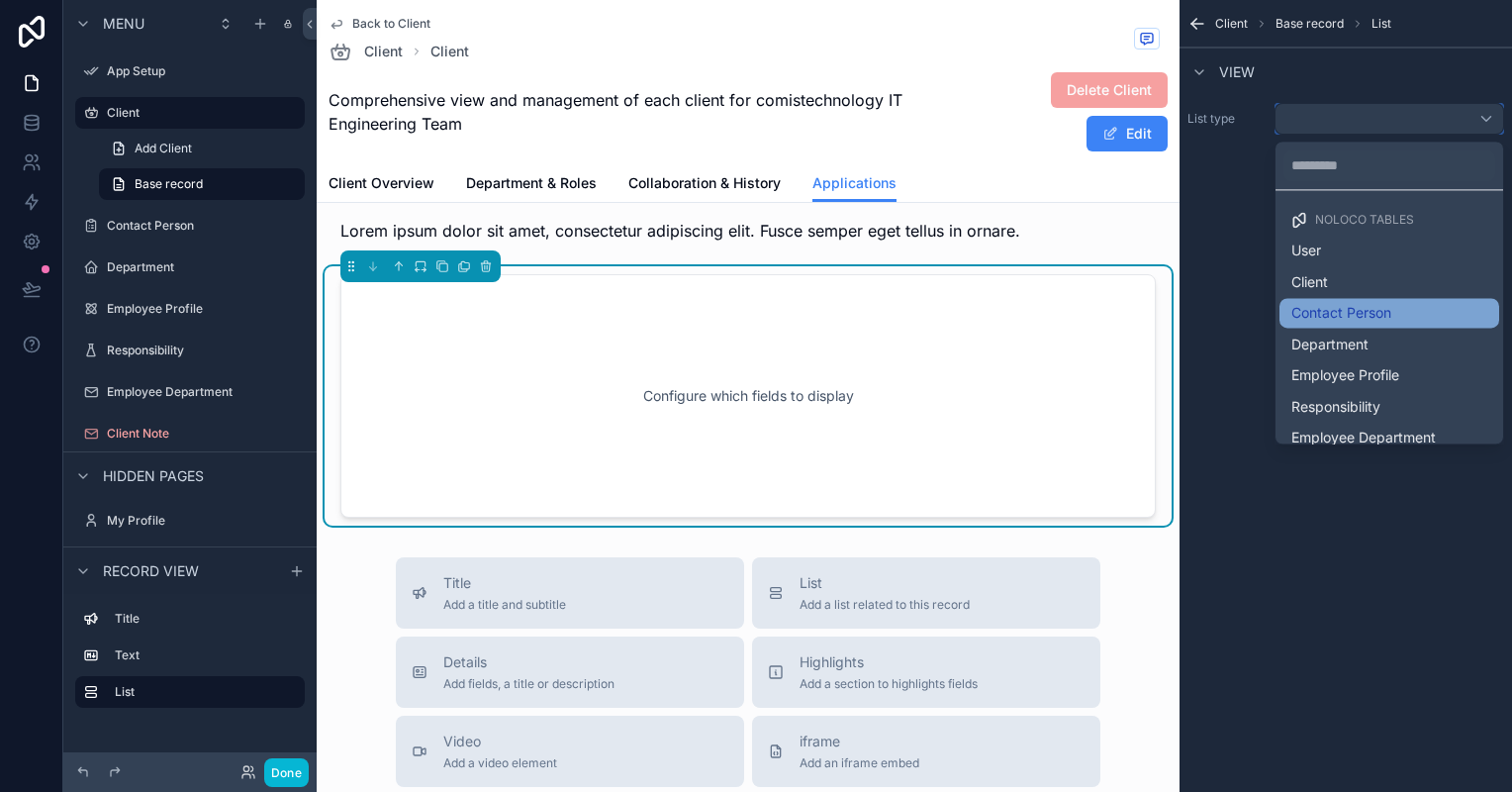 scroll, scrollTop: 137, scrollLeft: 0, axis: vertical 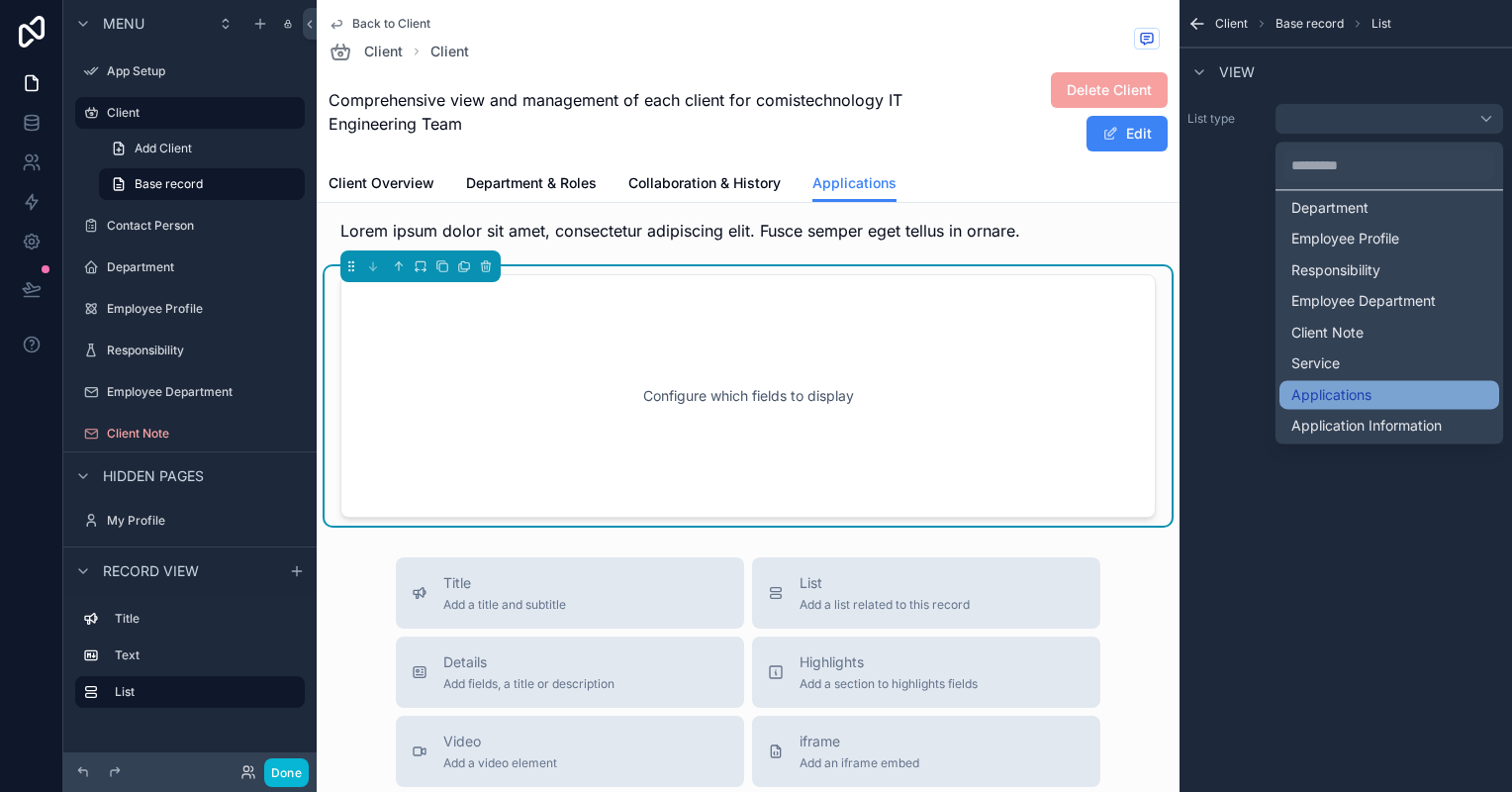 click on "Applications" at bounding box center (1389, 395) 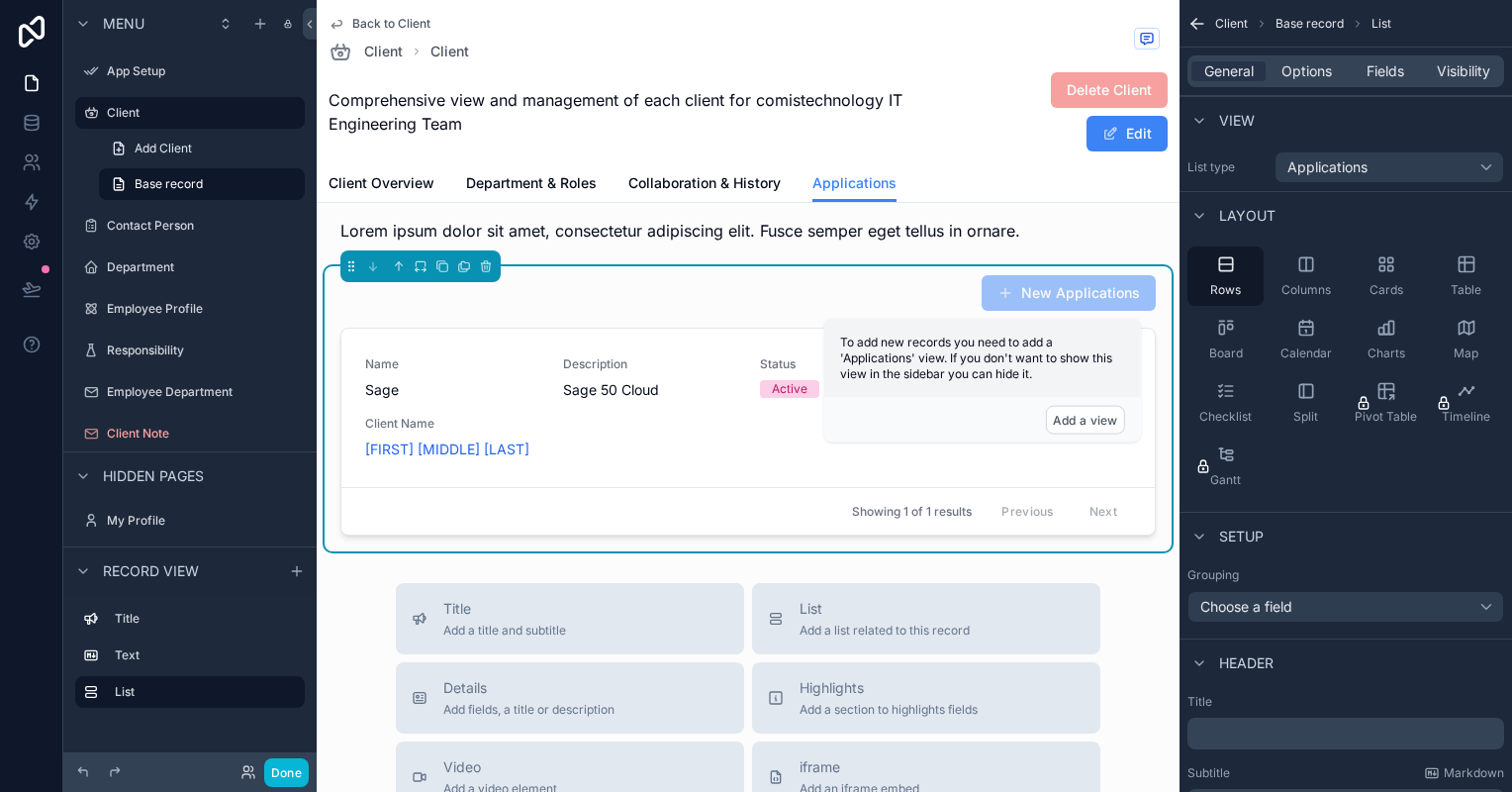 click on "Title Add a title and subtitle List Add a list related to this record Details Add fields, a title or description Highlights Add a section to highlights fields Video Add a video element iframe Add an iframe embed Stages Add a stages element Chart Add a chart group element Buttons Add an action button row Links Add quick links Text Add a text block that supports markdown Gallery Add a preview for files Notice Add a notice element Divider Add a divider Comments Record comments section Image Add an image element Container Add a container to group multiple sections together" at bounding box center (748, 936) 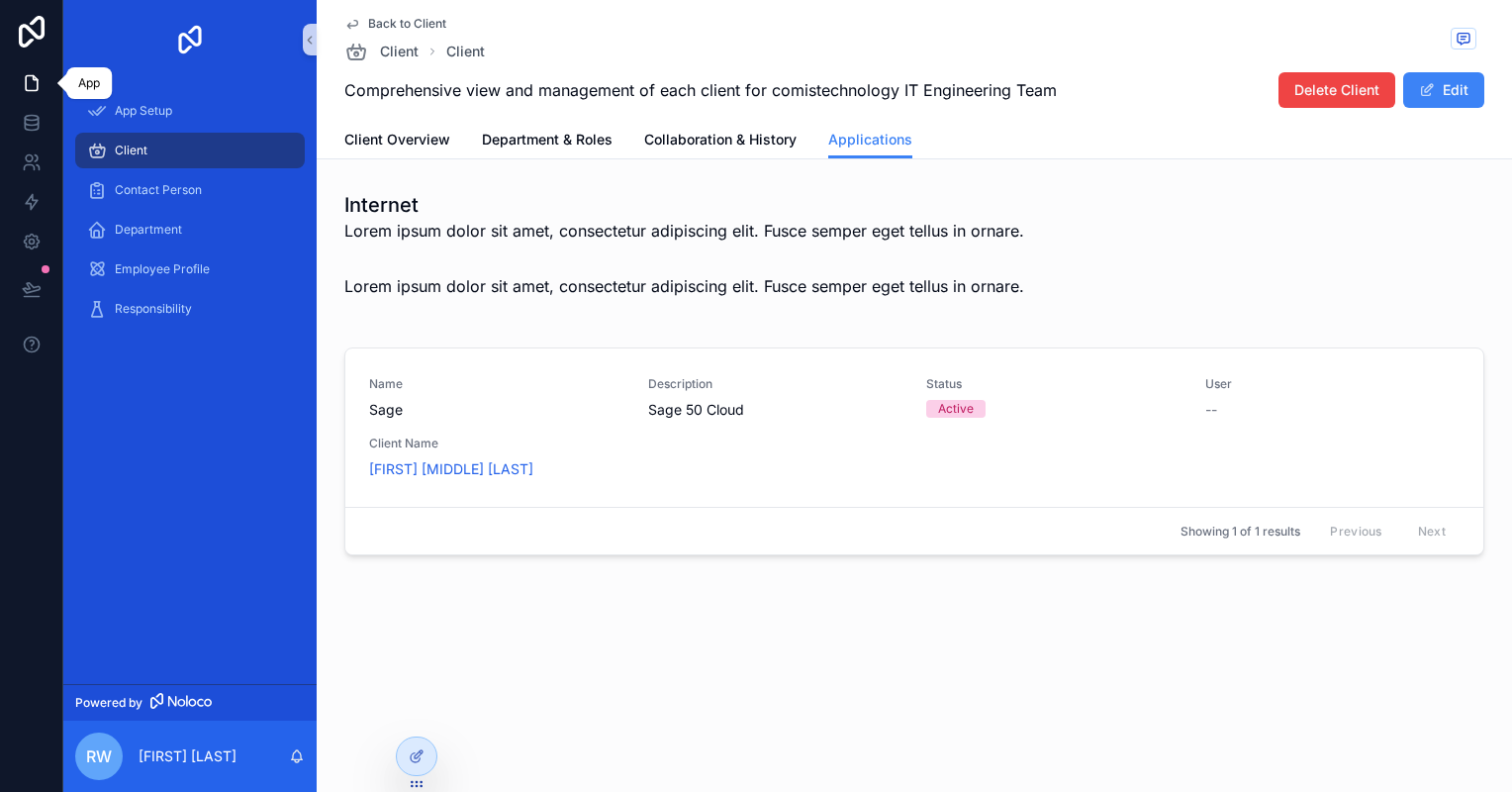 scroll, scrollTop: 0, scrollLeft: 0, axis: both 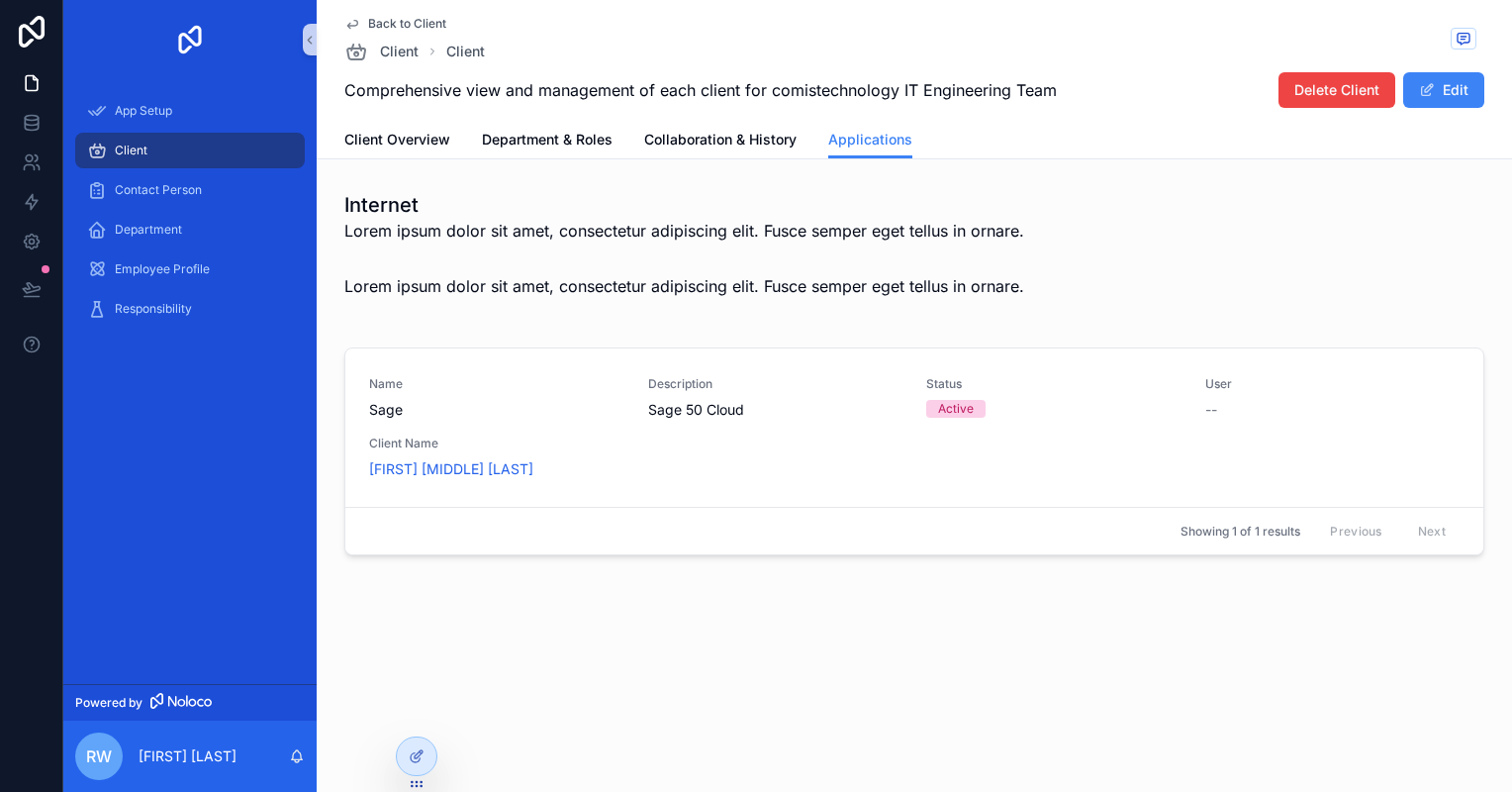 click on "Applications Internet Lorem ipsum dolor sit amet, consectetur adipiscing elit. Fusce semper eget tellus in ornare. Lorem ipsum dolor sit amet, consectetur adipiscing elit. Fusce semper eget tellus in ornare. Name Sage Description Sage 50 Cloud Status Active User -- Client Name [FIRST] [LAST]  Howe Showing 1 of 1 results Previous Next" at bounding box center [914, 348] 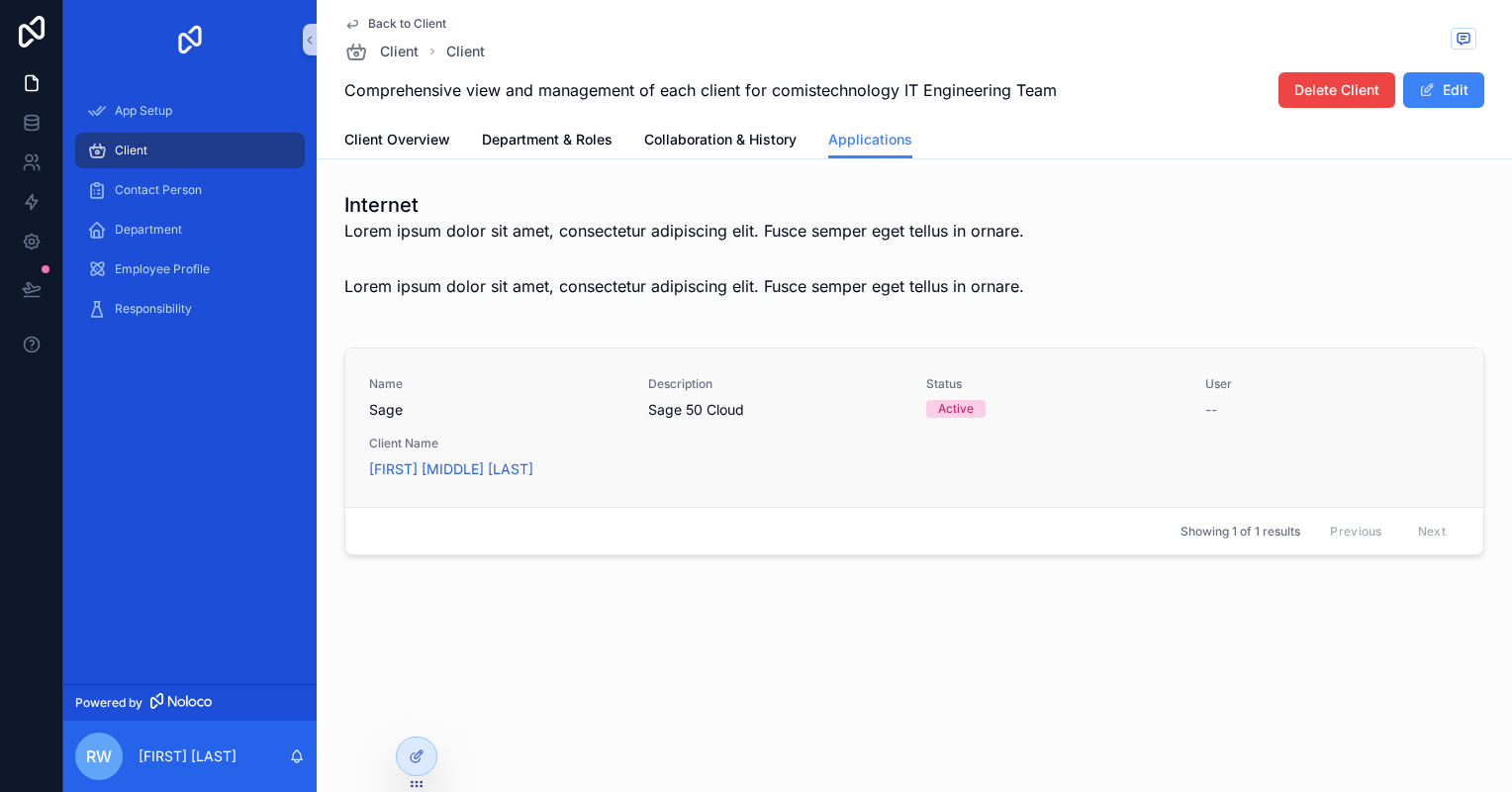 click on "Sage" at bounding box center [497, 410] 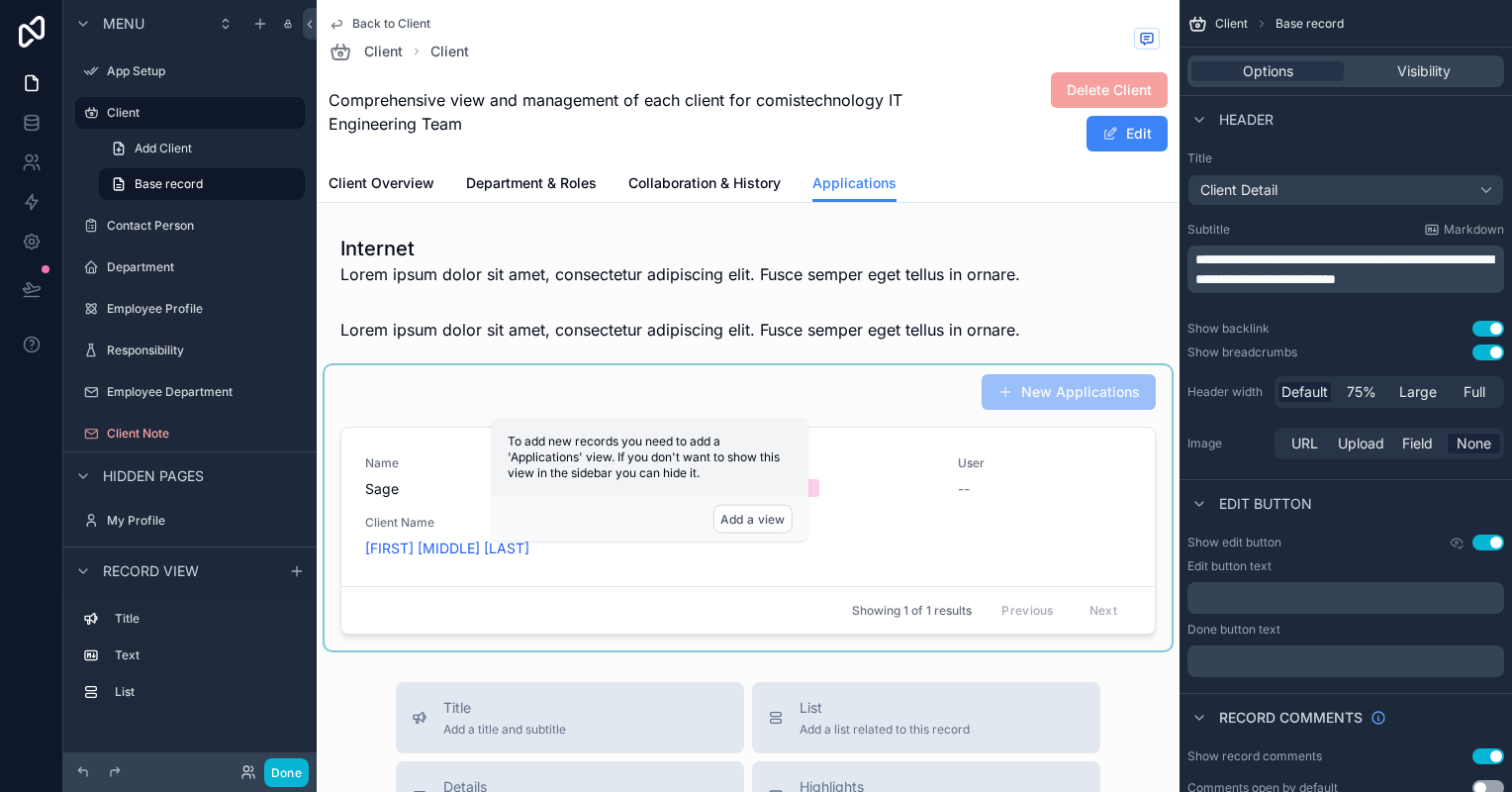 click at bounding box center [748, 508] 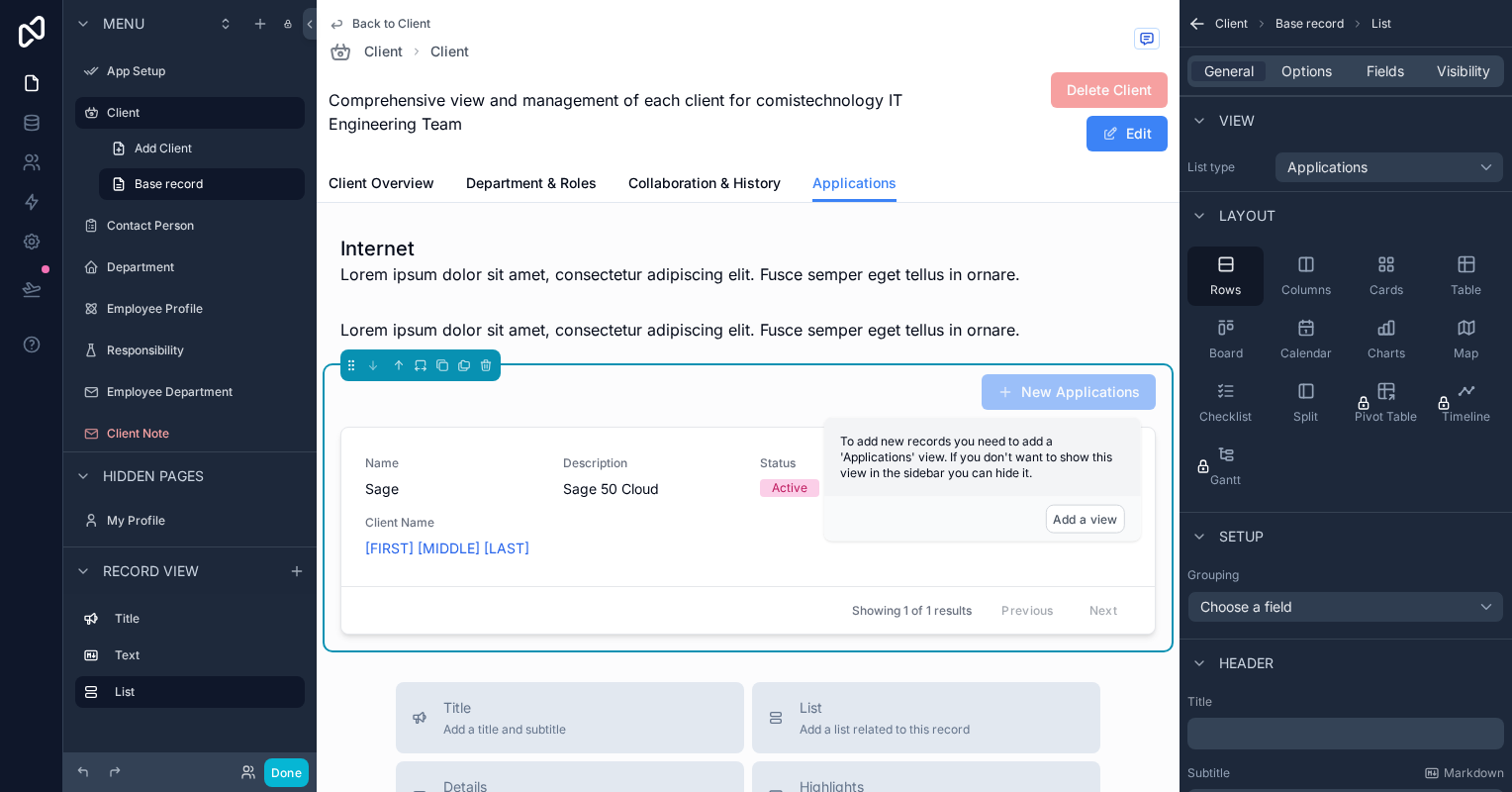 click on "New Applications" at bounding box center (748, 392) 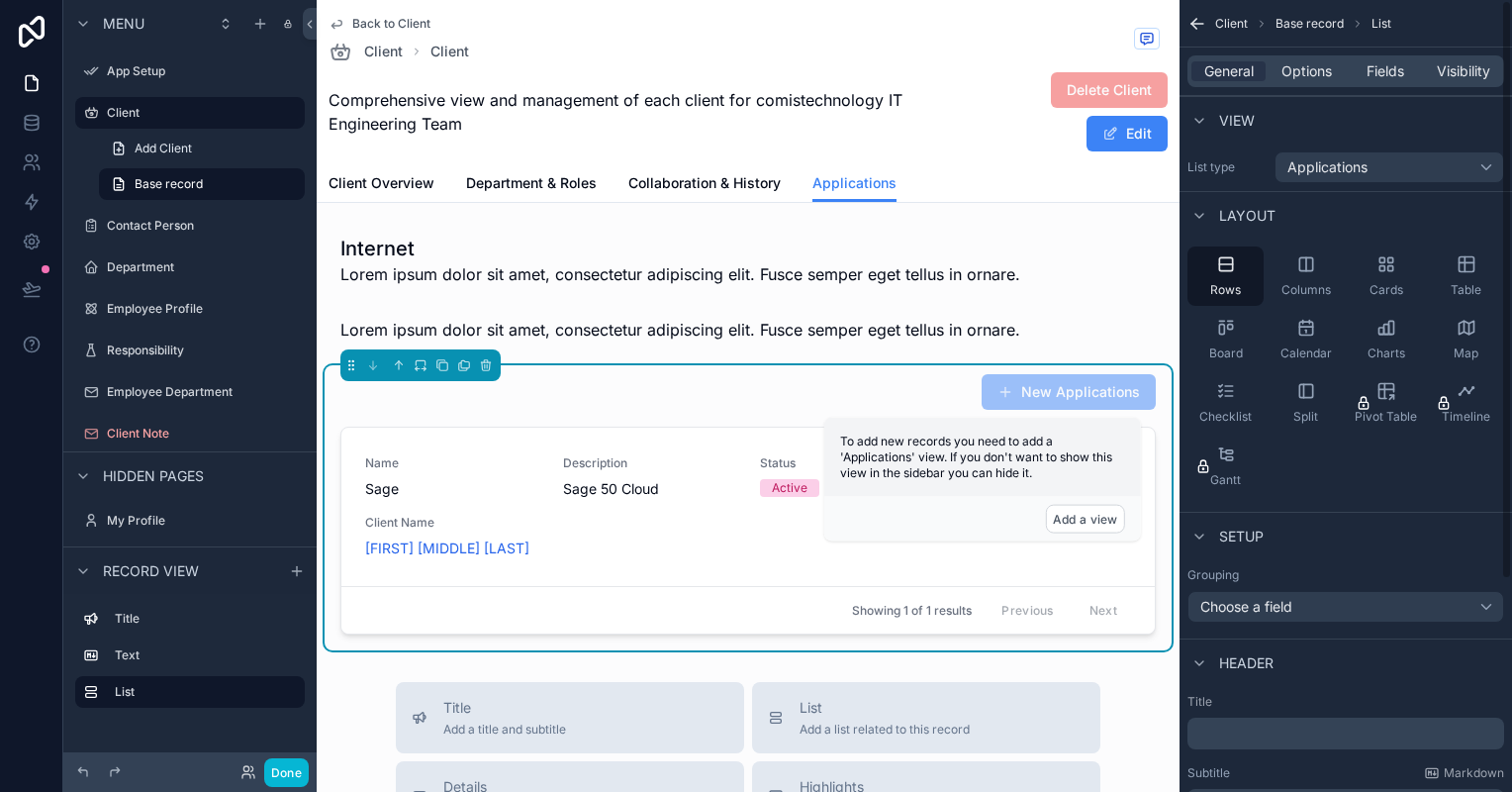 click on "Layout" at bounding box center (1346, 215) 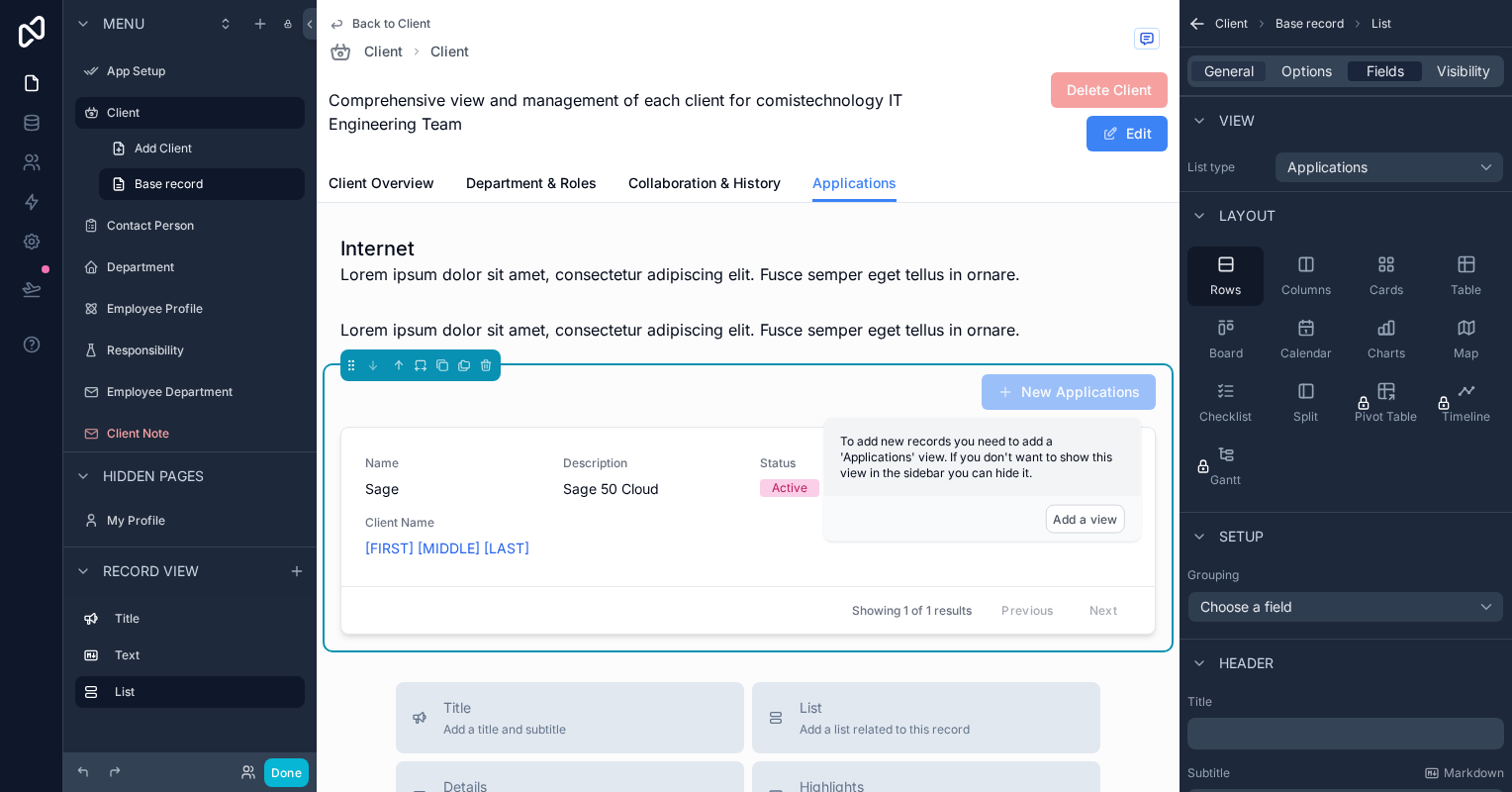 click on "Fields" at bounding box center [1385, 71] 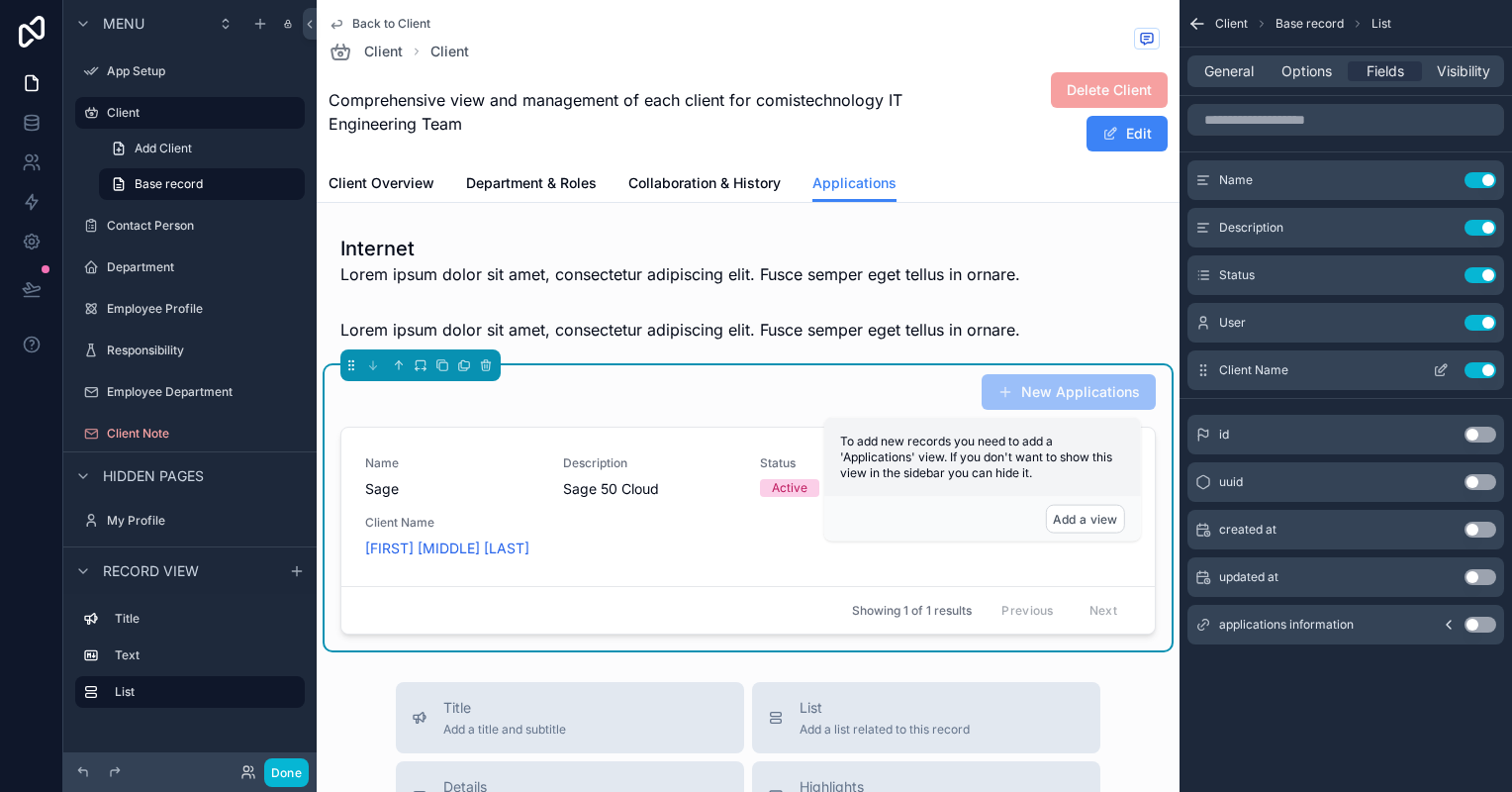 click on "Use setting" at bounding box center (1480, 370) 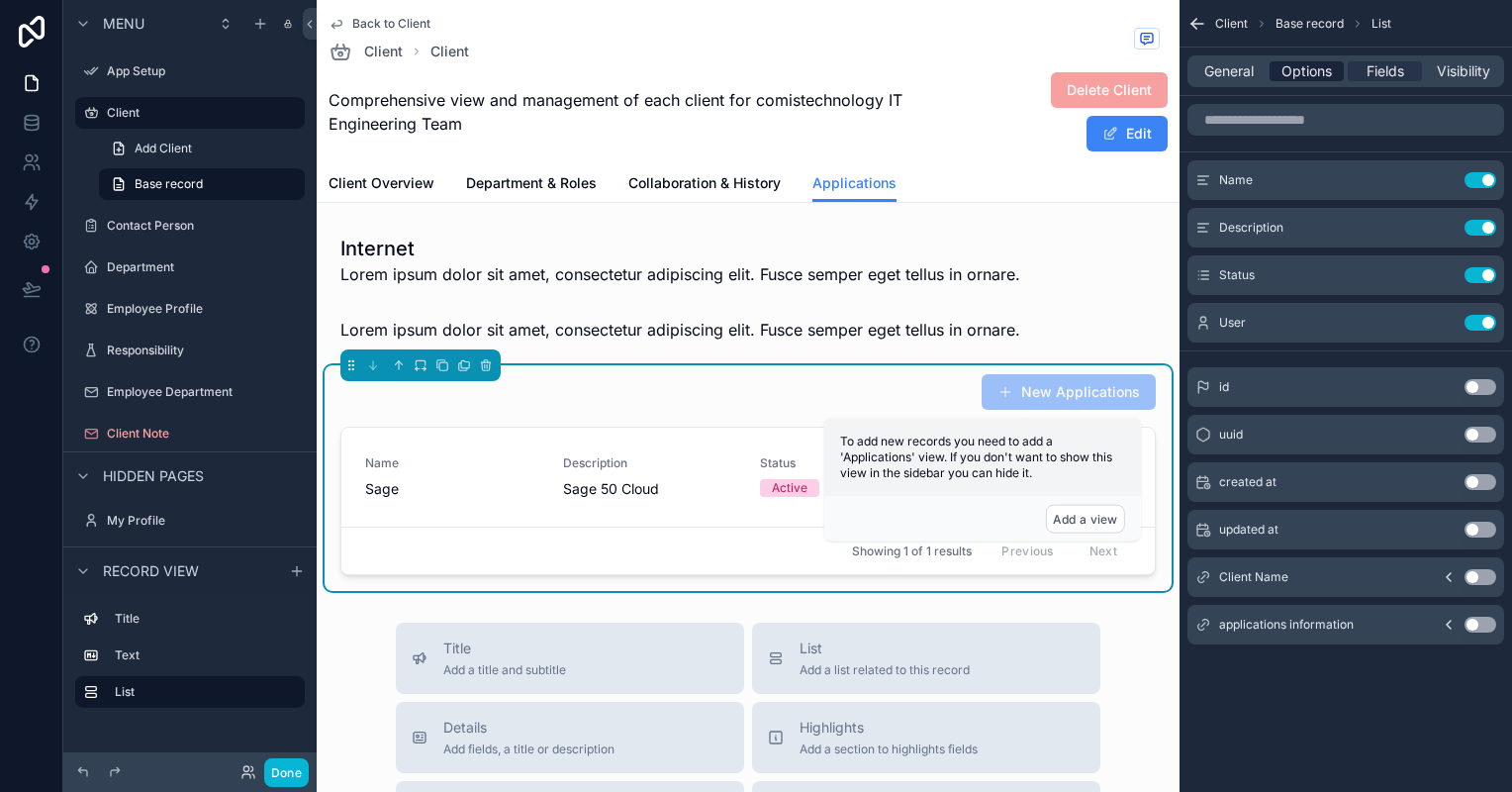 click on "Options" at bounding box center (1306, 71) 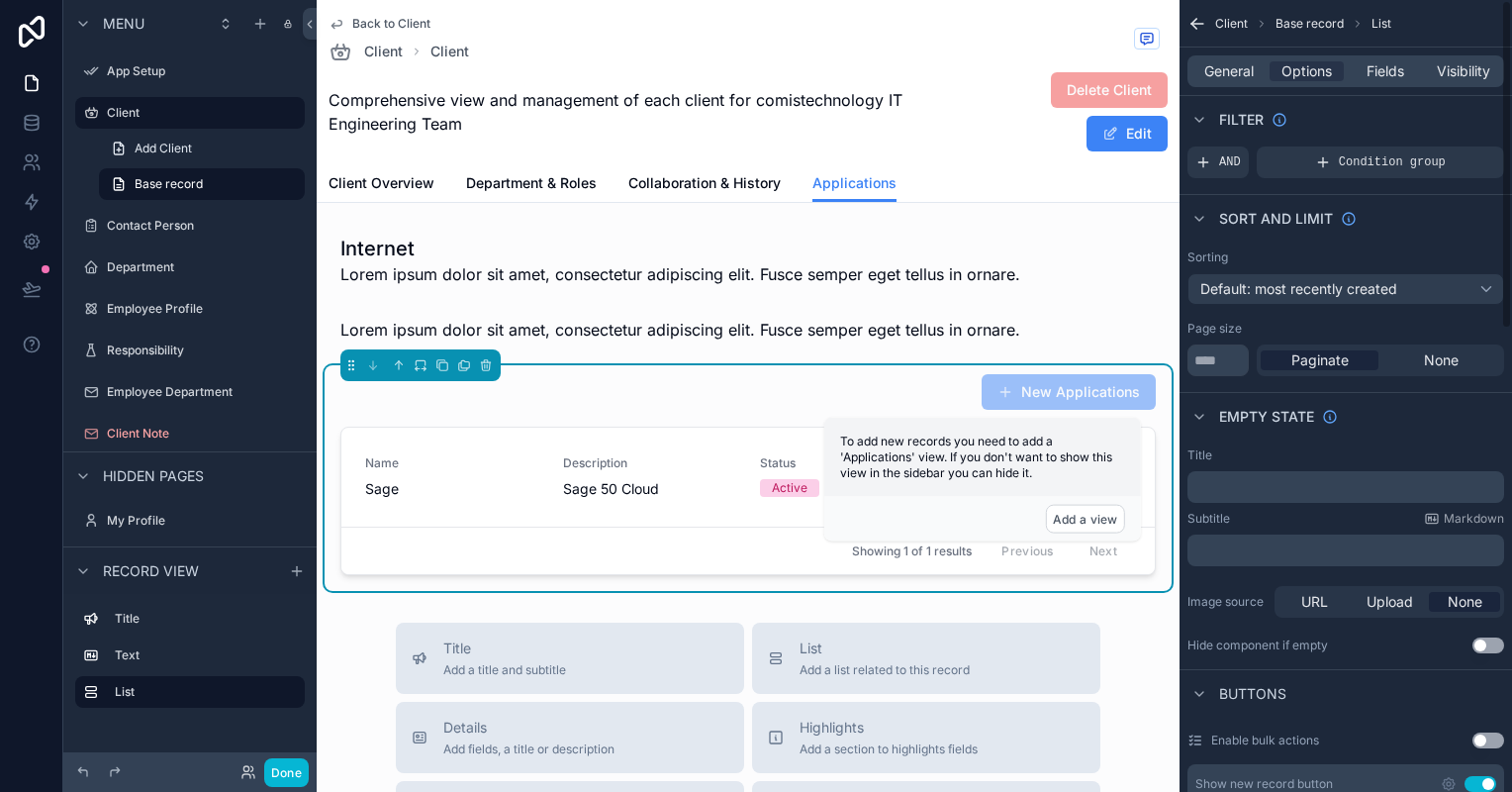 scroll, scrollTop: 0, scrollLeft: 0, axis: both 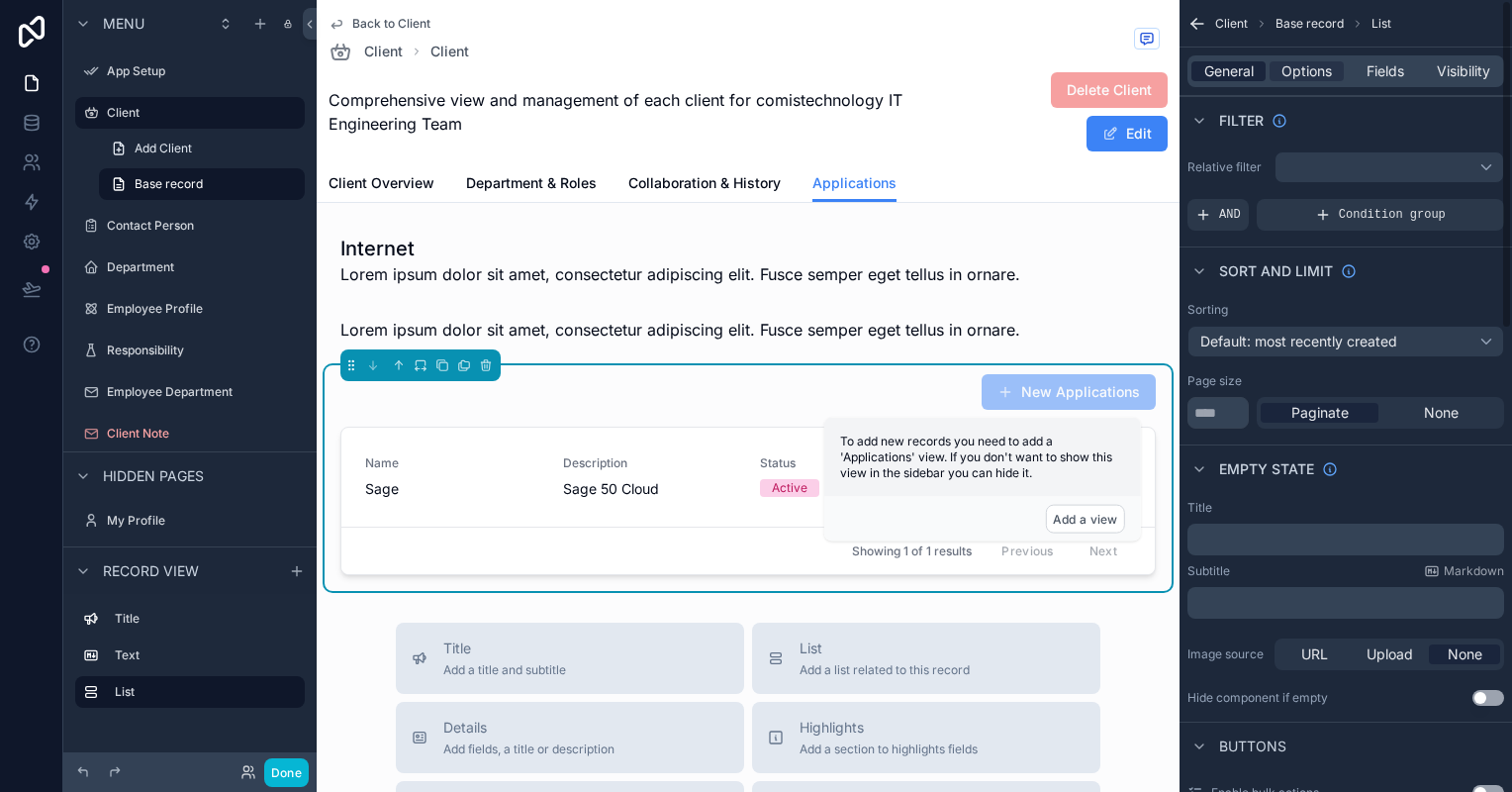 click on "General" at bounding box center (1229, 71) 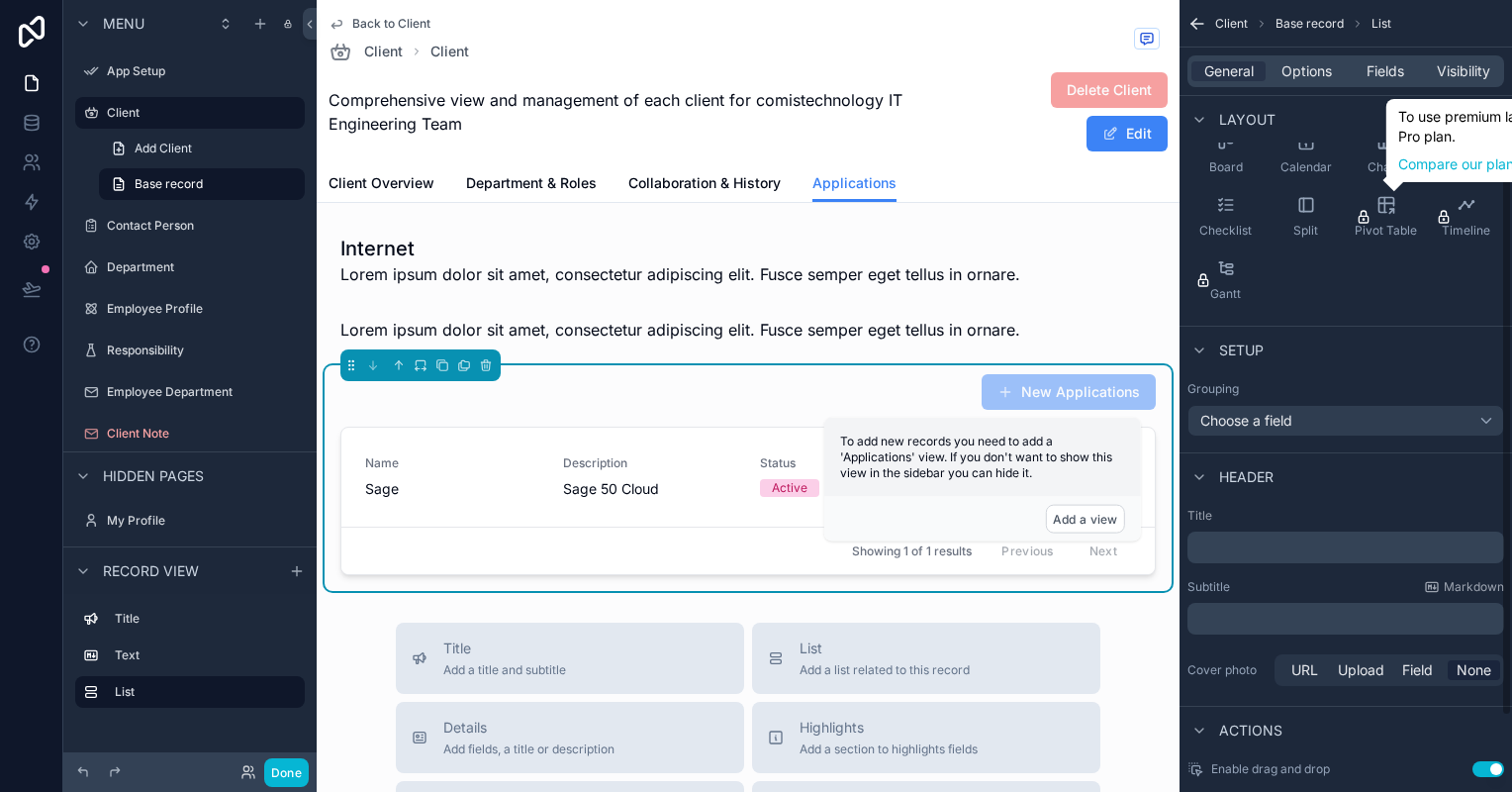 scroll, scrollTop: 289, scrollLeft: 0, axis: vertical 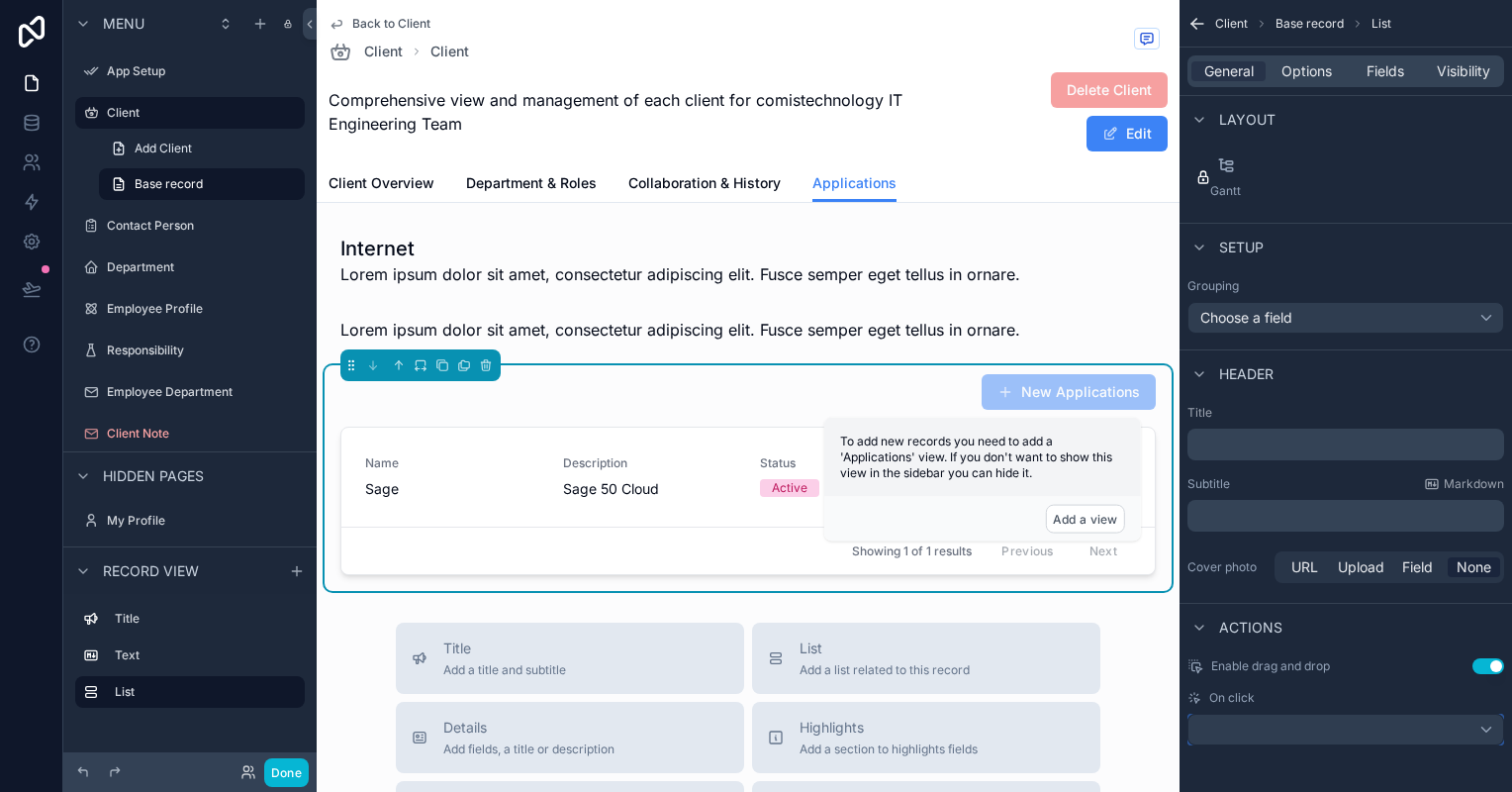 click at bounding box center [1346, 730] 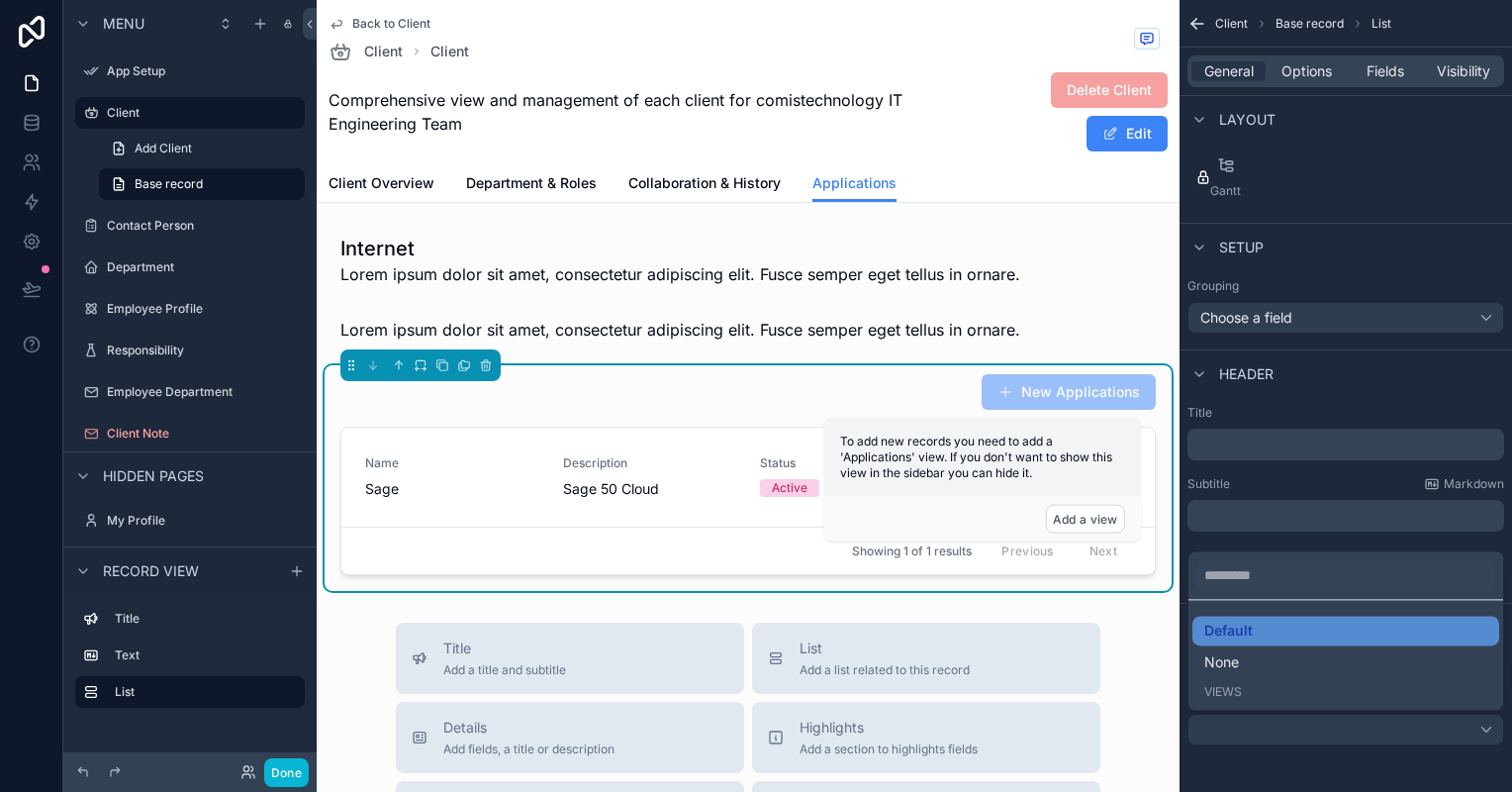 click on "Views" at bounding box center [1223, 692] 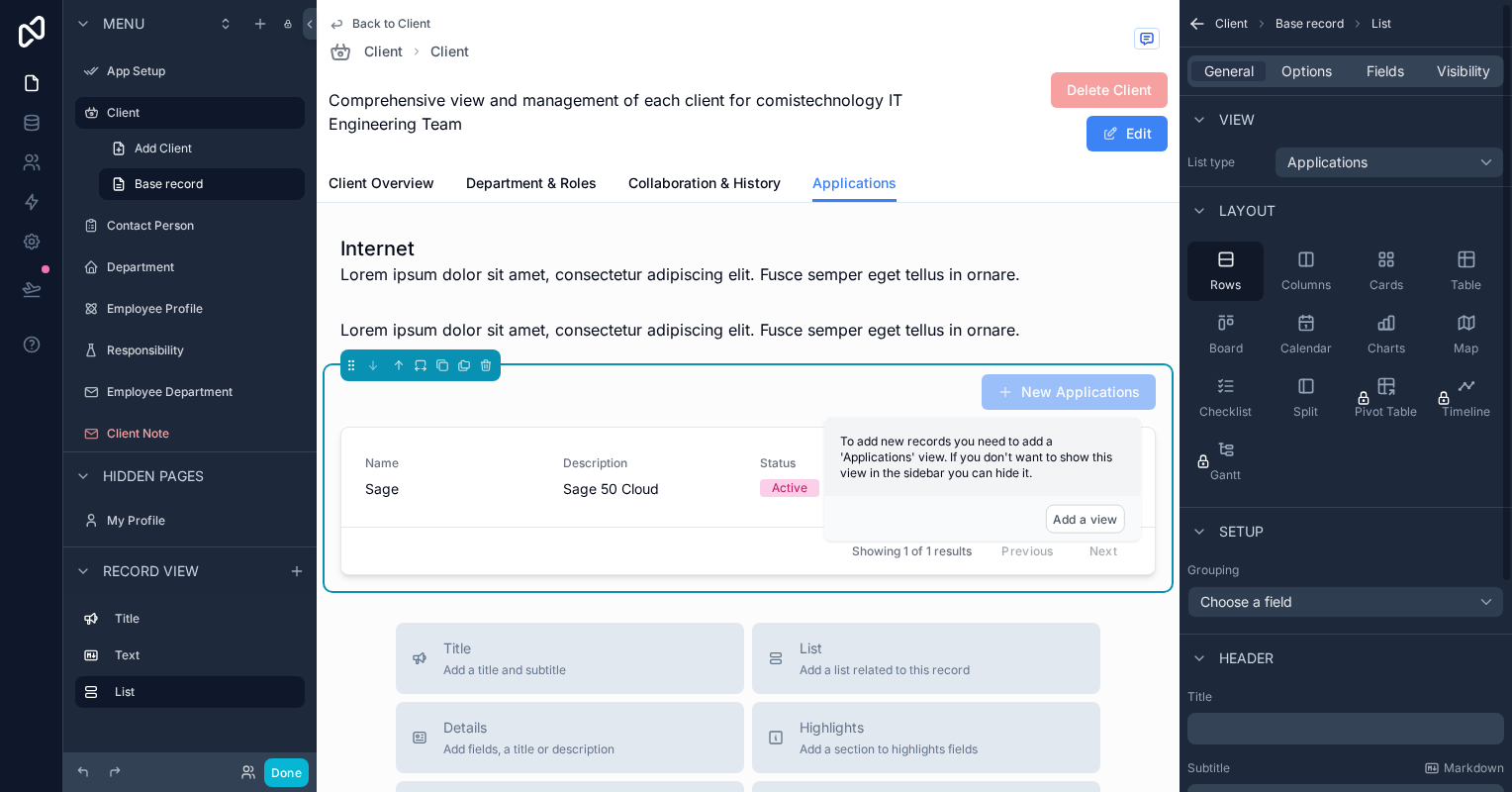 scroll, scrollTop: 0, scrollLeft: 0, axis: both 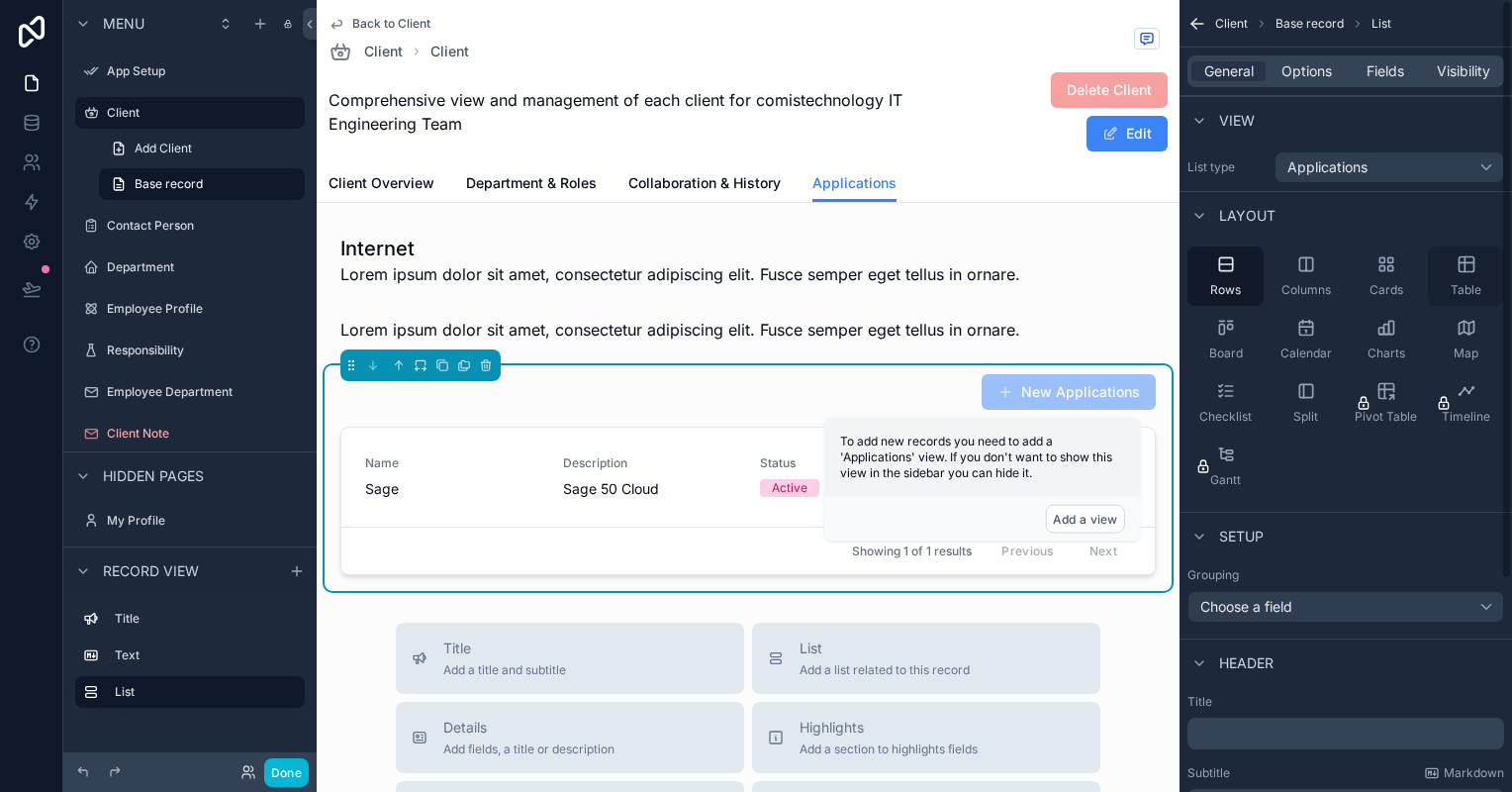click 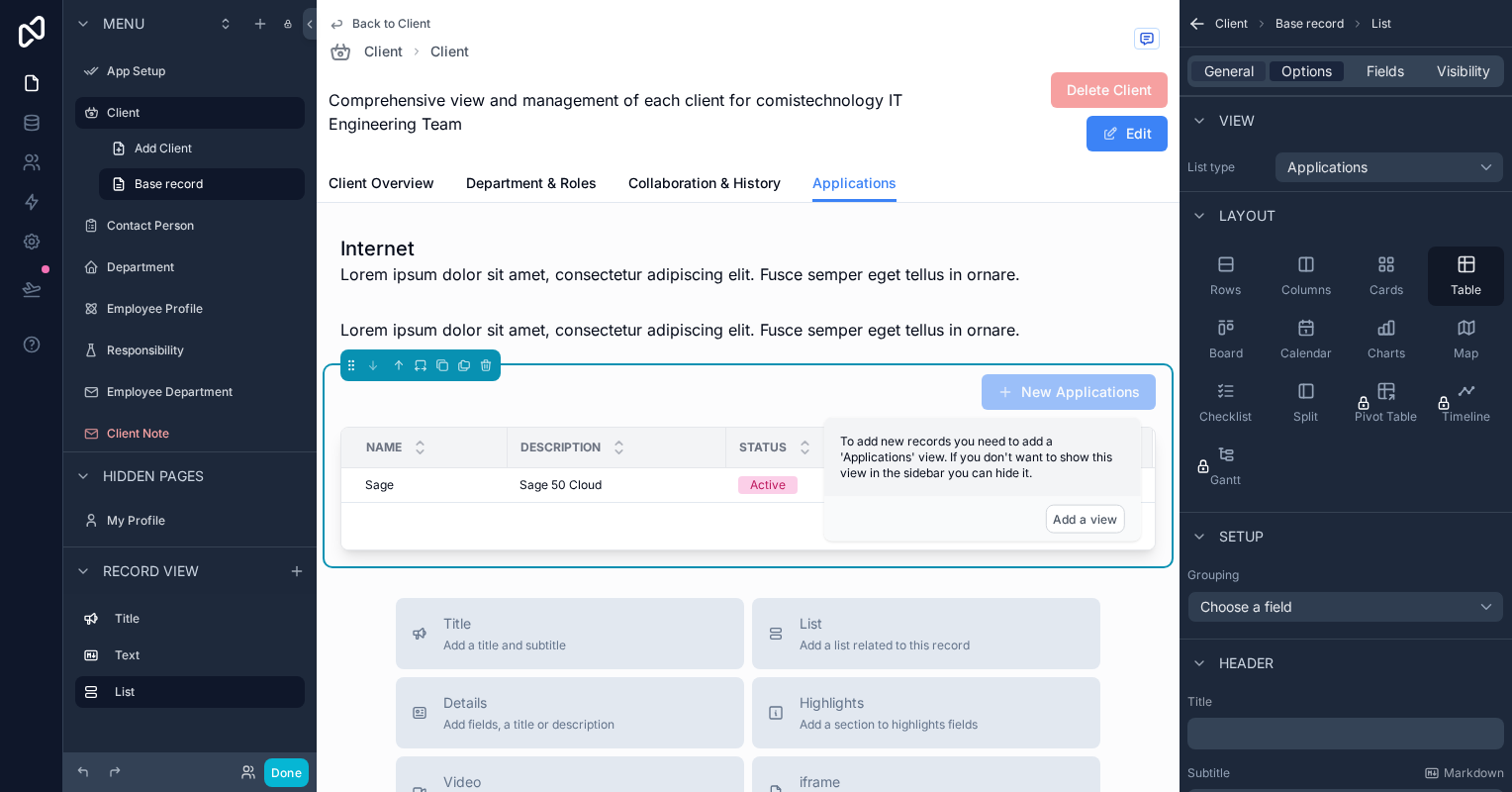 click on "Options" at bounding box center [1306, 71] 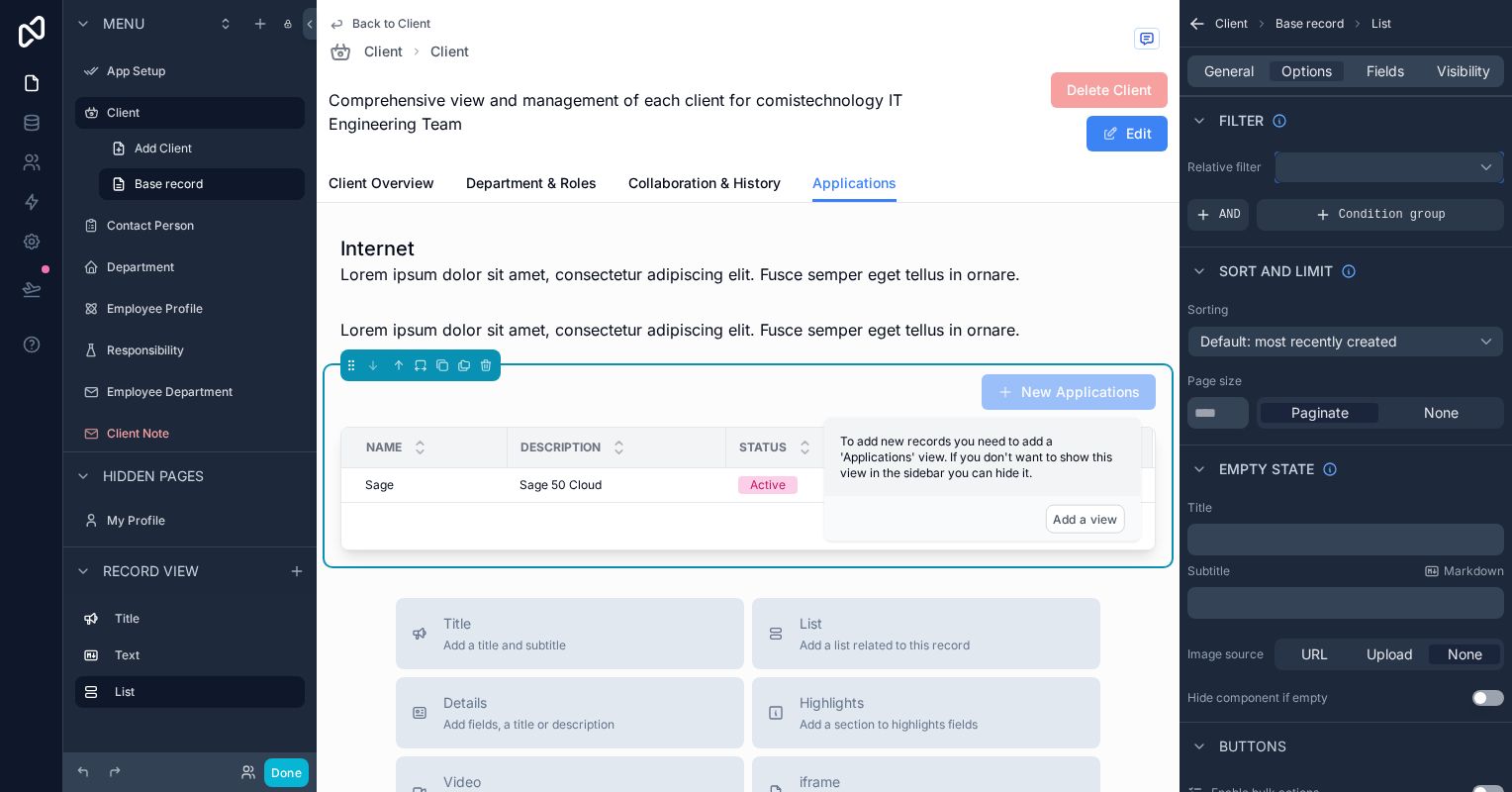click at bounding box center (1389, 167) 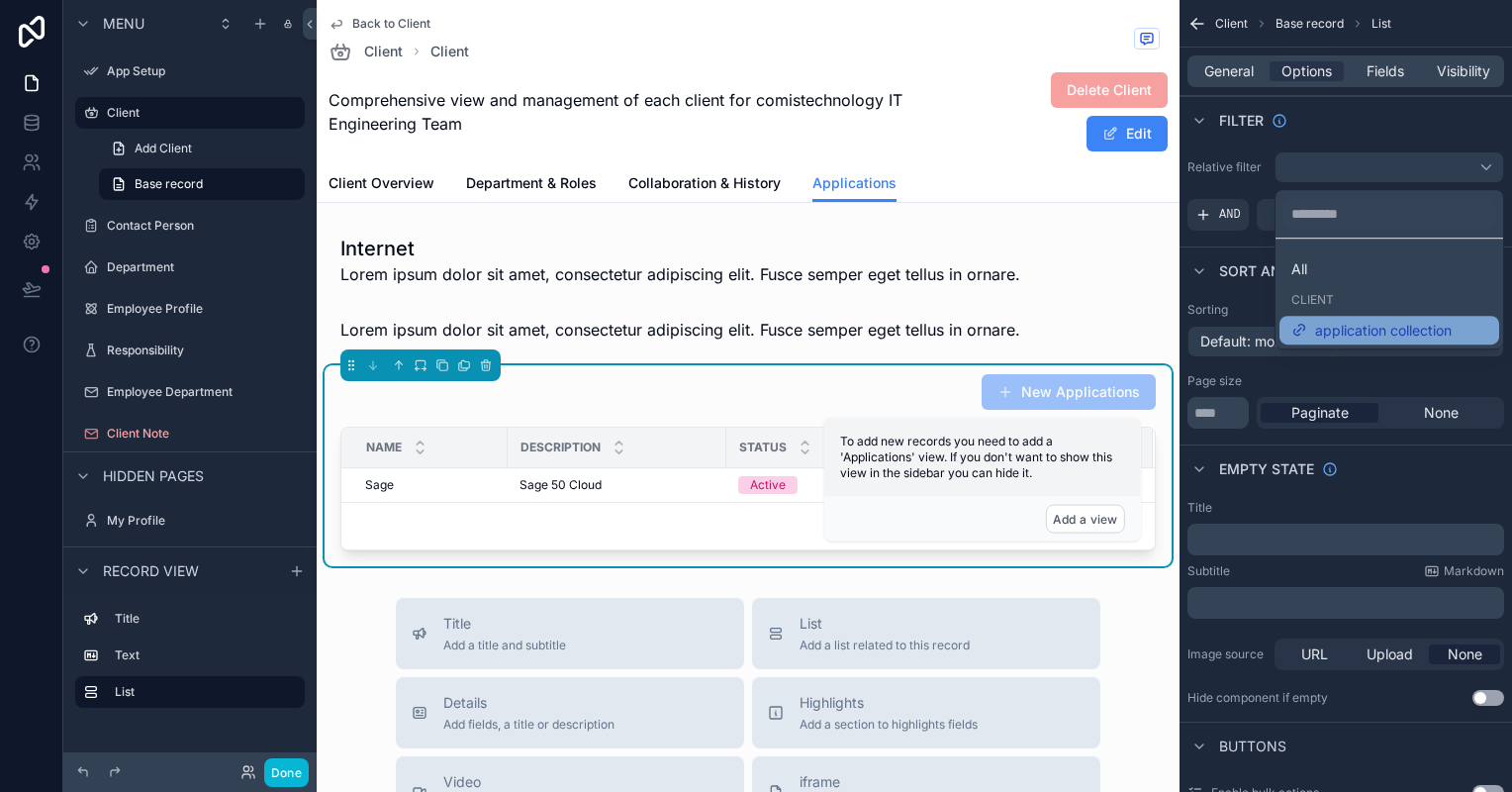 click on "application collection" at bounding box center [1383, 331] 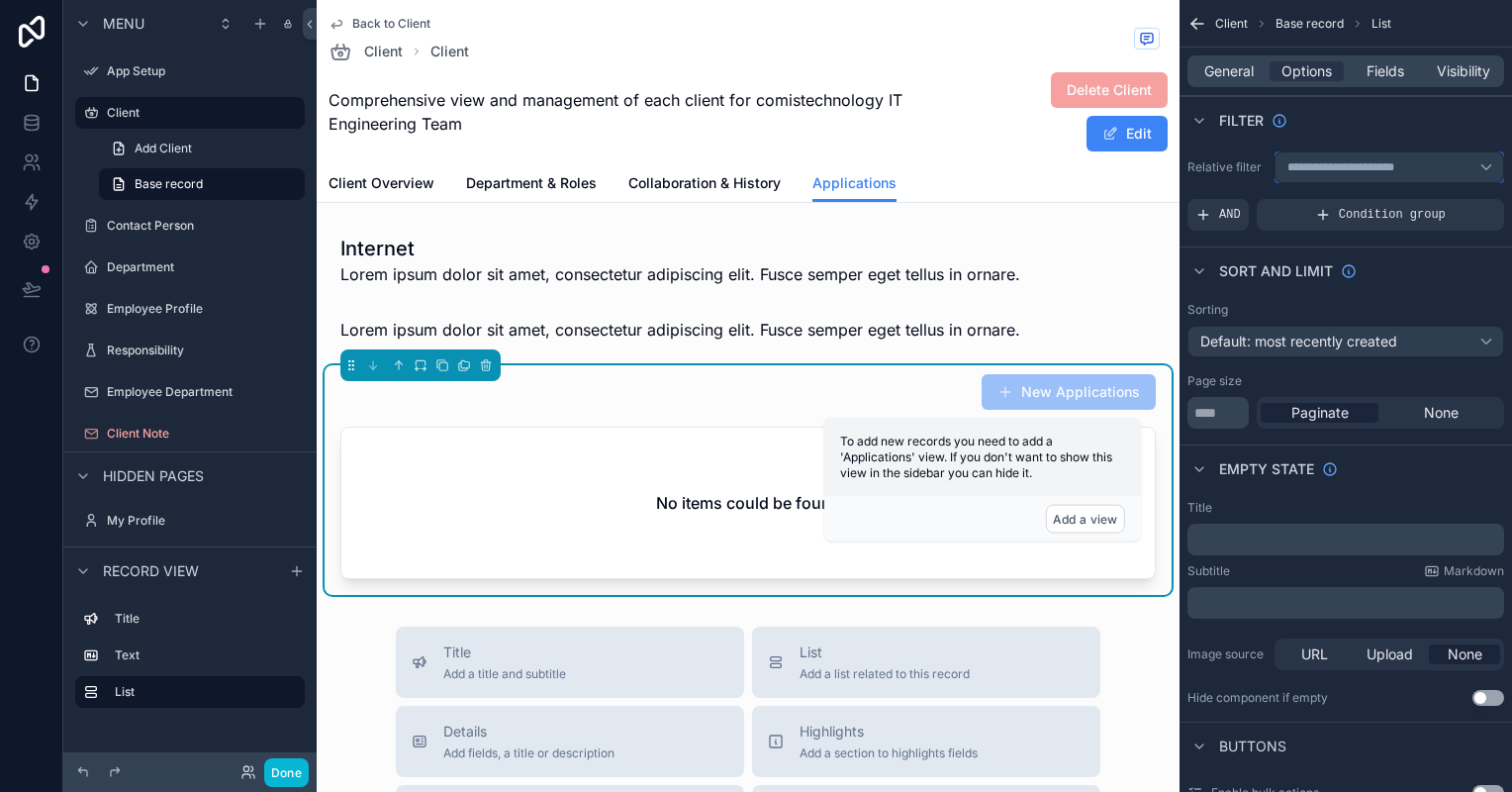 click on "**********" at bounding box center [1347, 167] 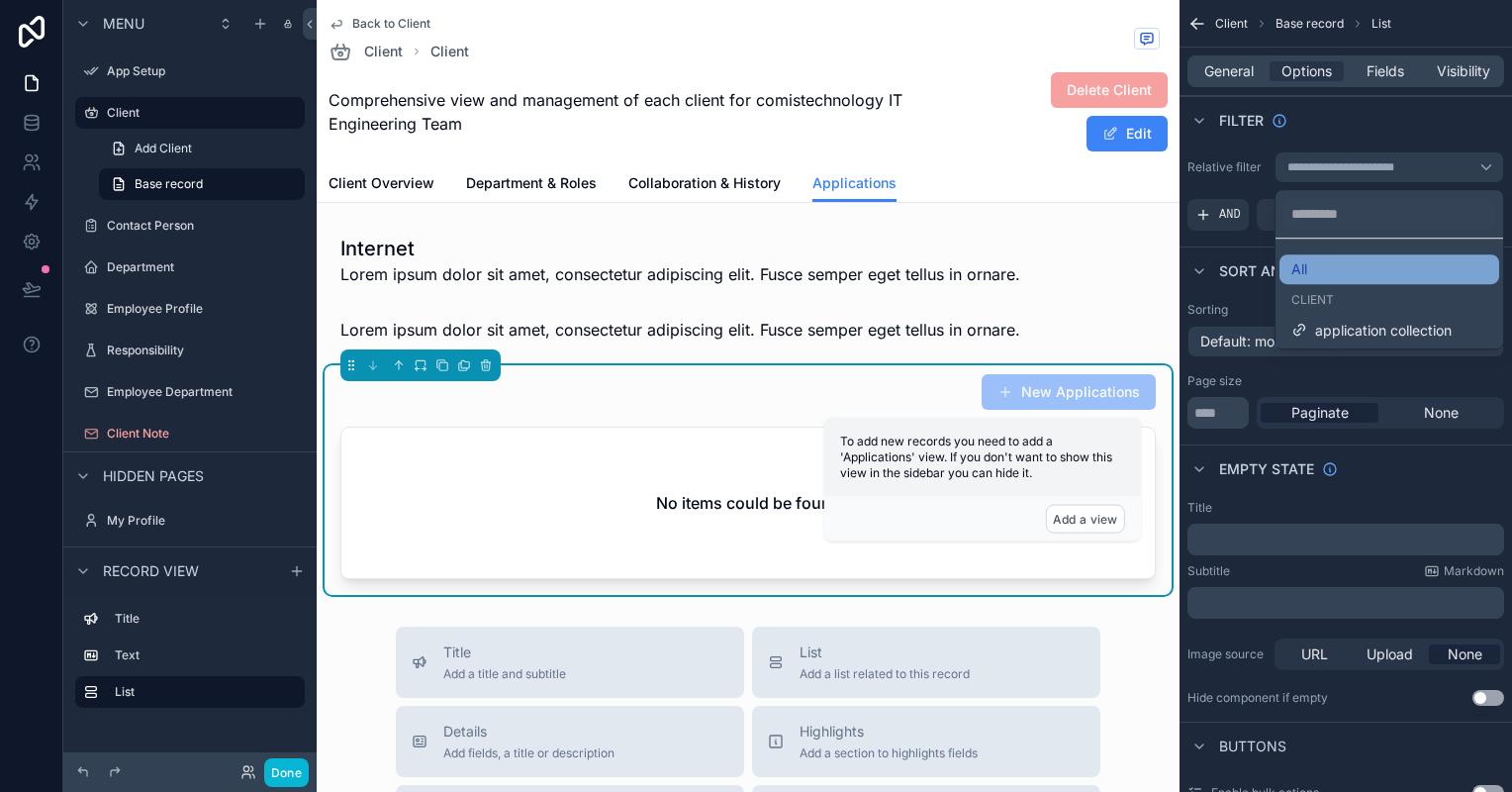 click on "All" at bounding box center (1389, 269) 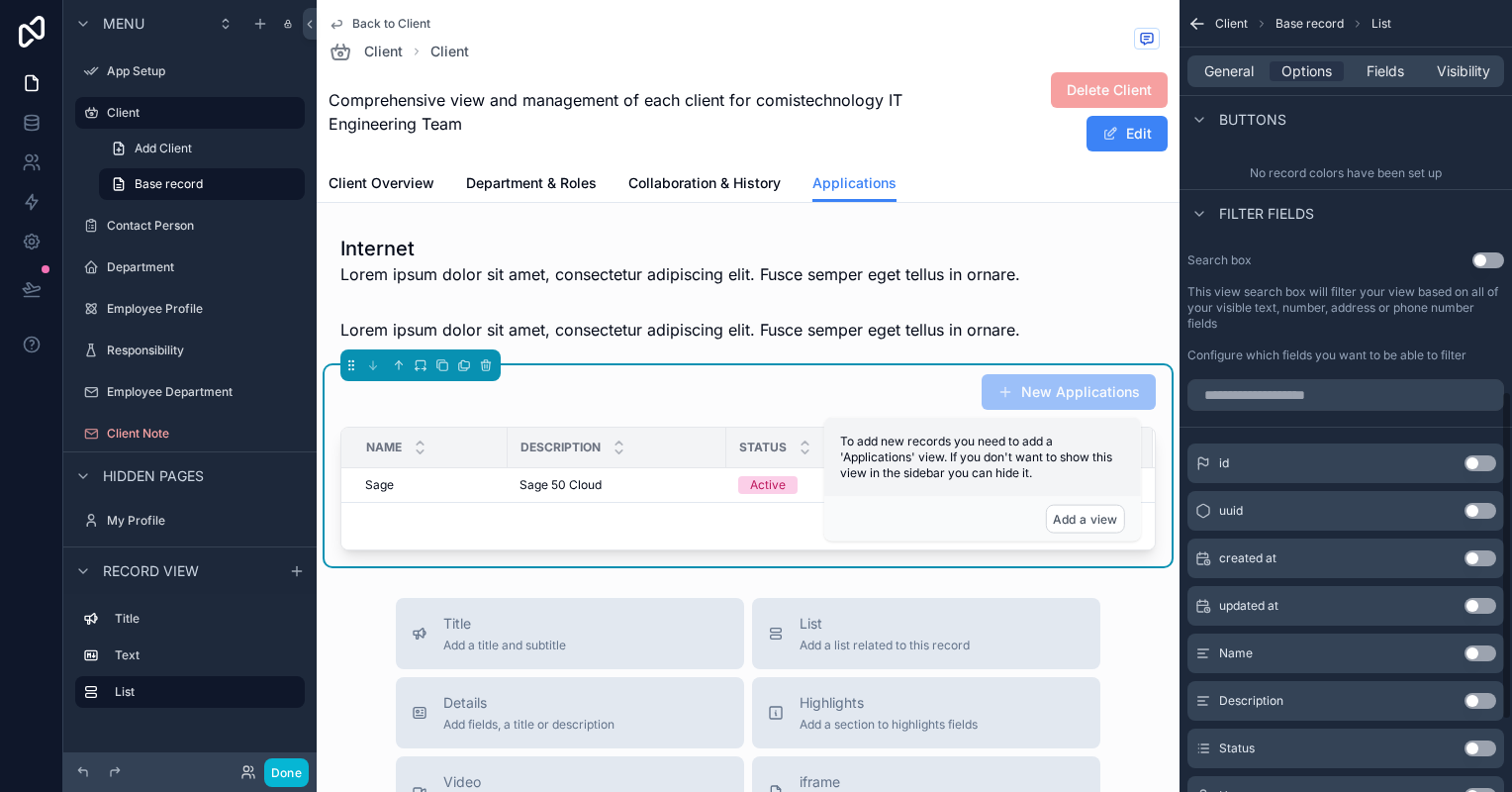 scroll, scrollTop: 936, scrollLeft: 0, axis: vertical 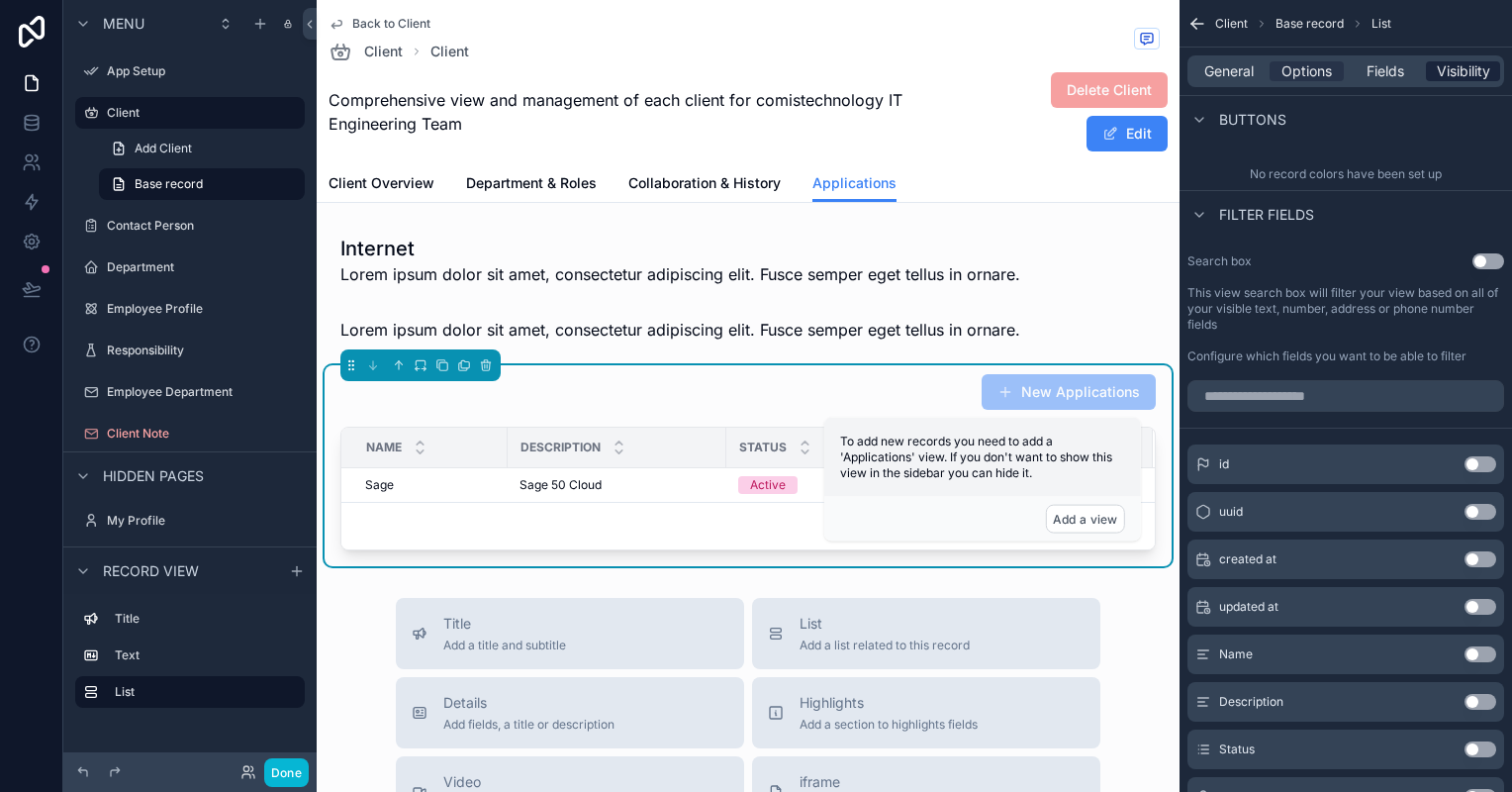 click on "Visibility" at bounding box center [1464, 71] 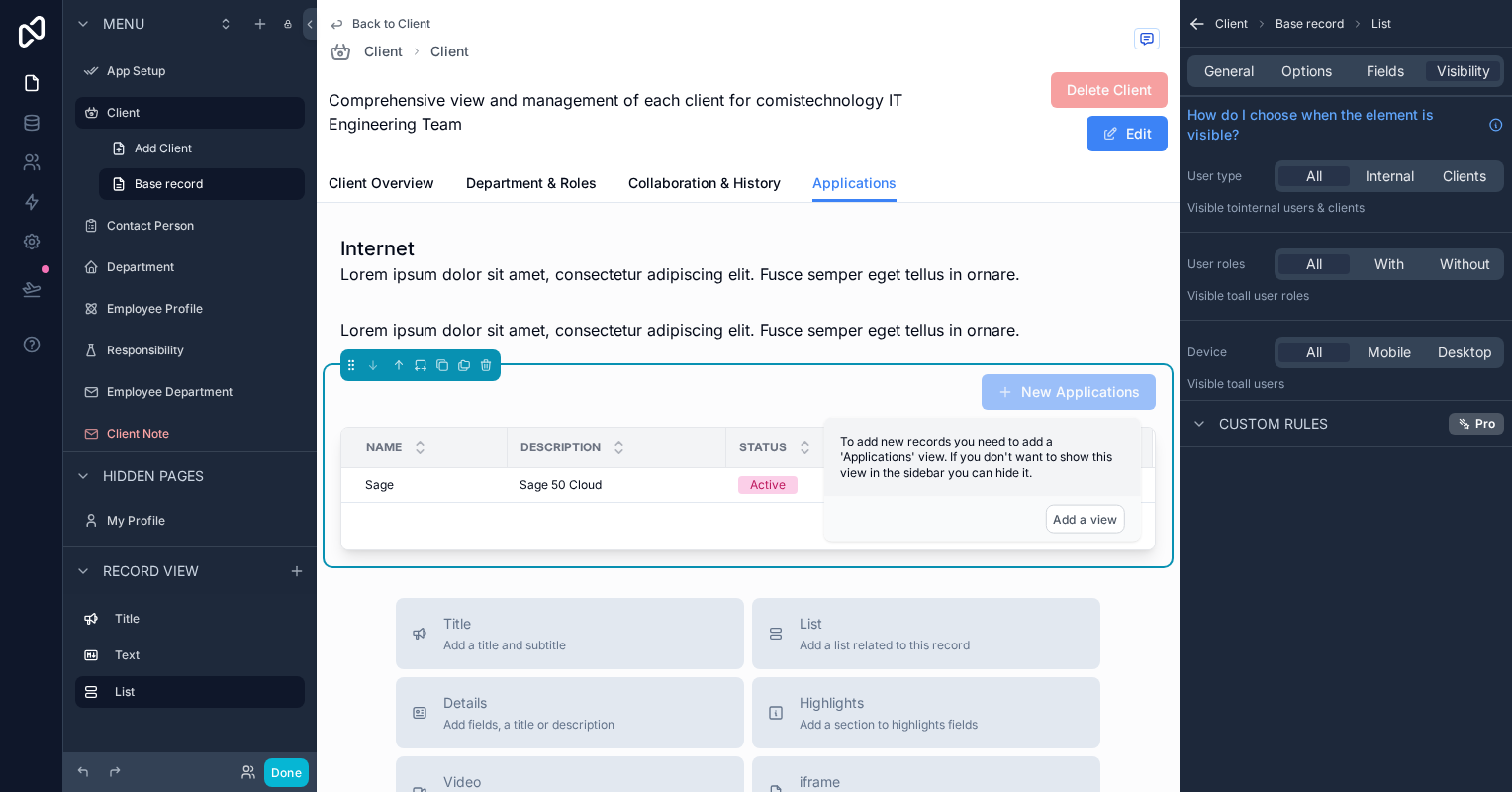 click on "General Options Fields Visibility" at bounding box center (1346, 71) 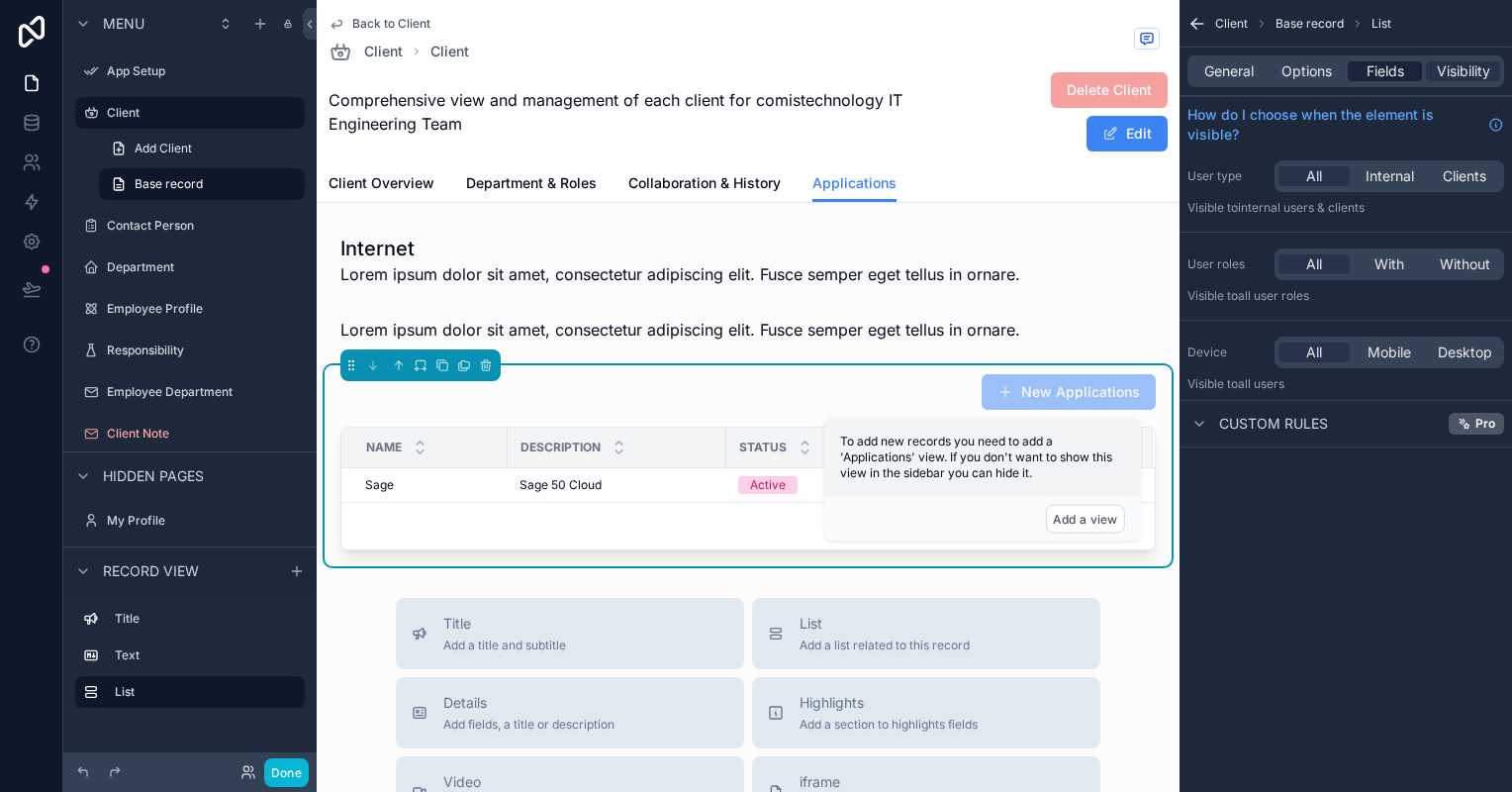 click on "Fields" at bounding box center (1385, 71) 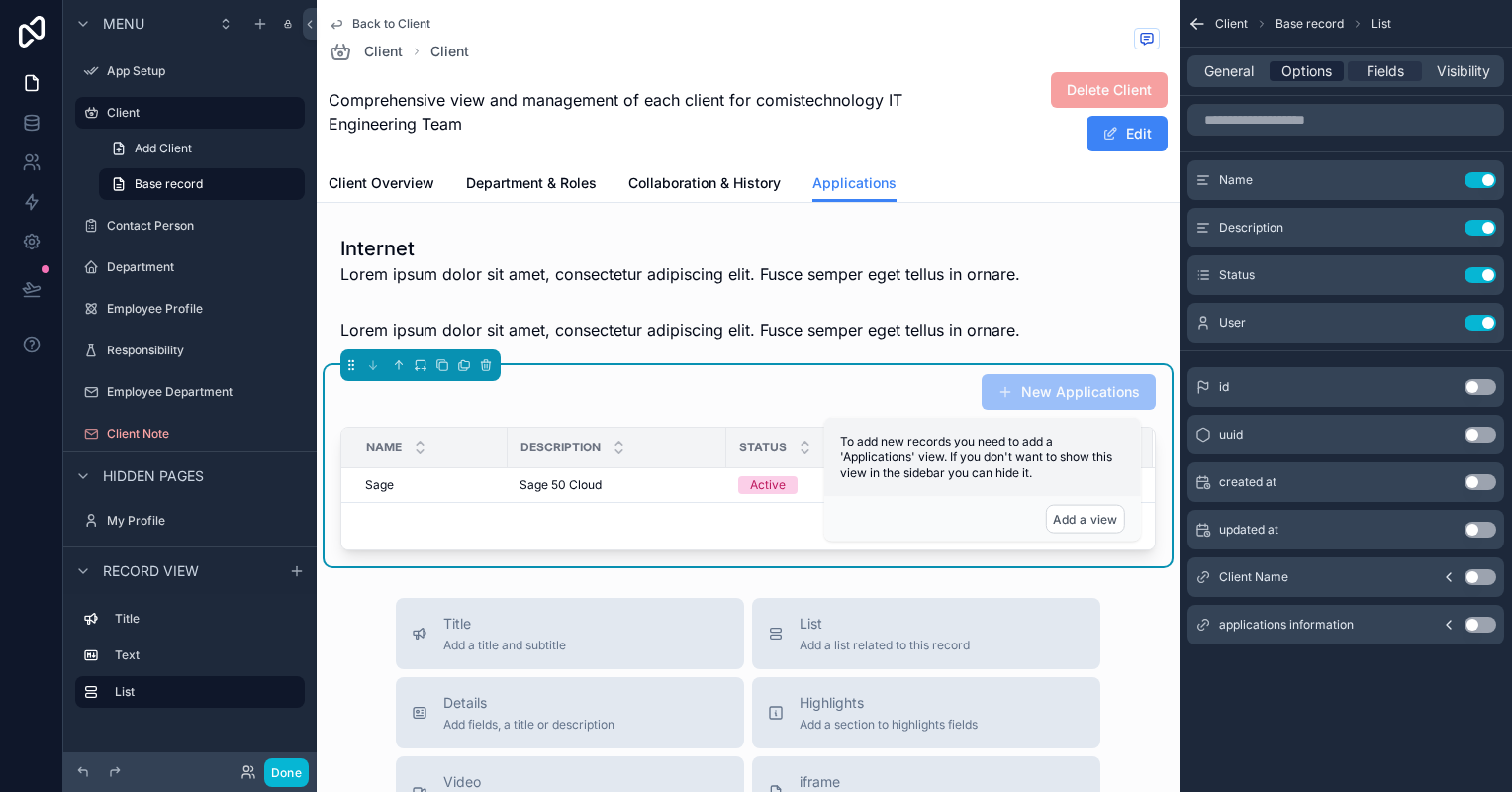 click on "Options" at bounding box center [1306, 71] 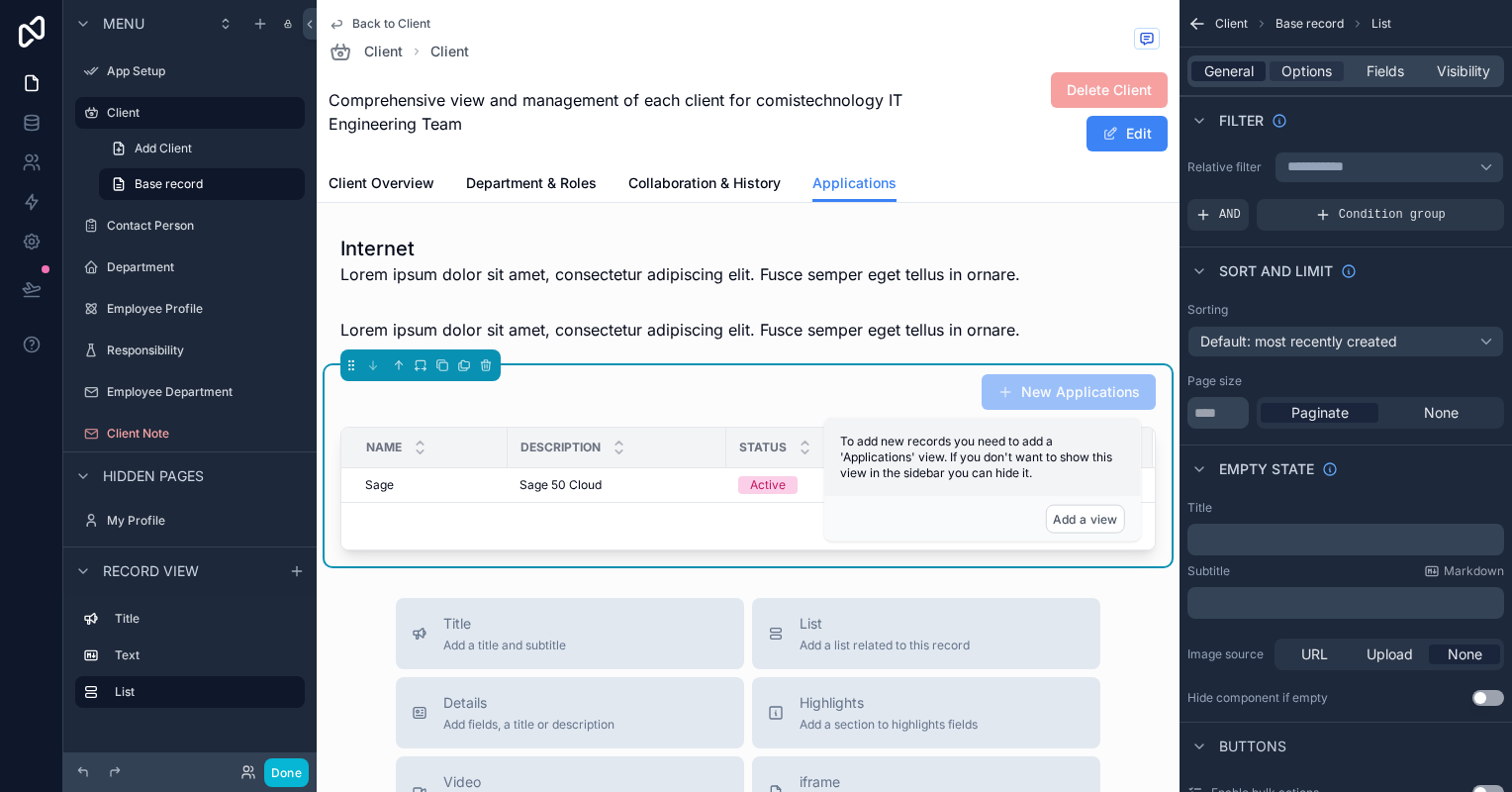 click on "General" at bounding box center [1229, 71] 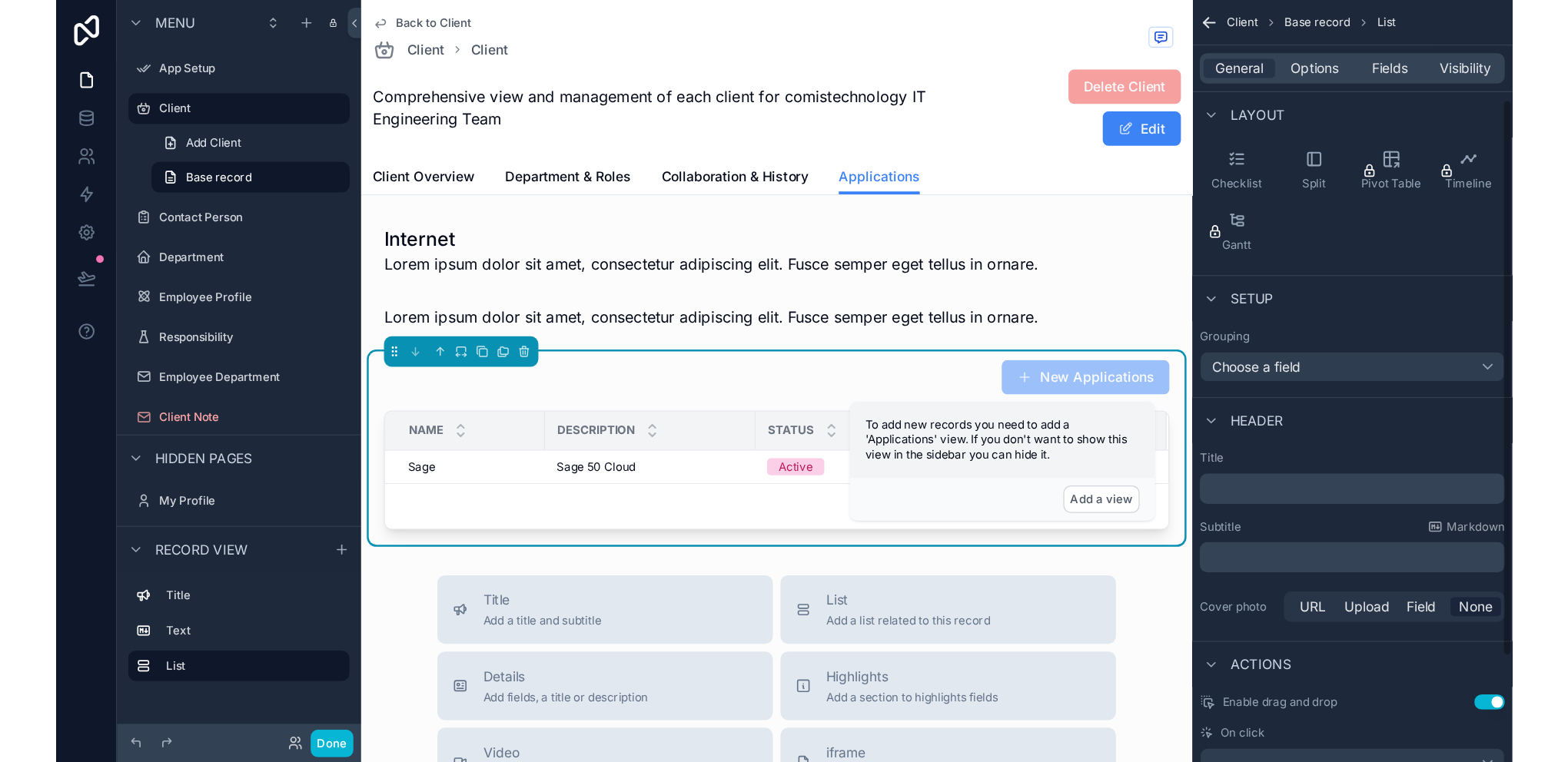 scroll, scrollTop: 224, scrollLeft: 0, axis: vertical 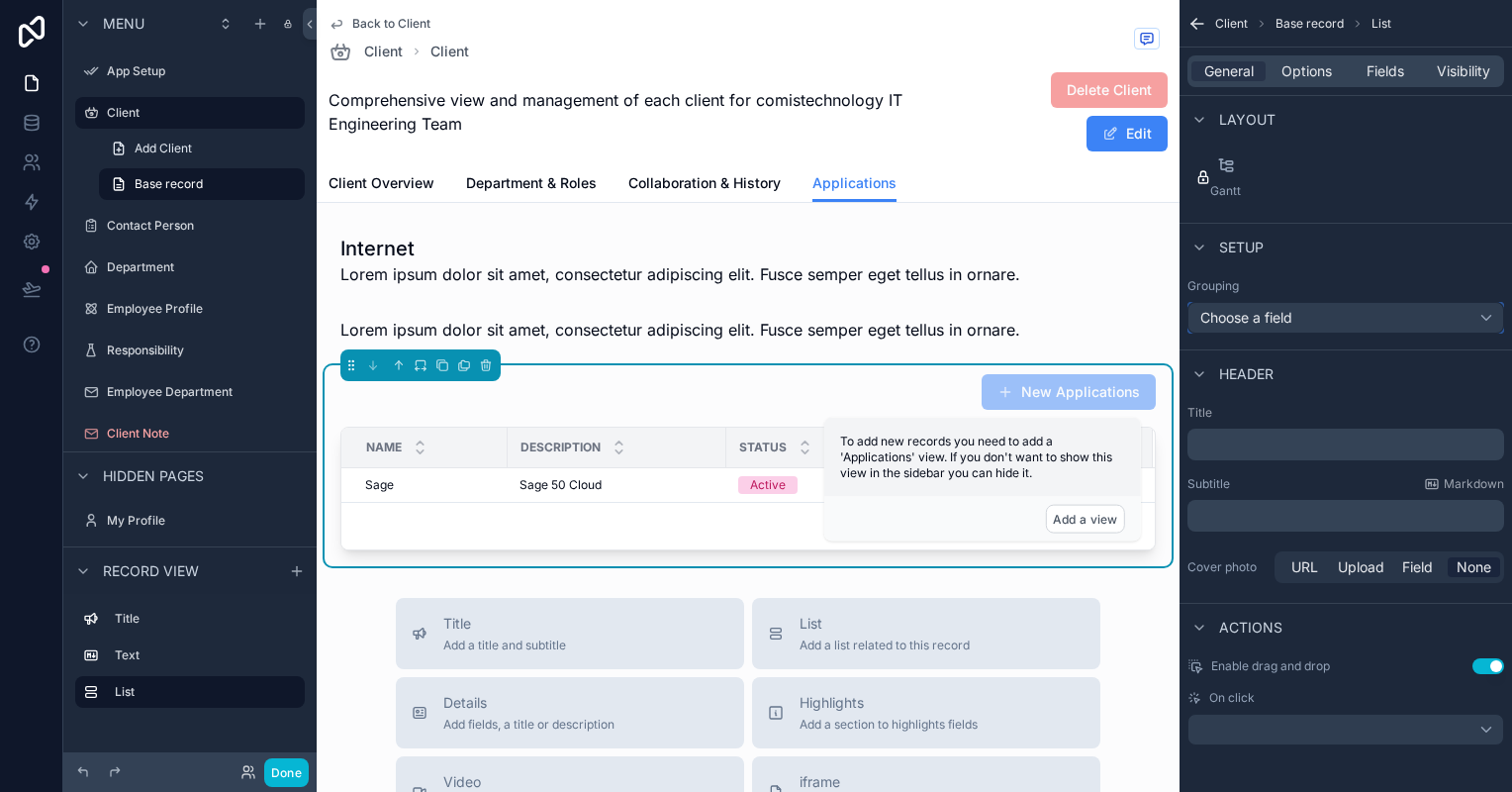 click on "Choose a field" at bounding box center [1346, 318] 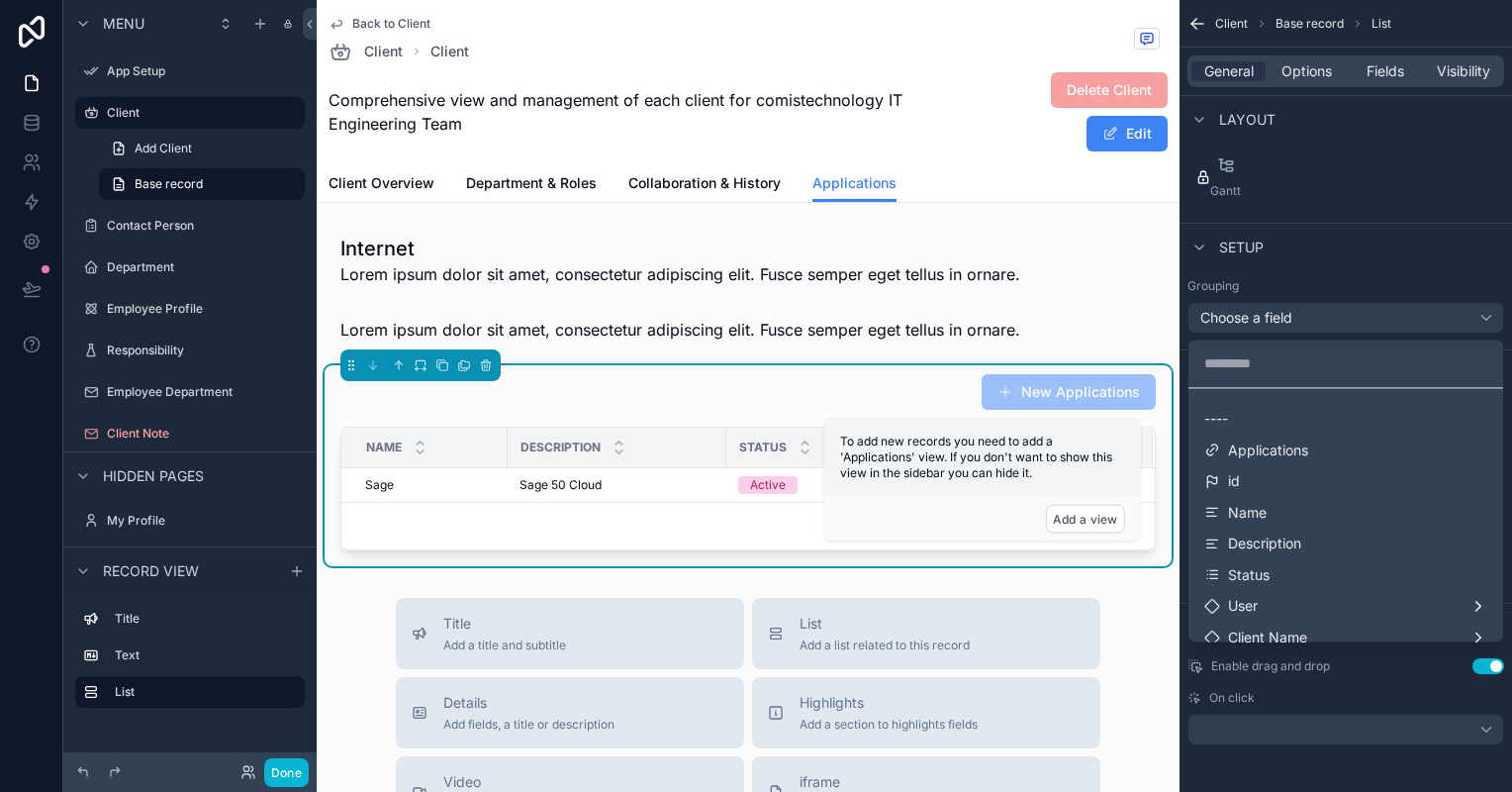 click at bounding box center [756, 396] 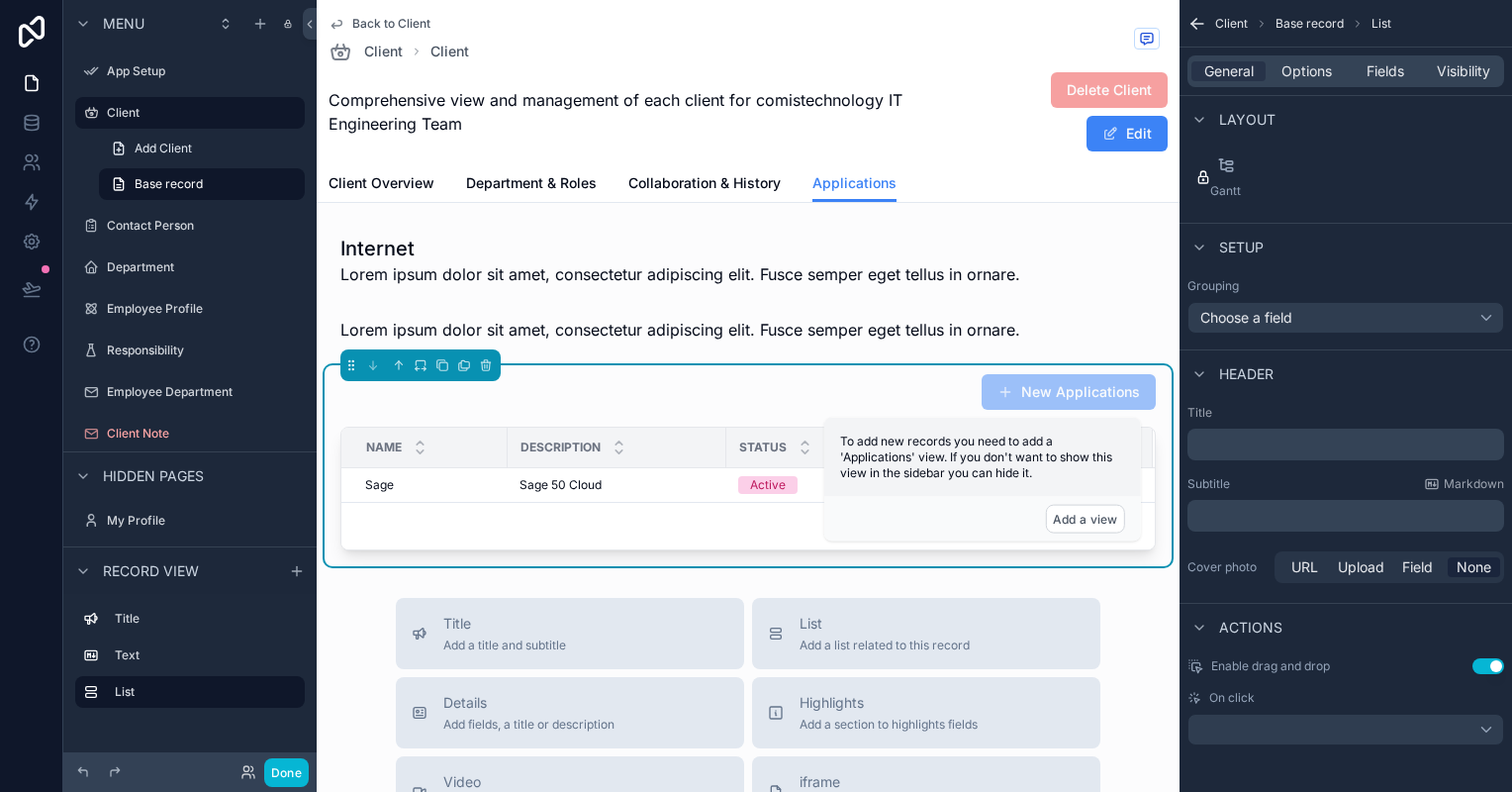 click on "On click" at bounding box center (1232, 698) 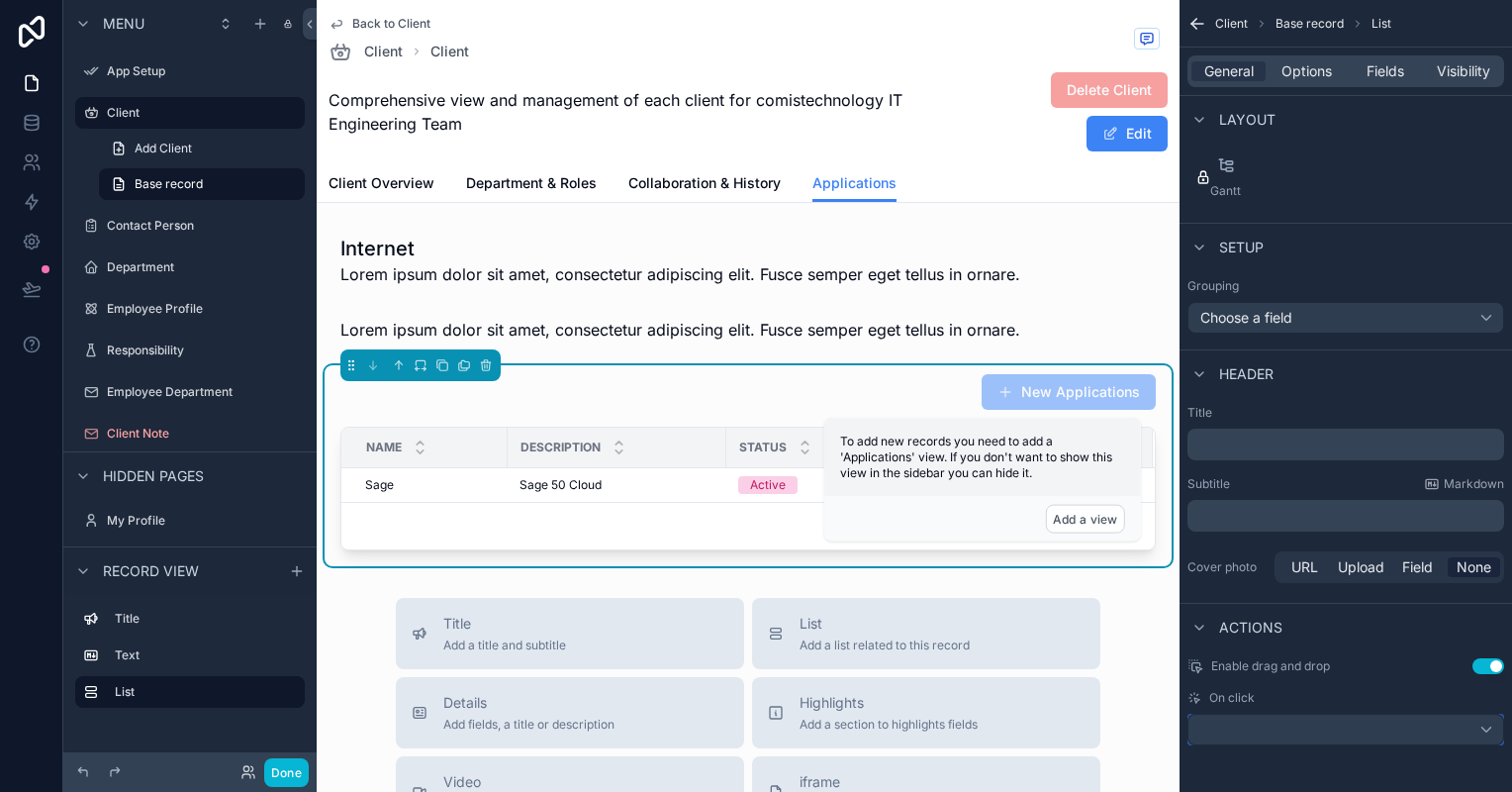 click at bounding box center [1346, 730] 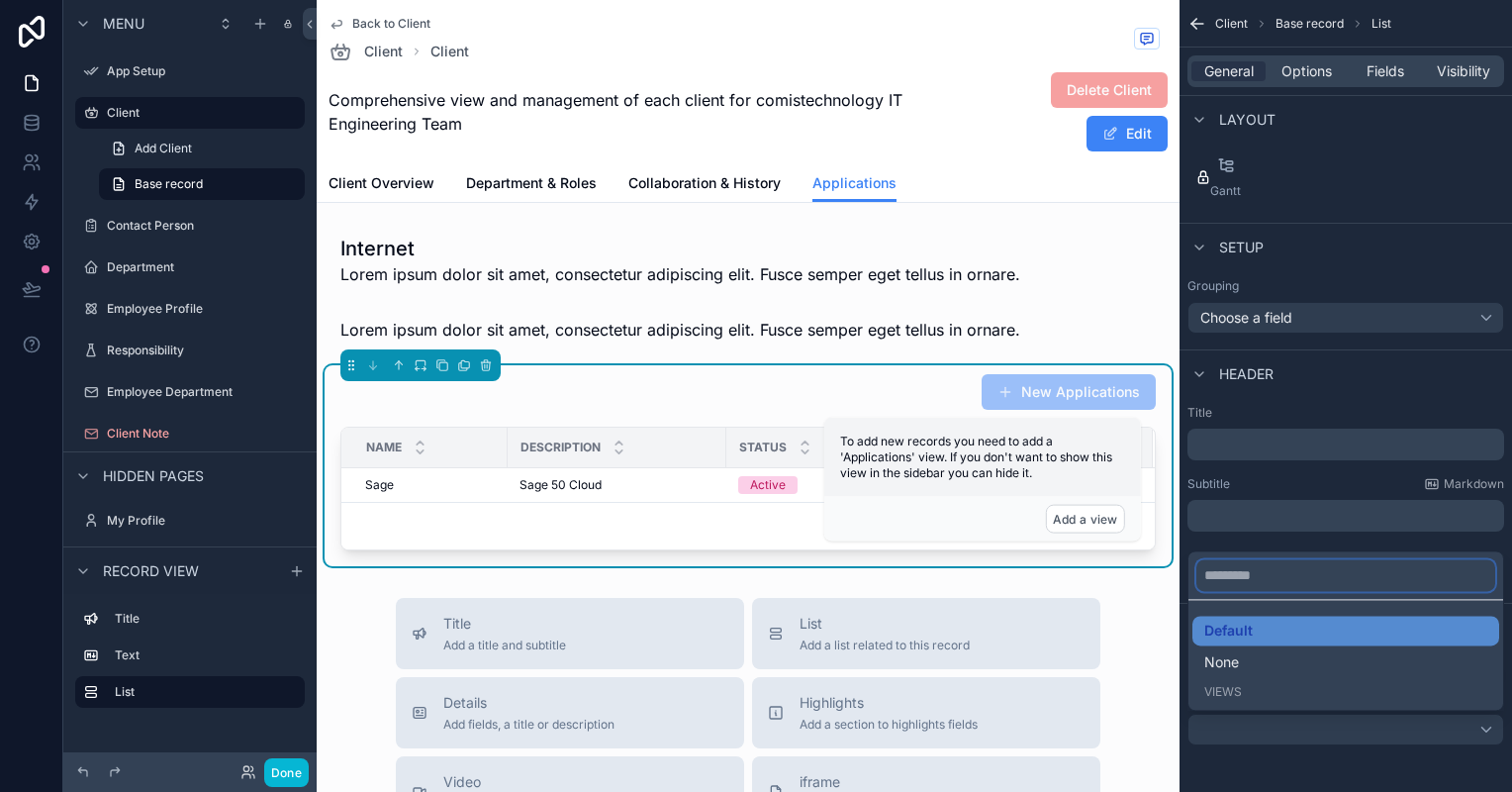 click at bounding box center [1346, 575] 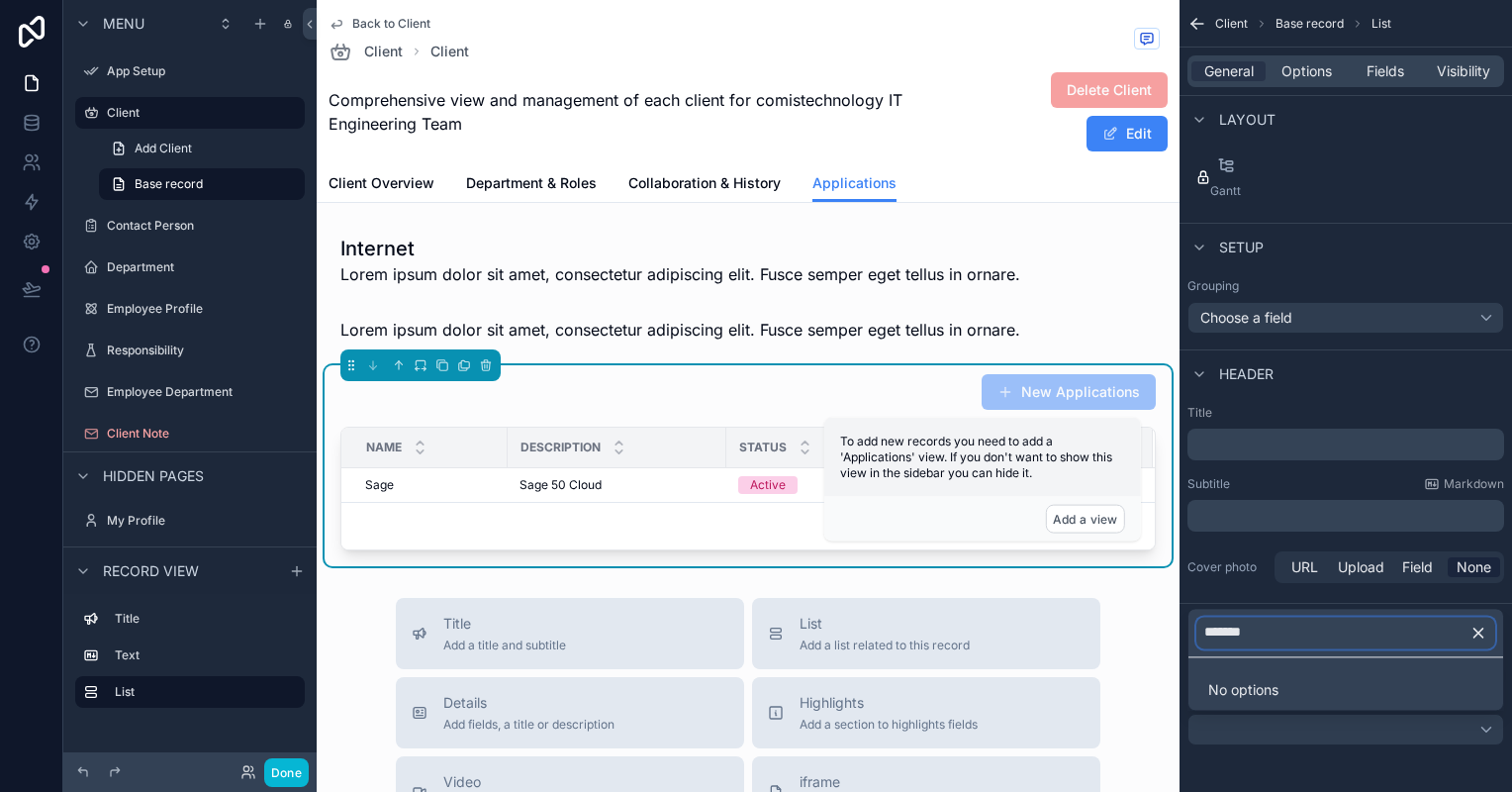 type on "*******" 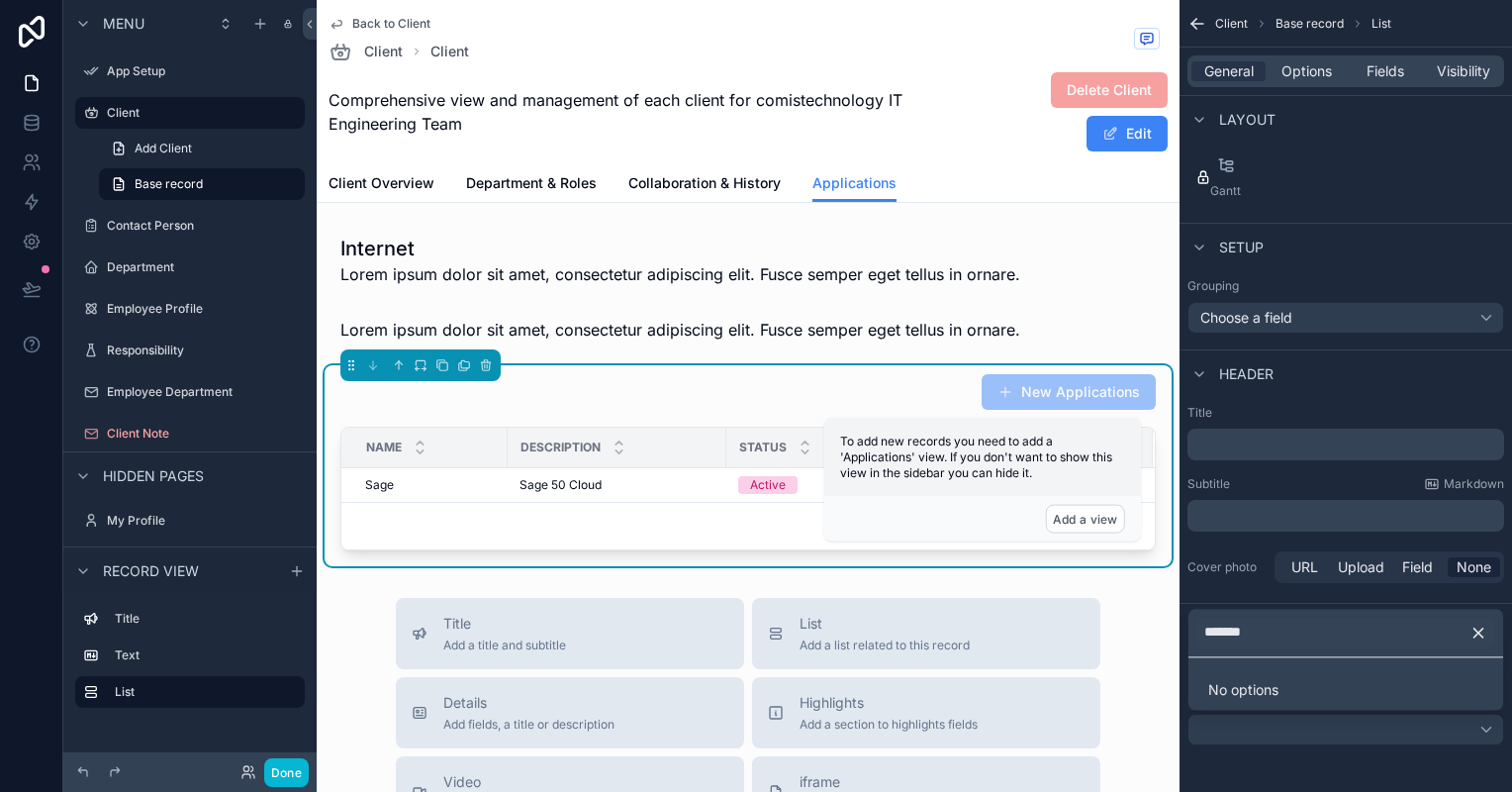 click 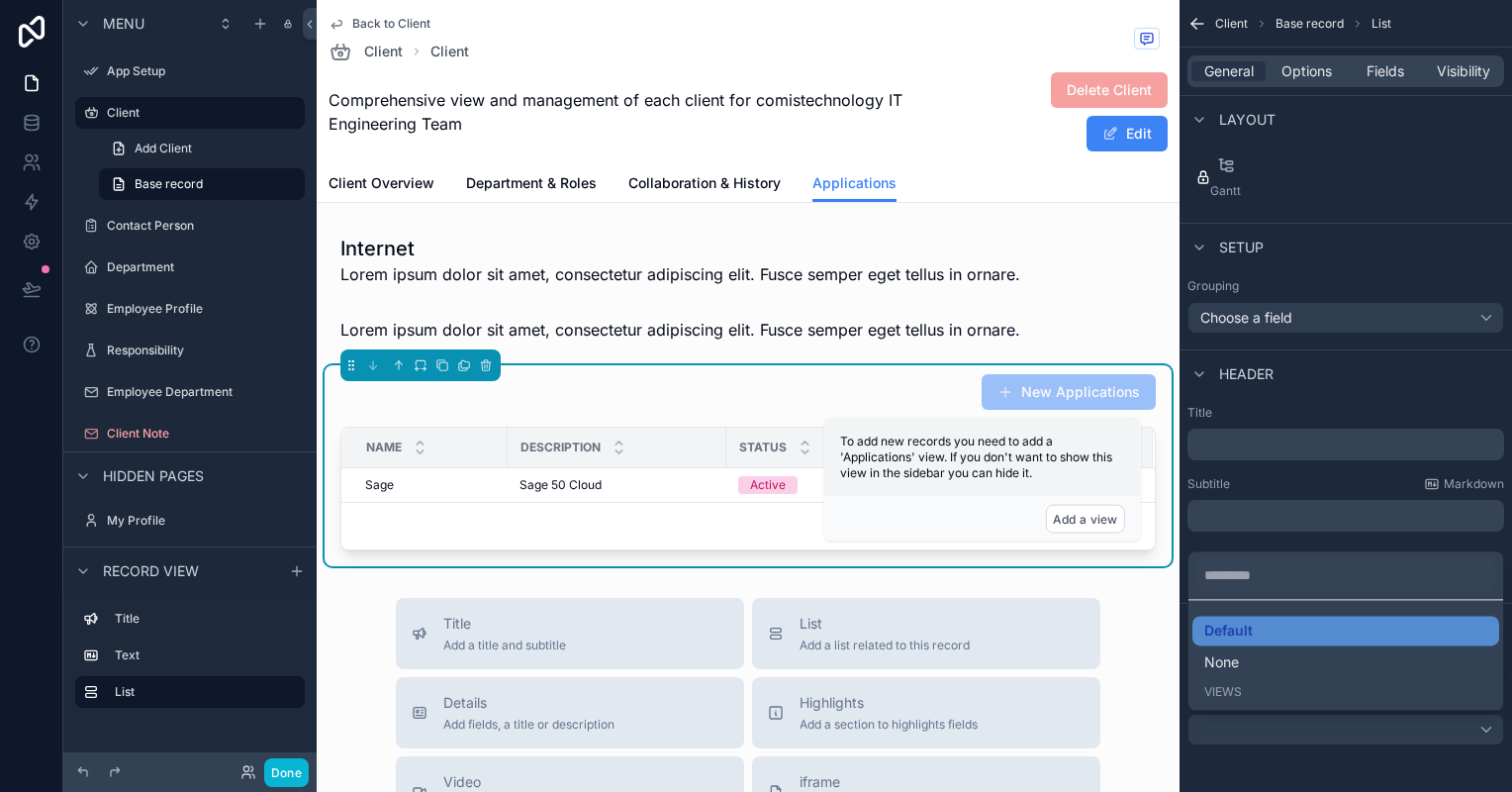 click at bounding box center [756, 396] 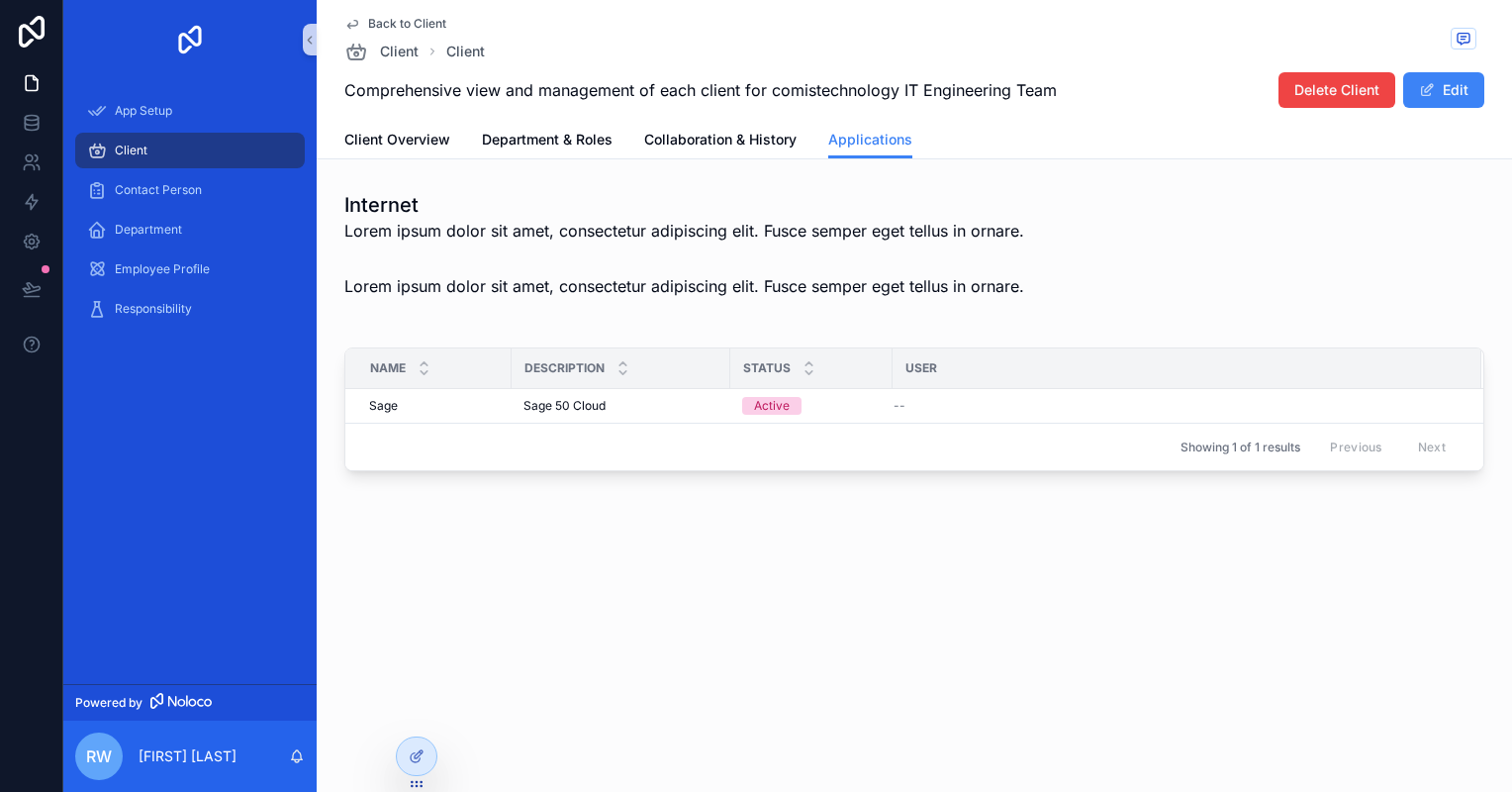 click on "Back to Client Client Client Comprehensive view and management of each client for comistechnology IT Engineering Team Delete Client Edit Applications Client Overview Department & Roles Collaboration & History Applications Internet Lorem ipsum dolor sit amet, consectetur adipiscing elit. Fusce semper eget tellus in ornare. Lorem ipsum dolor sit amet, consectetur adipiscing elit. Fusce semper eget tellus in ornare. Name Description Status User Sage Sage Sage 50 Cloud Sage 50 Cloud Active -- Showing 1 of 1 results Previous Next" at bounding box center (914, 307) 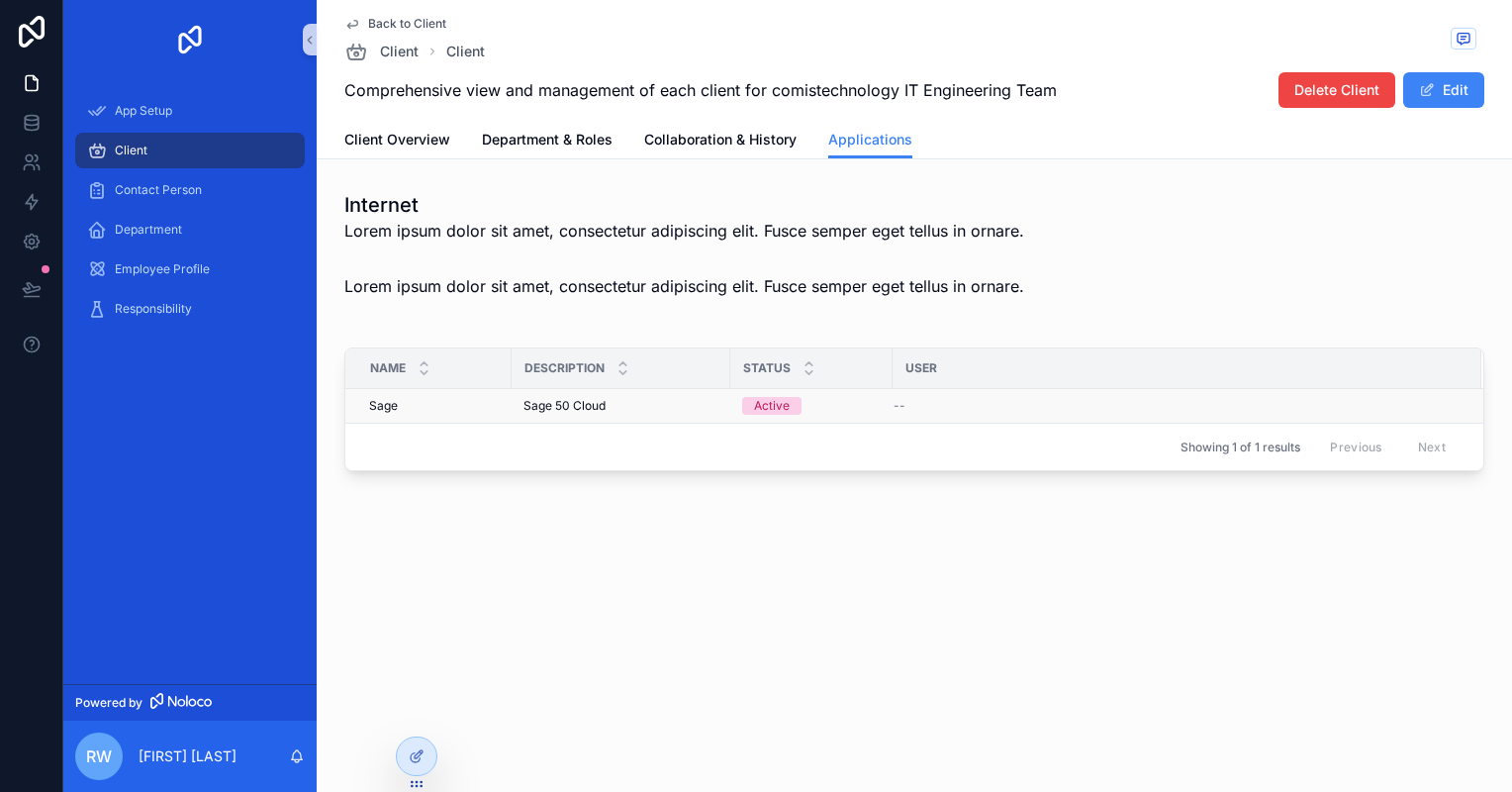 click on "Sage Sage" at bounding box center [434, 406] 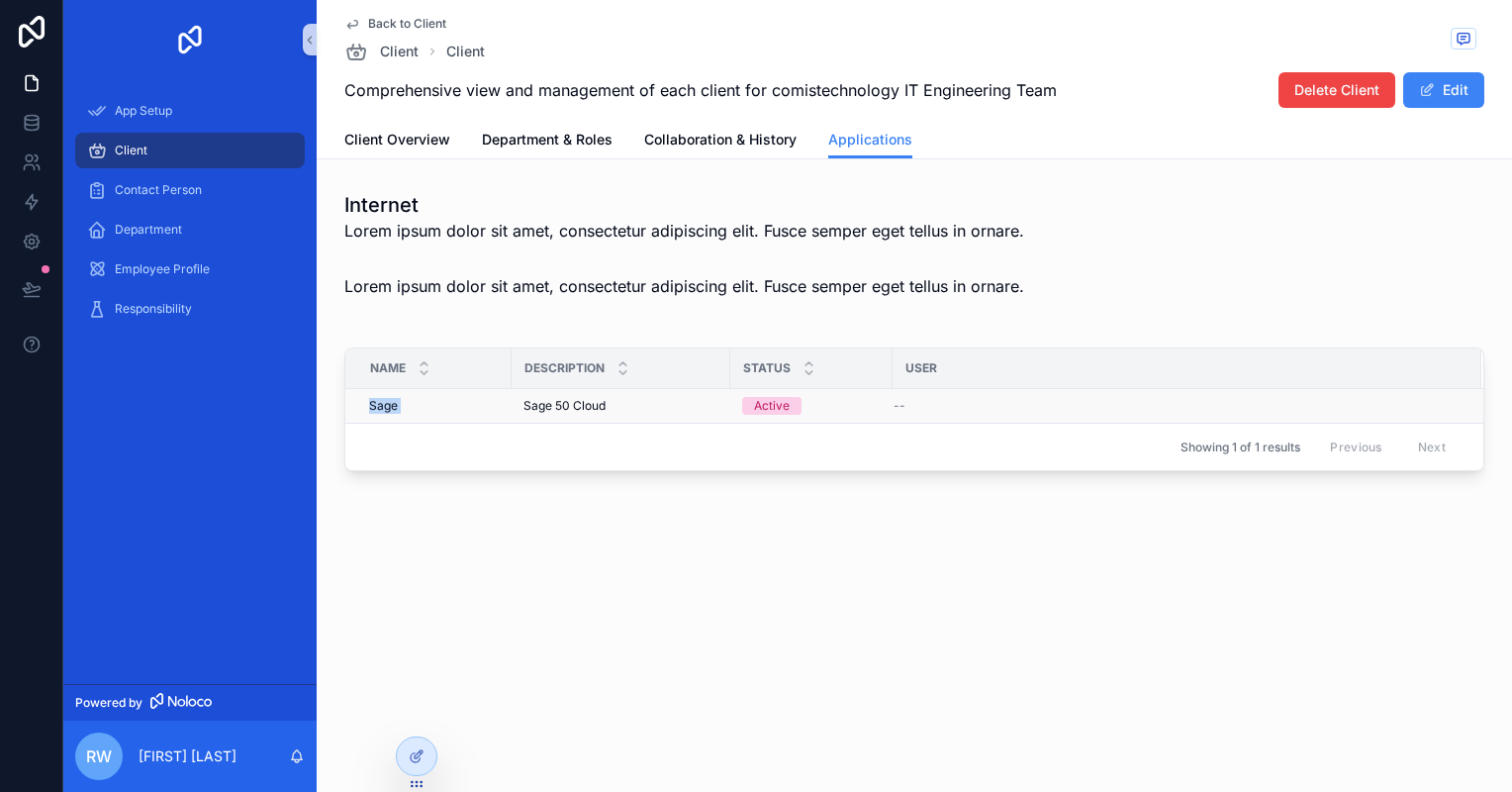 click on "Sage Sage" at bounding box center (434, 406) 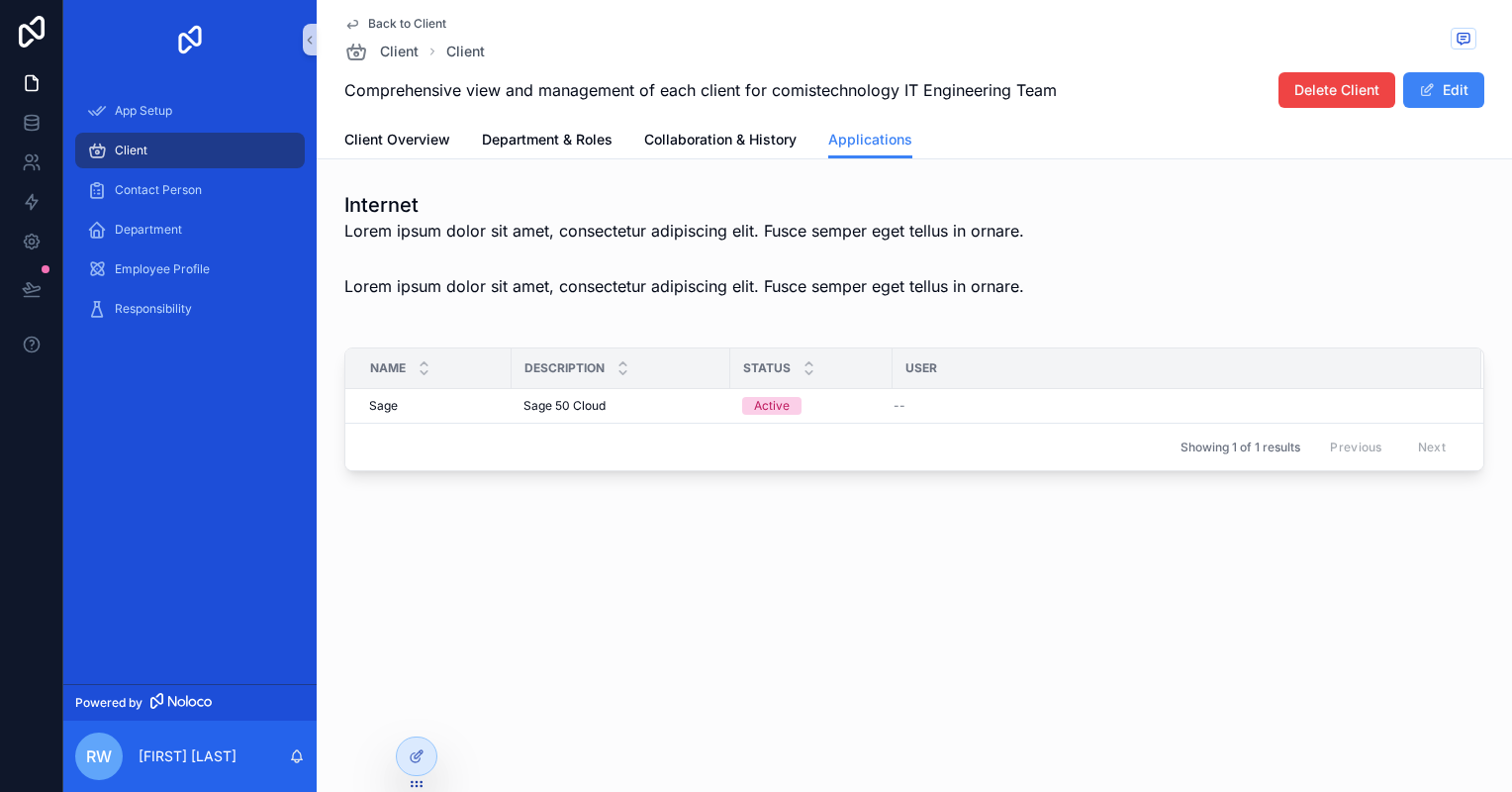 drag, startPoint x: 404, startPoint y: 406, endPoint x: 619, endPoint y: 547, distance: 257.1109 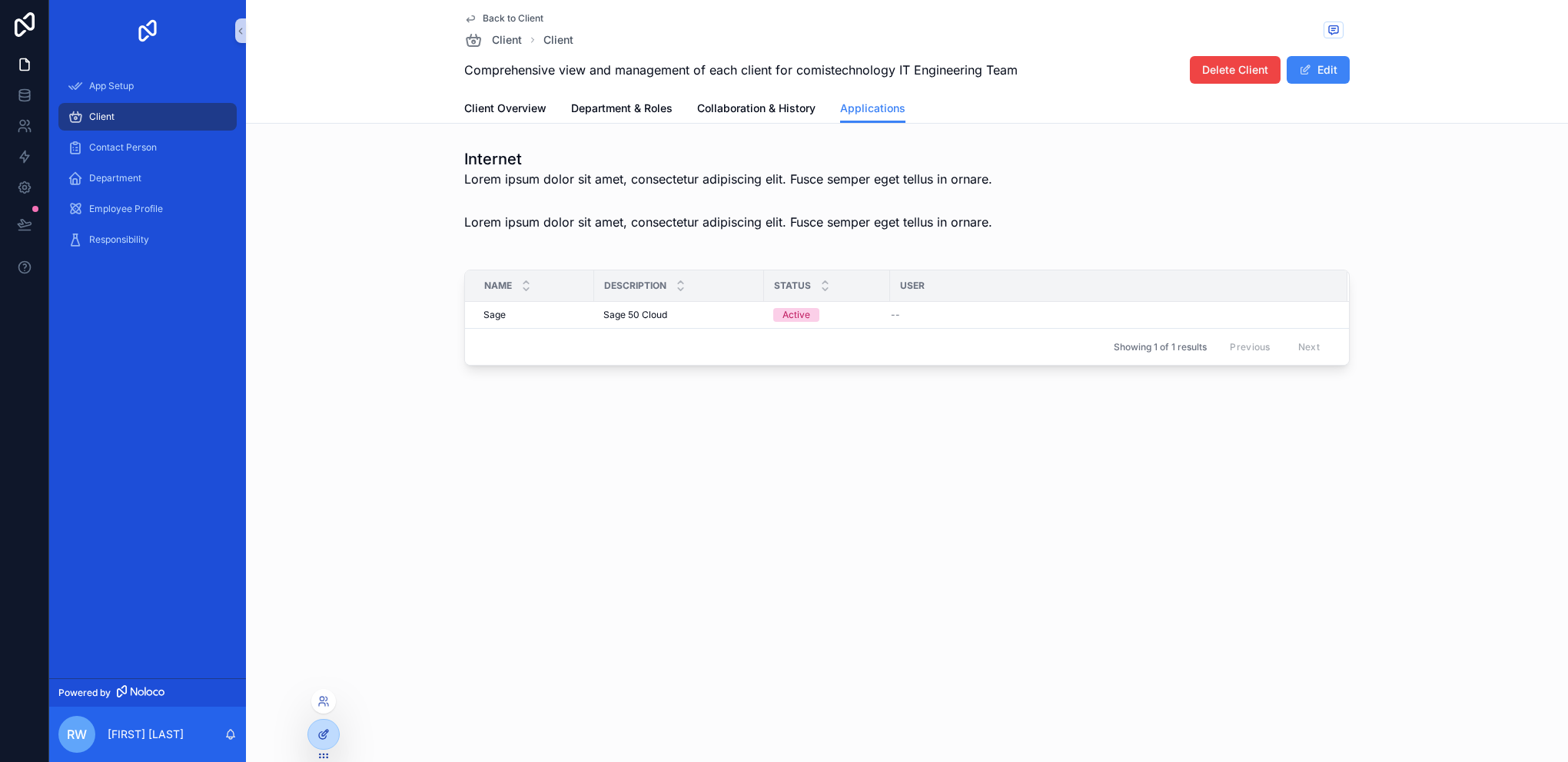 click 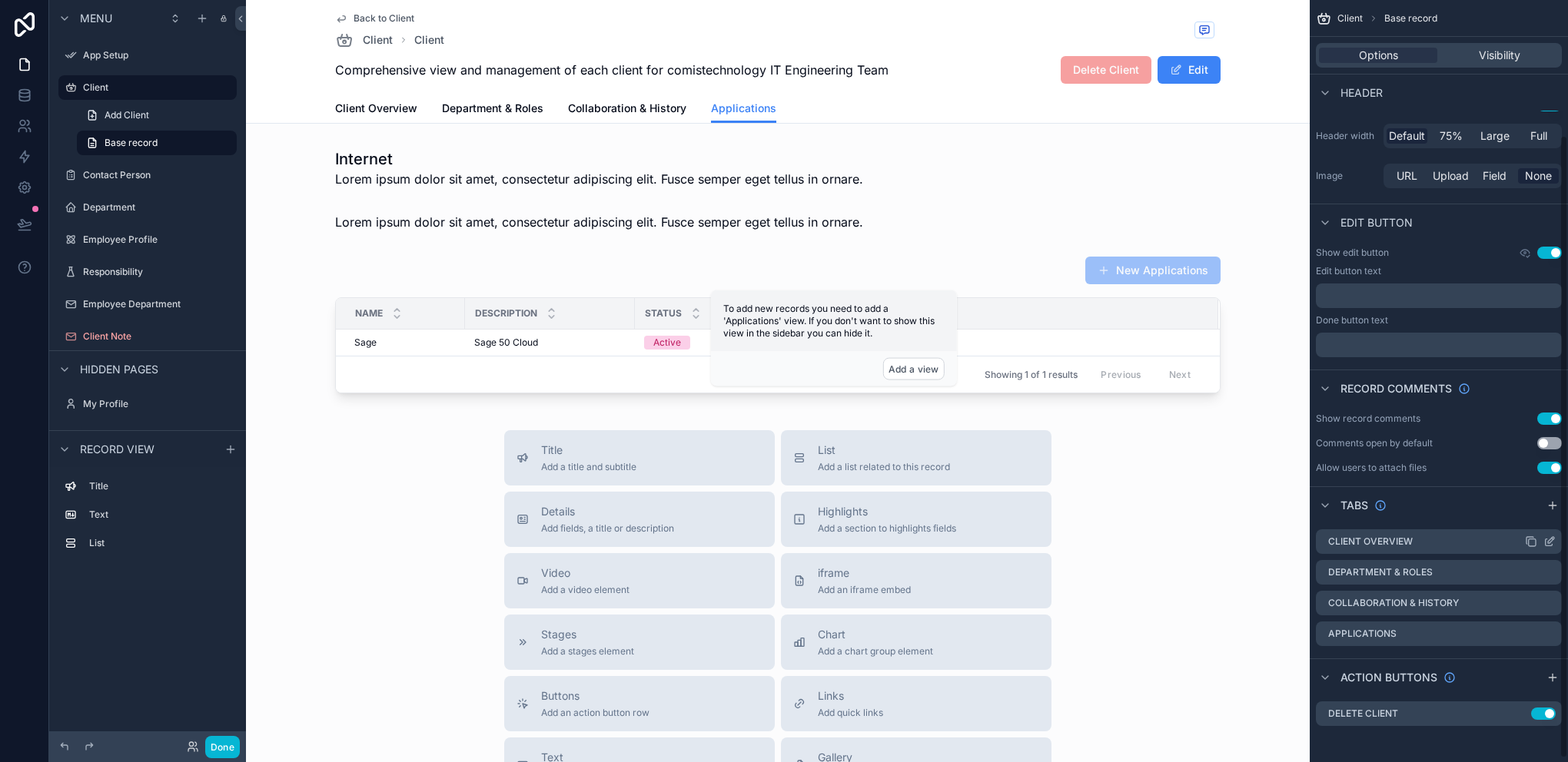 scroll, scrollTop: 169, scrollLeft: 0, axis: vertical 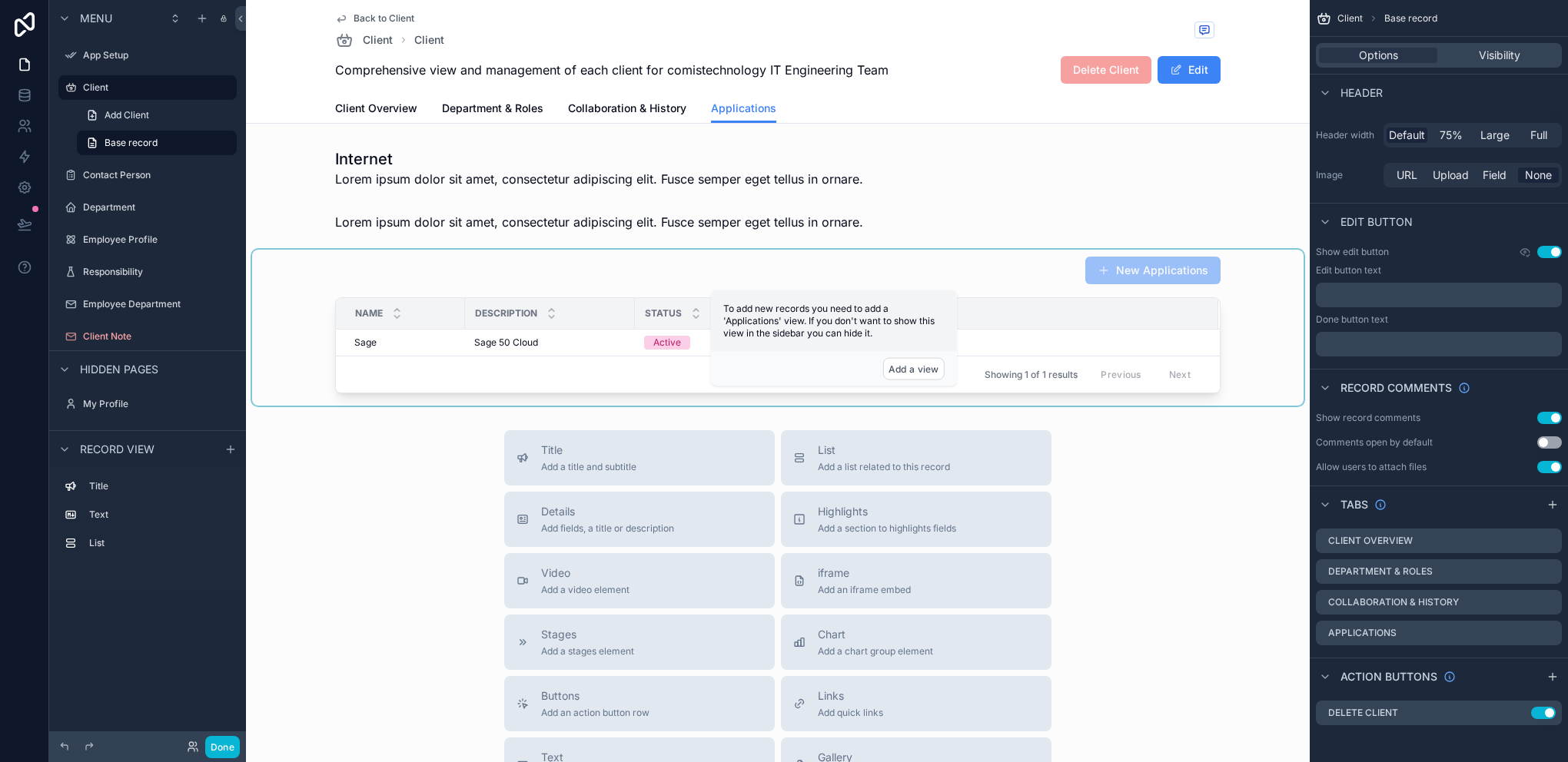 click at bounding box center (778, 327) 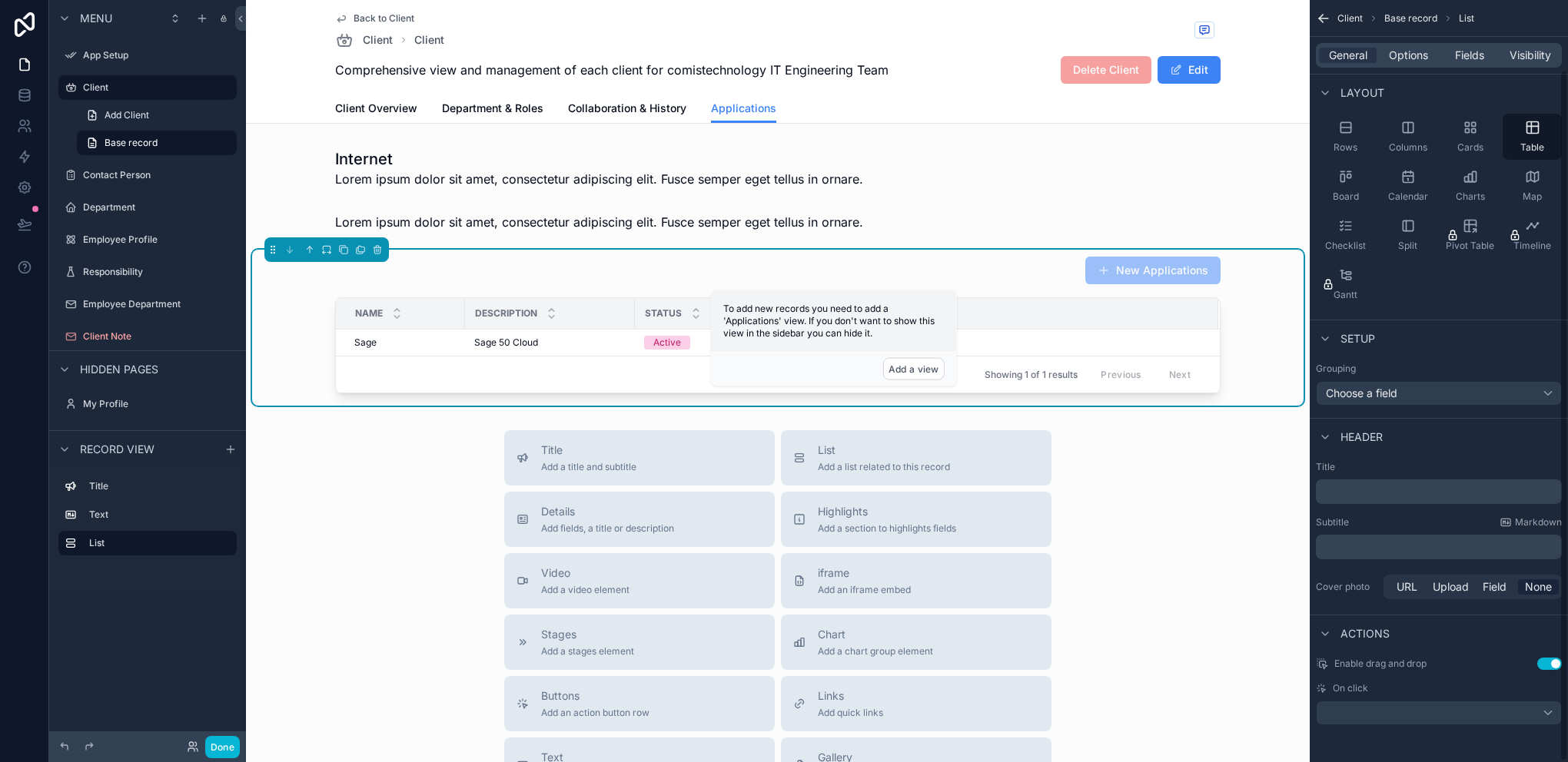 scroll, scrollTop: 77, scrollLeft: 0, axis: vertical 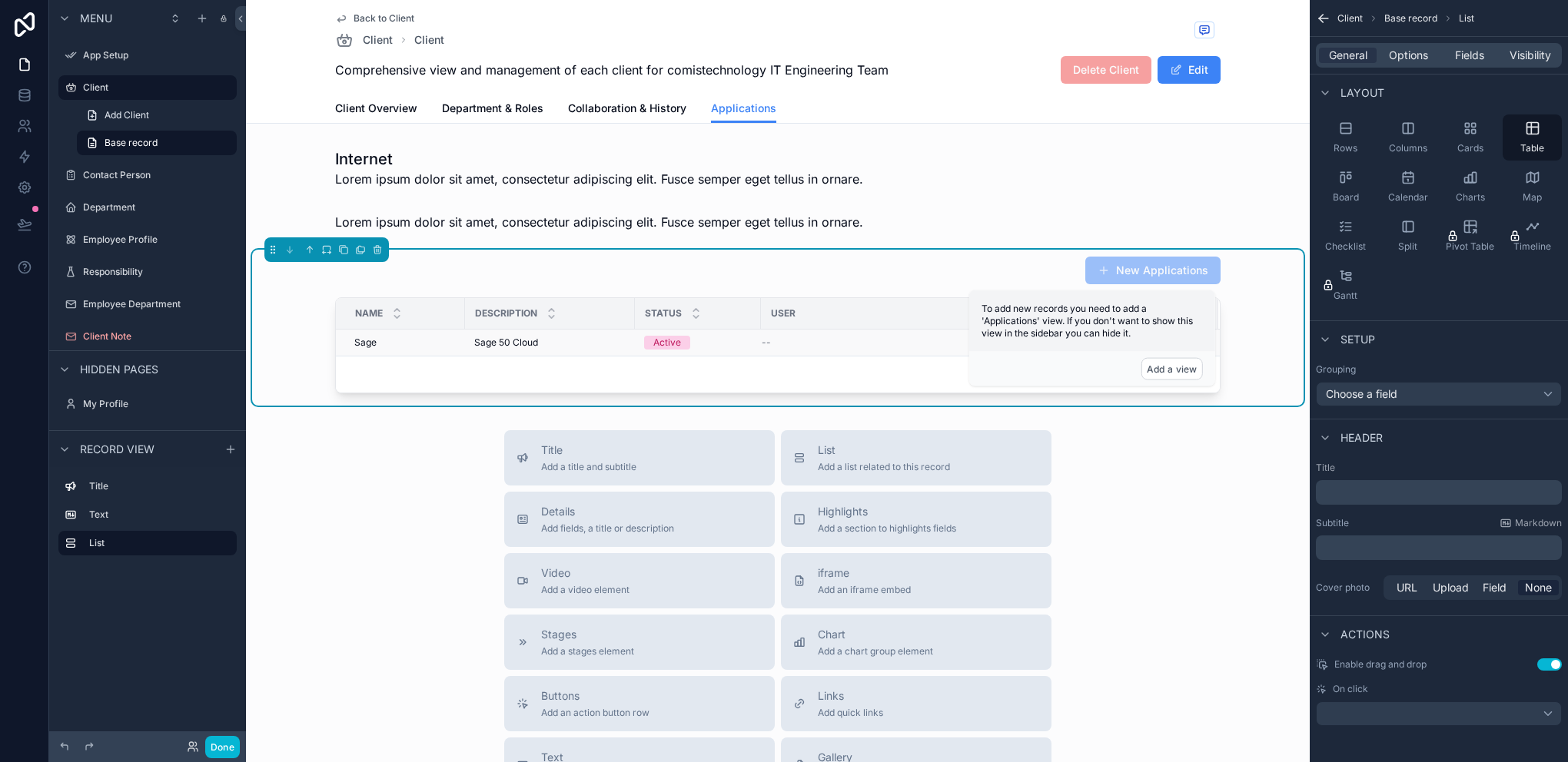 click on "--" at bounding box center (981, 343) 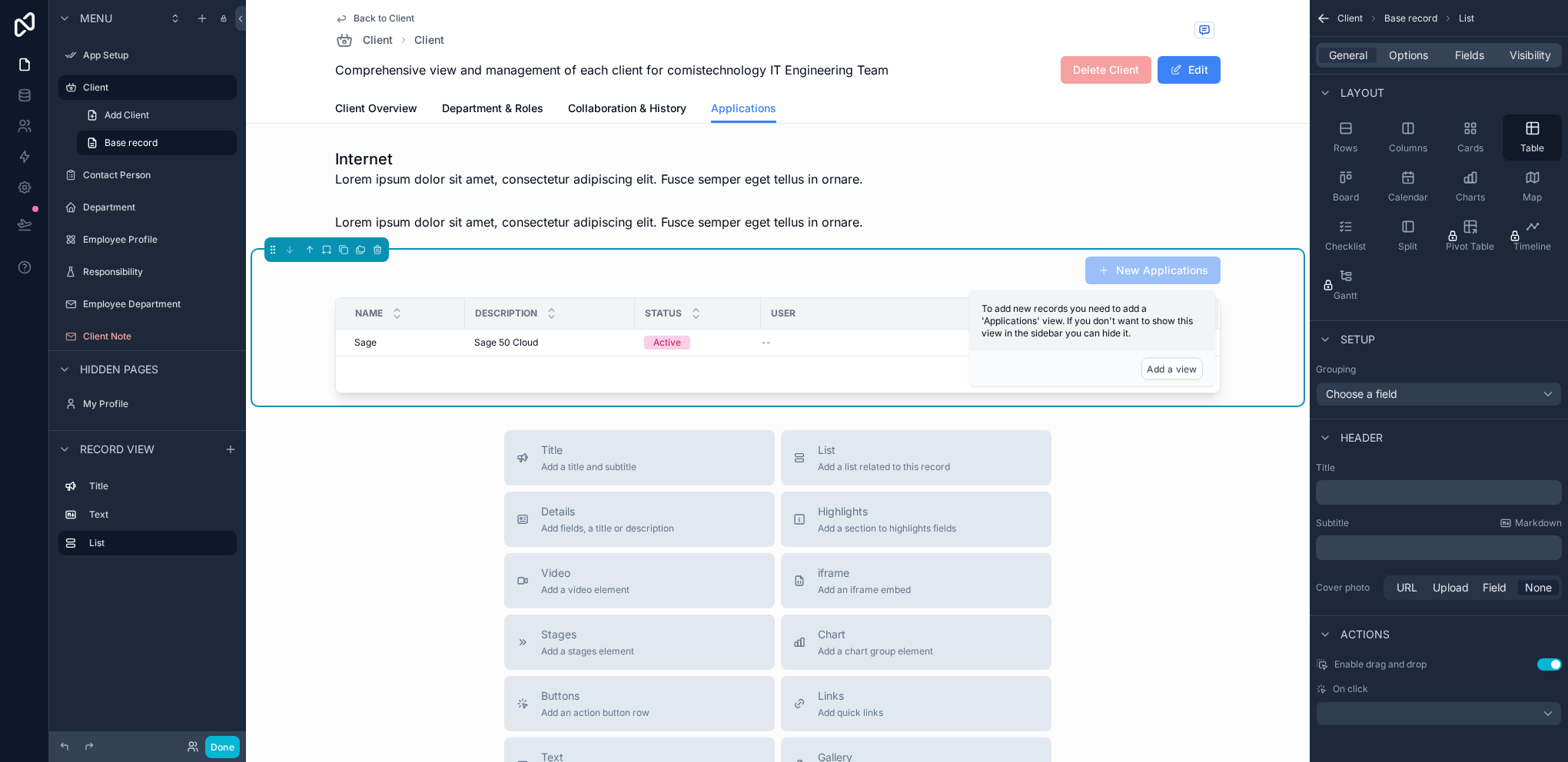 click on "User" at bounding box center [989, 313] 